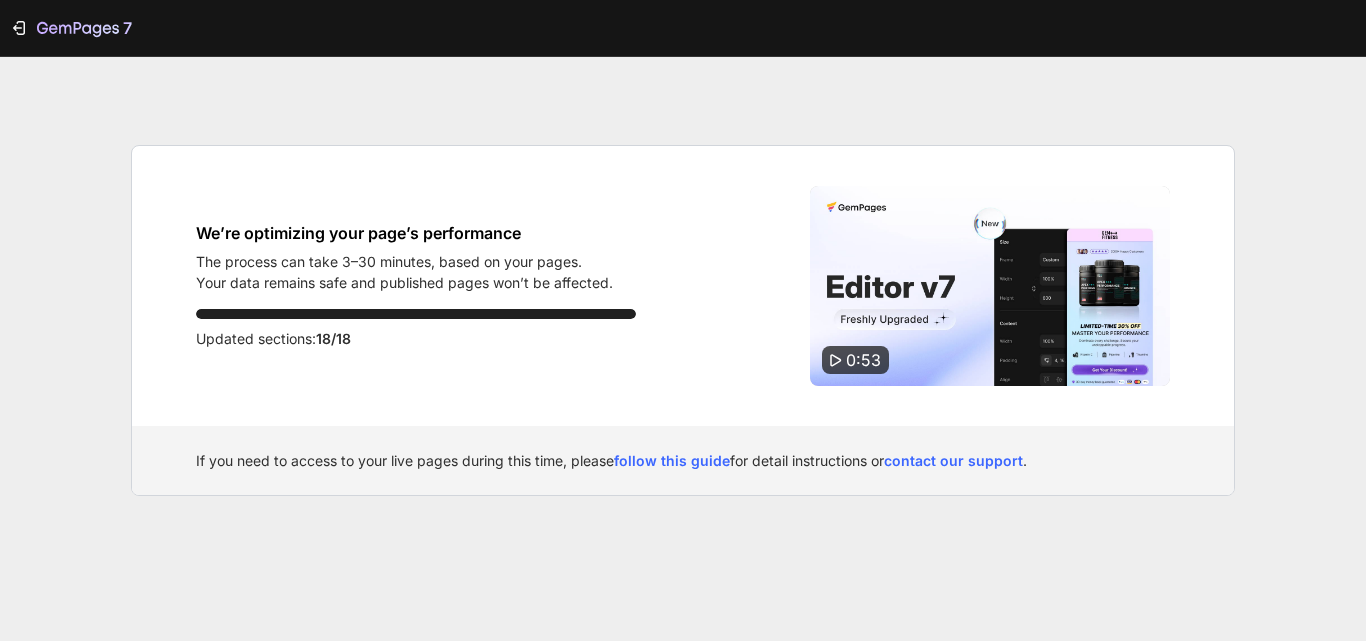 scroll, scrollTop: 0, scrollLeft: 0, axis: both 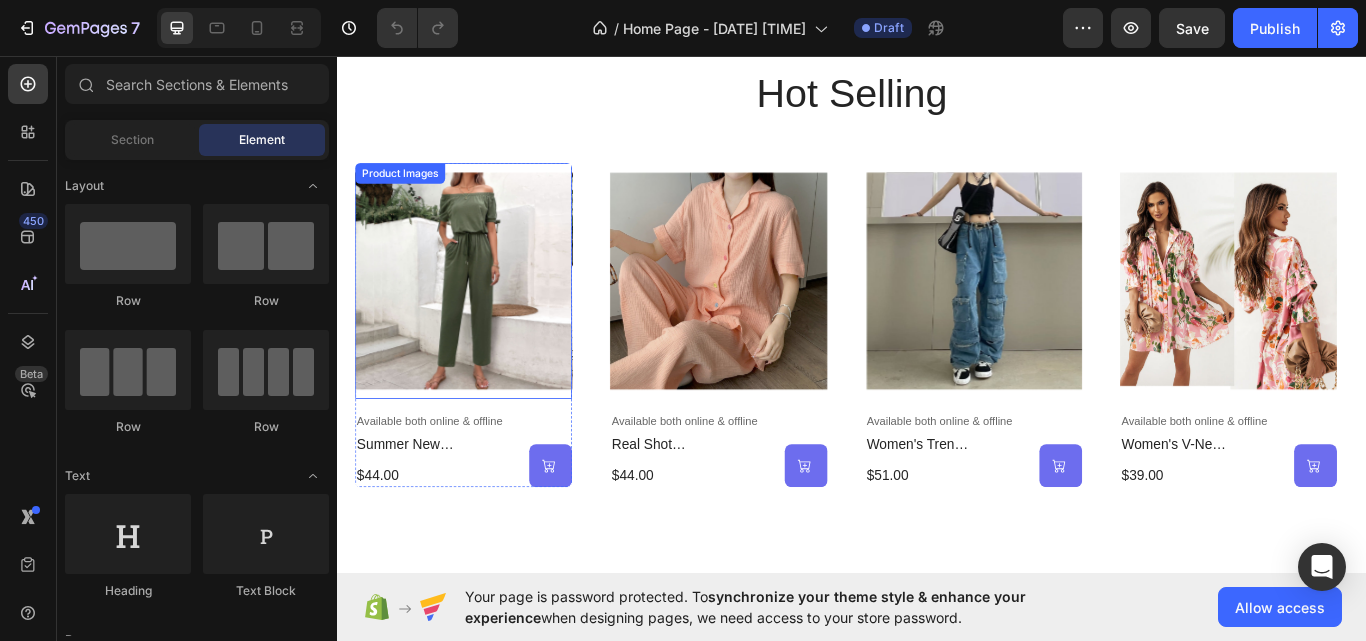click at bounding box center [483, 319] 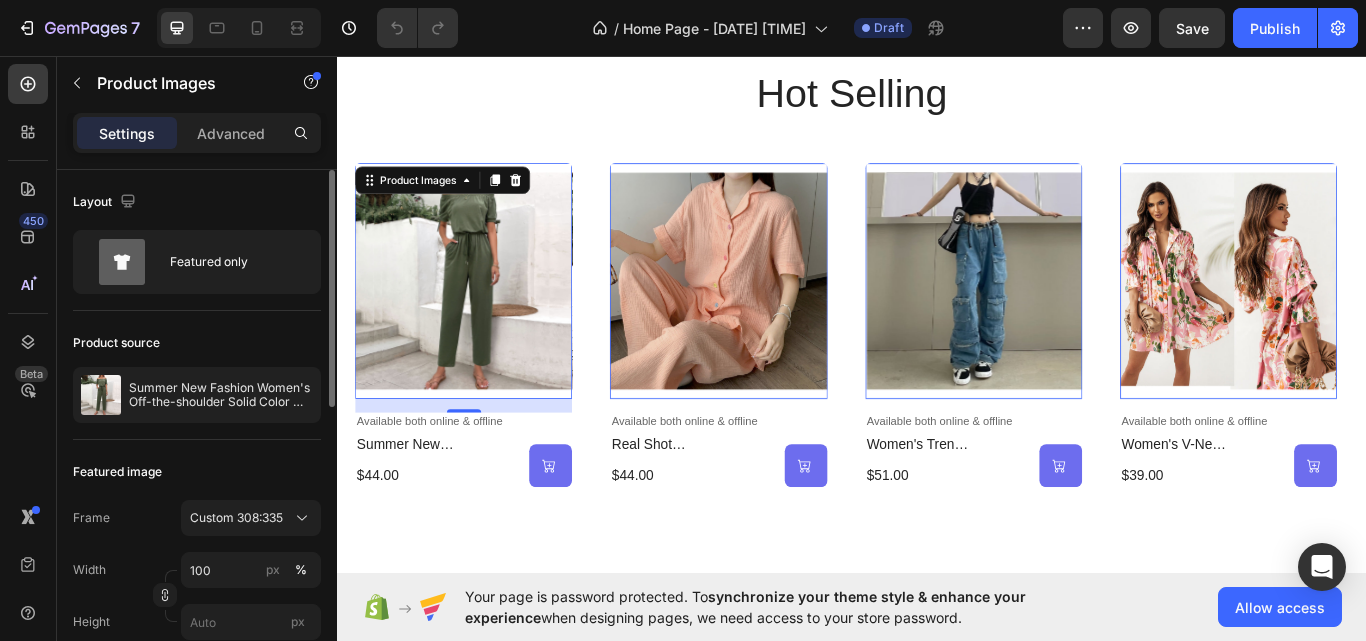 drag, startPoint x: 249, startPoint y: 188, endPoint x: 249, endPoint y: 174, distance: 14 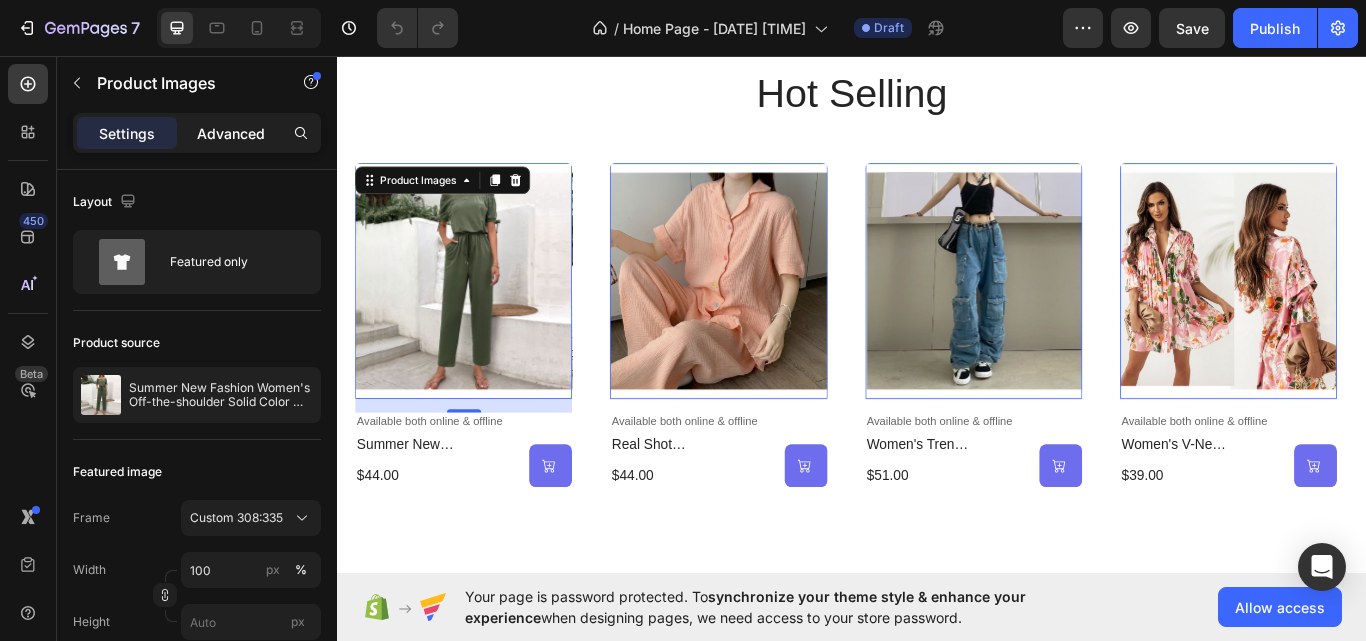 click on "Advanced" at bounding box center [231, 133] 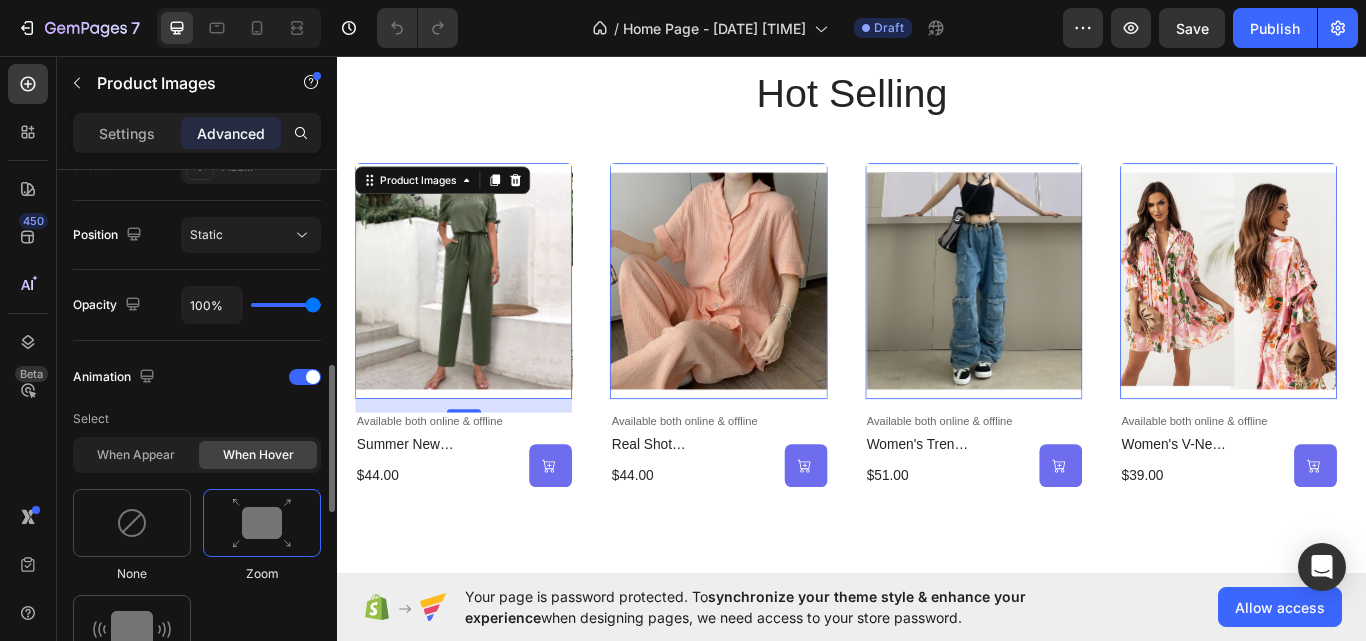 scroll, scrollTop: 900, scrollLeft: 0, axis: vertical 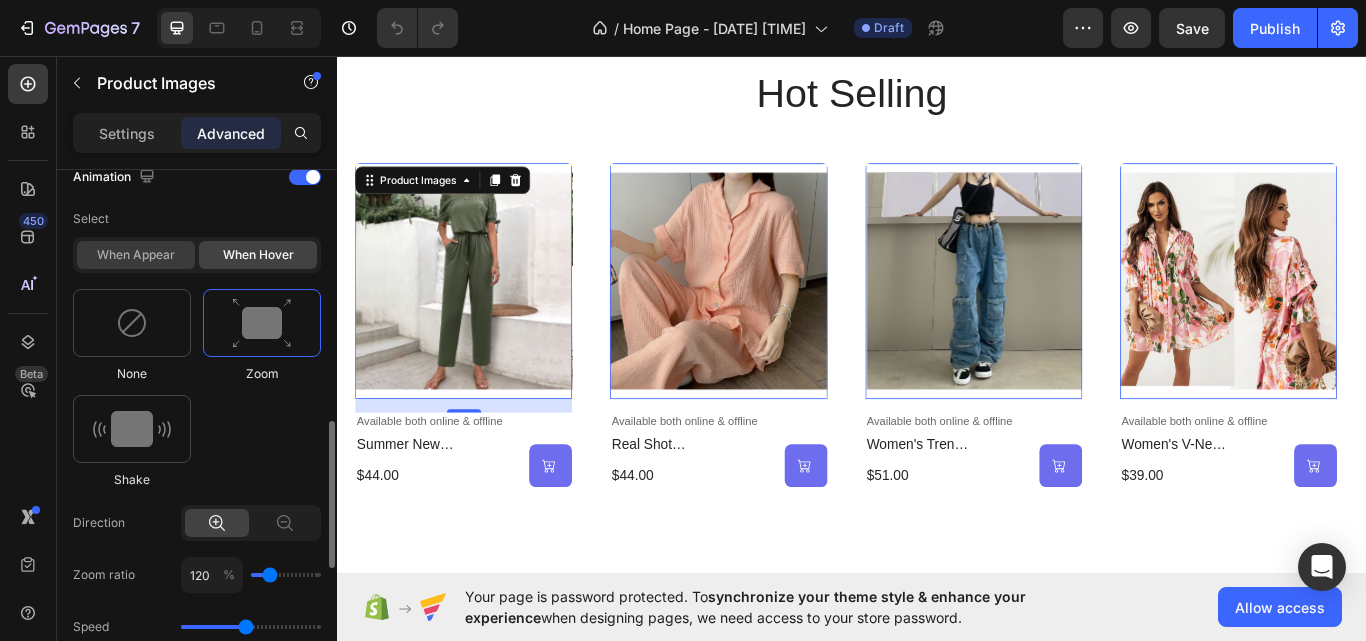 click on "When appear" 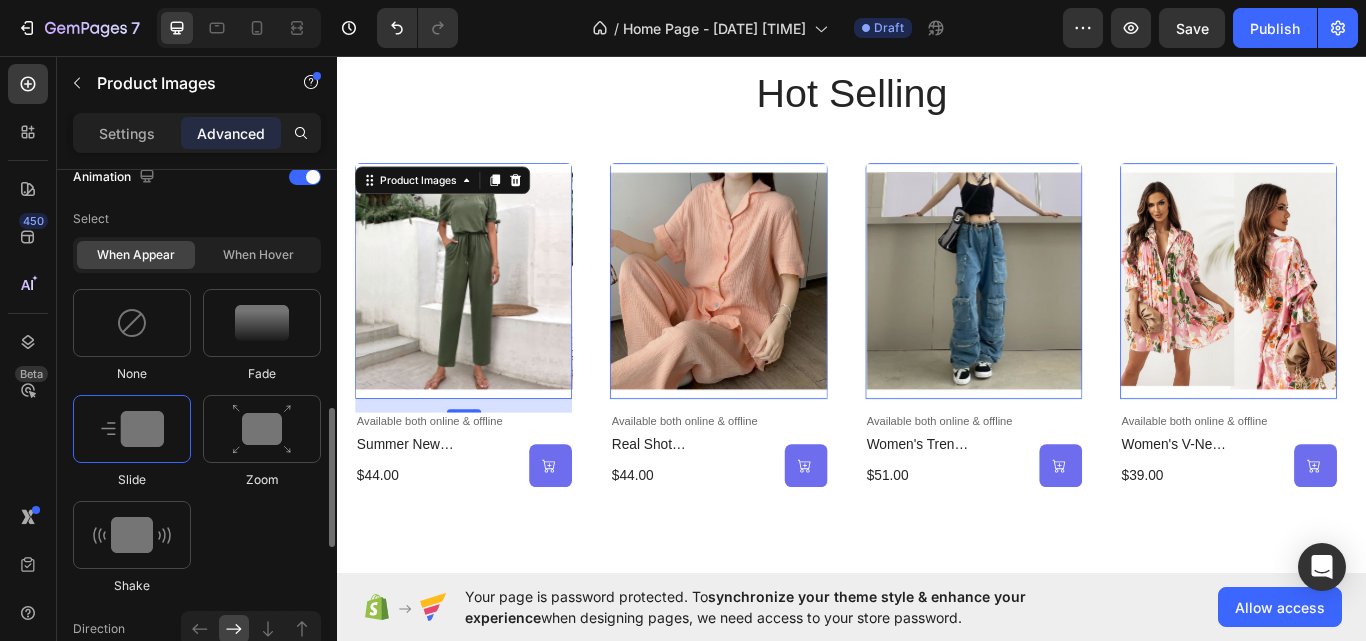 click at bounding box center (132, 429) 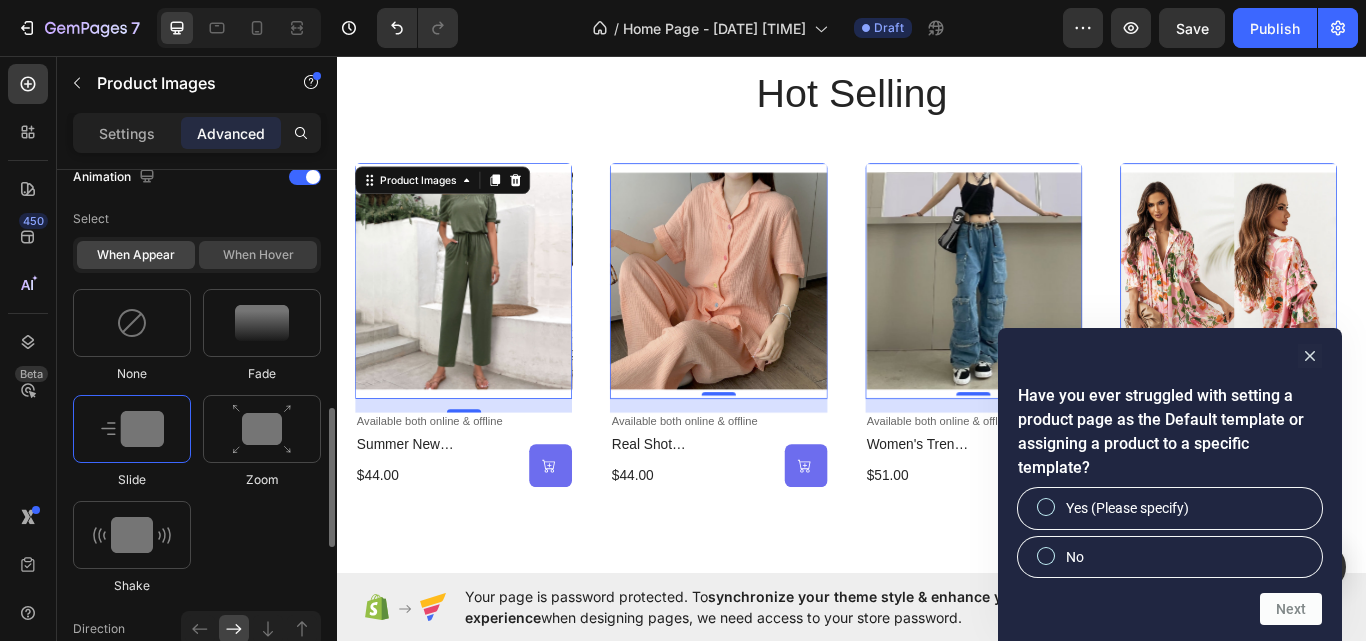 click on "When hover" 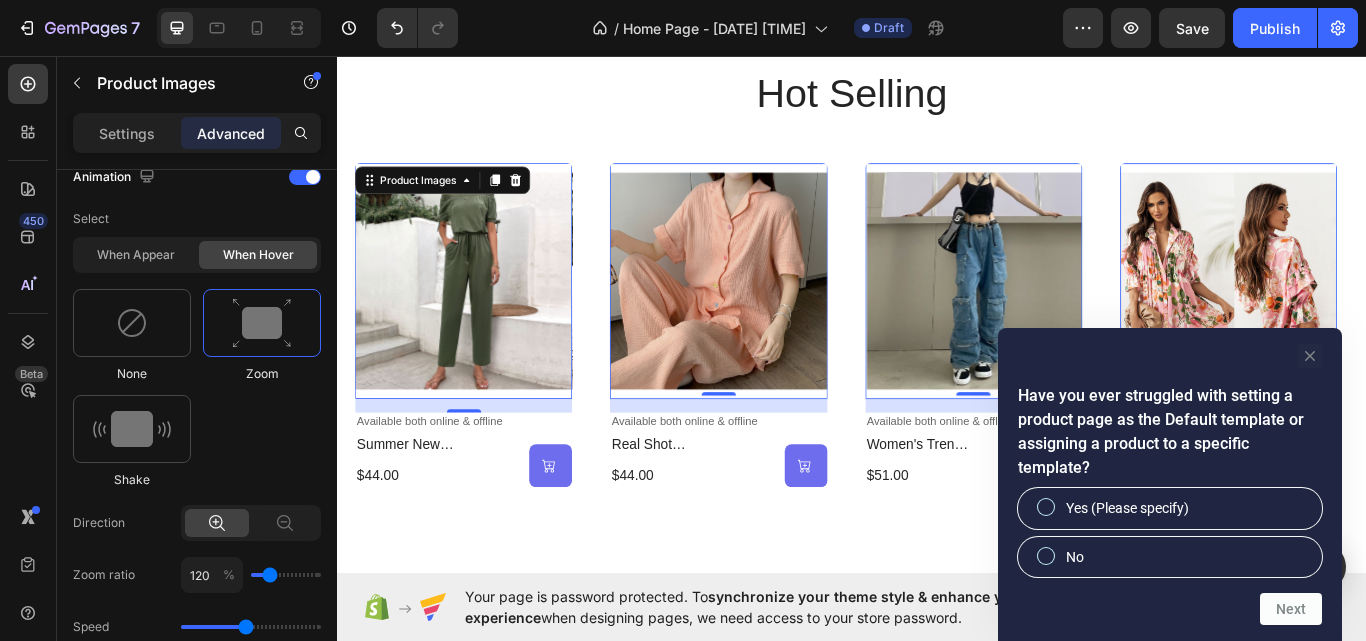 click 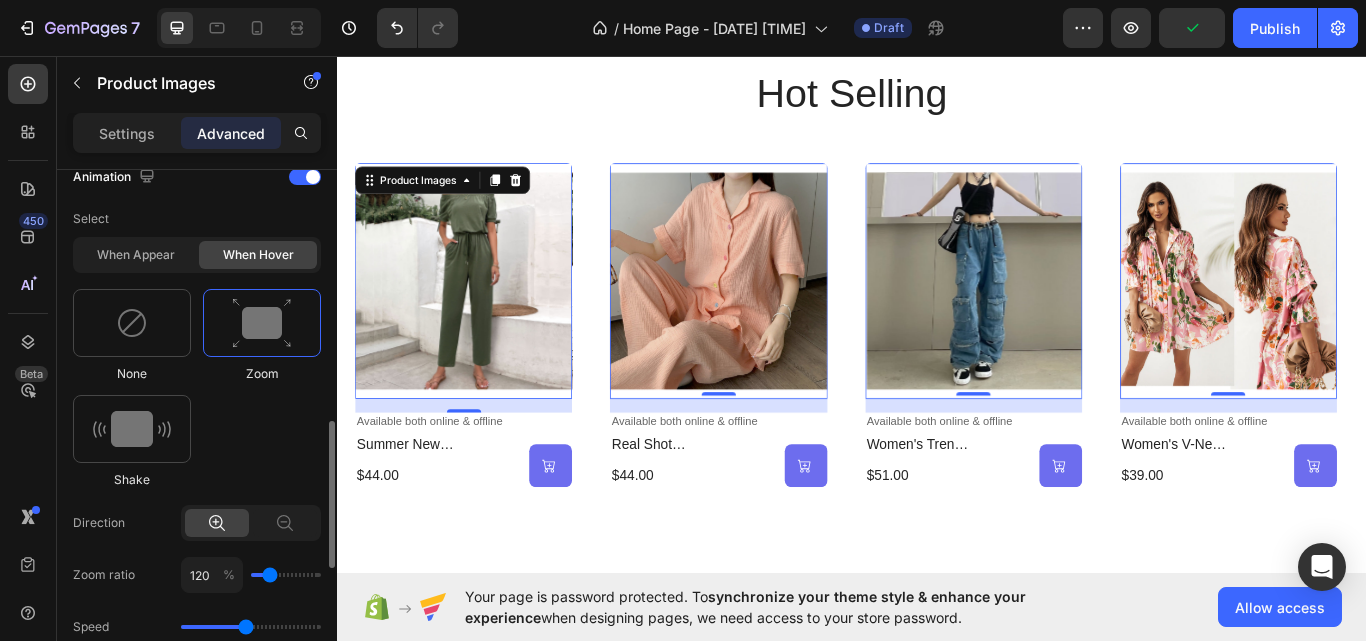click at bounding box center [262, 323] 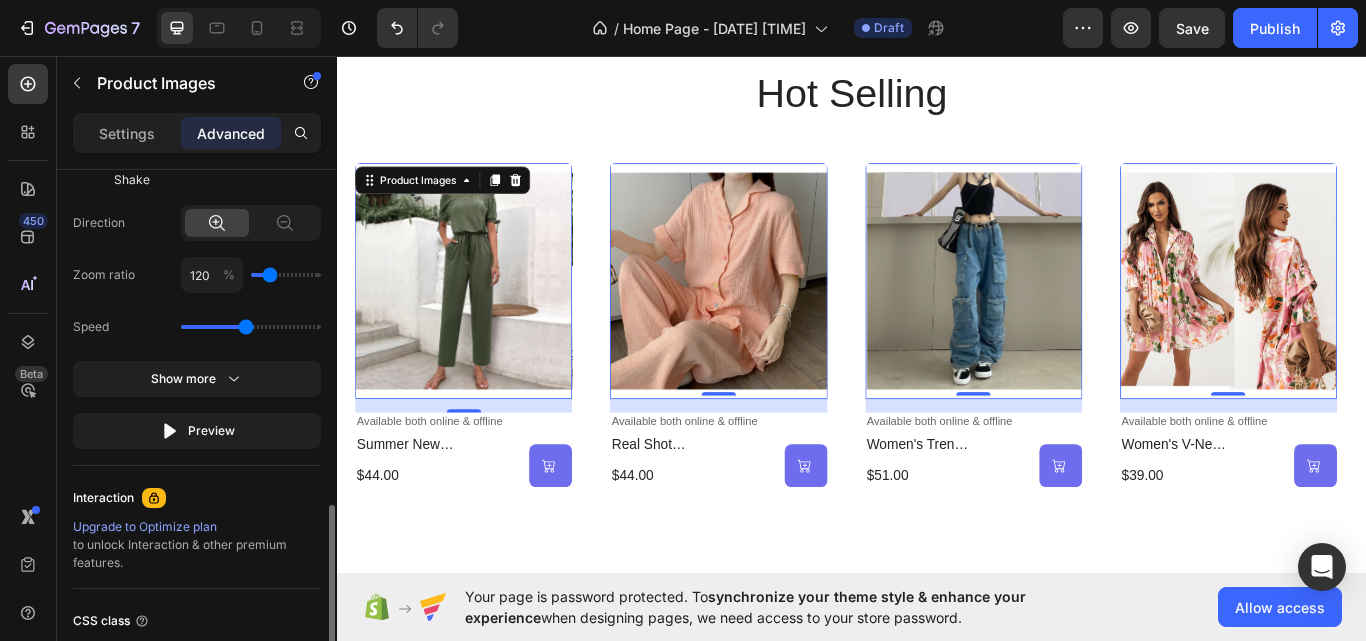 scroll, scrollTop: 1362, scrollLeft: 0, axis: vertical 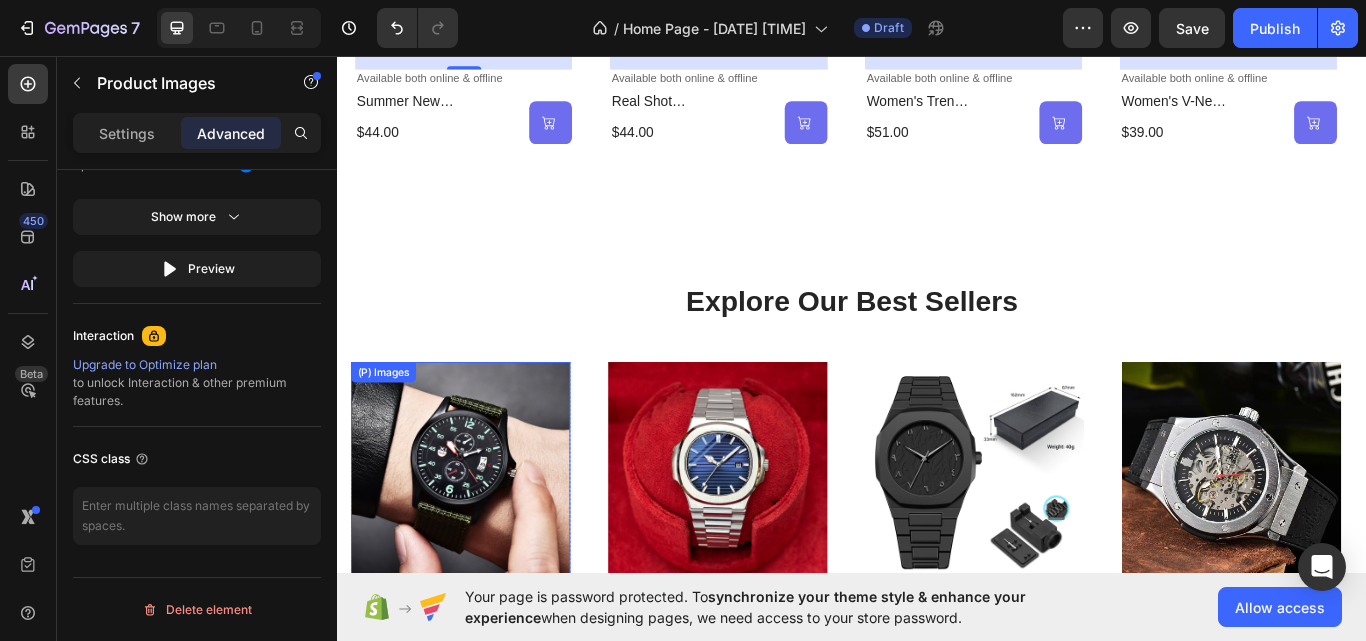 click at bounding box center [480, 542] 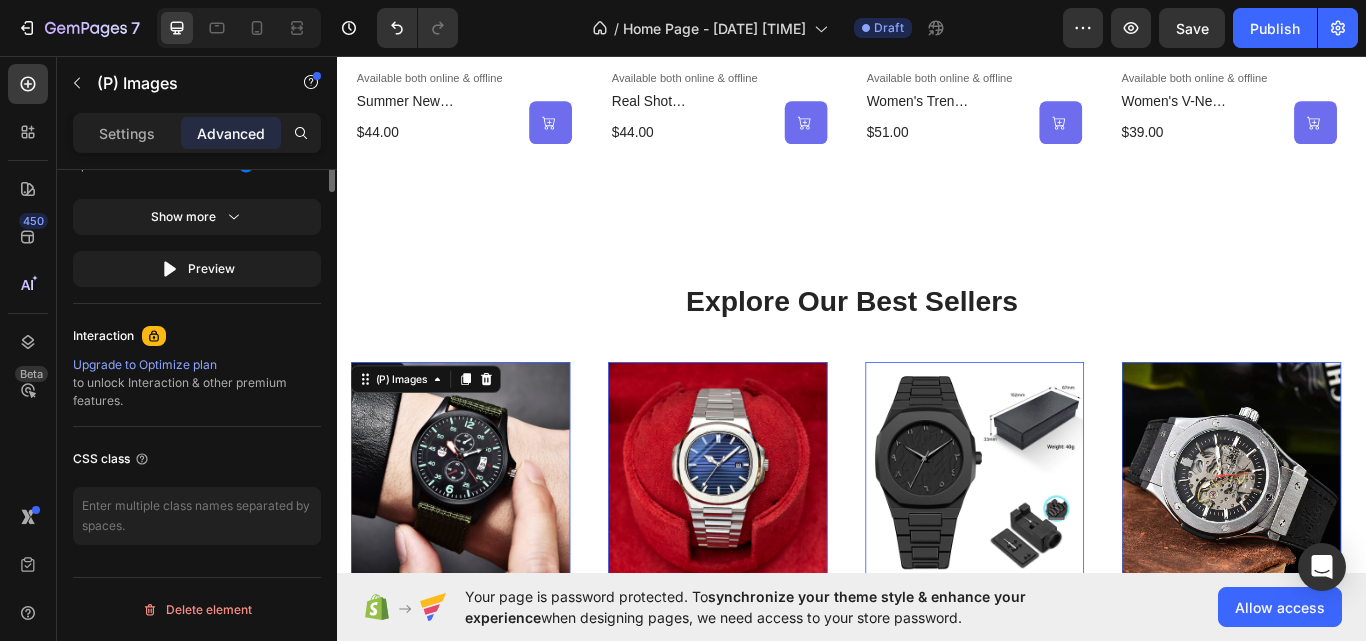 scroll, scrollTop: 1068, scrollLeft: 0, axis: vertical 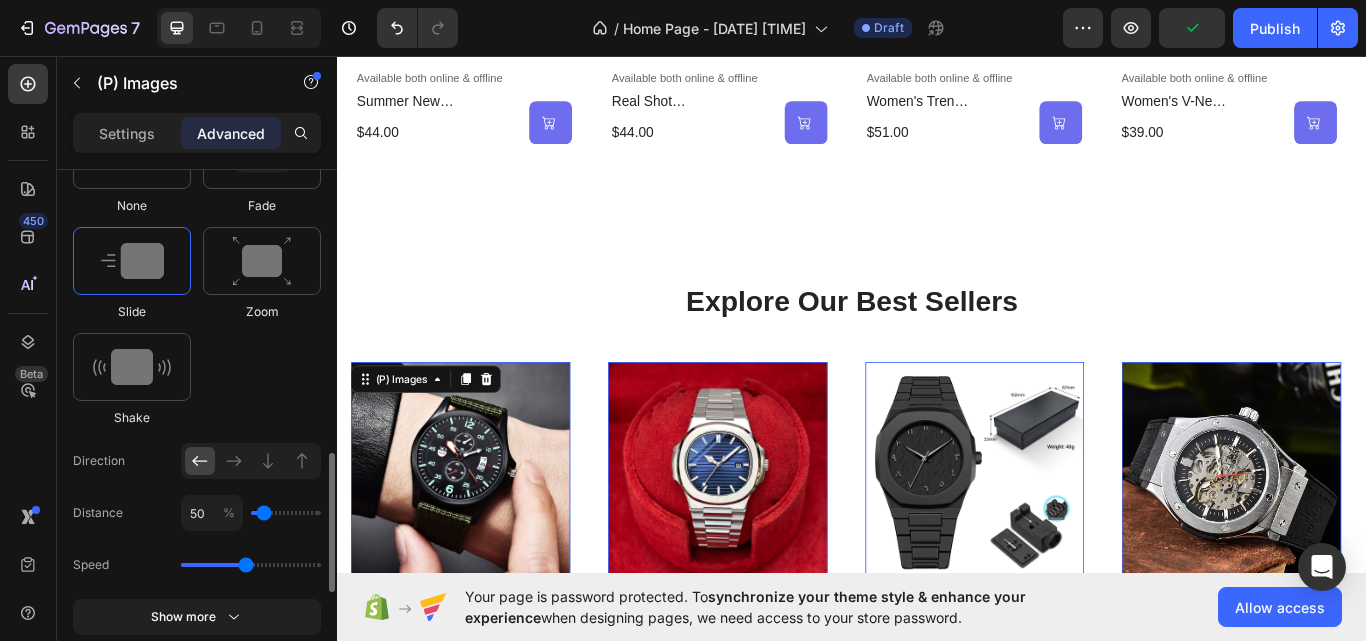 click at bounding box center (132, 261) 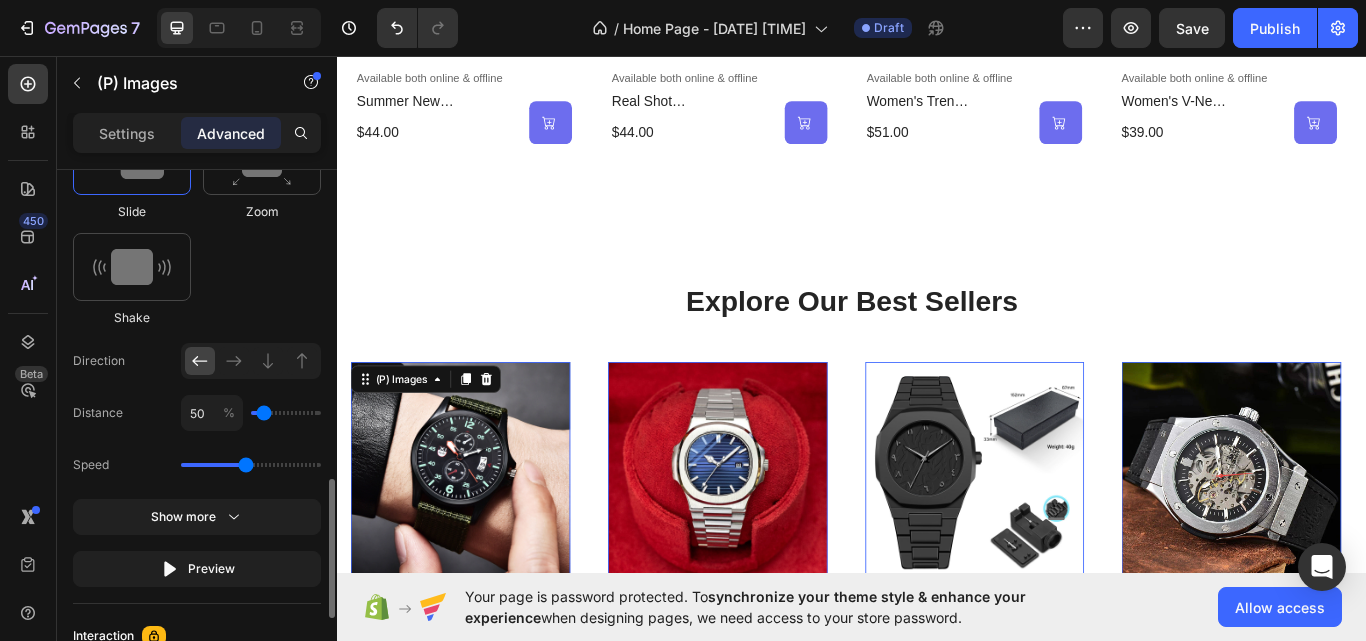 scroll, scrollTop: 968, scrollLeft: 0, axis: vertical 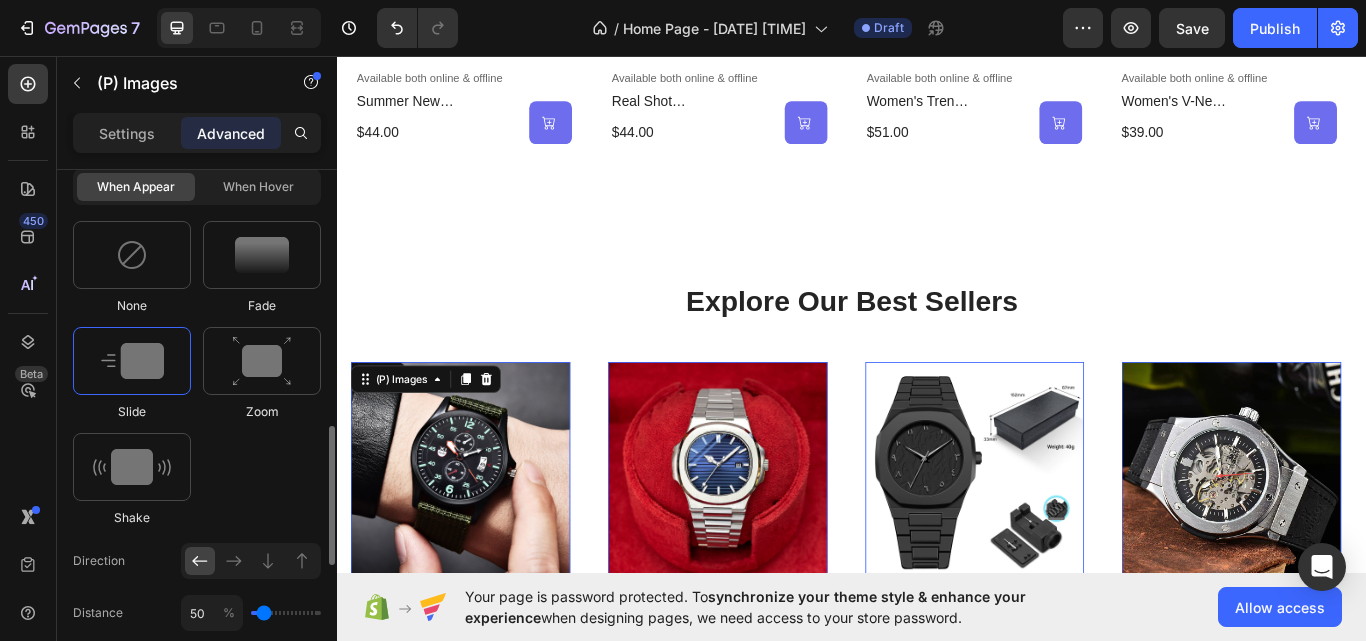 click at bounding box center [132, 361] 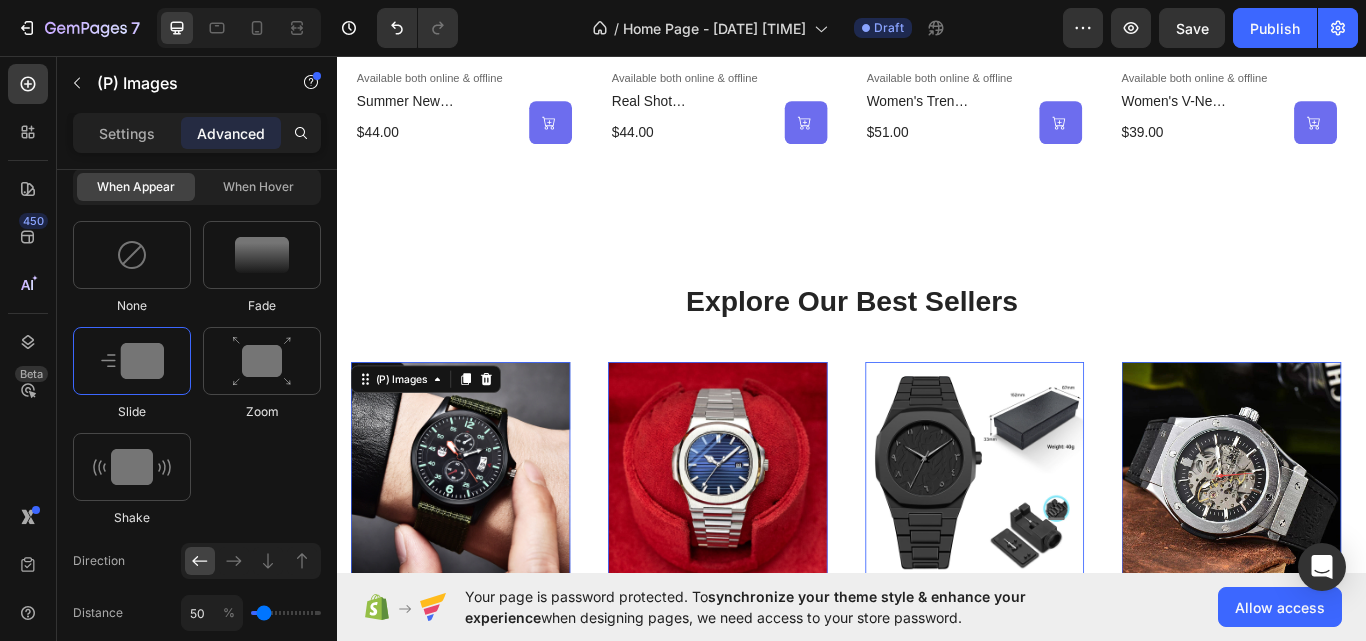 click at bounding box center (480, 542) 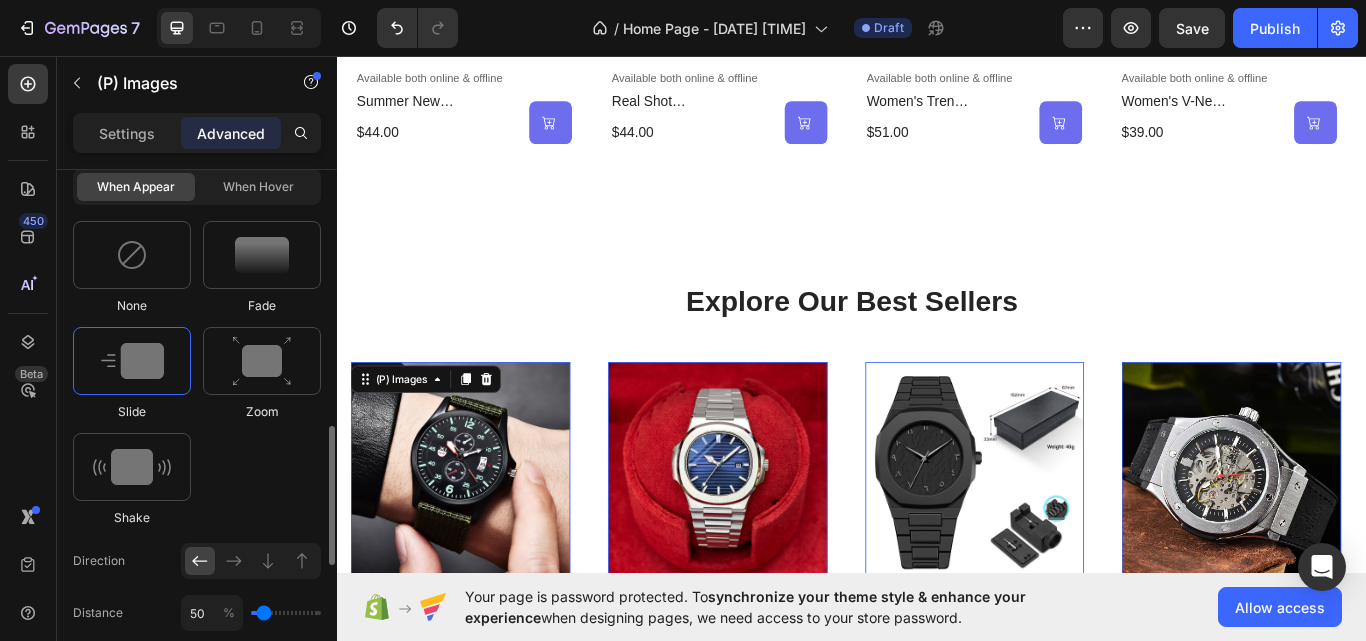click at bounding box center (132, 361) 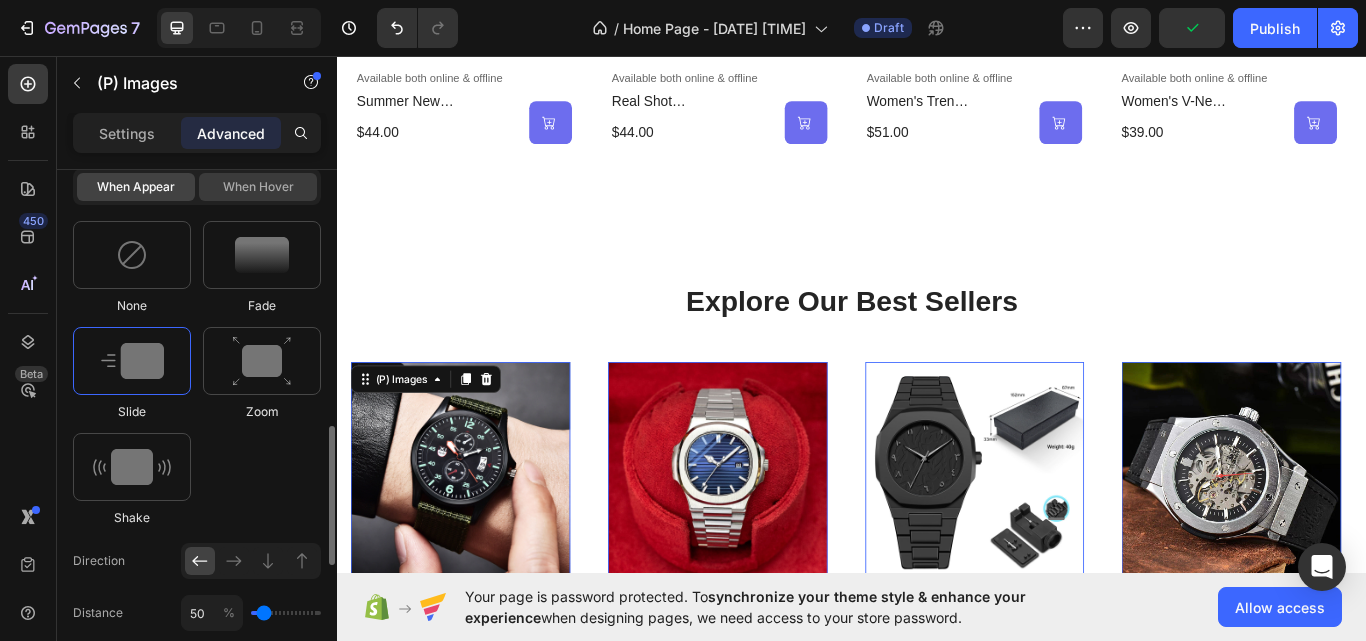 click on "When hover" 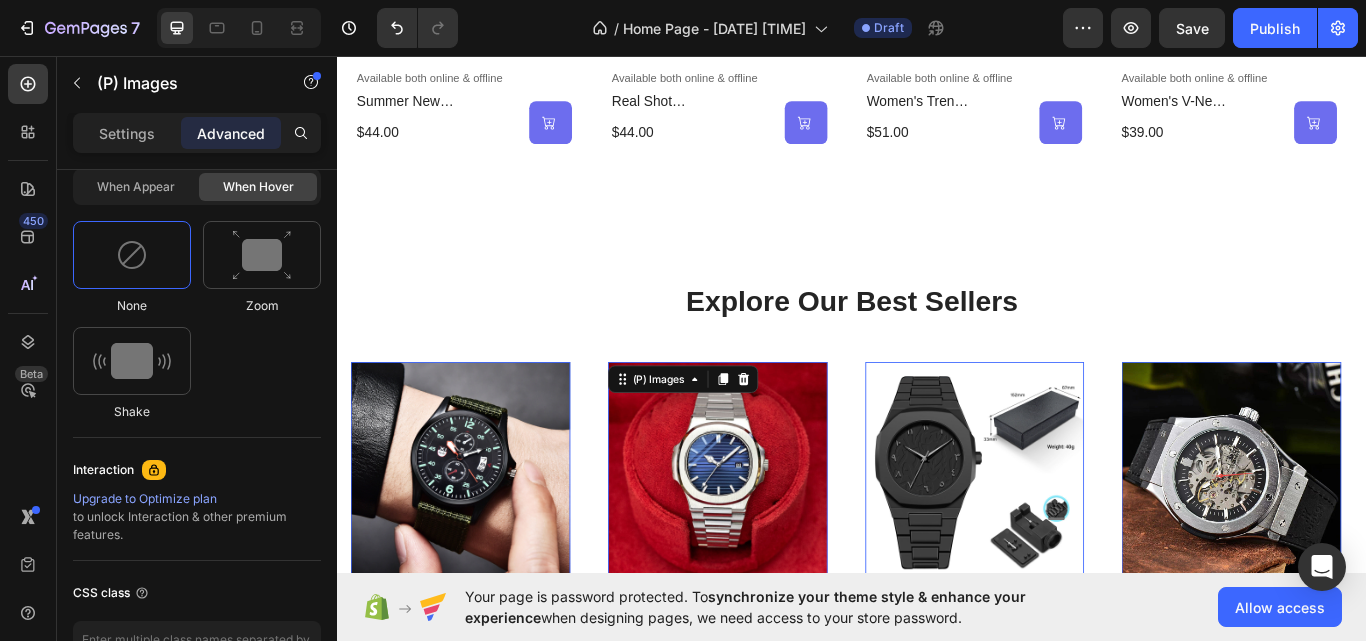 click at bounding box center (780, 542) 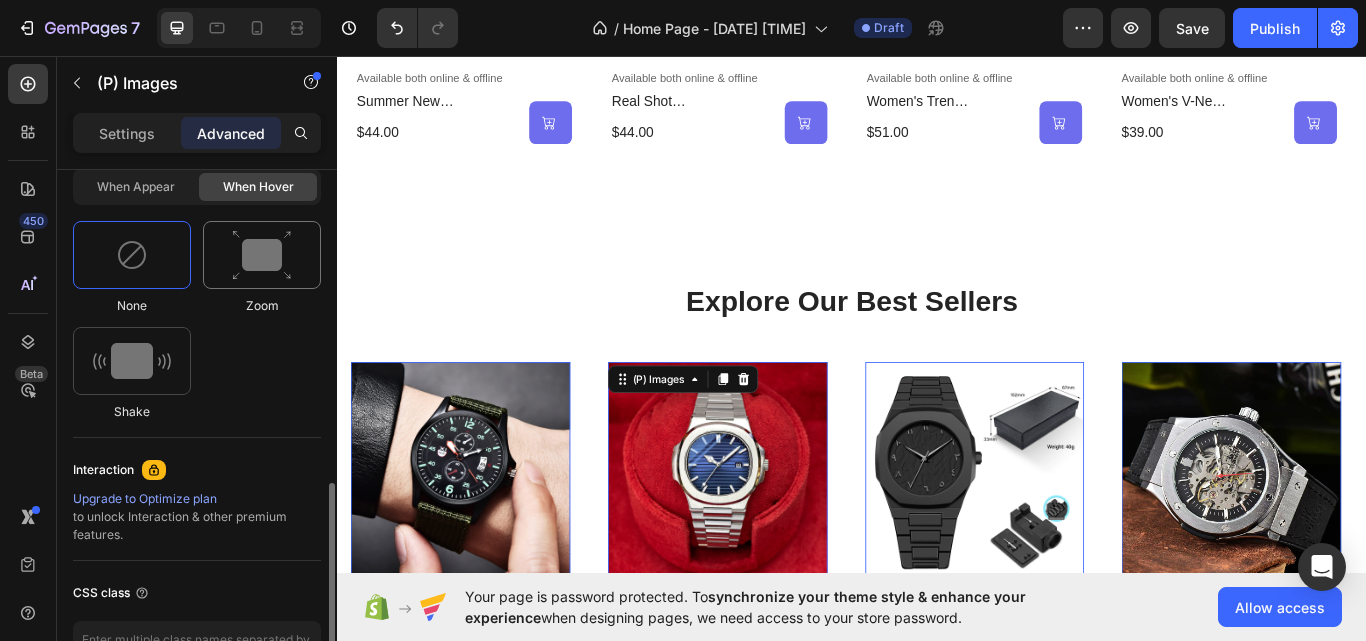 click at bounding box center [262, 255] 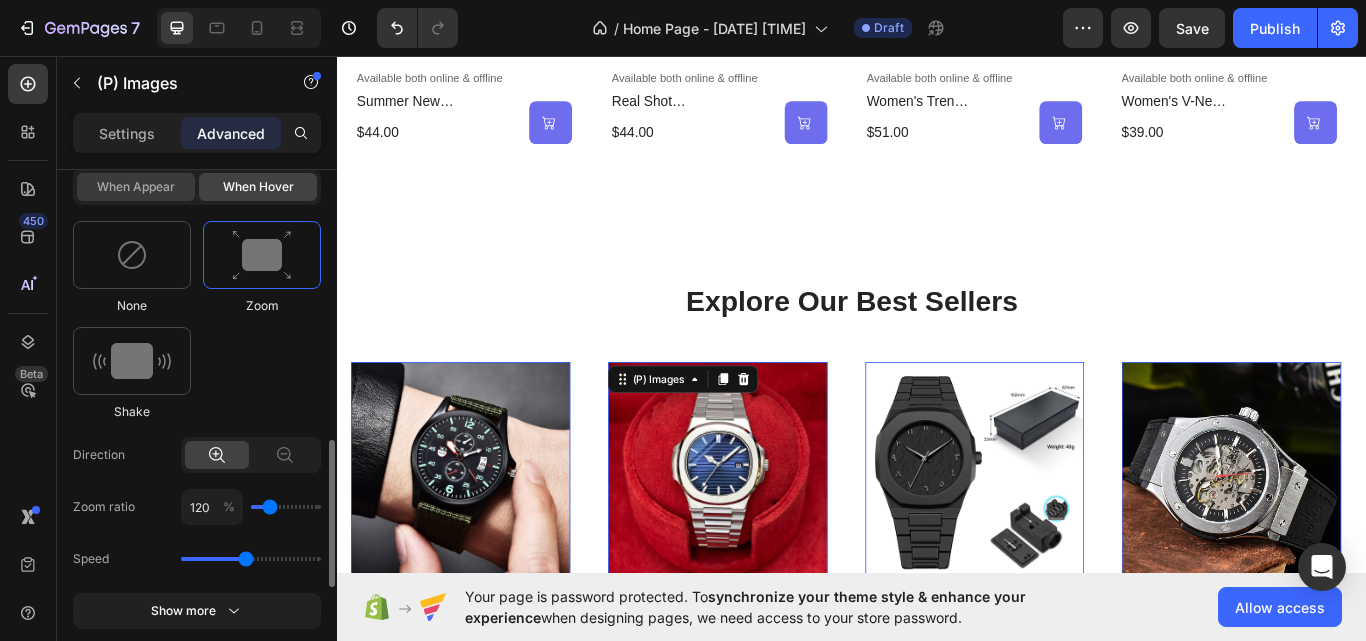 click on "When appear" 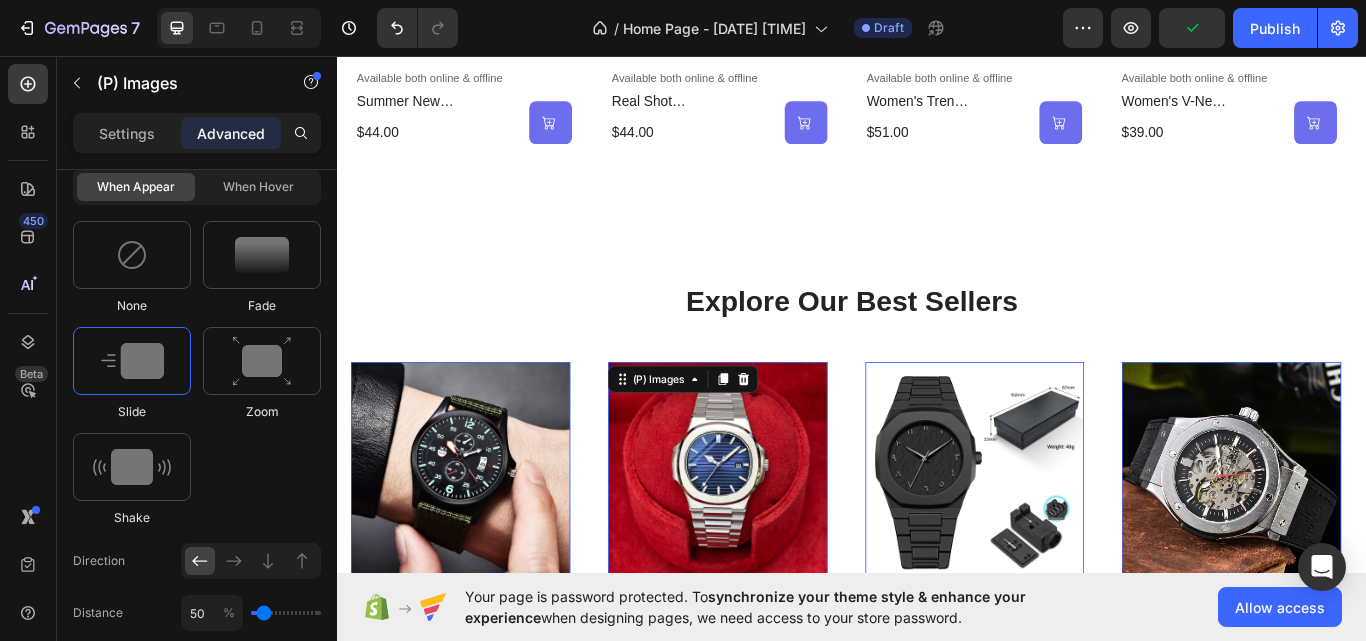 click at bounding box center (780, 542) 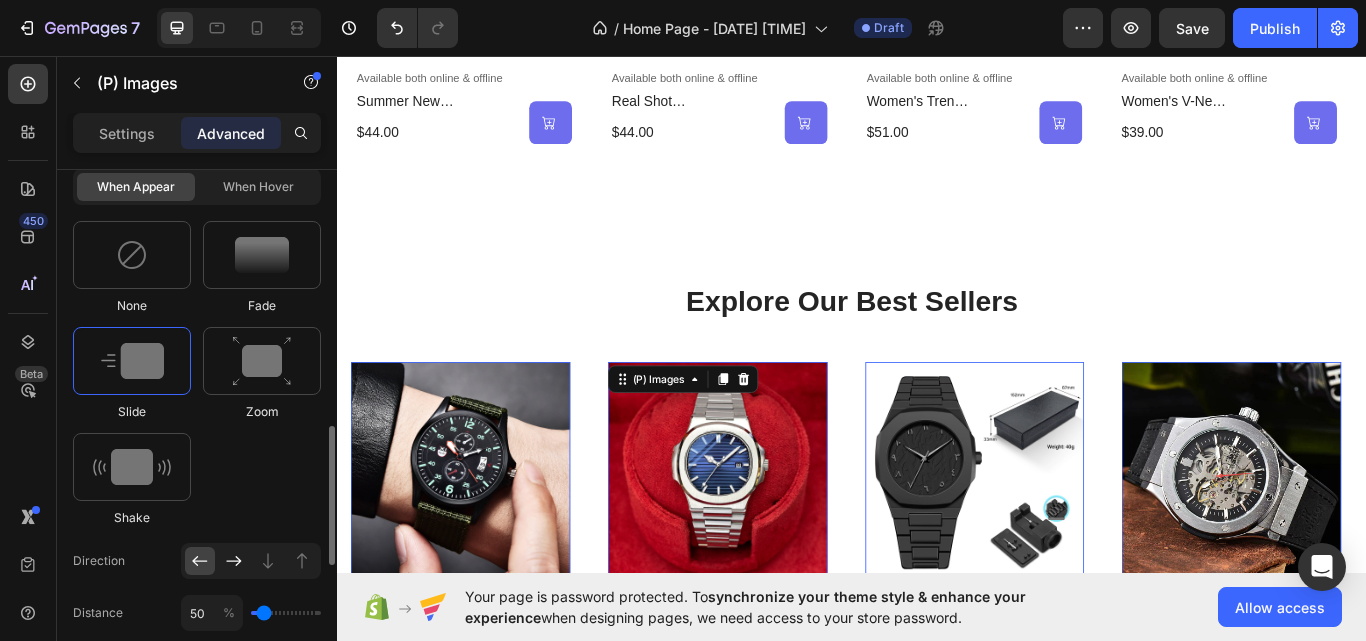 click 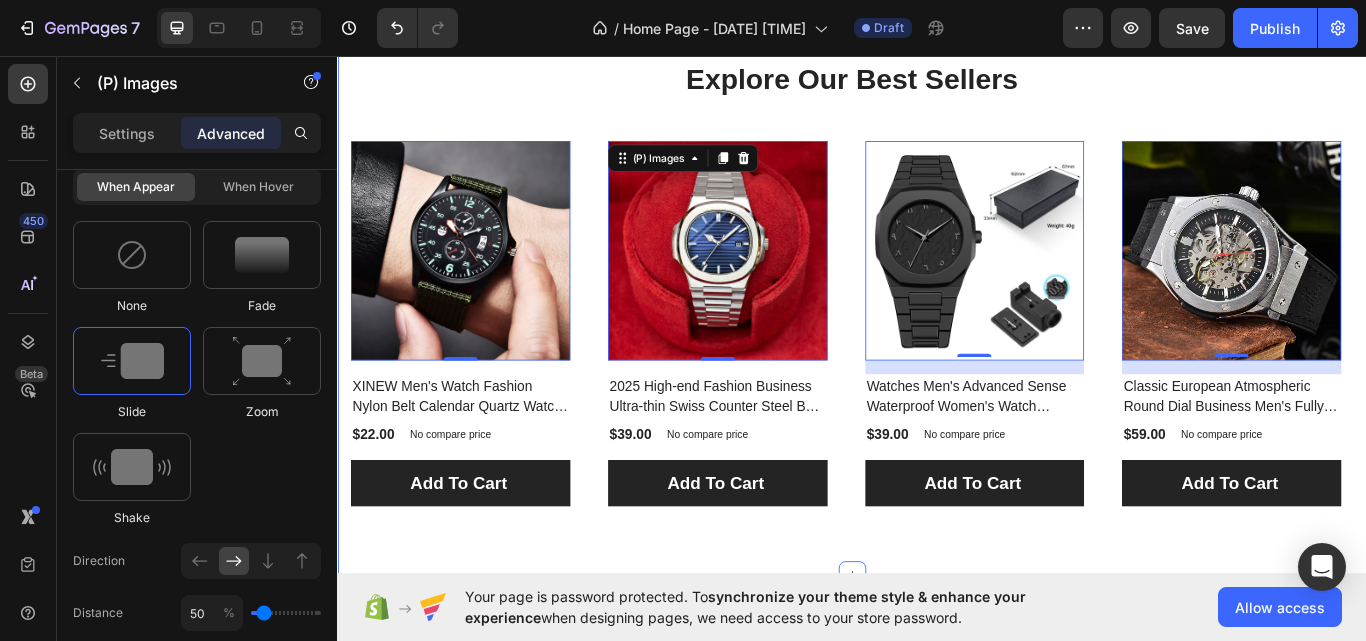 scroll, scrollTop: 2000, scrollLeft: 0, axis: vertical 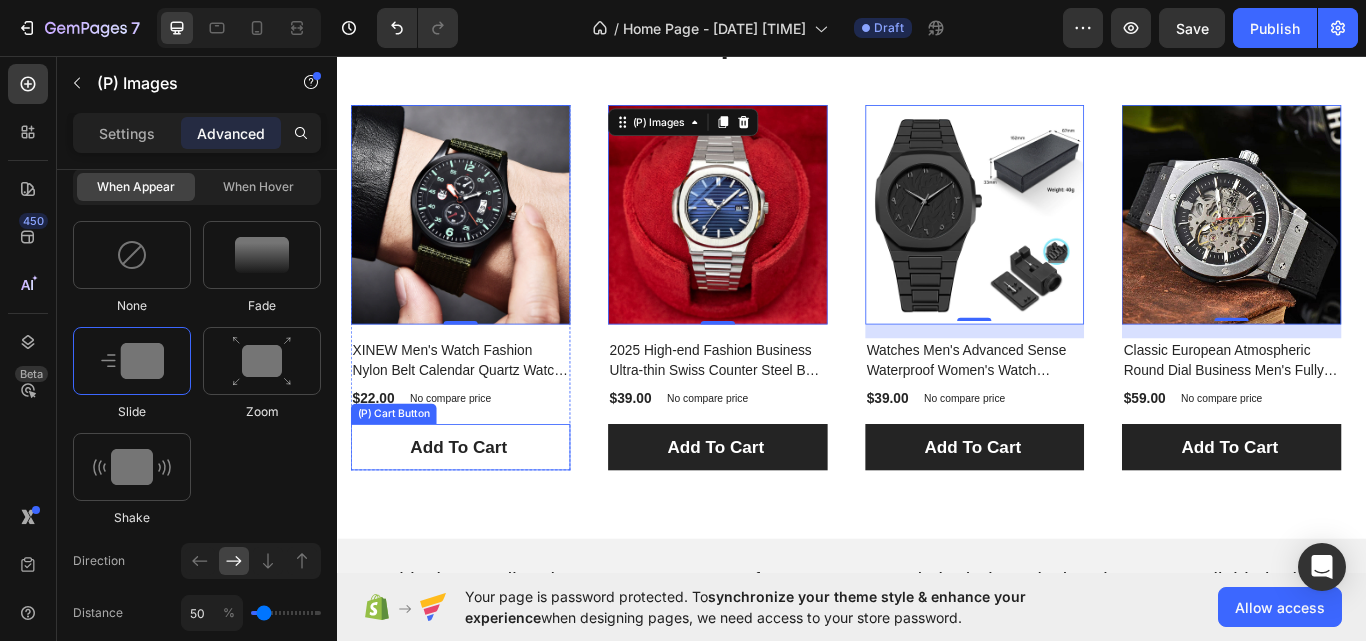 click on "Add to cart" at bounding box center [480, 513] 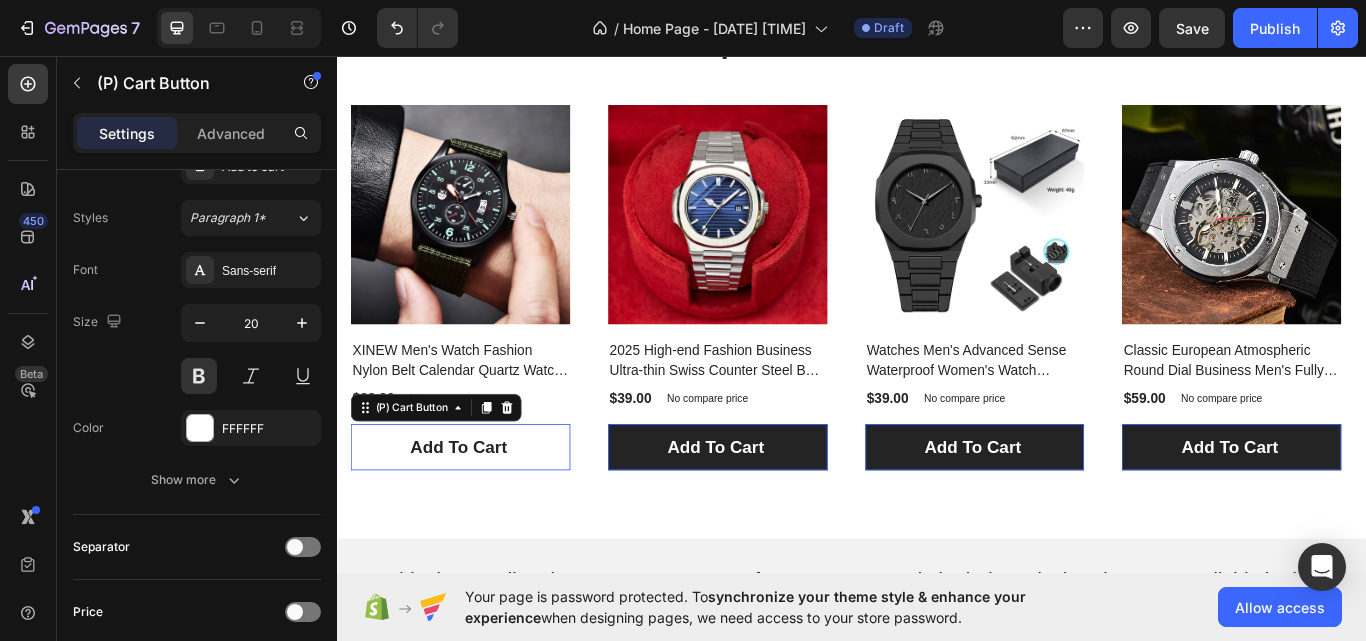 scroll, scrollTop: 0, scrollLeft: 0, axis: both 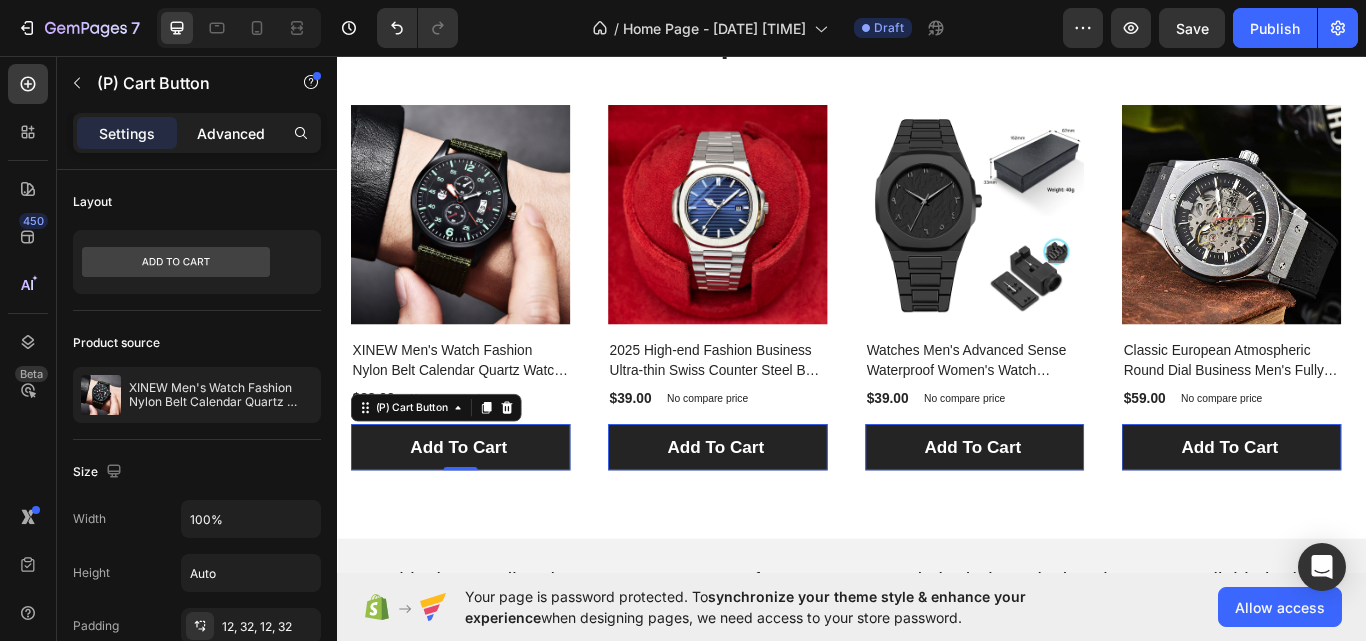 click on "Advanced" at bounding box center [231, 133] 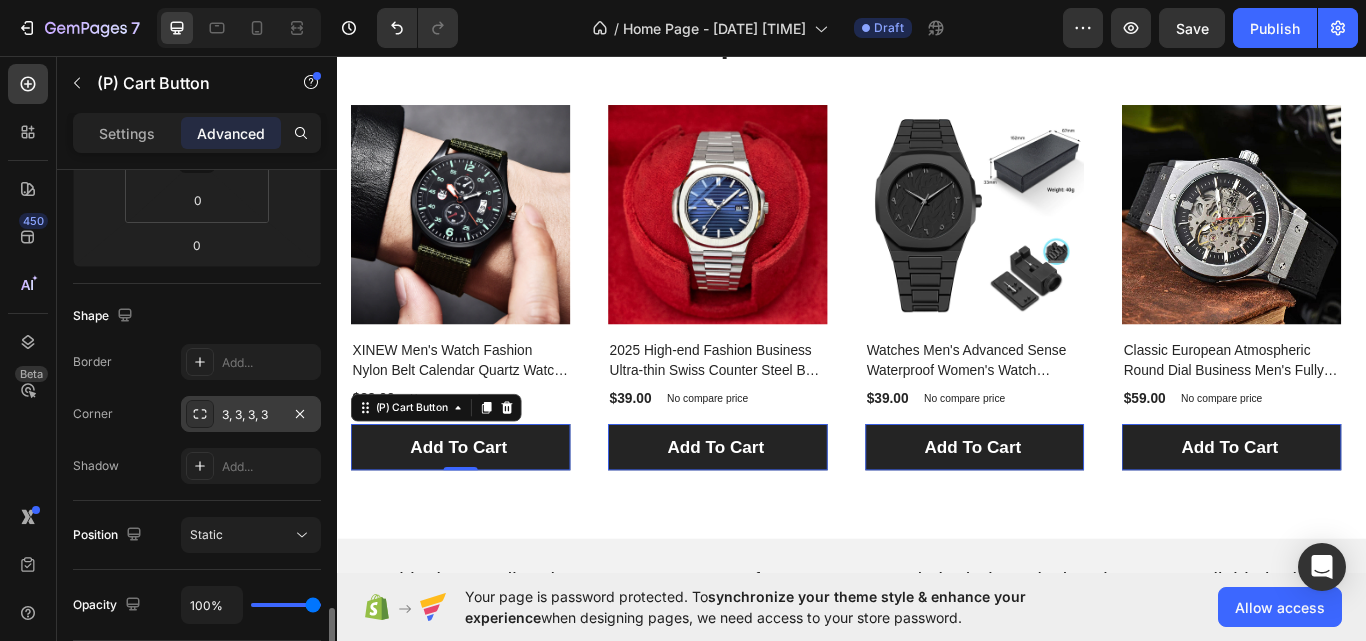 scroll, scrollTop: 600, scrollLeft: 0, axis: vertical 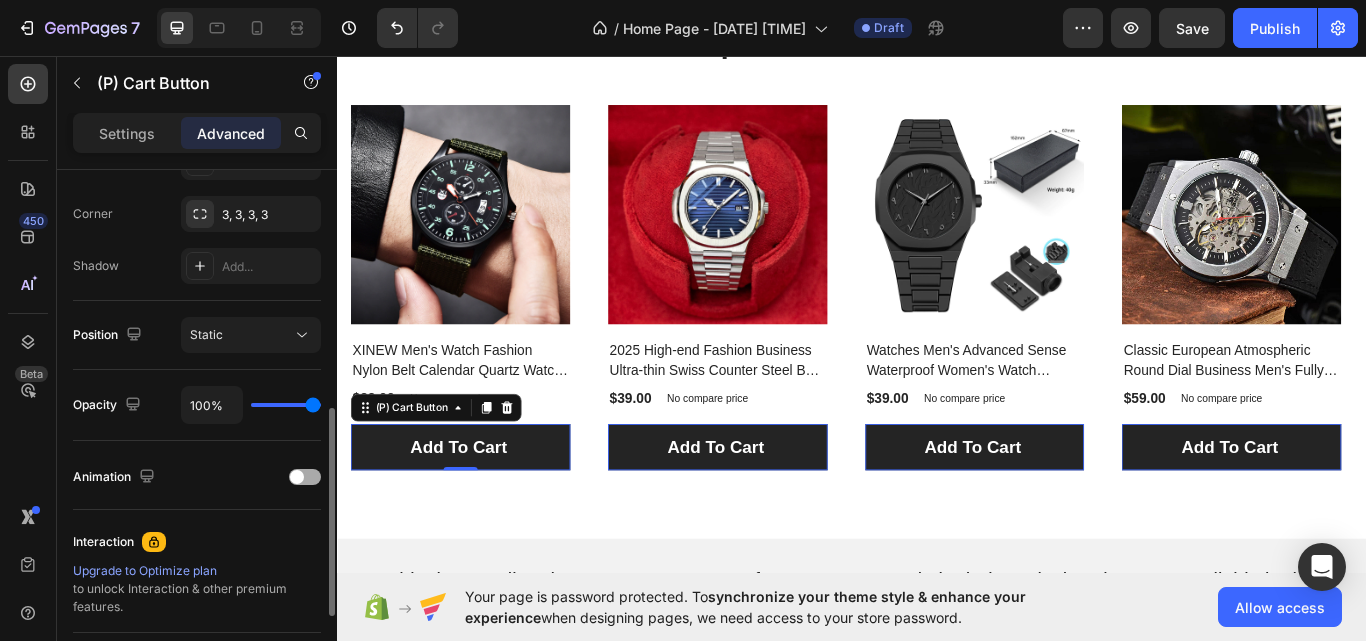 click at bounding box center [305, 477] 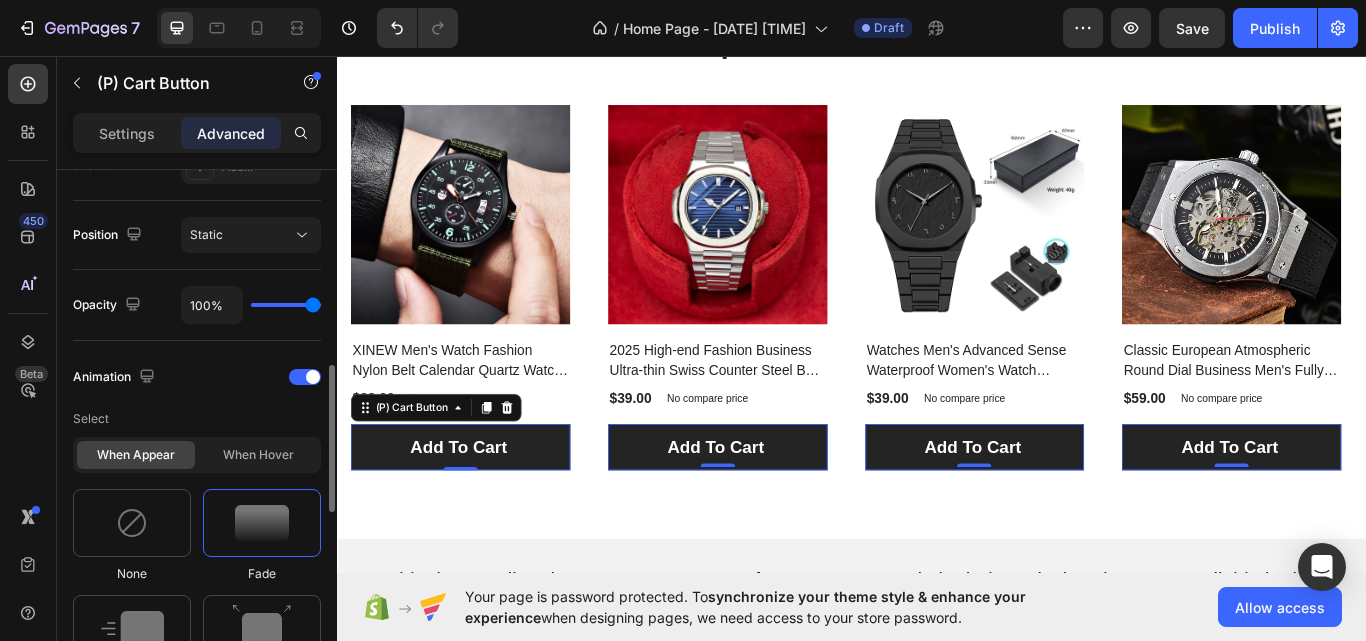 scroll, scrollTop: 800, scrollLeft: 0, axis: vertical 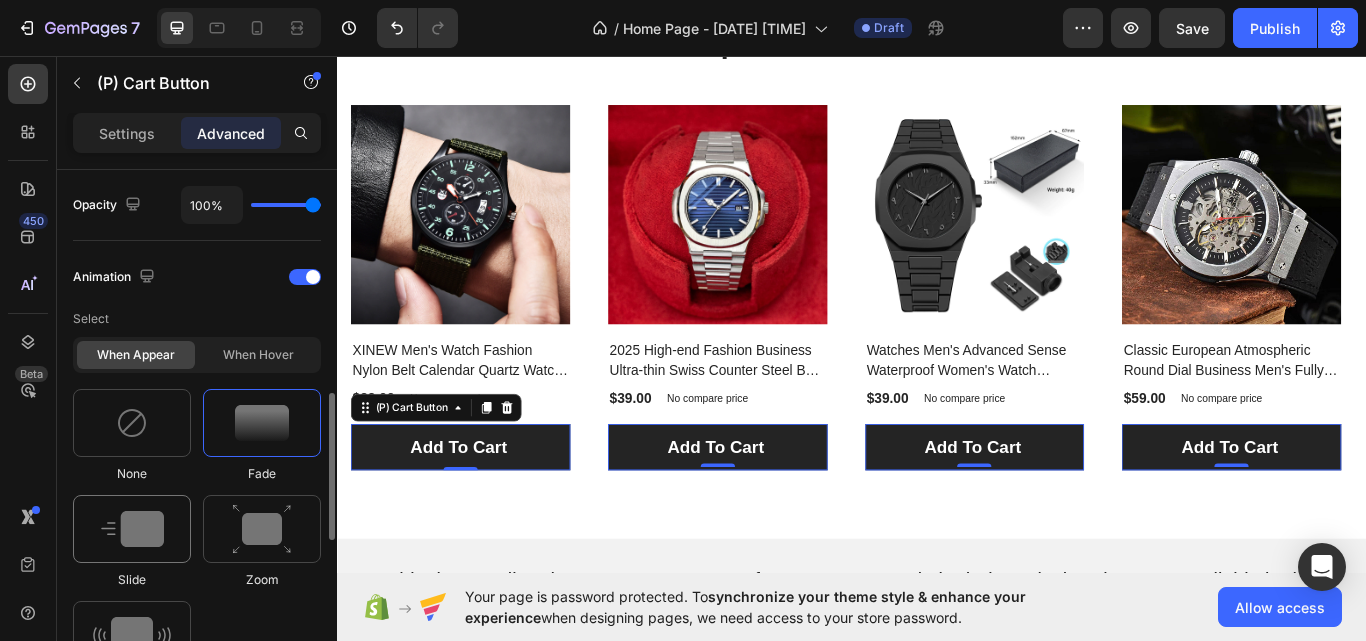 click at bounding box center [132, 529] 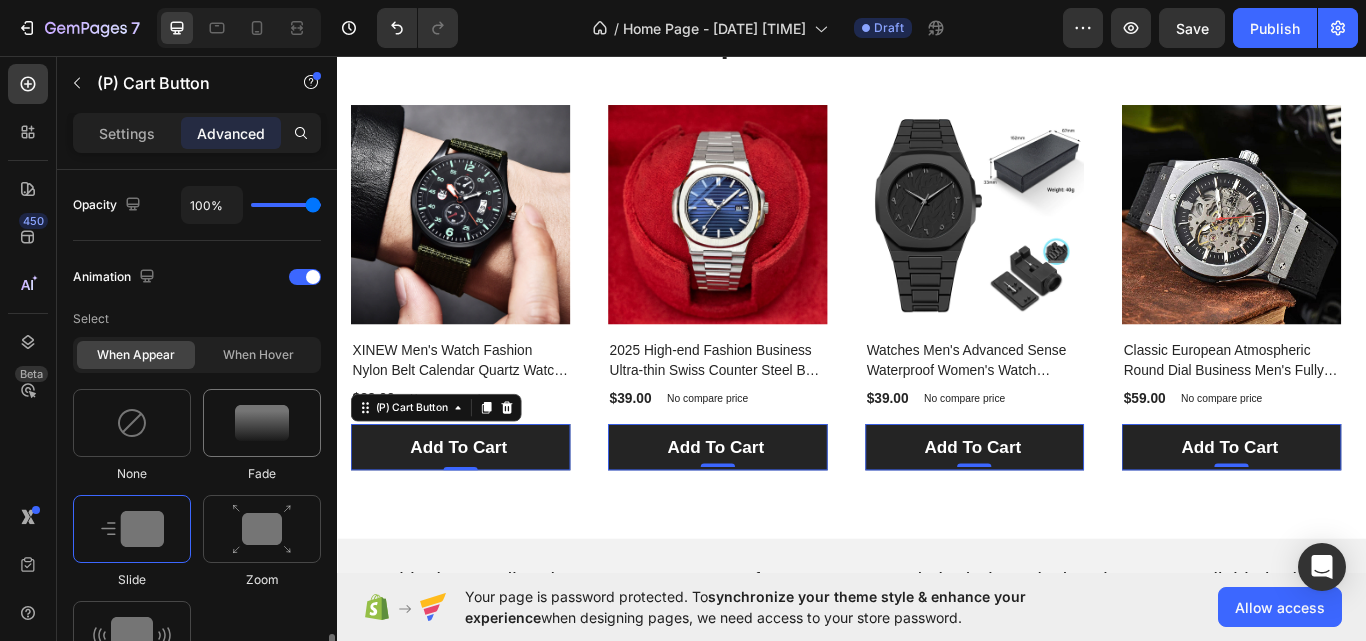 scroll, scrollTop: 1000, scrollLeft: 0, axis: vertical 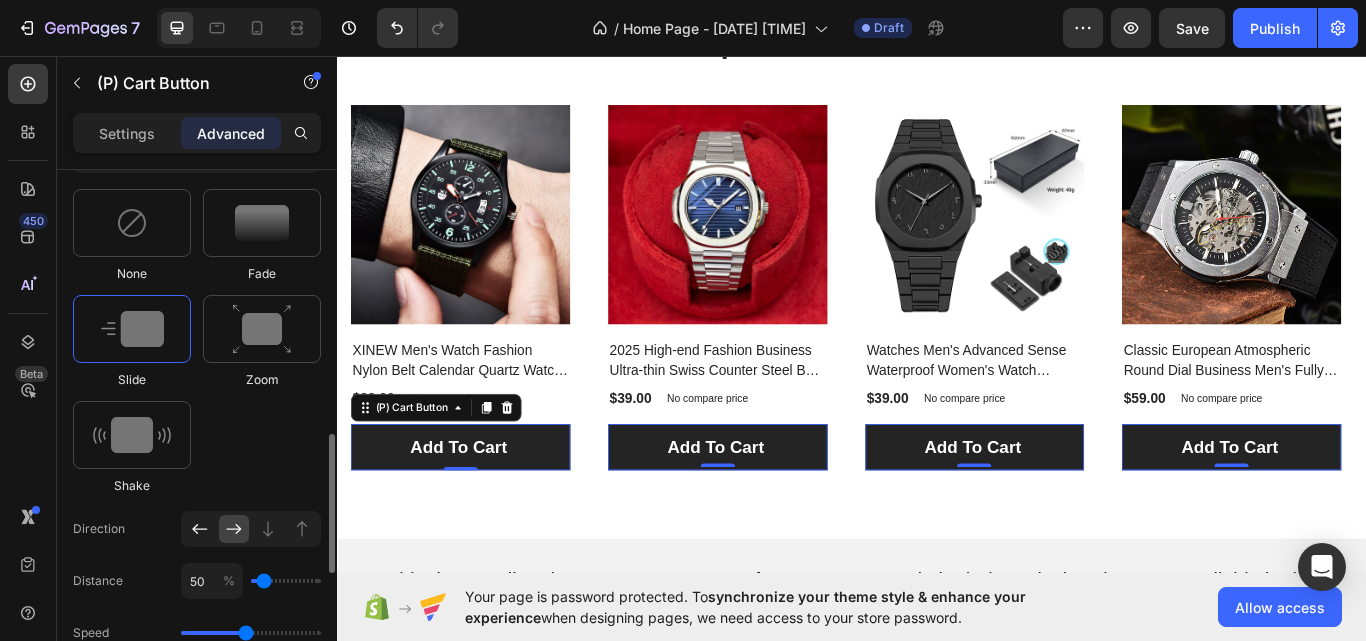 click 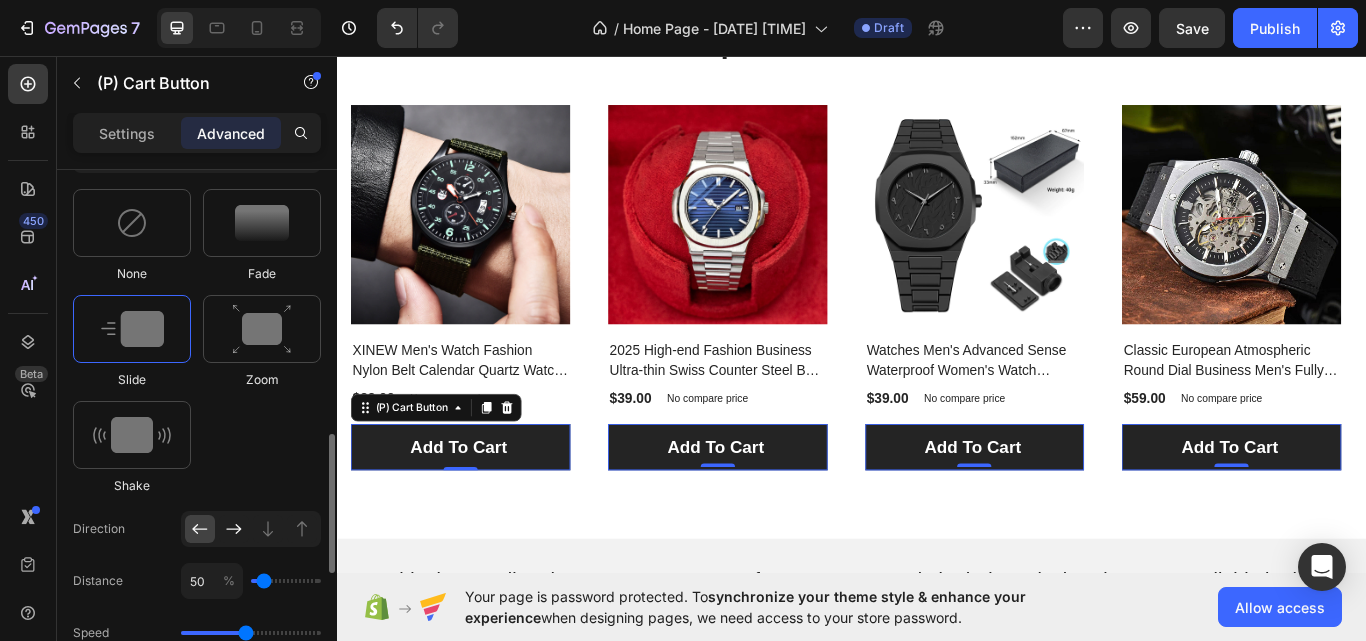 click 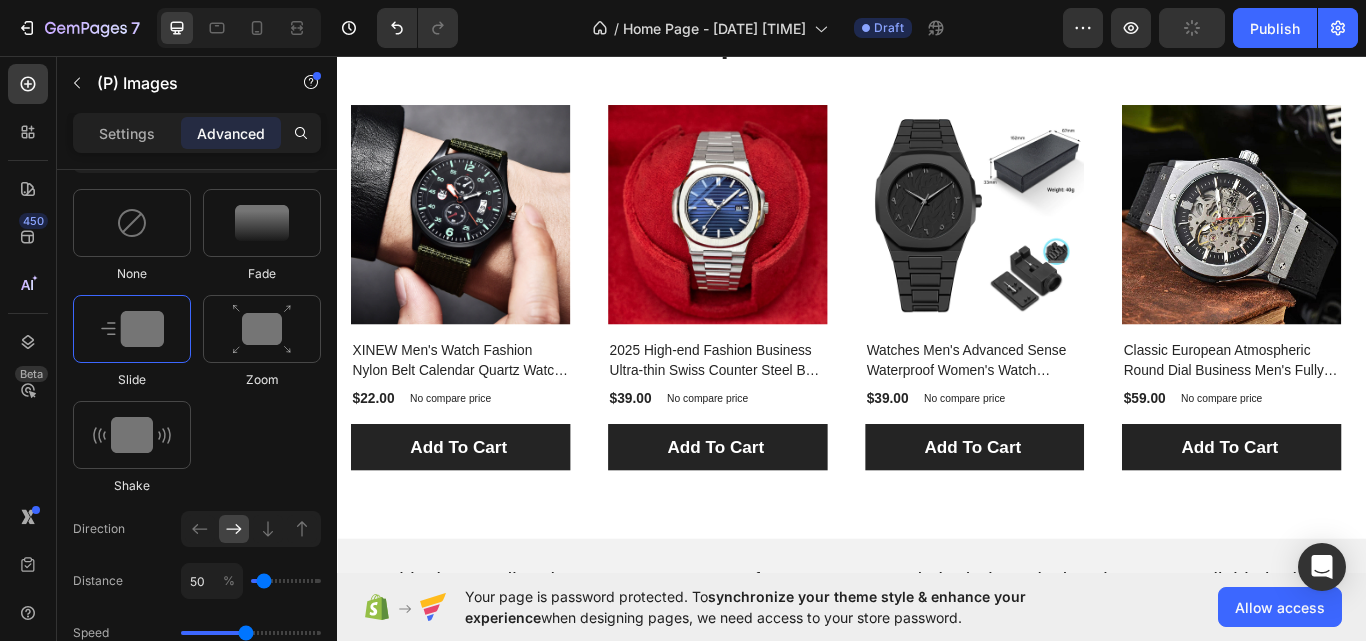 click at bounding box center [480, 242] 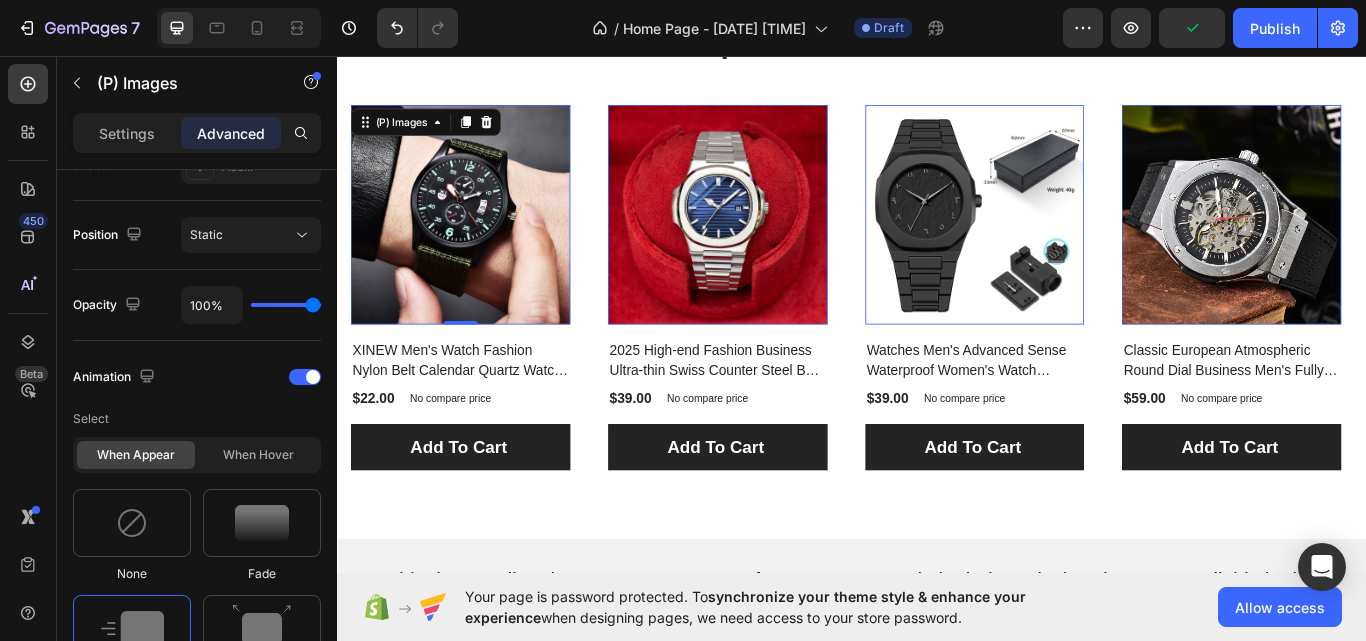 scroll, scrollTop: 1100, scrollLeft: 0, axis: vertical 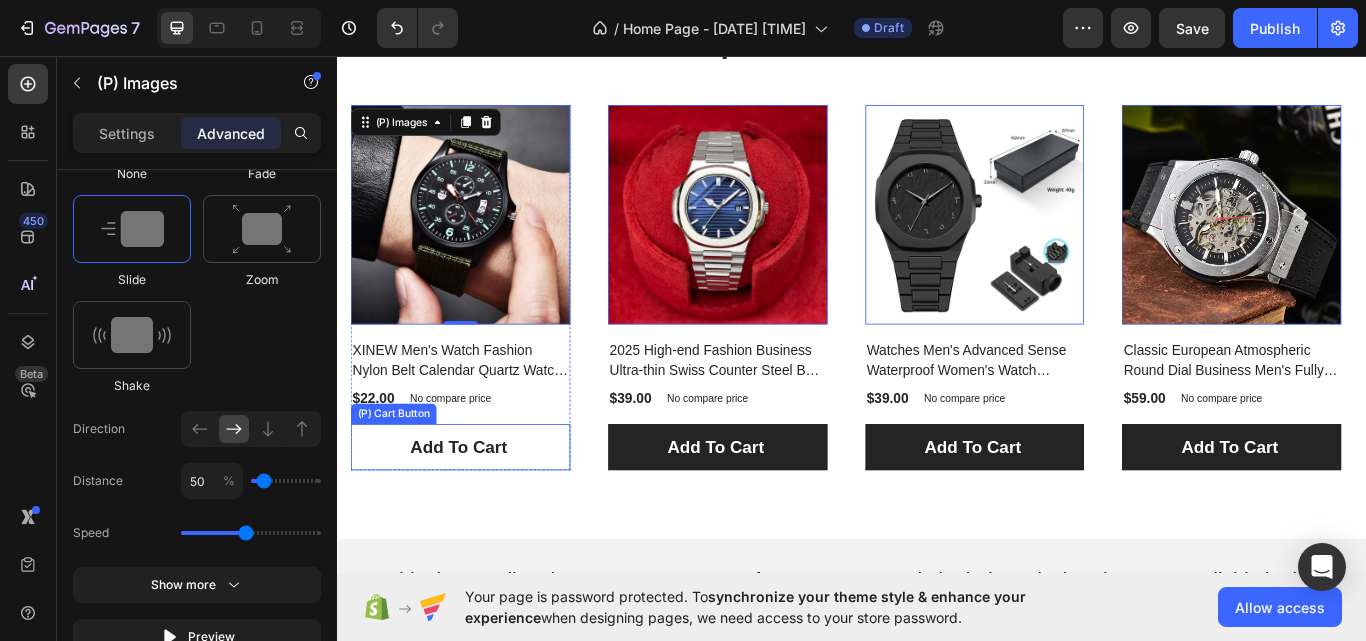 click on "Add to cart" at bounding box center (480, 513) 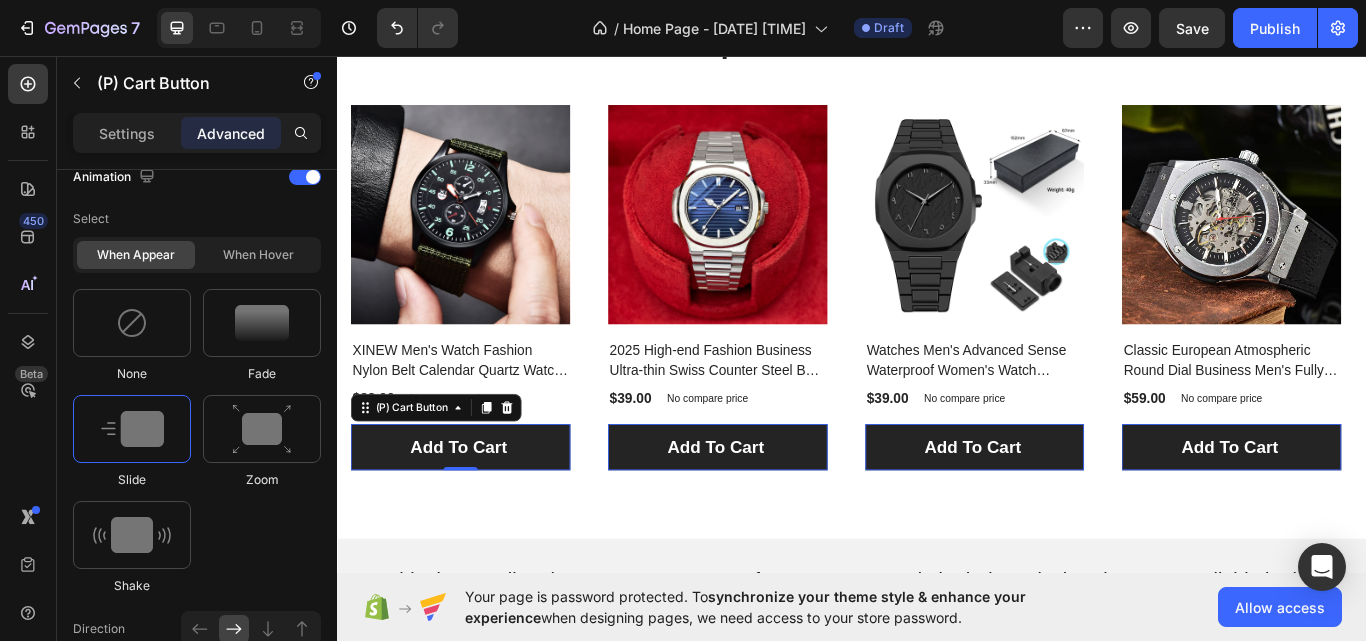 scroll, scrollTop: 1200, scrollLeft: 0, axis: vertical 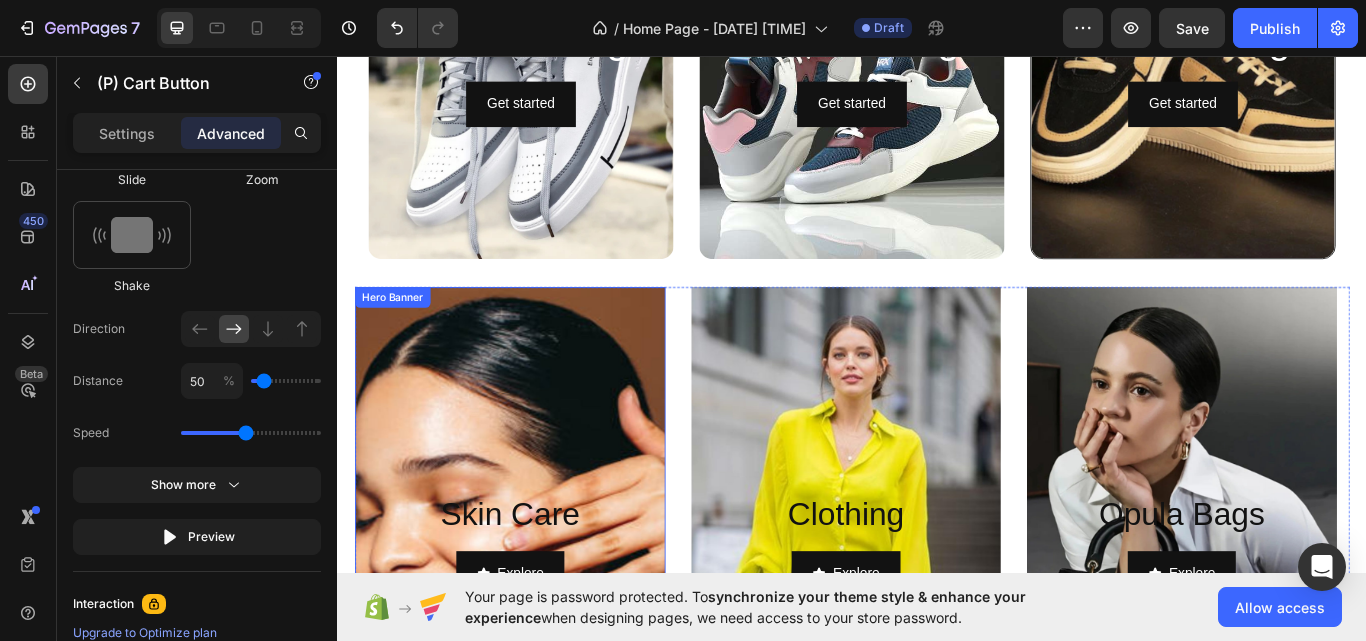 click at bounding box center [538, 626] 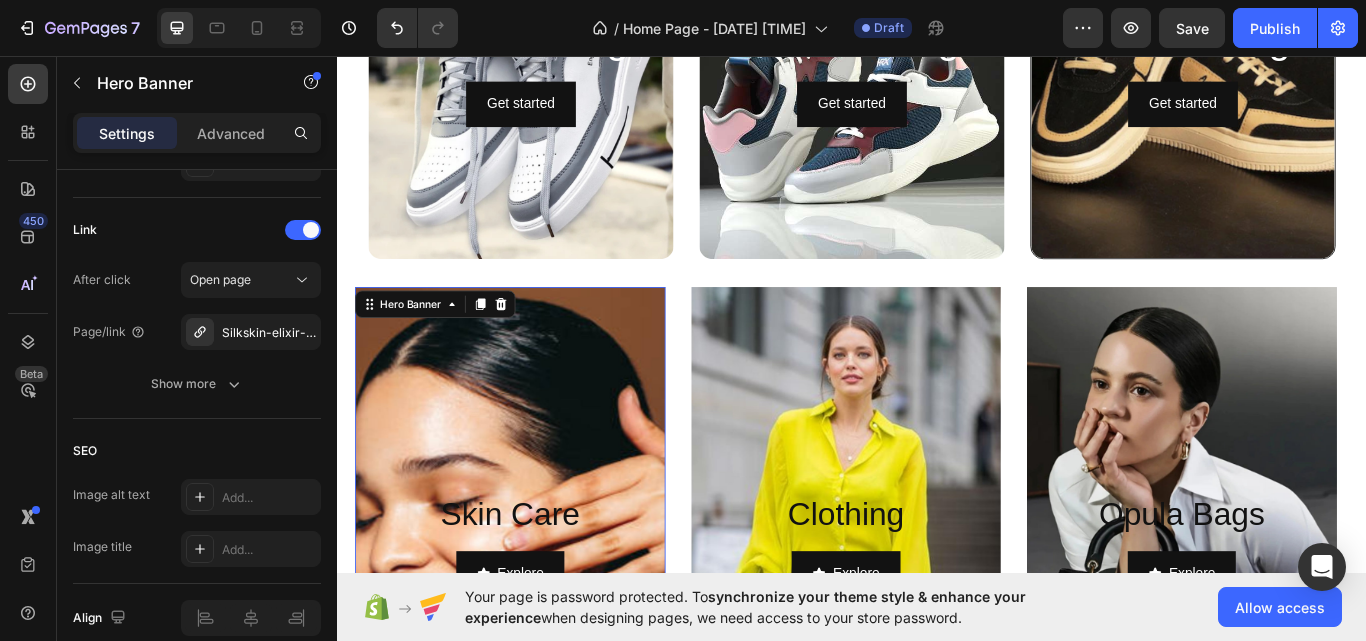 scroll, scrollTop: 0, scrollLeft: 0, axis: both 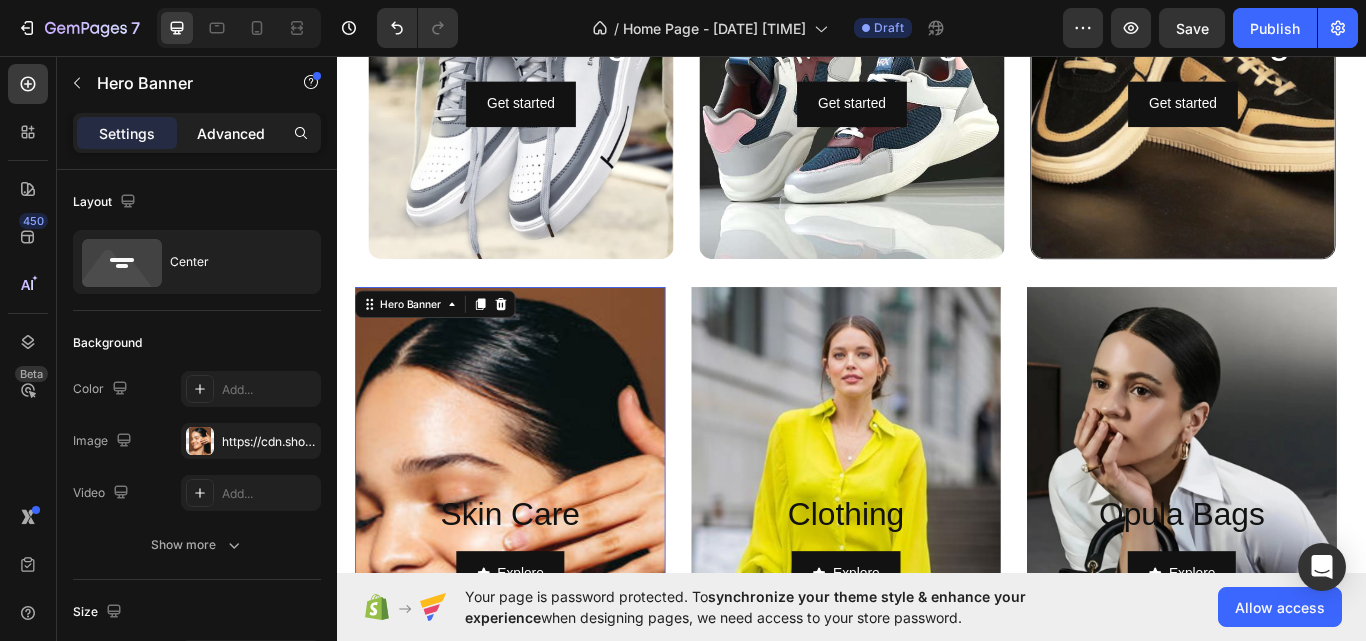 click on "Advanced" at bounding box center [231, 133] 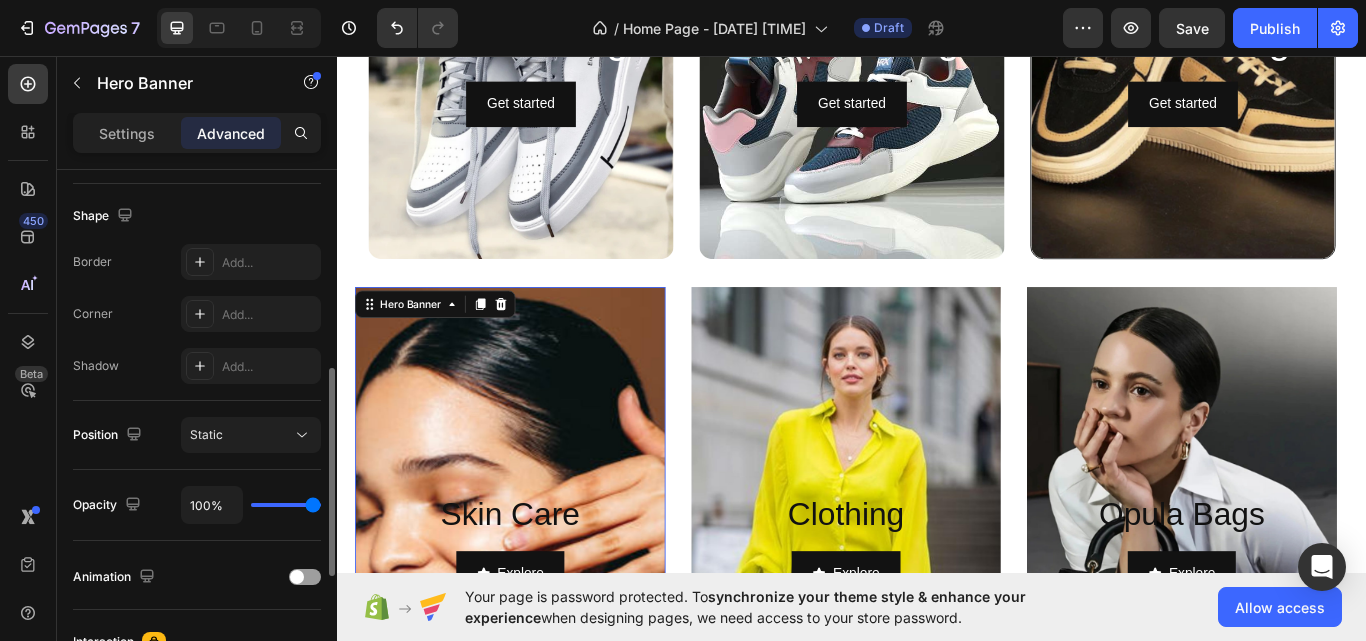 scroll, scrollTop: 700, scrollLeft: 0, axis: vertical 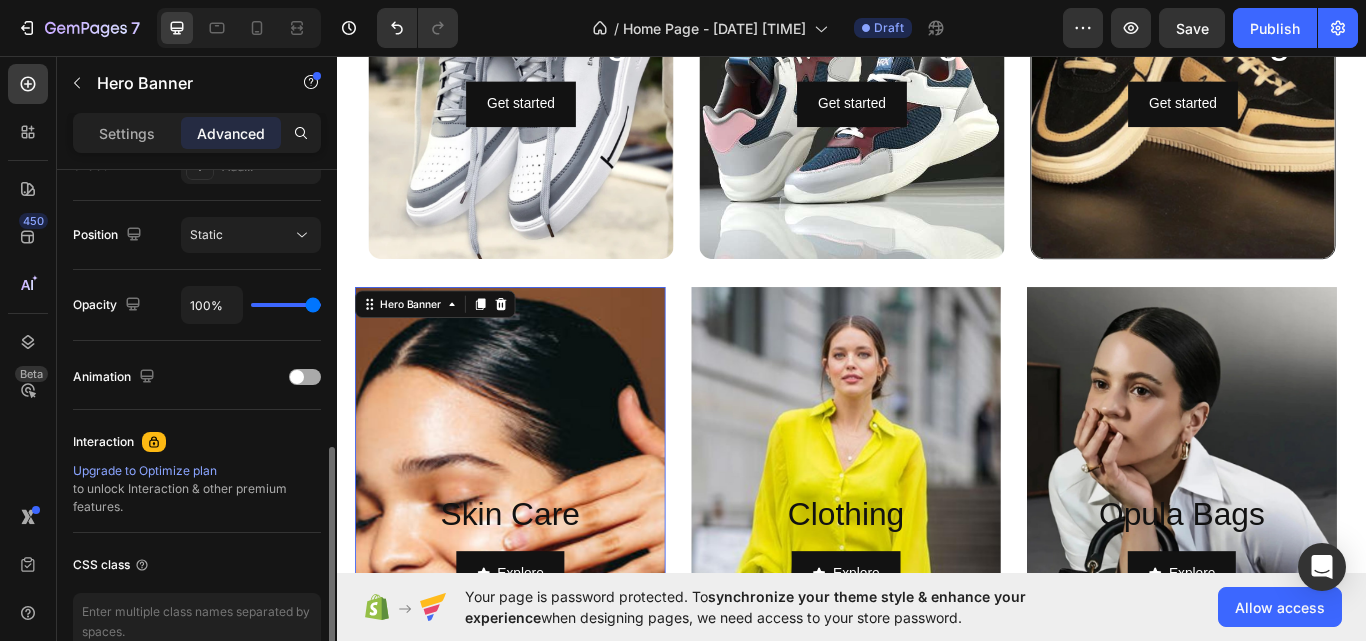 click at bounding box center (305, 377) 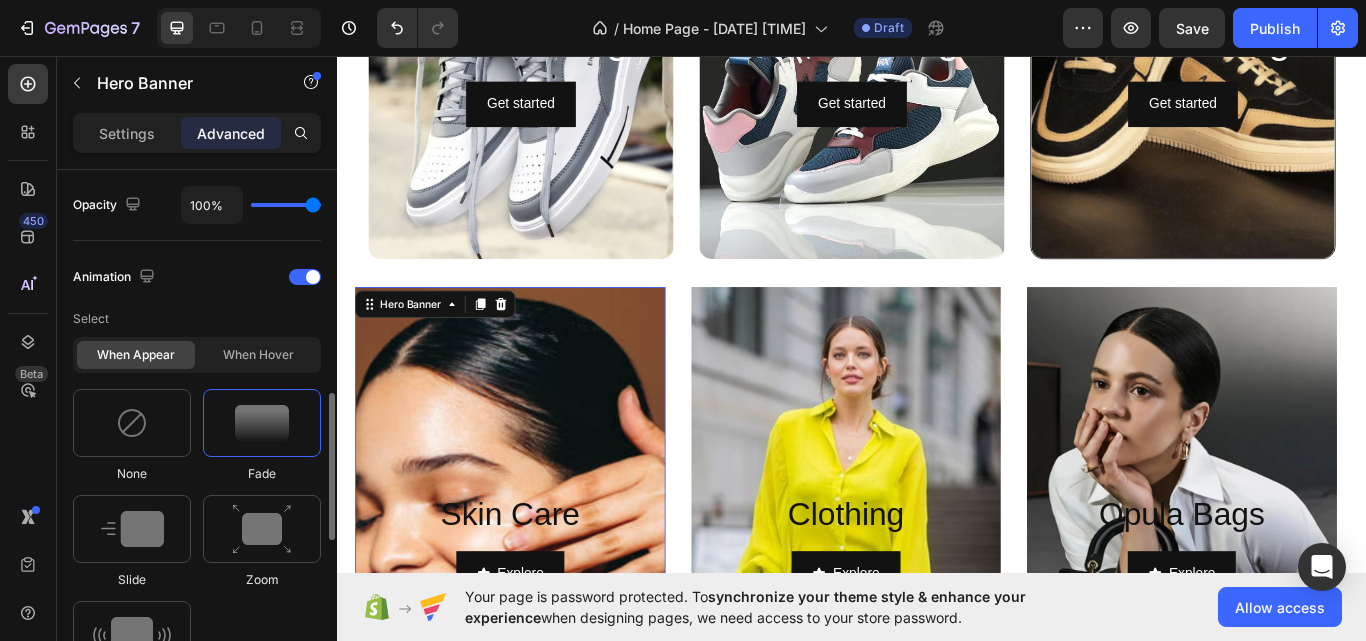 scroll, scrollTop: 1000, scrollLeft: 0, axis: vertical 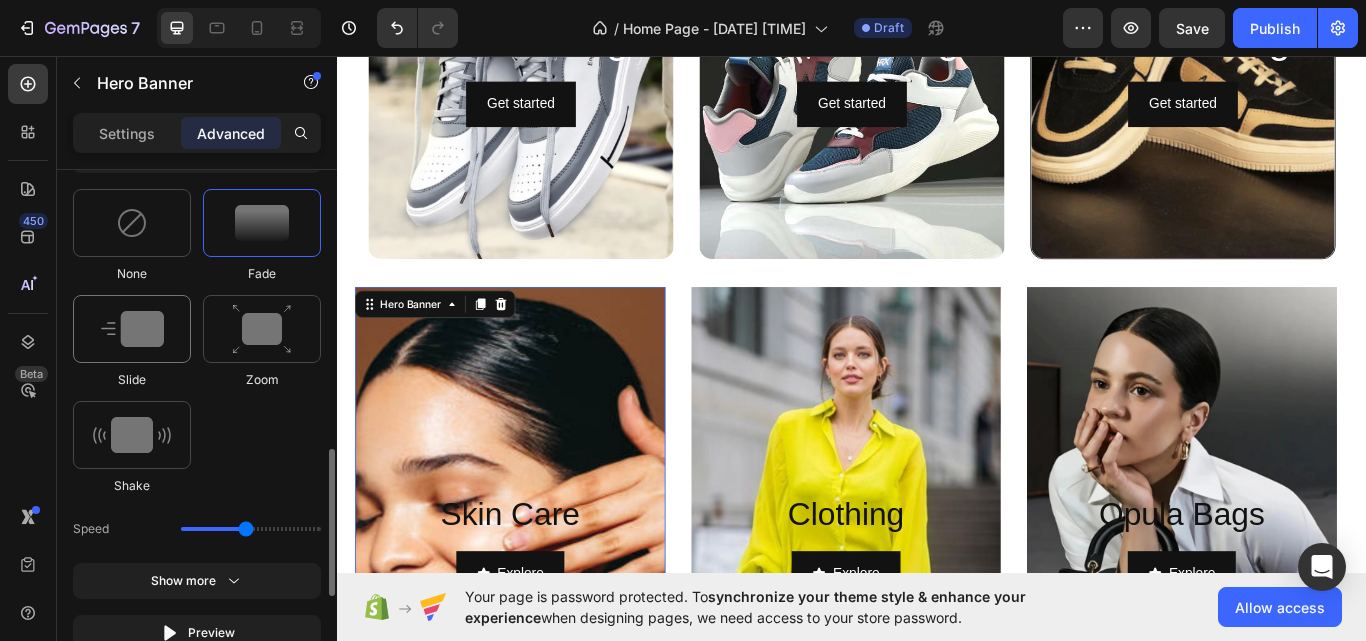 click at bounding box center [132, 329] 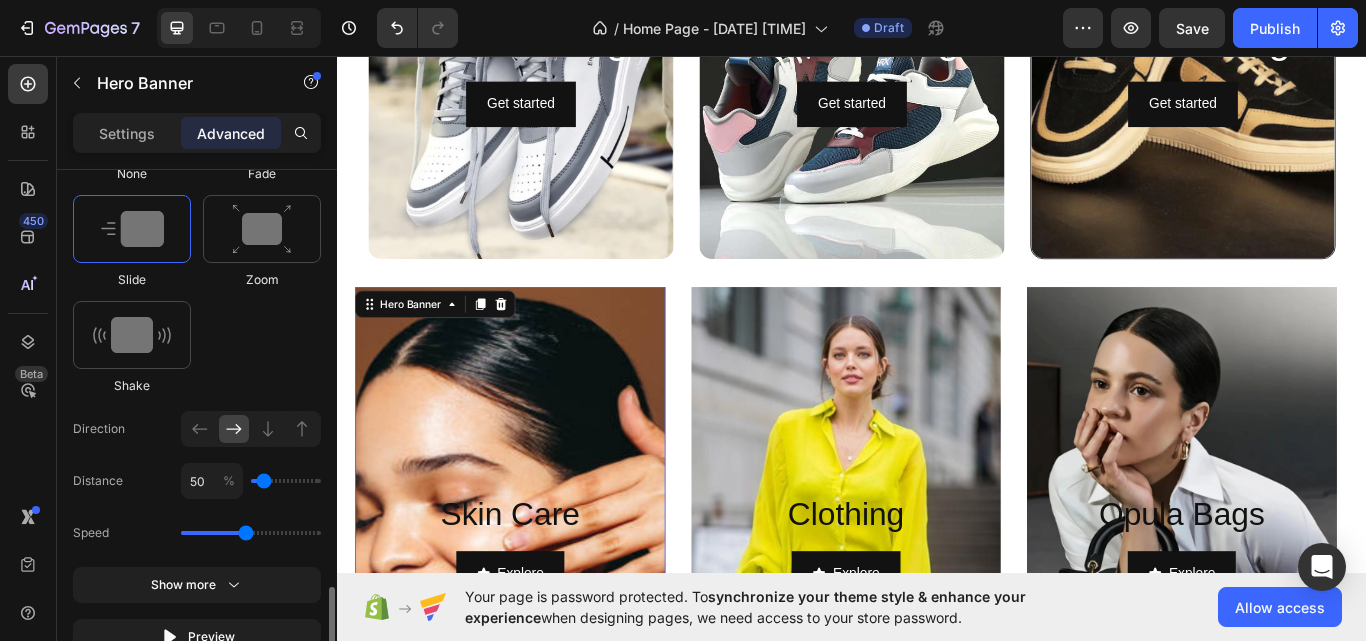 scroll, scrollTop: 1200, scrollLeft: 0, axis: vertical 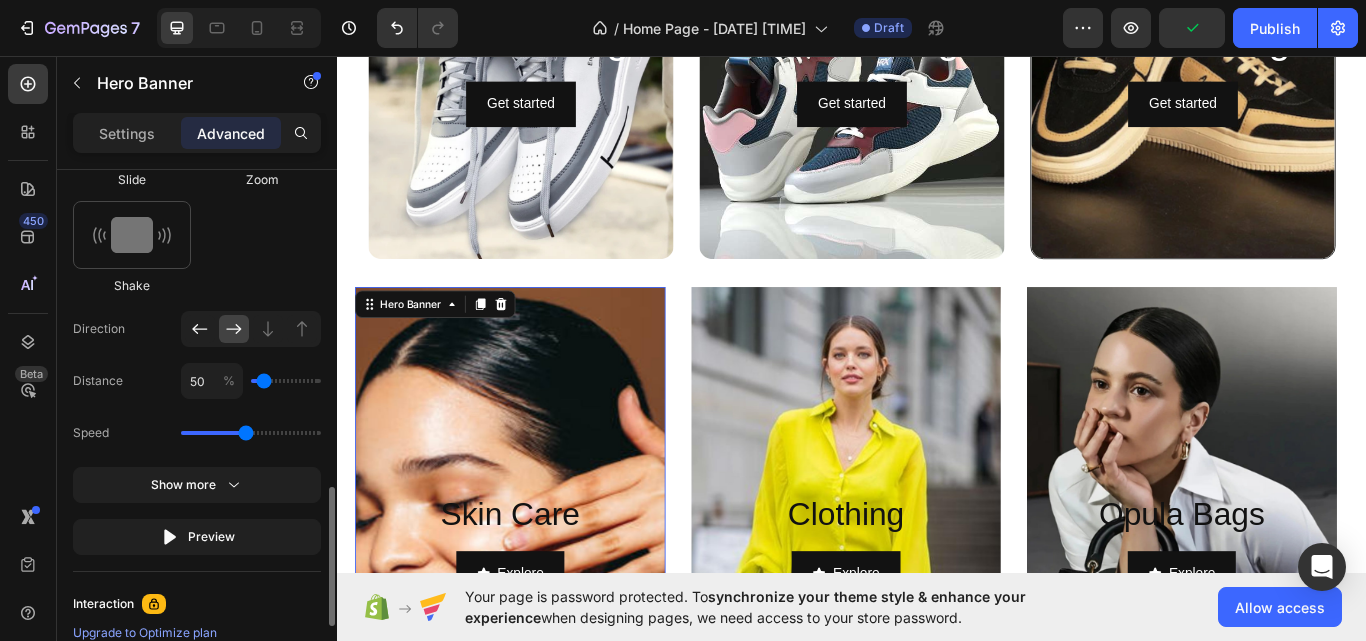 click 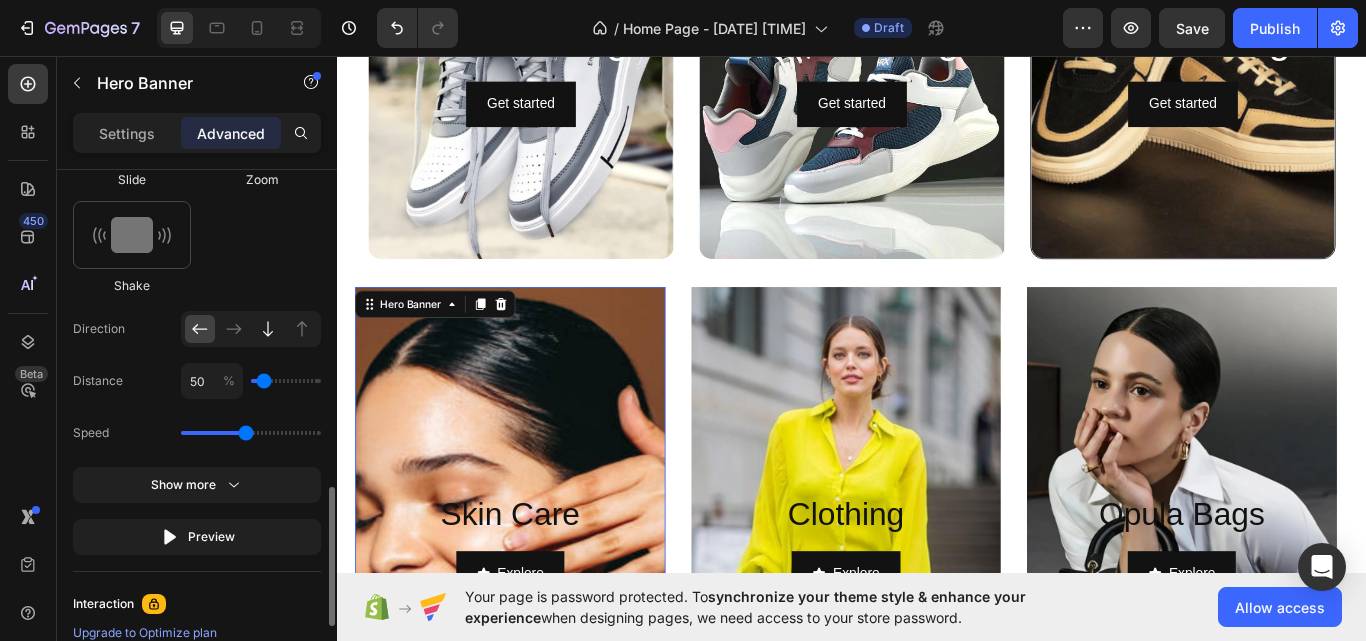 click 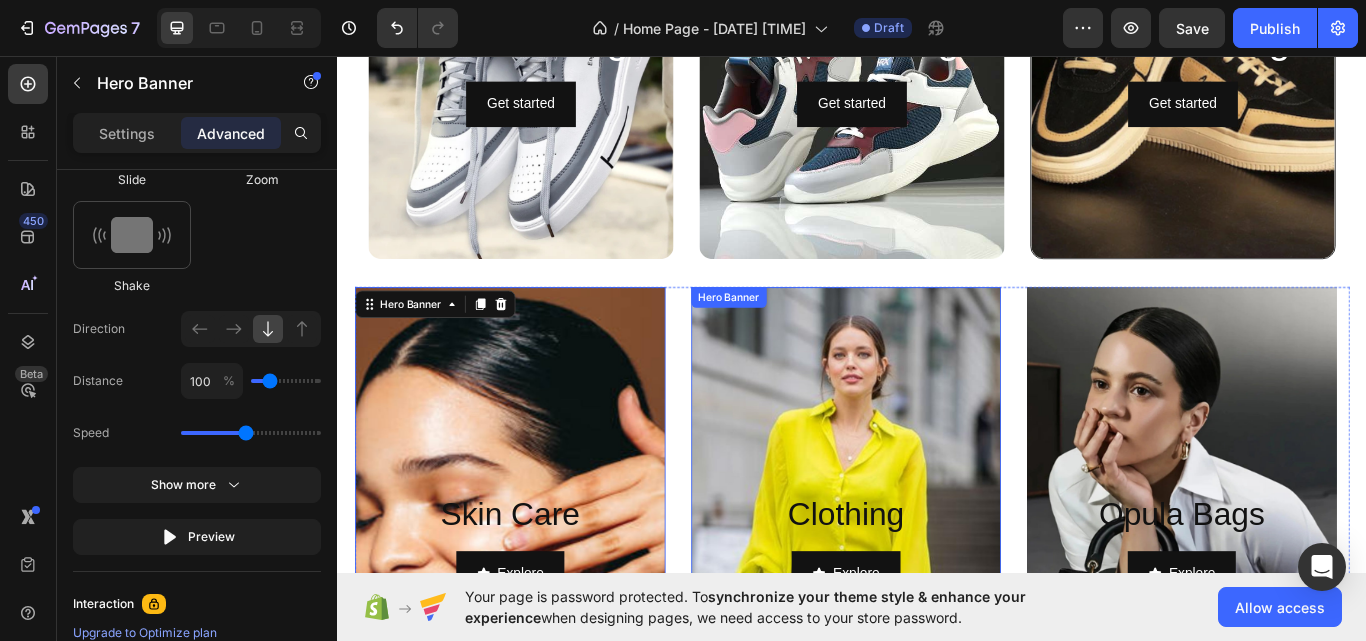 click at bounding box center (930, 626) 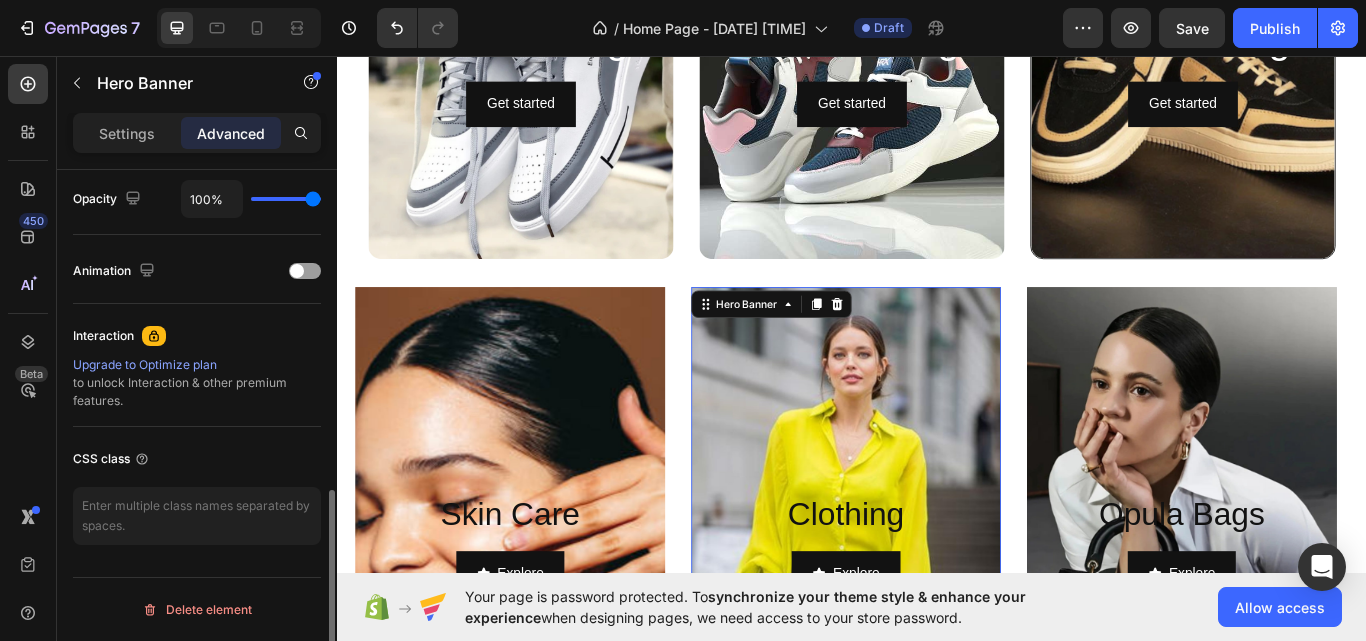 scroll, scrollTop: 806, scrollLeft: 0, axis: vertical 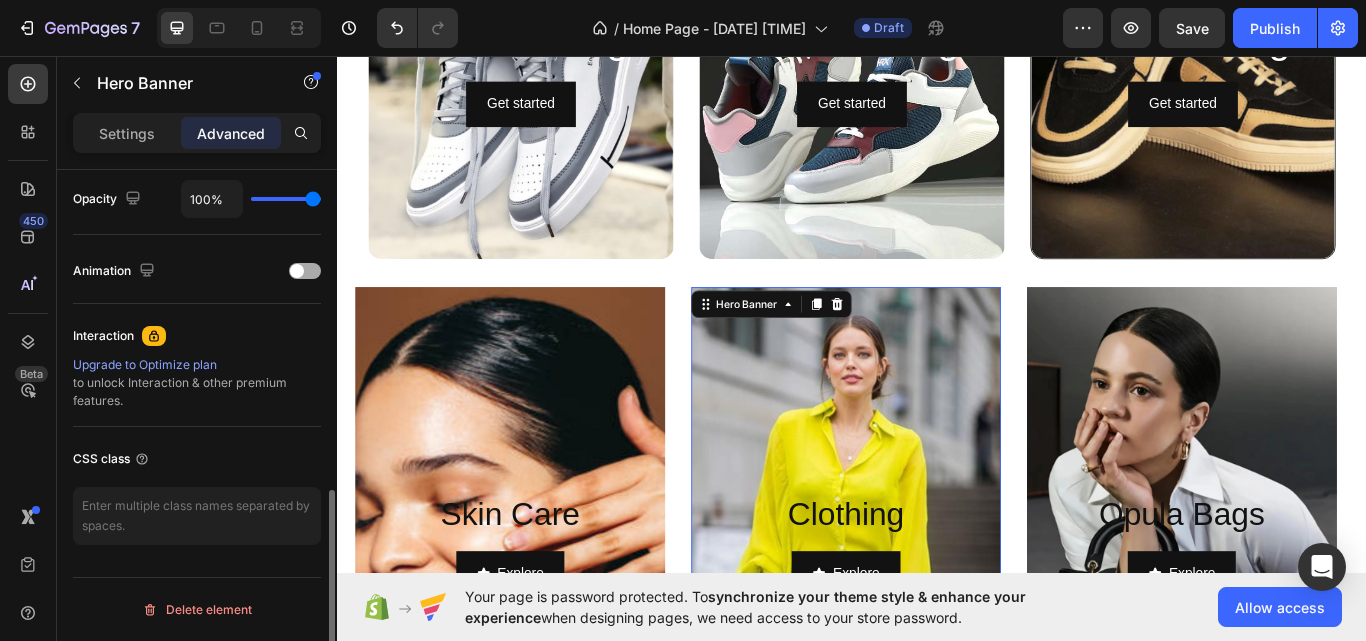 click on "Animation" at bounding box center [197, 271] 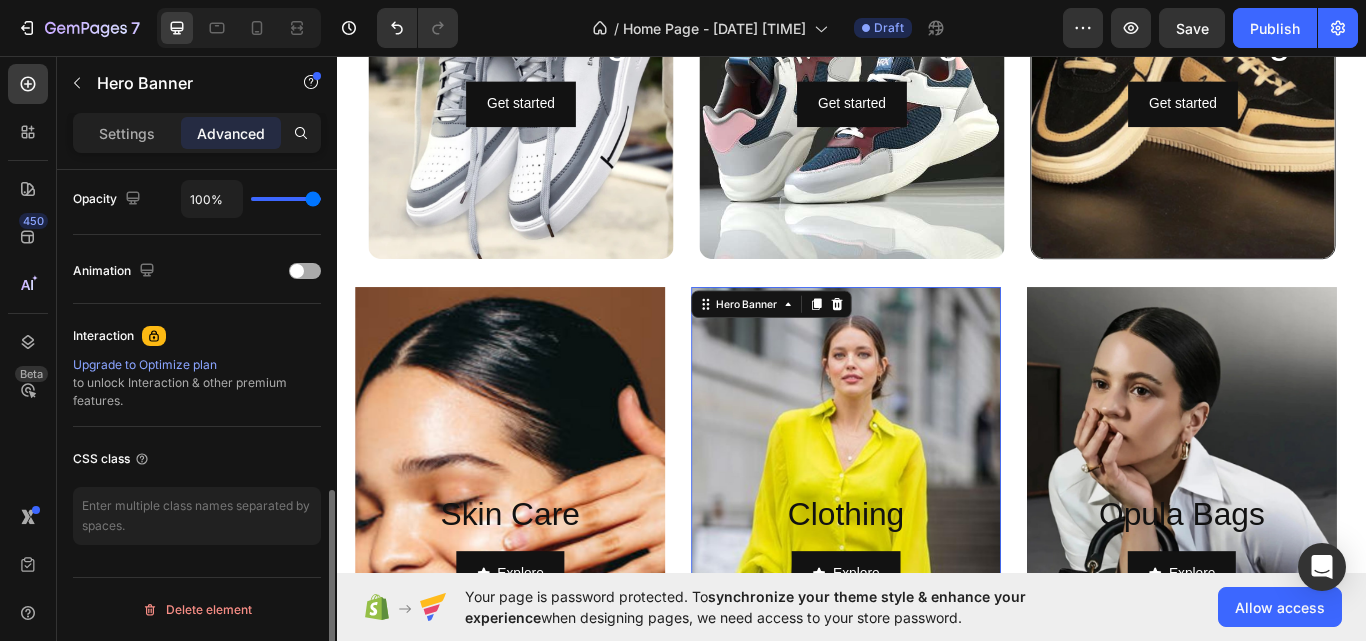 click at bounding box center [305, 271] 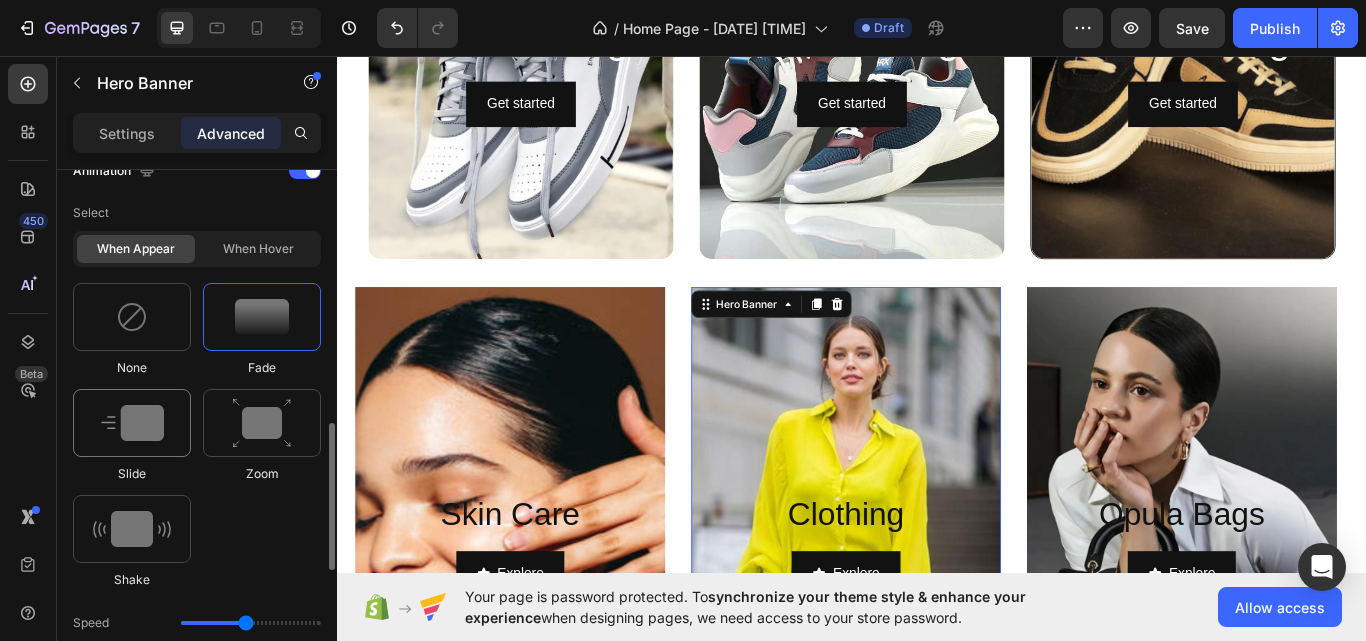 scroll, scrollTop: 1106, scrollLeft: 0, axis: vertical 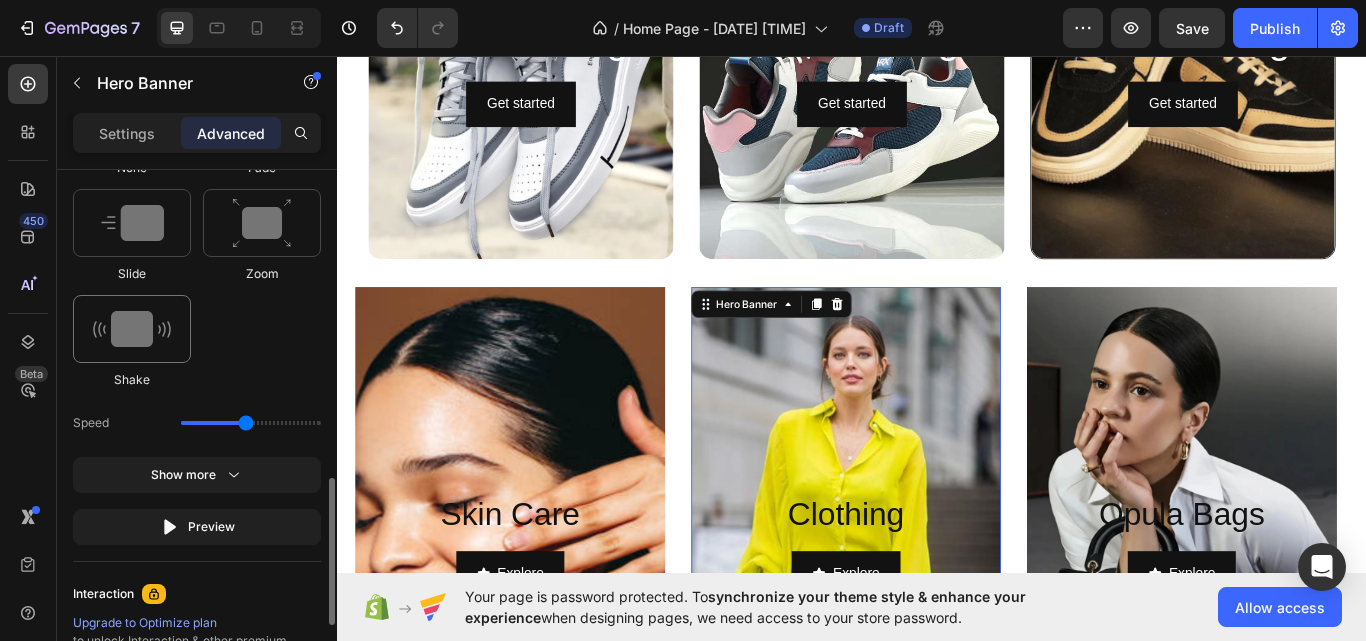 click at bounding box center (132, 329) 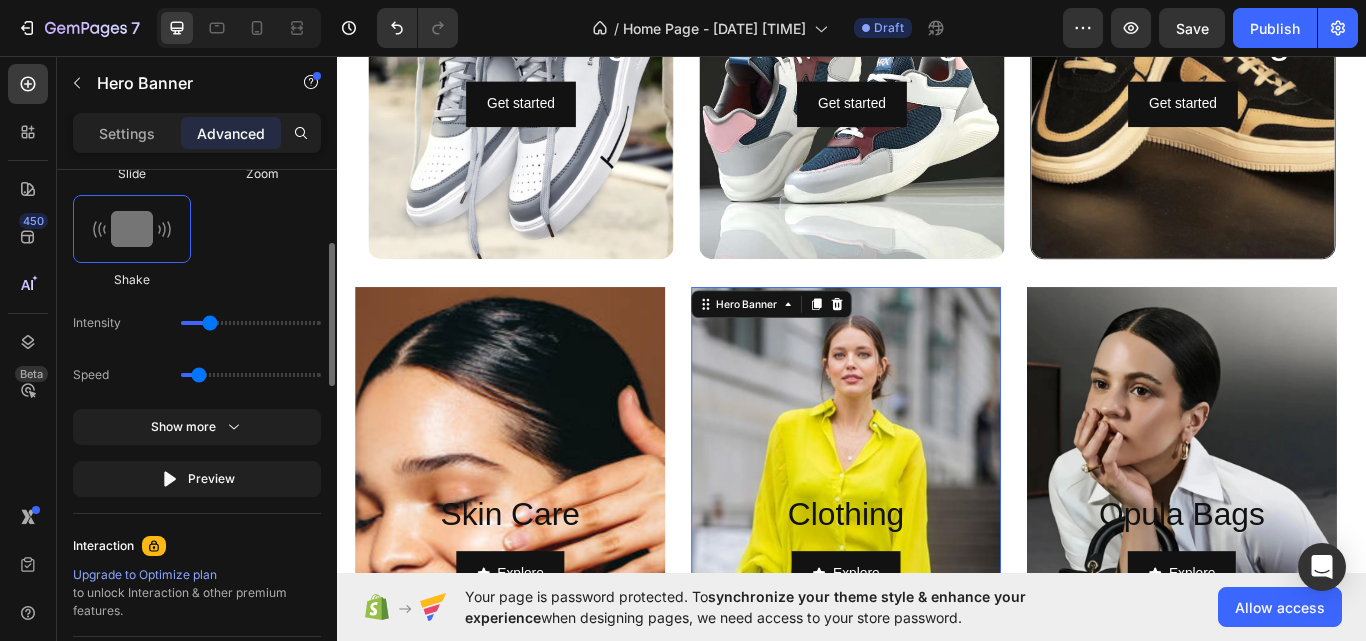 scroll, scrollTop: 1006, scrollLeft: 0, axis: vertical 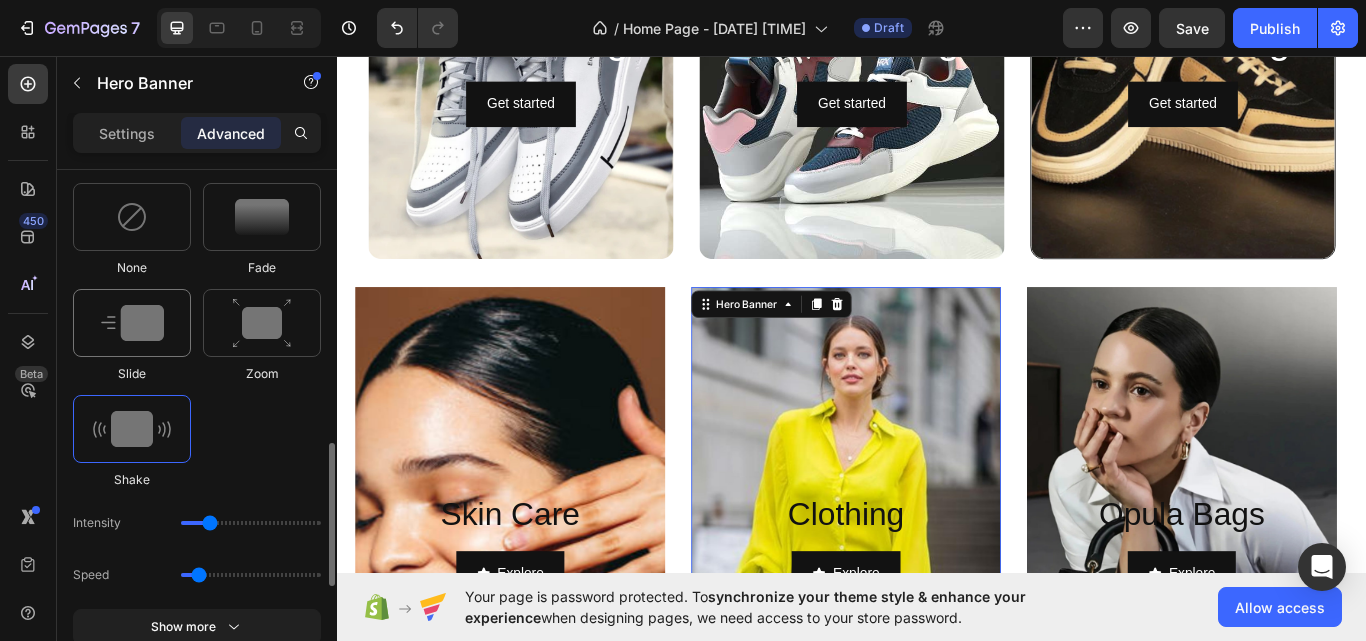 click at bounding box center [132, 323] 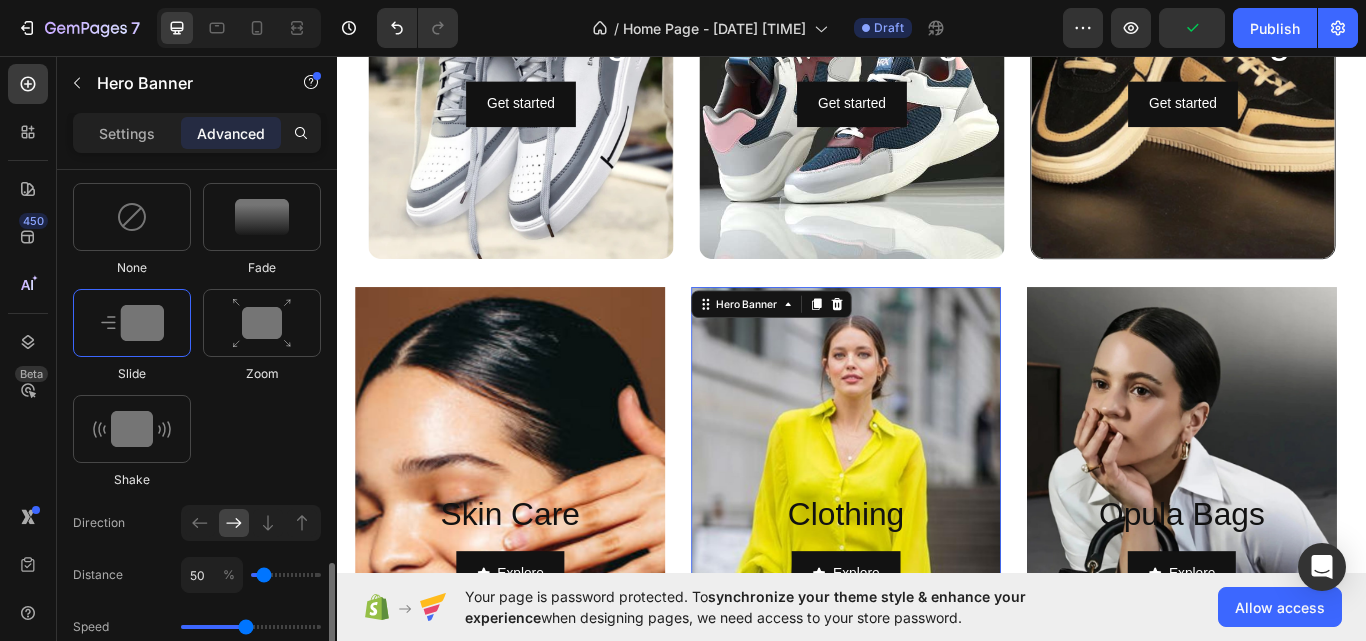 scroll, scrollTop: 1106, scrollLeft: 0, axis: vertical 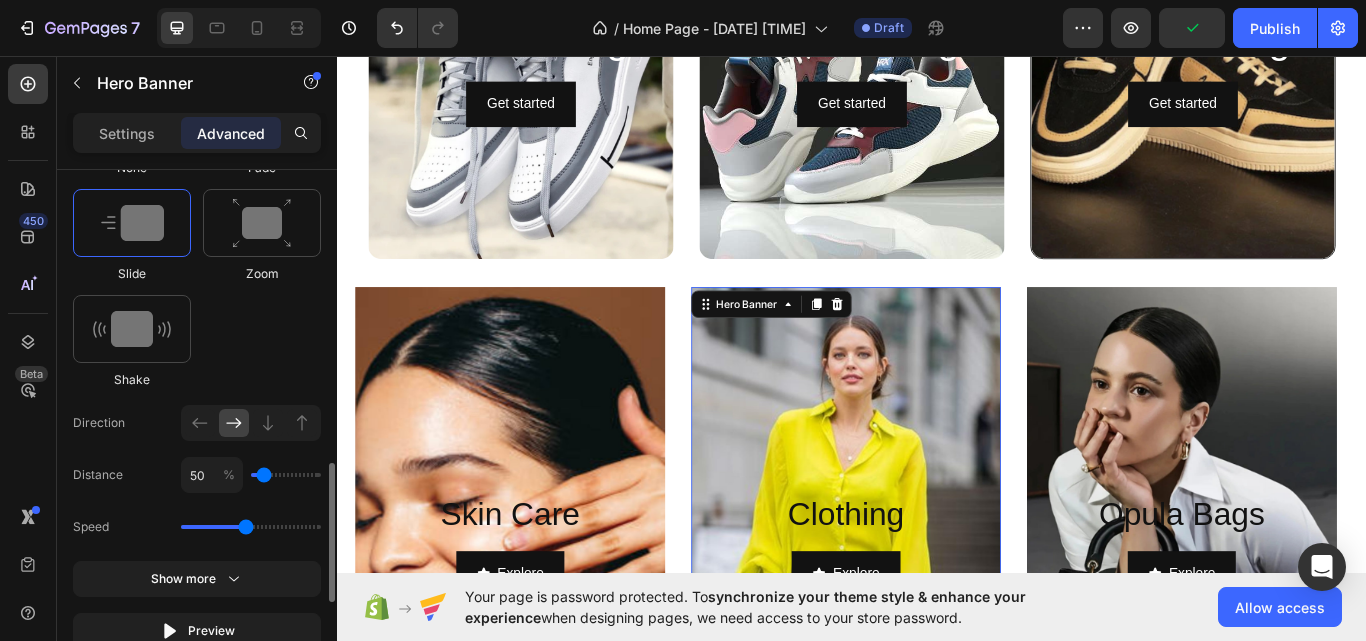 click 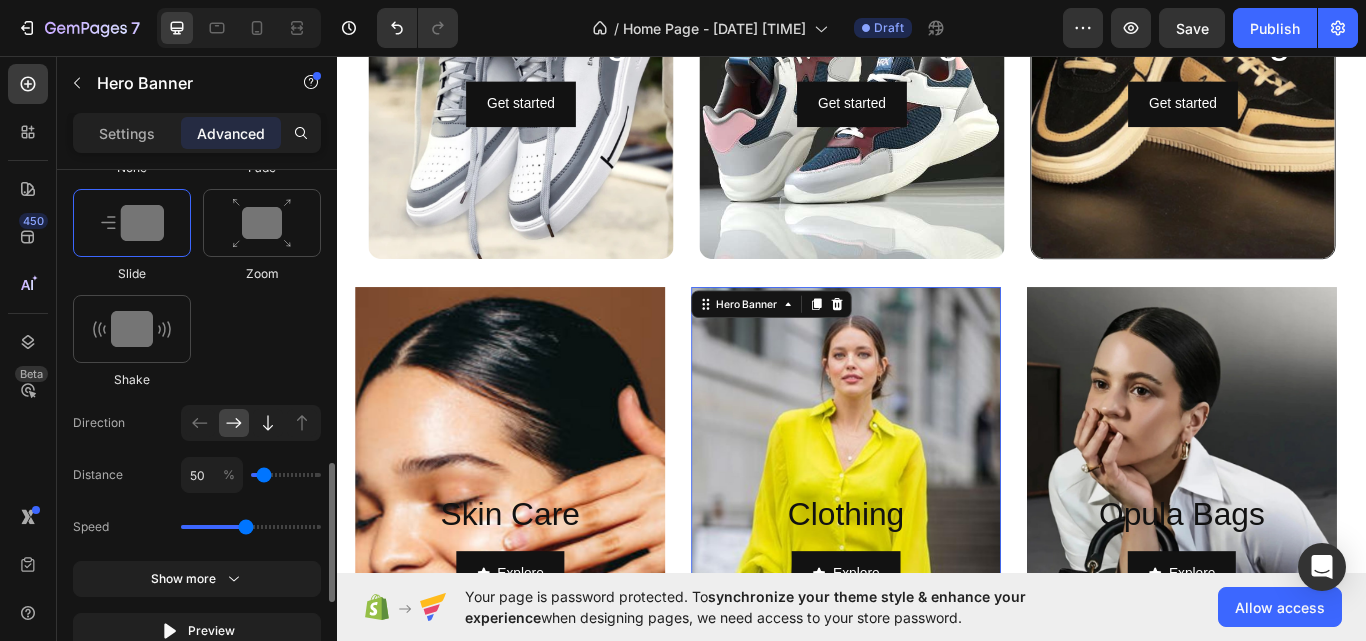 click 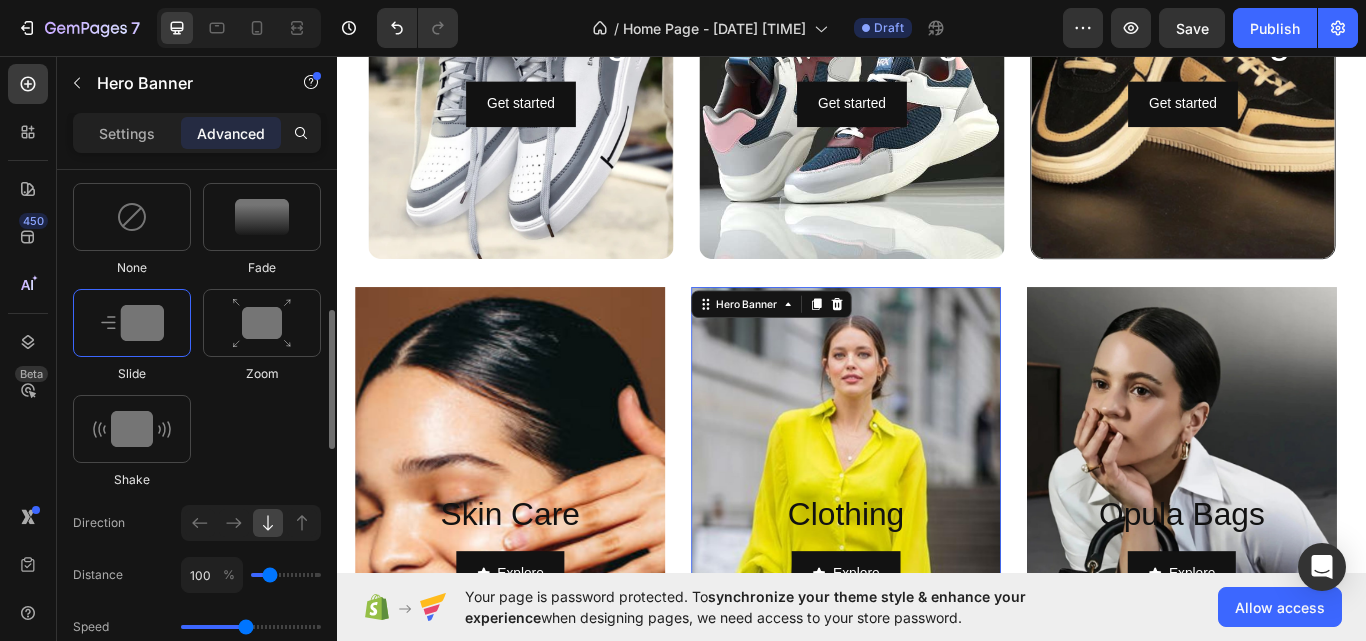 scroll, scrollTop: 906, scrollLeft: 0, axis: vertical 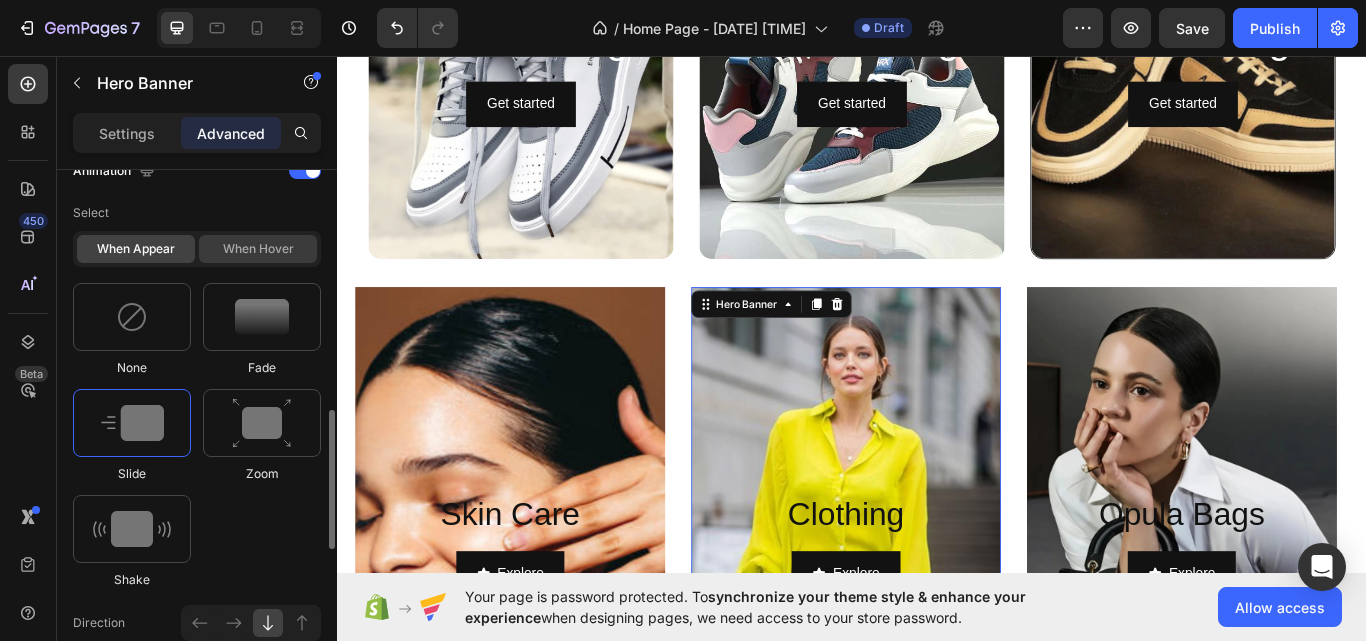 click on "When hover" 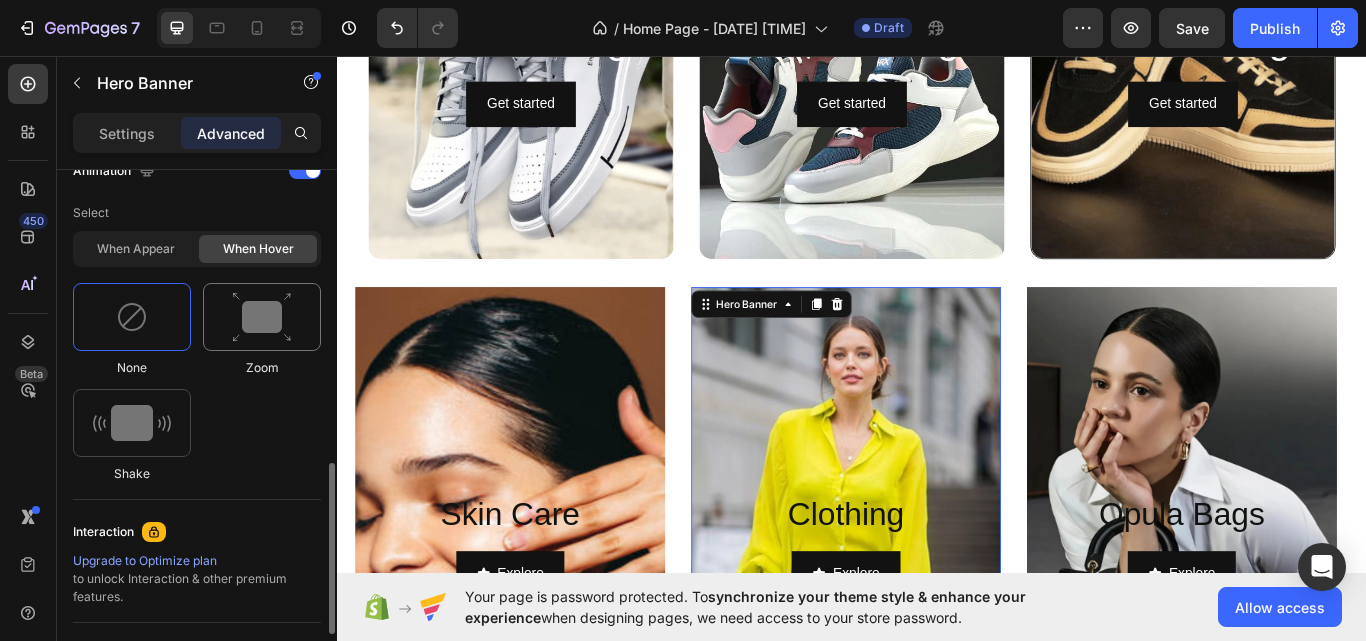 click at bounding box center (262, 317) 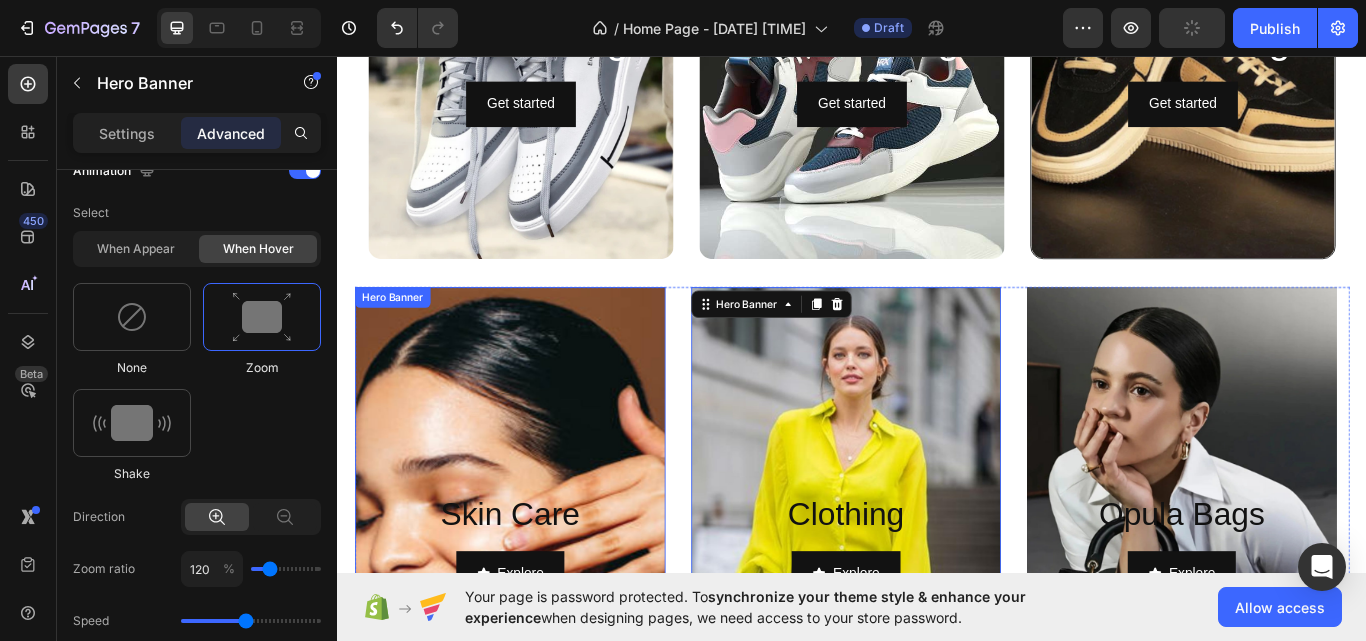 click at bounding box center (538, 626) 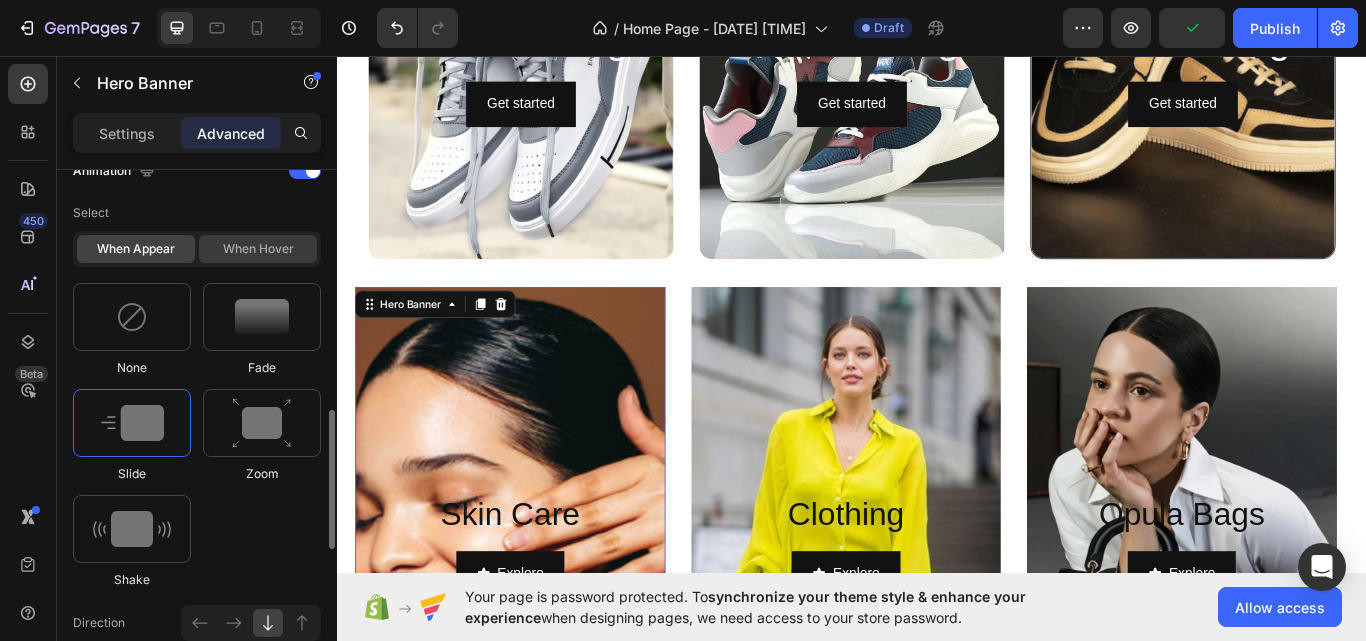 click on "When hover" 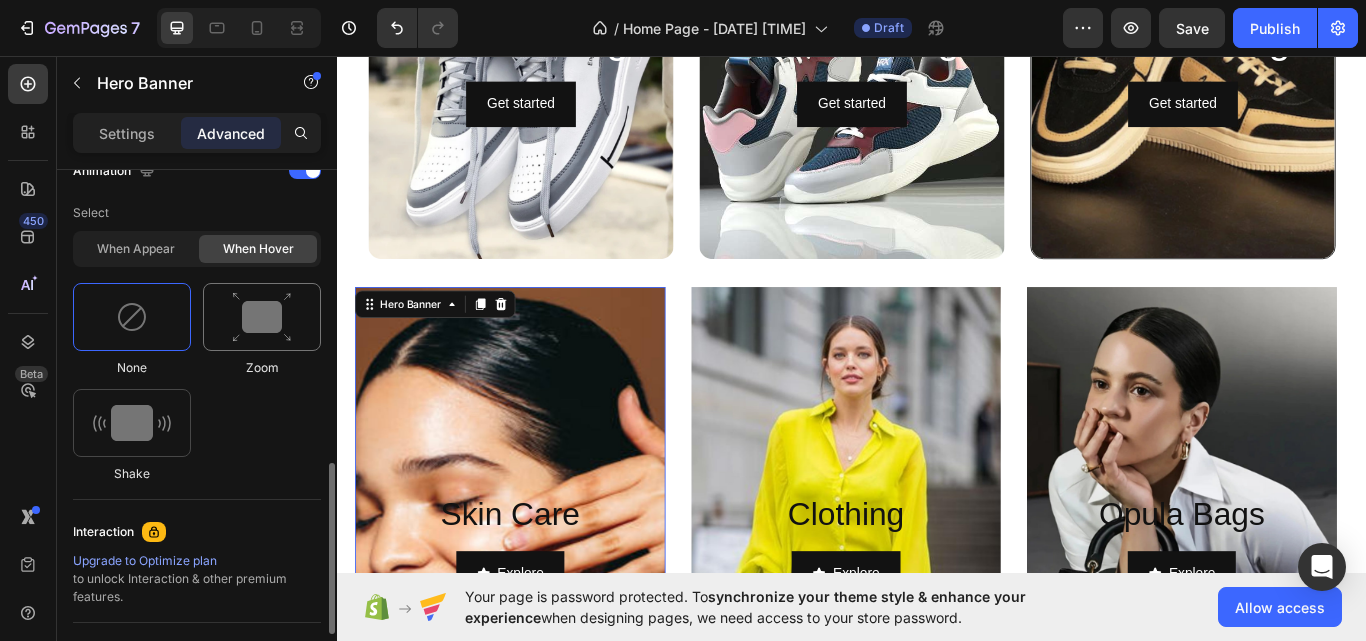 click at bounding box center (262, 317) 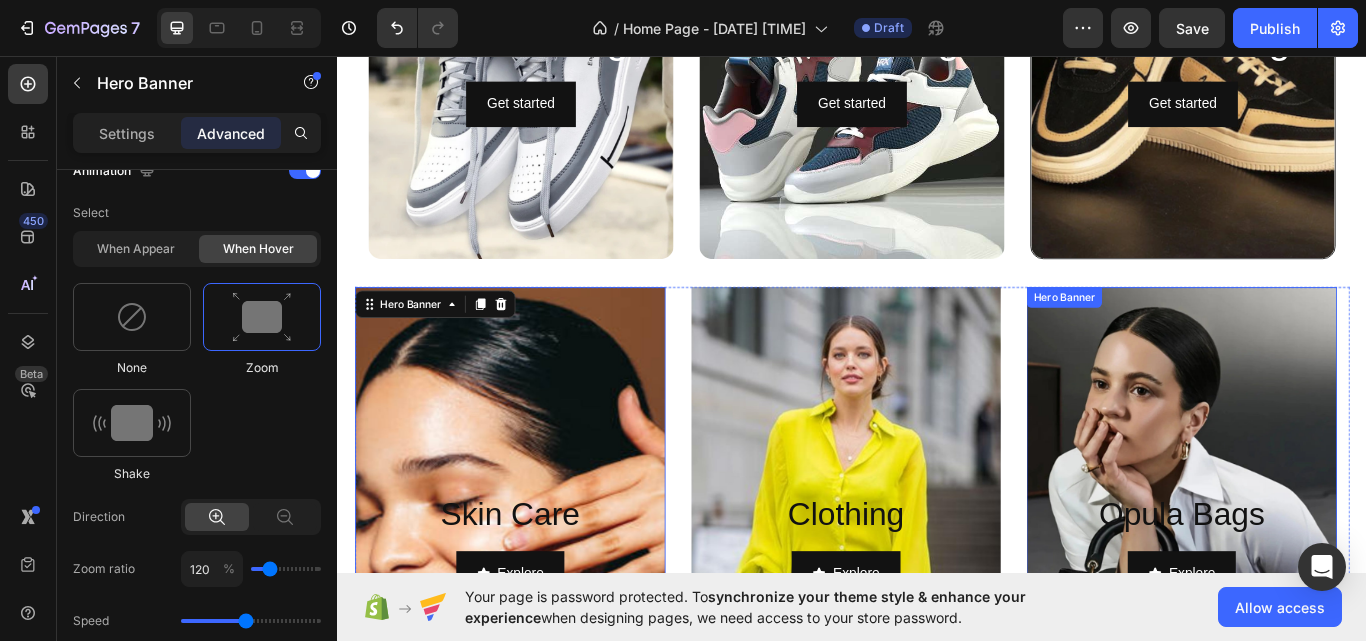 click at bounding box center [1321, 626] 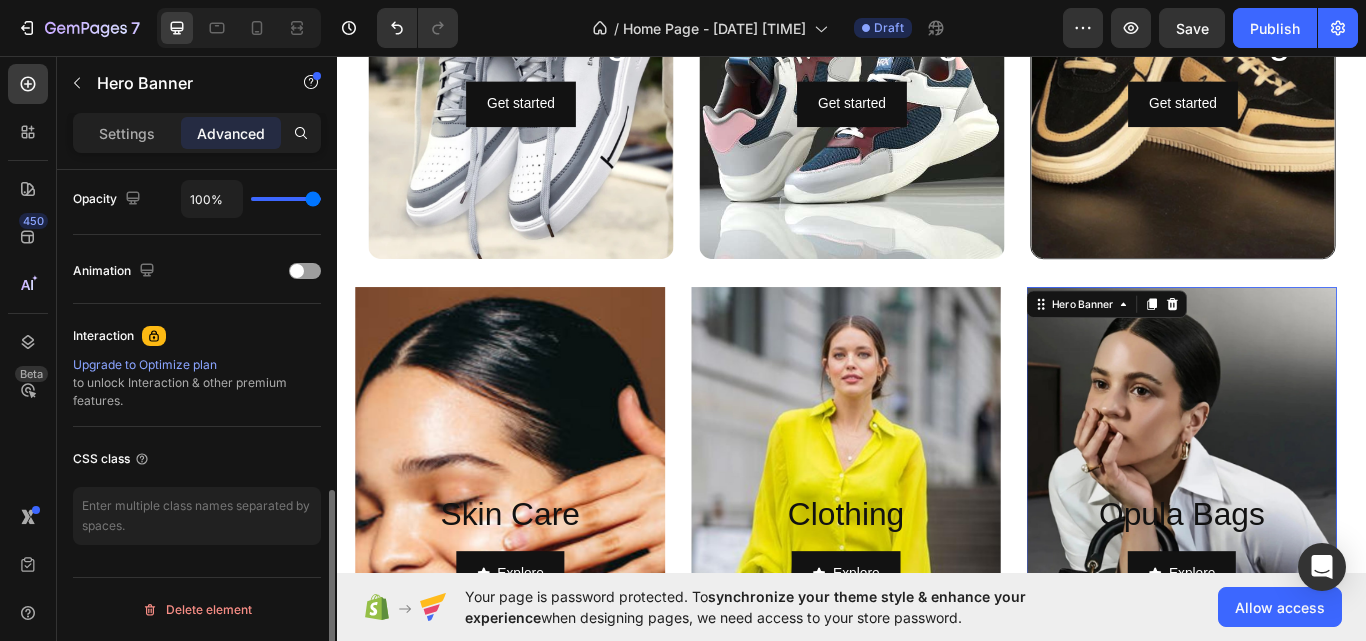 scroll, scrollTop: 806, scrollLeft: 0, axis: vertical 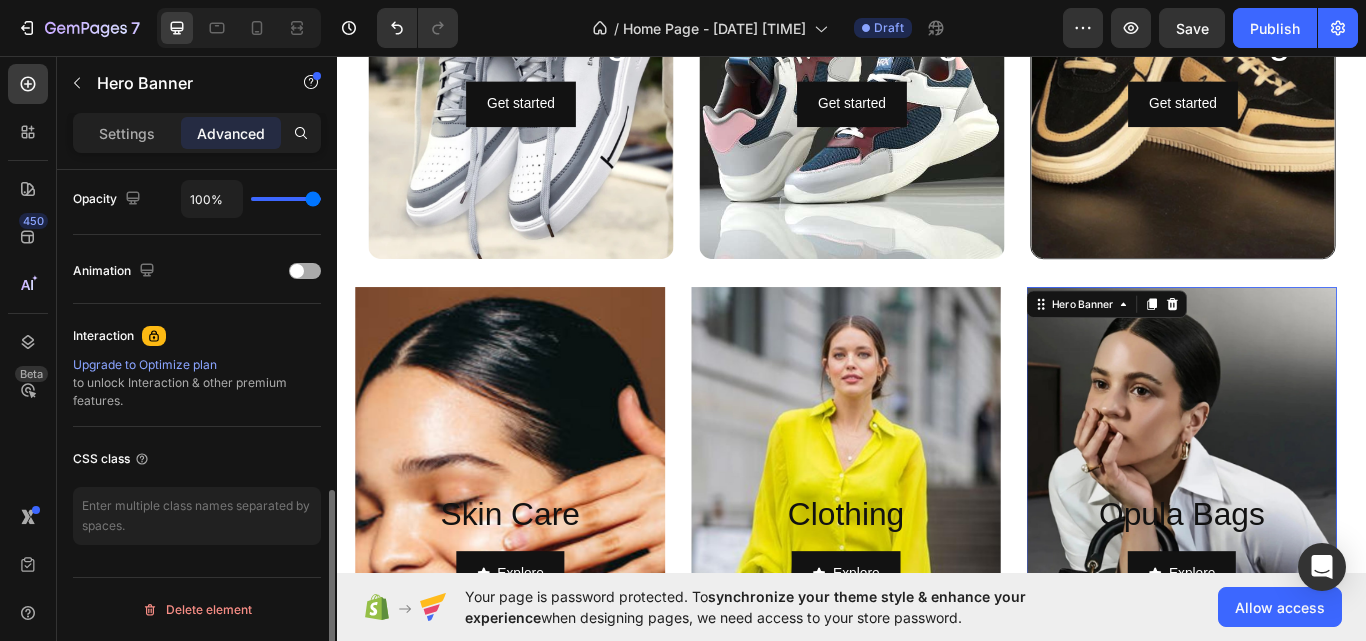 click at bounding box center [305, 271] 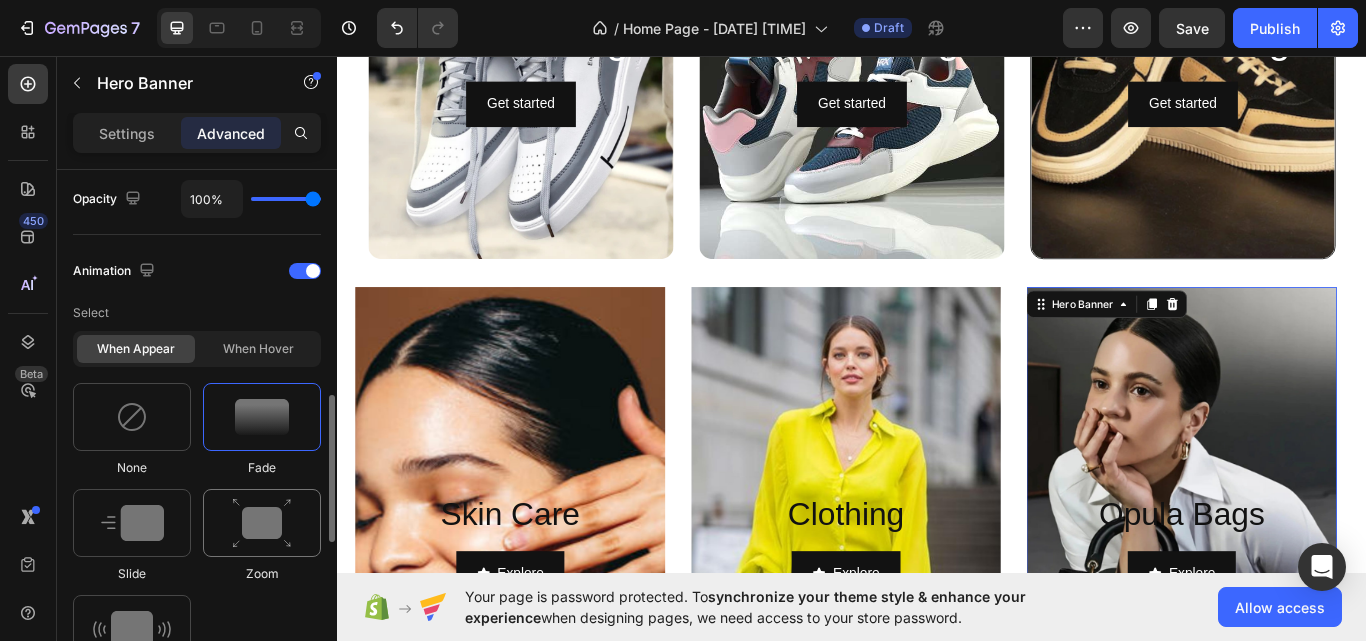 click at bounding box center [262, 523] 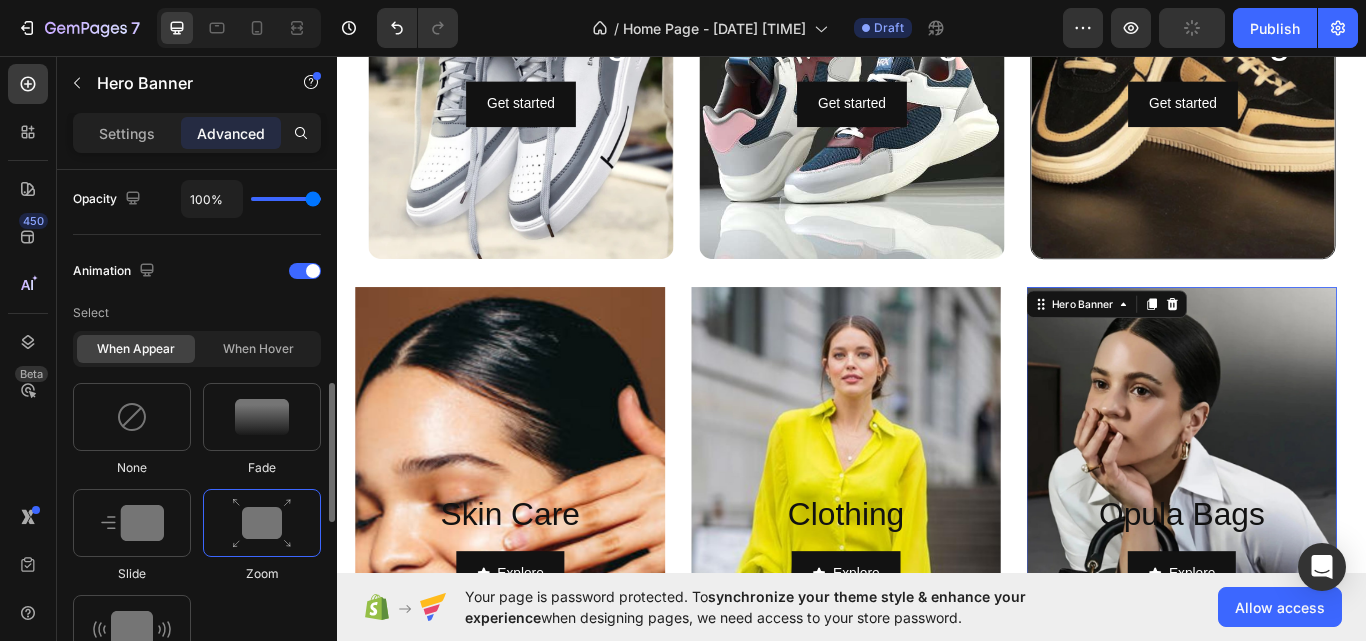 click on "Select" at bounding box center [197, 313] 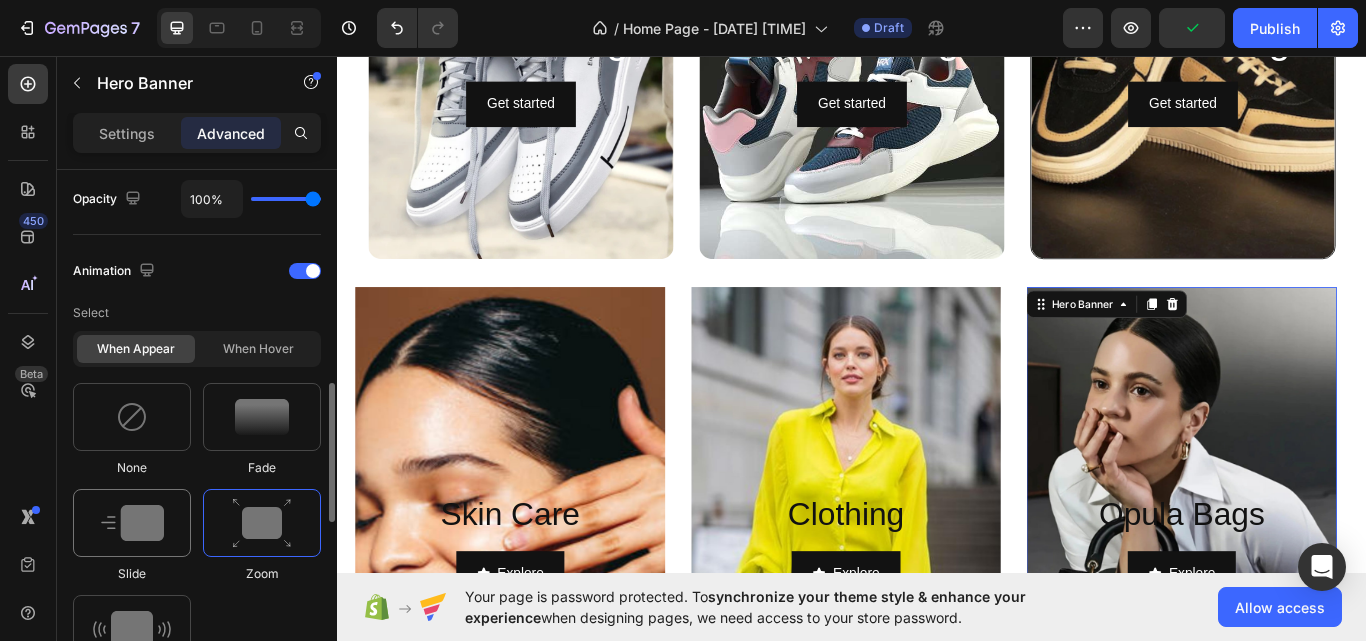 click at bounding box center [132, 523] 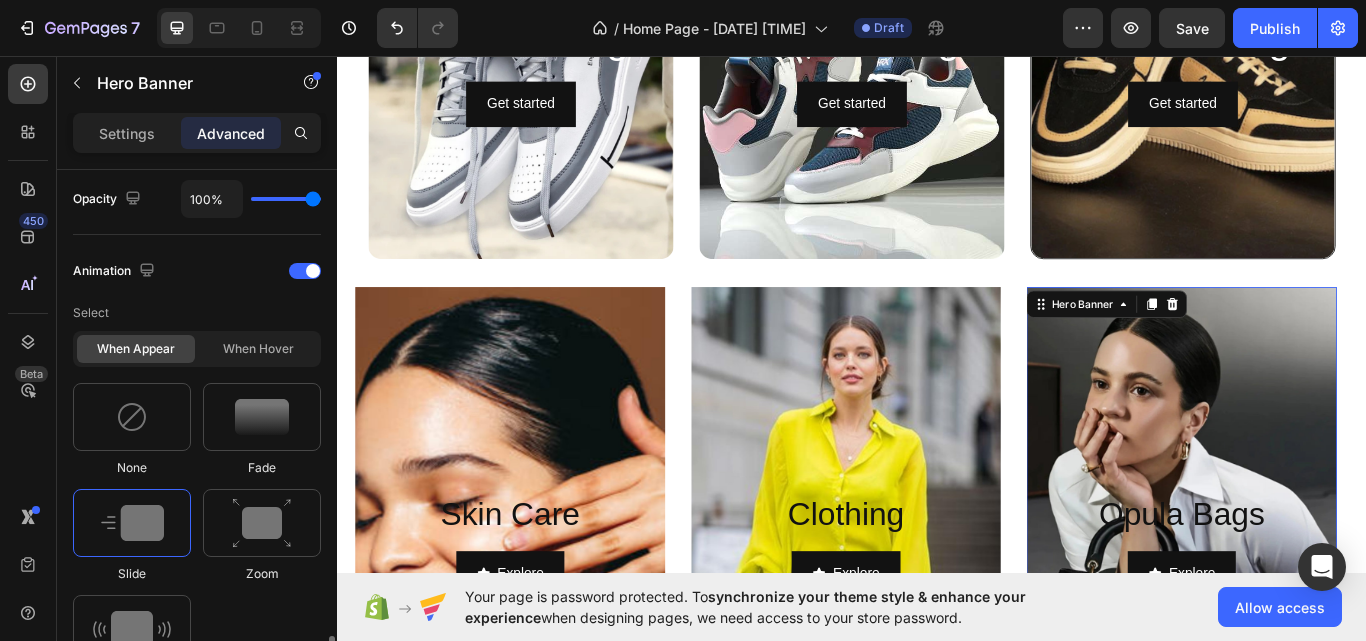 scroll, scrollTop: 1006, scrollLeft: 0, axis: vertical 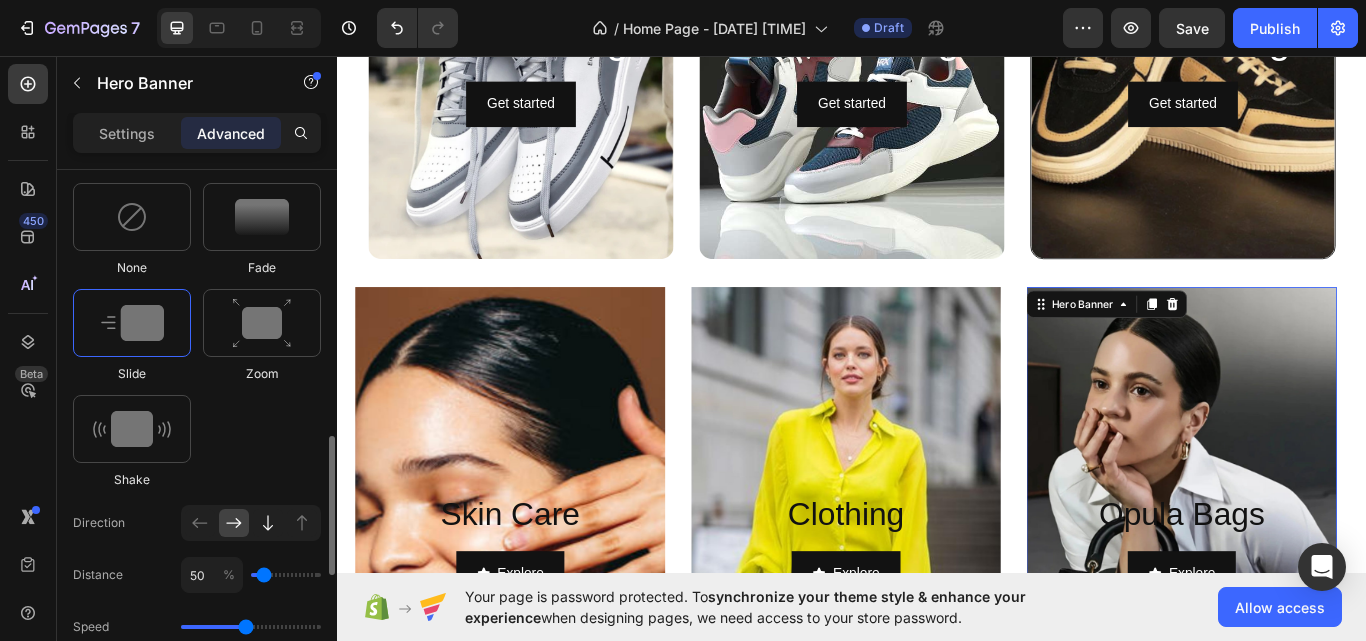 click 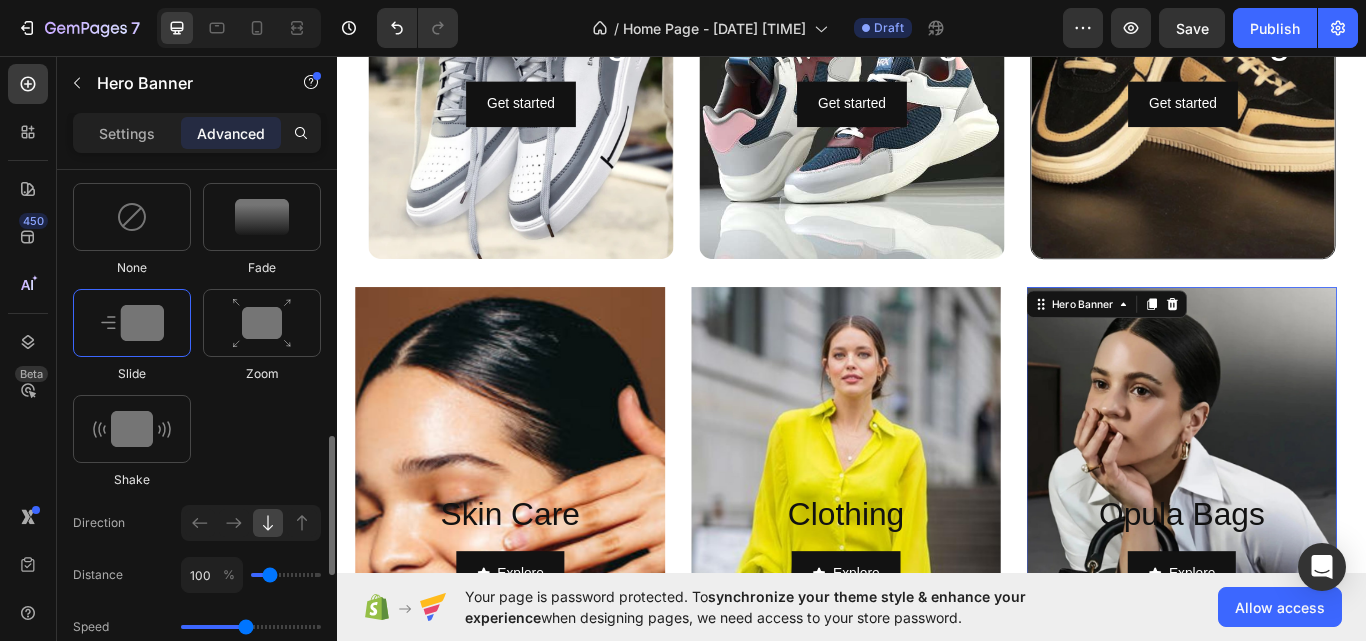 scroll, scrollTop: 806, scrollLeft: 0, axis: vertical 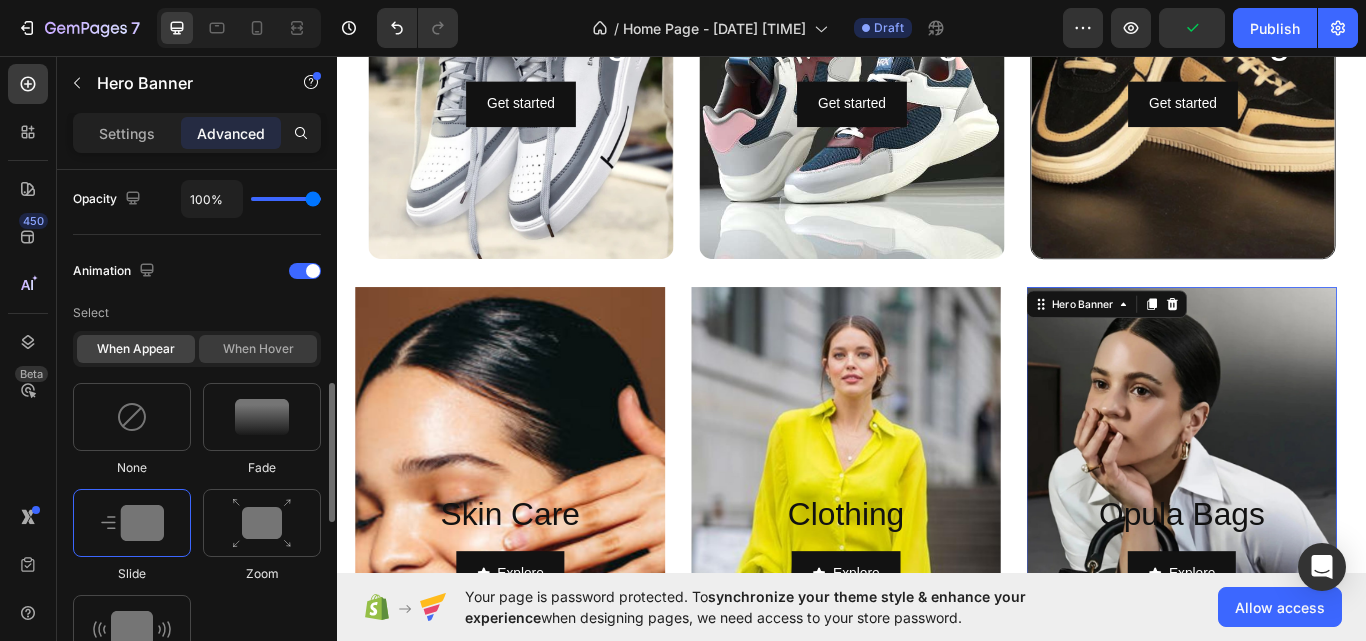 click on "When hover" 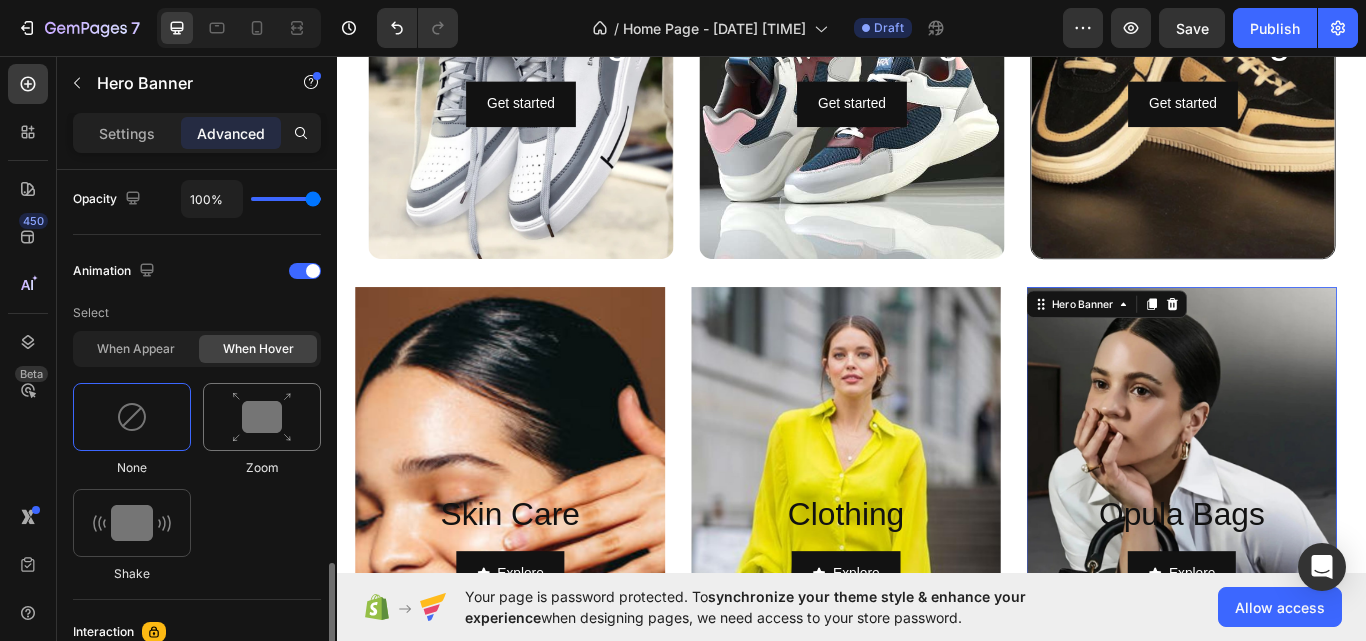 scroll, scrollTop: 906, scrollLeft: 0, axis: vertical 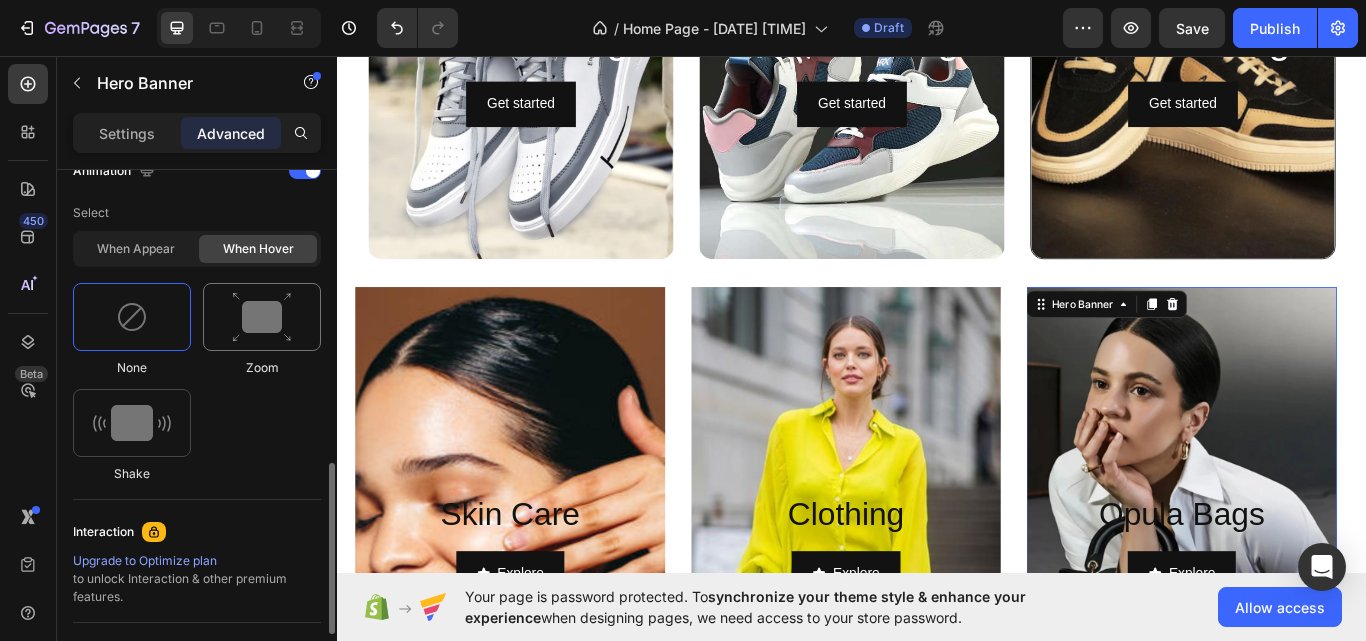 click at bounding box center [262, 317] 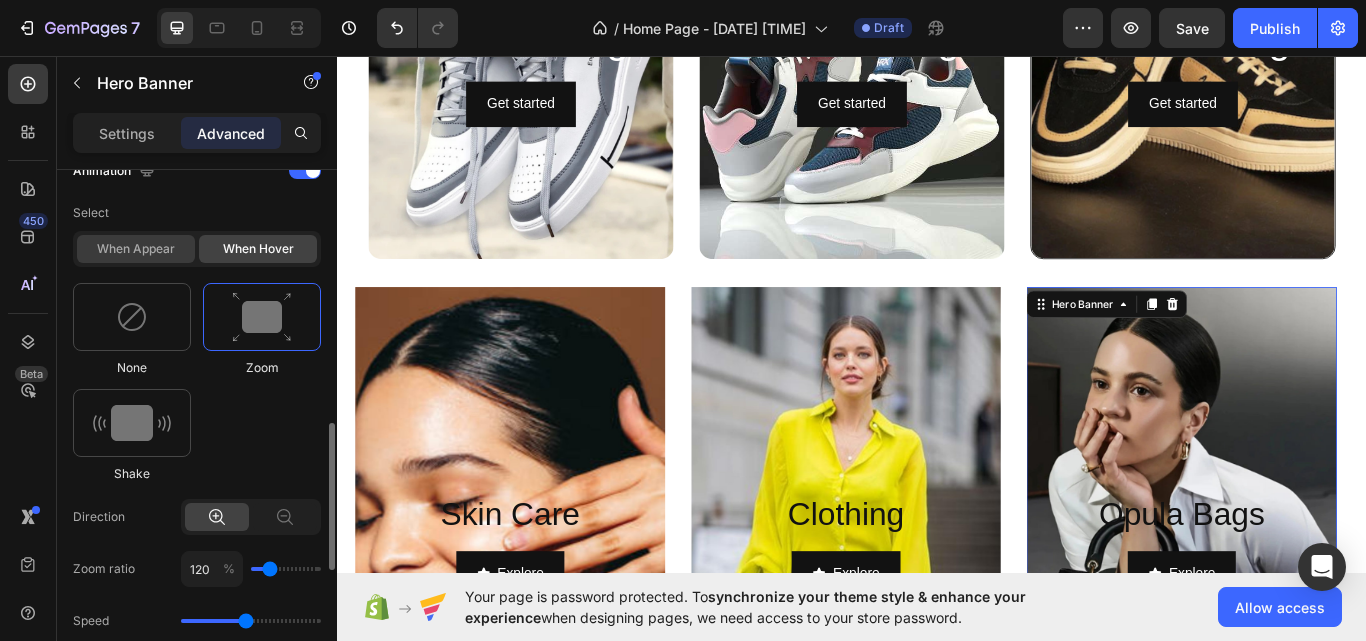 click on "When appear" 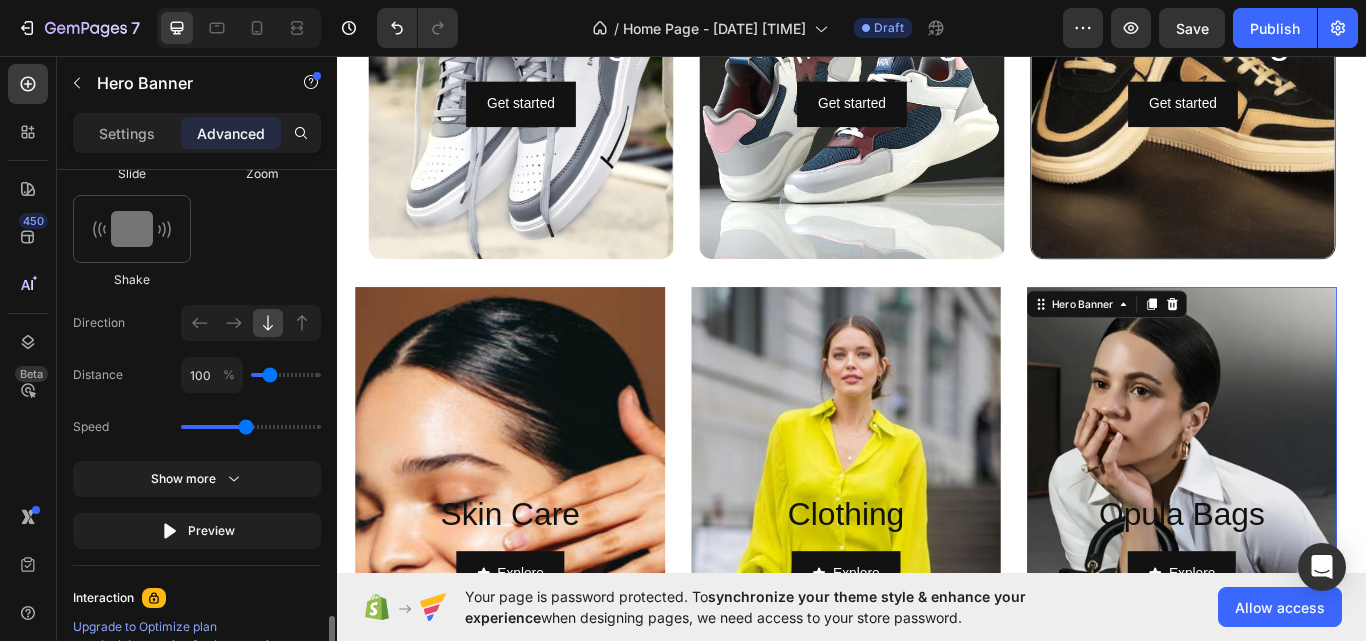 scroll, scrollTop: 1306, scrollLeft: 0, axis: vertical 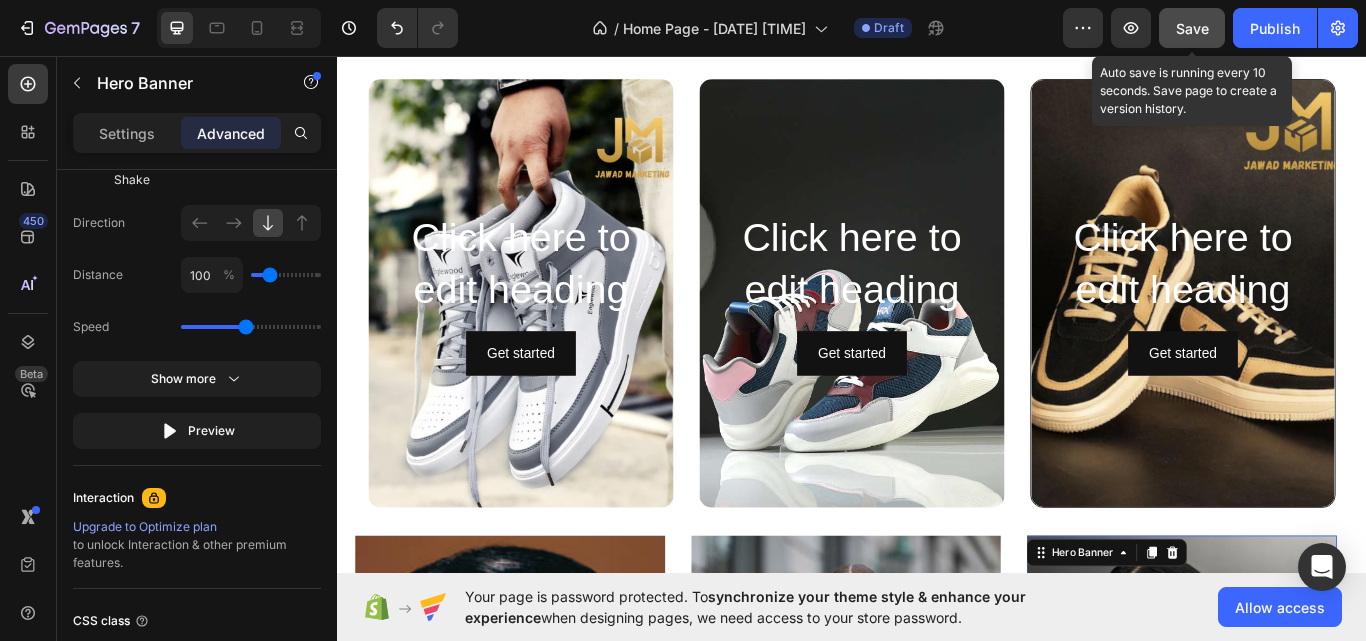 click on "Save" at bounding box center [1192, 28] 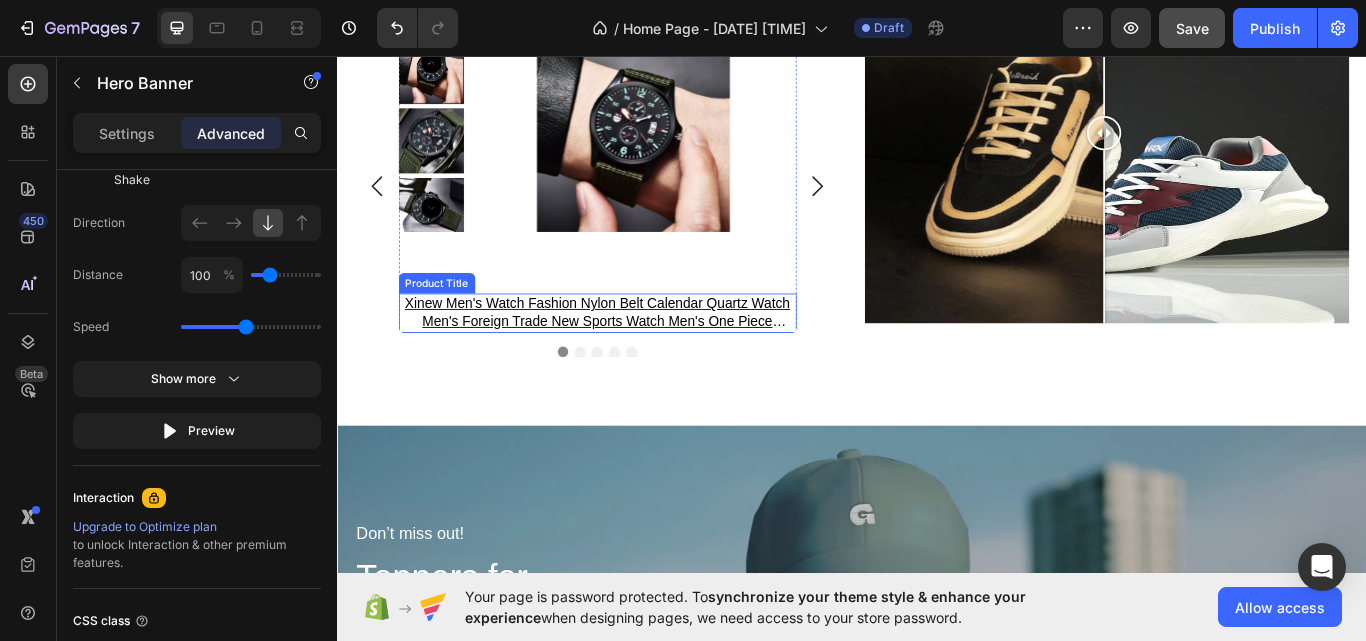 scroll, scrollTop: 4365, scrollLeft: 0, axis: vertical 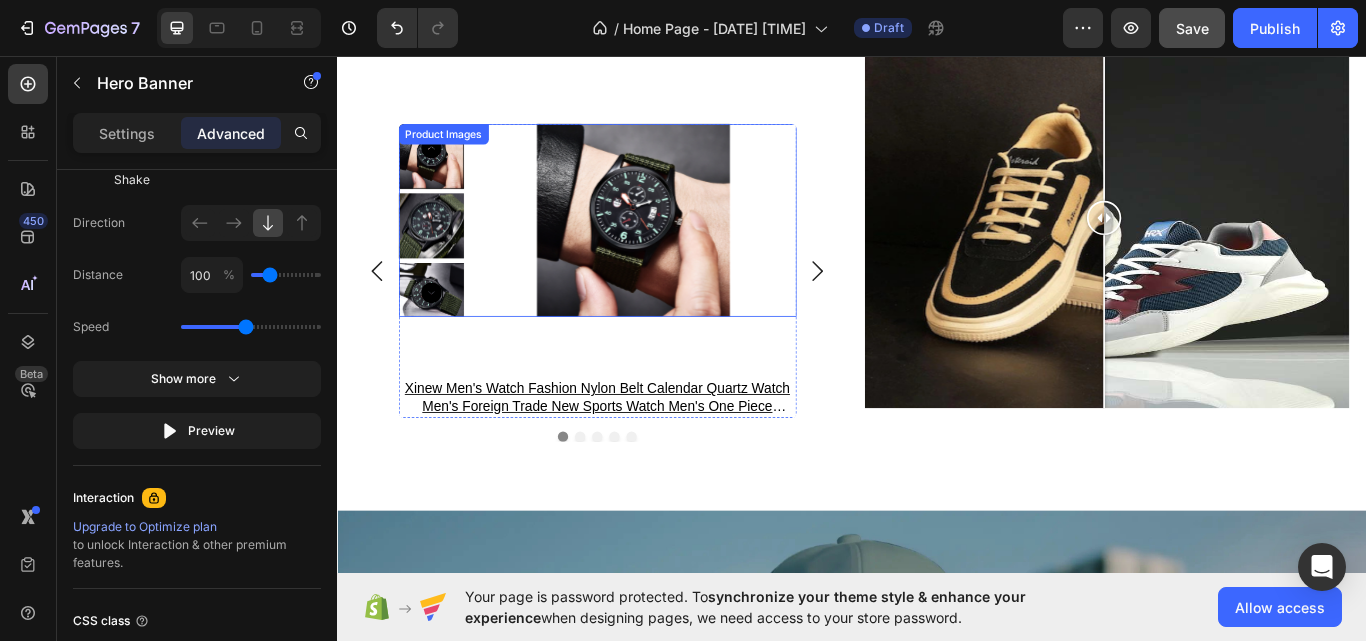 click at bounding box center (682, 248) 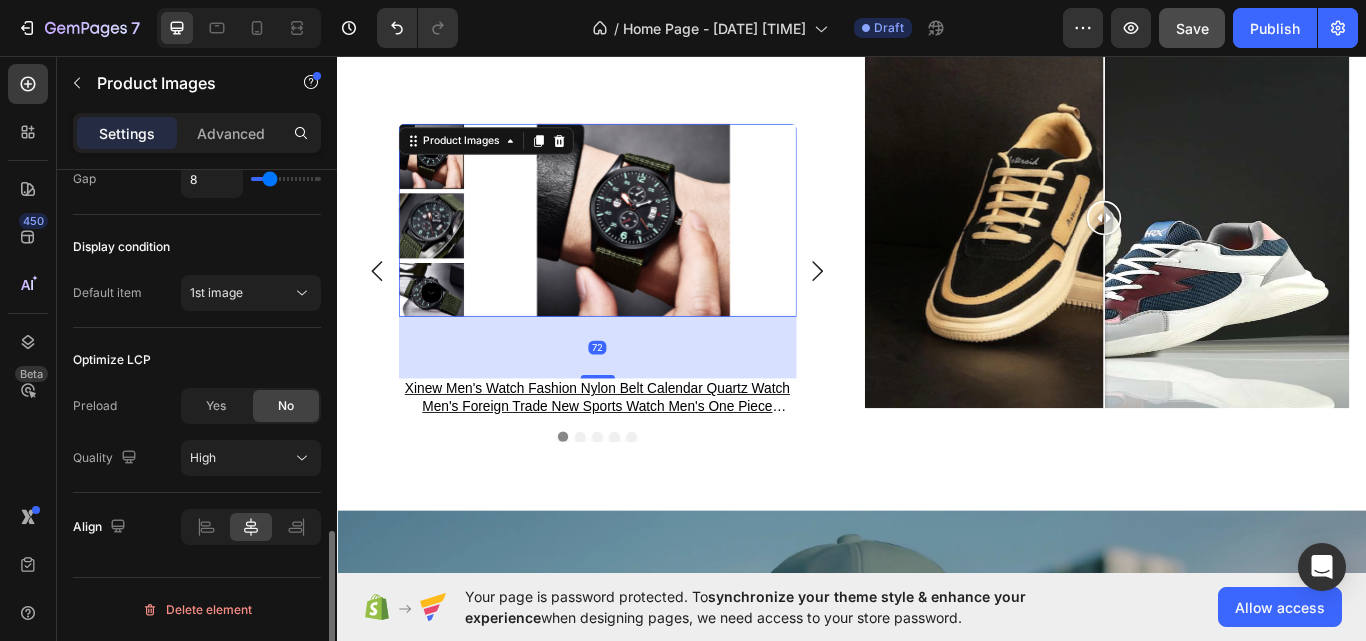 scroll, scrollTop: 0, scrollLeft: 0, axis: both 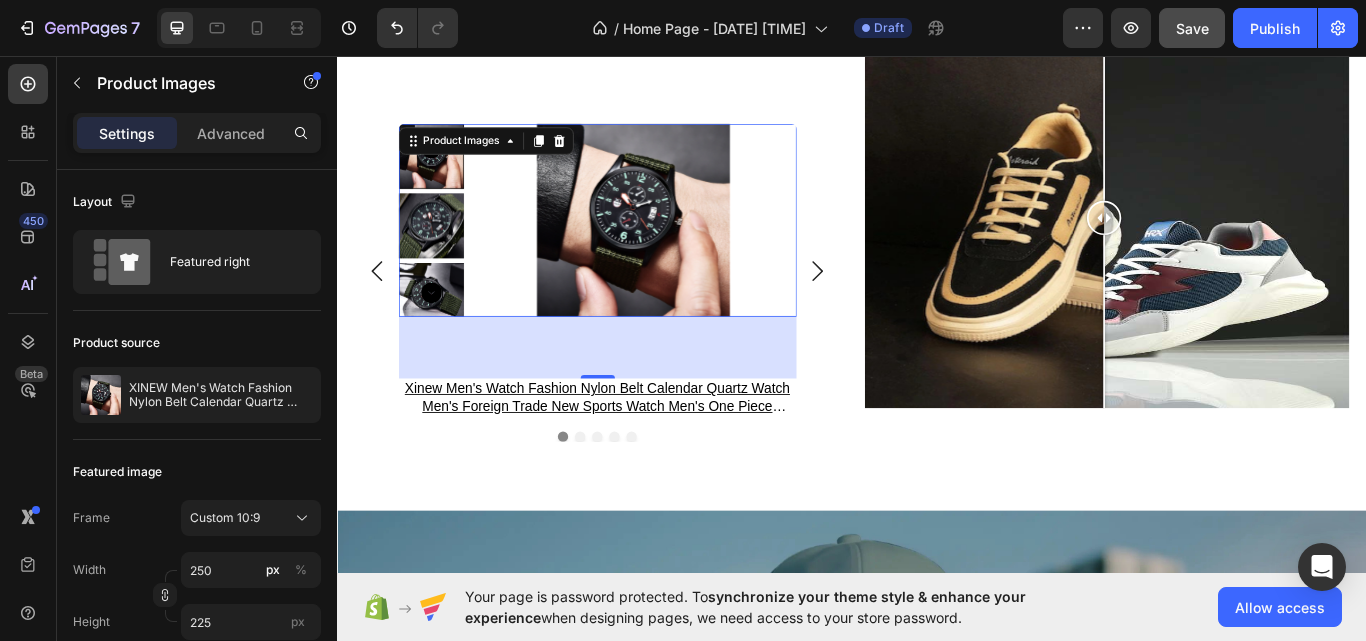 click at bounding box center [682, 248] 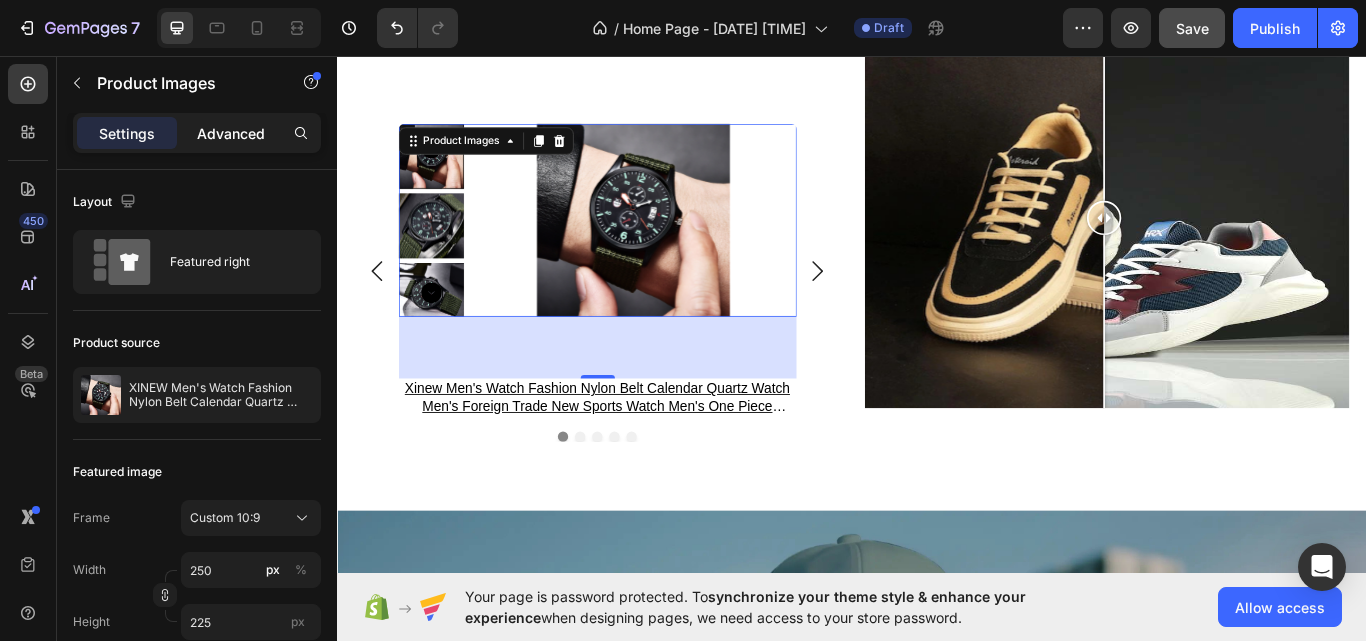 click on "Advanced" at bounding box center [231, 133] 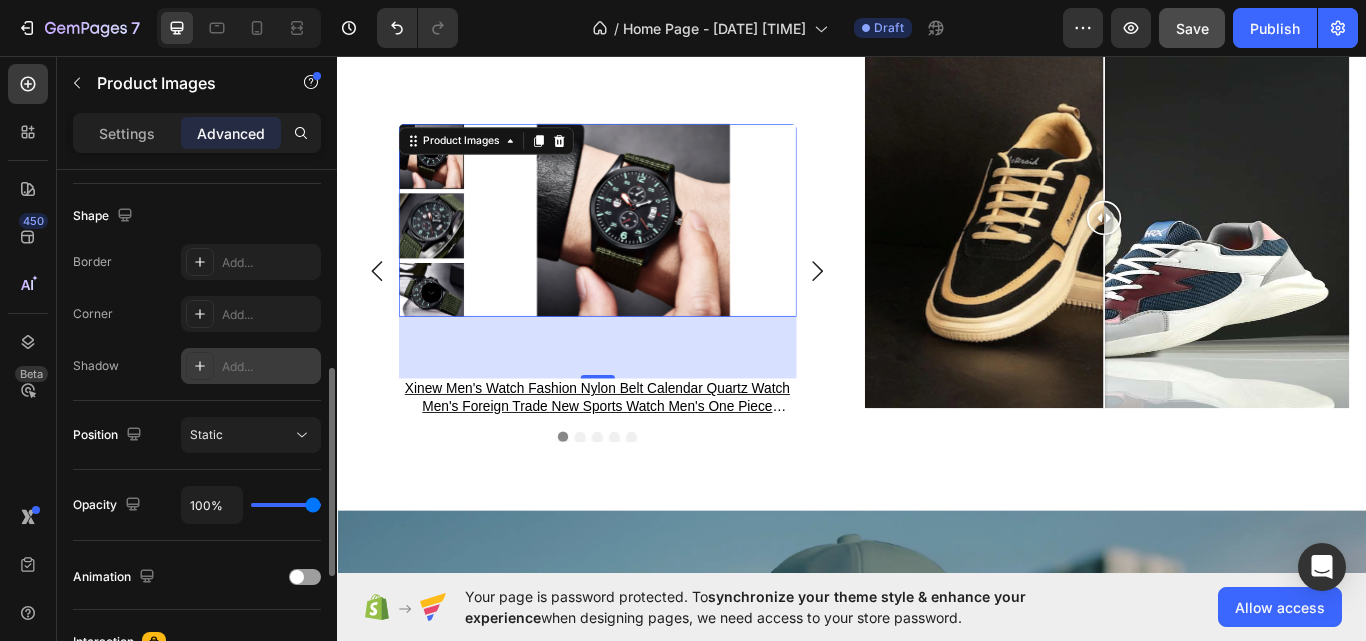 scroll, scrollTop: 600, scrollLeft: 0, axis: vertical 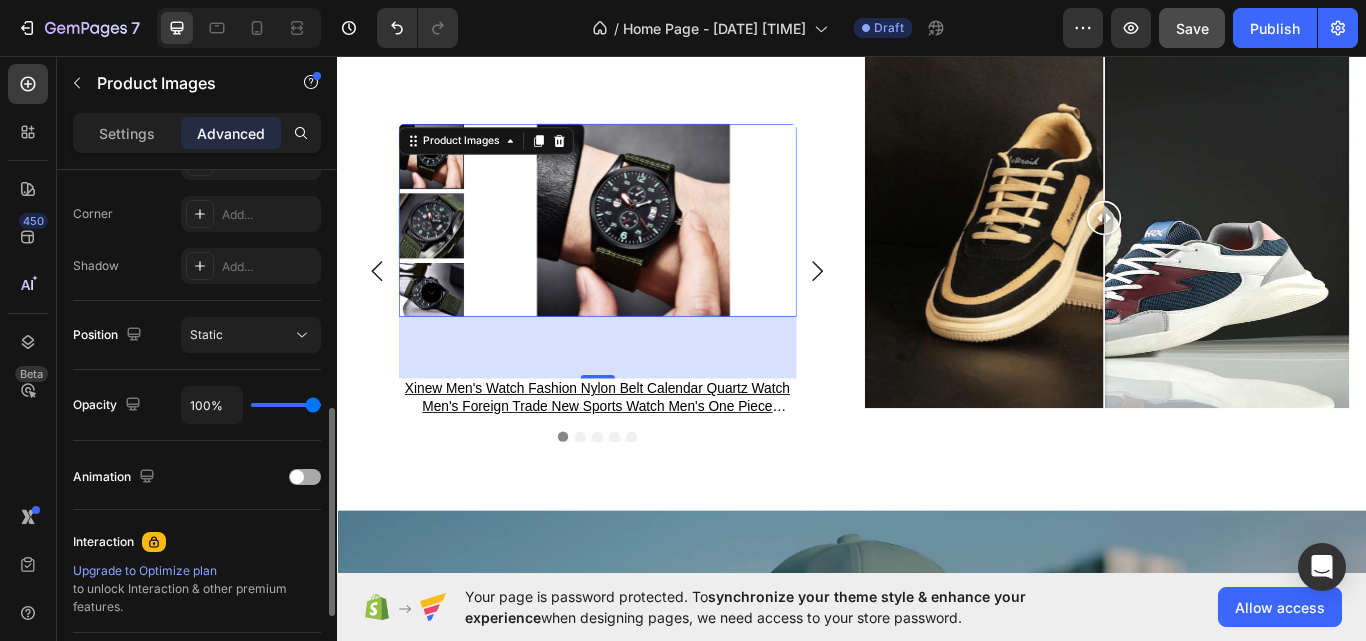 click at bounding box center (297, 477) 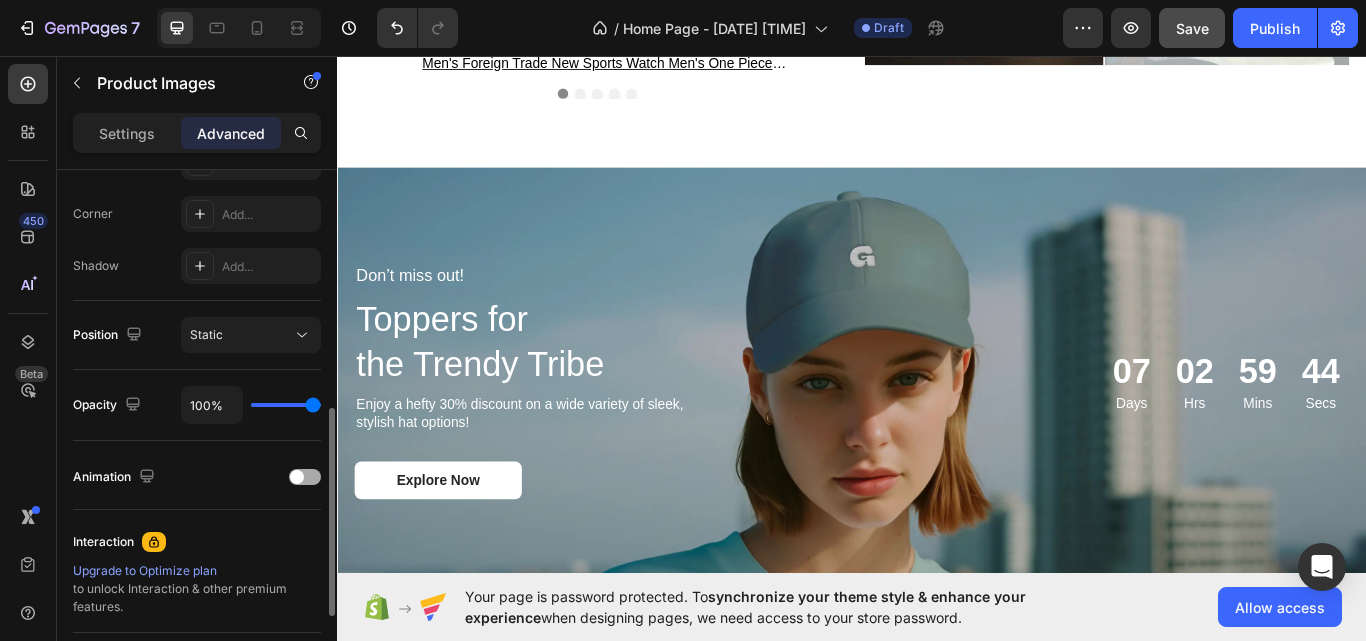 drag, startPoint x: 309, startPoint y: 476, endPoint x: 282, endPoint y: 383, distance: 96.84007 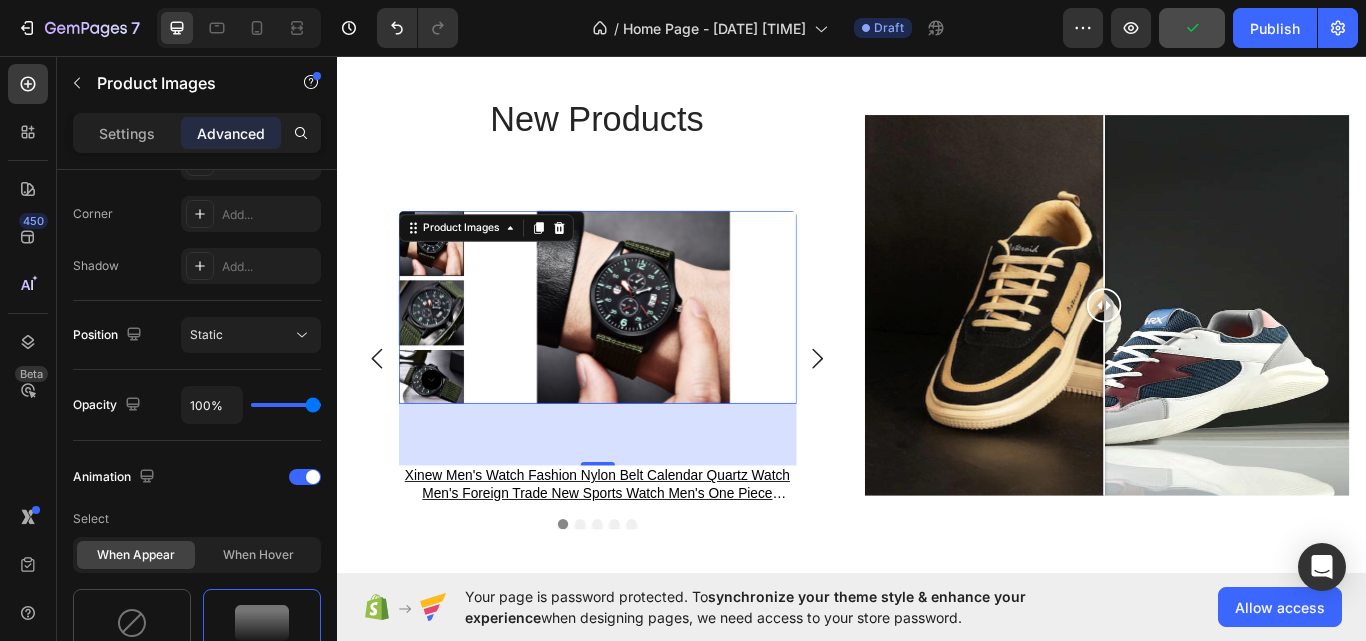 scroll, scrollTop: 4265, scrollLeft: 0, axis: vertical 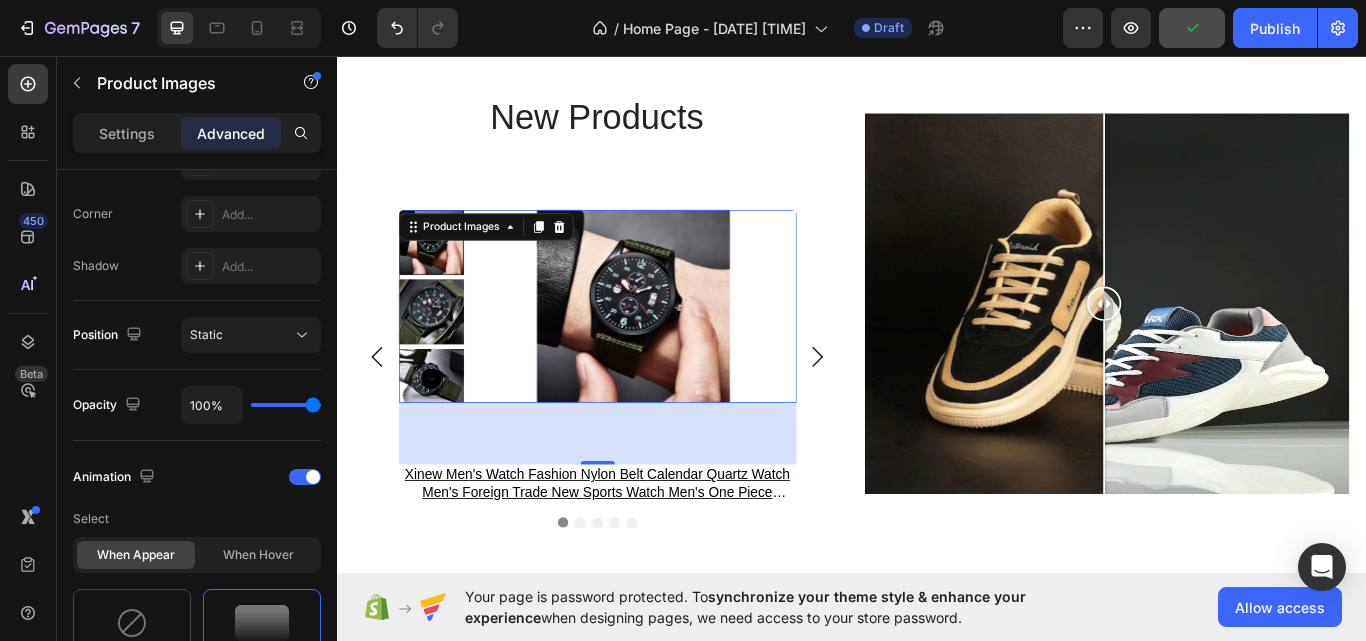 click at bounding box center [682, 348] 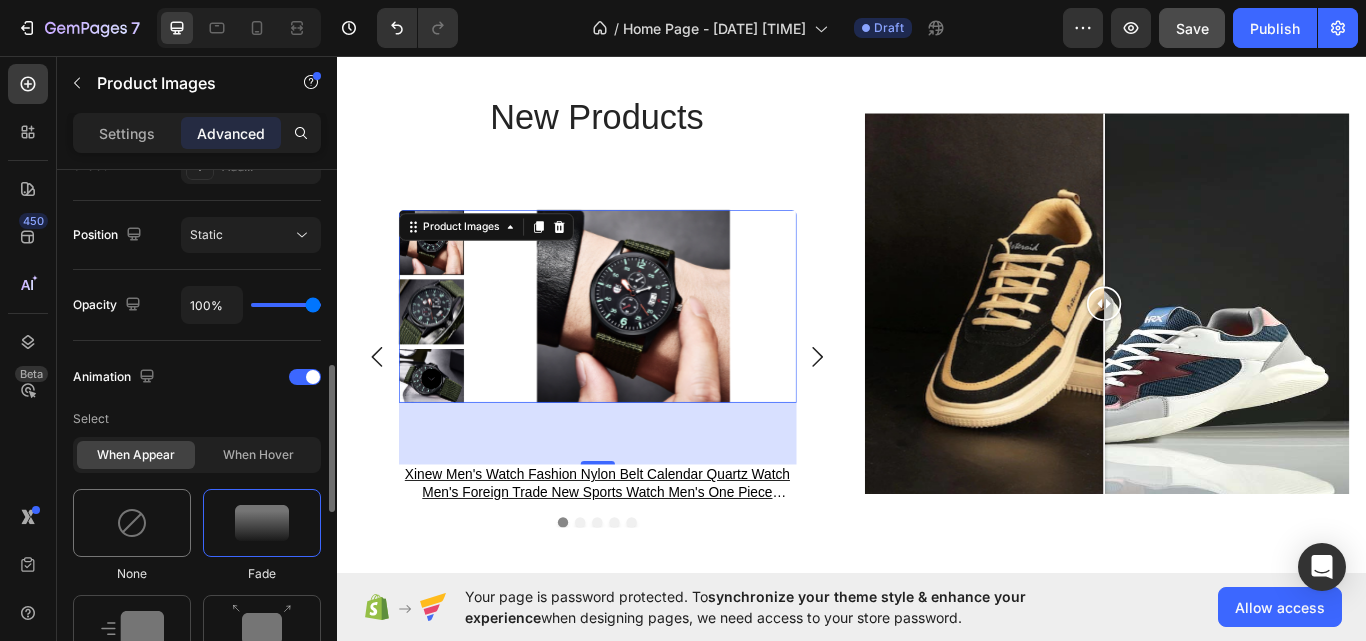 scroll, scrollTop: 800, scrollLeft: 0, axis: vertical 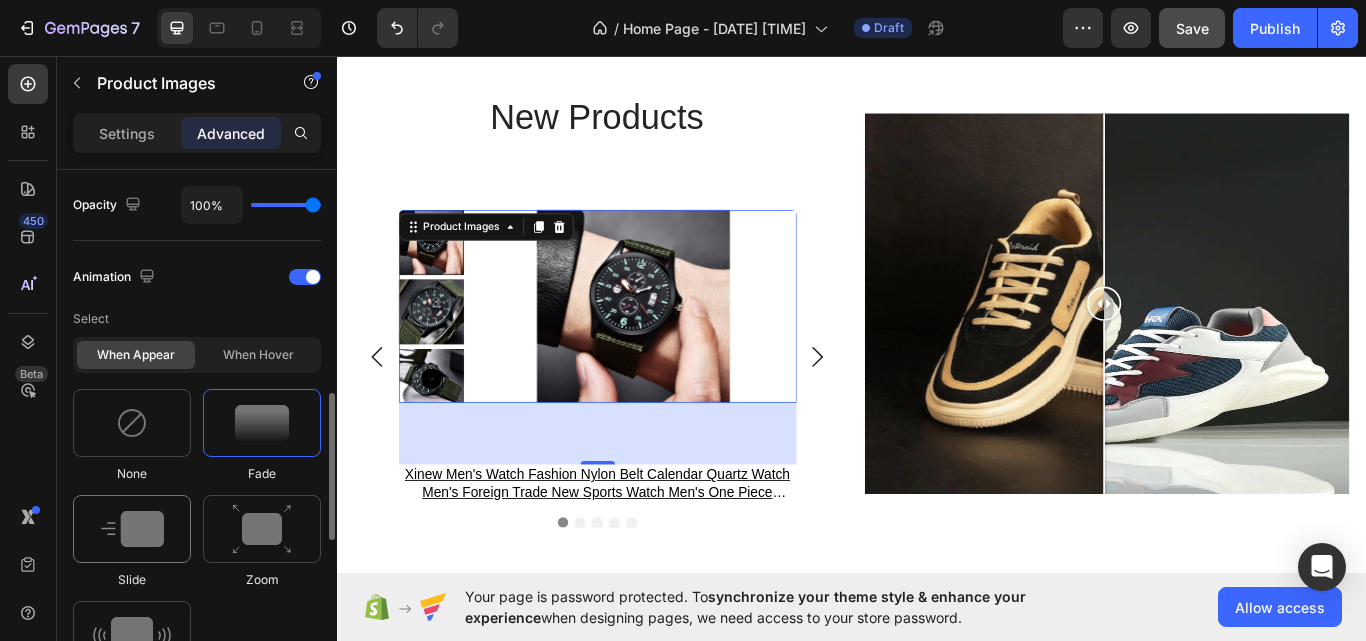 click at bounding box center (132, 529) 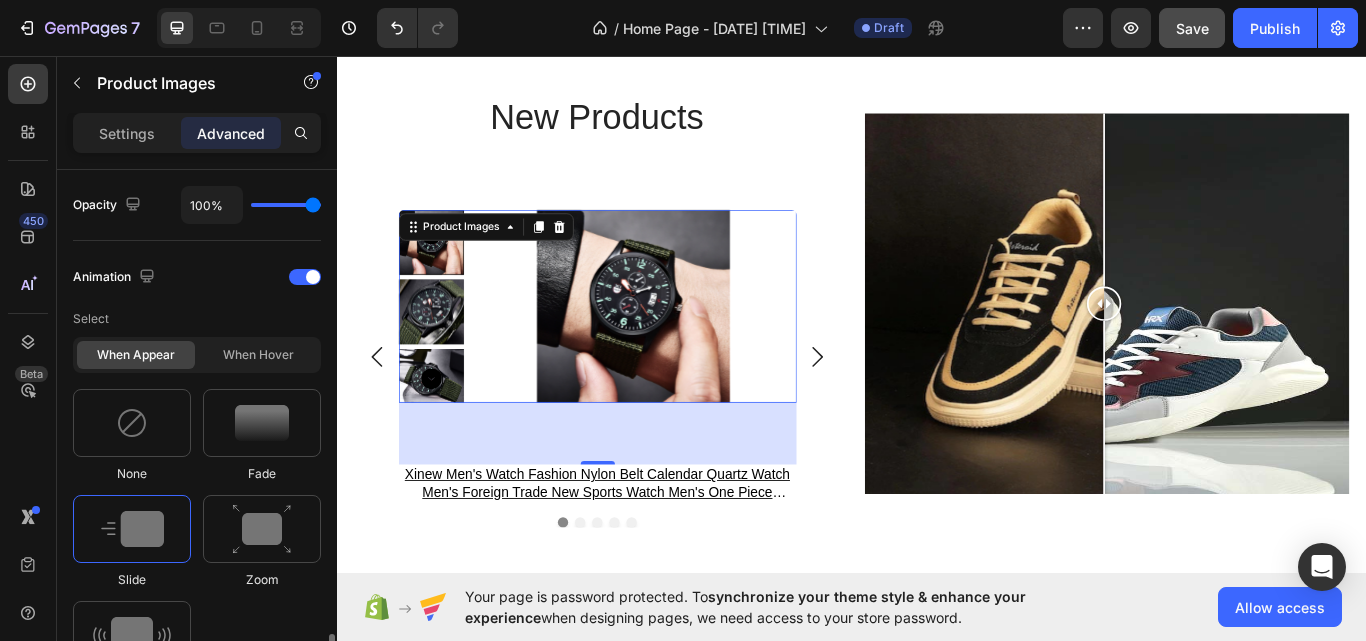scroll, scrollTop: 1000, scrollLeft: 0, axis: vertical 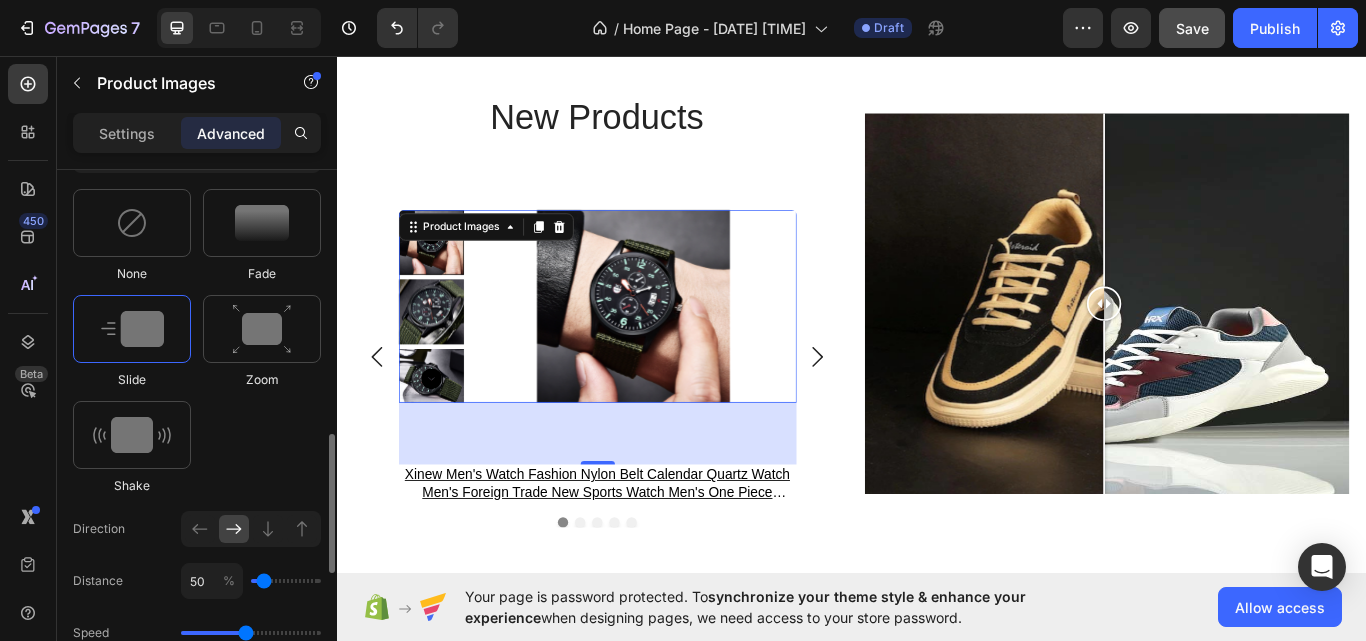 click at bounding box center [132, 329] 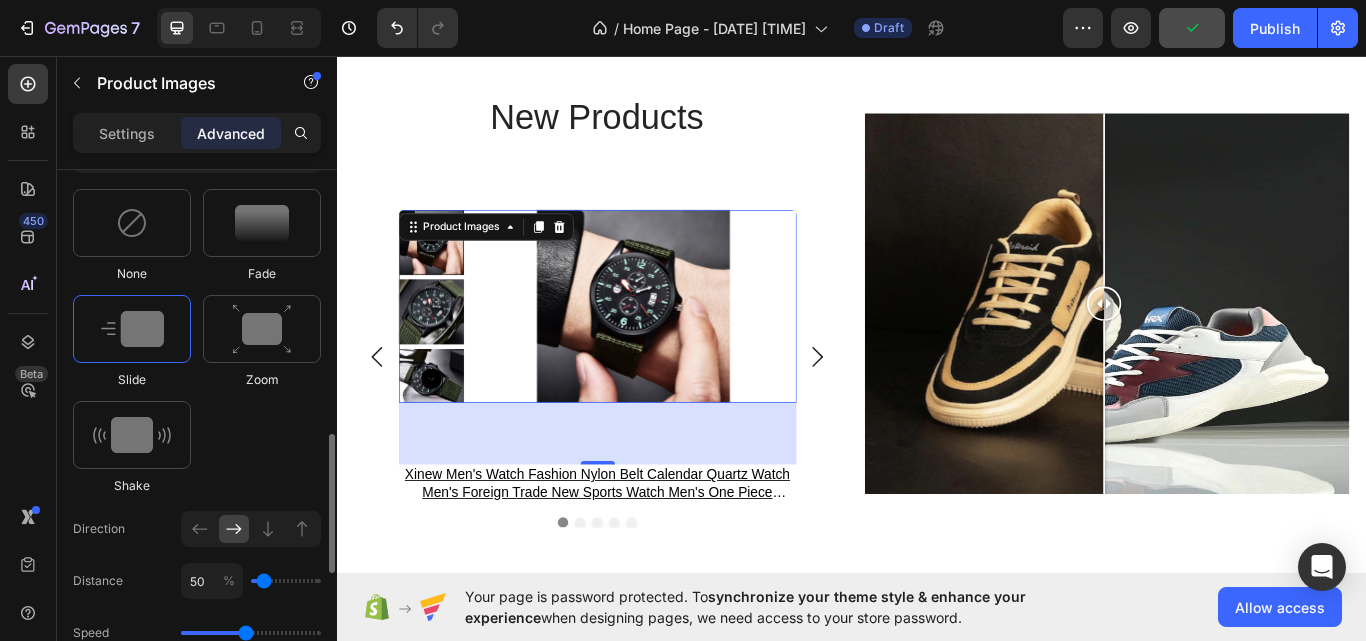 click at bounding box center (132, 329) 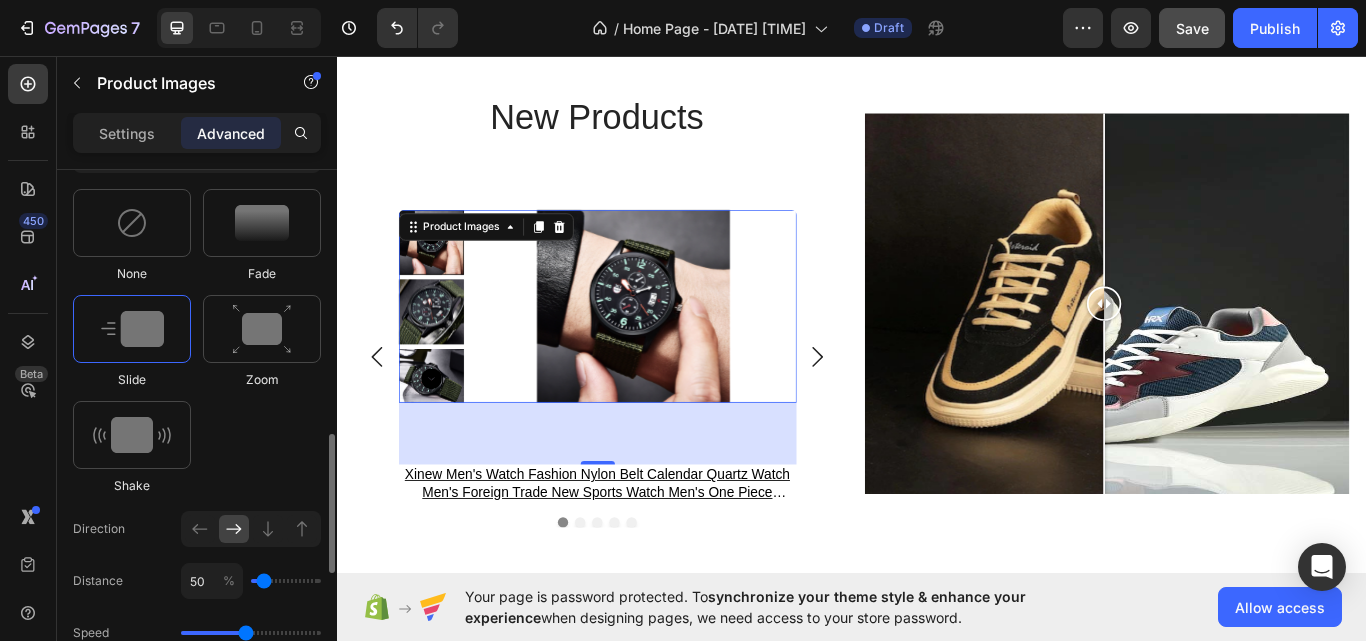 click at bounding box center (132, 329) 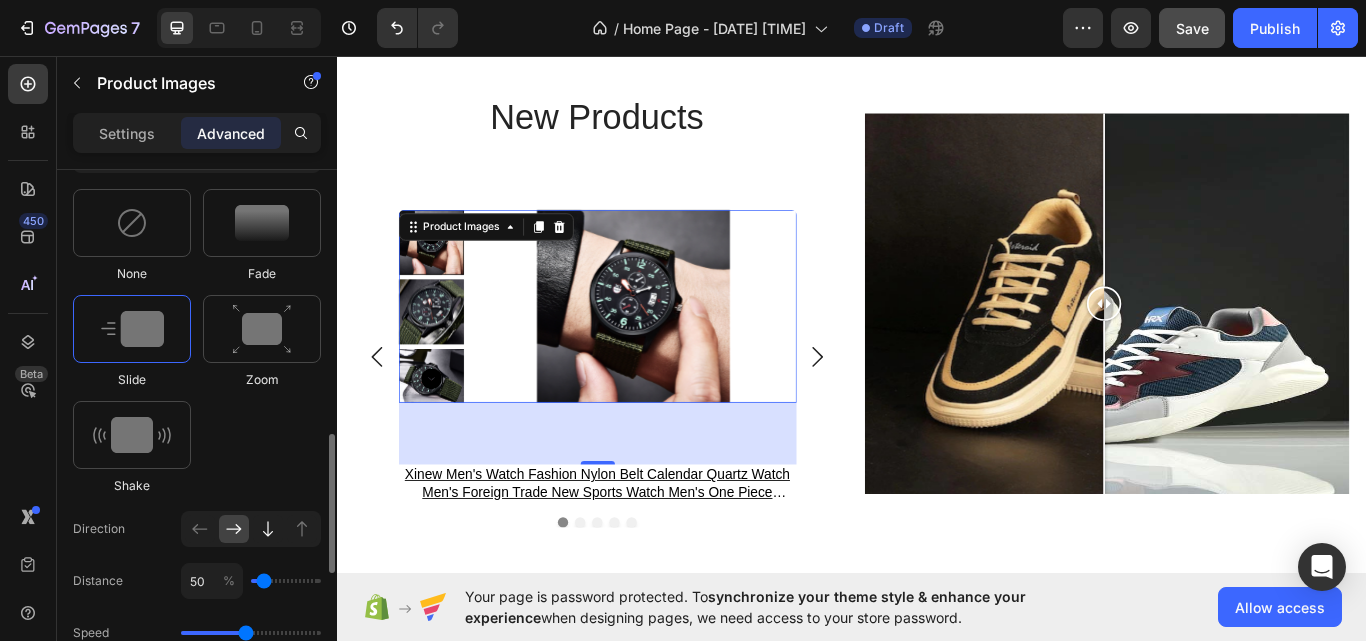 click 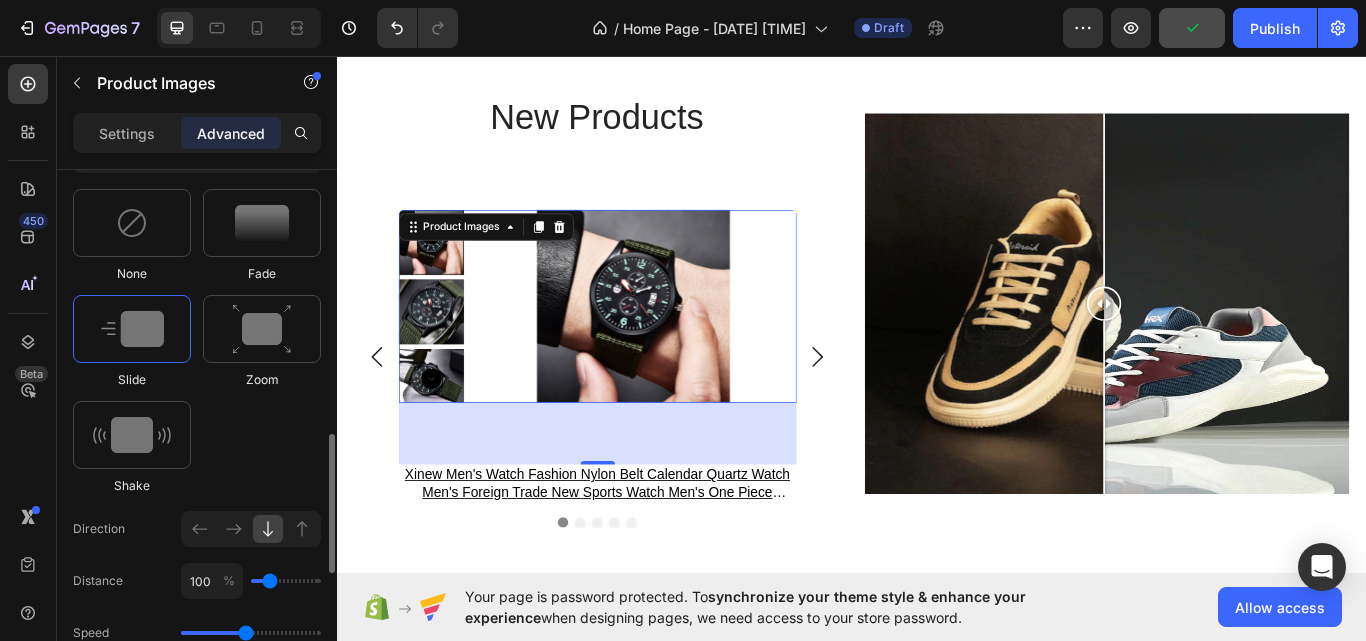 click 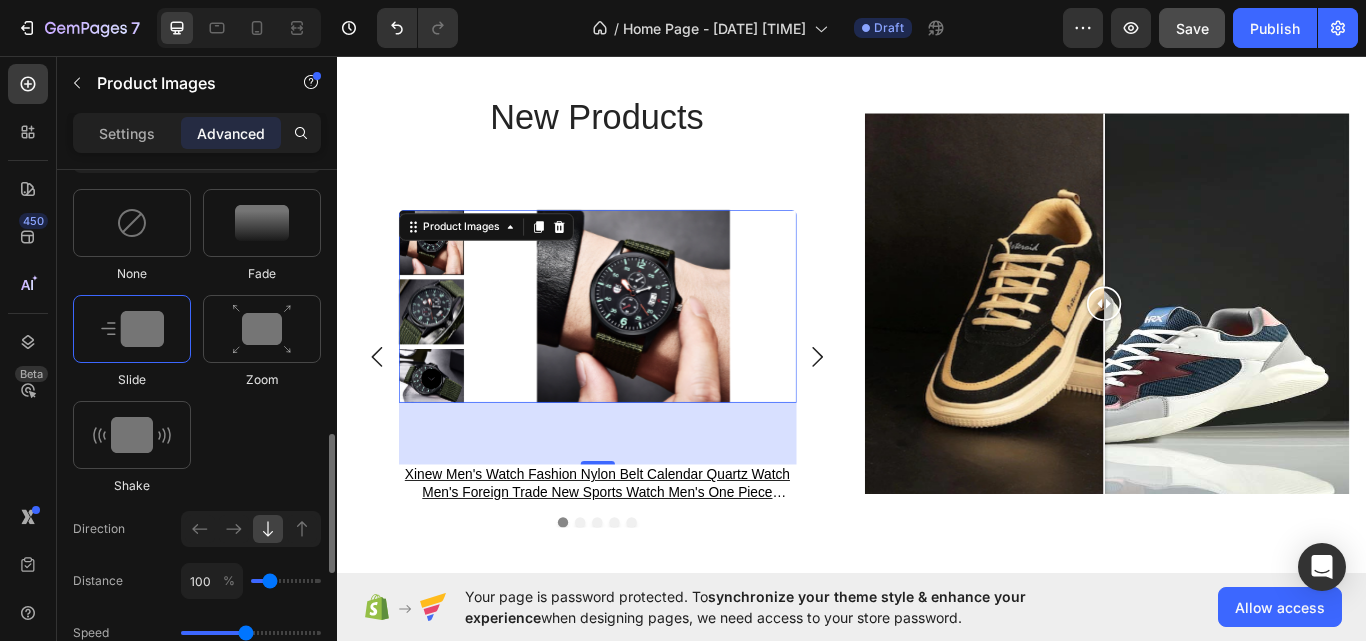 click 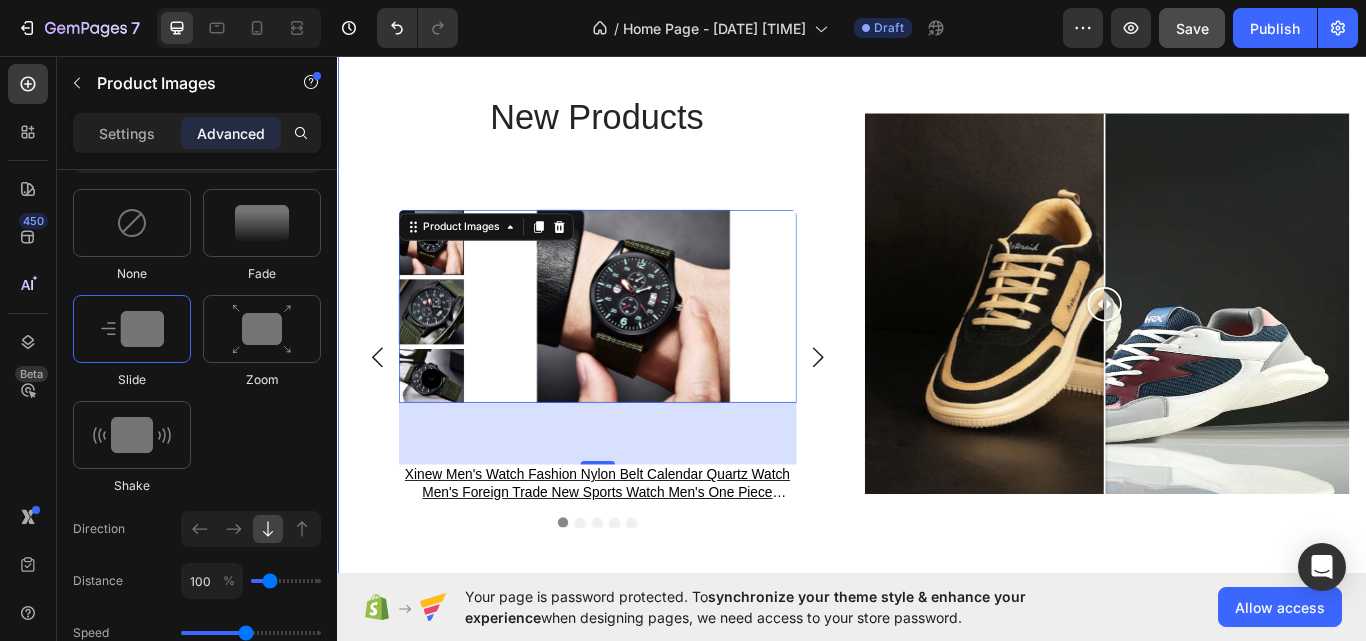 scroll, scrollTop: 4365, scrollLeft: 0, axis: vertical 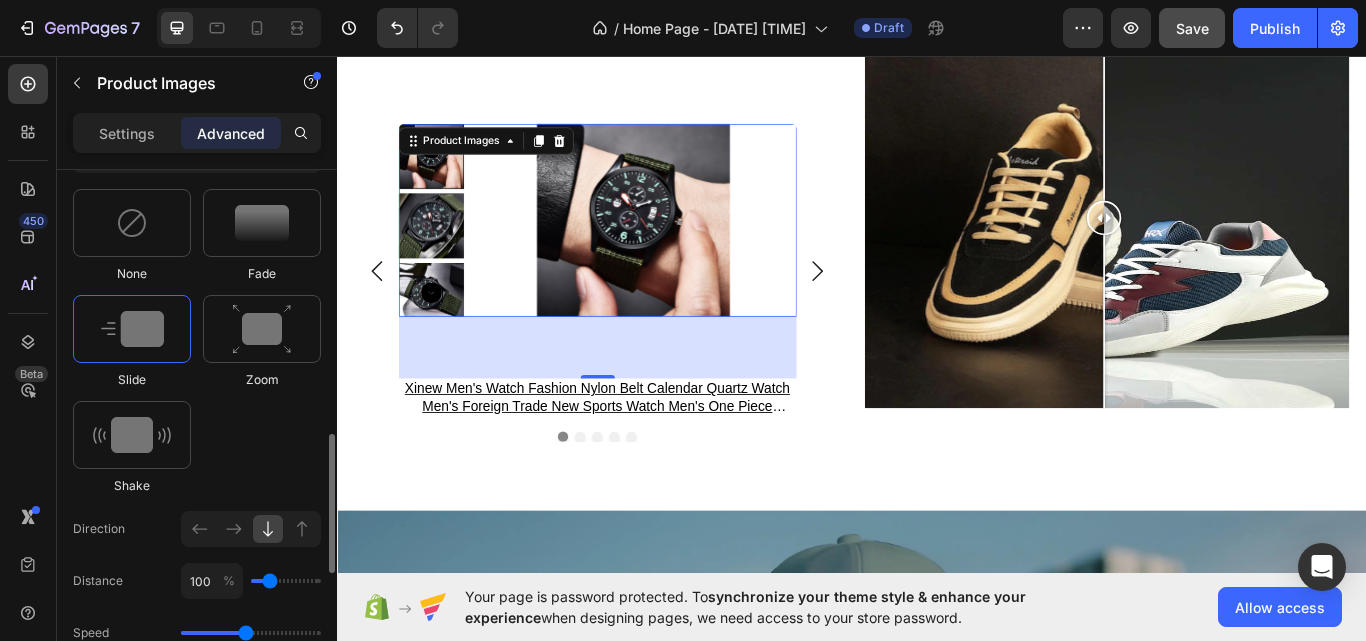 click 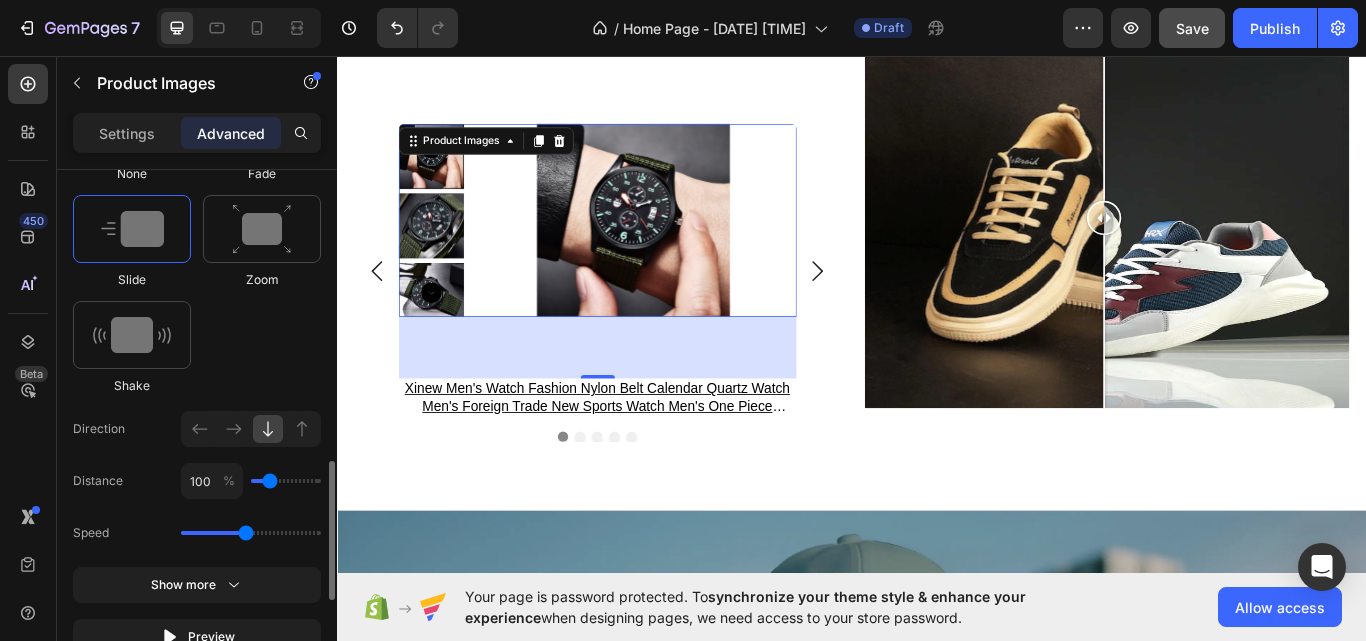 scroll, scrollTop: 1200, scrollLeft: 0, axis: vertical 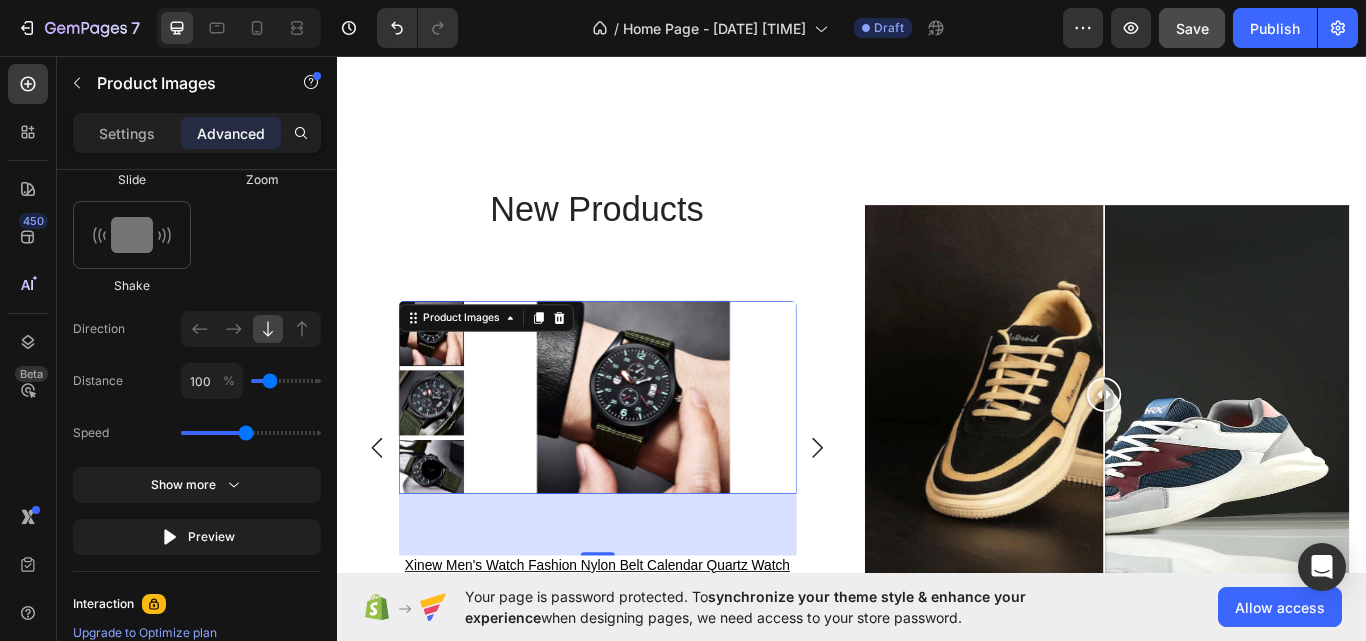 click at bounding box center [682, 455] 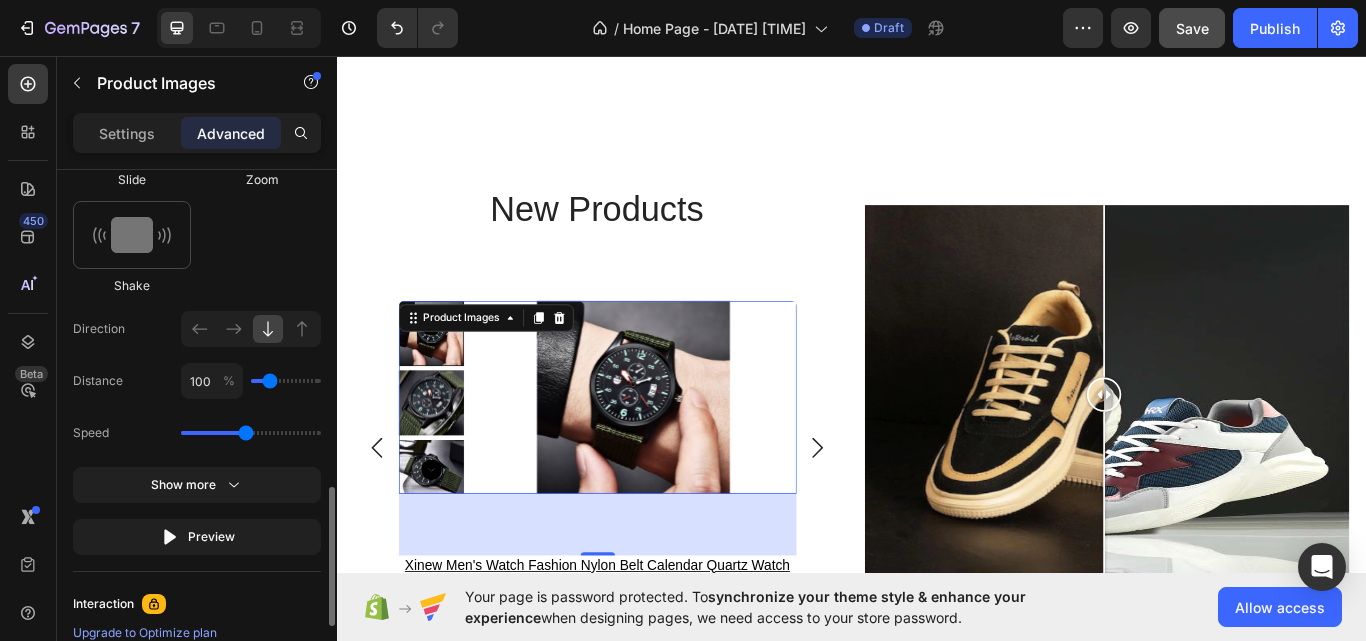 click 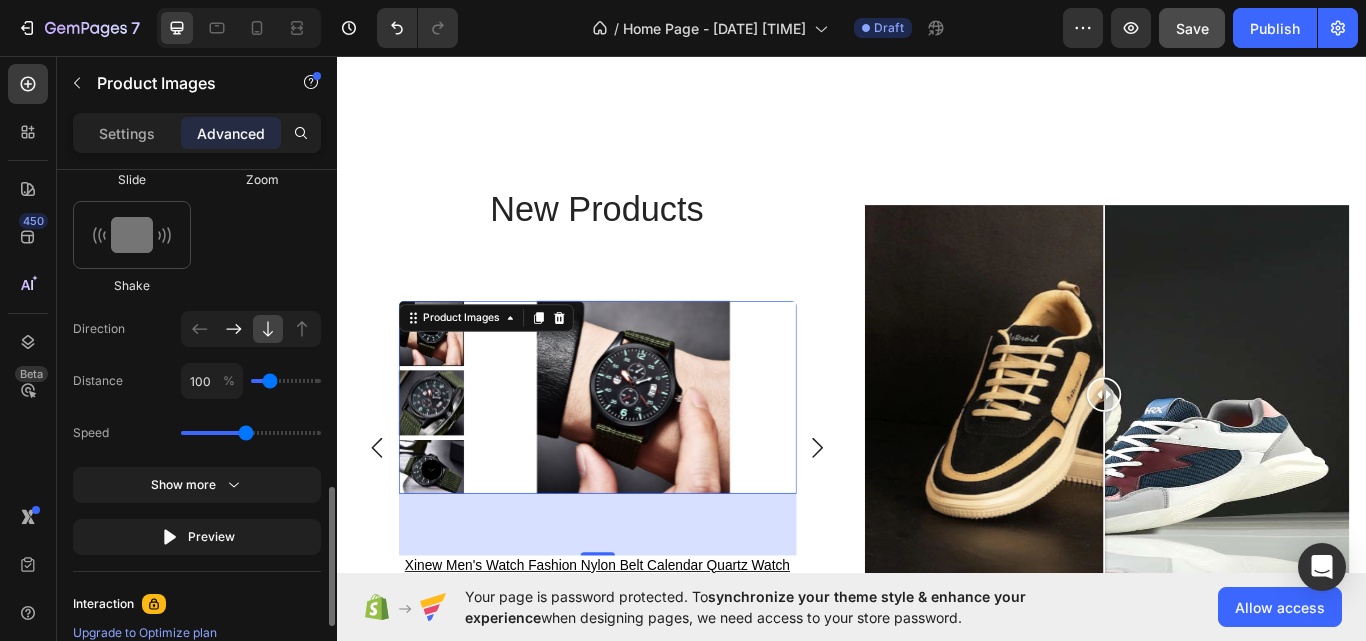 click 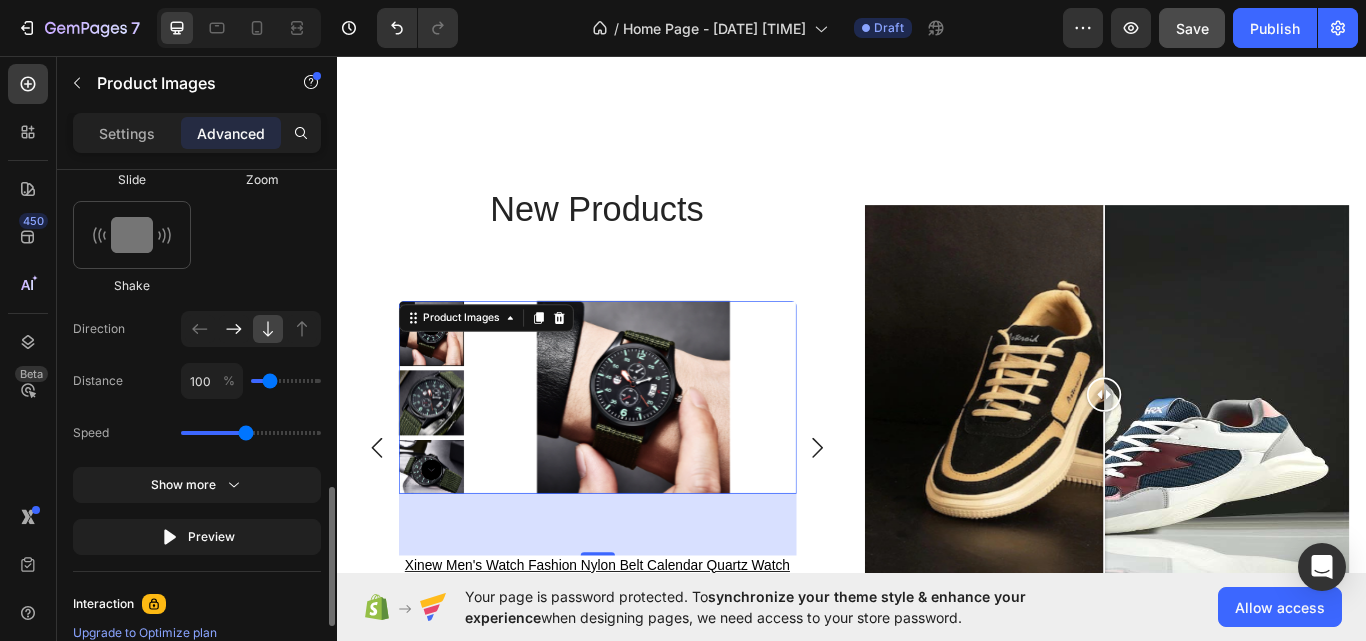 click 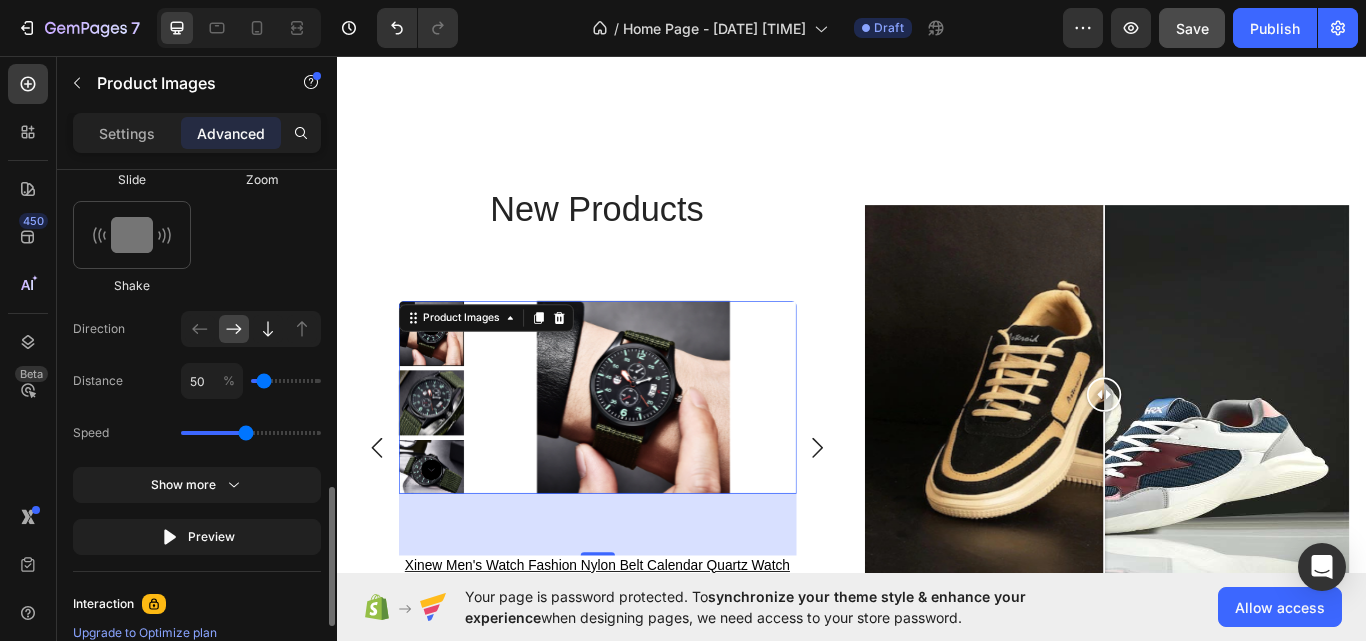 click 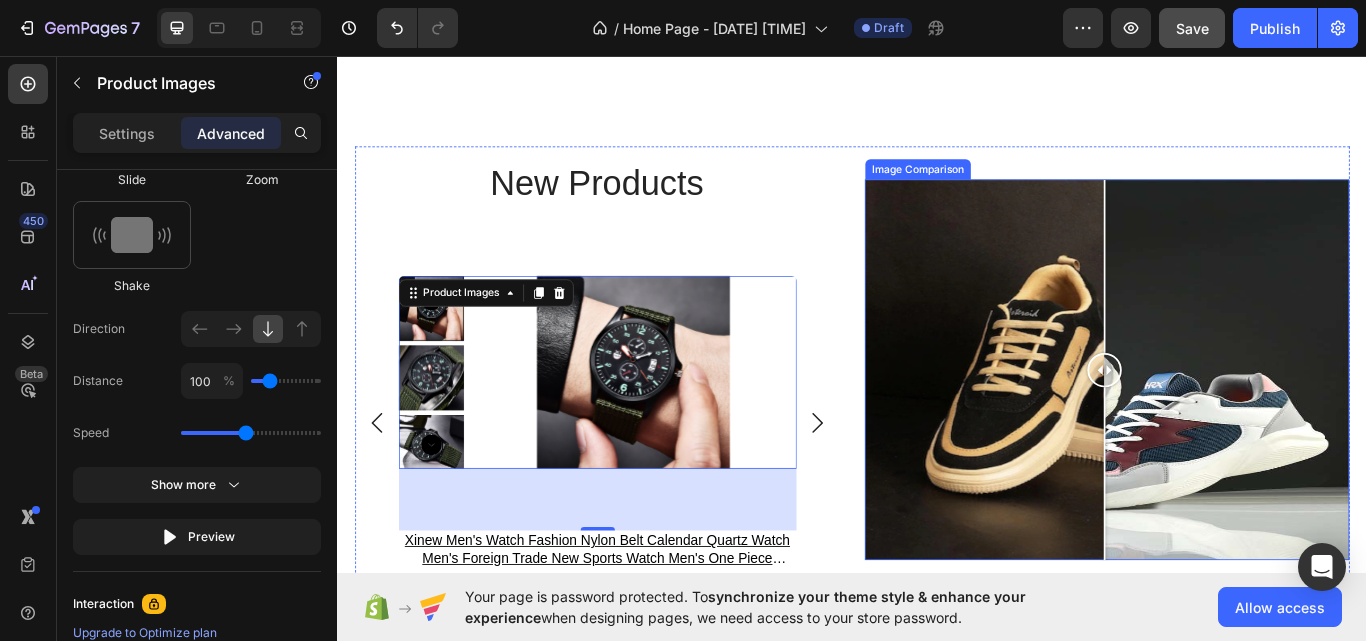 scroll, scrollTop: 4265, scrollLeft: 0, axis: vertical 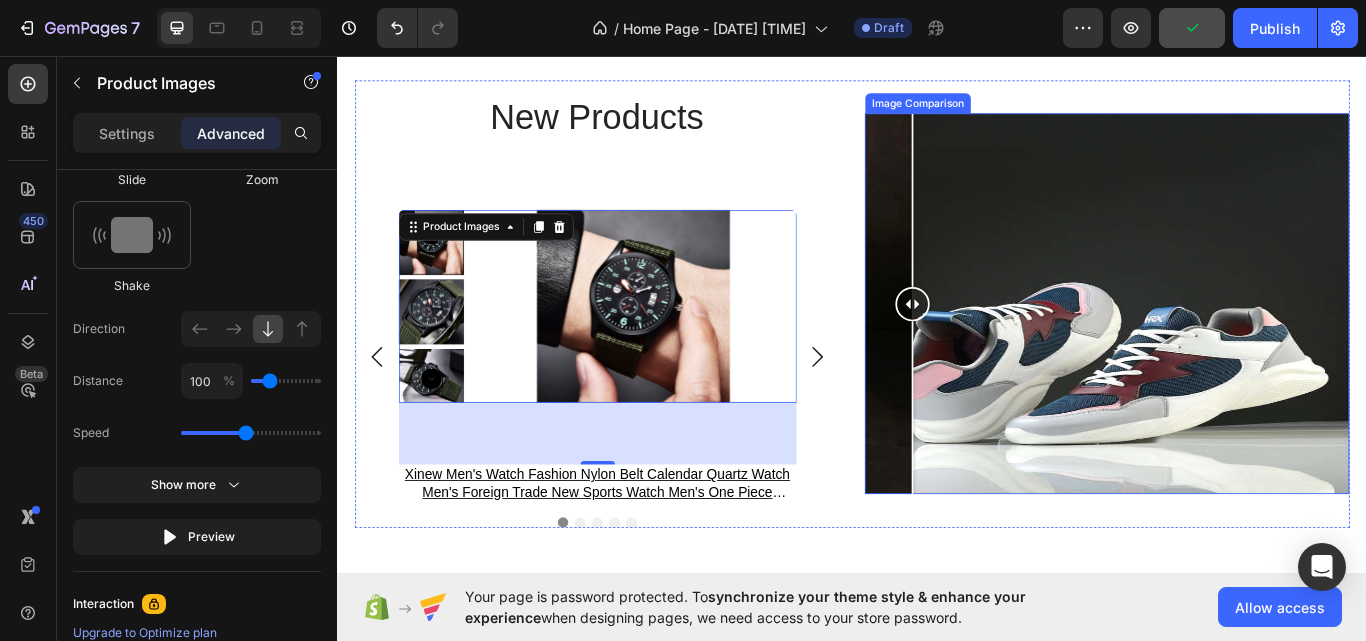 click at bounding box center [1234, 345] 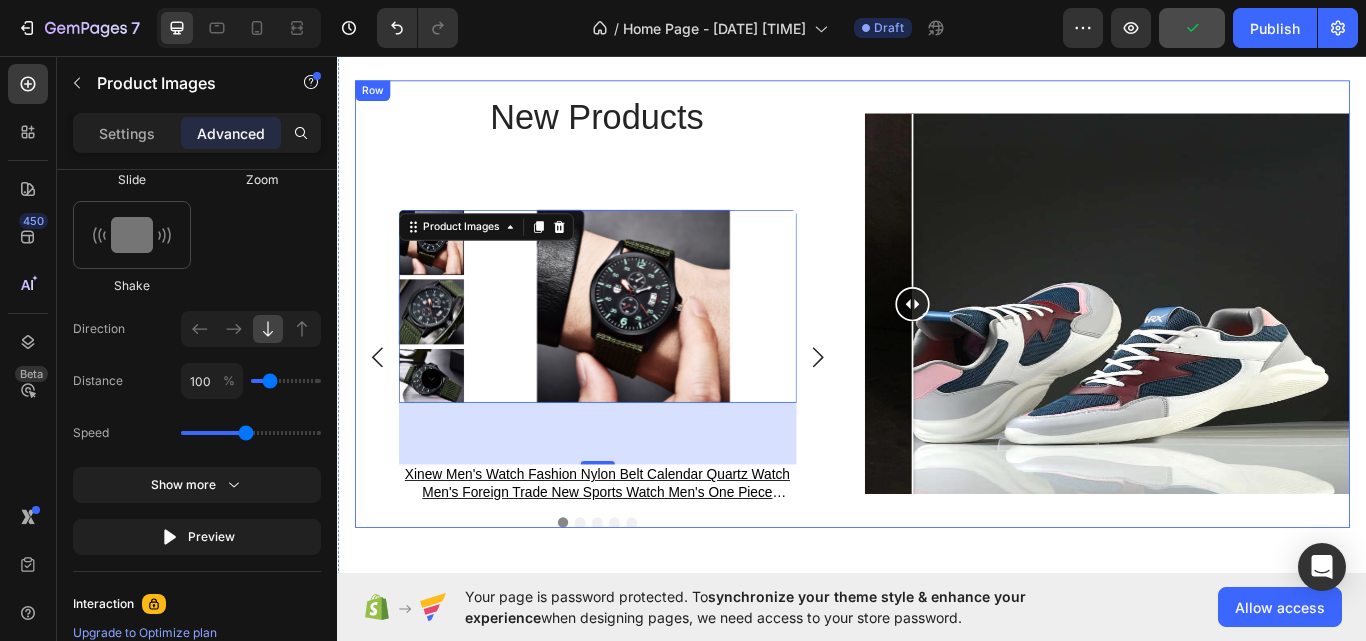 click on "Image Comparison" at bounding box center [1234, 346] 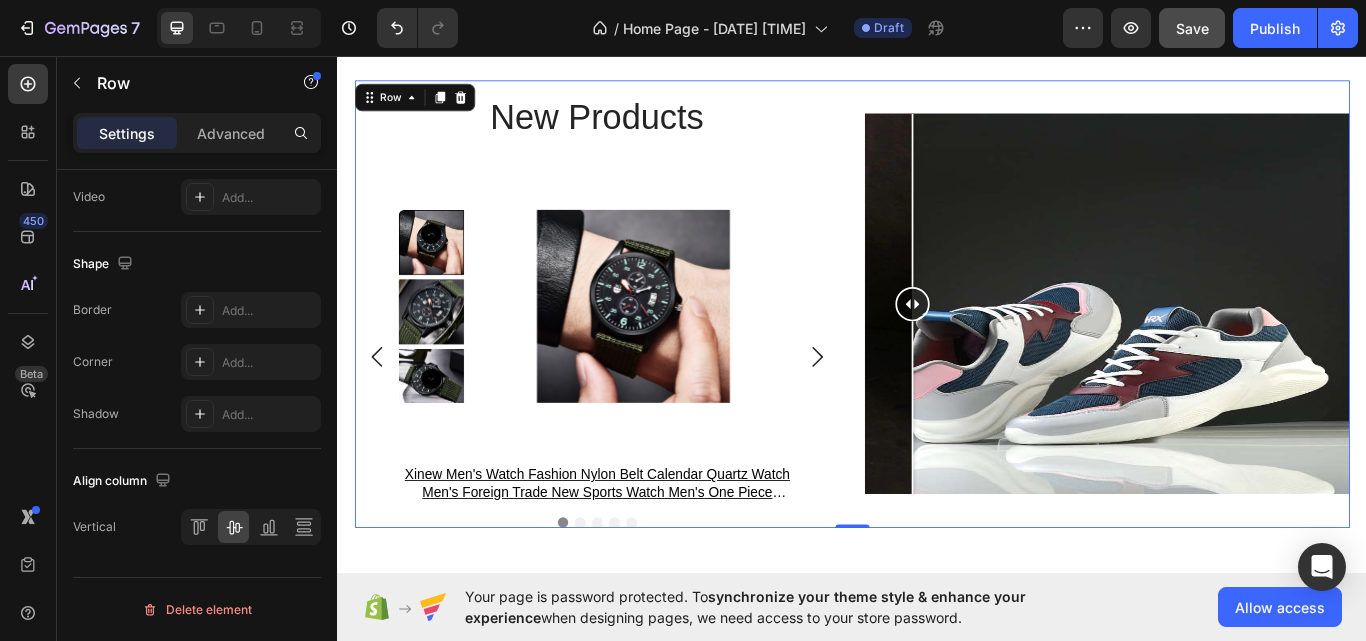 scroll, scrollTop: 0, scrollLeft: 0, axis: both 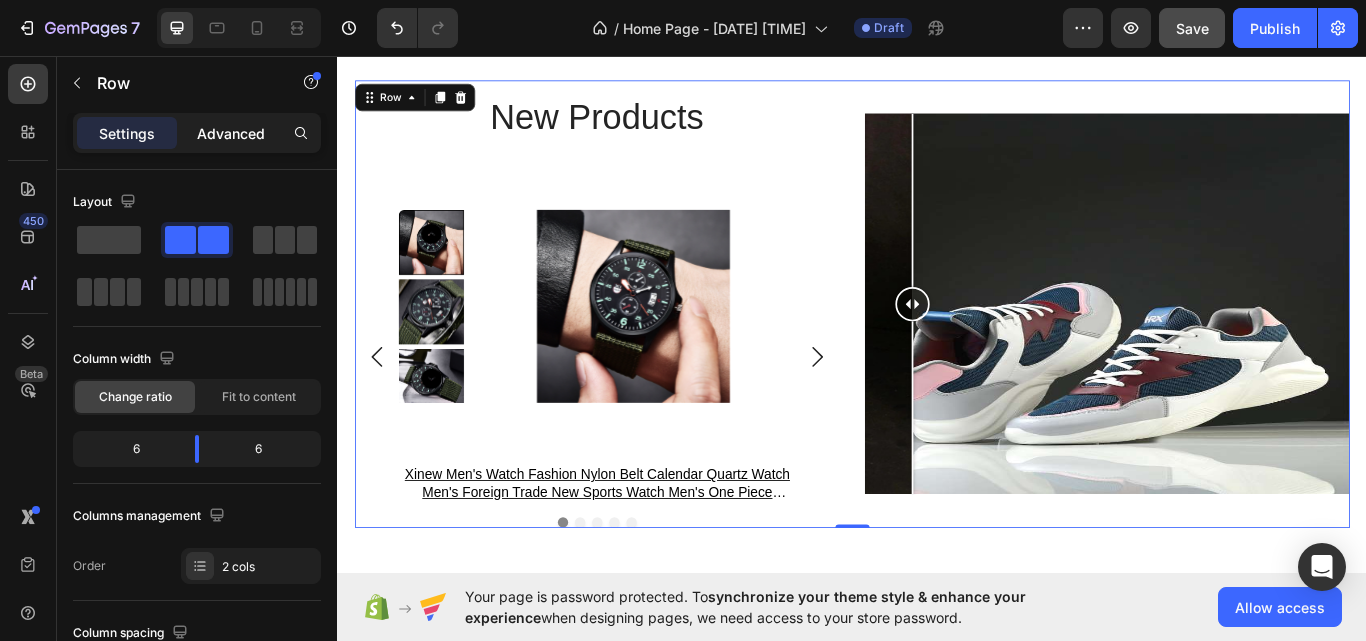 click on "Advanced" at bounding box center [231, 133] 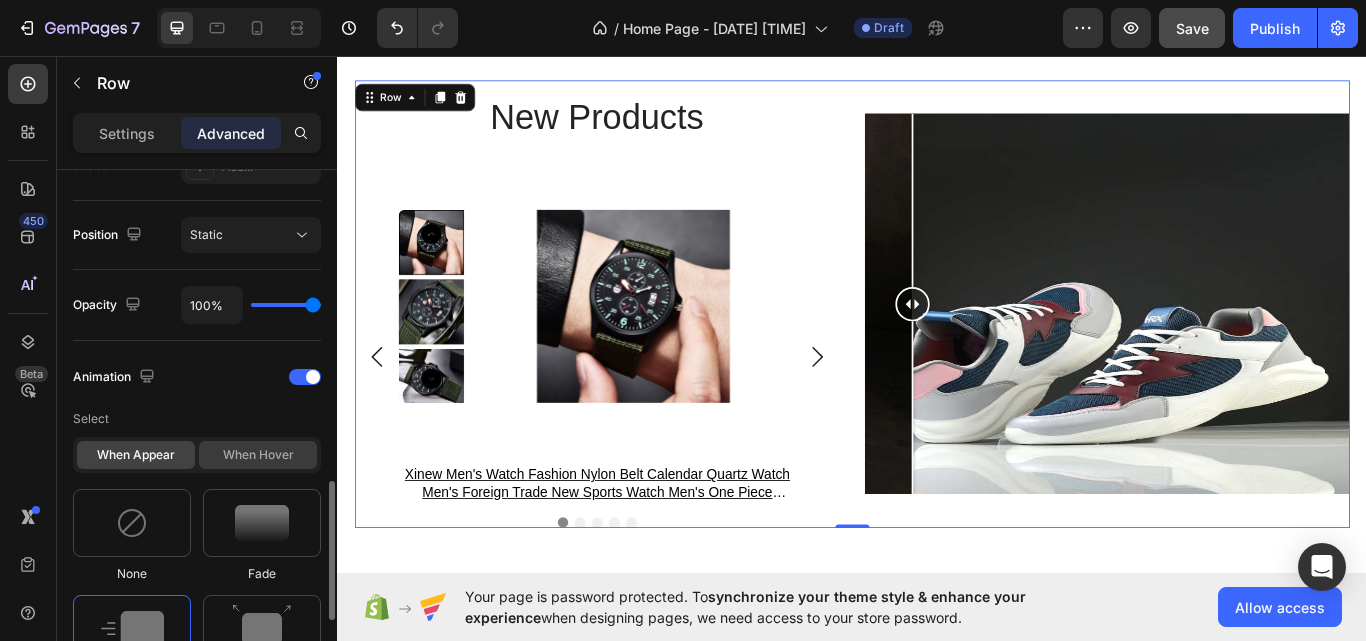 scroll, scrollTop: 800, scrollLeft: 0, axis: vertical 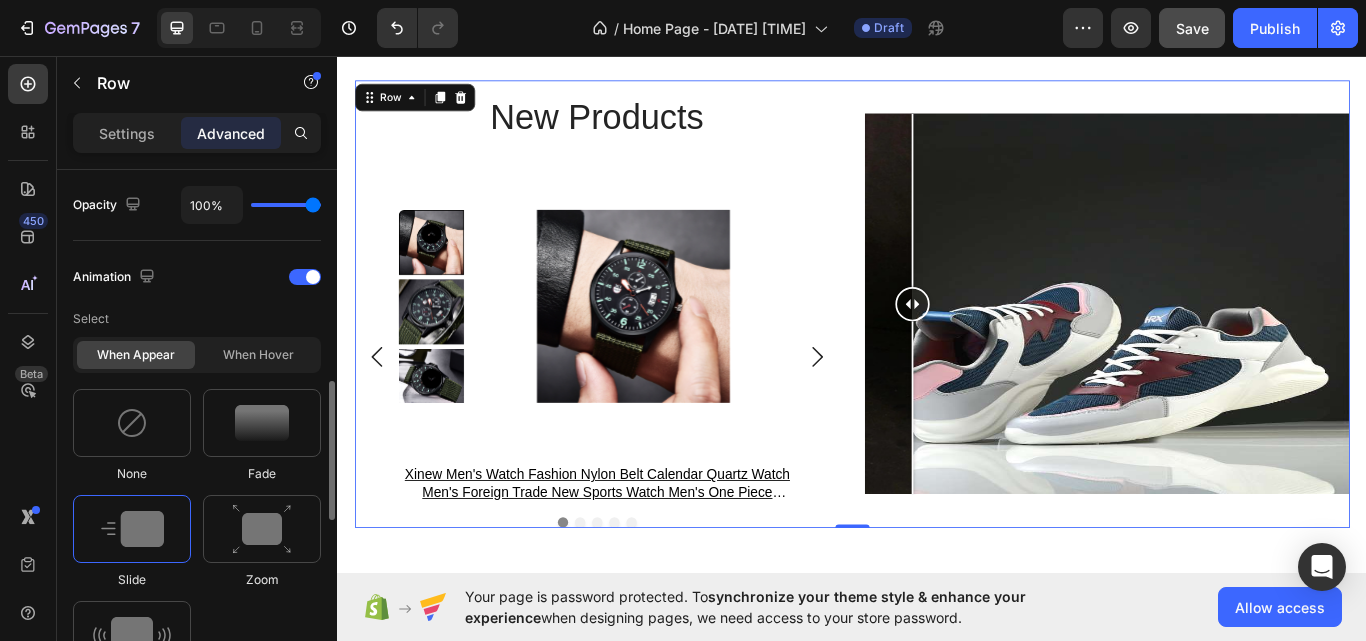 click at bounding box center [132, 529] 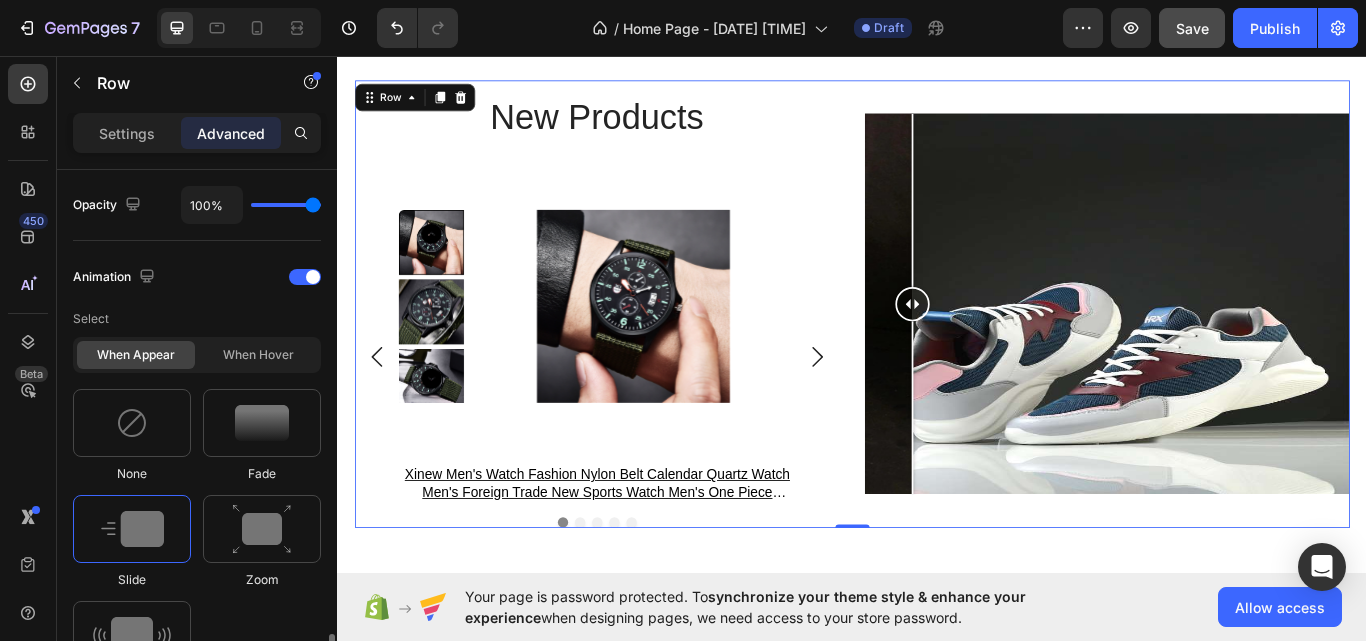 scroll, scrollTop: 1000, scrollLeft: 0, axis: vertical 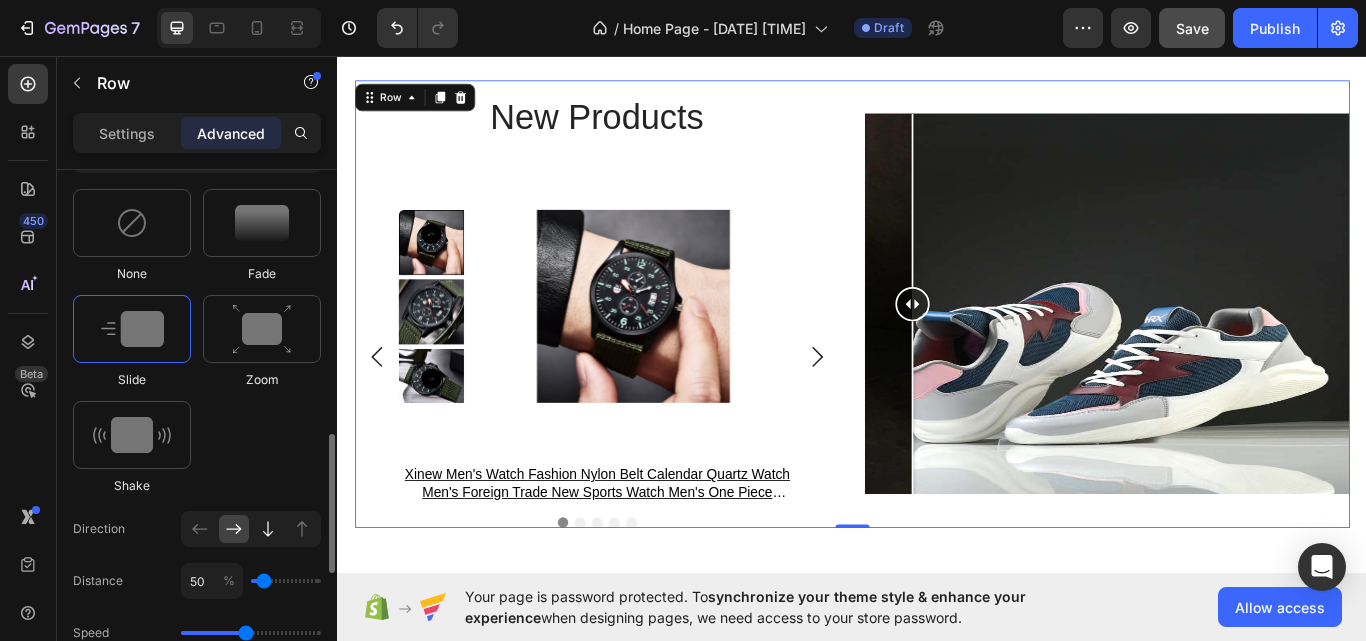click 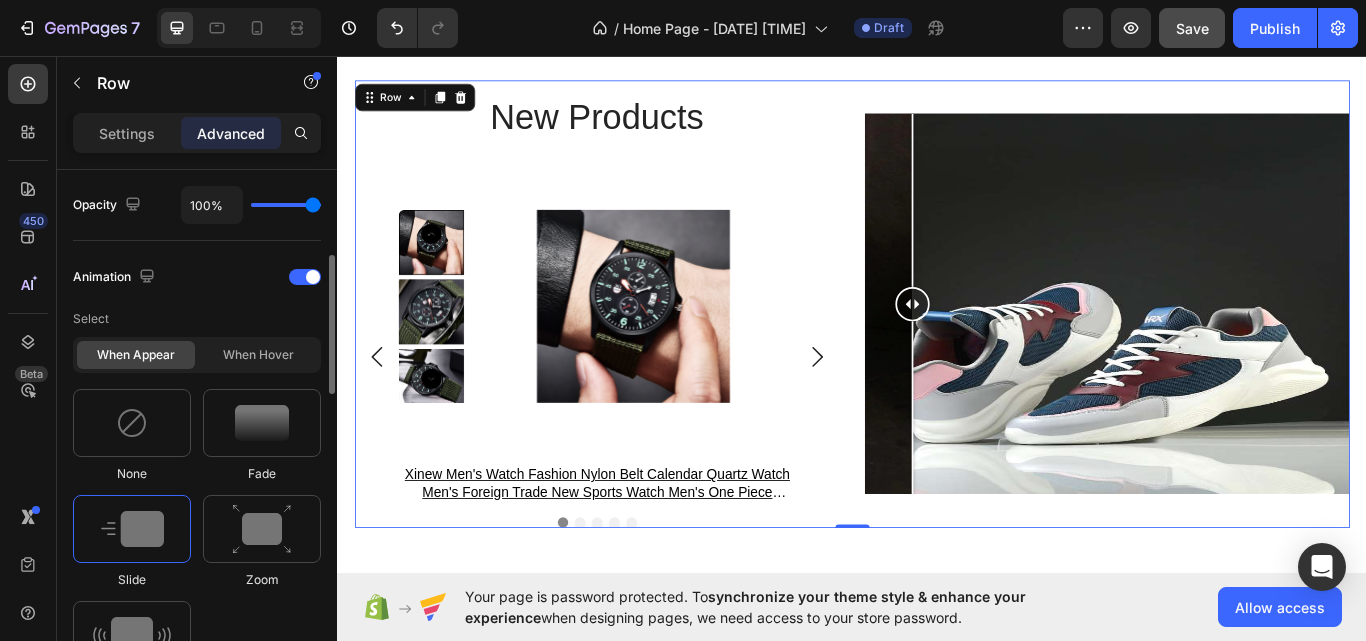 scroll, scrollTop: 700, scrollLeft: 0, axis: vertical 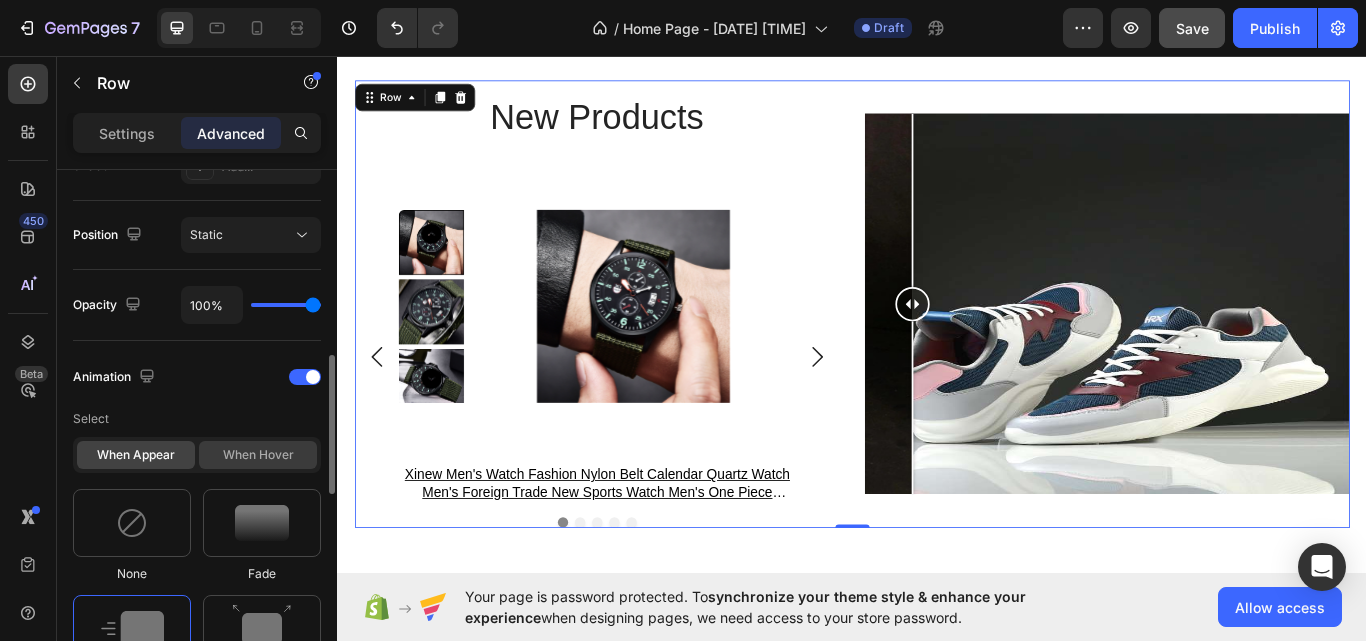 click on "When hover" 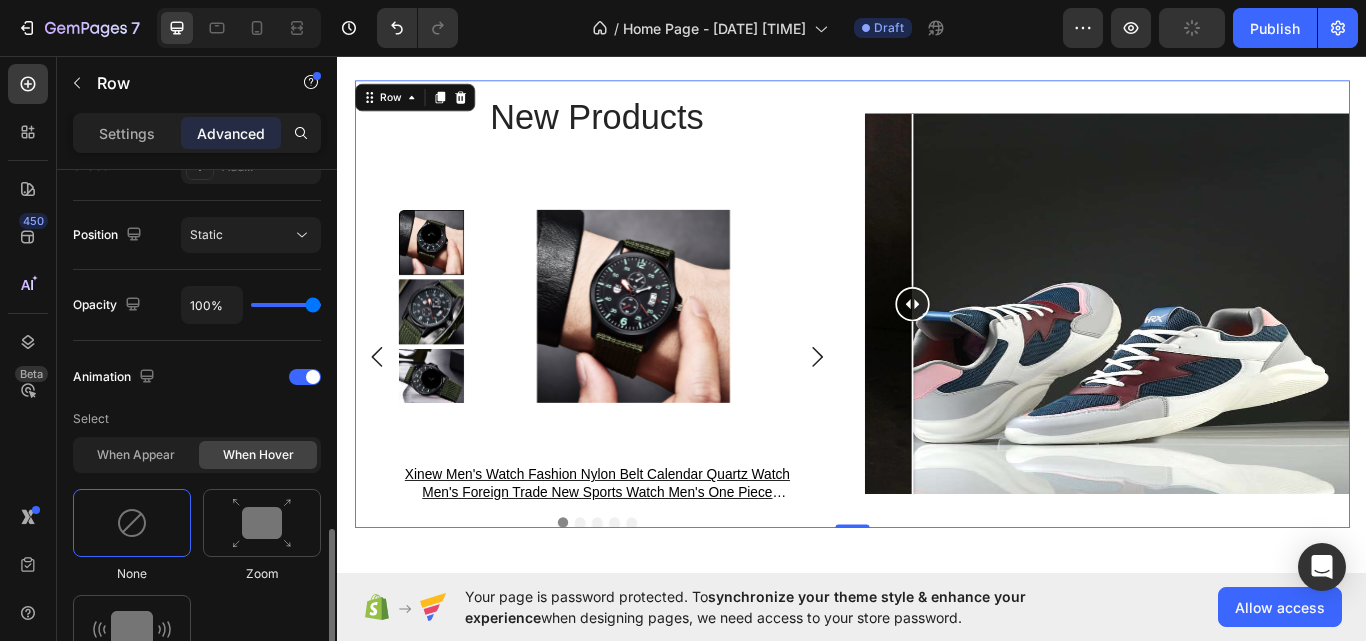 scroll, scrollTop: 800, scrollLeft: 0, axis: vertical 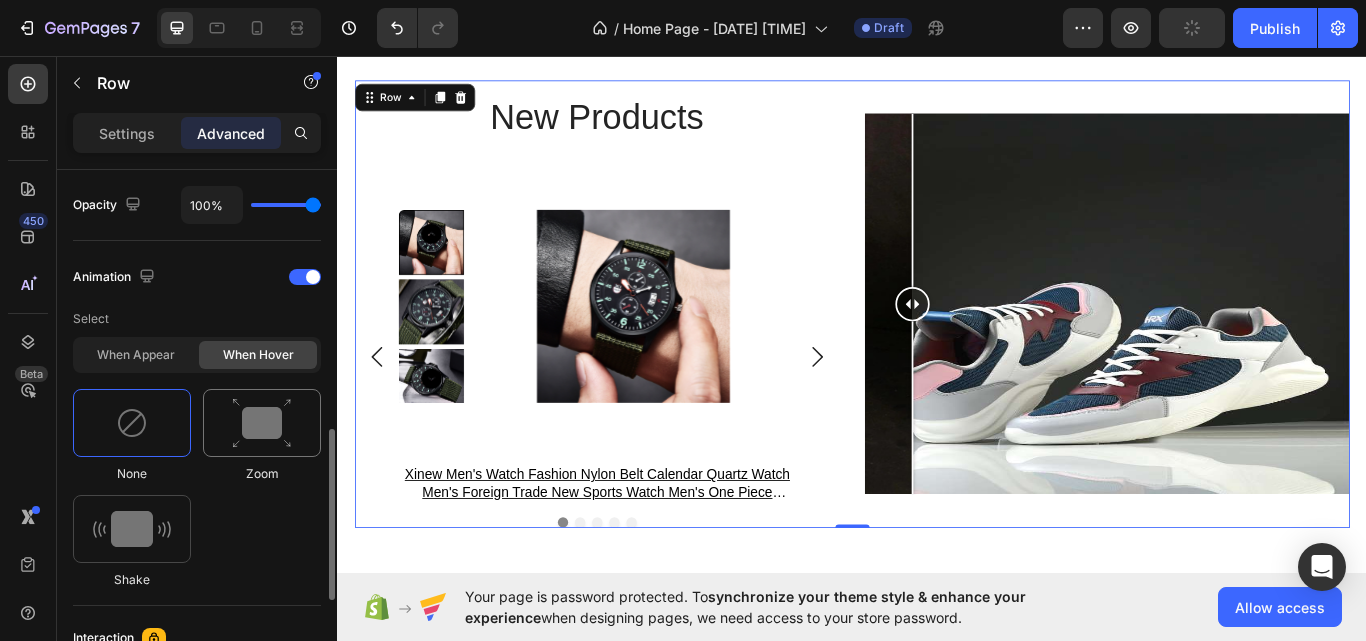 click at bounding box center [262, 423] 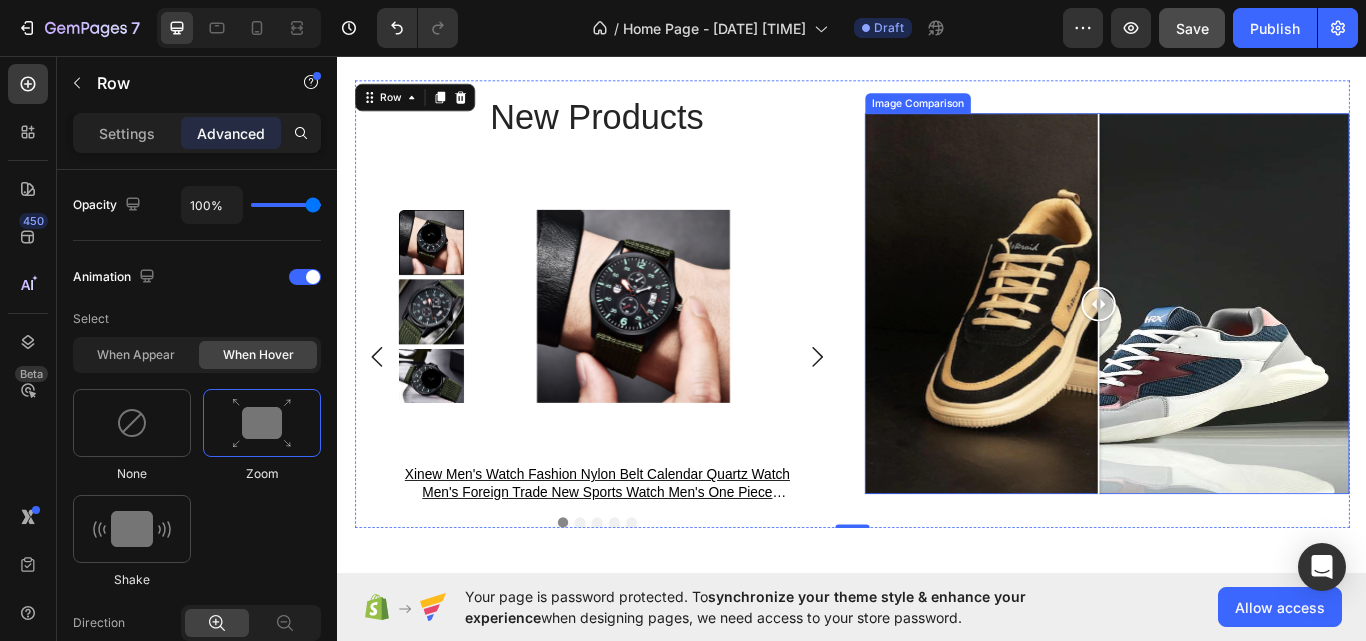 drag, startPoint x: 1008, startPoint y: 338, endPoint x: 1216, endPoint y: 312, distance: 209.6187 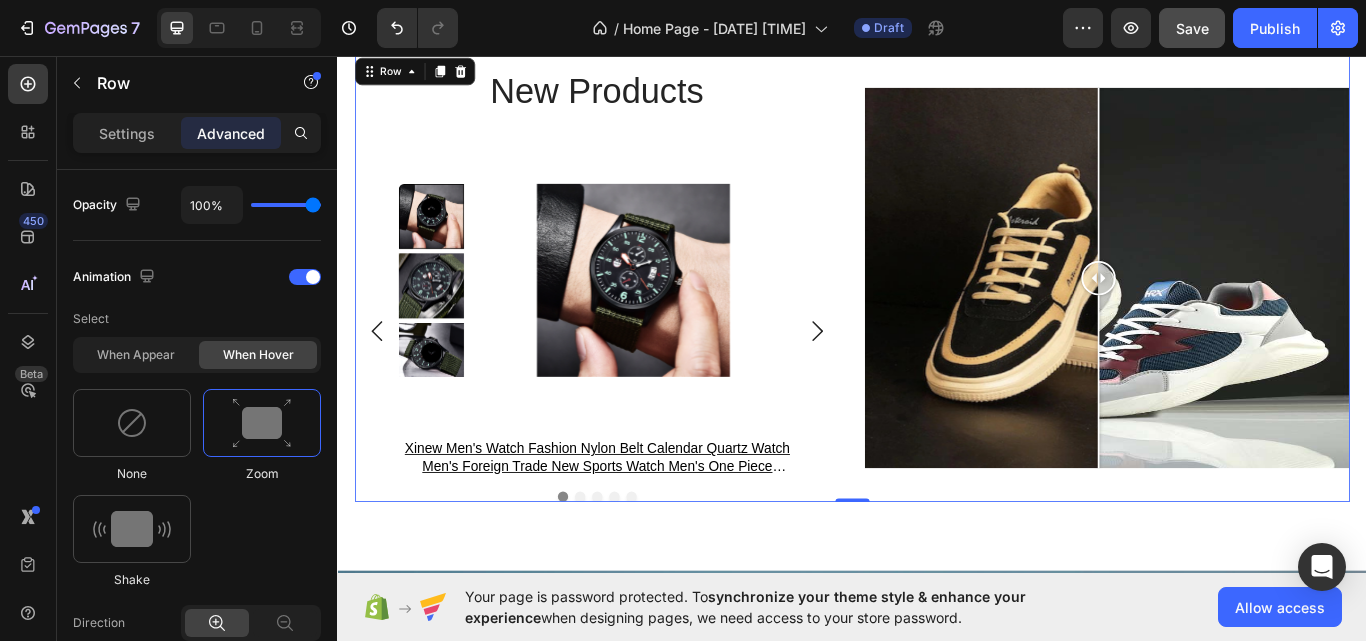 scroll, scrollTop: 4565, scrollLeft: 0, axis: vertical 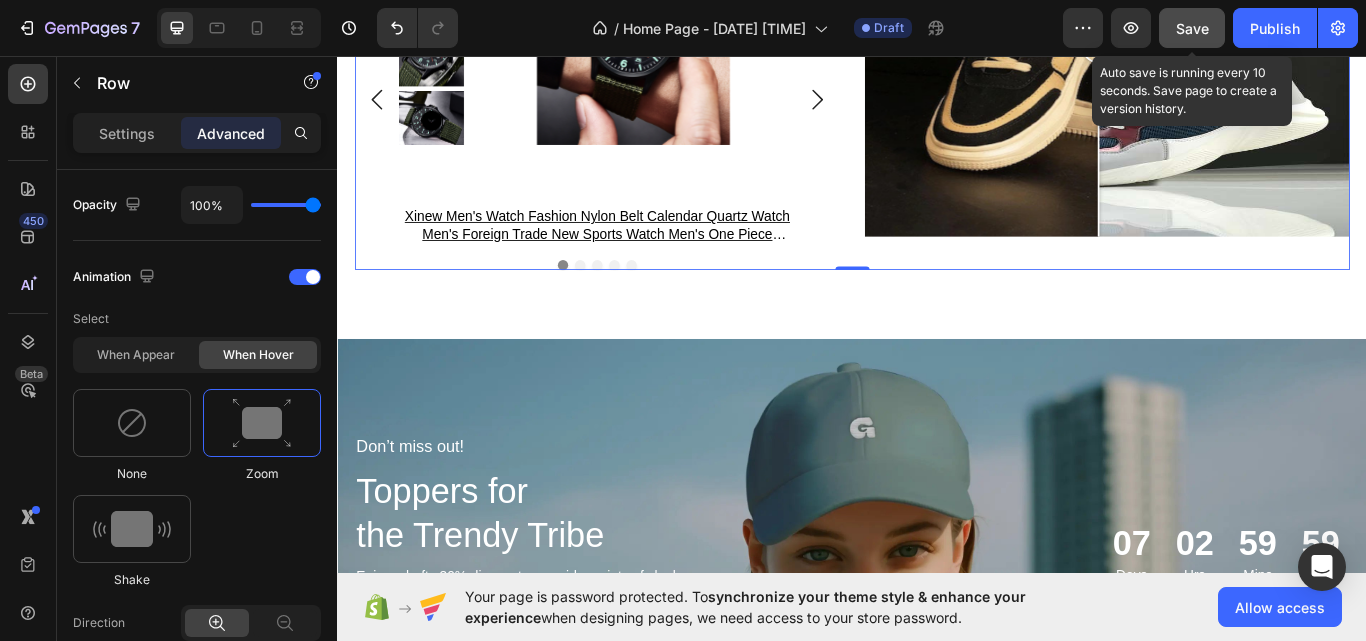 click on "Save" at bounding box center (1192, 28) 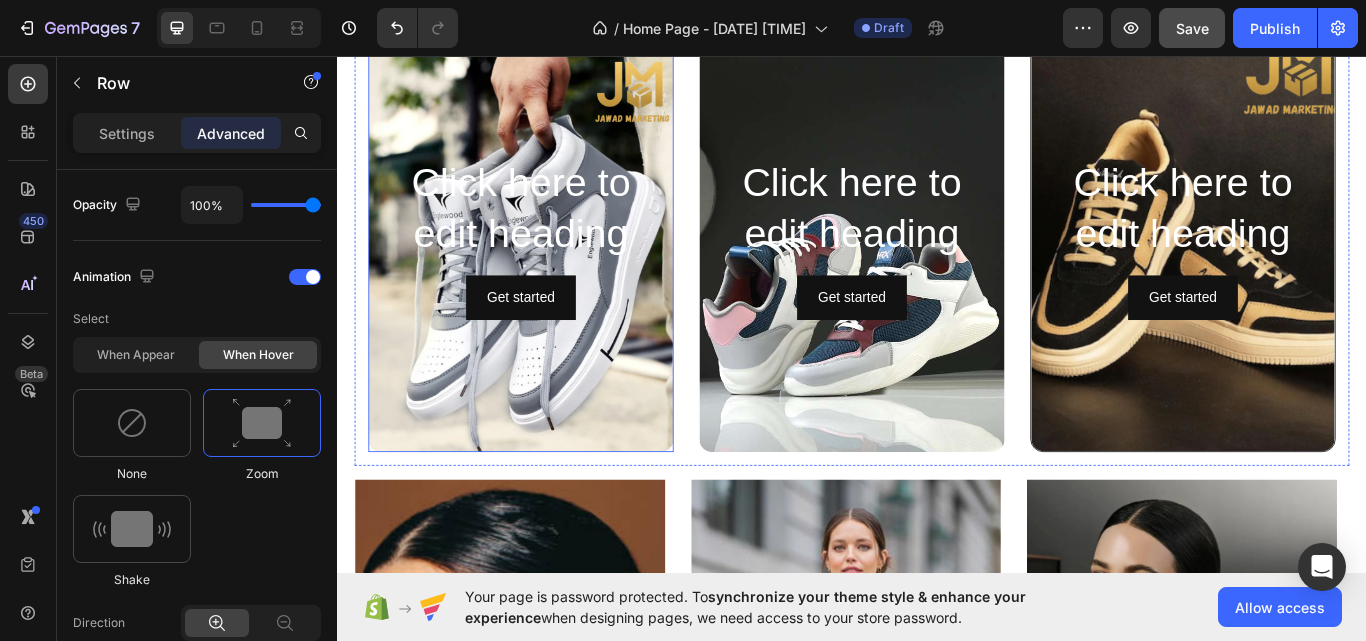 scroll, scrollTop: 2265, scrollLeft: 0, axis: vertical 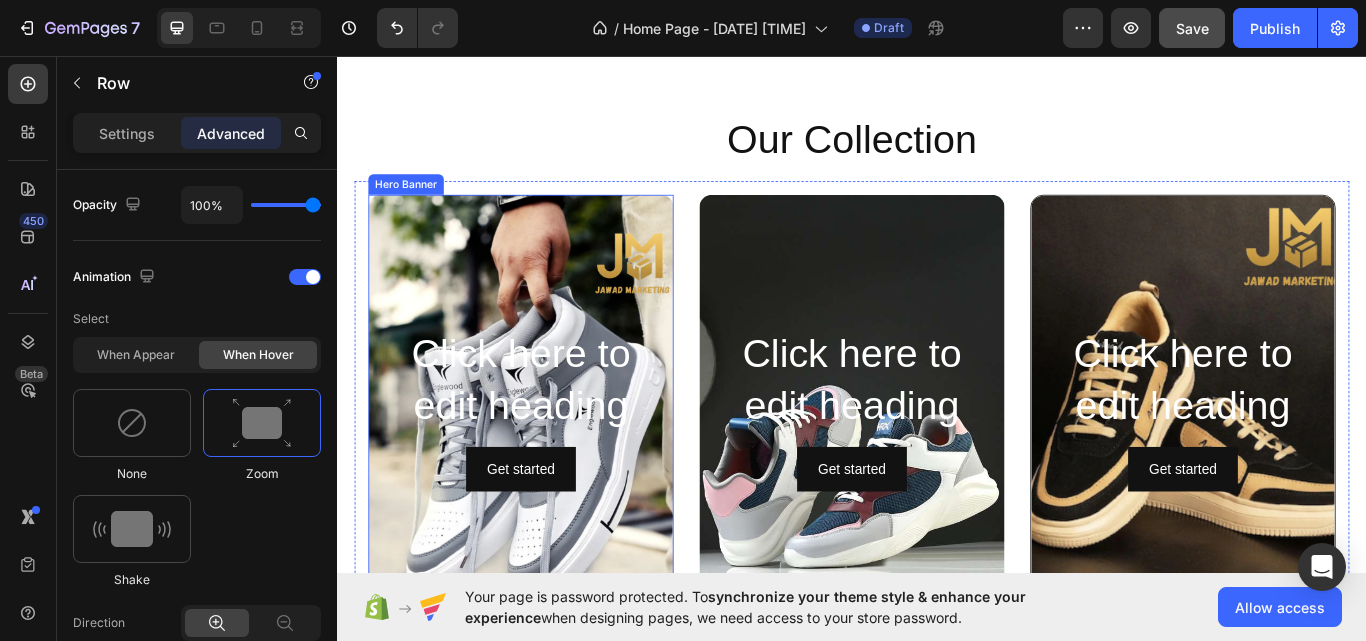 click at bounding box center (551, 469) 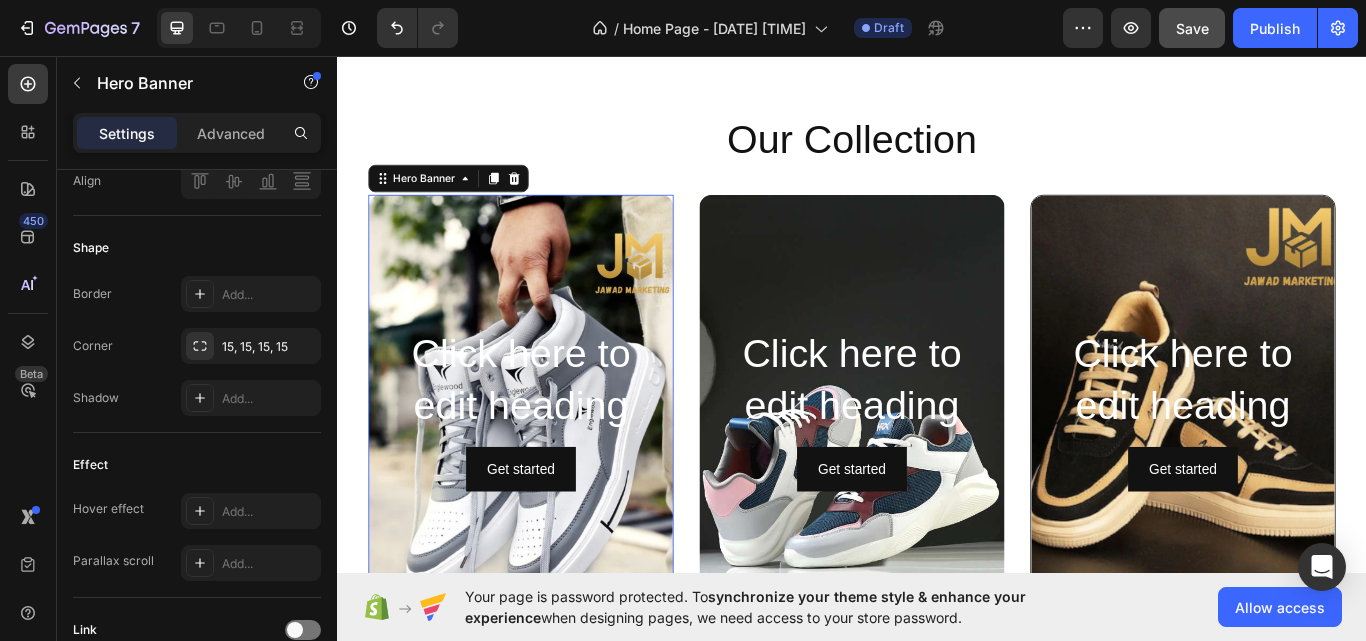 scroll, scrollTop: 0, scrollLeft: 0, axis: both 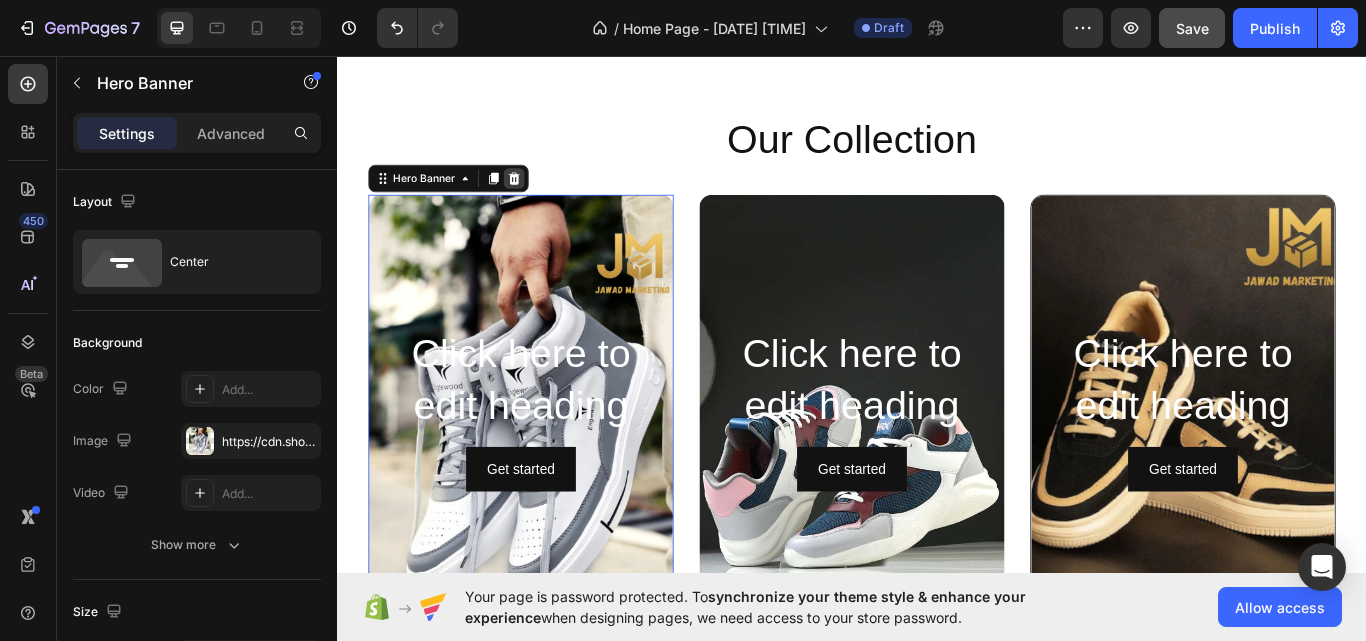 click at bounding box center (543, 200) 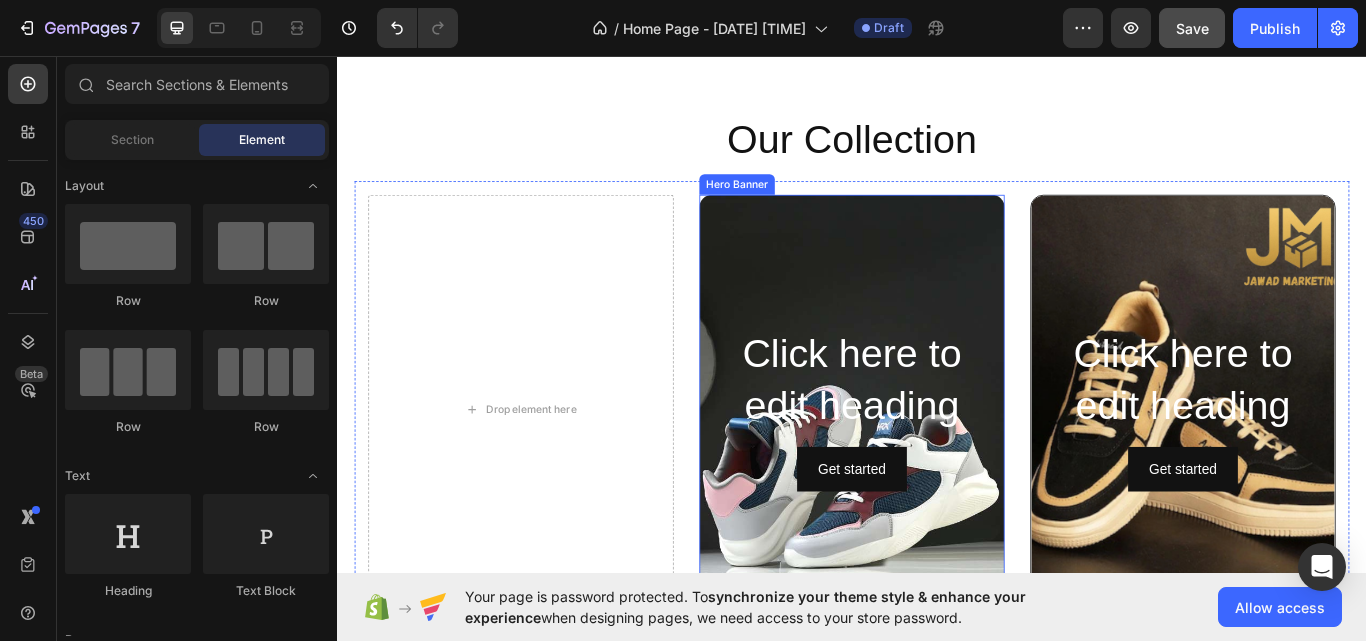 click at bounding box center (937, 469) 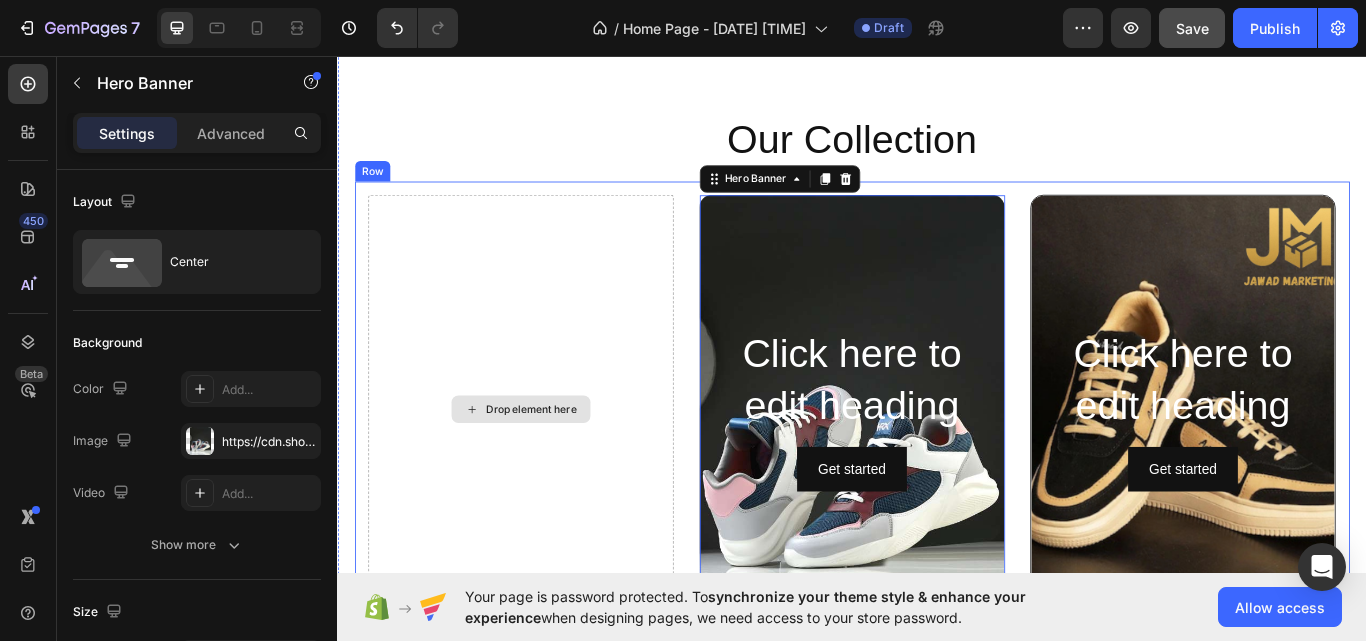 click on "Drop element here" at bounding box center [551, 469] 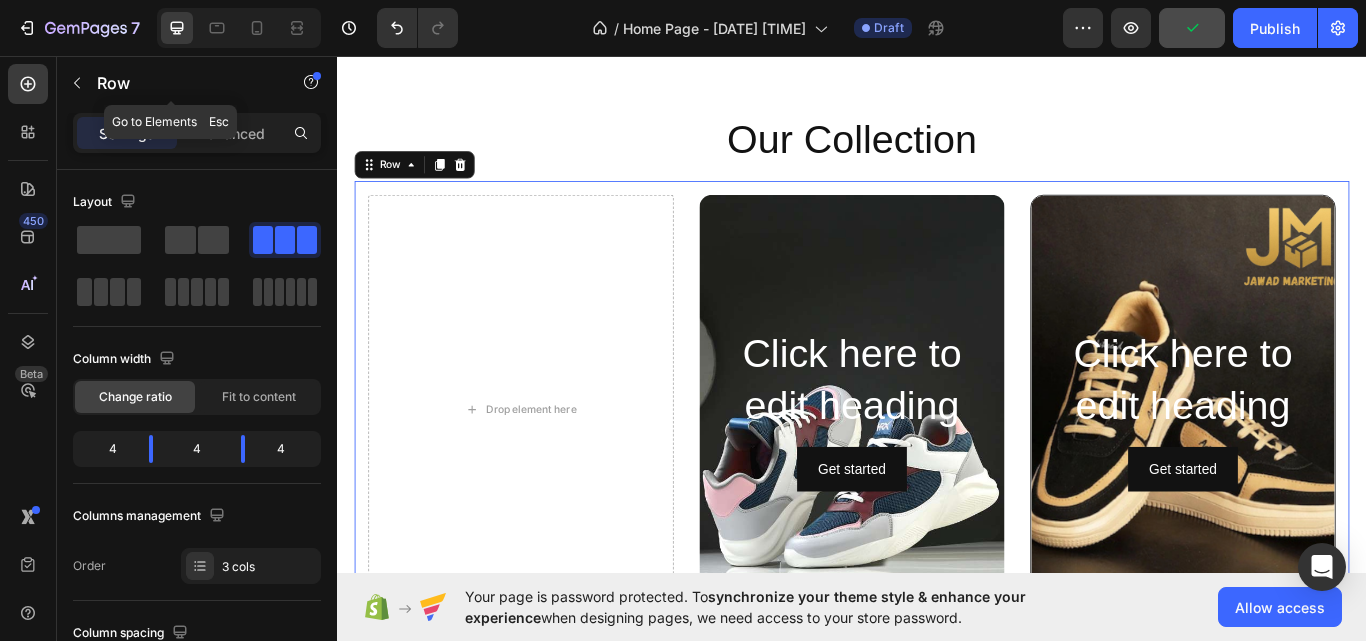 click on "Row" 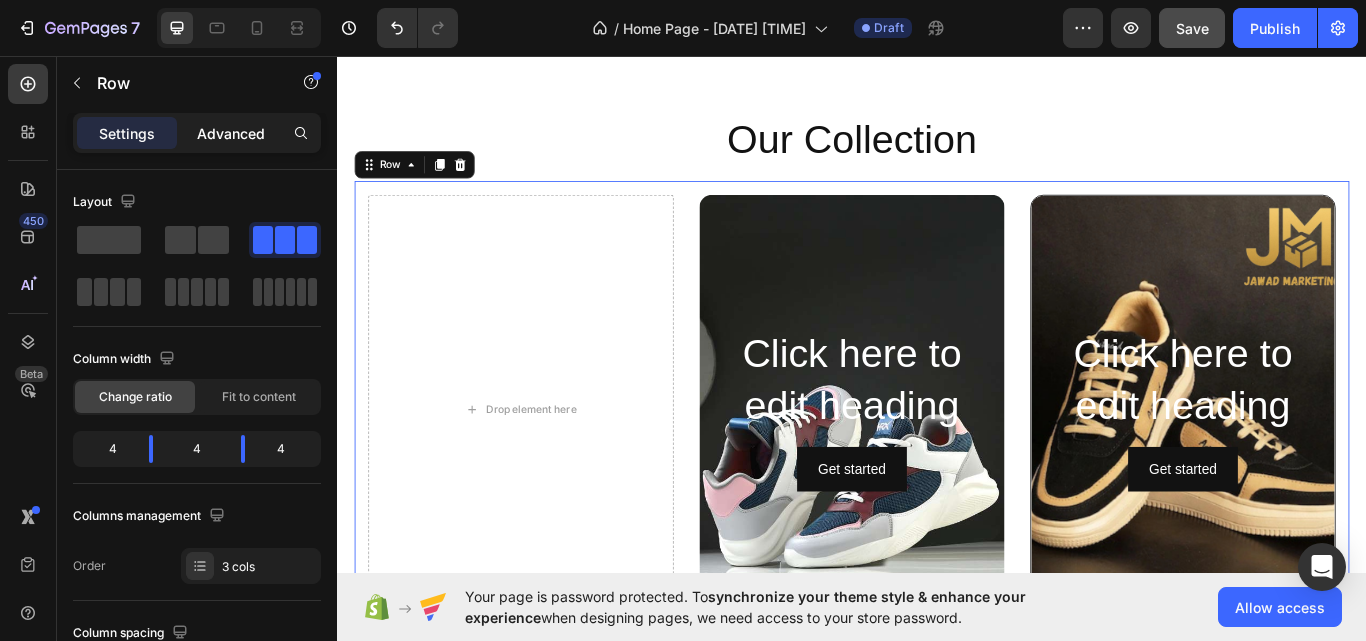 click on "Advanced" at bounding box center [231, 133] 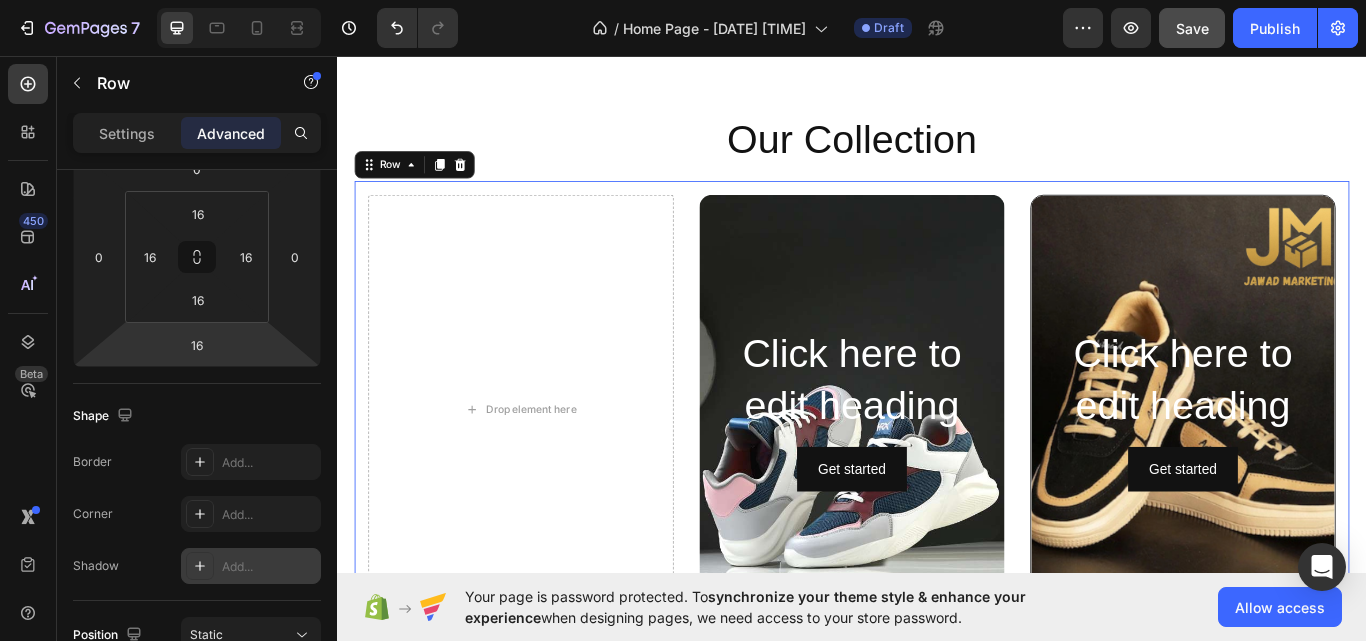 scroll, scrollTop: 600, scrollLeft: 0, axis: vertical 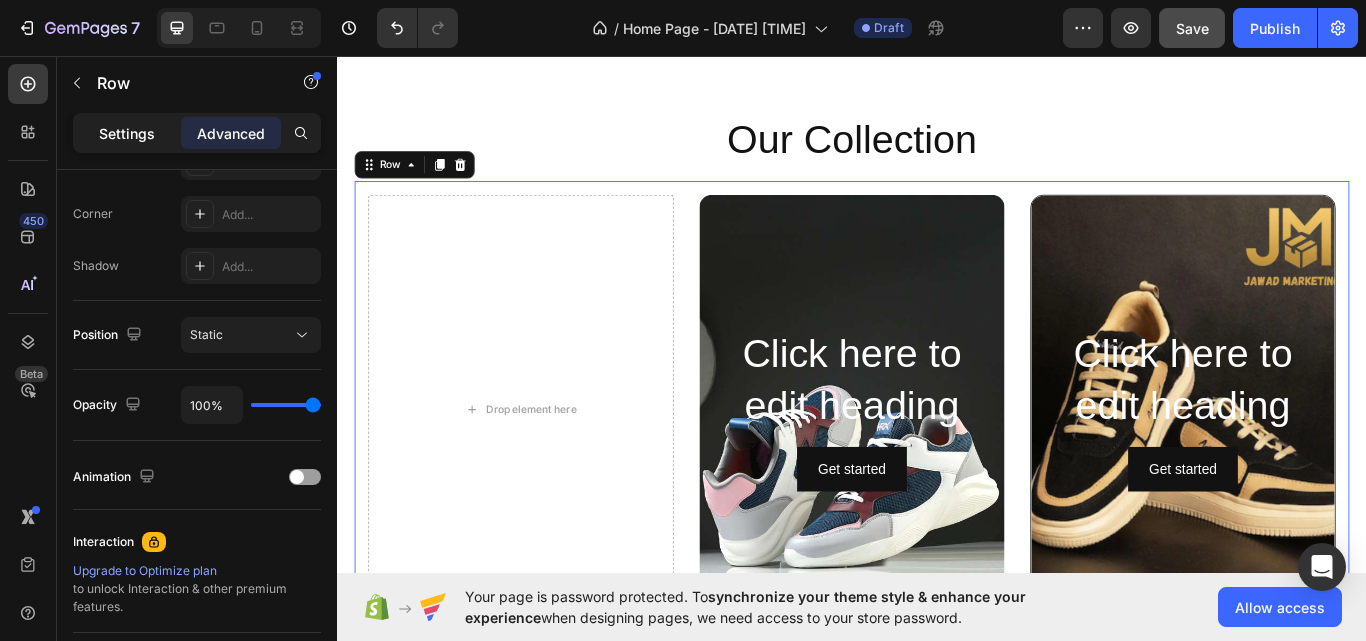 click on "Settings" at bounding box center [127, 133] 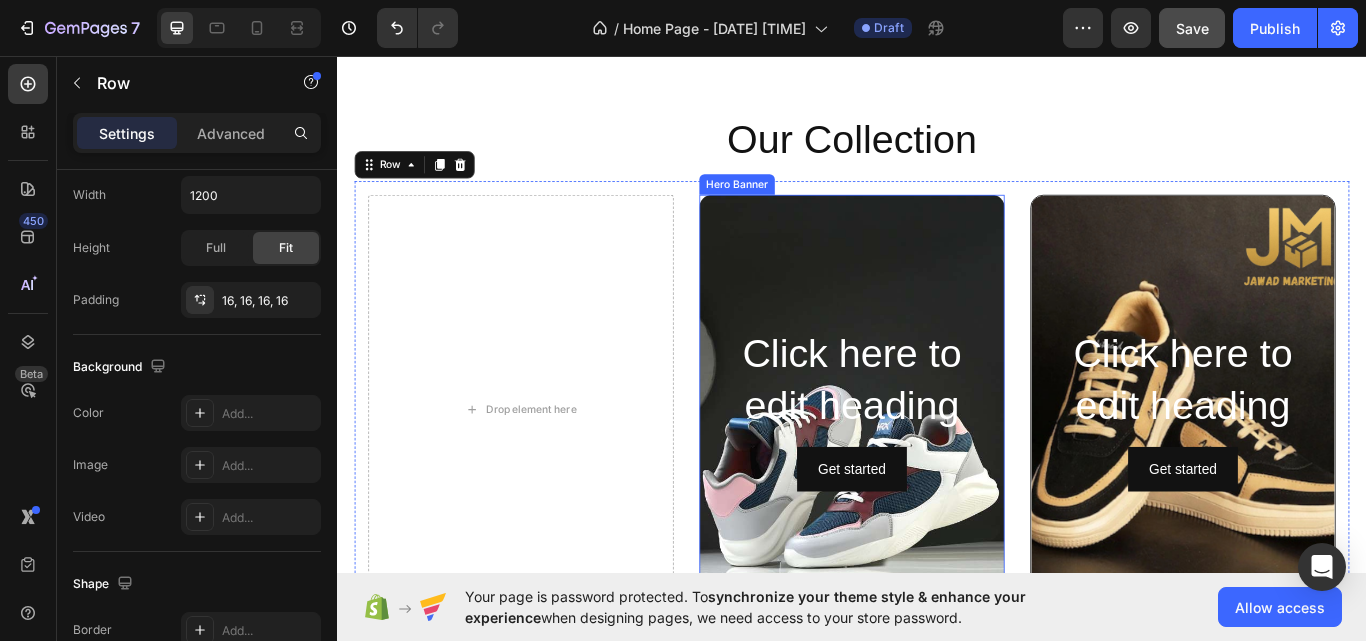 click at bounding box center [937, 469] 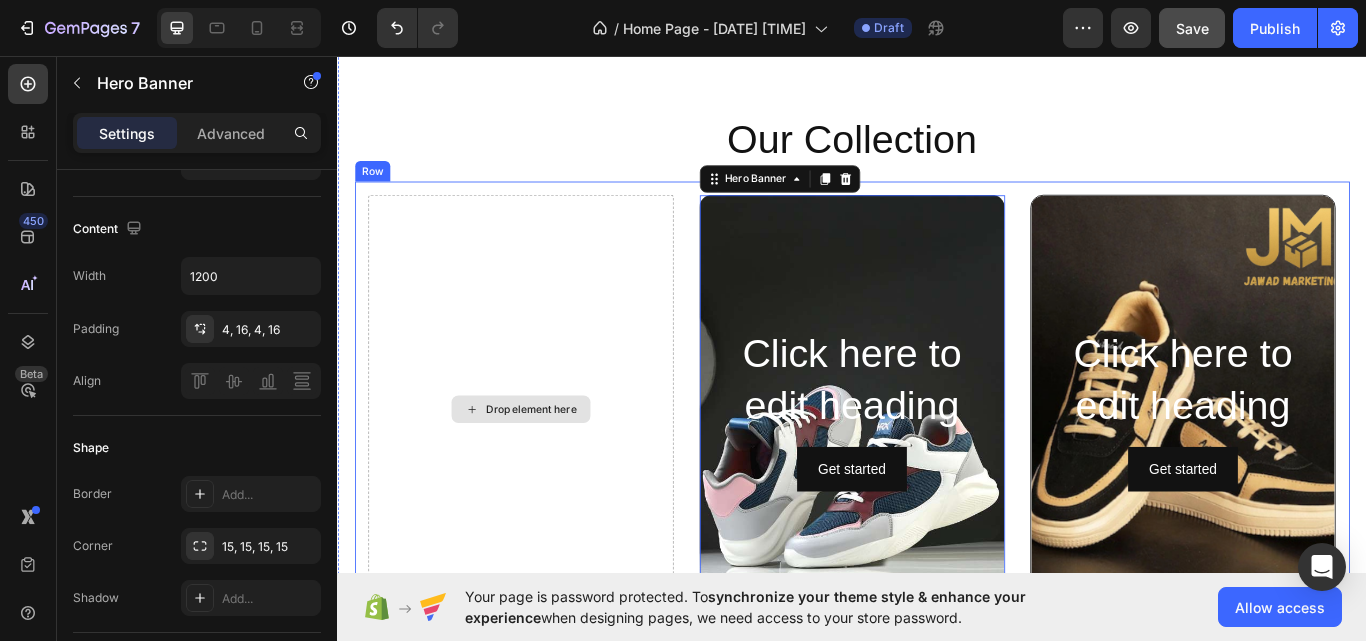 scroll, scrollTop: 0, scrollLeft: 0, axis: both 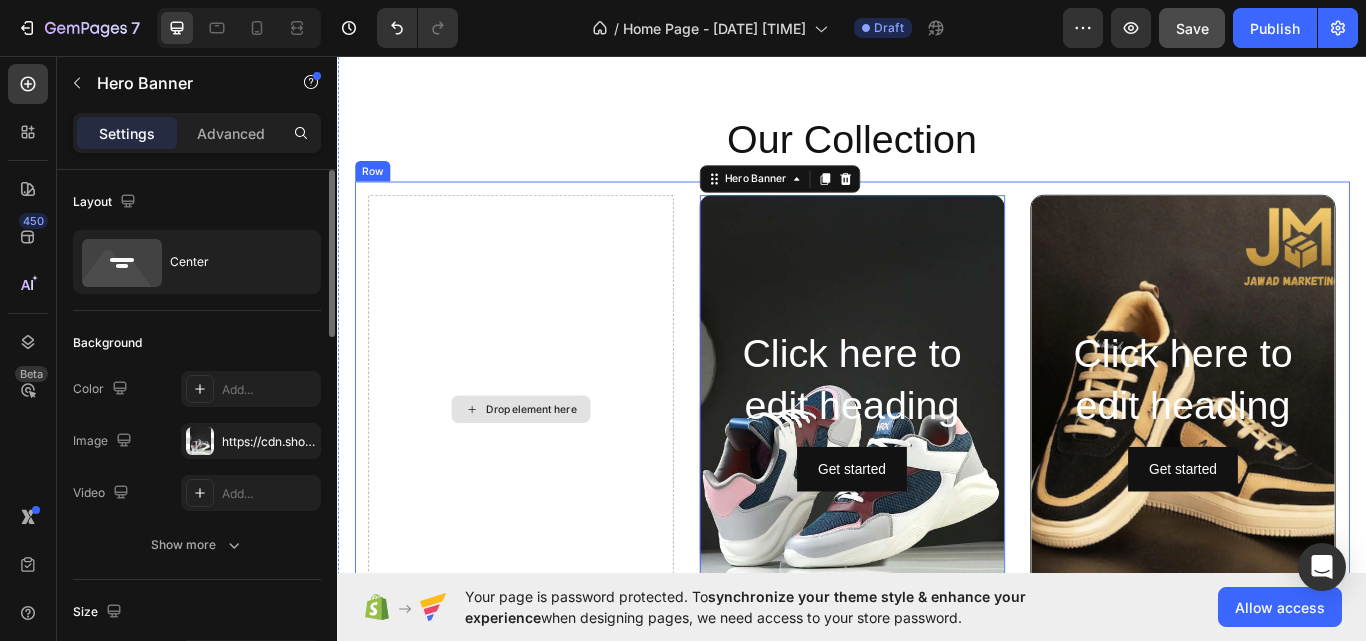 click on "Drop element here" at bounding box center (551, 469) 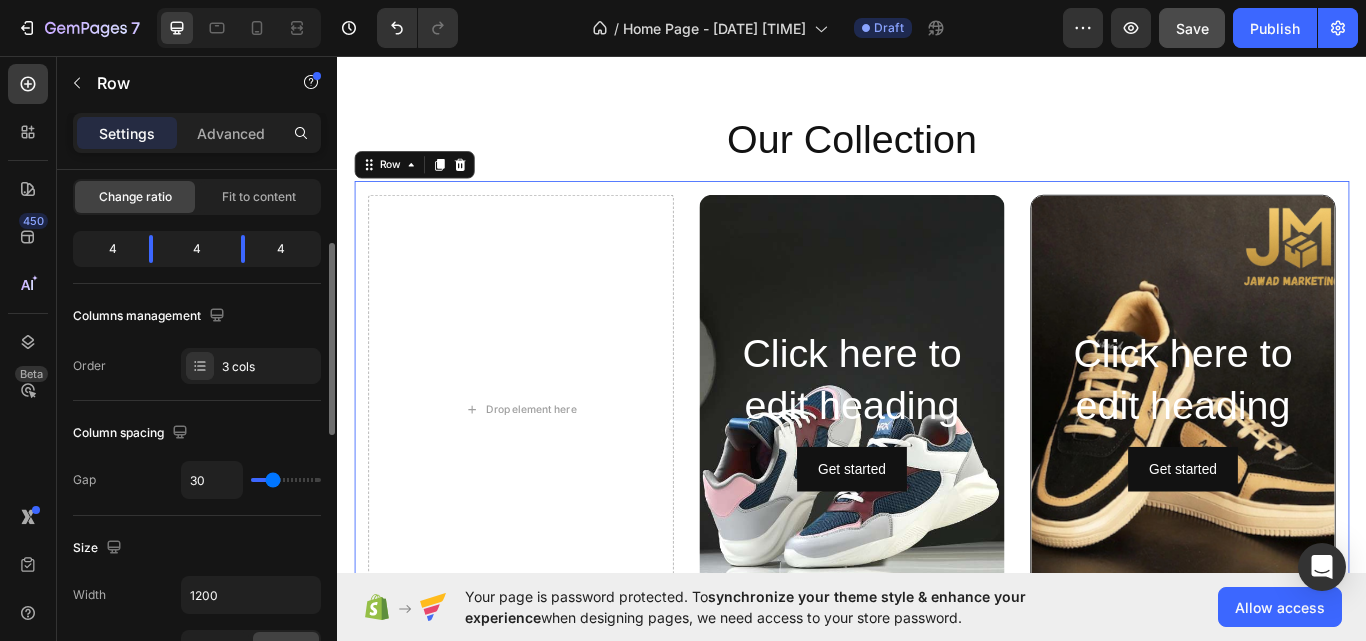 scroll, scrollTop: 0, scrollLeft: 0, axis: both 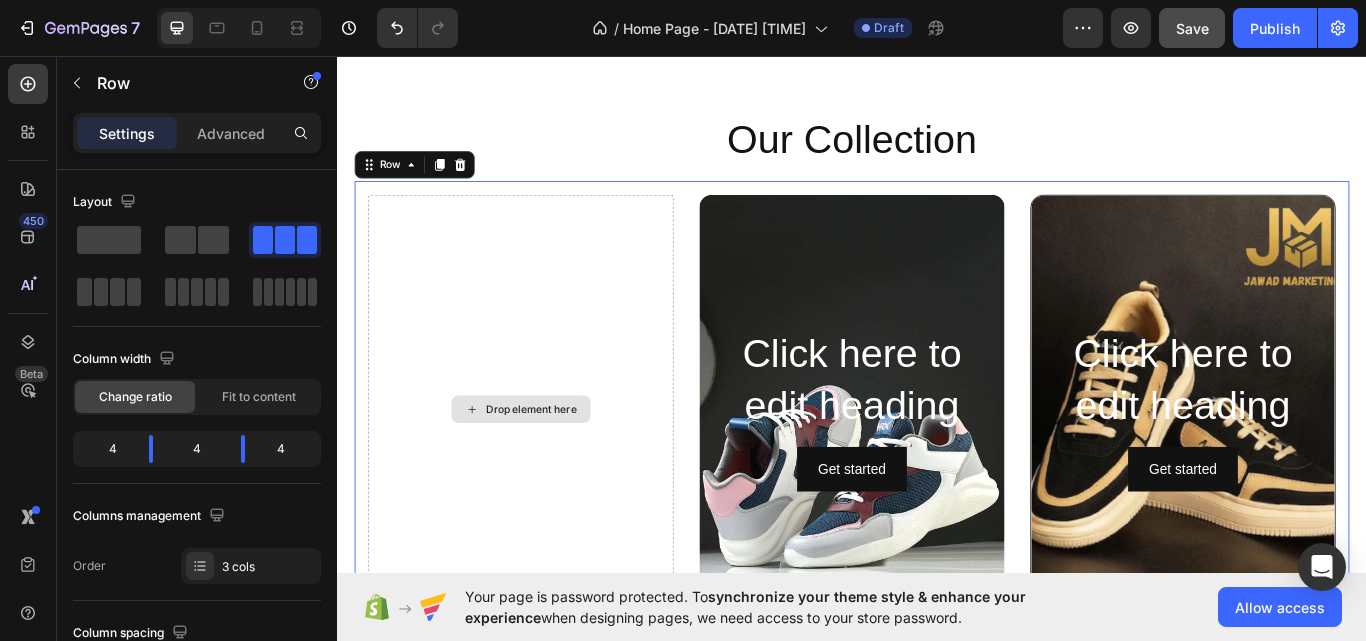click on "Drop element here" at bounding box center [551, 469] 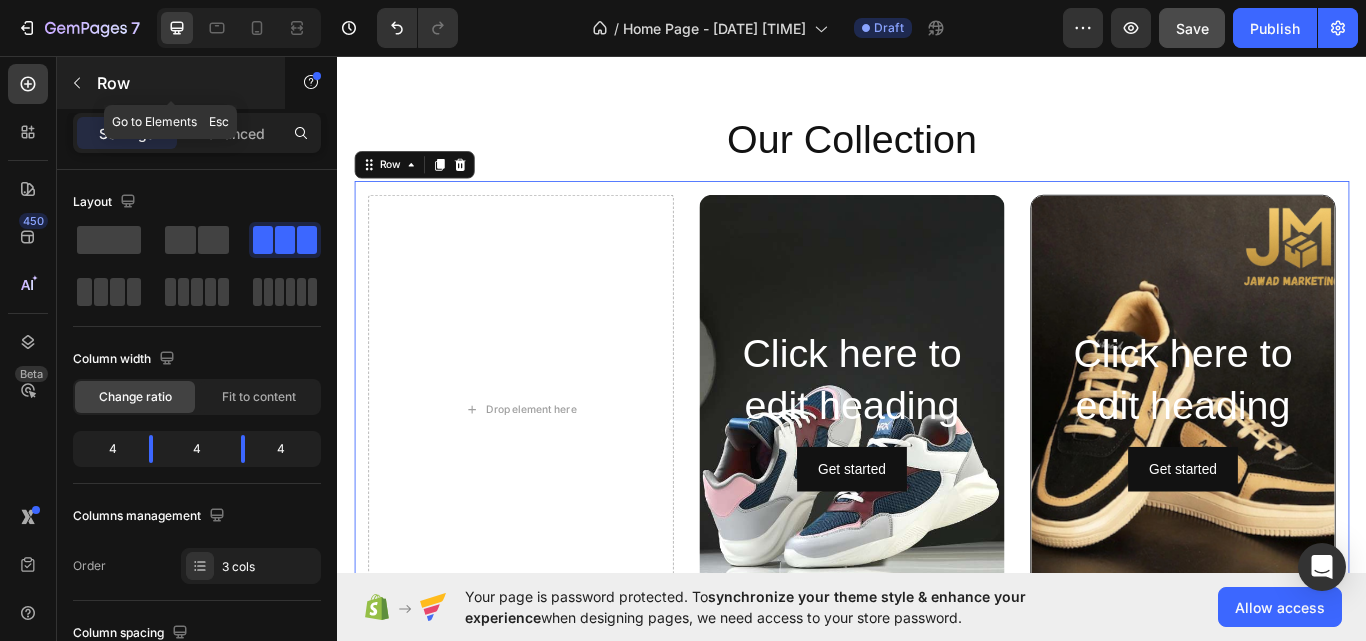click 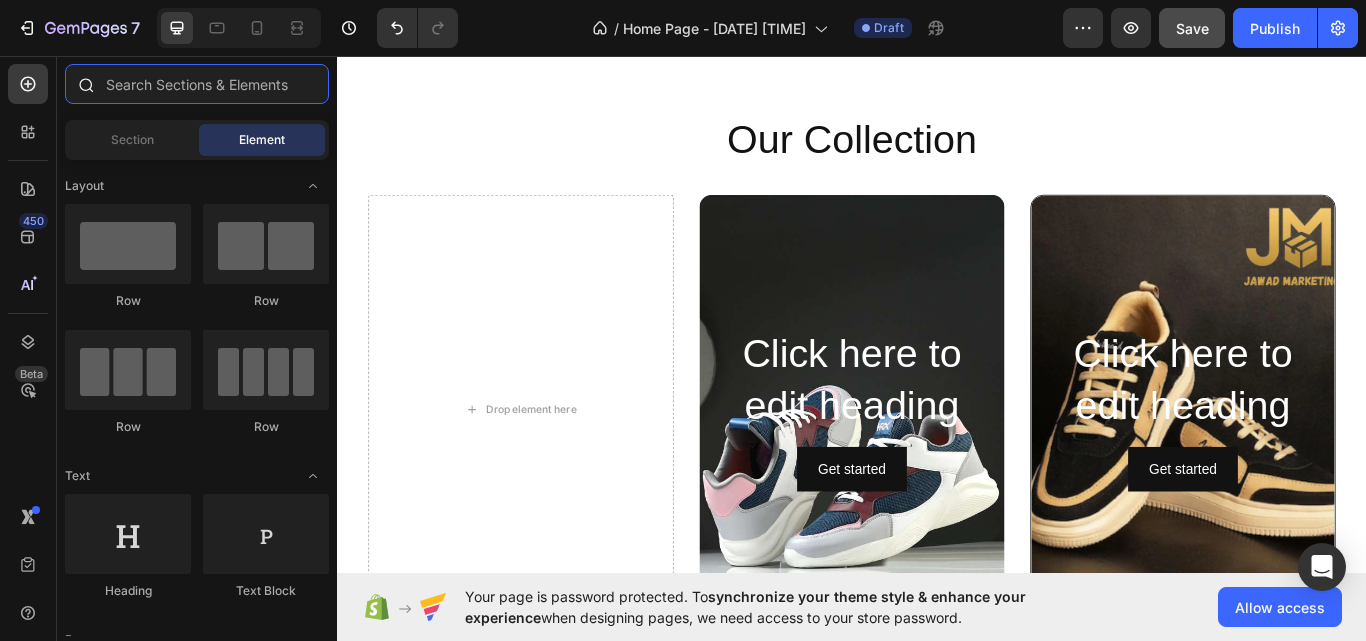 click at bounding box center (197, 84) 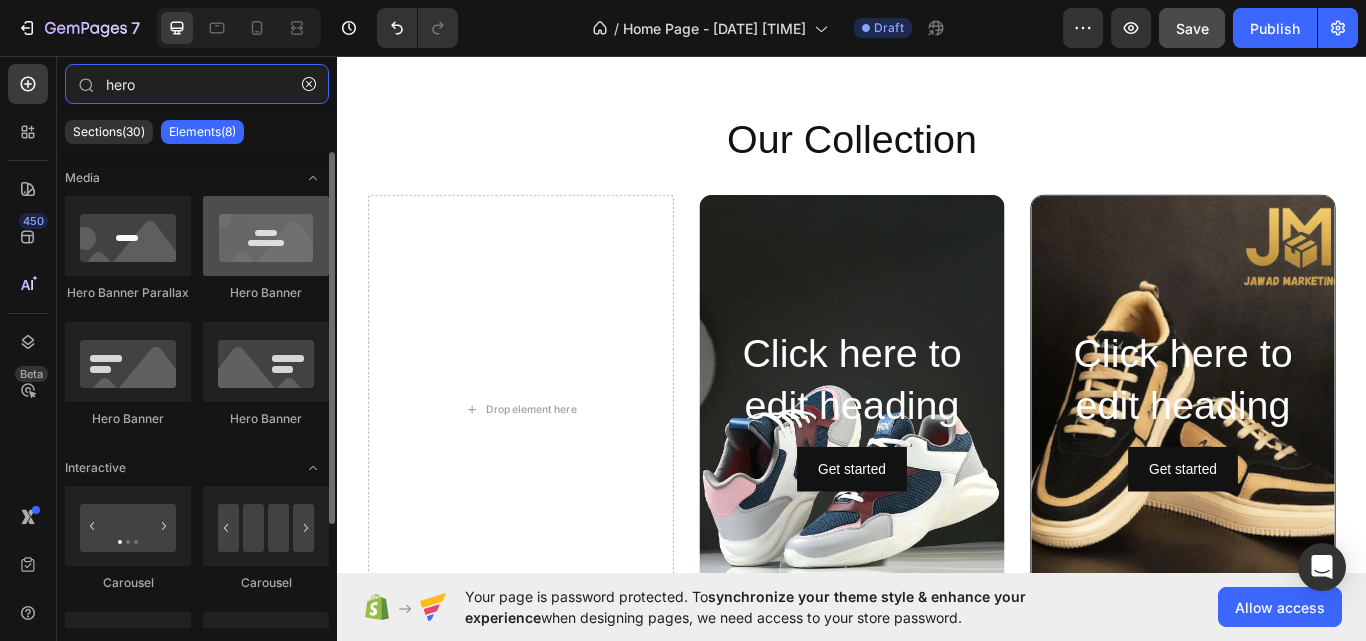 type on "hero" 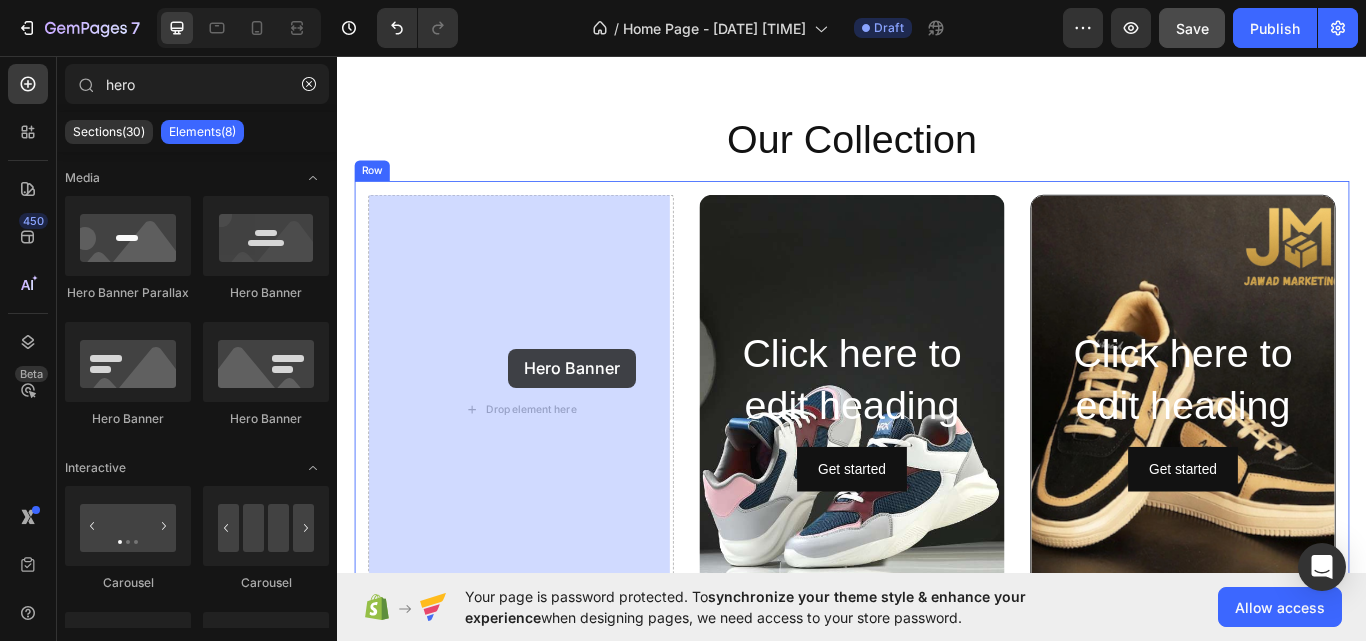 drag, startPoint x: 596, startPoint y: 300, endPoint x: 536, endPoint y: 398, distance: 114.90866 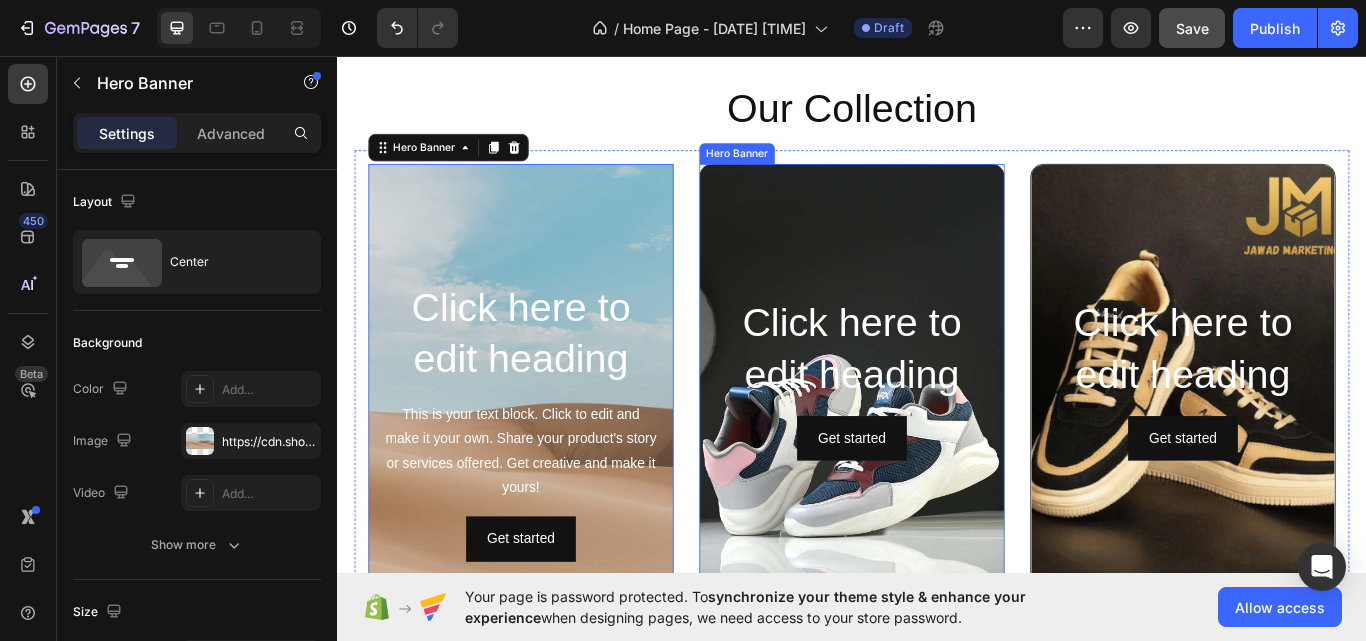 scroll, scrollTop: 2365, scrollLeft: 0, axis: vertical 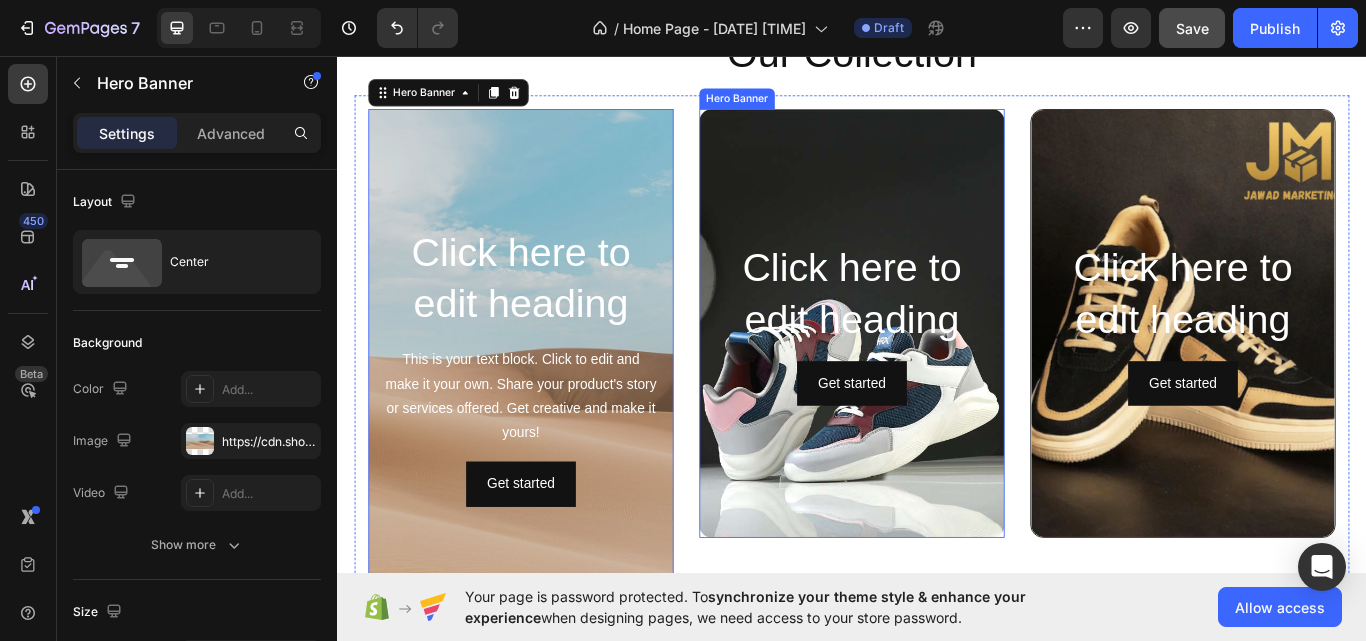 click at bounding box center (937, 369) 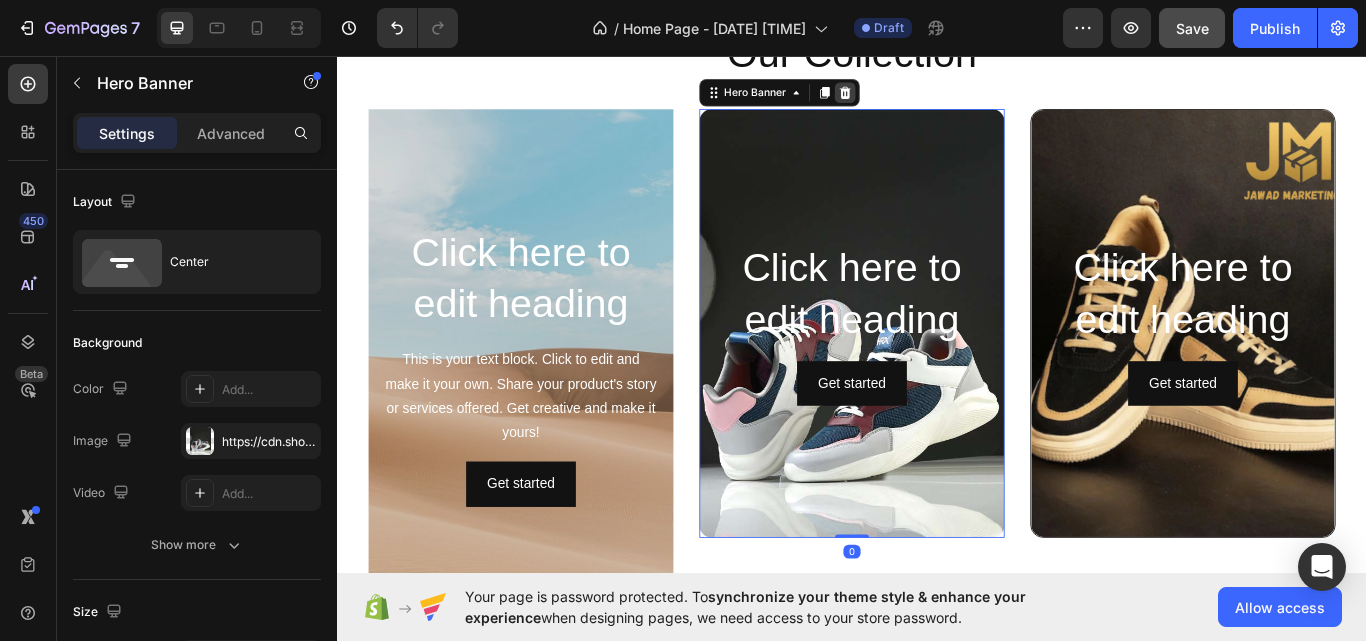 click 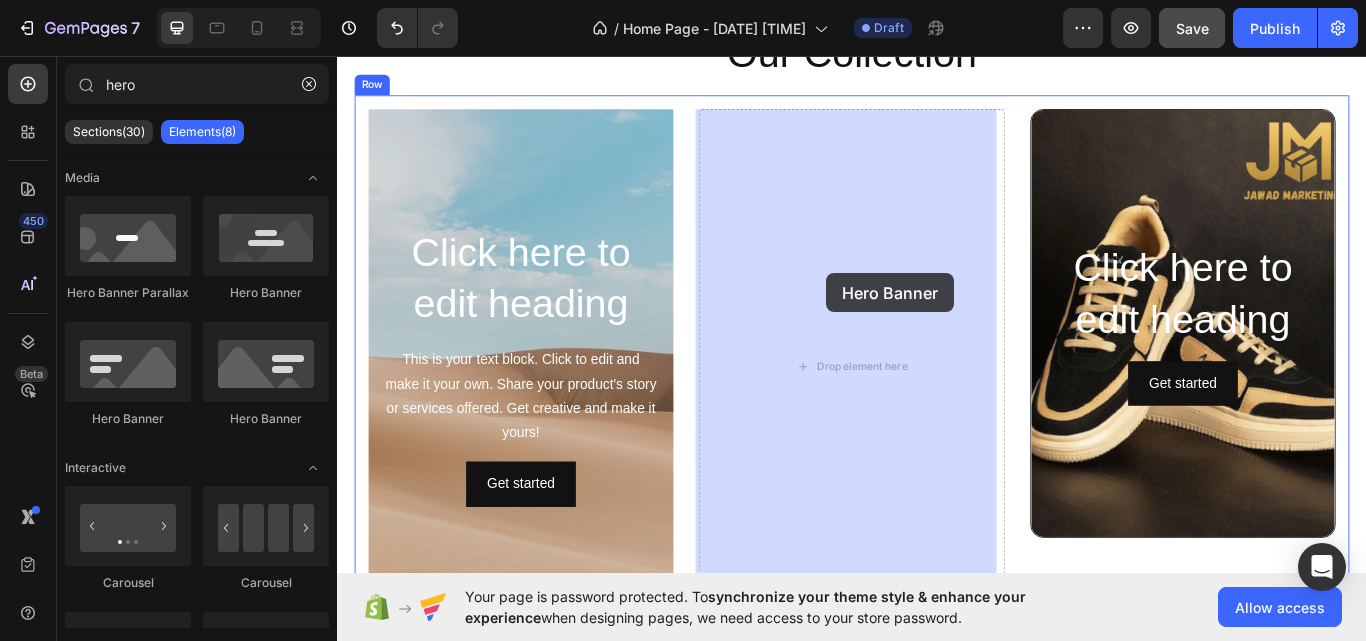 drag, startPoint x: 404, startPoint y: 285, endPoint x: 1251, endPoint y: 202, distance: 851.057 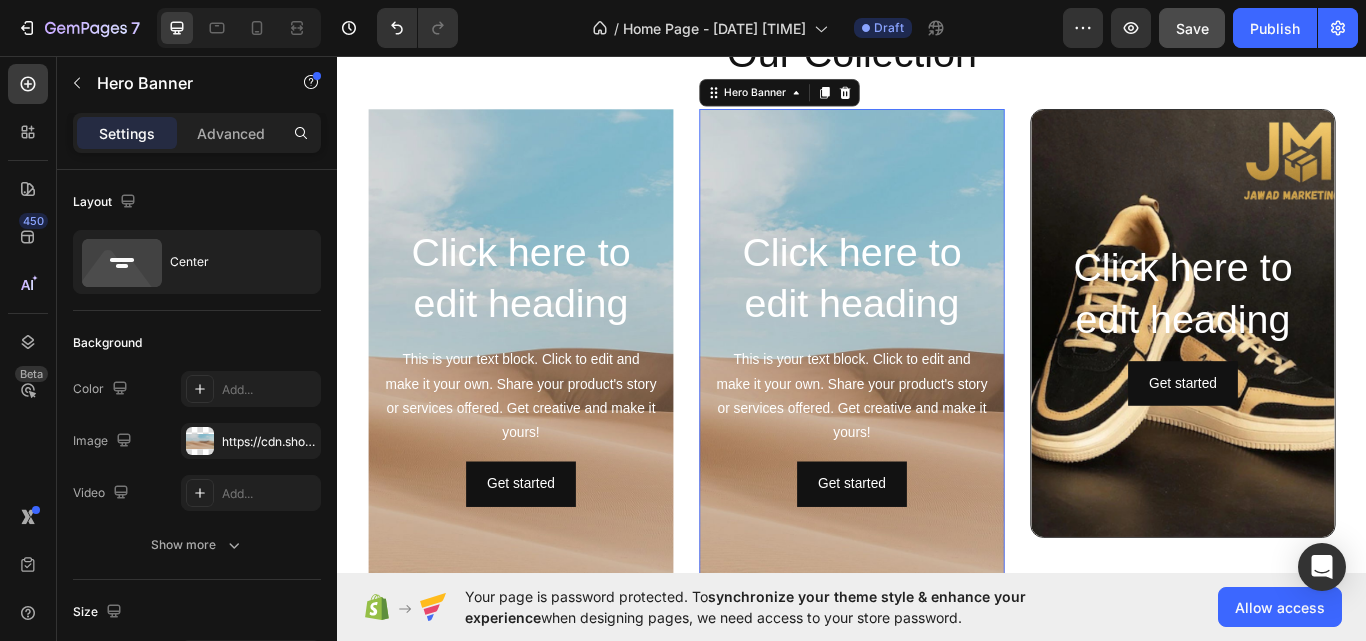 click at bounding box center [1323, 369] 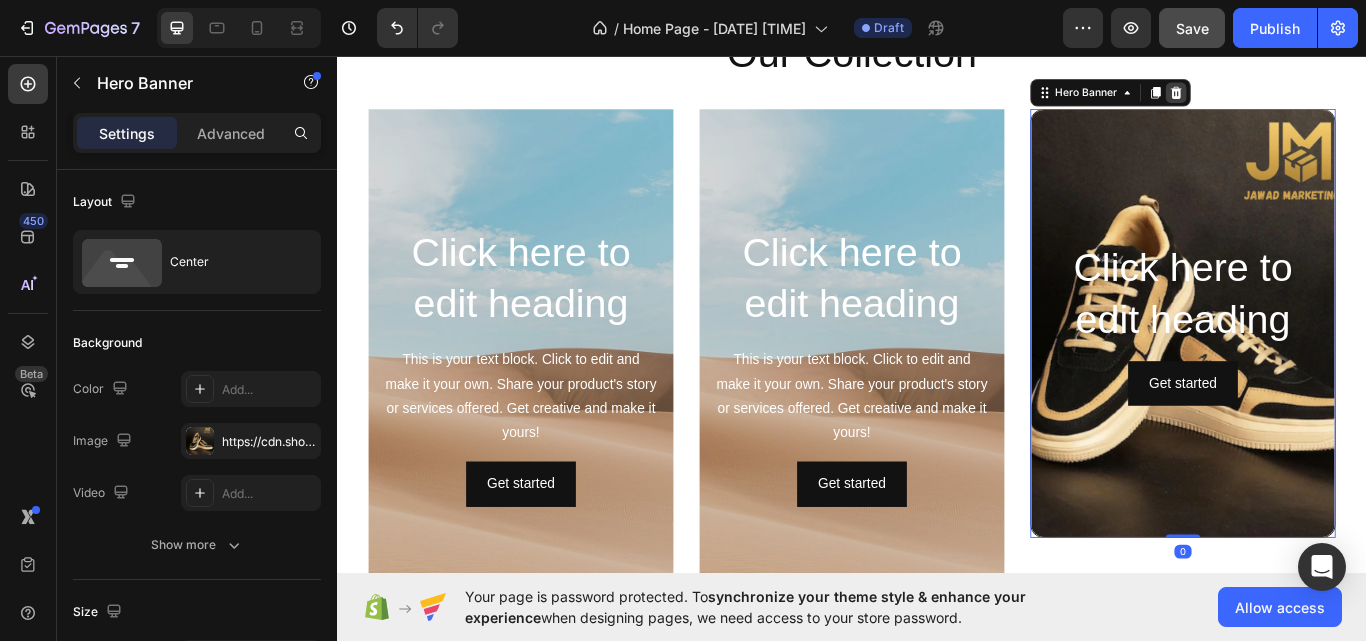 click 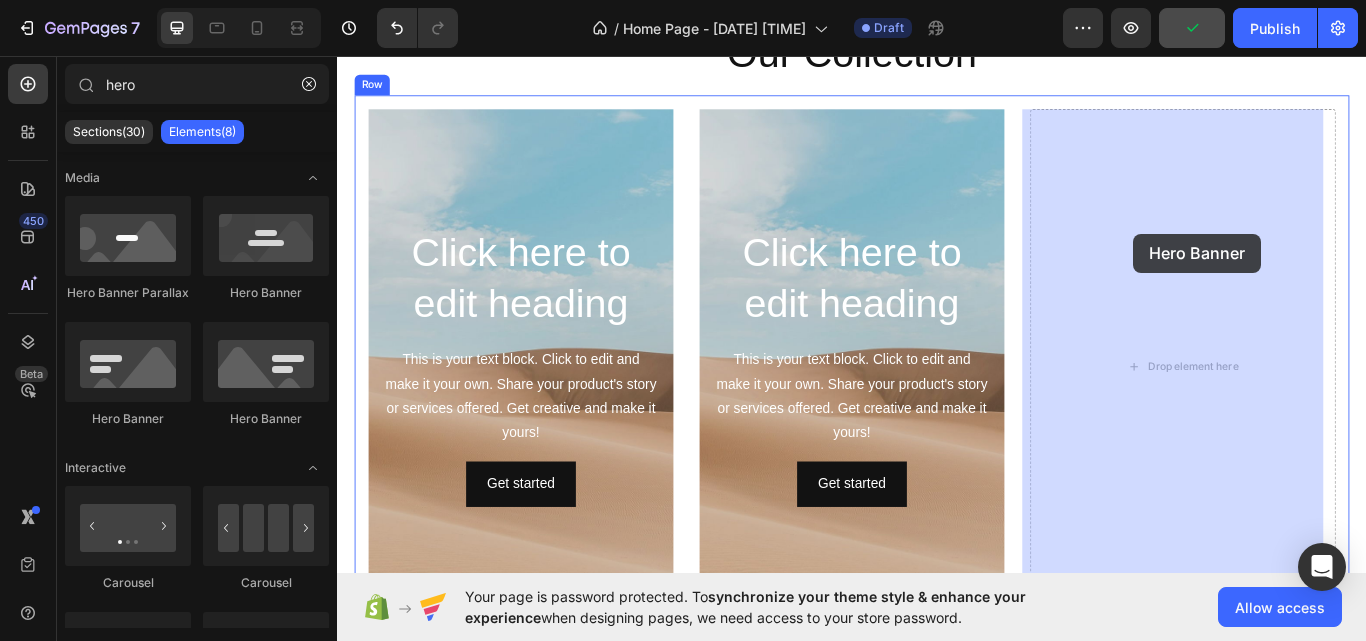 drag, startPoint x: 613, startPoint y: 304, endPoint x: 1265, endPoint y: 264, distance: 653.2258 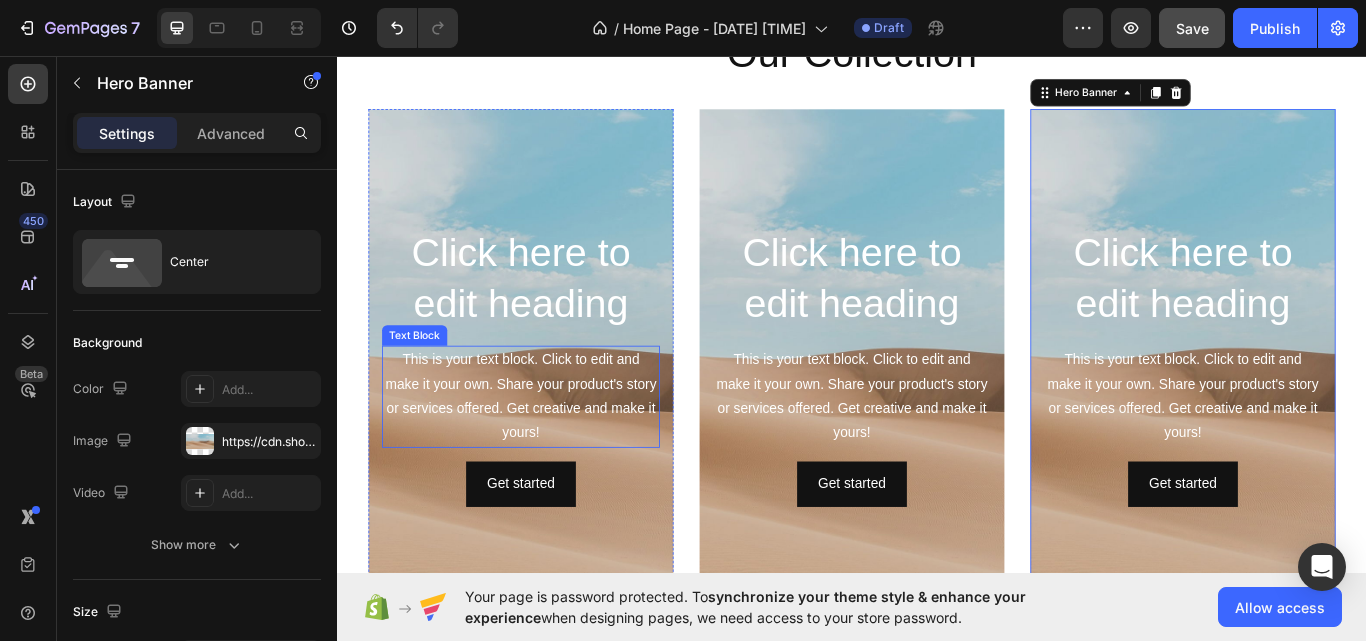 click on "This is your text block. Click to edit and make it your own. Share your product's story                   or services offered. Get creative and make it yours!" at bounding box center [551, 454] 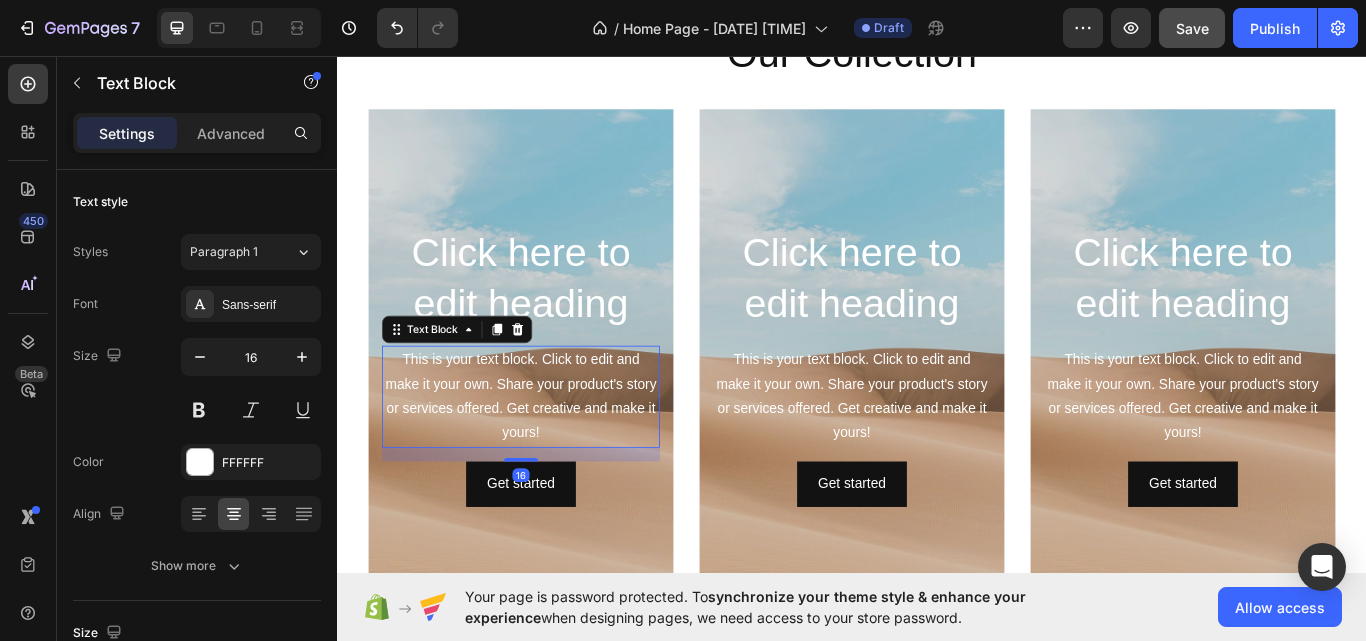 click on "Text Block" at bounding box center [476, 376] 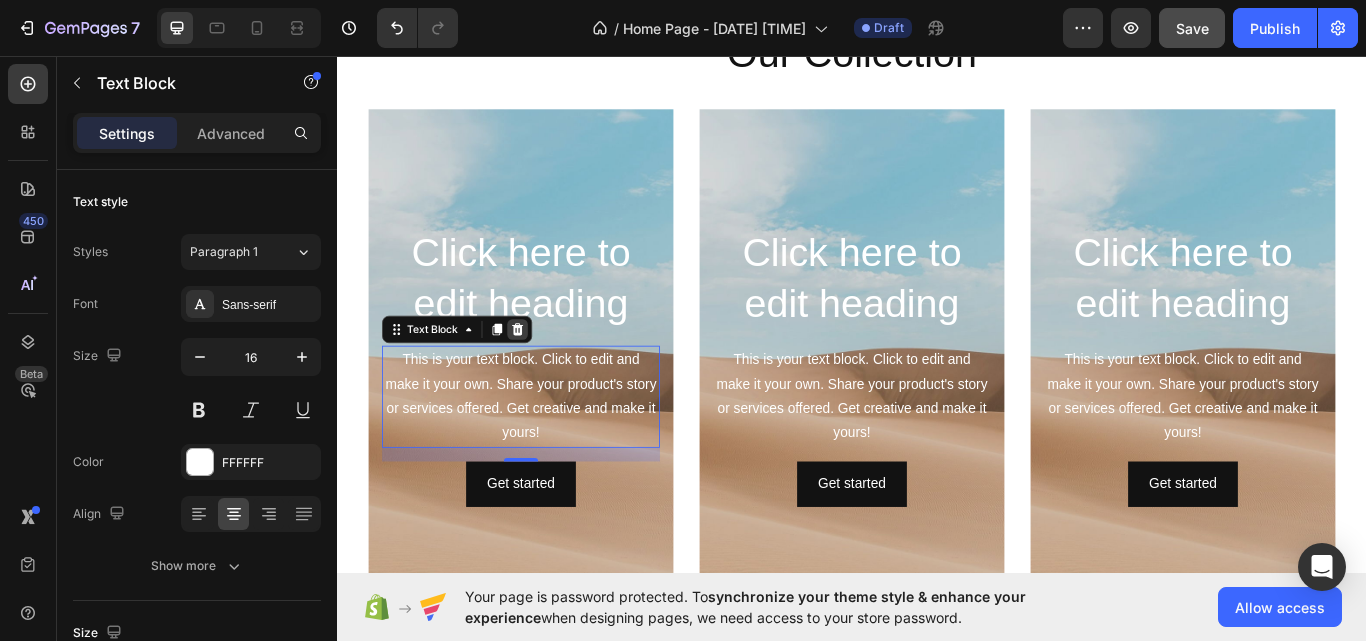 click 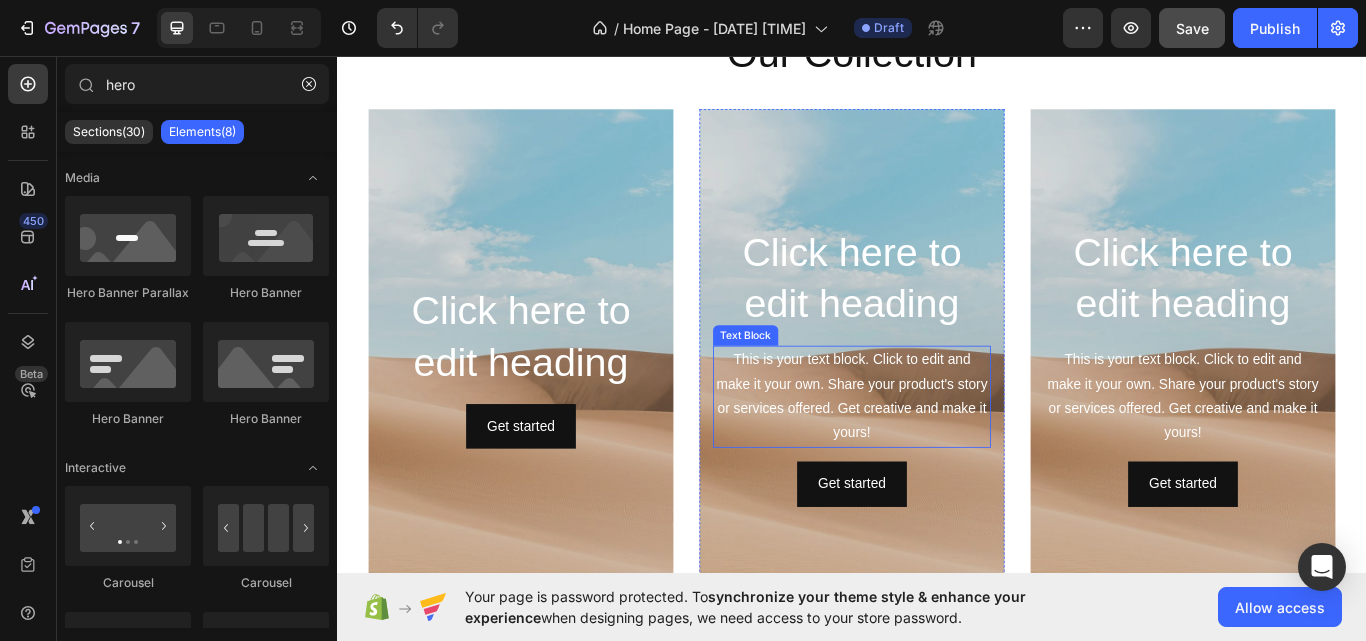 click on "This is your text block. Click to edit and make it your own. Share your product's story                   or services offered. Get creative and make it yours!" at bounding box center (937, 454) 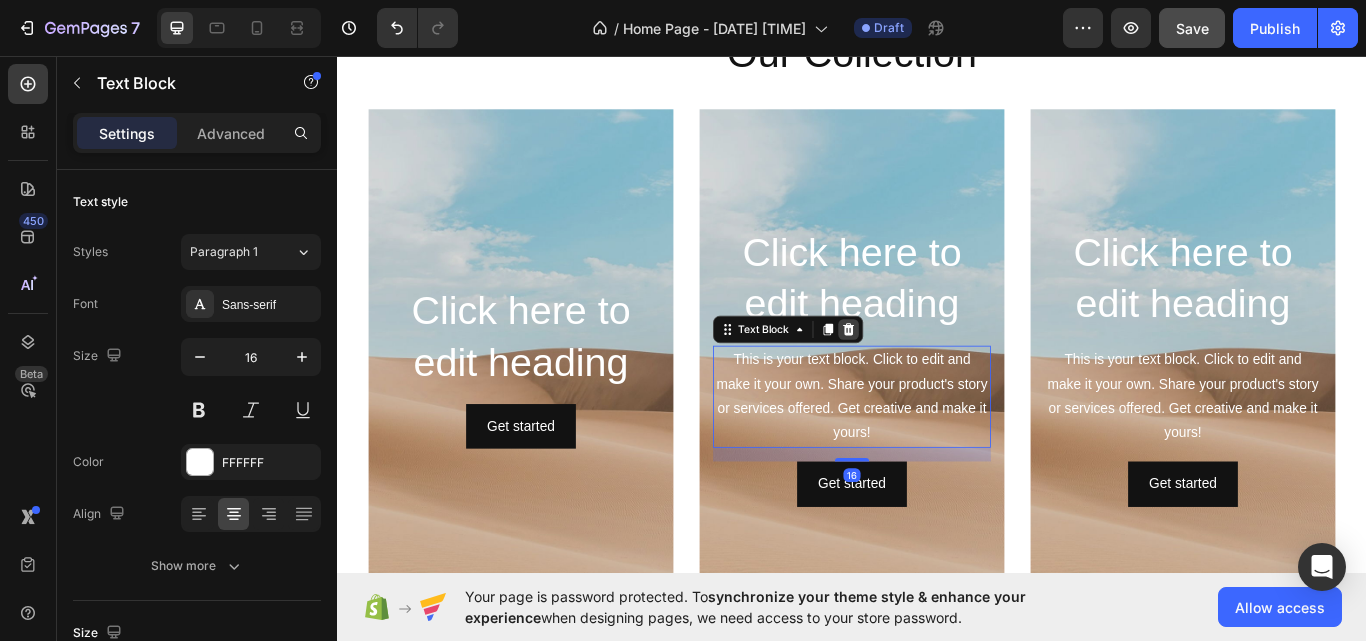 click at bounding box center [933, 376] 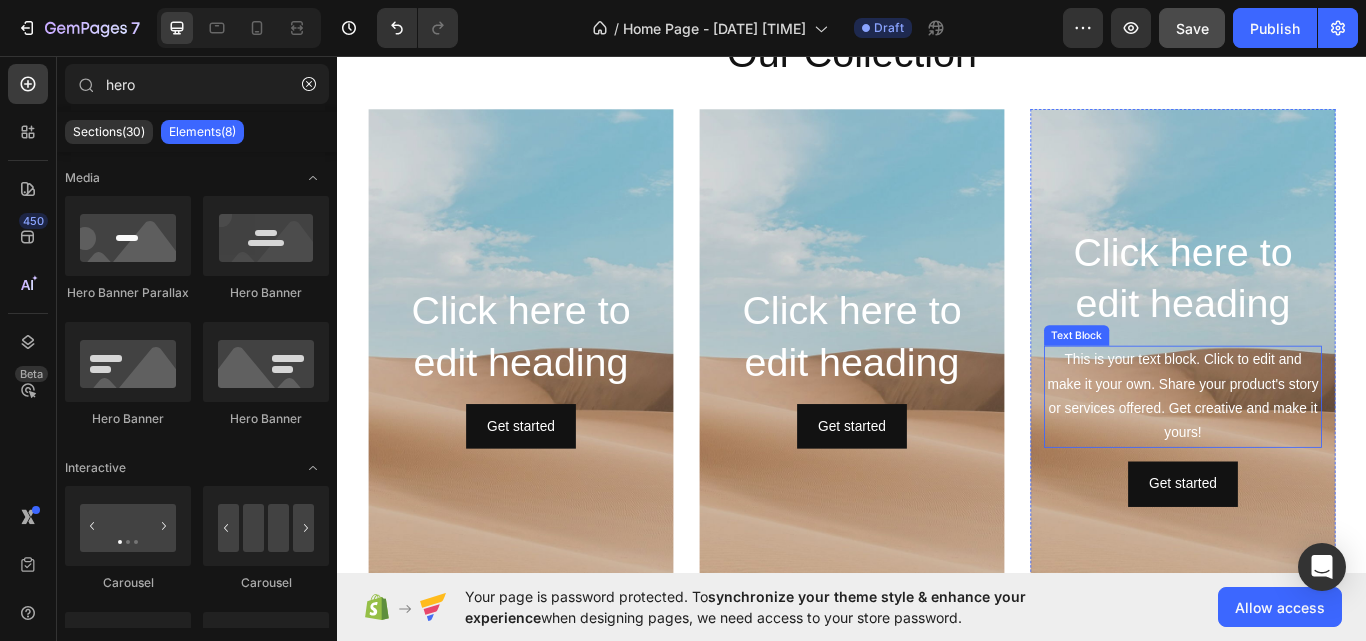 click on "This is your text block. Click to edit and make it your own. Share your product's story                   or services offered. Get creative and make it yours!" at bounding box center [1323, 454] 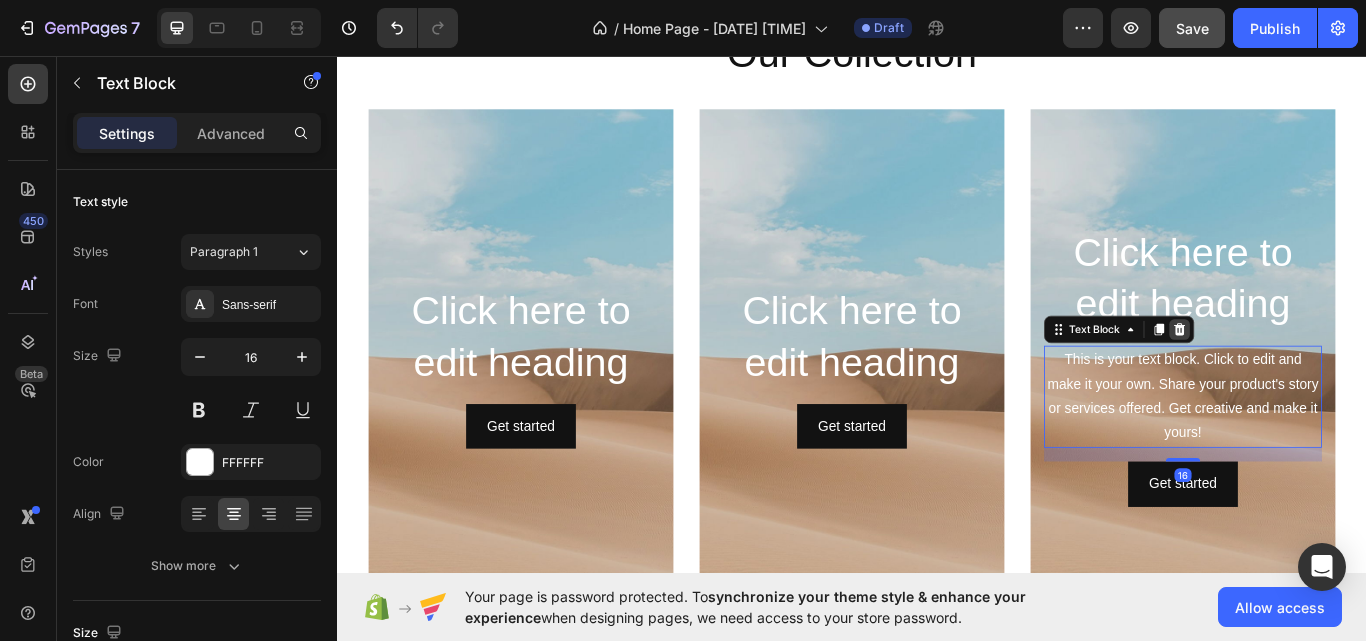 click at bounding box center (1319, 376) 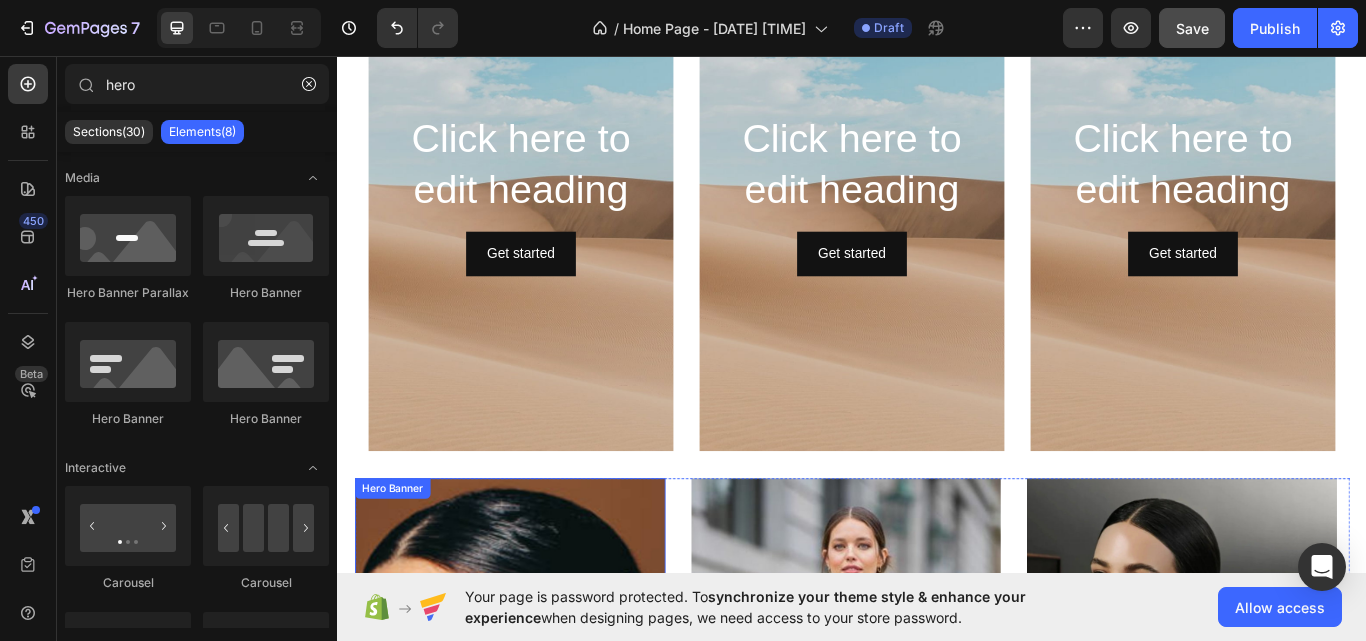 scroll, scrollTop: 2565, scrollLeft: 0, axis: vertical 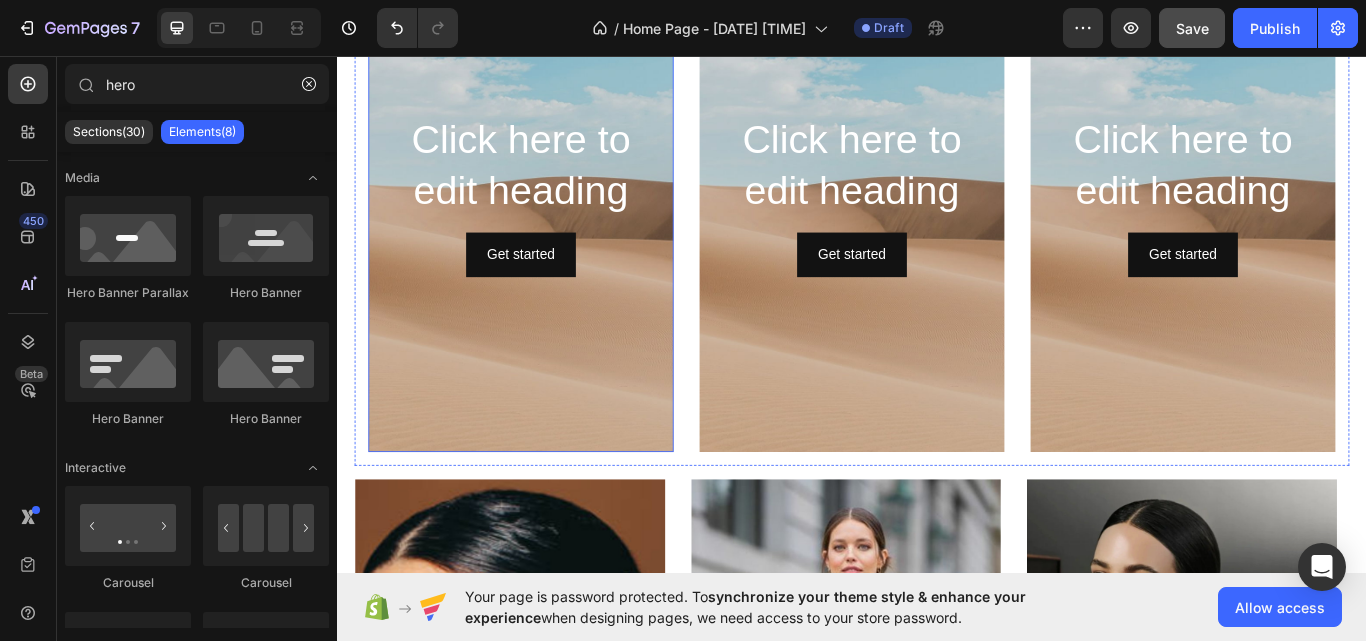 click at bounding box center (551, 219) 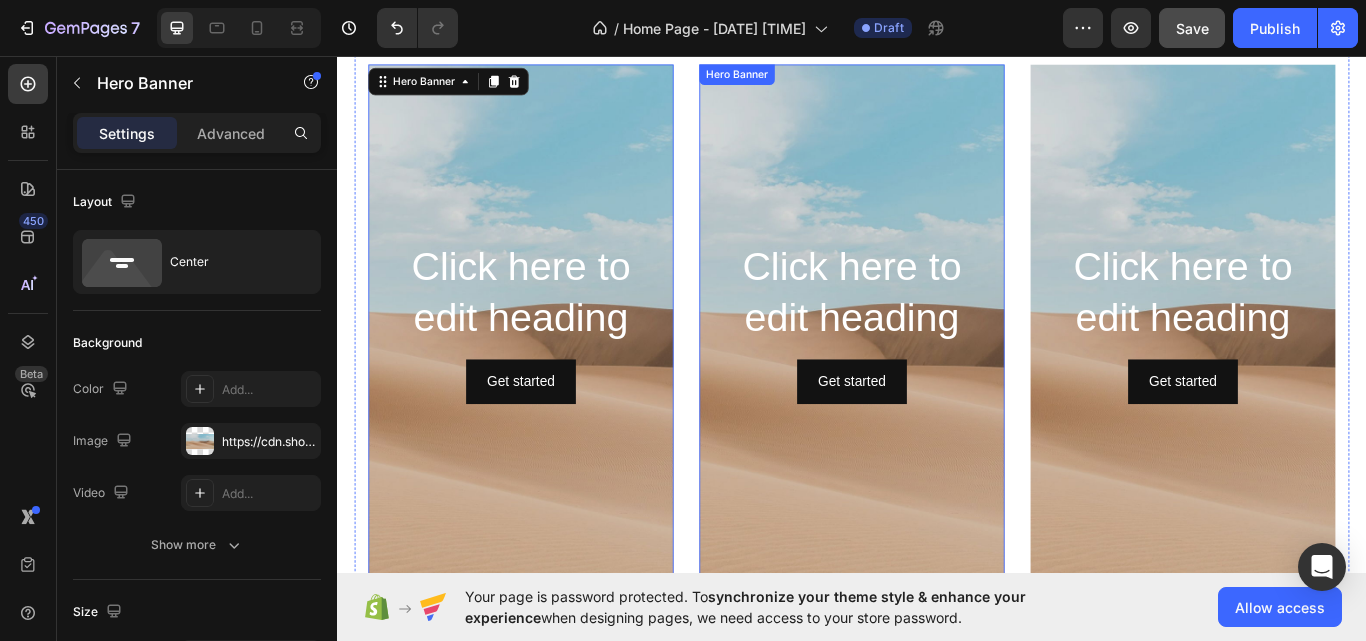 scroll, scrollTop: 2365, scrollLeft: 0, axis: vertical 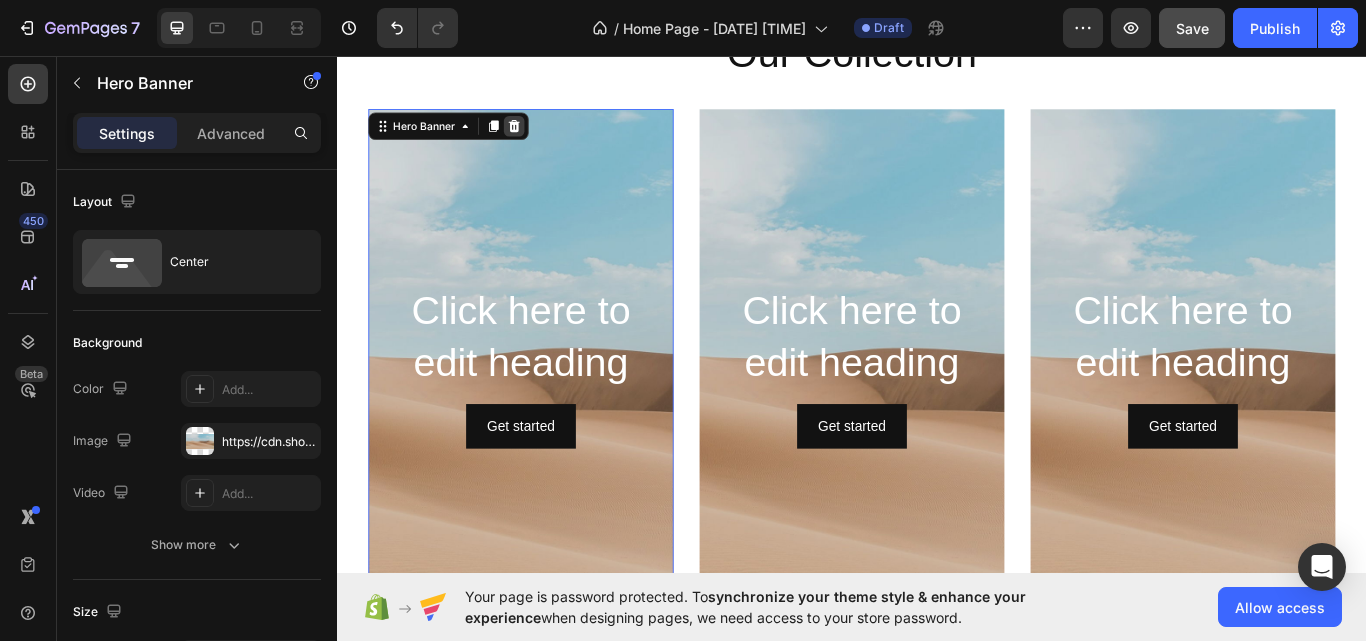 click 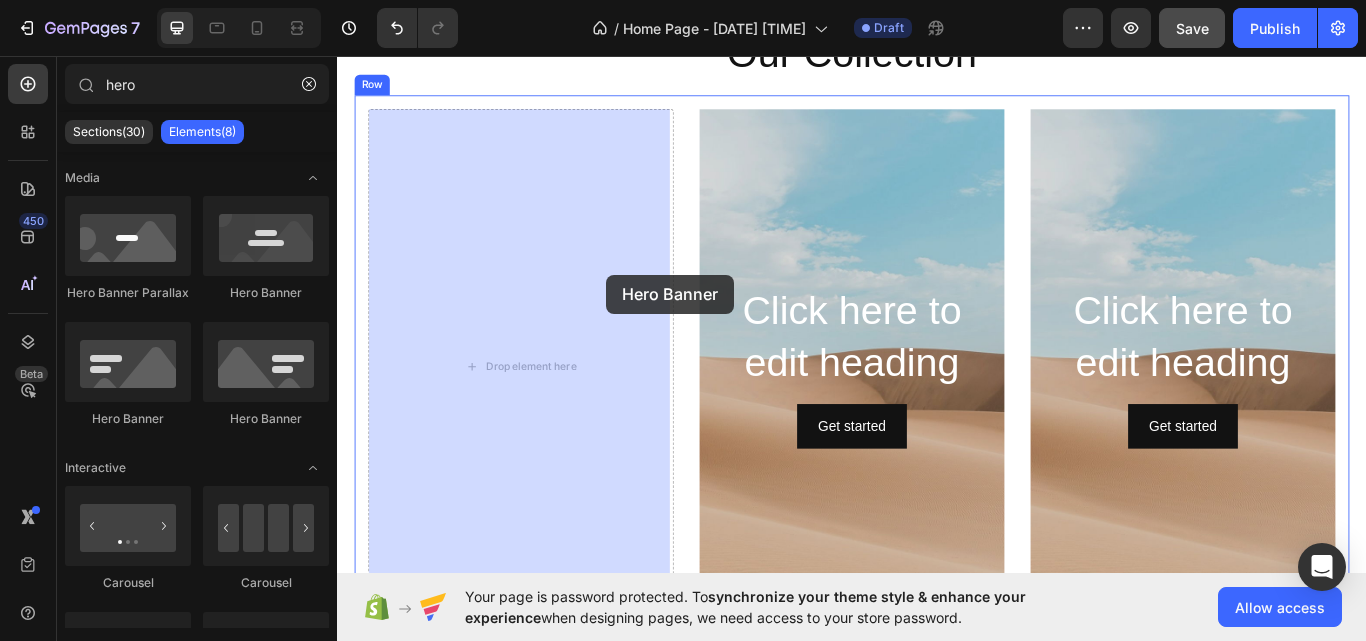 drag, startPoint x: 597, startPoint y: 293, endPoint x: 651, endPoint y: 312, distance: 57.245087 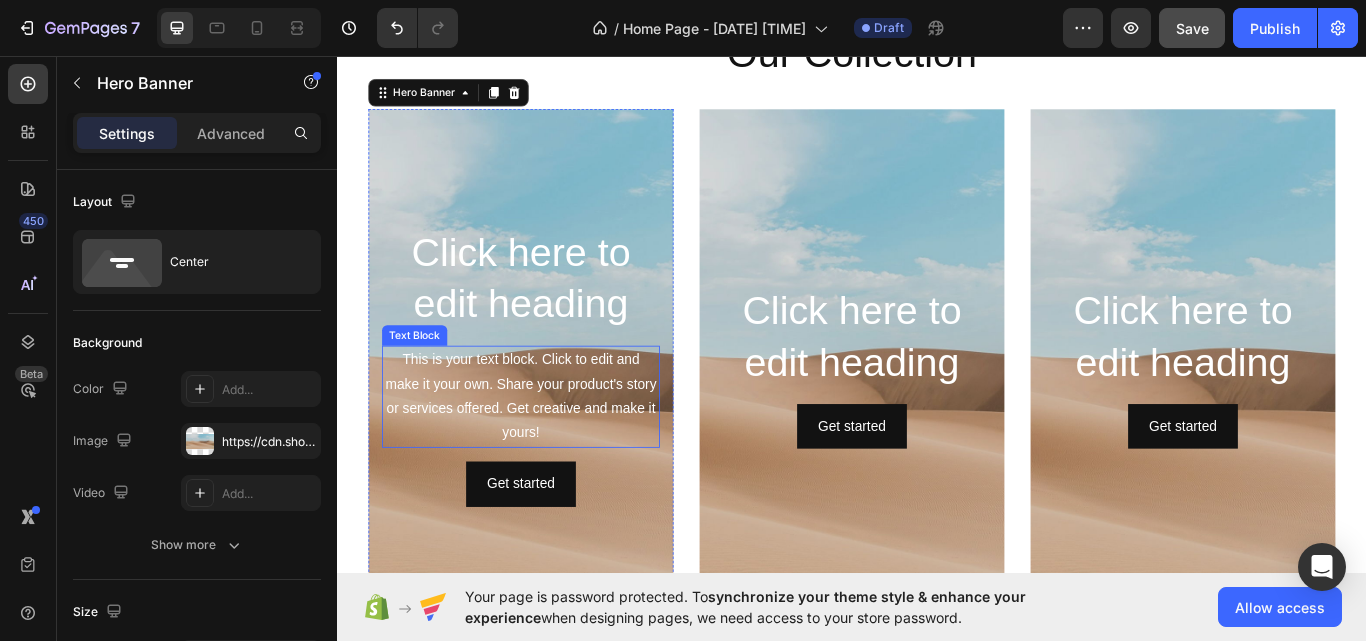 click on "This is your text block. Click to edit and make it your own. Share your product's story                   or services offered. Get creative and make it yours!" at bounding box center [551, 454] 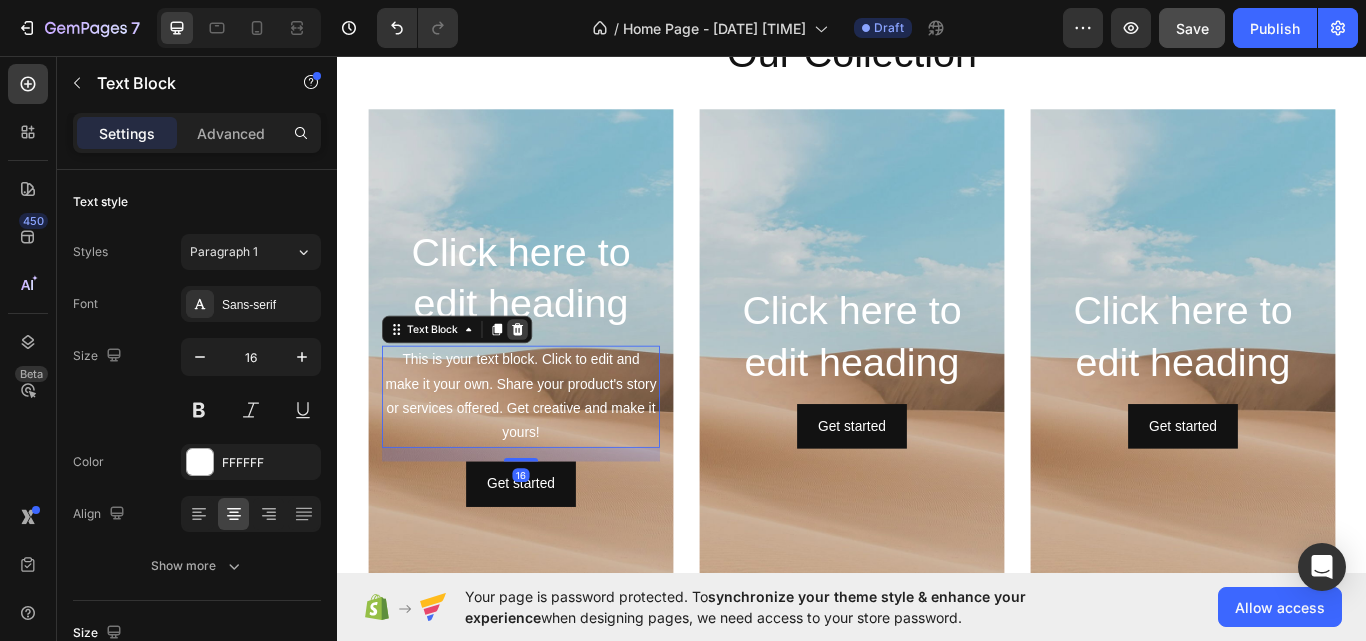 click at bounding box center [547, 376] 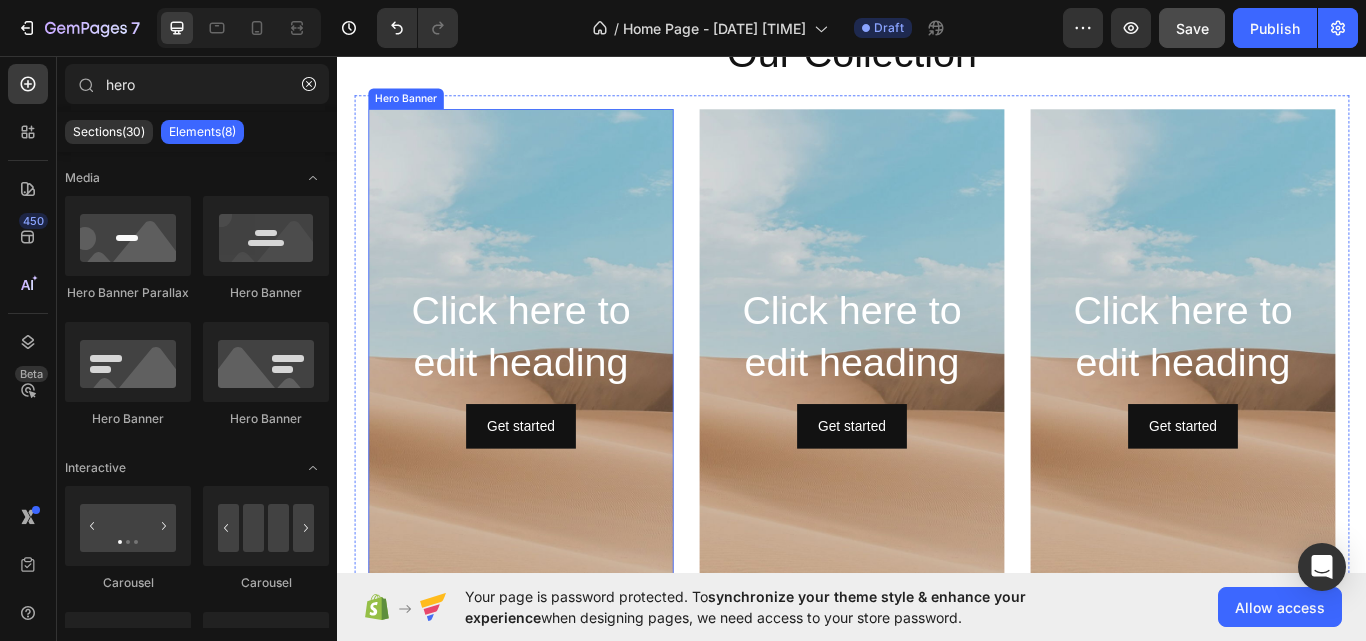 click at bounding box center (551, 419) 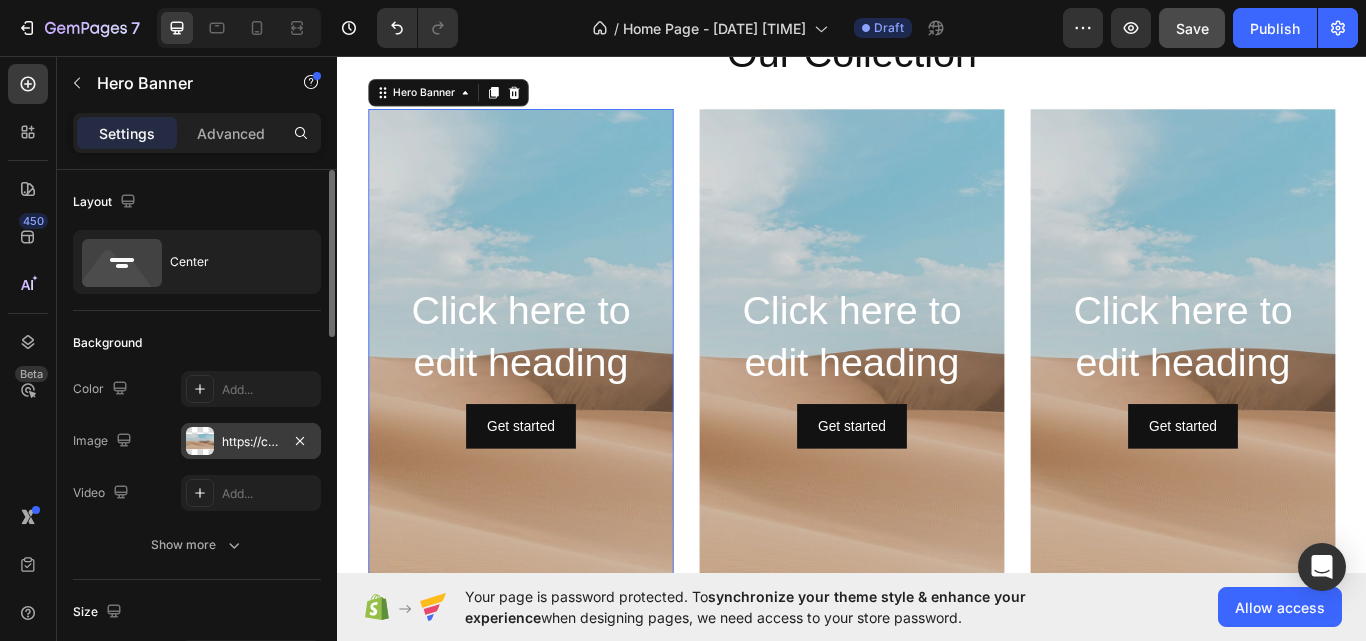 click at bounding box center [200, 441] 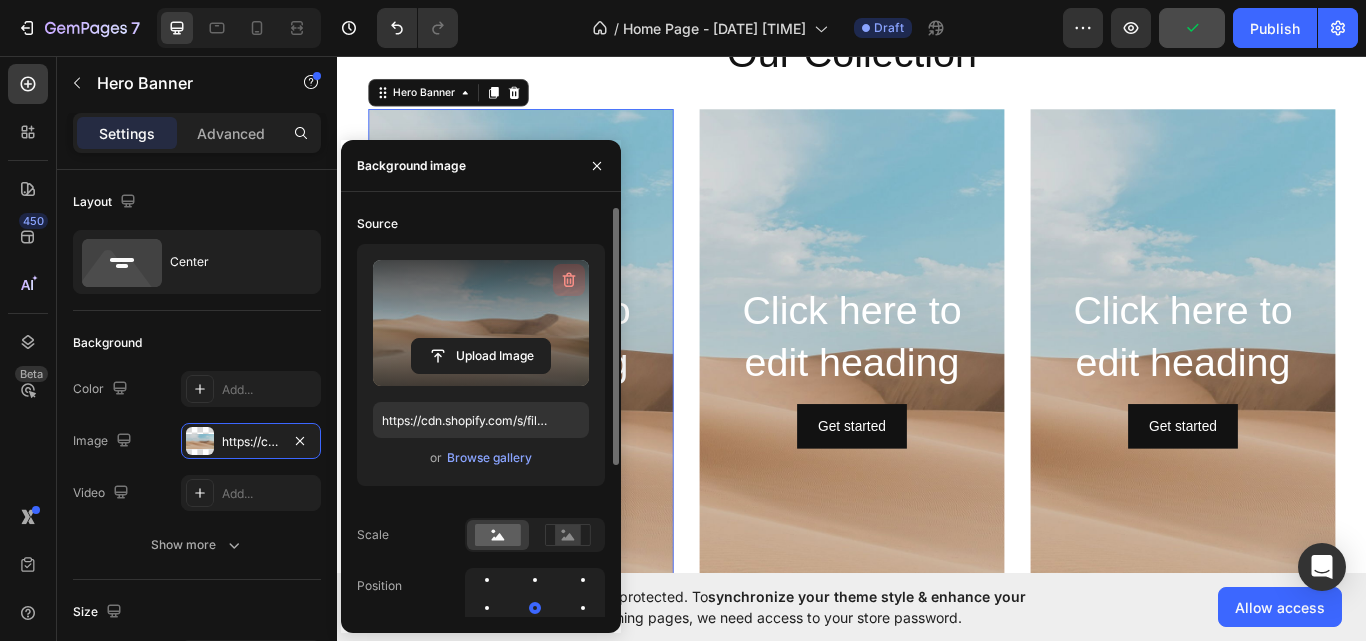 click 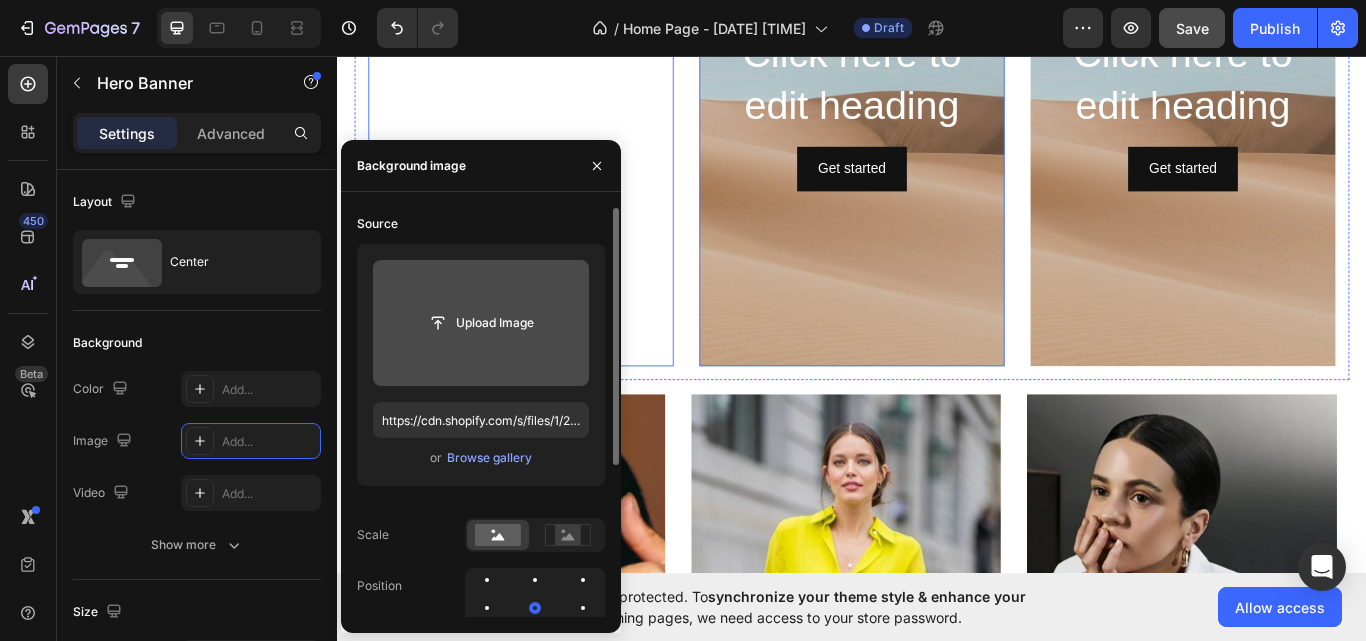 scroll, scrollTop: 2365, scrollLeft: 0, axis: vertical 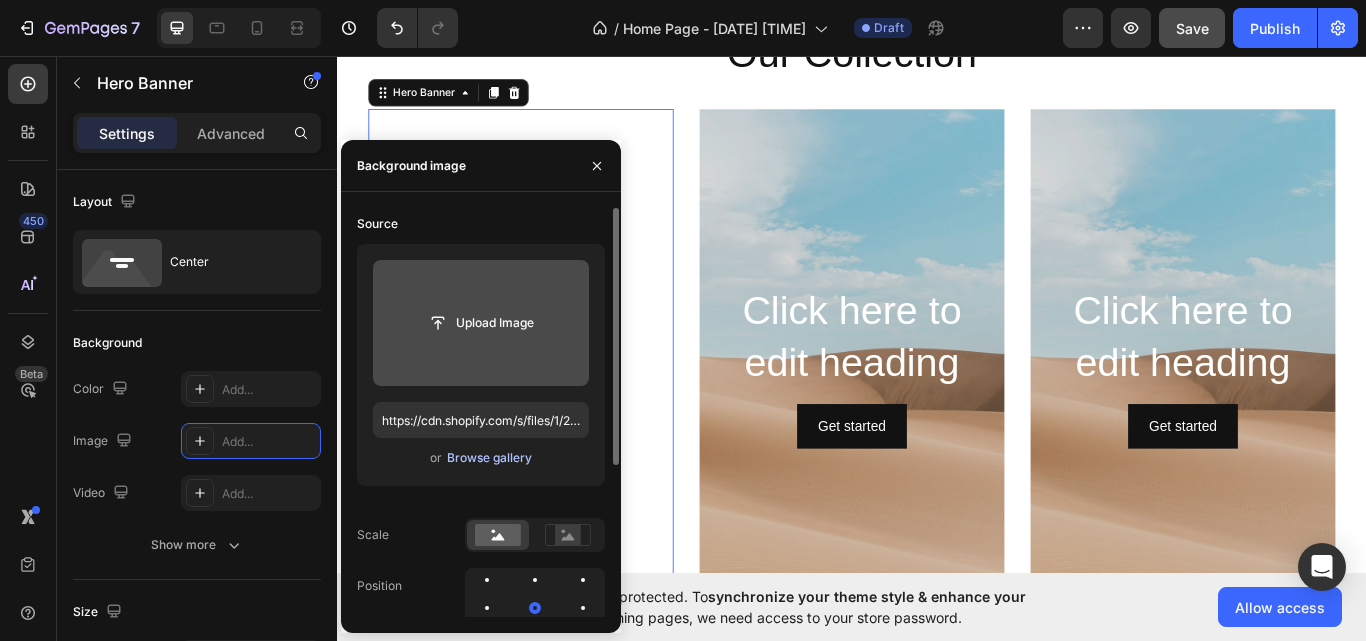 click on "Browse gallery" at bounding box center (489, 458) 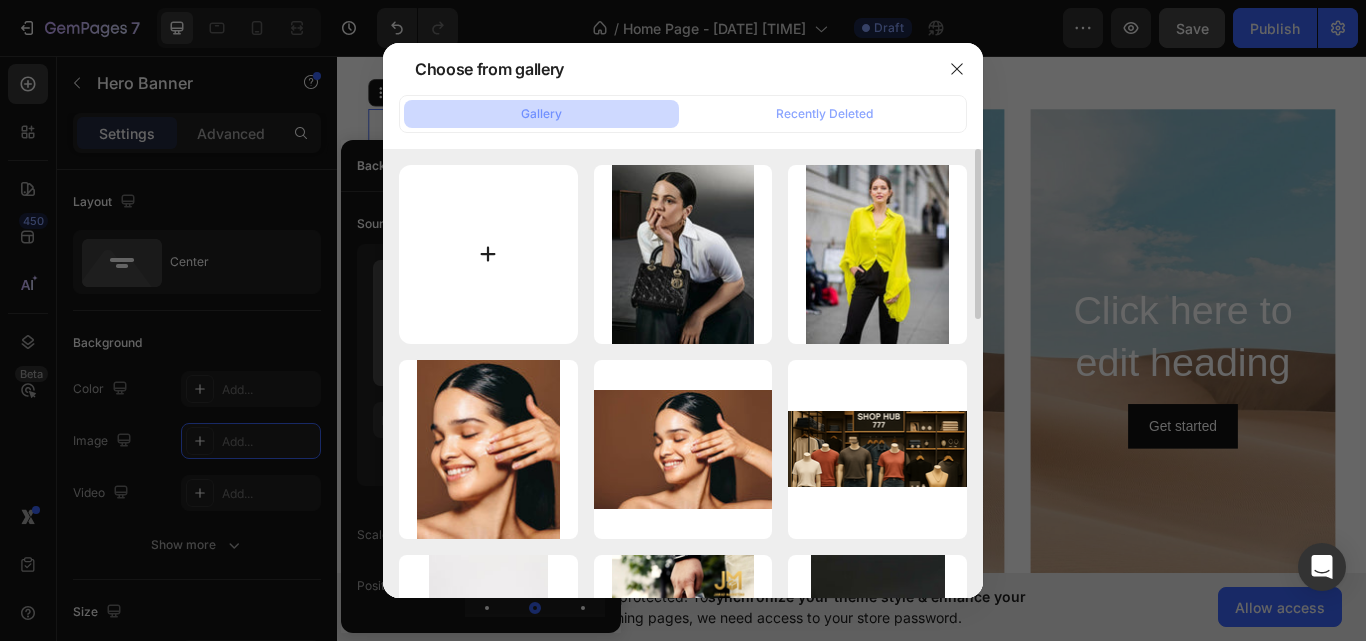 click at bounding box center [488, 254] 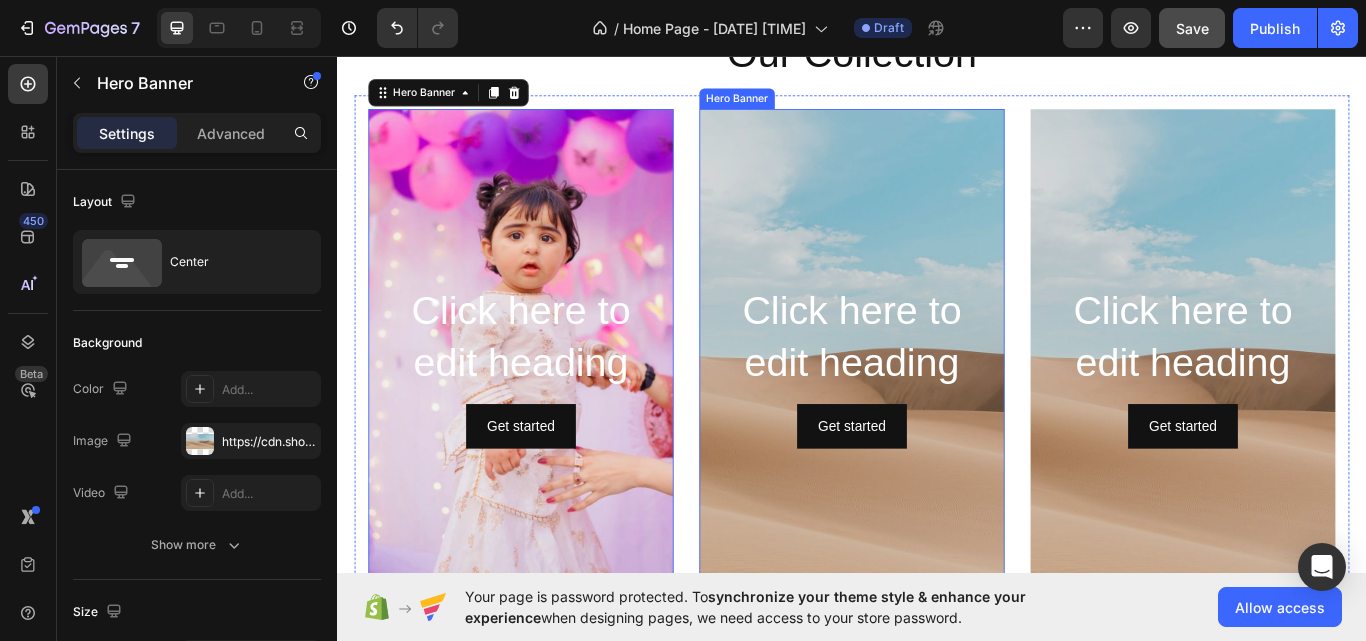 click at bounding box center [937, 419] 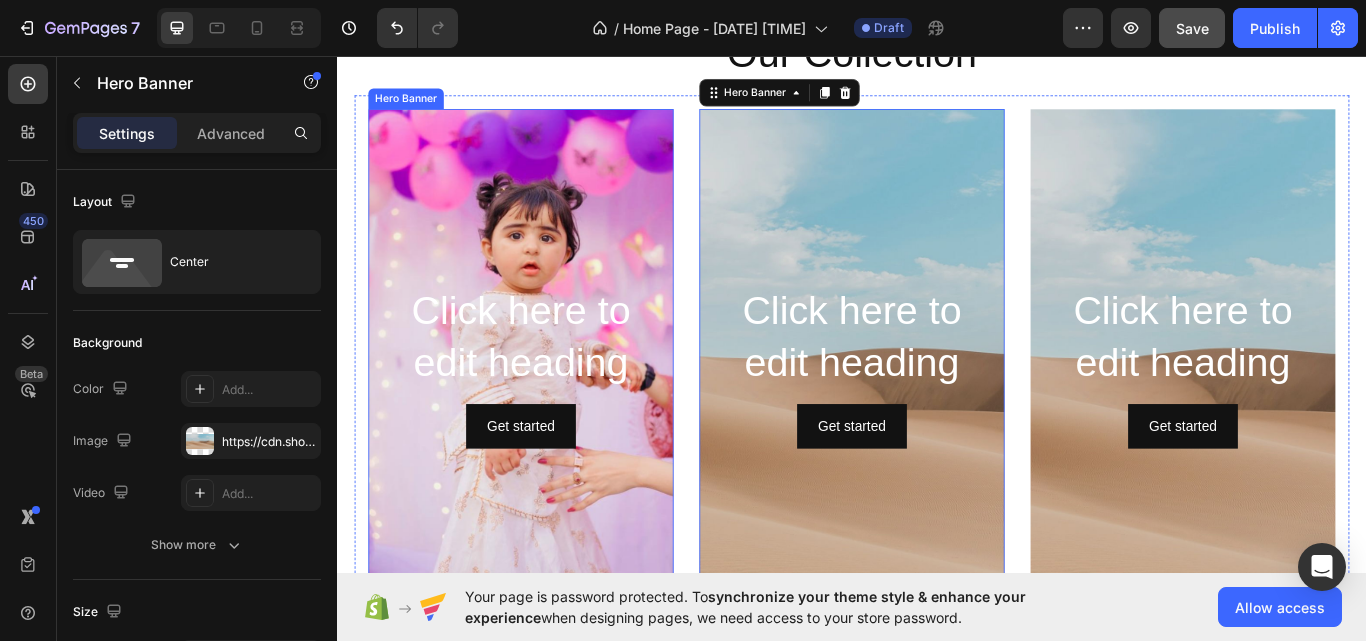 click at bounding box center [551, 419] 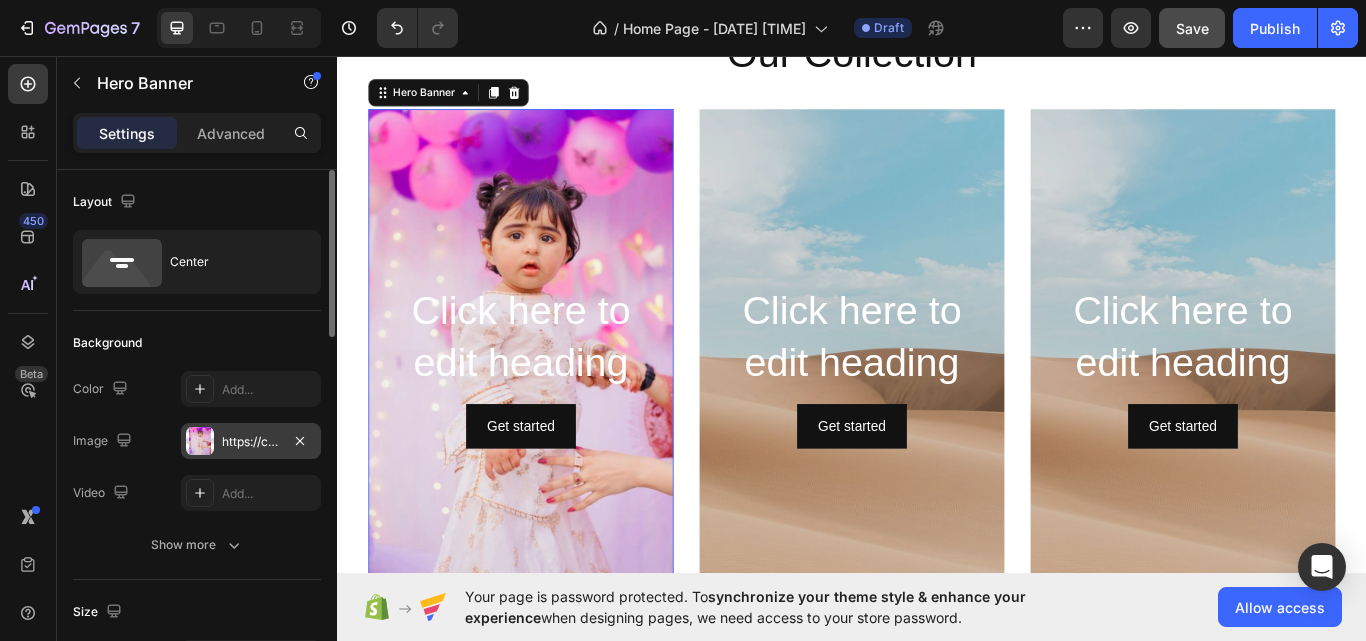 click on "https://cdn.shopify.com/s/files/1/0933/0743/7360/files/gempages_577737357982171664-1d9c433d-2c15-4086-8cb5-174b2af8360e.png" at bounding box center [251, 441] 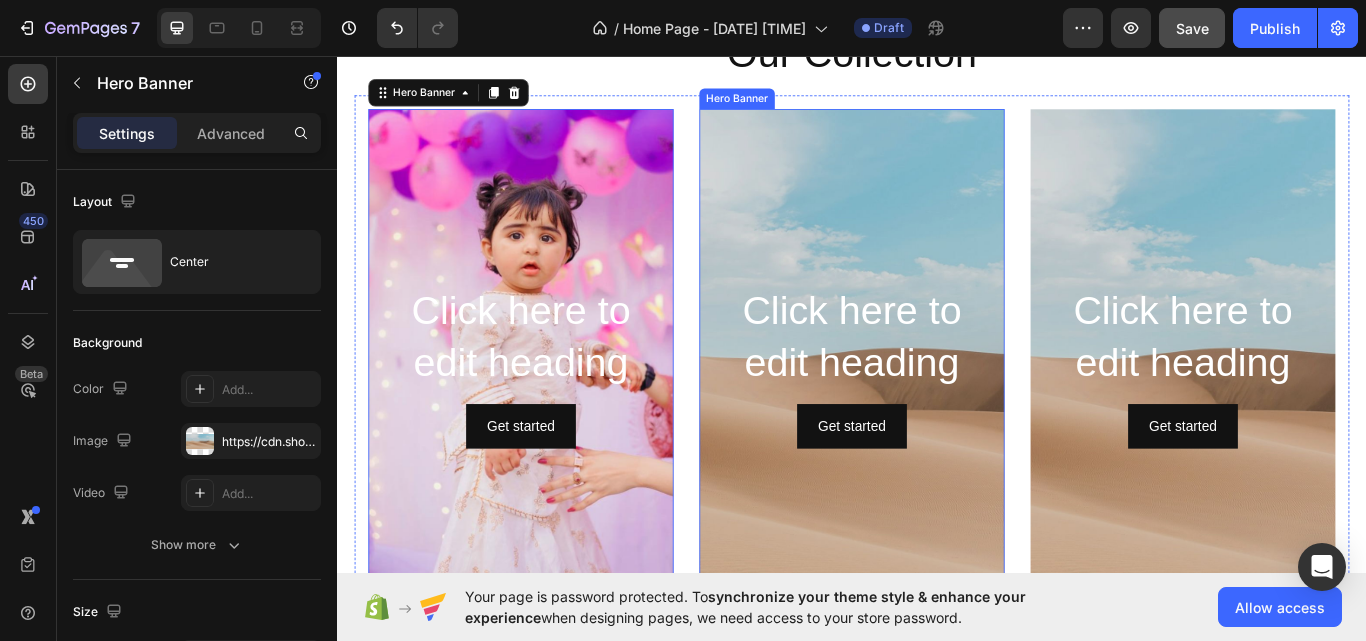 click at bounding box center [937, 419] 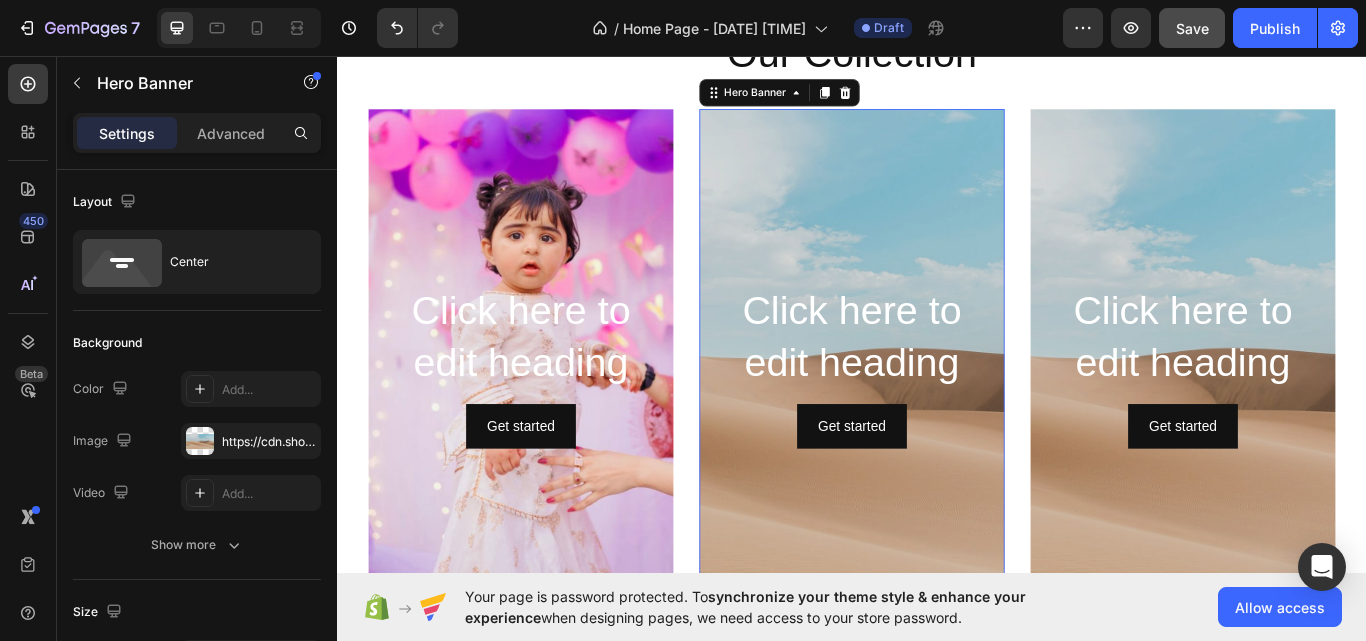 click at bounding box center (937, 419) 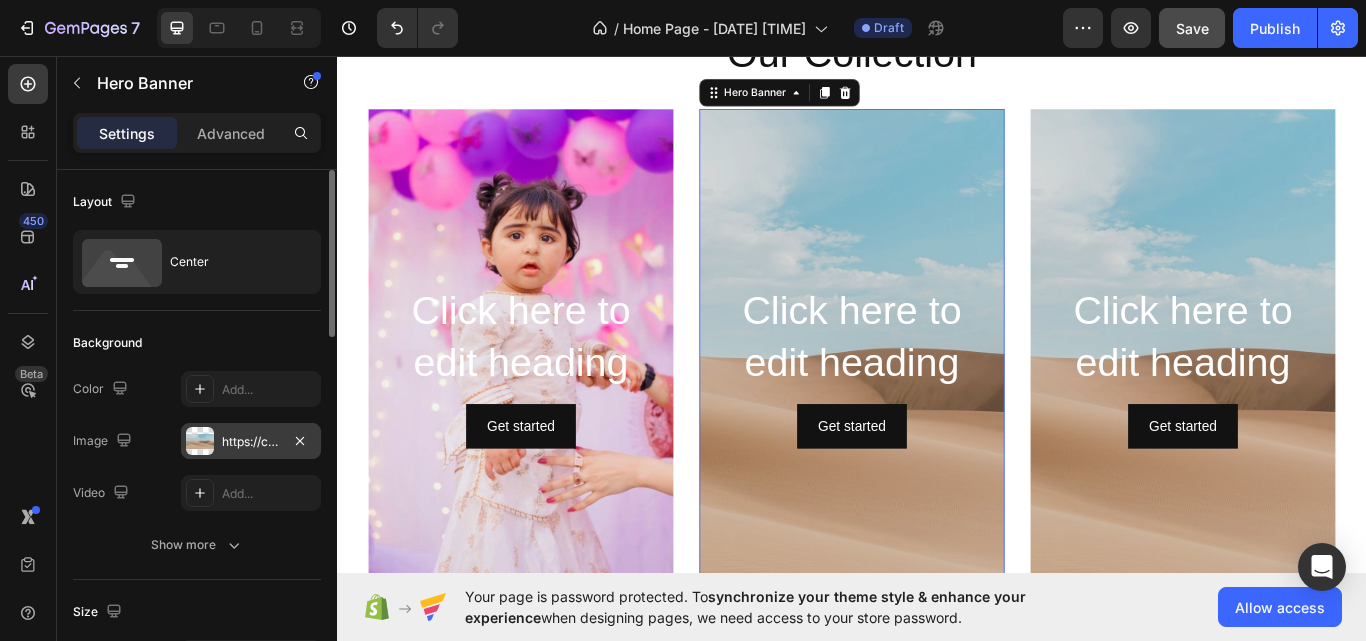 click on "https://cdn.shopify.com/s/files/1/2005/9307/files/background_settings.jpg" at bounding box center (251, 441) 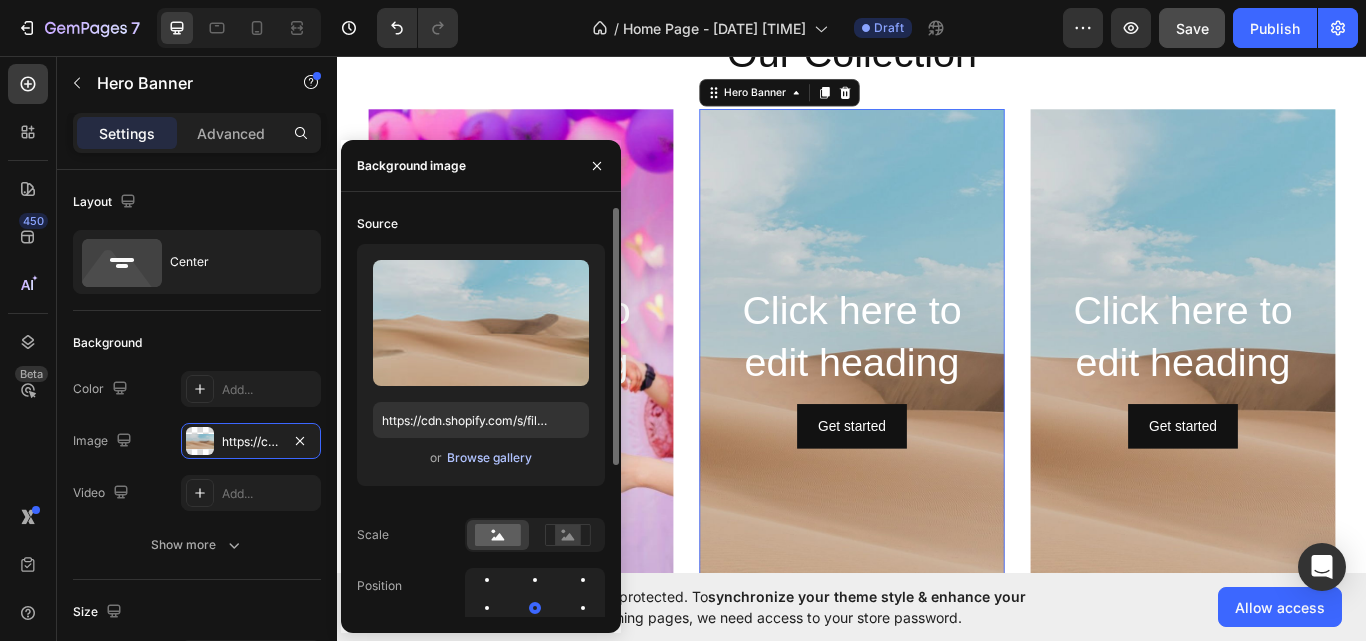 click on "Browse gallery" at bounding box center (489, 458) 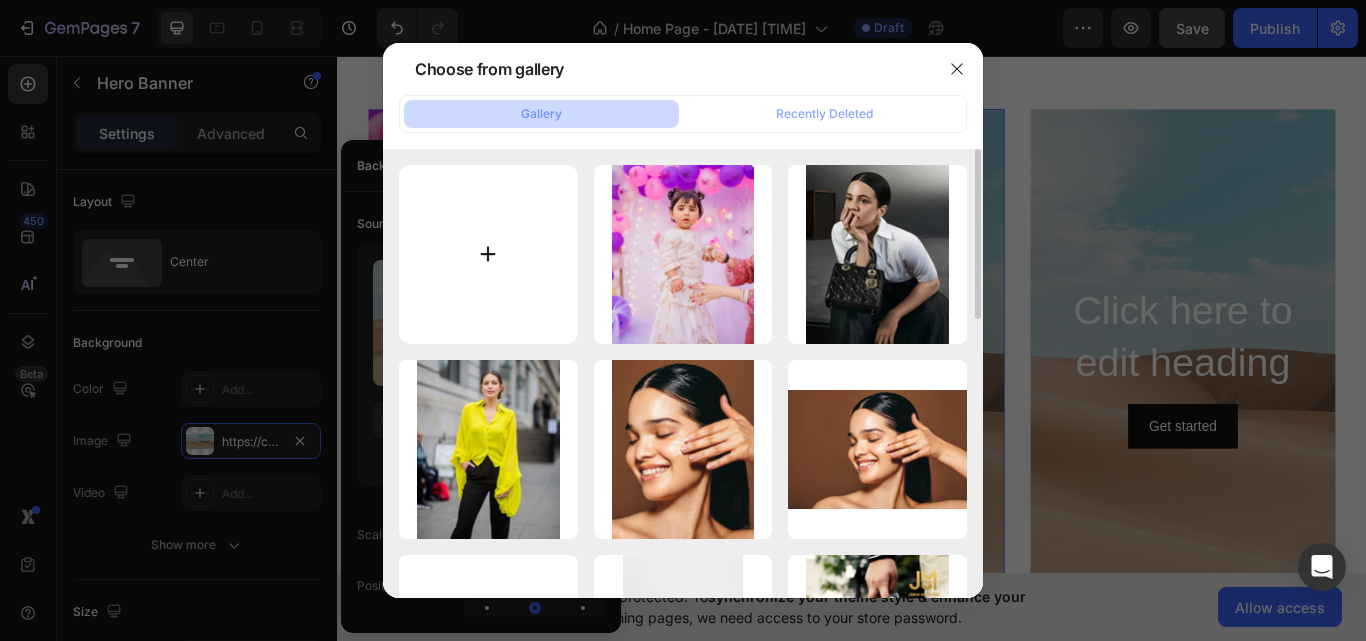 click at bounding box center (488, 254) 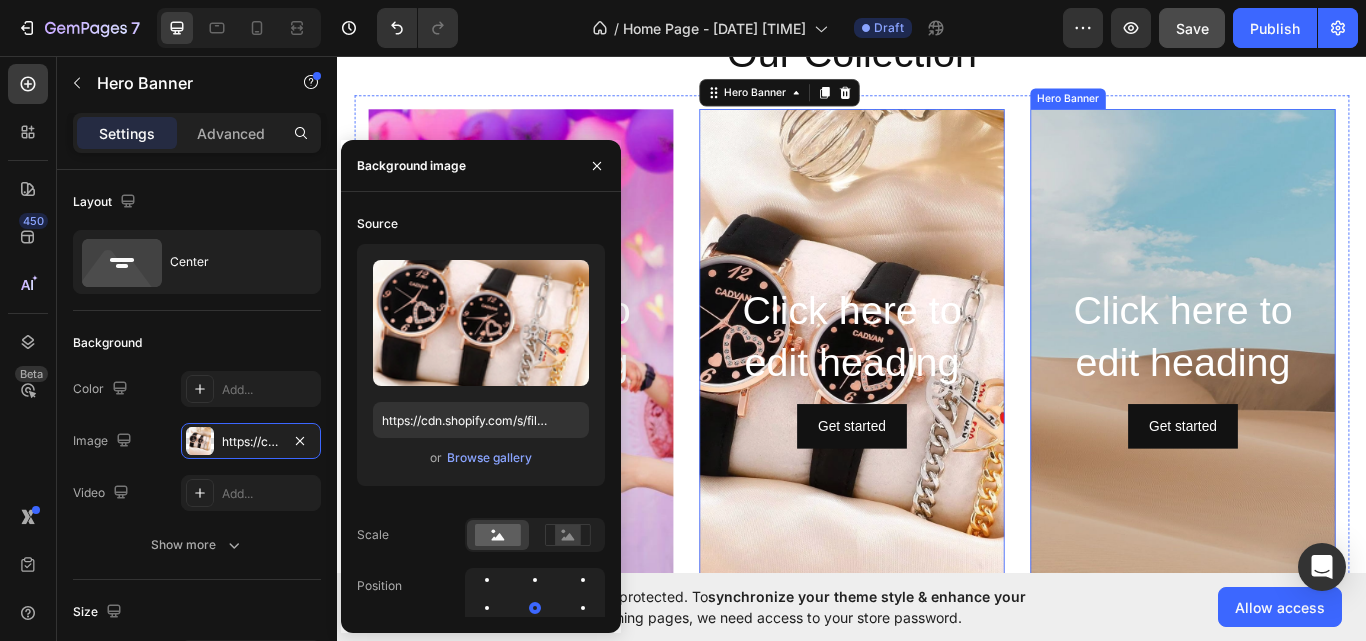 click at bounding box center [1323, 419] 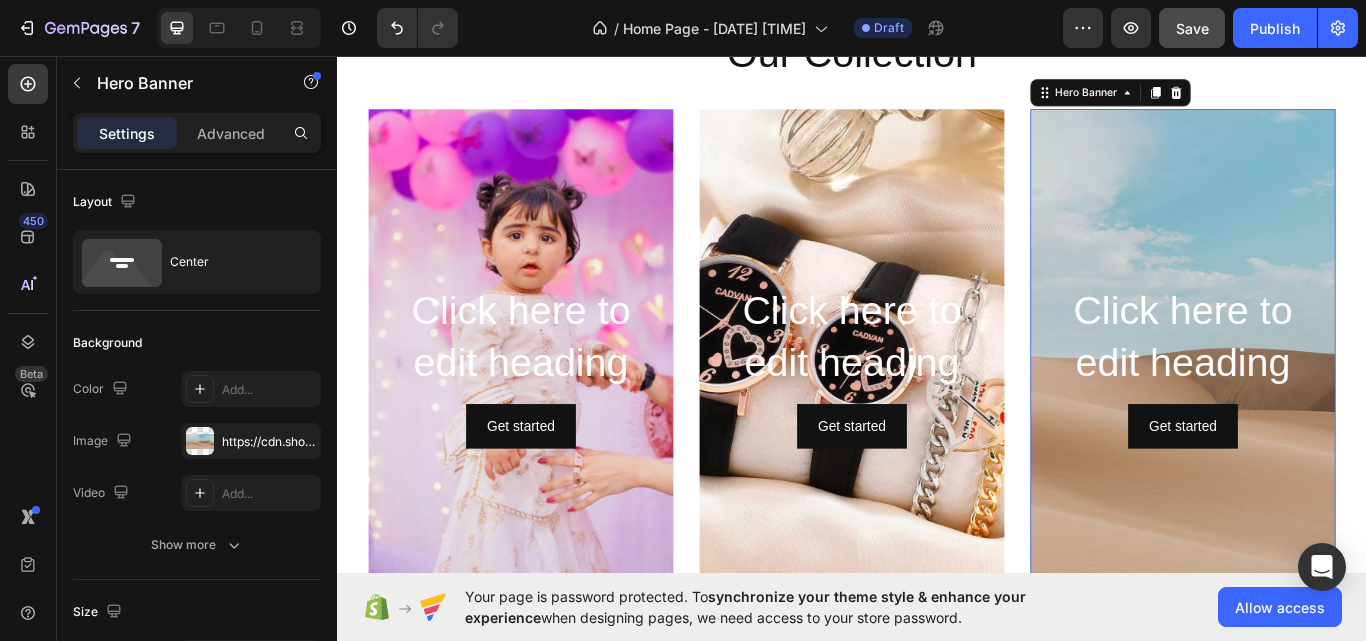click at bounding box center (1323, 419) 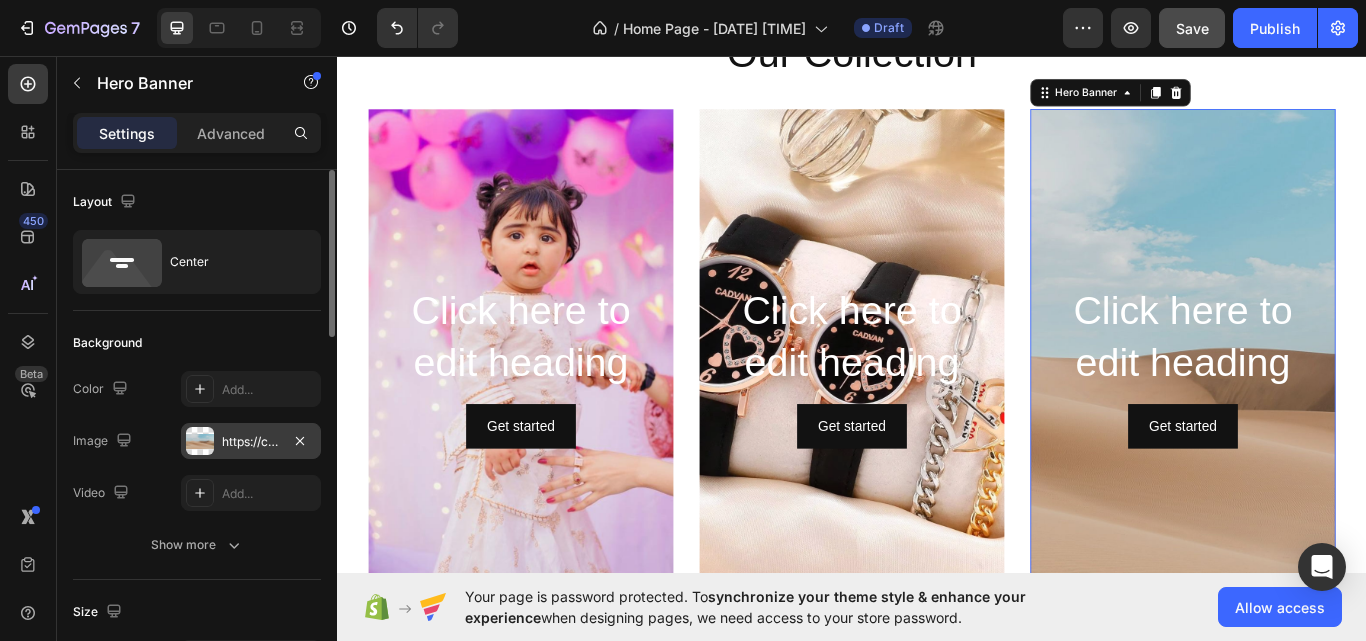 click at bounding box center [200, 441] 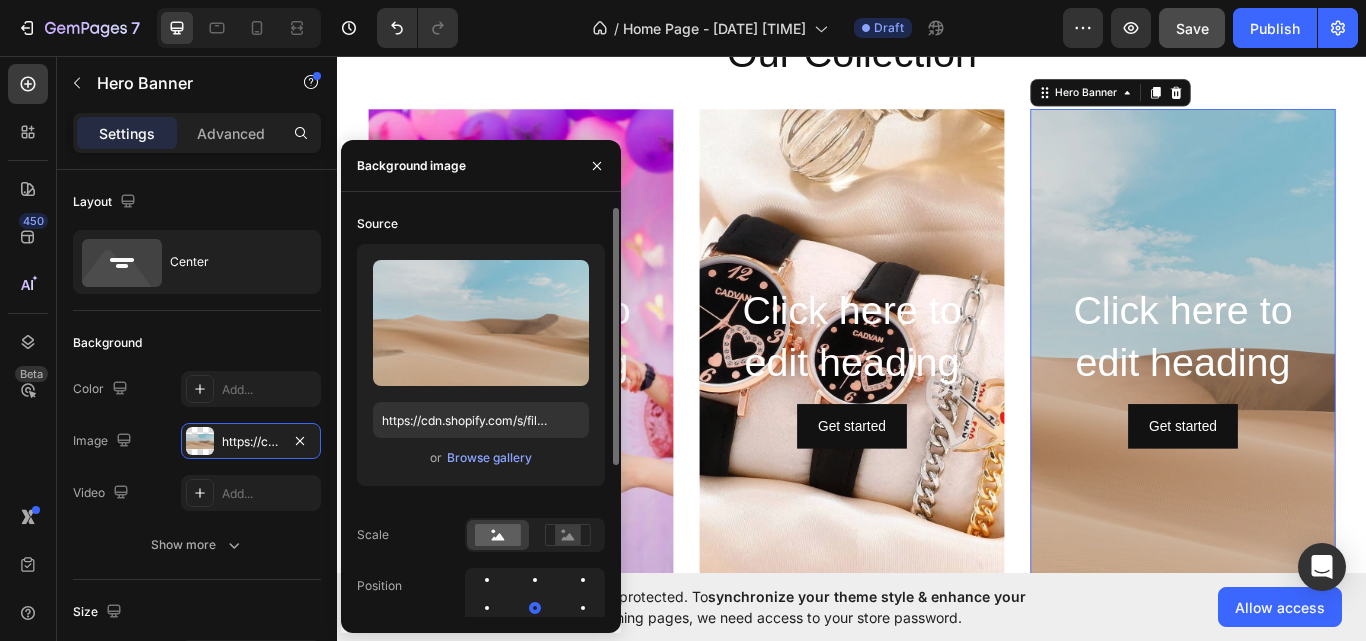 click on "or  Browse gallery" at bounding box center [481, 458] 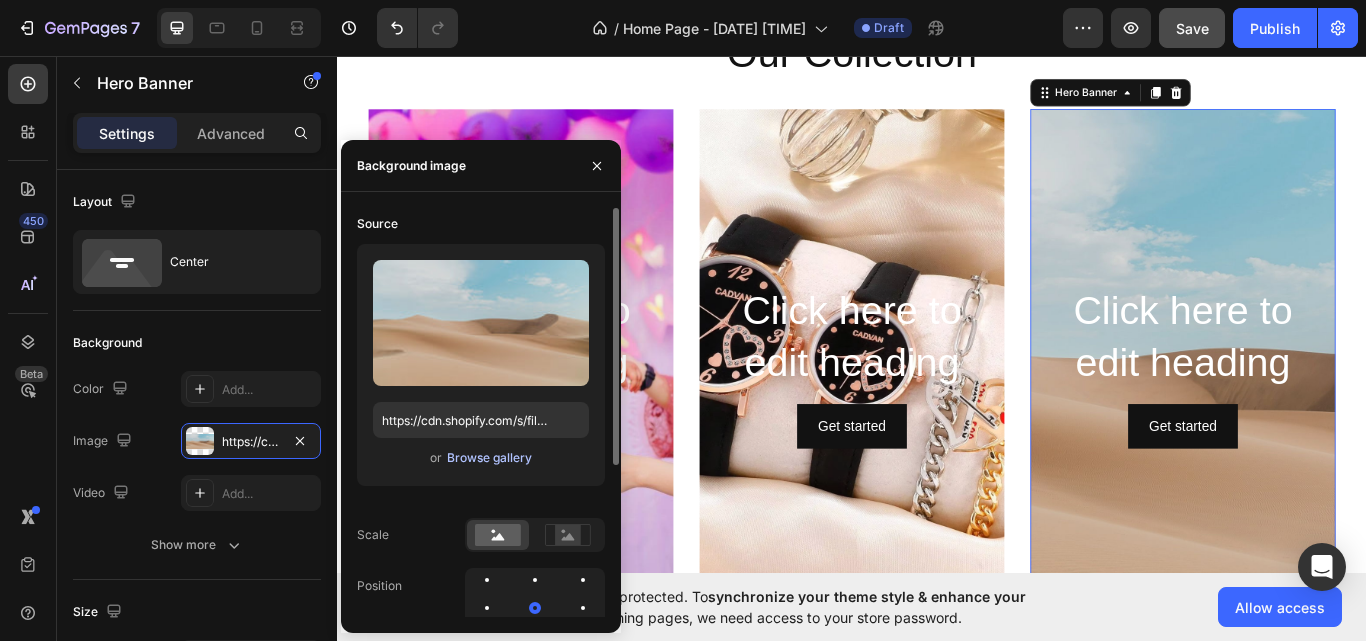 click on "Browse gallery" at bounding box center (489, 458) 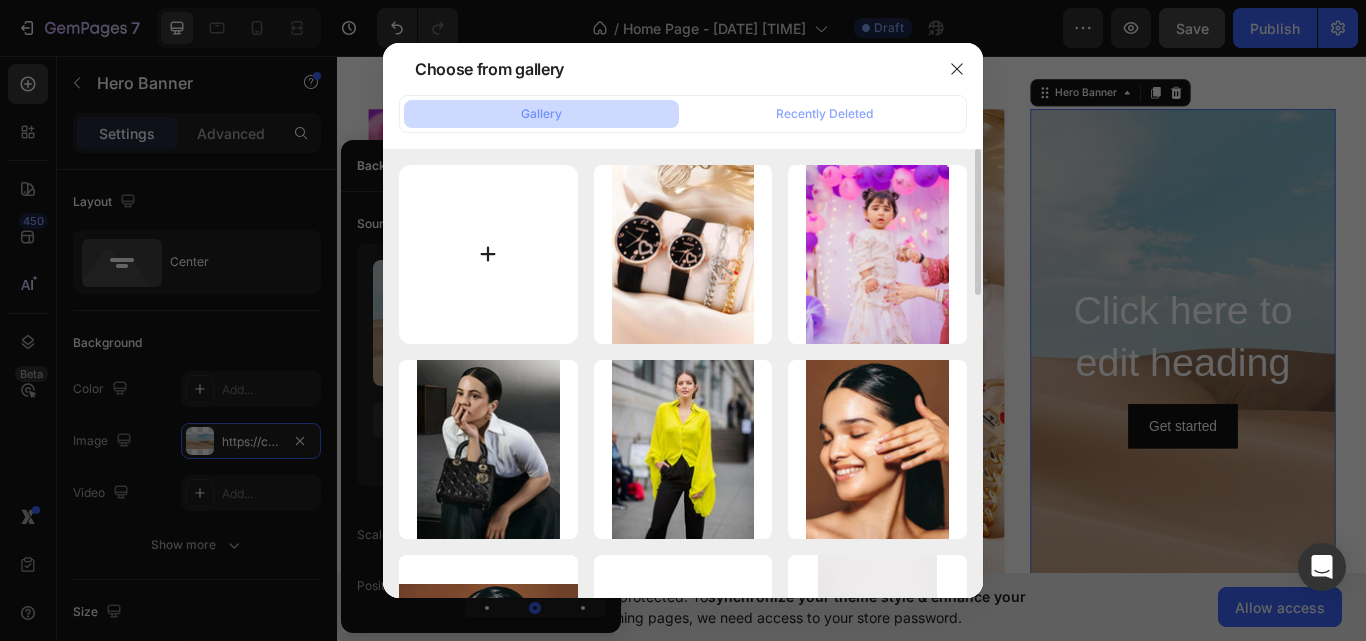 click at bounding box center [488, 254] 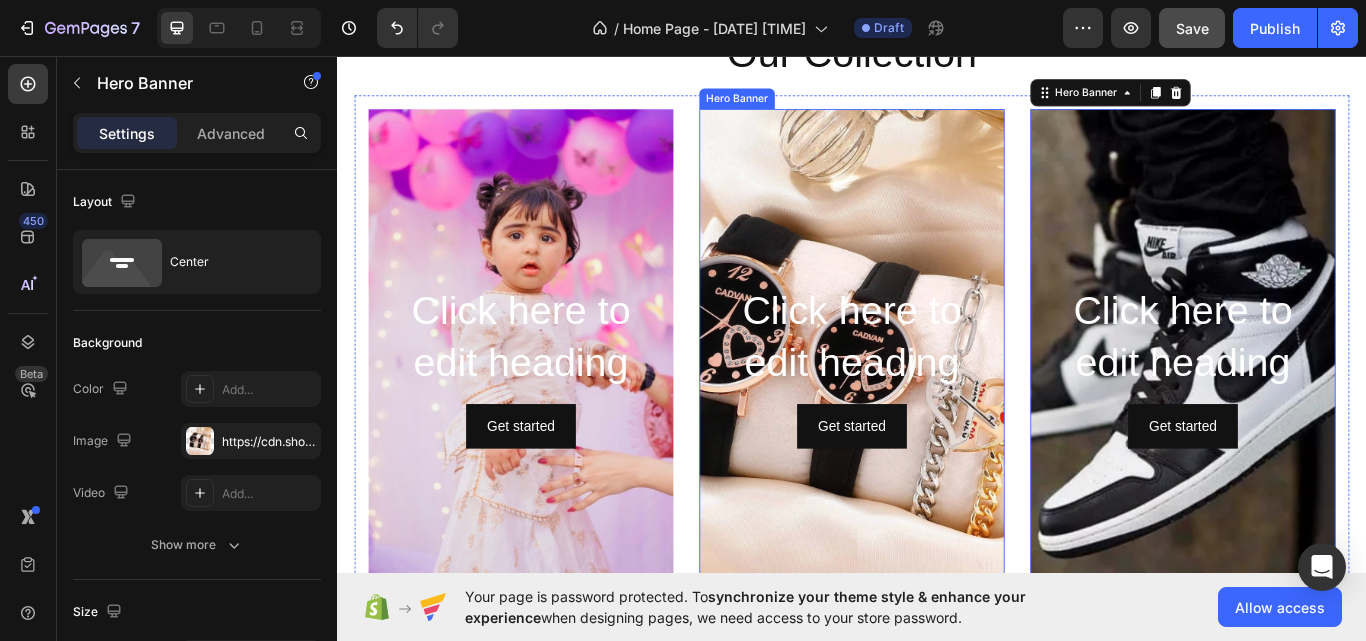 click at bounding box center [937, 419] 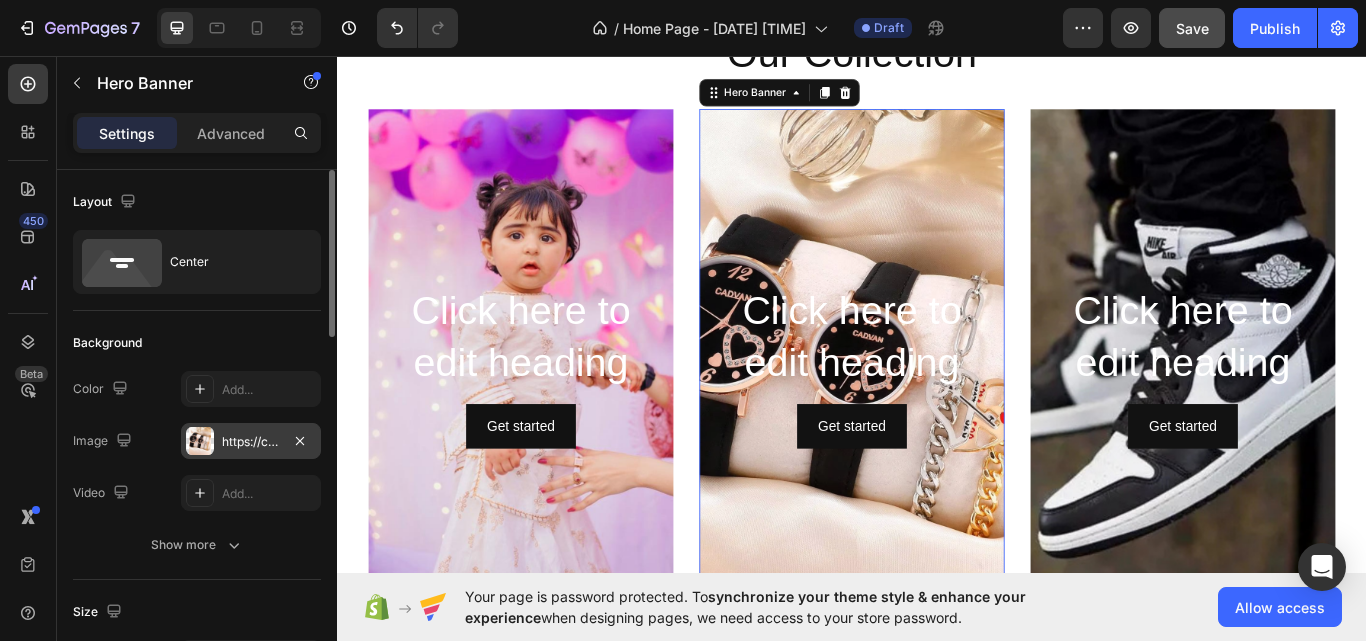 click at bounding box center [200, 441] 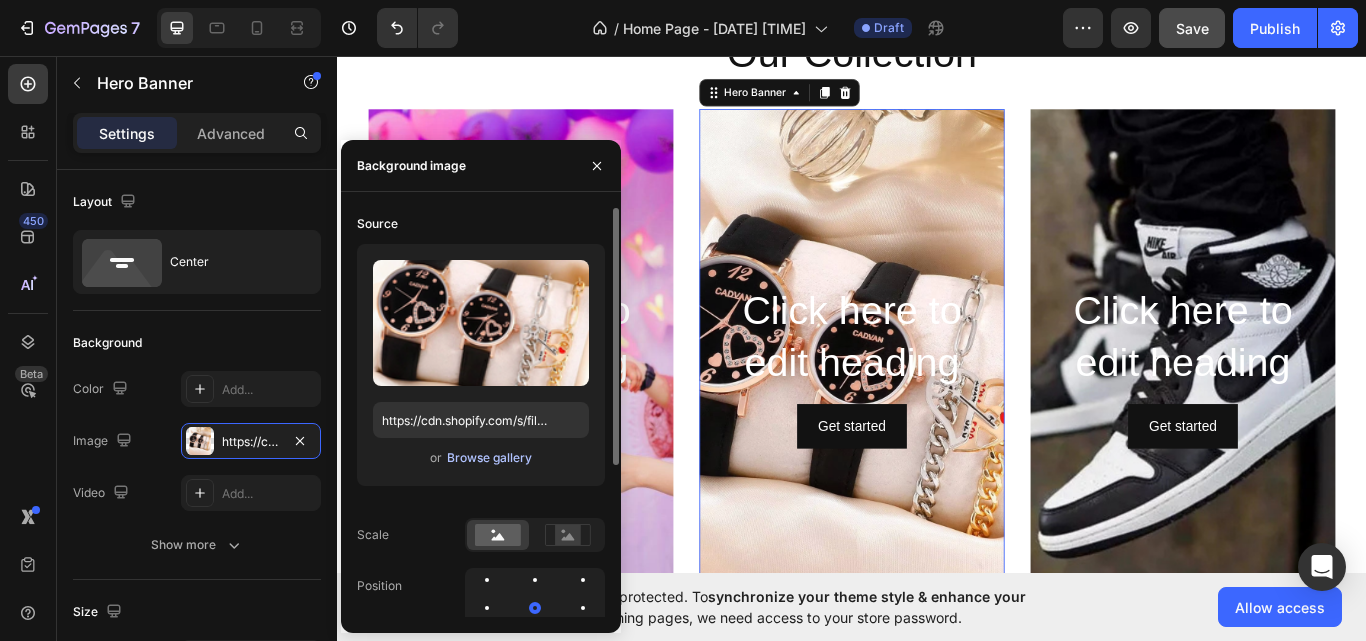 click on "Browse gallery" at bounding box center (489, 458) 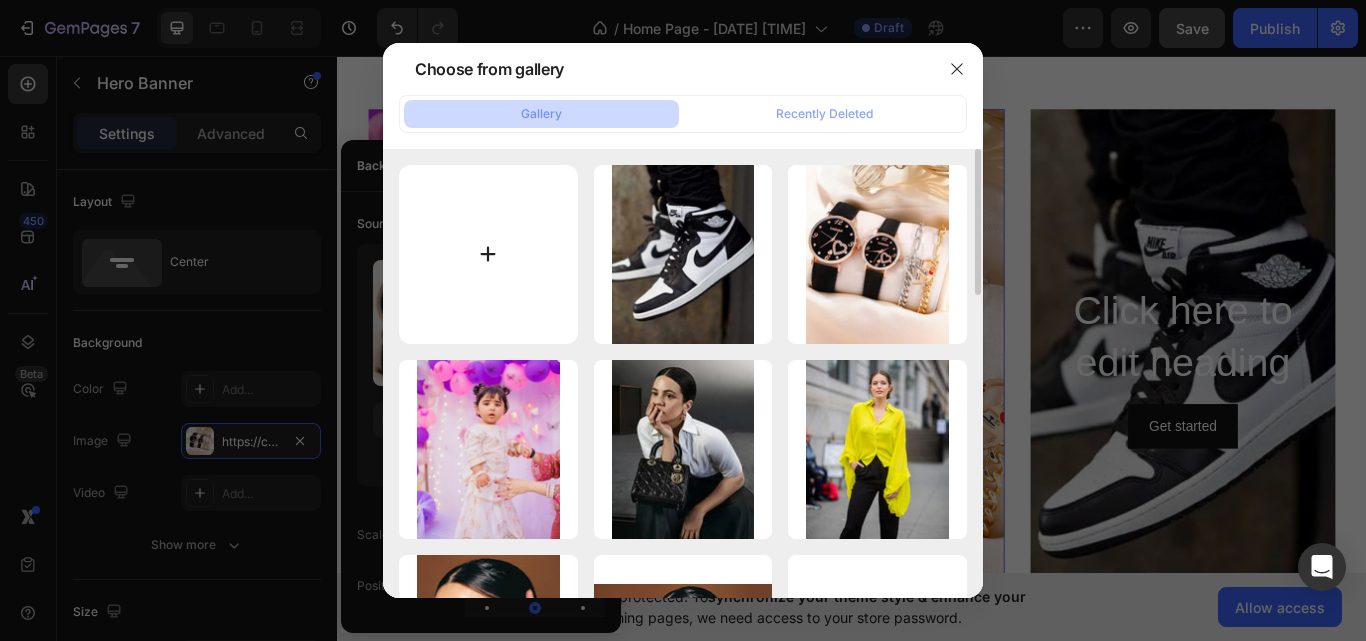 click at bounding box center (488, 254) 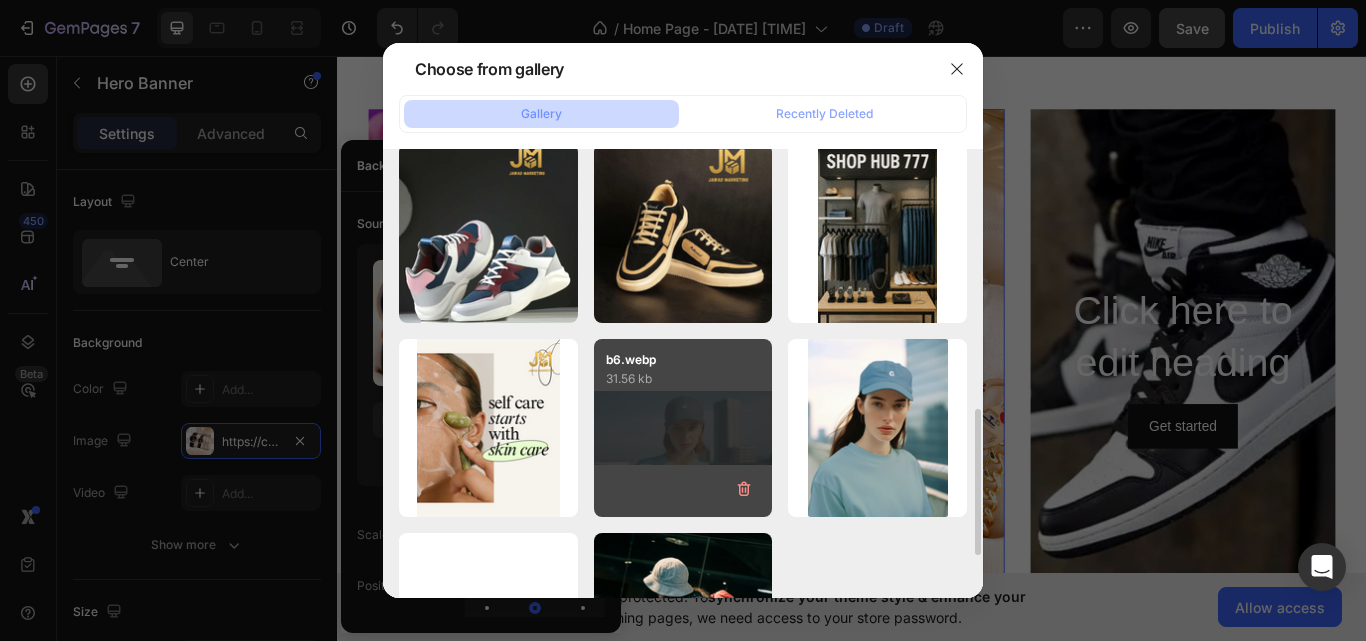 scroll, scrollTop: 930, scrollLeft: 0, axis: vertical 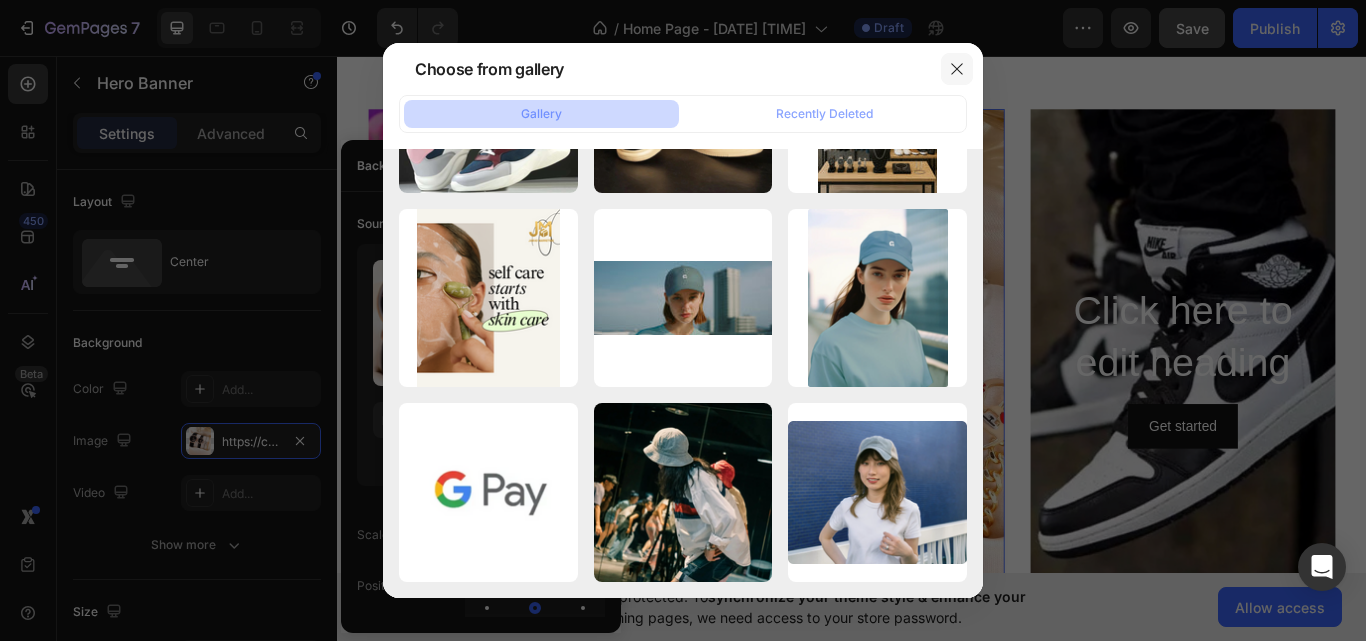 click 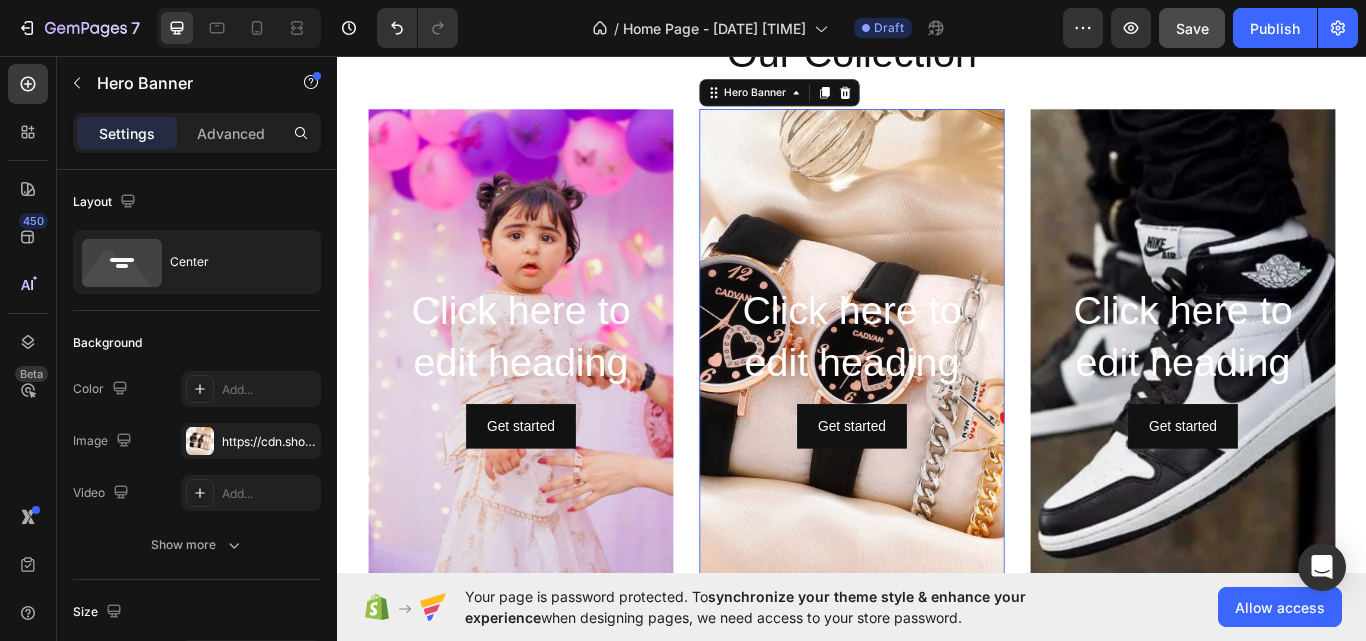 click at bounding box center [937, 419] 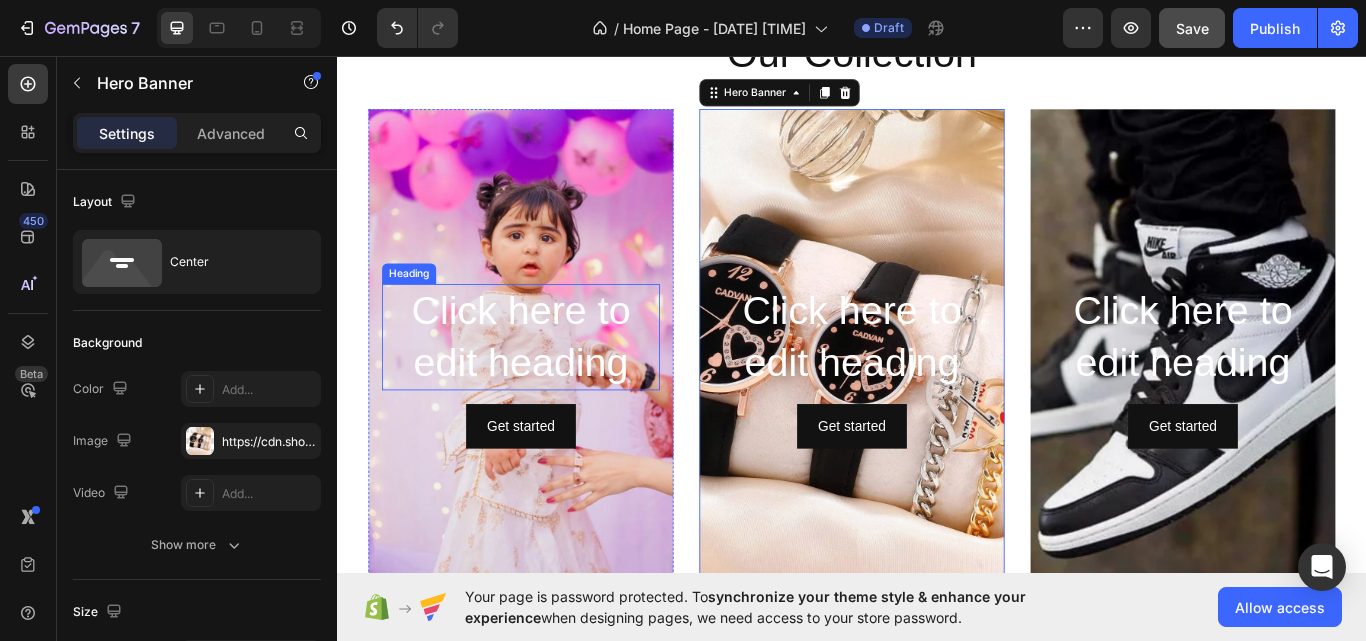 click on "Click here to edit heading" at bounding box center (551, 385) 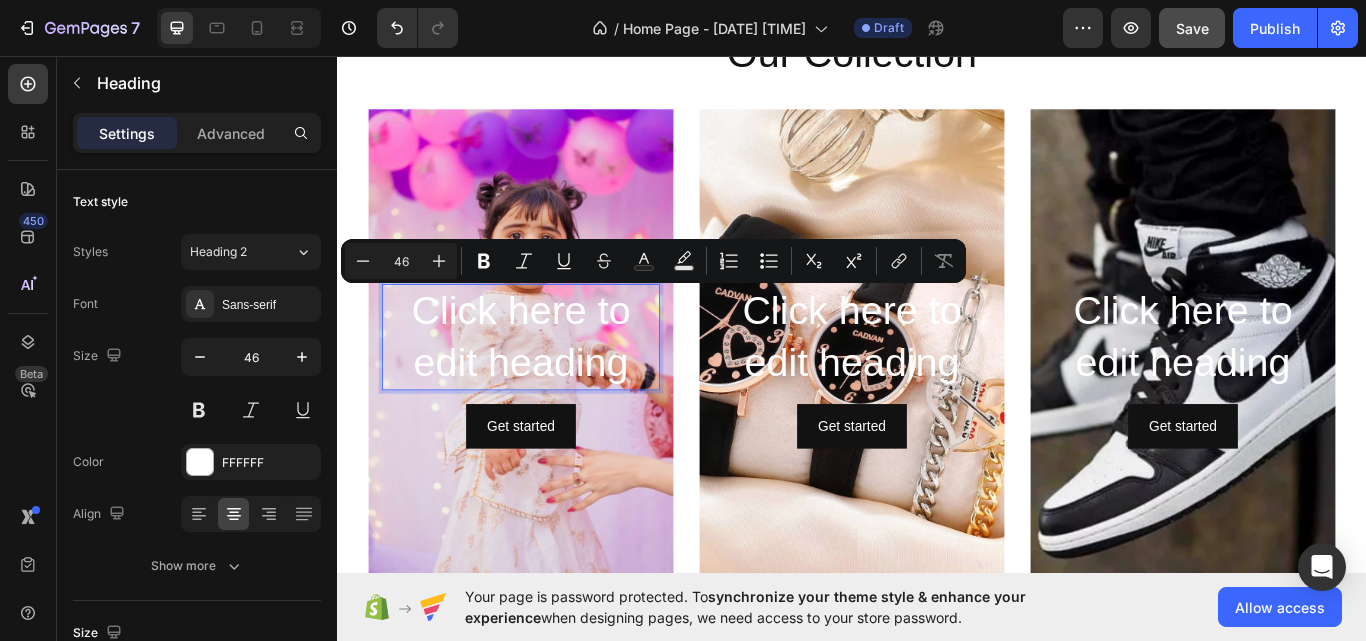 click on "Click here to edit heading" at bounding box center [551, 385] 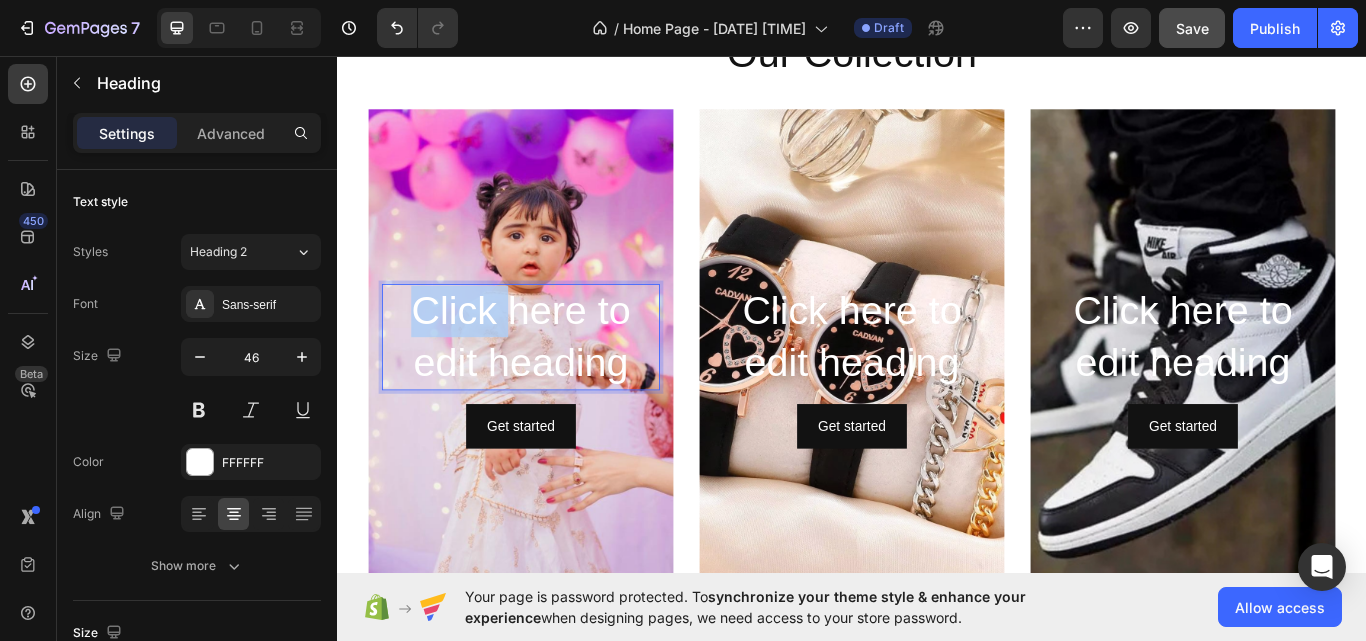 click on "Click here to edit heading" at bounding box center [551, 385] 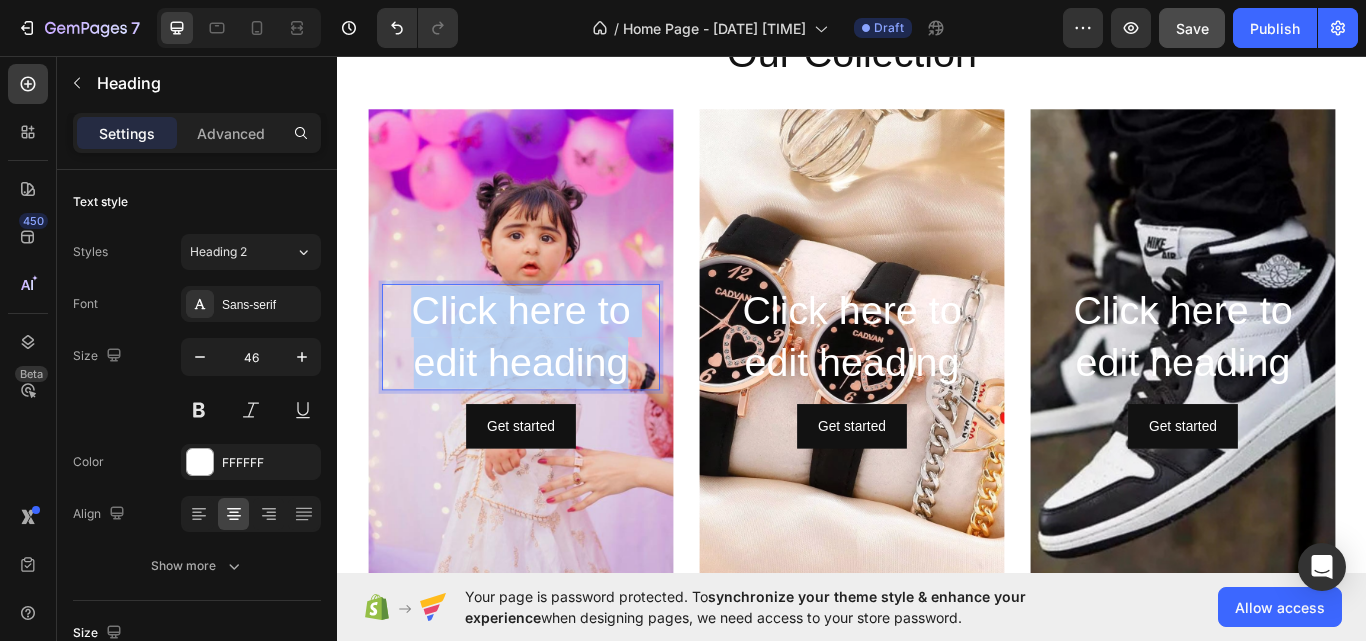 click on "Click here to edit heading" at bounding box center (551, 385) 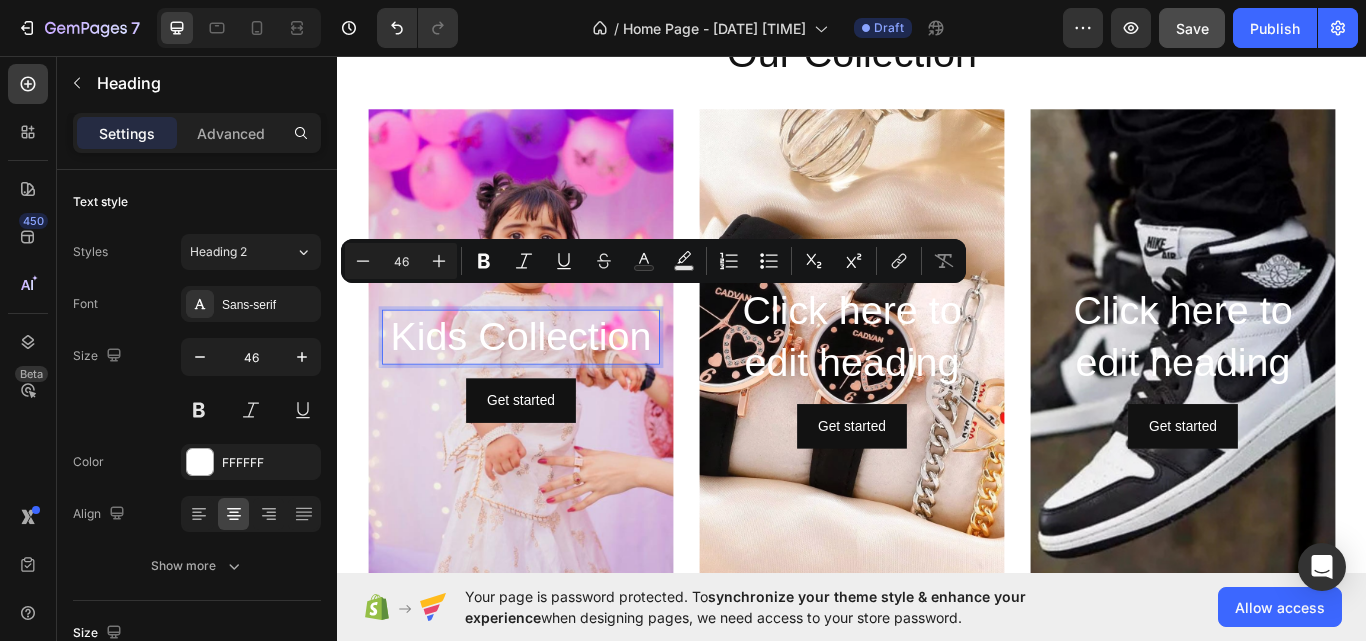 scroll, scrollTop: 2395, scrollLeft: 0, axis: vertical 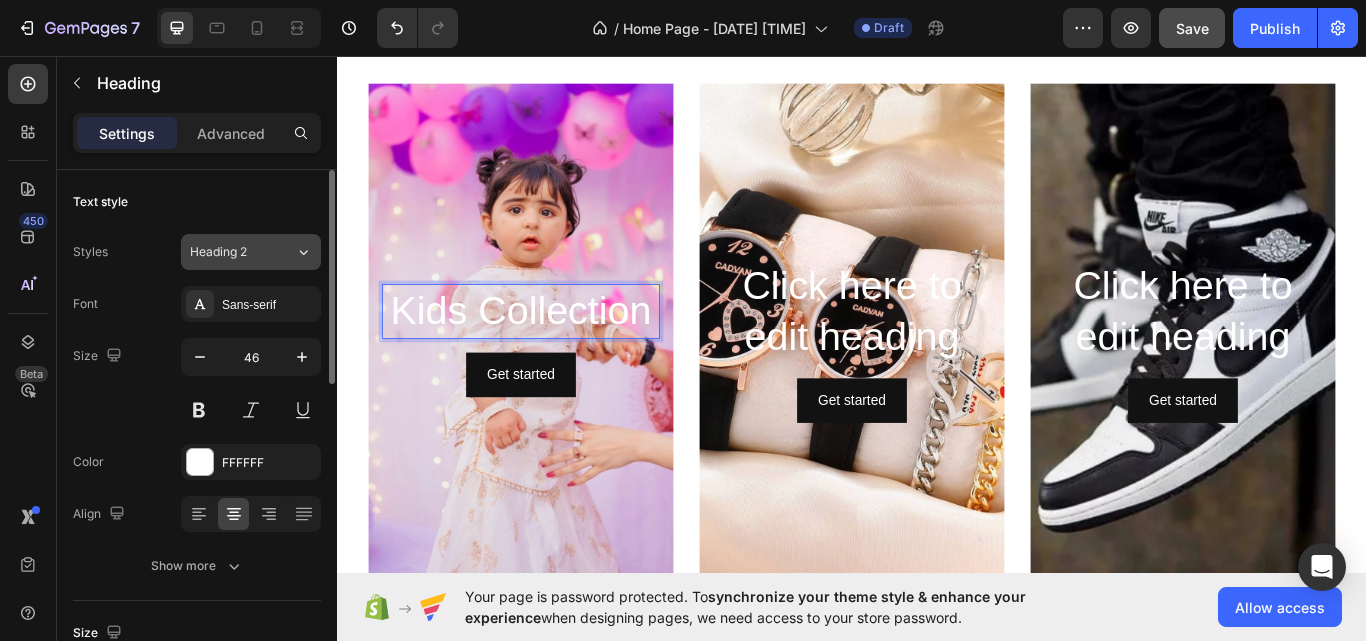 click on "Heading 2" 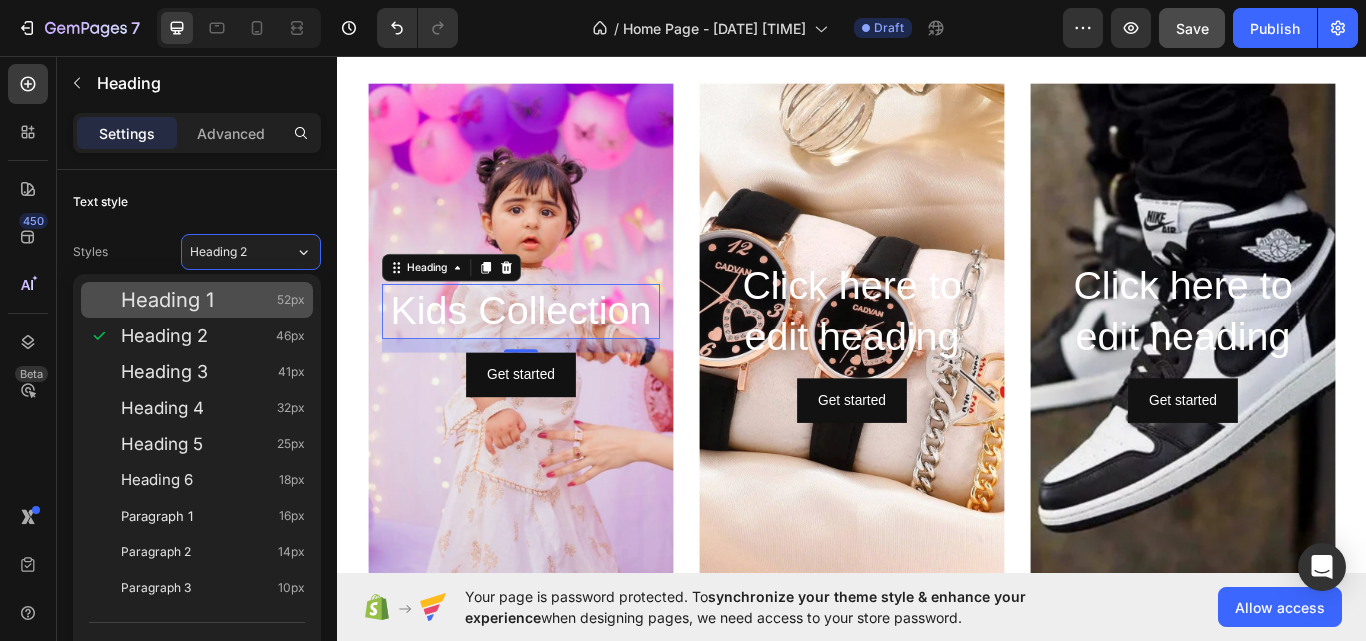 click on "Heading 1 52px" at bounding box center (197, 300) 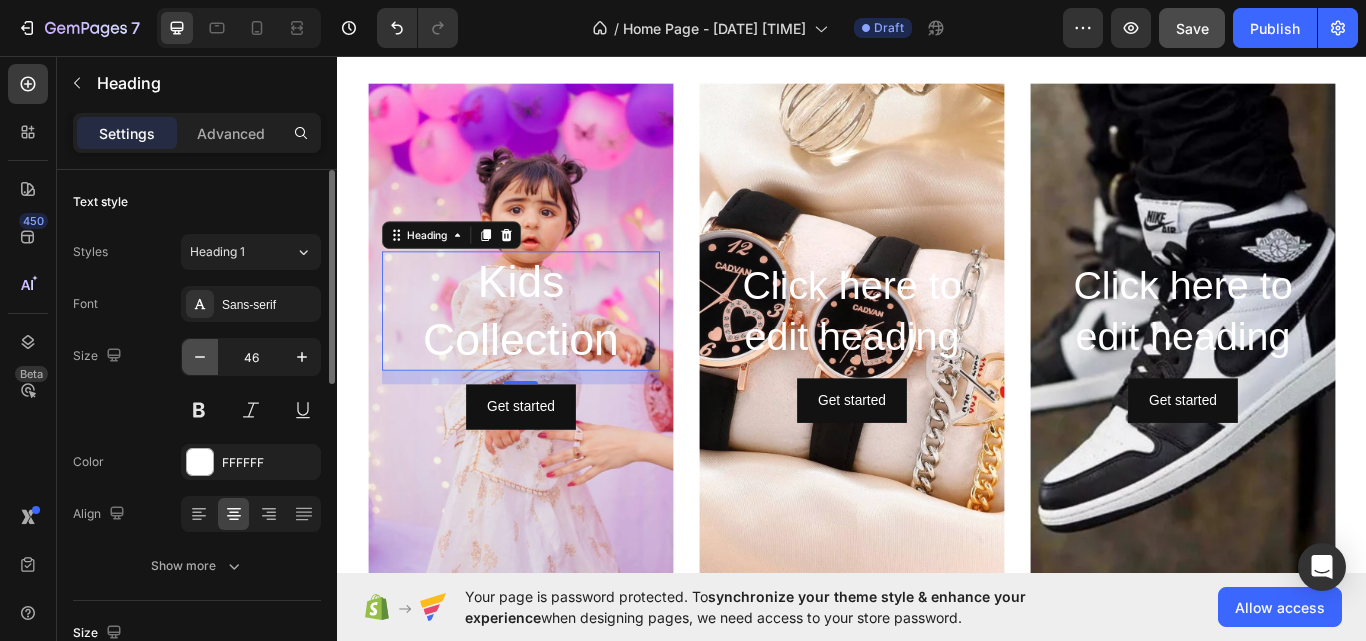 click 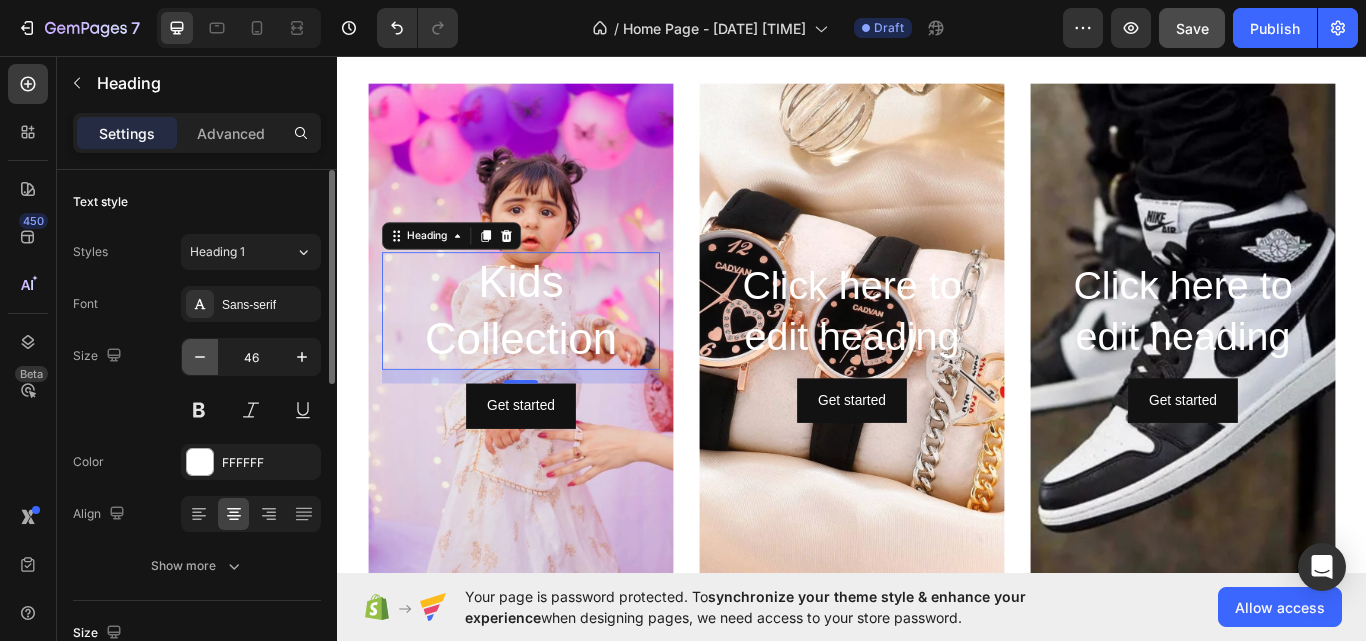 click 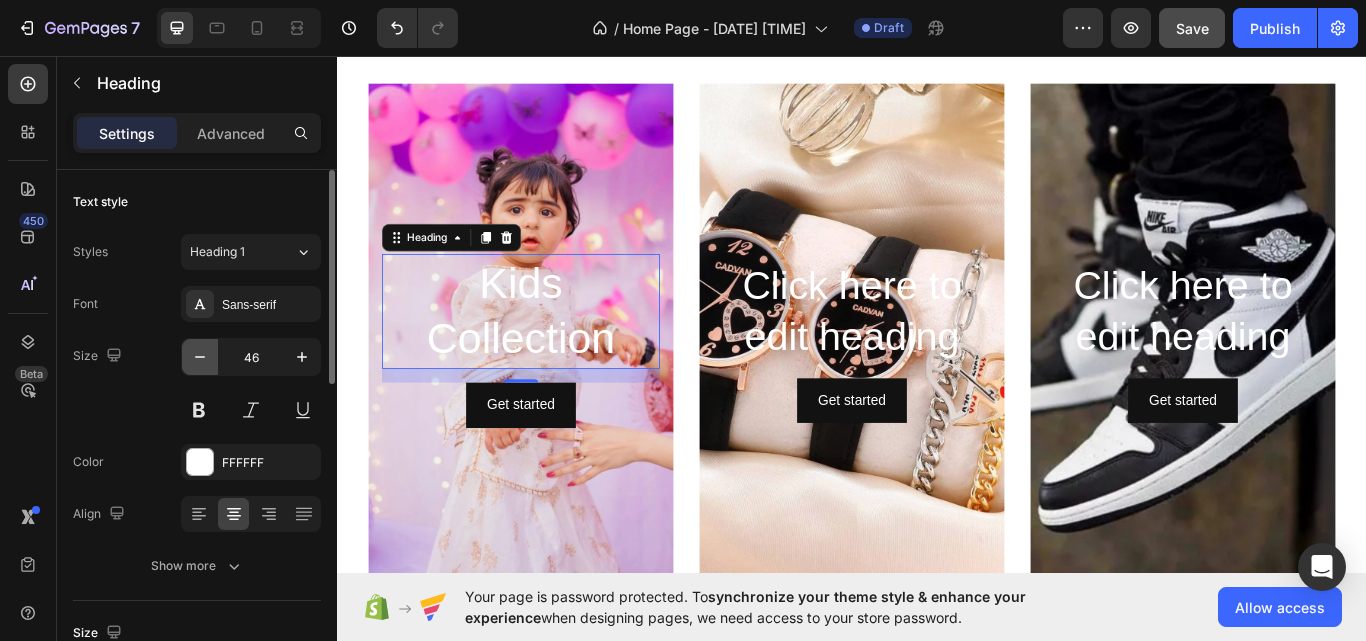 click 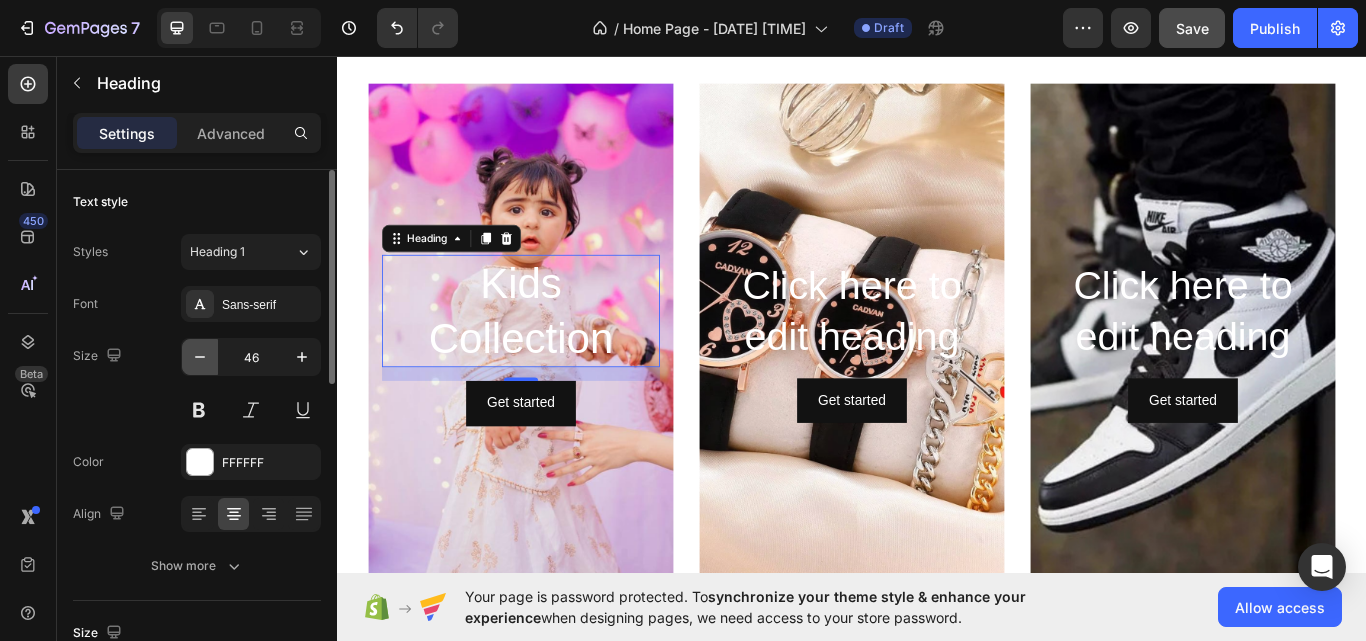 click 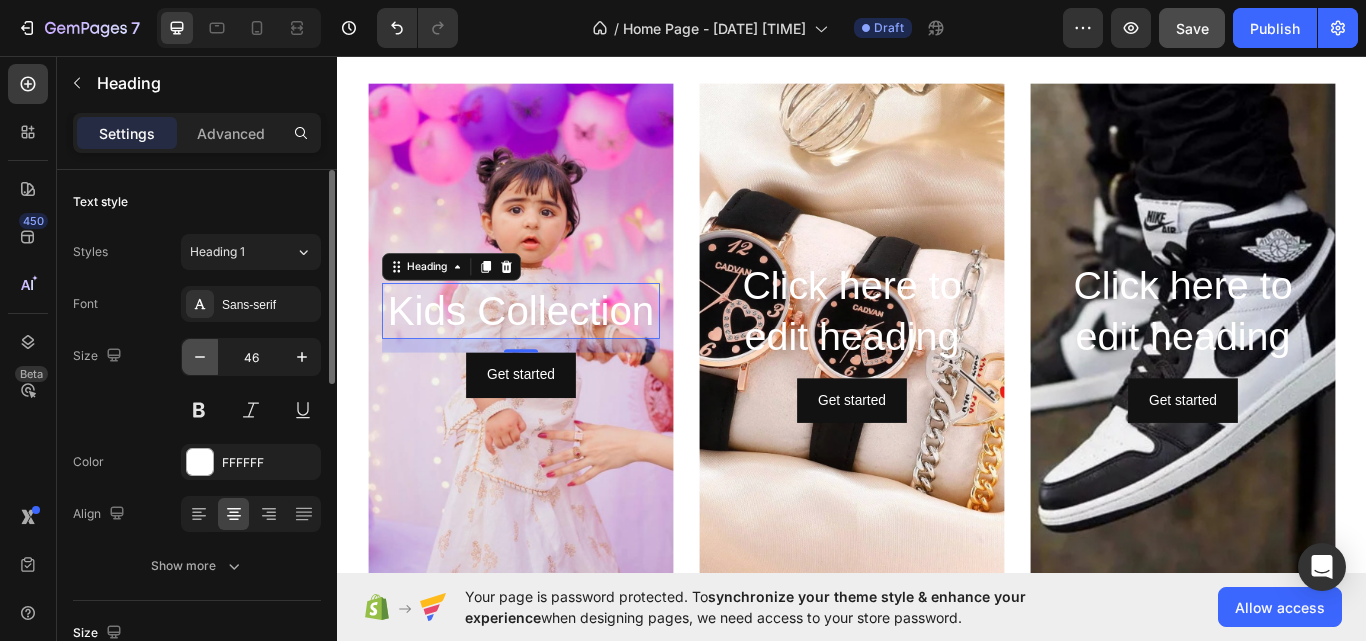 click 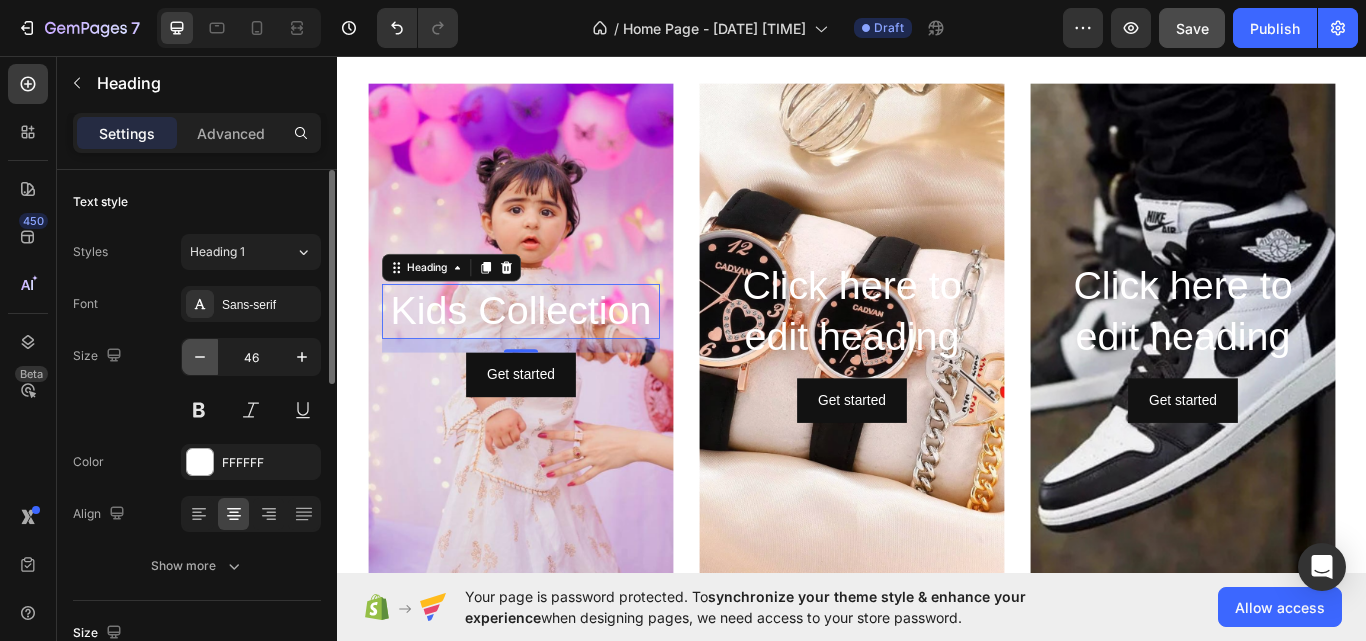click 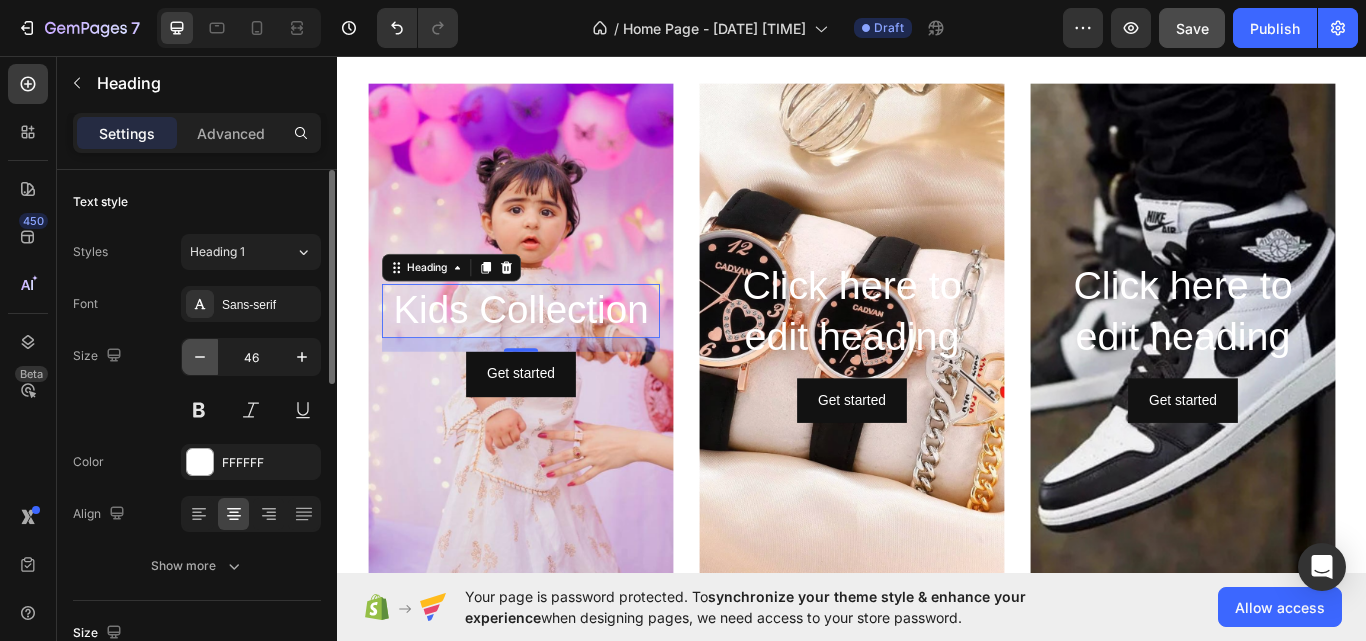 click 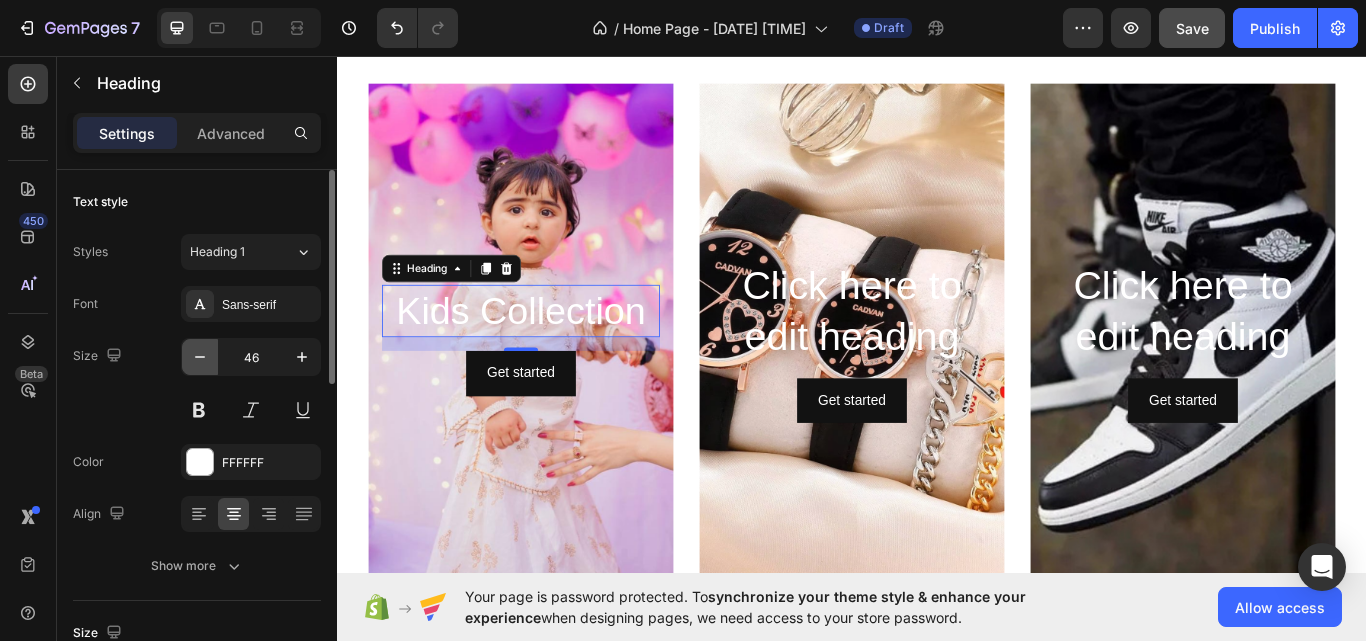 click 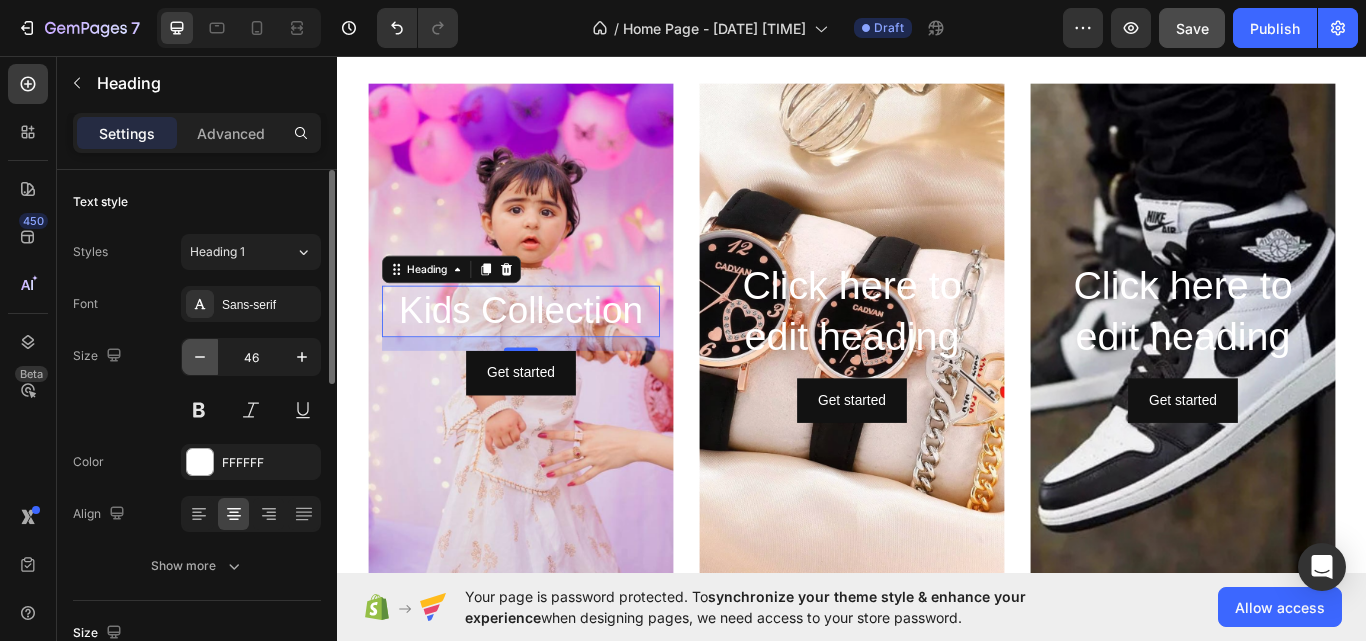 click 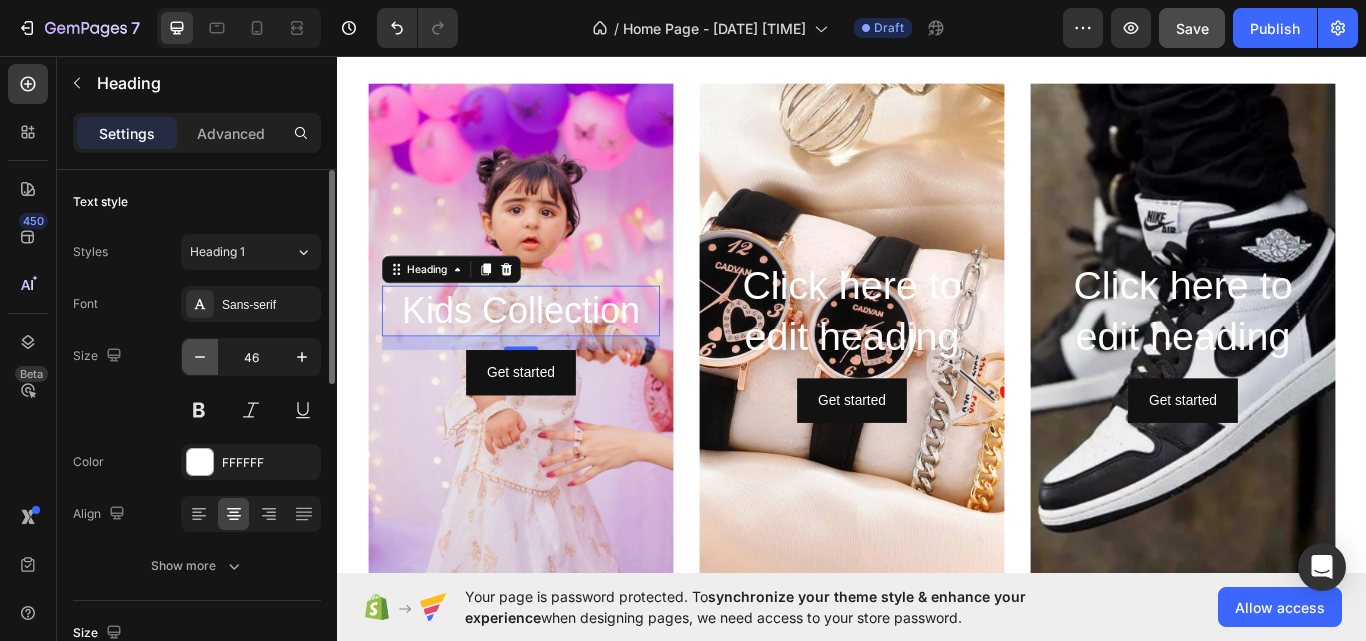 click 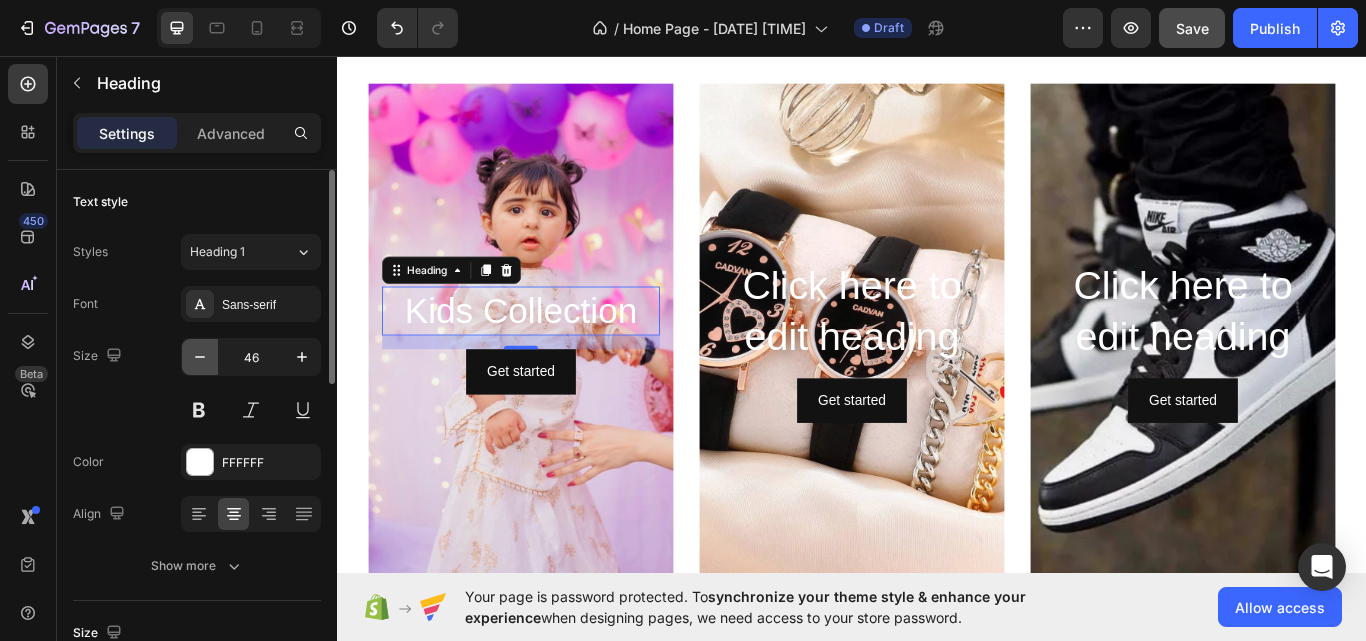 click 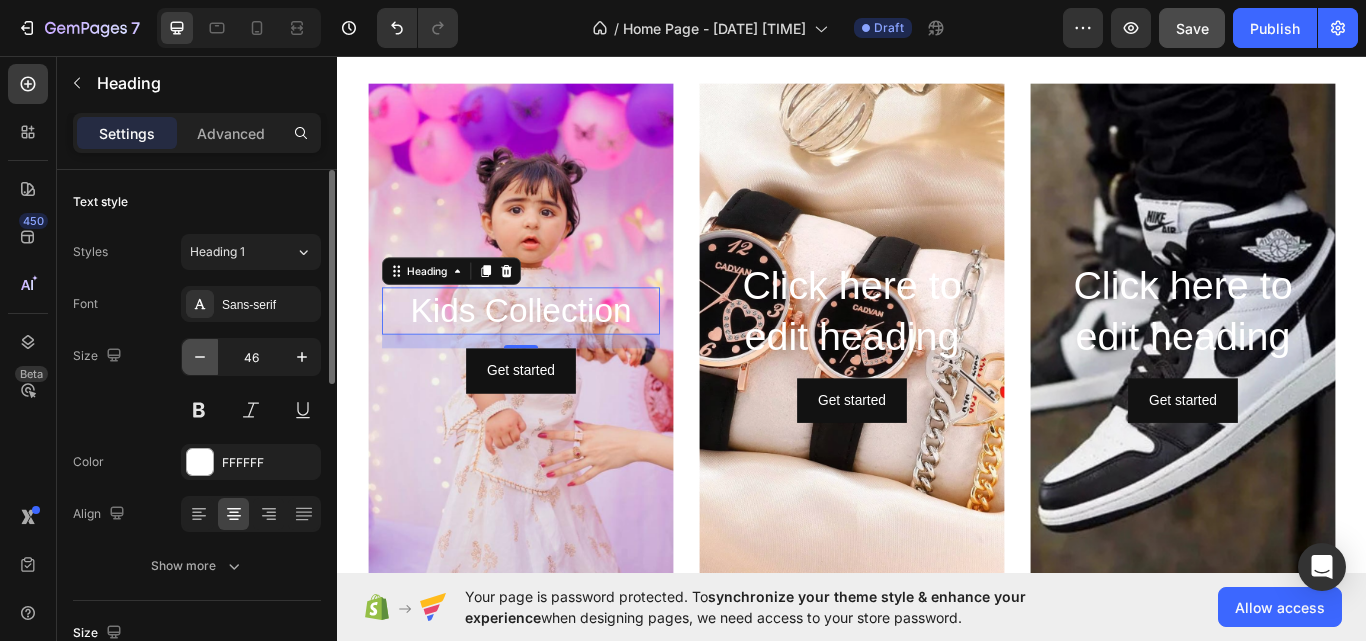 click 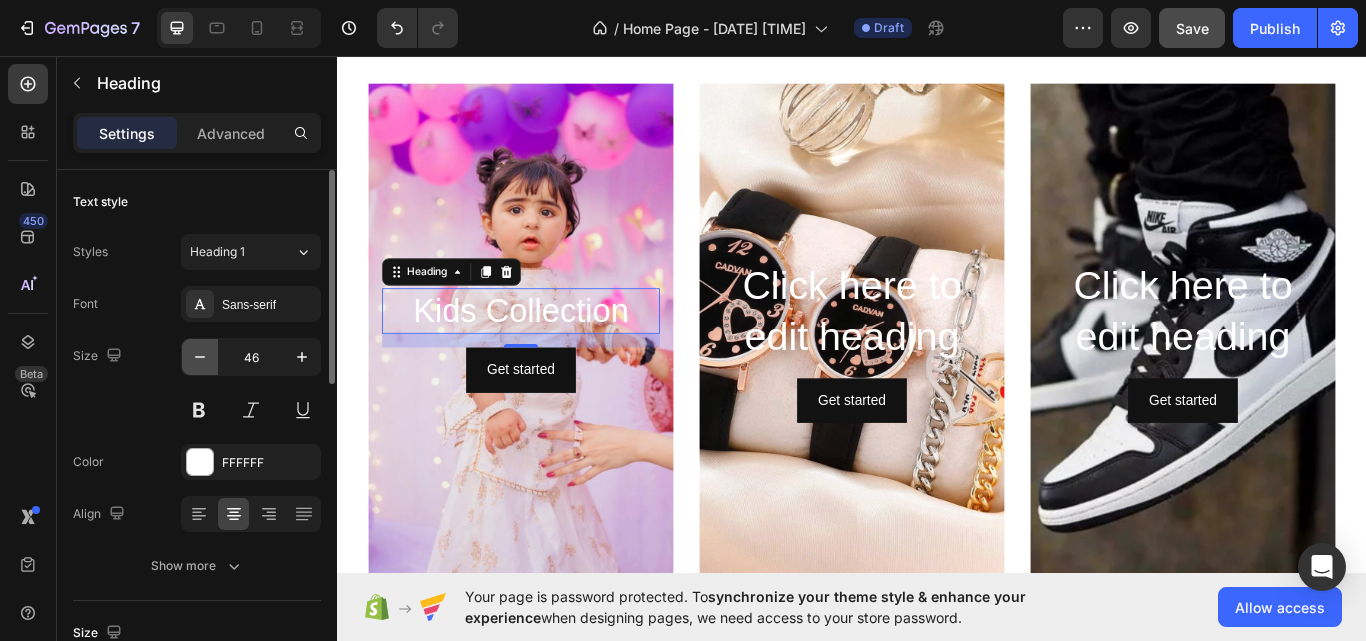 click 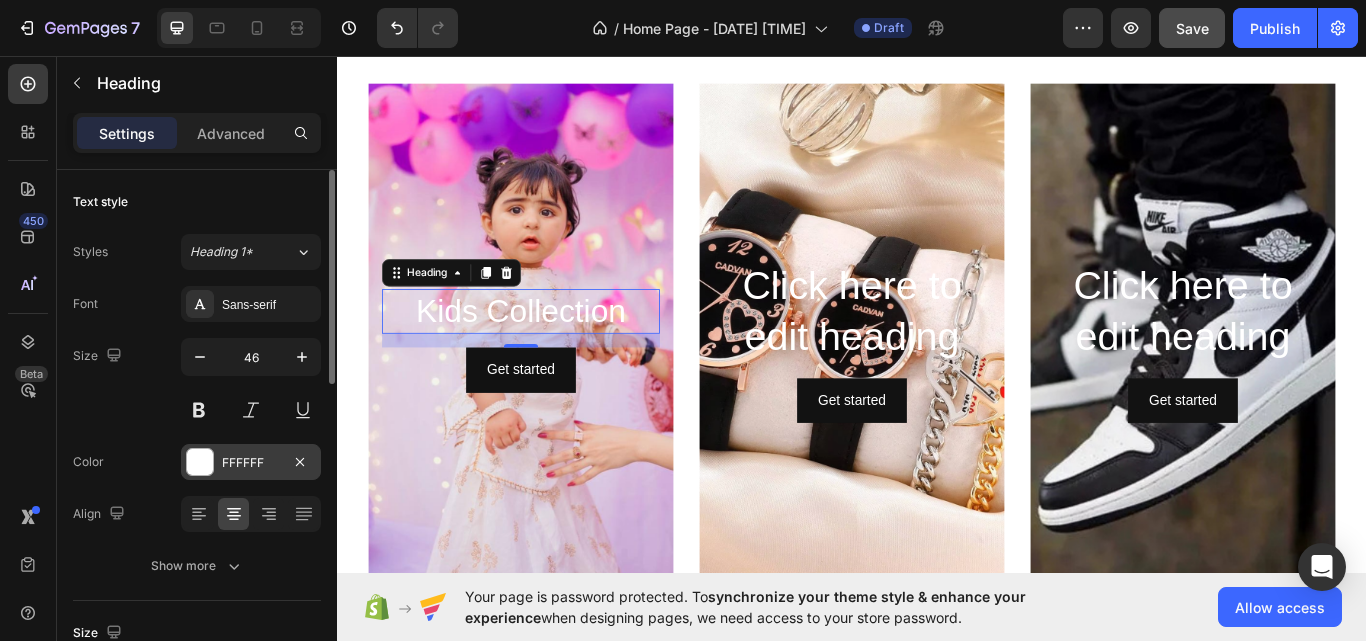 click at bounding box center (200, 462) 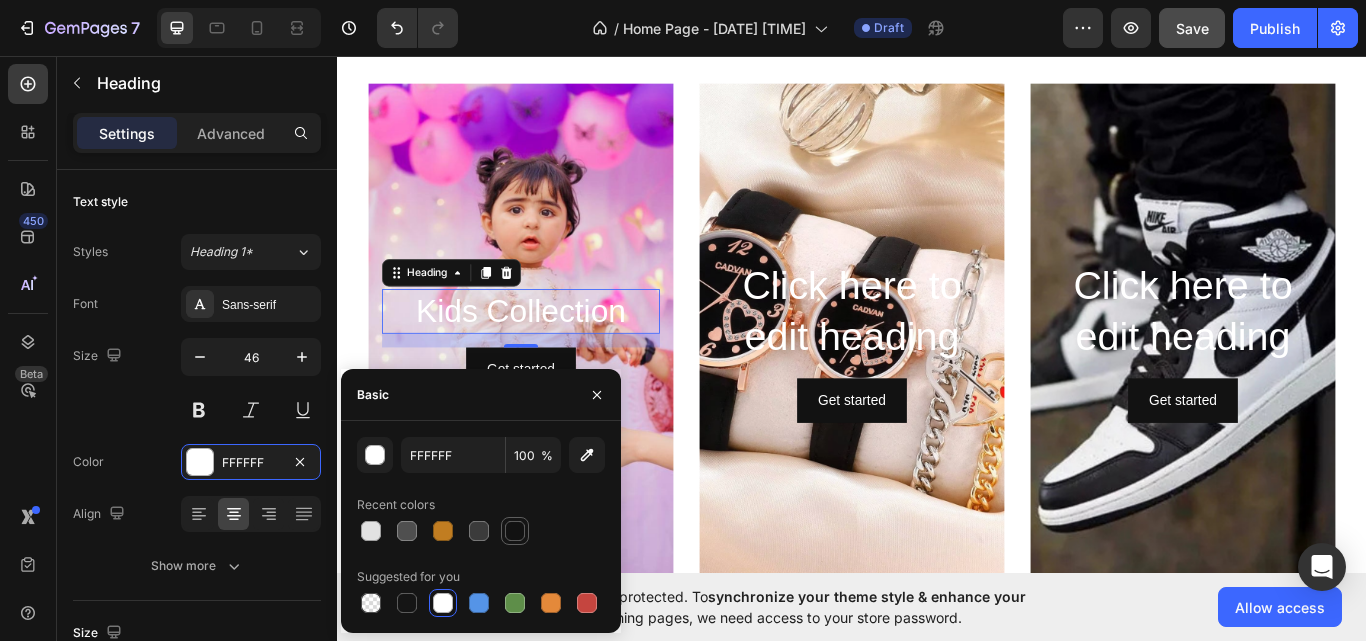 click at bounding box center [515, 531] 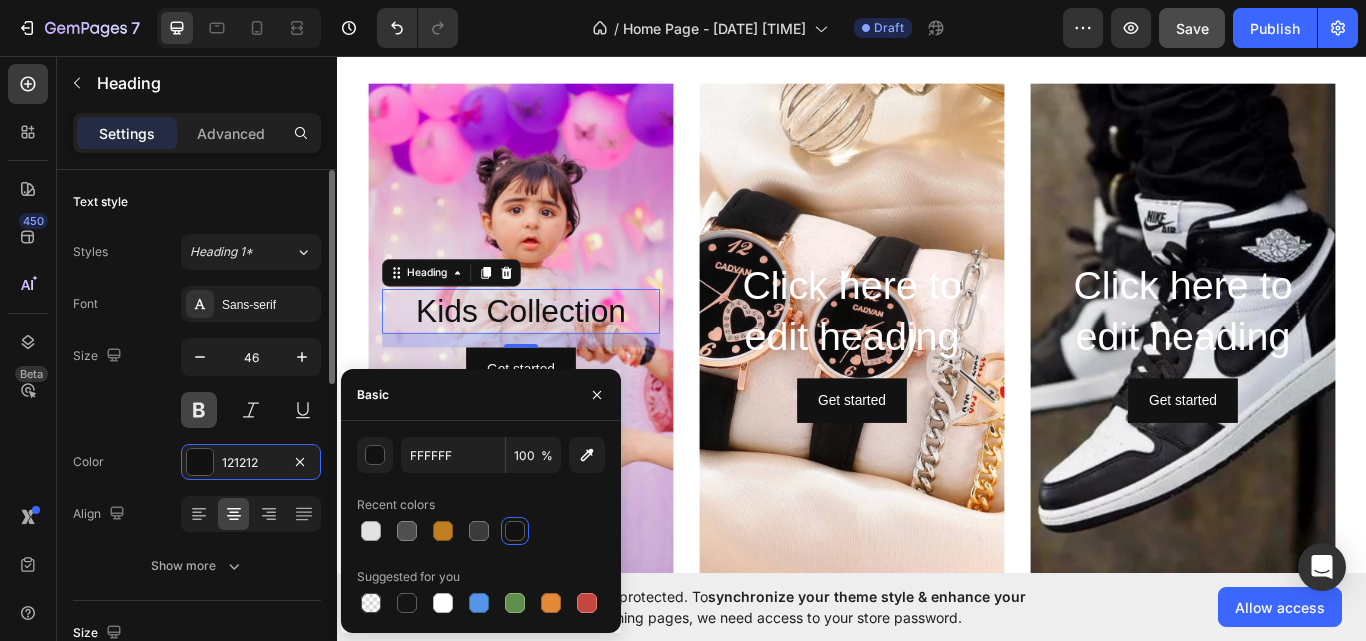click at bounding box center [199, 410] 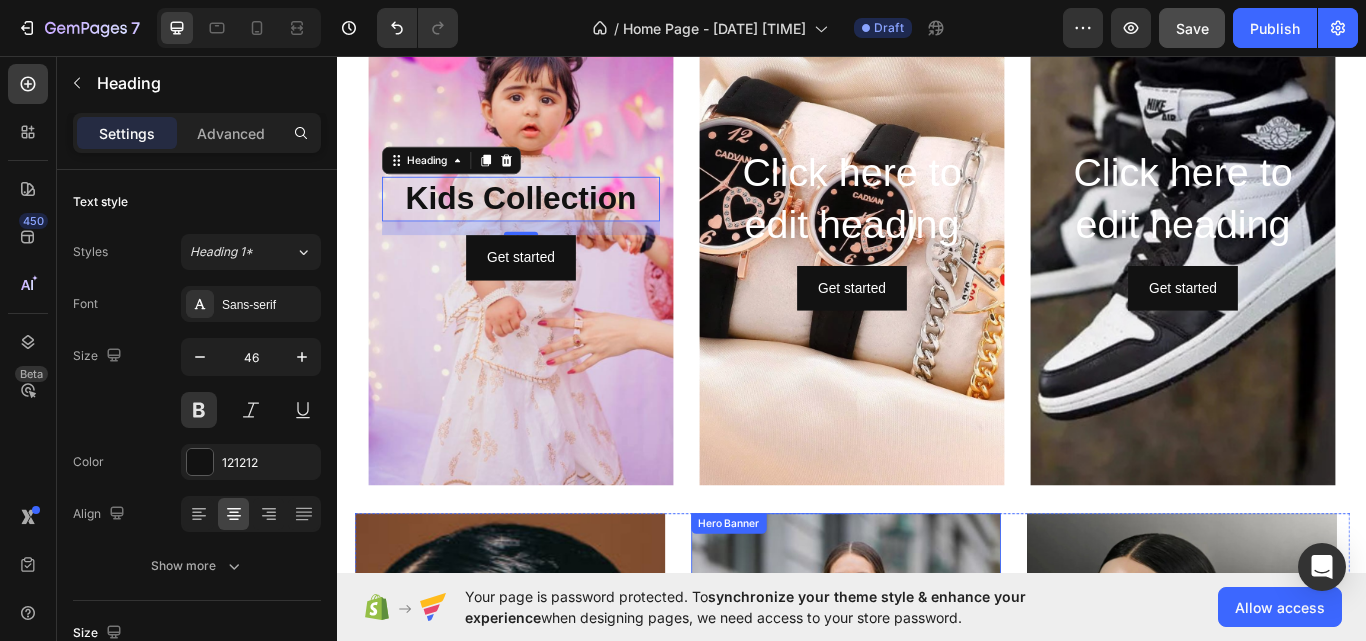 scroll, scrollTop: 2495, scrollLeft: 0, axis: vertical 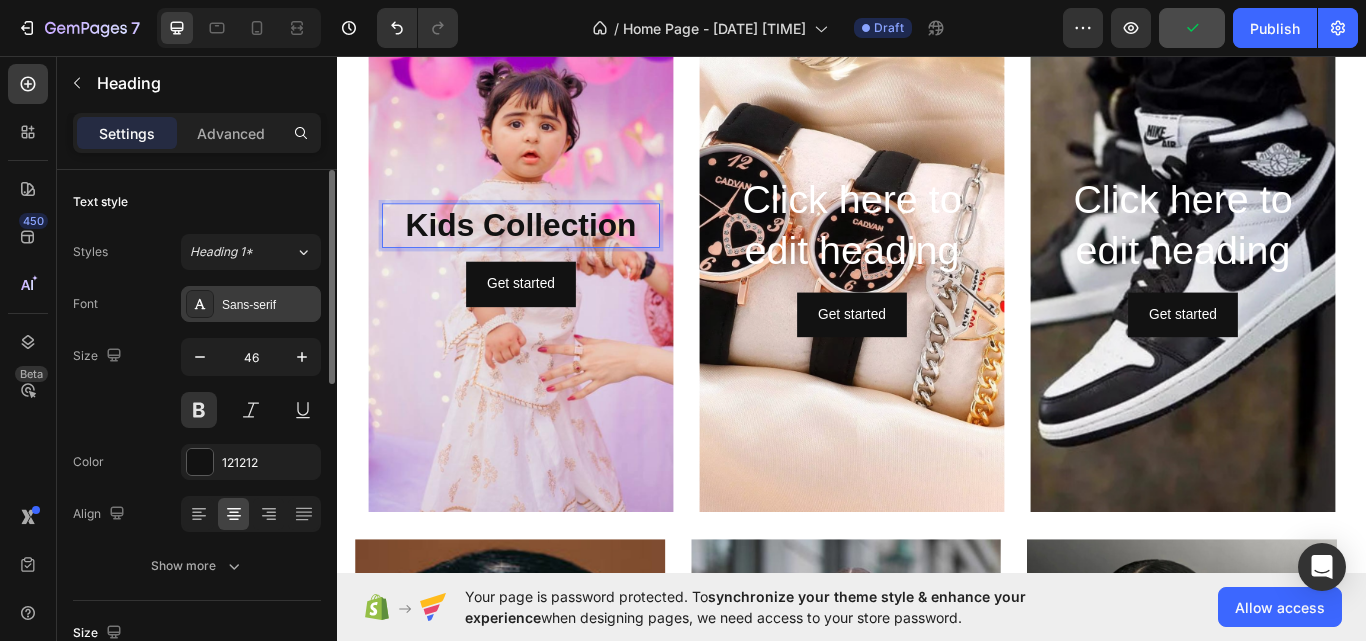 click on "Sans-serif" at bounding box center [269, 305] 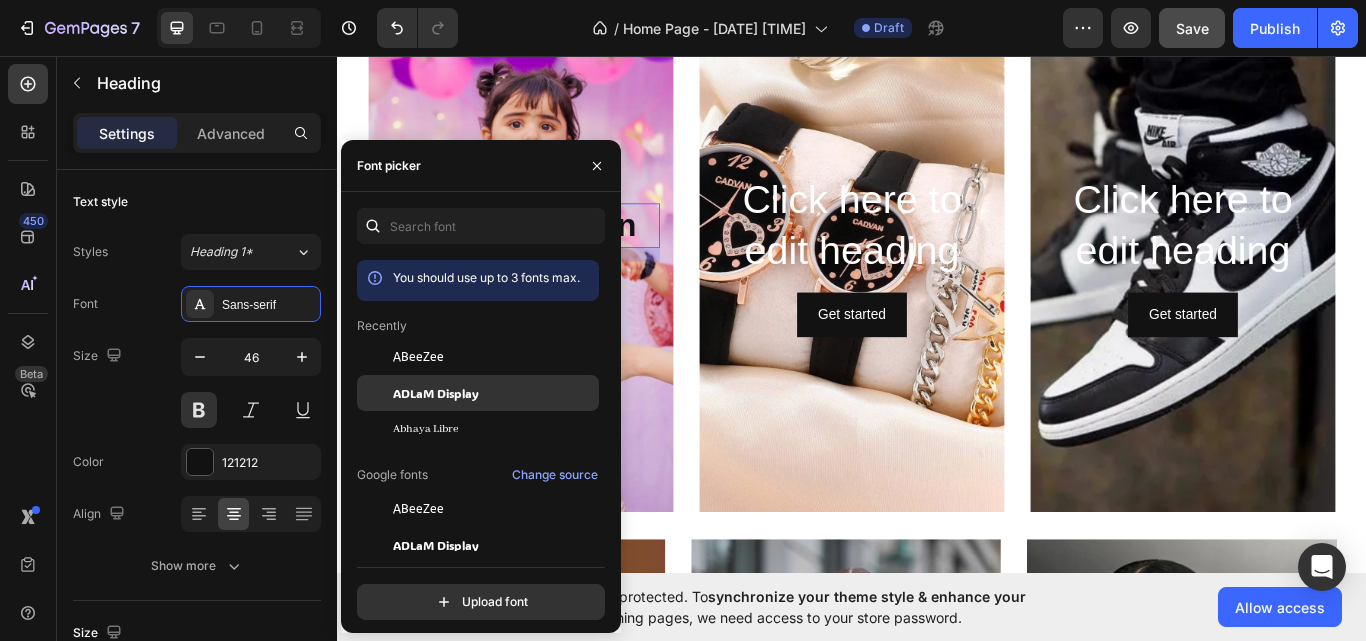 click on "ADLaM Display" at bounding box center [436, 393] 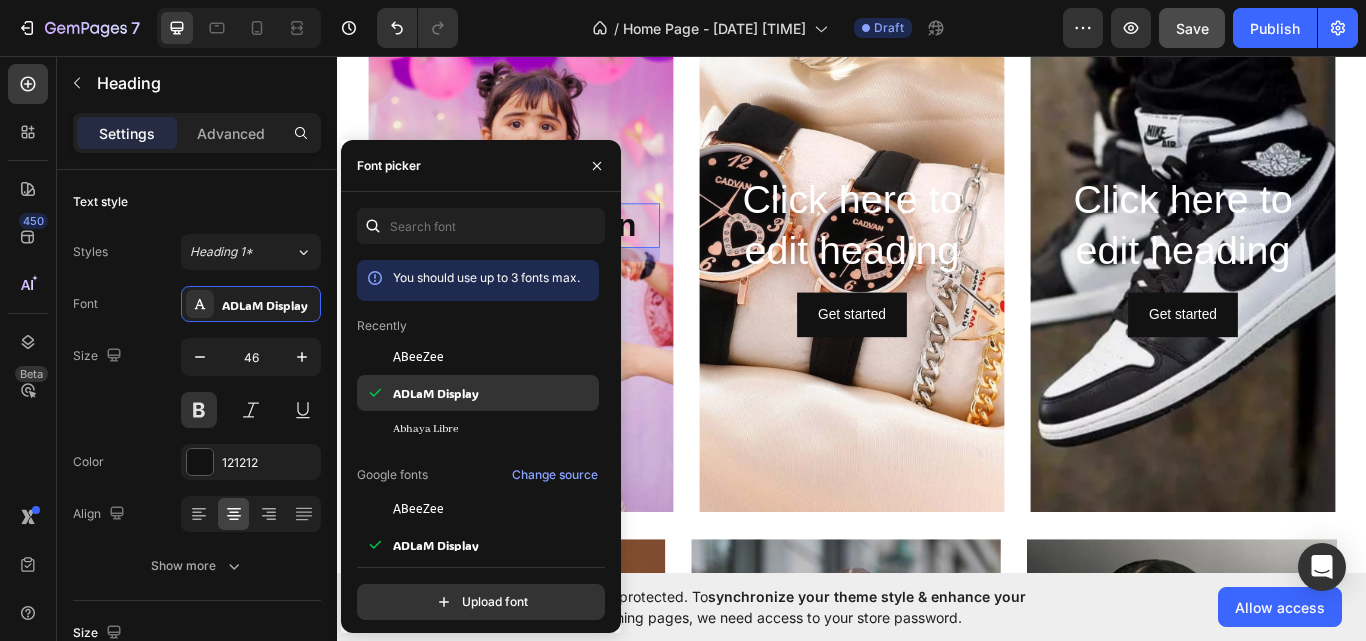 click on "ADLaM Display" at bounding box center [436, 393] 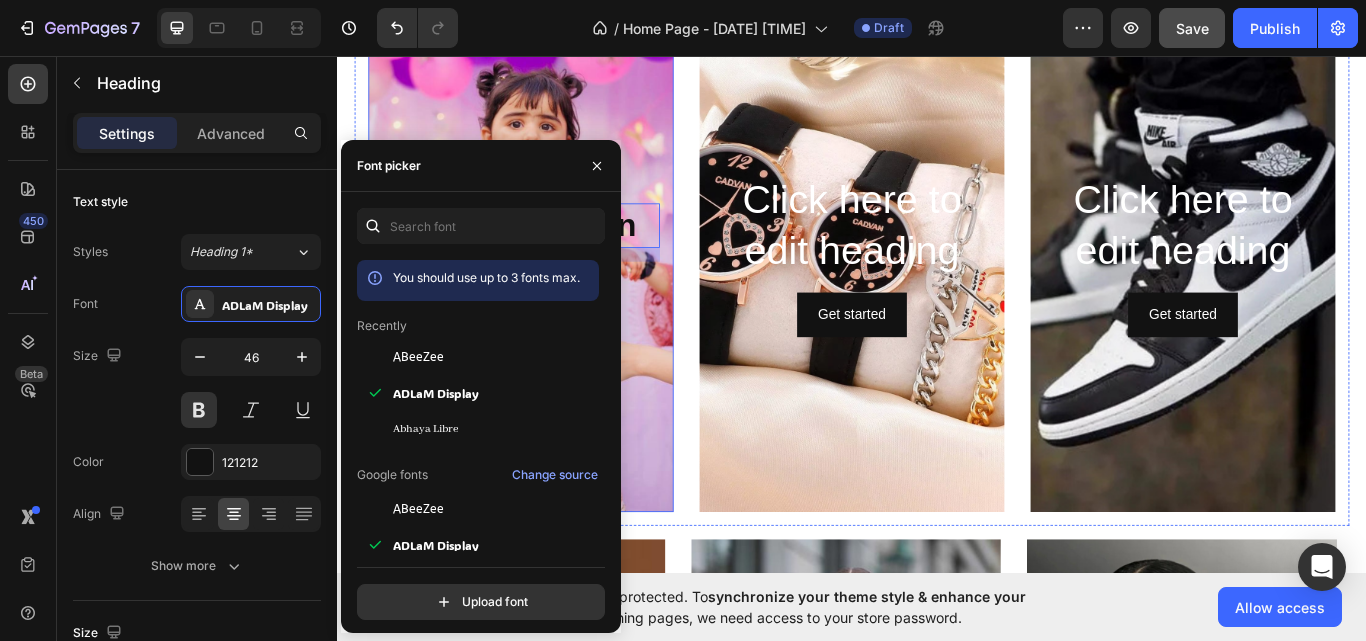 click at bounding box center (551, 289) 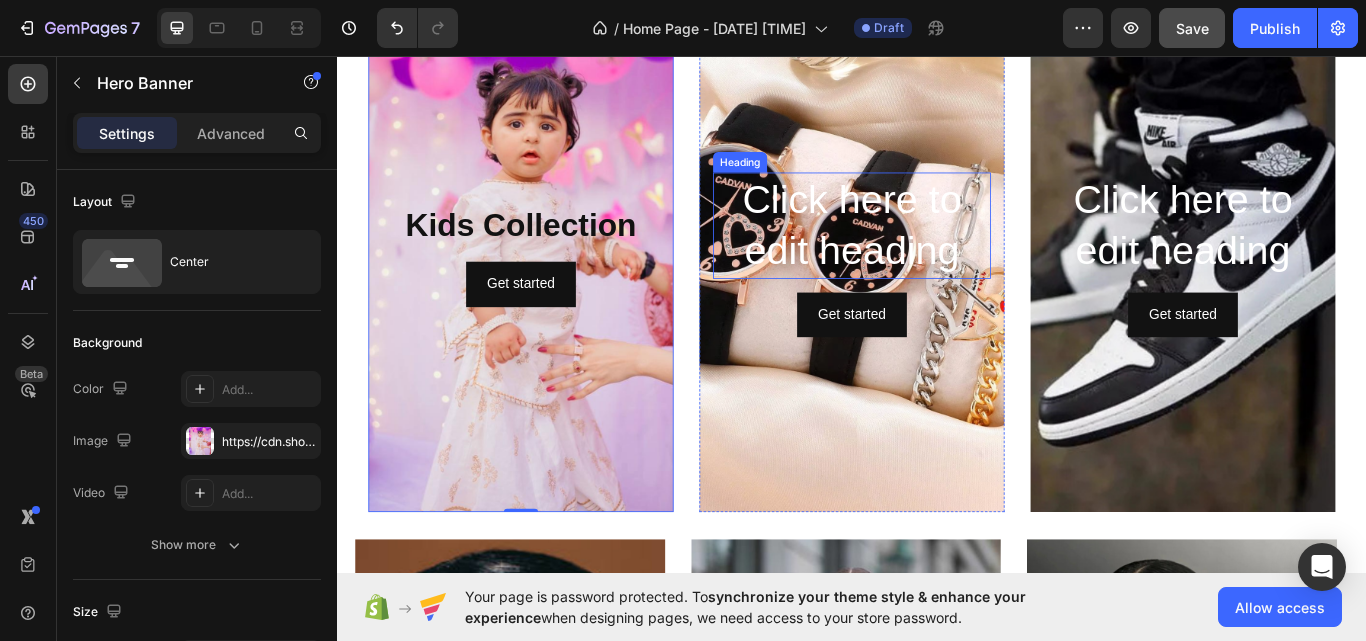 click on "Click here to edit heading" at bounding box center (937, 255) 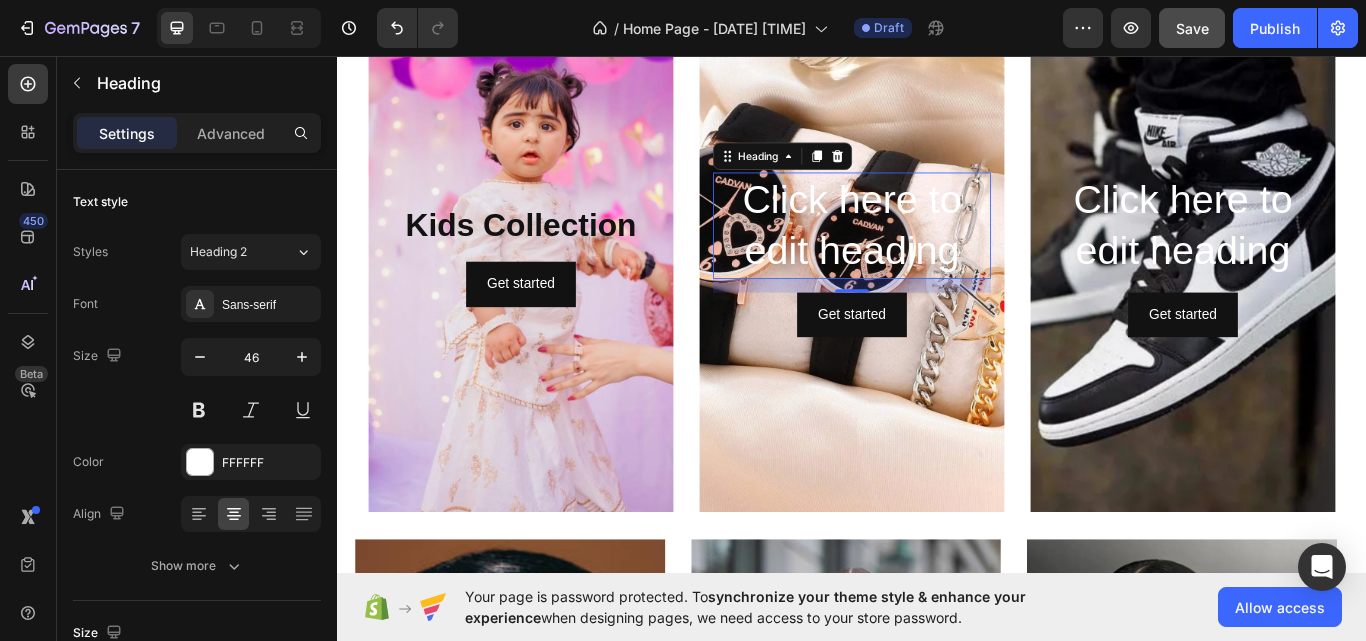 click on "Click here to edit heading" at bounding box center [937, 255] 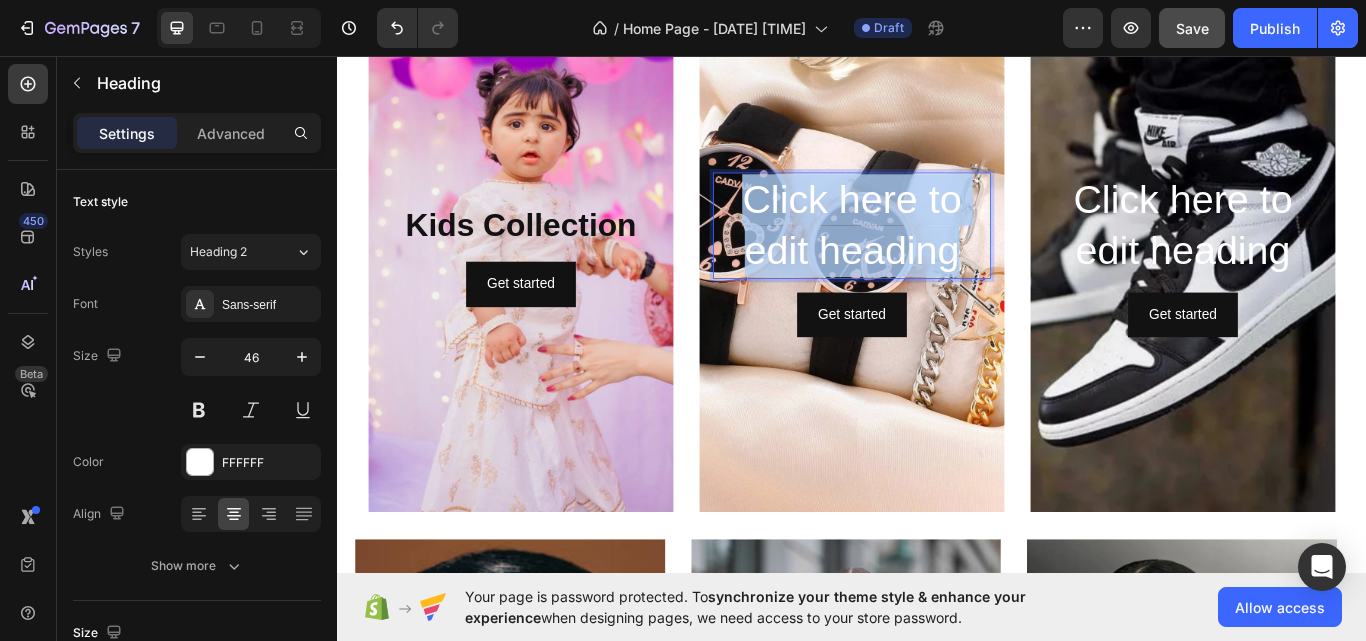 click on "Click here to edit heading" at bounding box center (937, 255) 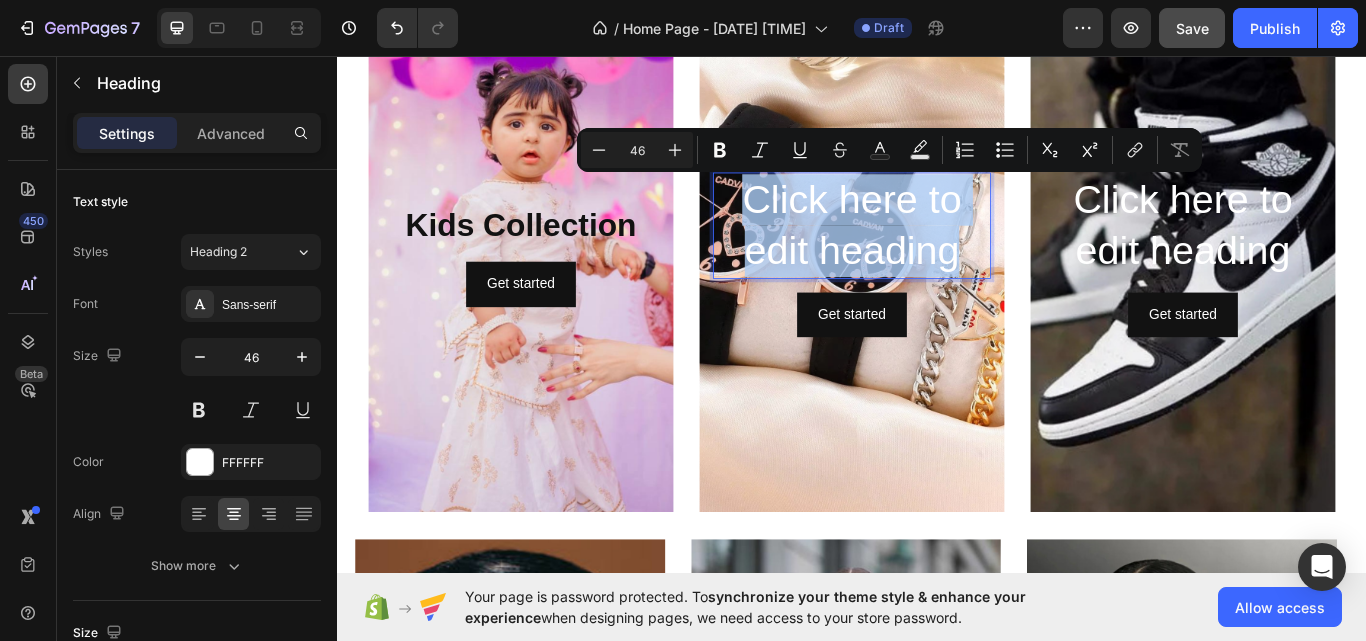 click on "Click here to edit heading" at bounding box center (937, 255) 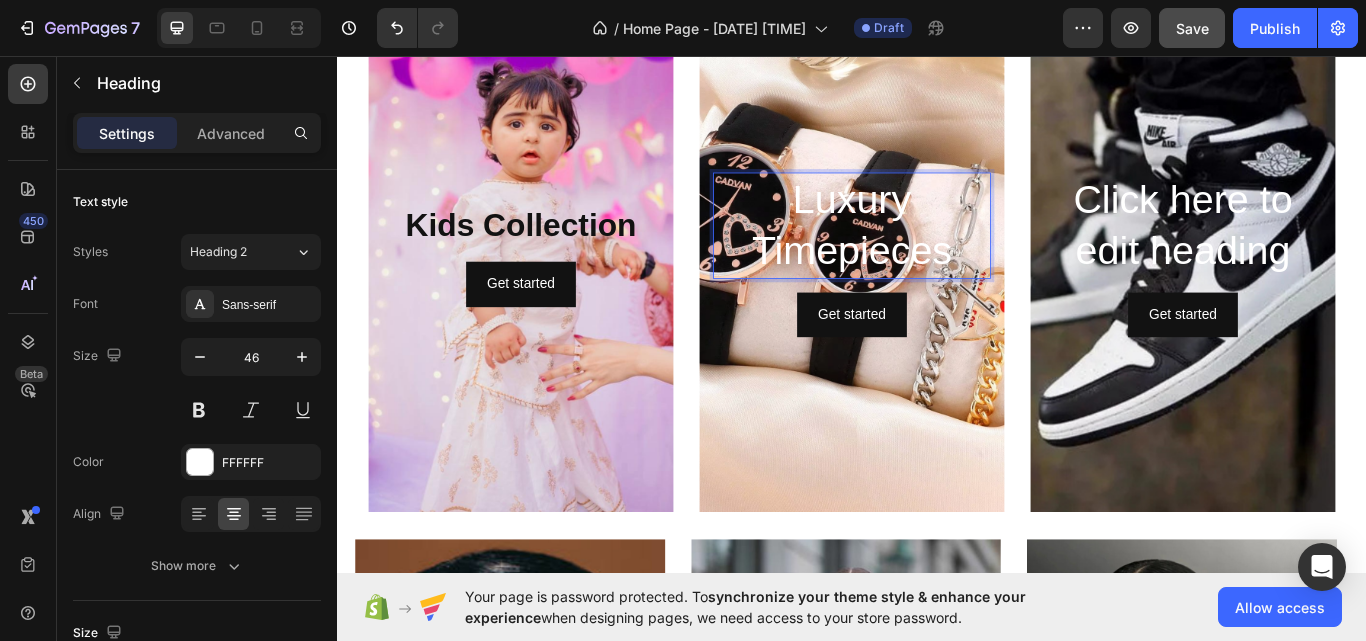 click on "Luxury Timepieces" at bounding box center [937, 255] 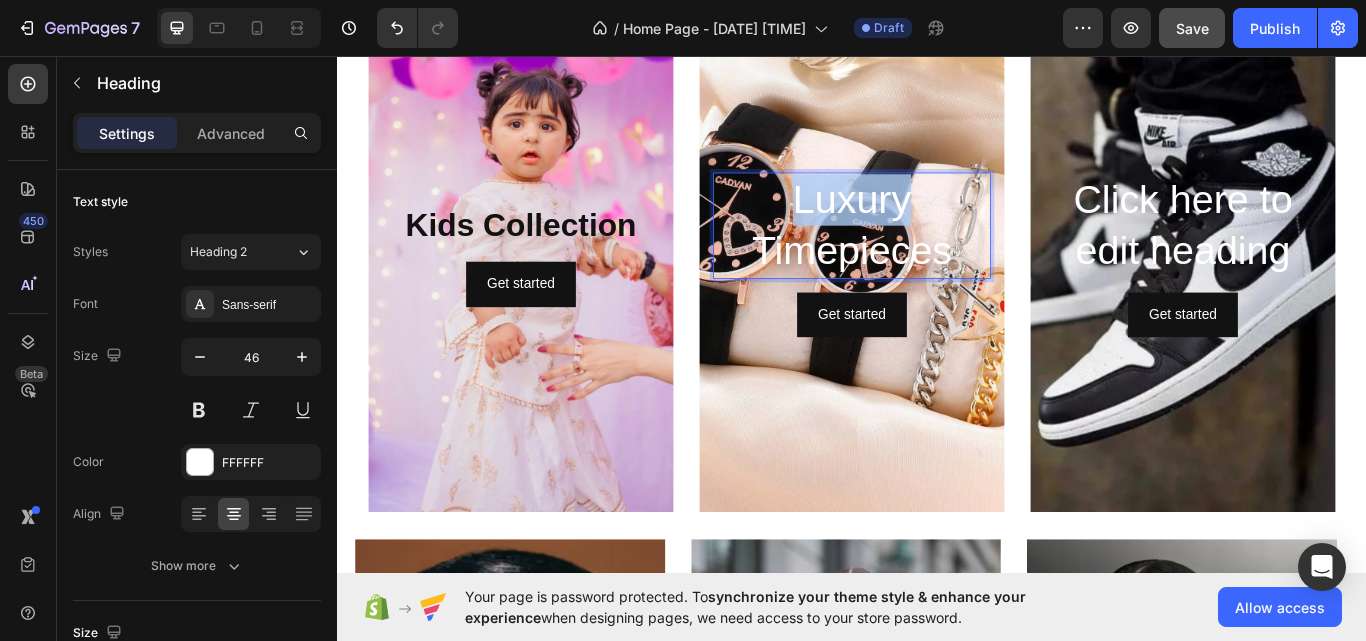 click on "Luxury Timepieces" at bounding box center [937, 255] 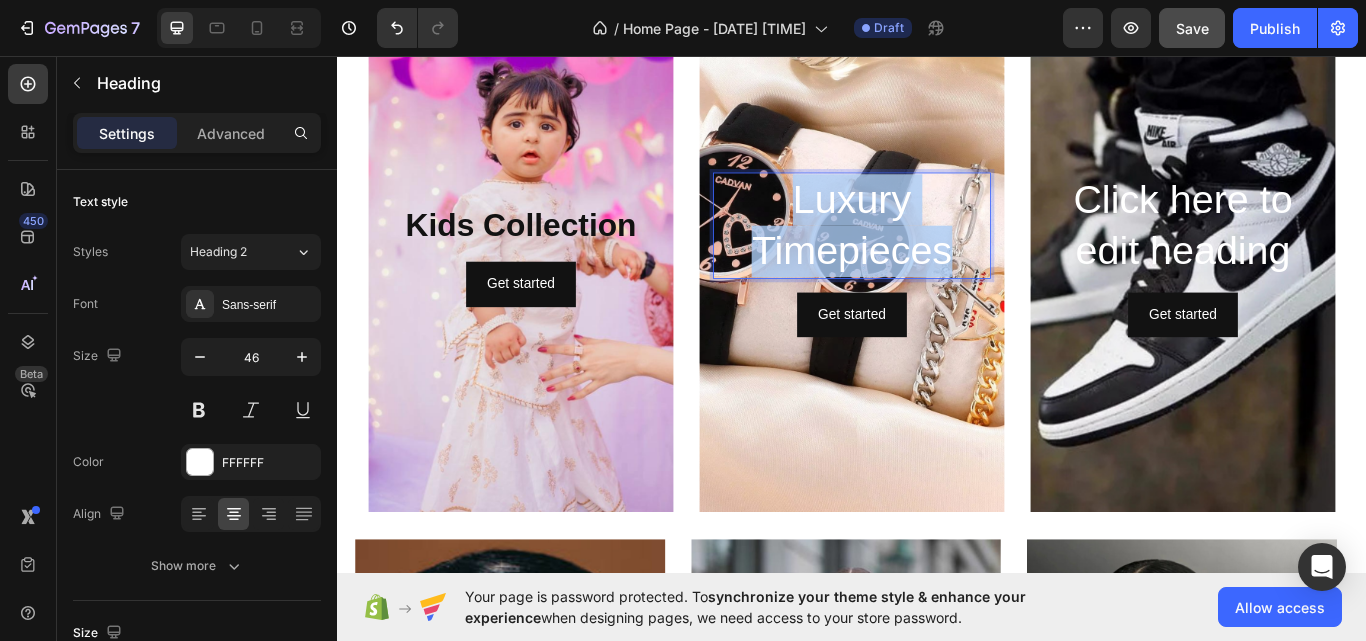 click on "Luxury Timepieces" at bounding box center (937, 255) 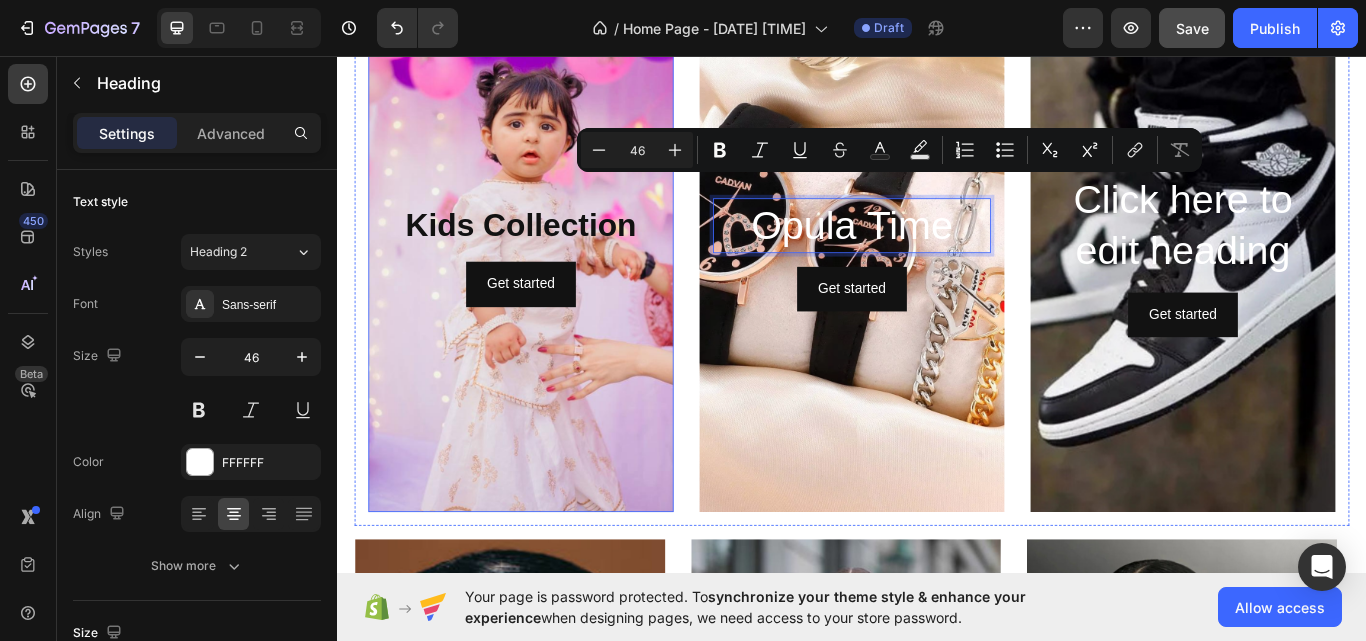 scroll, scrollTop: 2525, scrollLeft: 0, axis: vertical 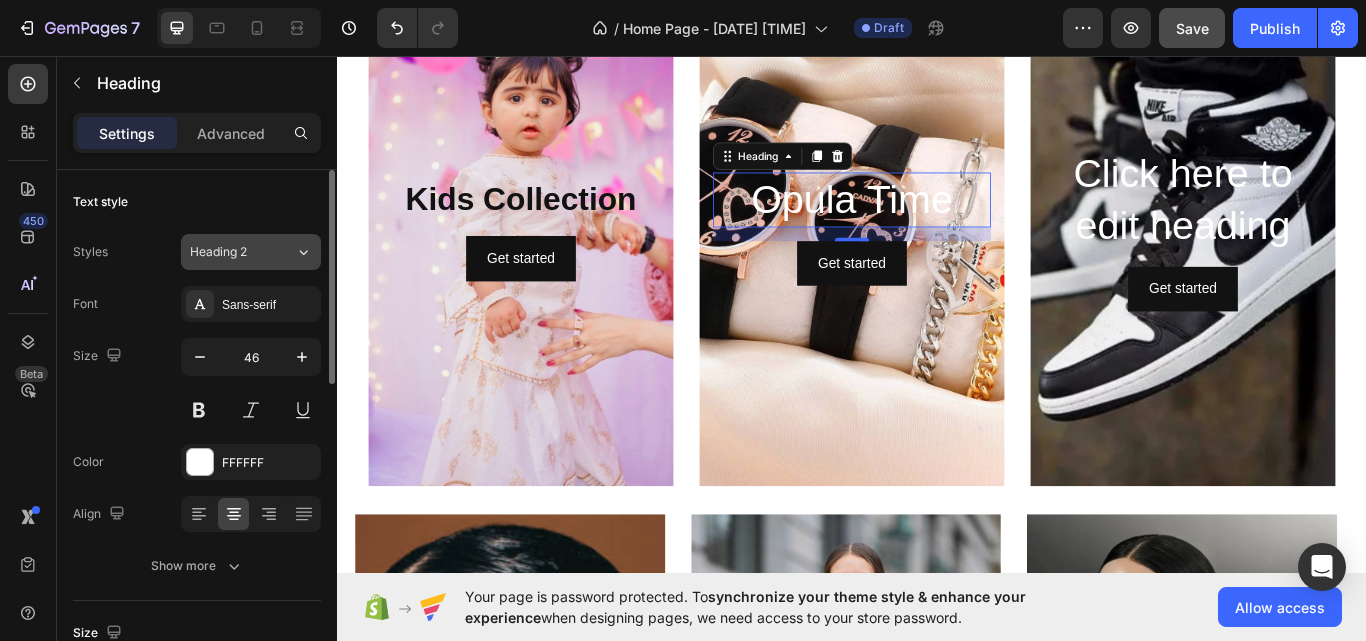 click on "Heading 2" 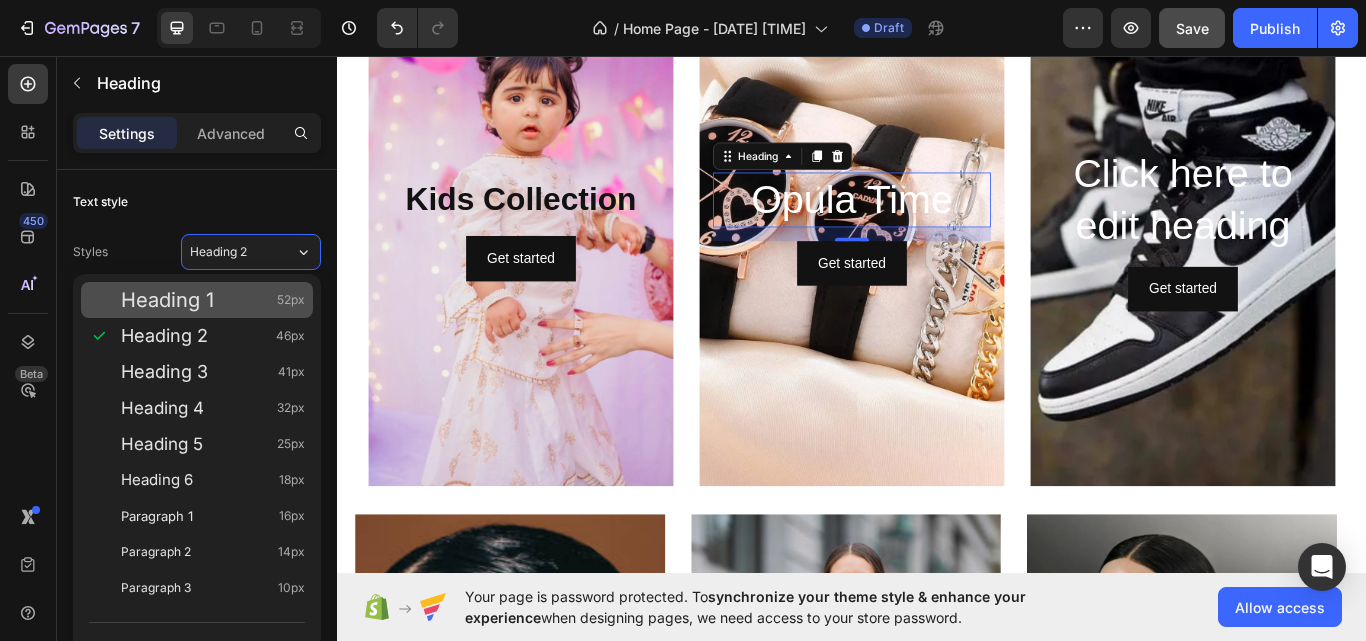 click on "Heading 1 52px" at bounding box center (197, 300) 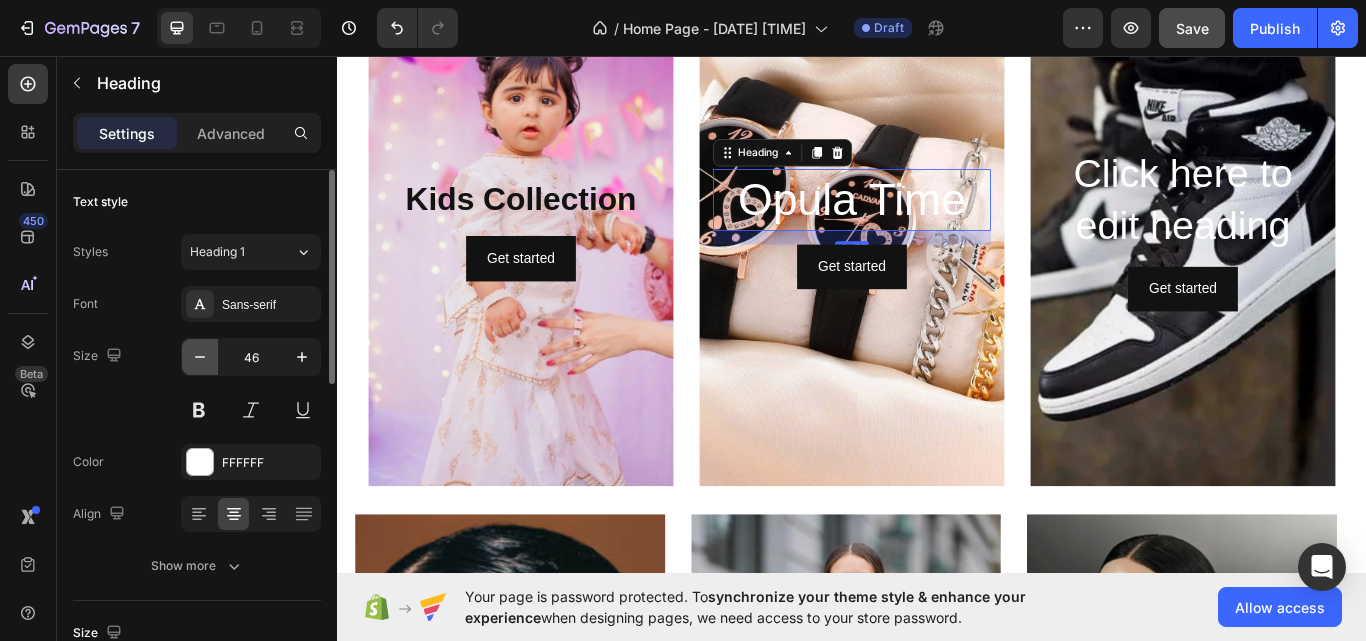 click at bounding box center [200, 357] 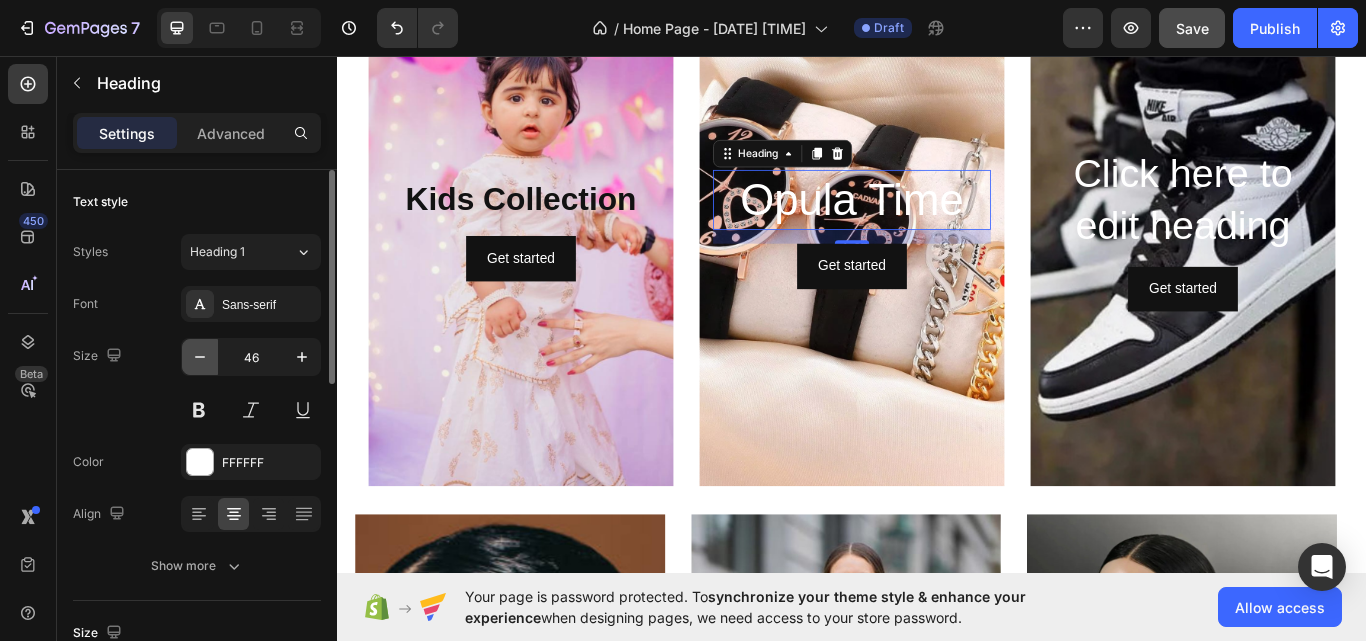 click at bounding box center [200, 357] 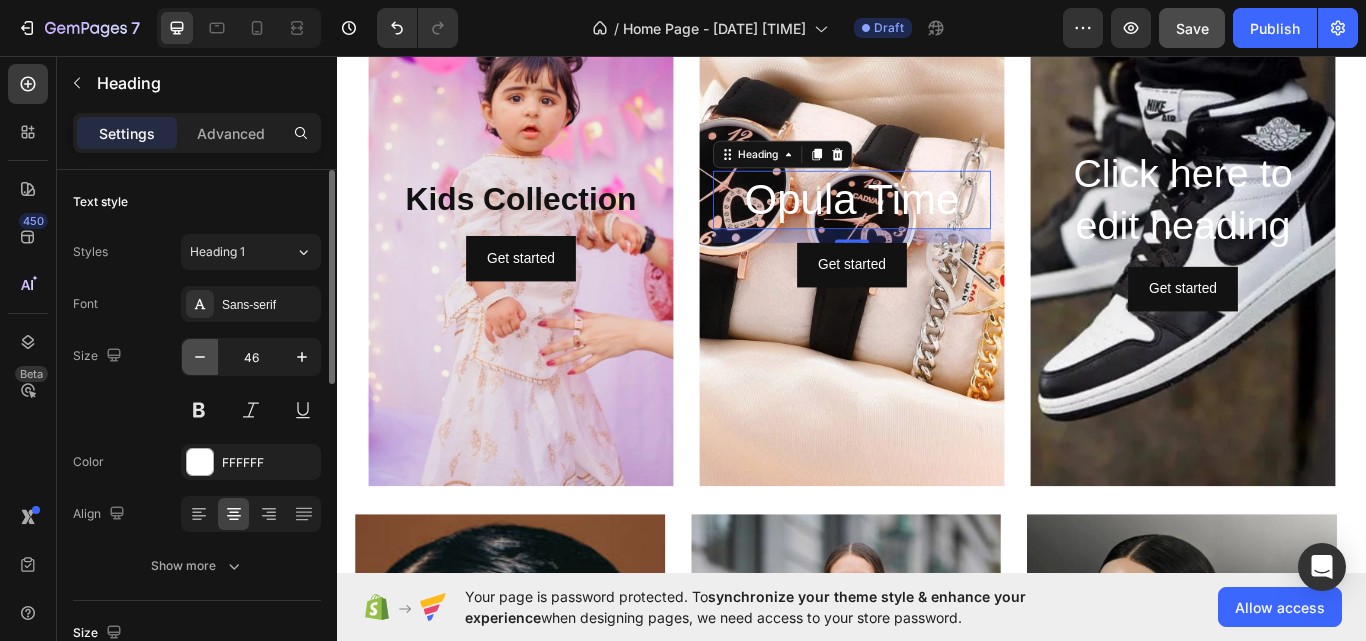 click 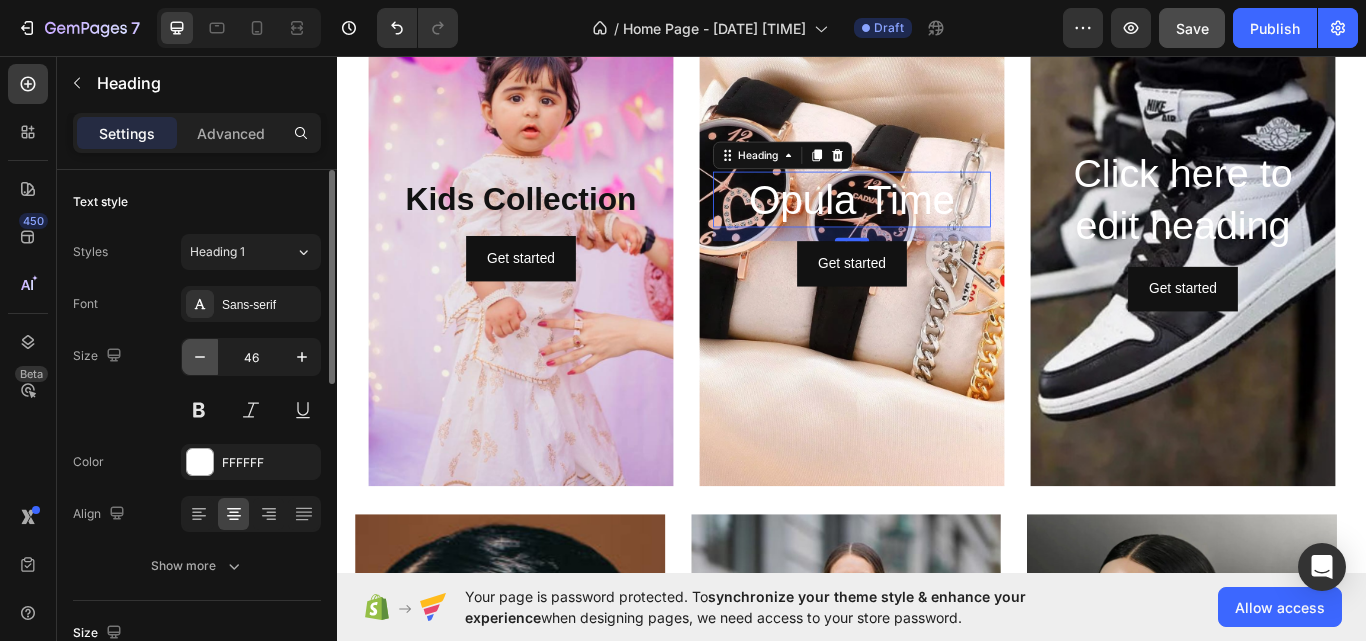 click 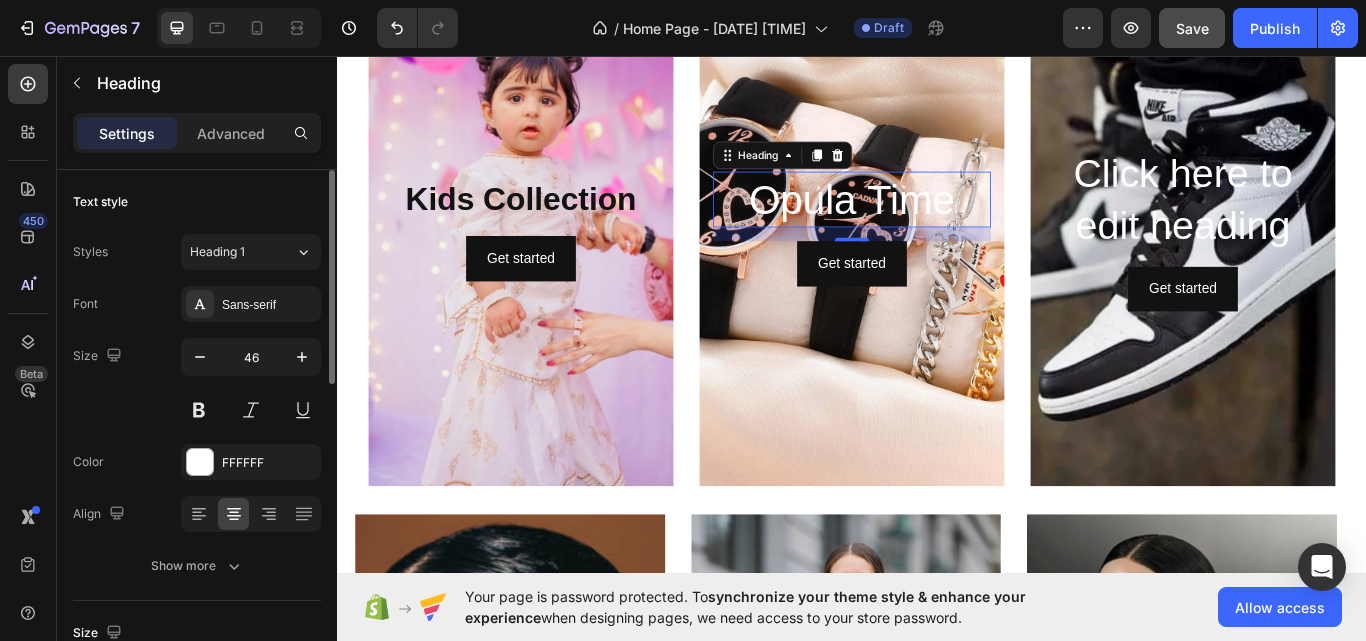 drag, startPoint x: 207, startPoint y: 395, endPoint x: 205, endPoint y: 382, distance: 13.152946 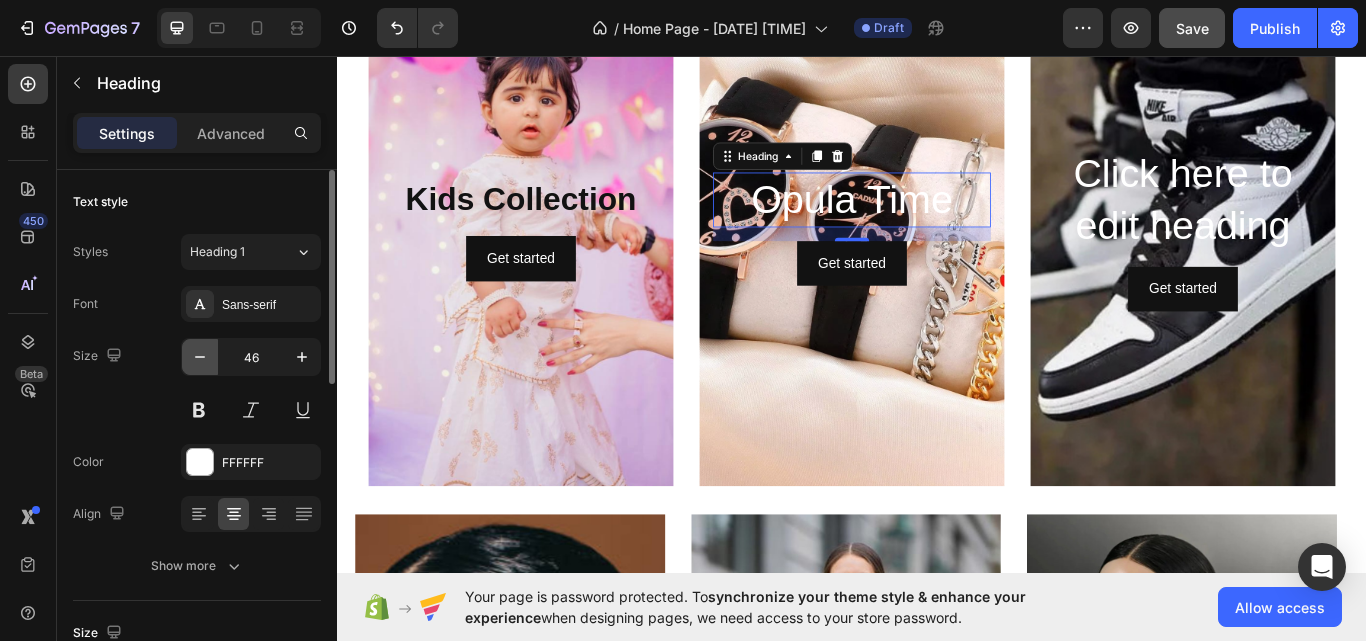 click at bounding box center (200, 357) 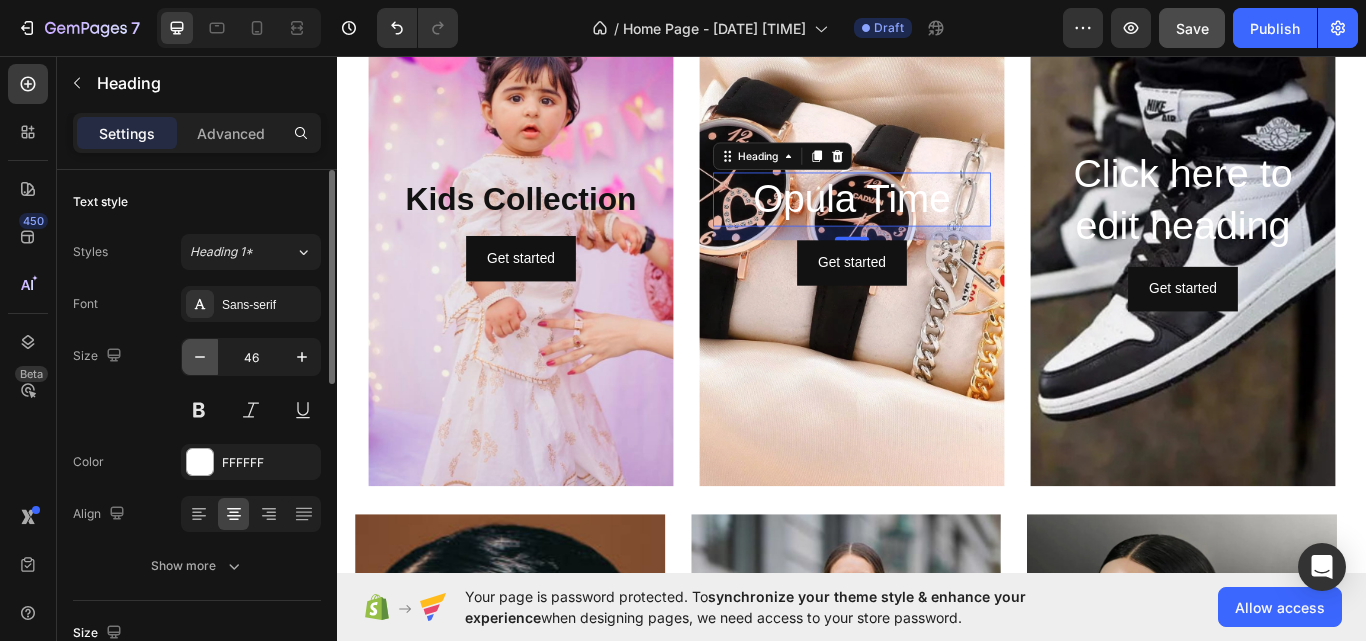 click at bounding box center (200, 357) 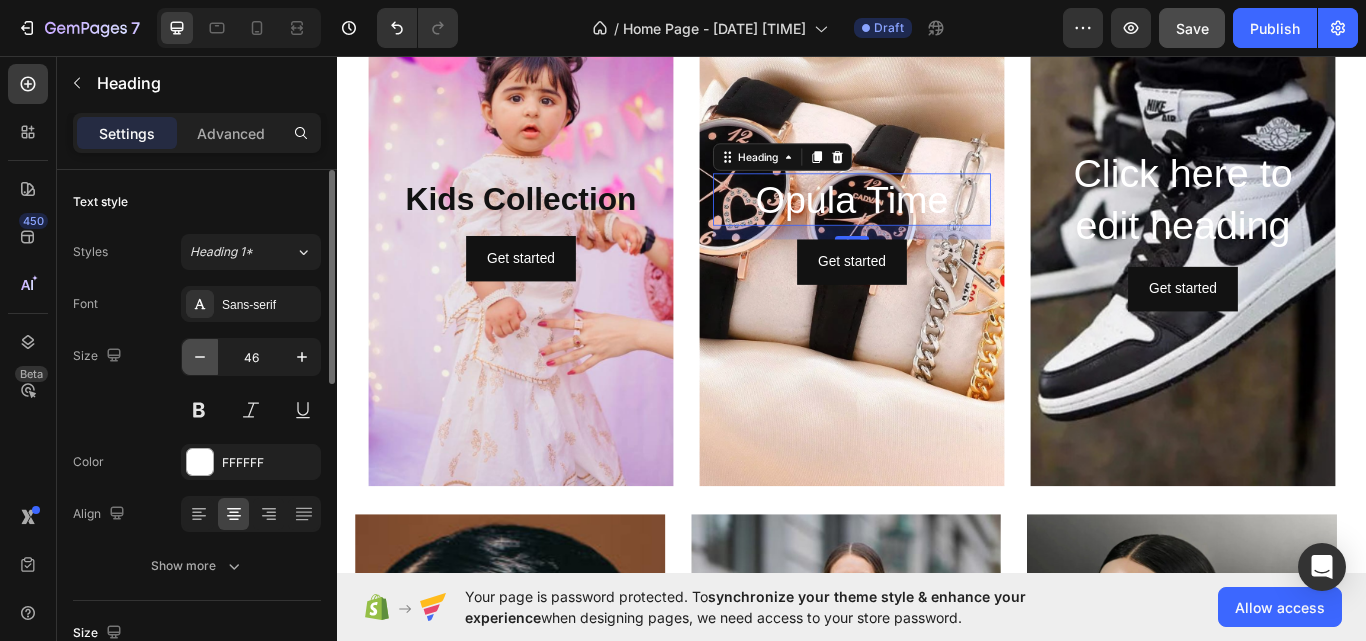 click at bounding box center (200, 357) 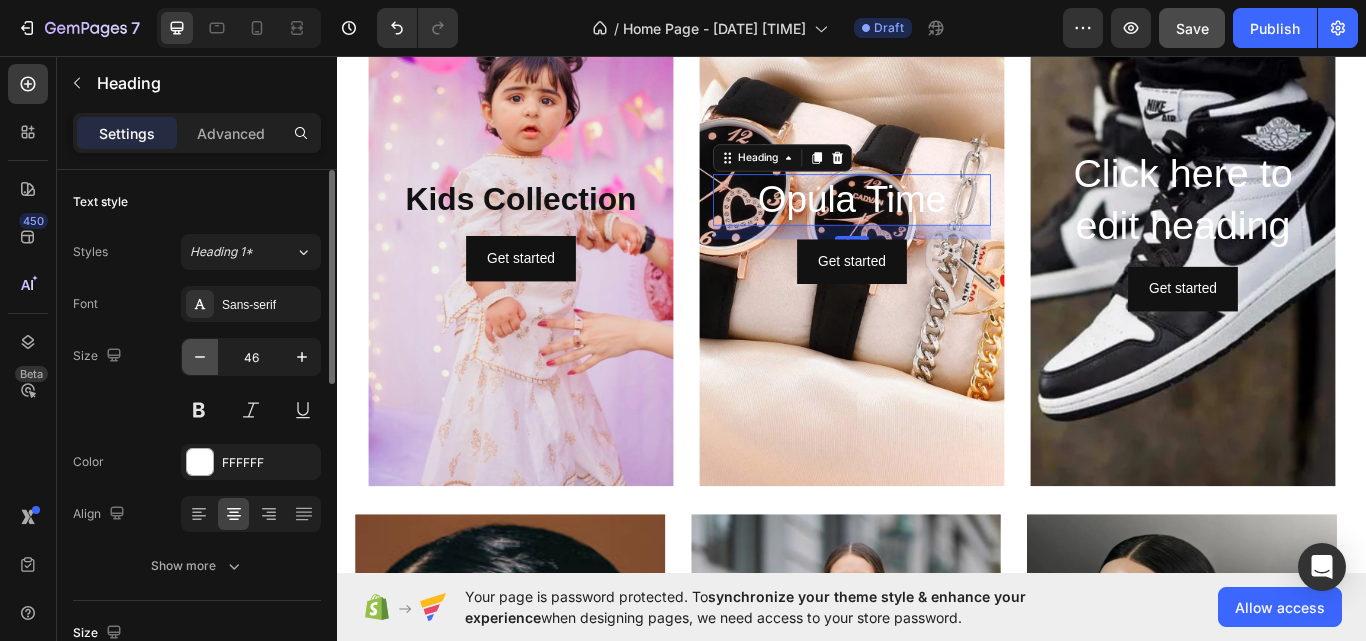 click at bounding box center [200, 357] 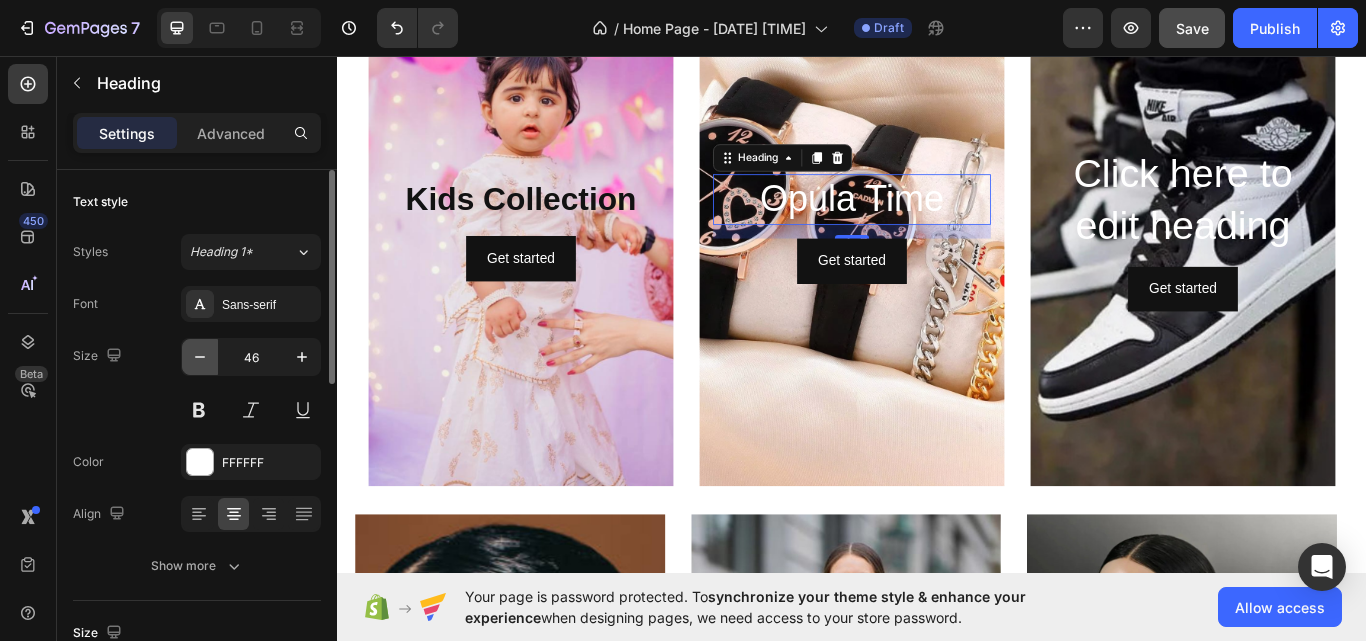 click at bounding box center (200, 357) 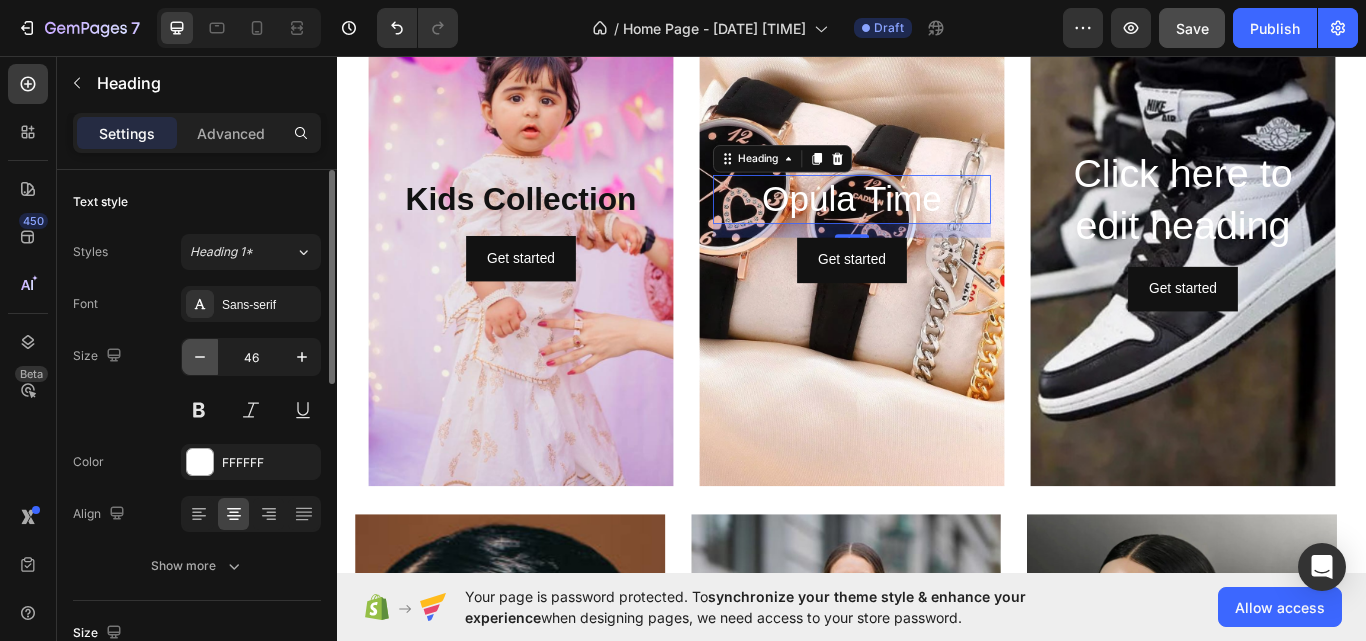 click at bounding box center [200, 357] 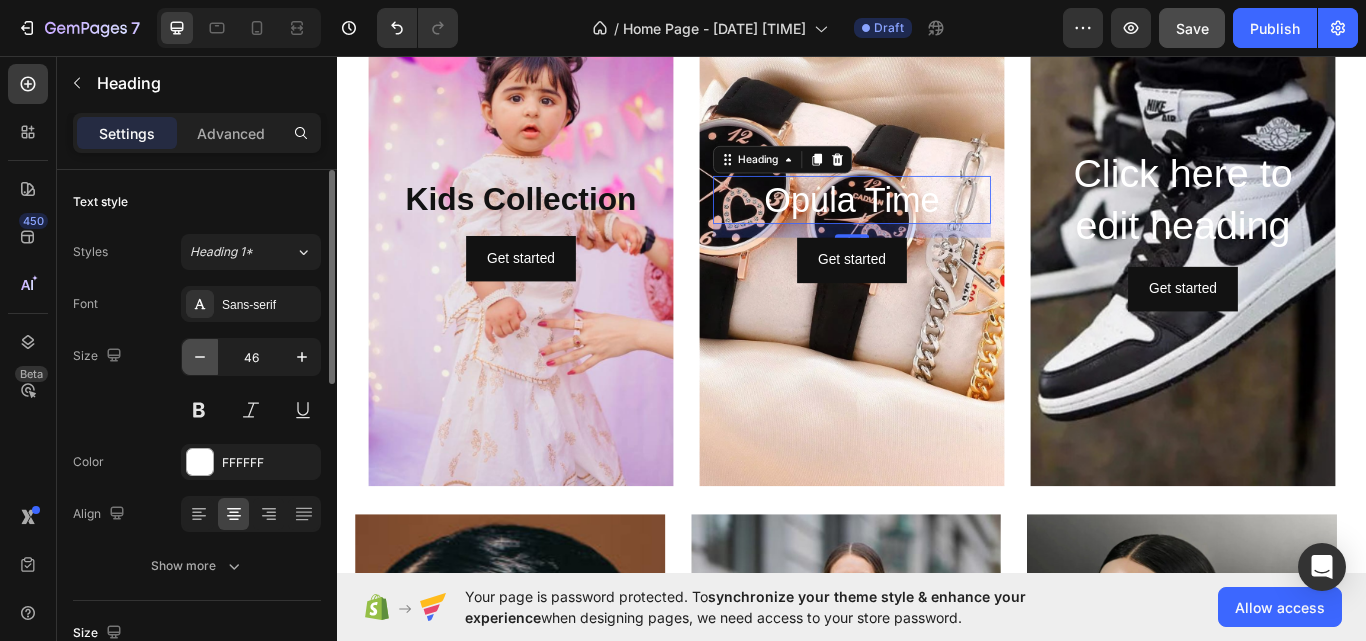 click at bounding box center (200, 357) 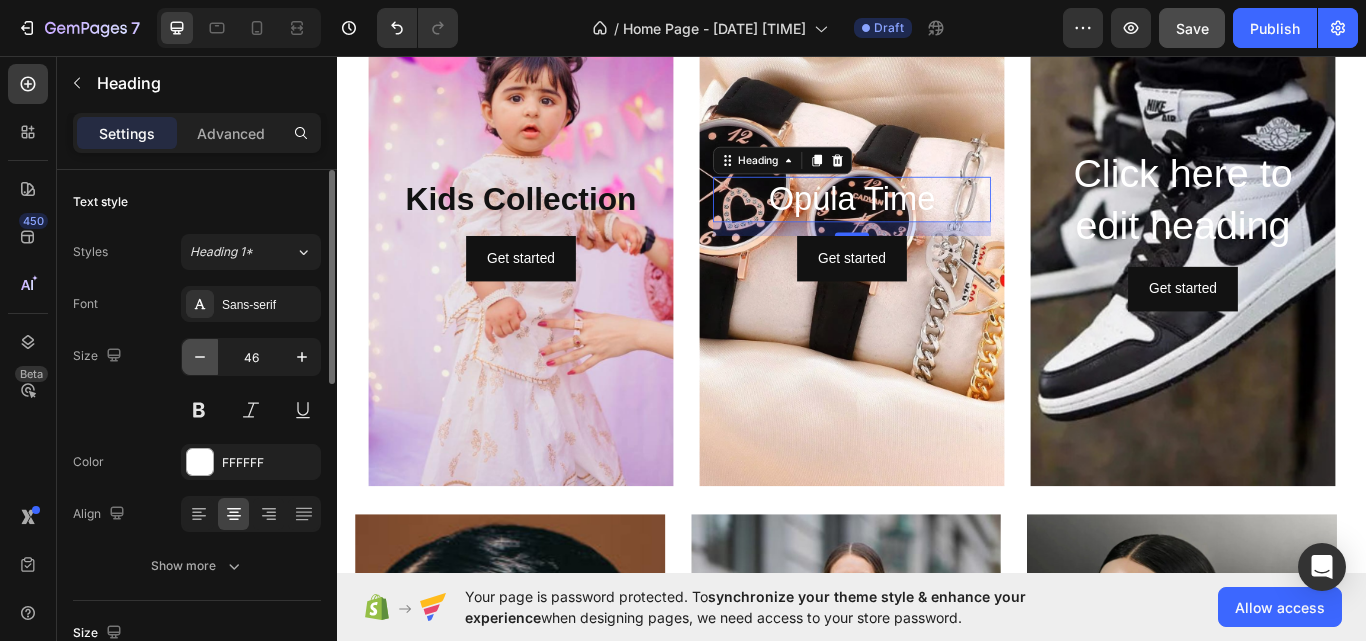 click at bounding box center [200, 357] 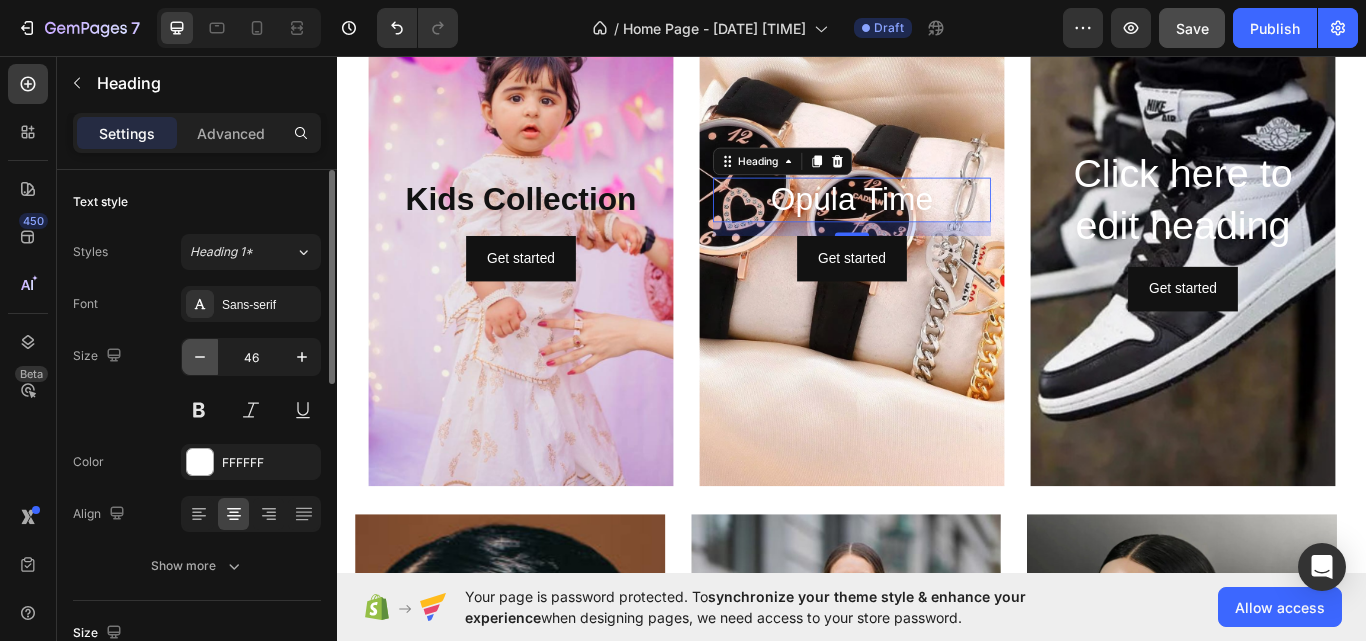 click at bounding box center (200, 357) 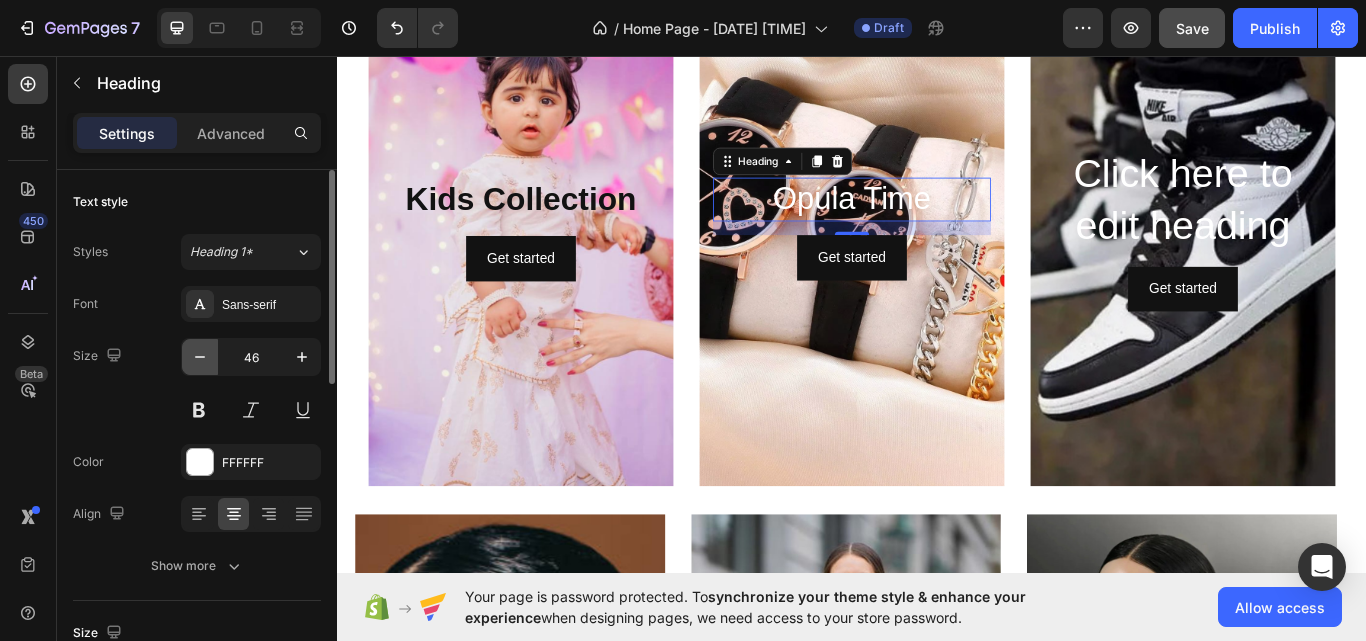 click at bounding box center [200, 357] 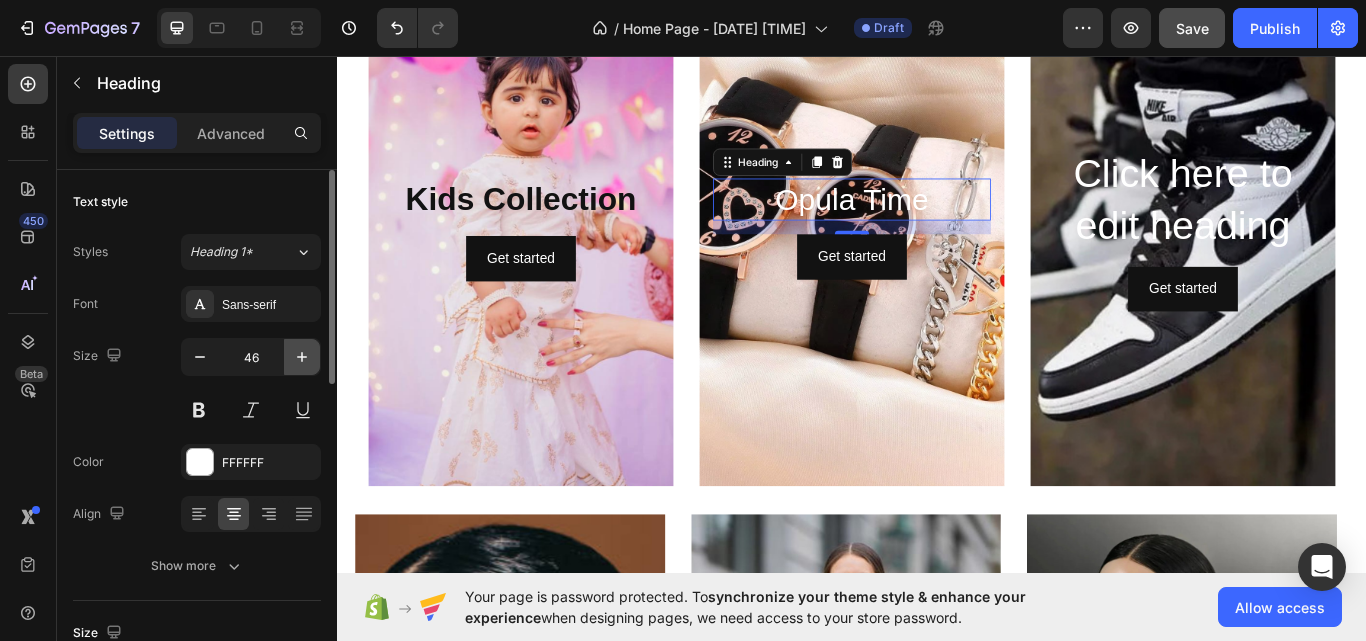 click at bounding box center [302, 357] 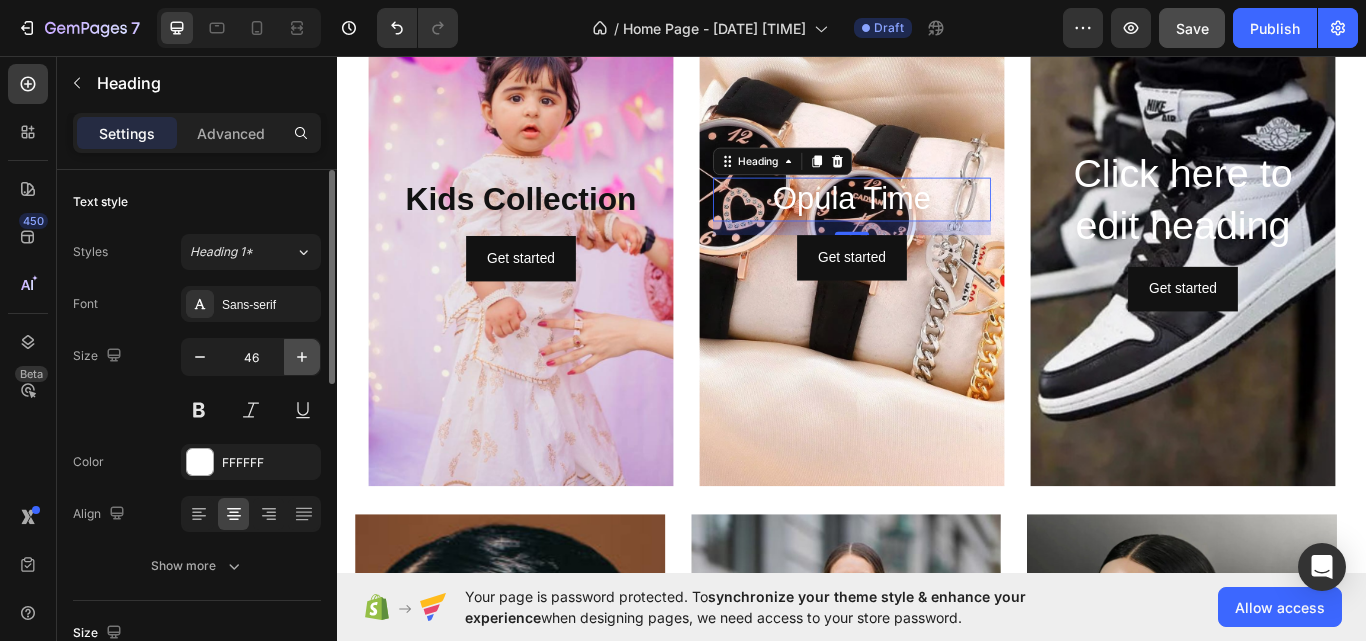 click 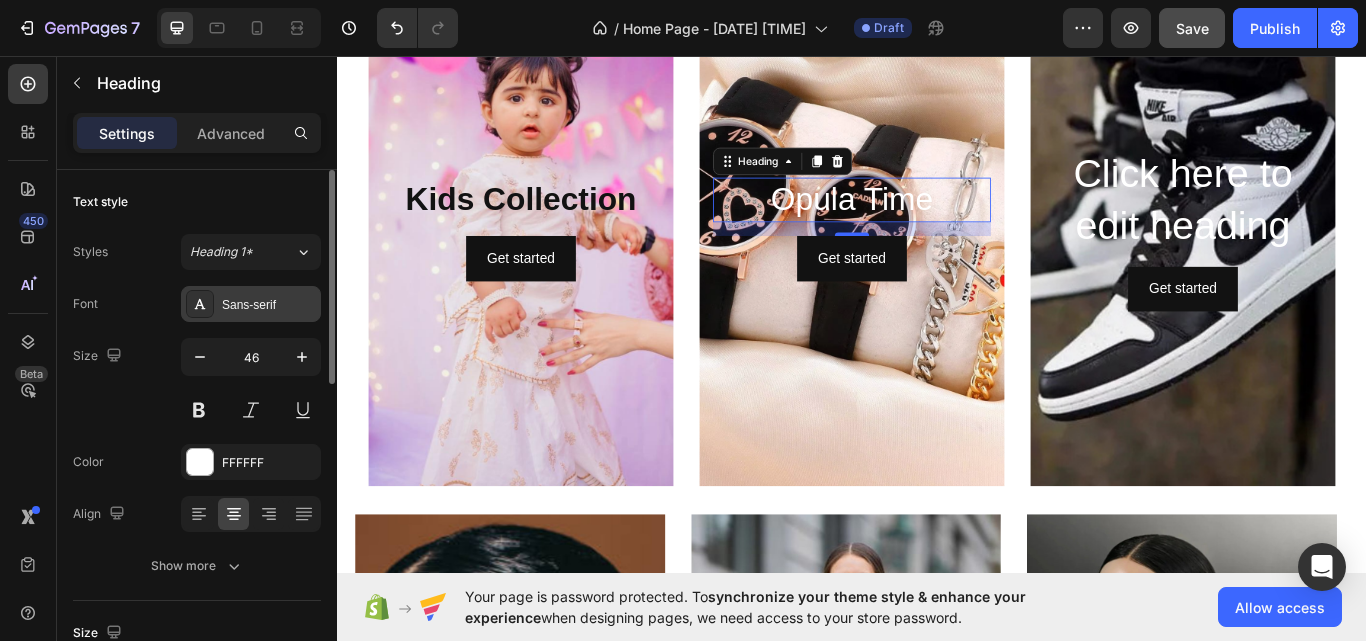 click on "Sans-serif" at bounding box center [269, 305] 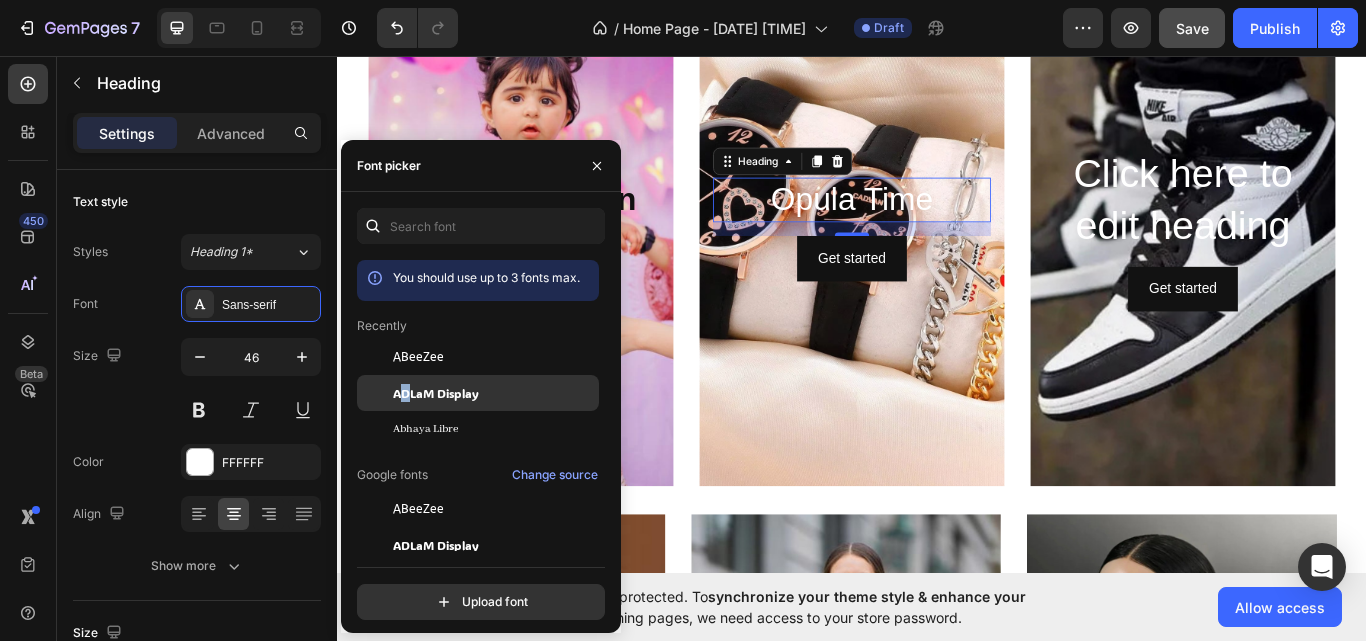 click on "ADLaM Display" at bounding box center [436, 393] 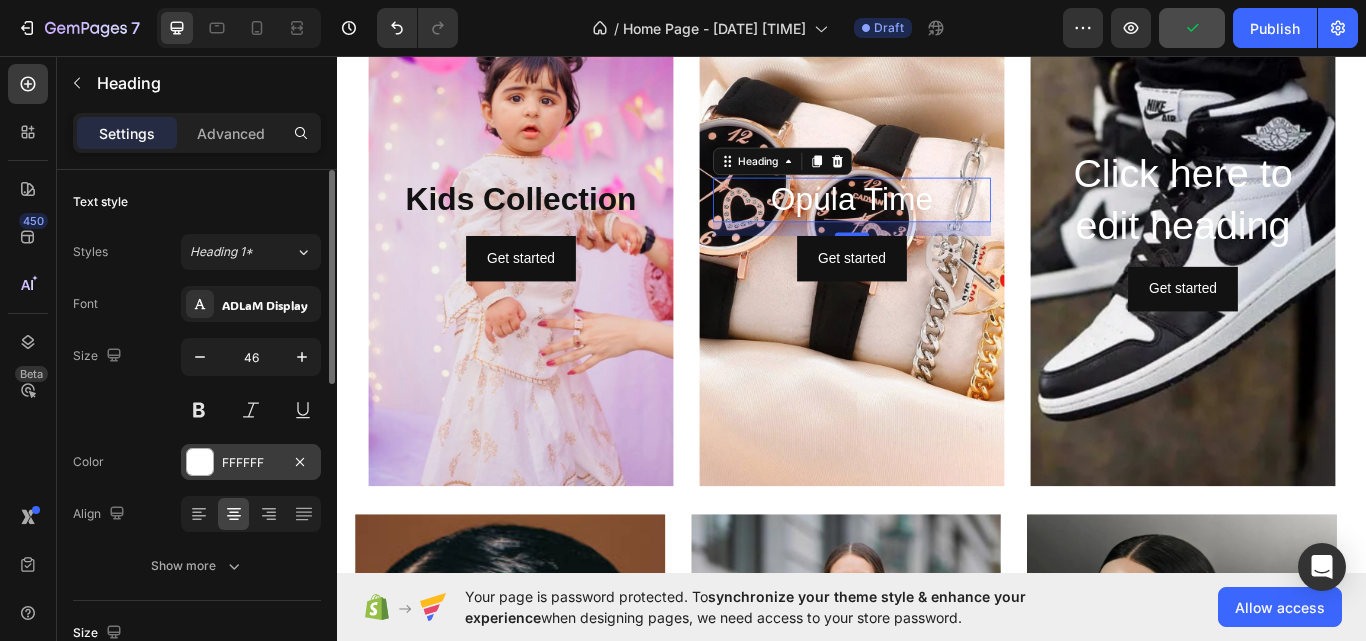 click at bounding box center [200, 462] 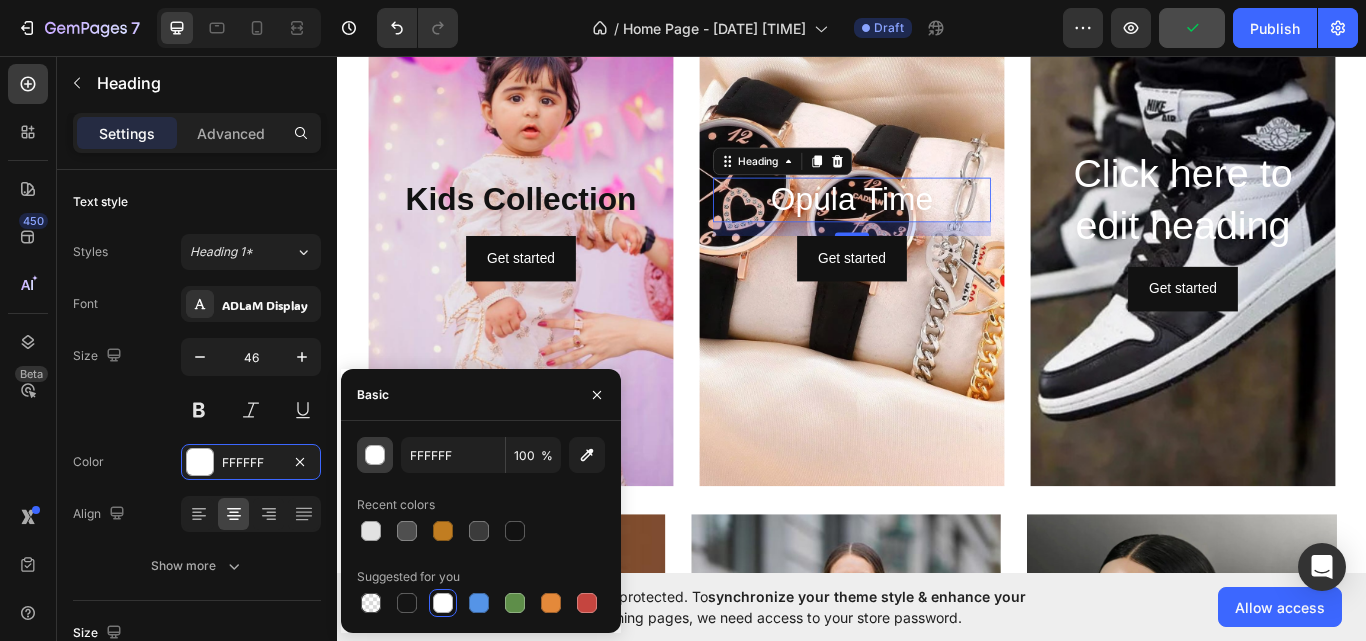 click at bounding box center (375, 455) 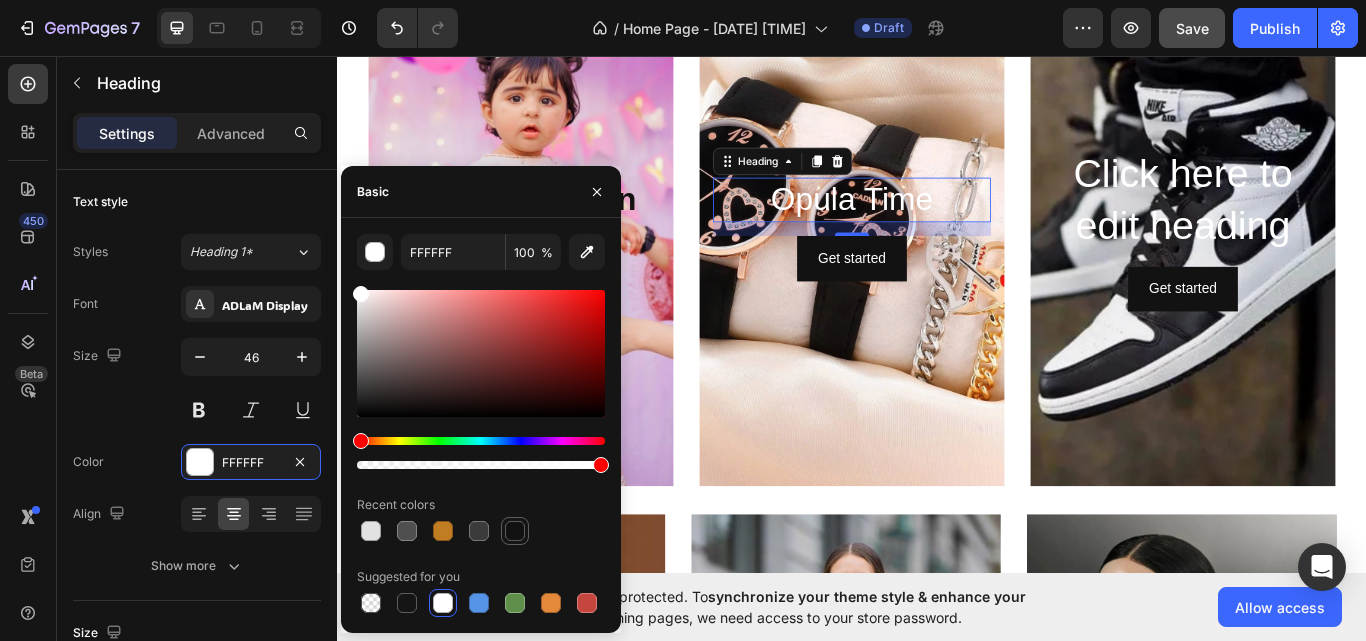 click at bounding box center (515, 531) 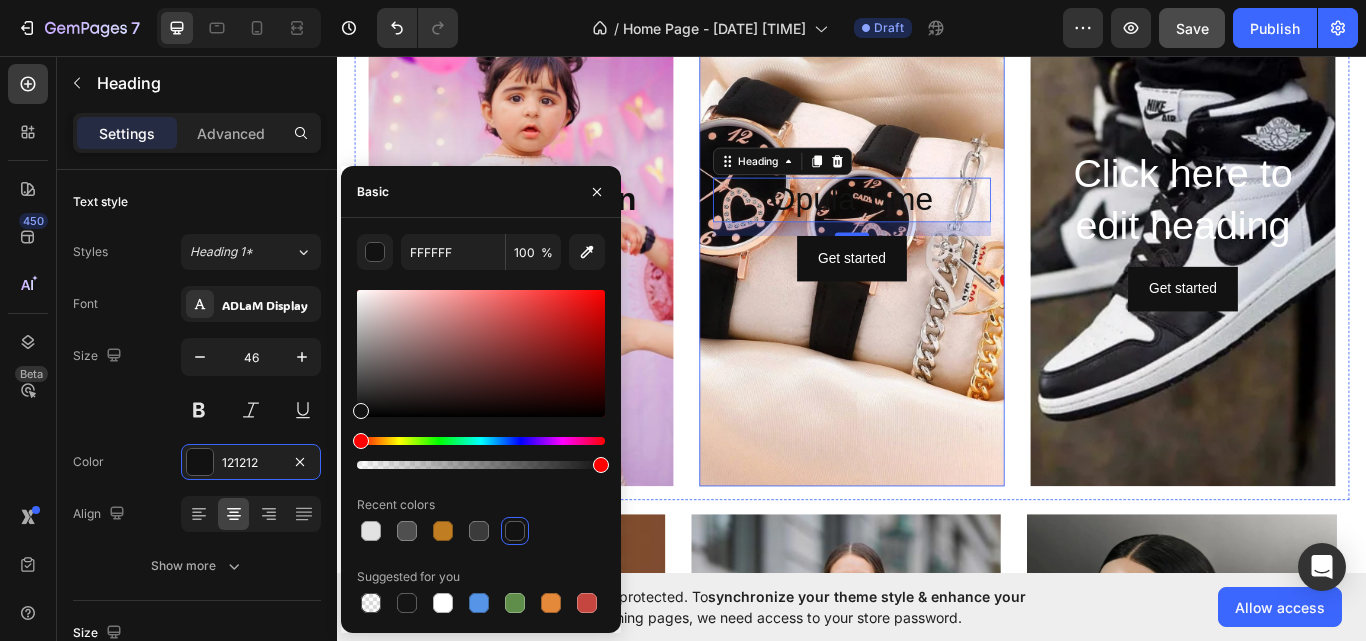 click at bounding box center (937, 259) 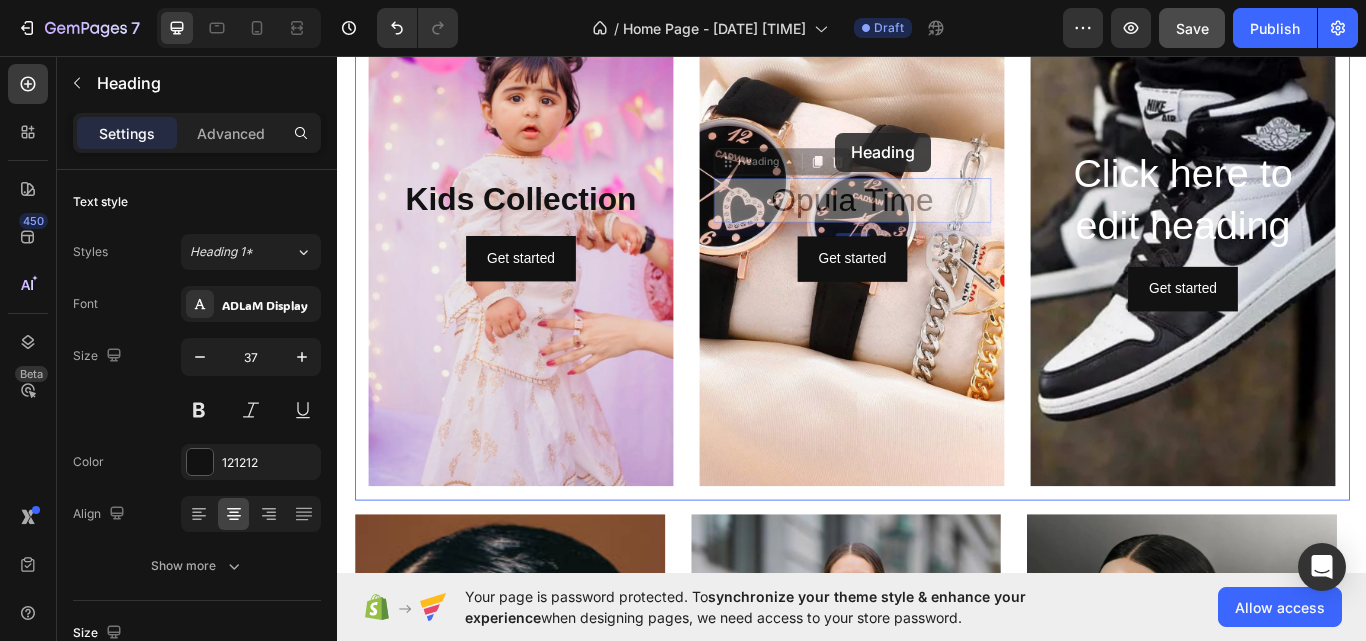 drag, startPoint x: 913, startPoint y: 223, endPoint x: 918, endPoint y: 146, distance: 77.16217 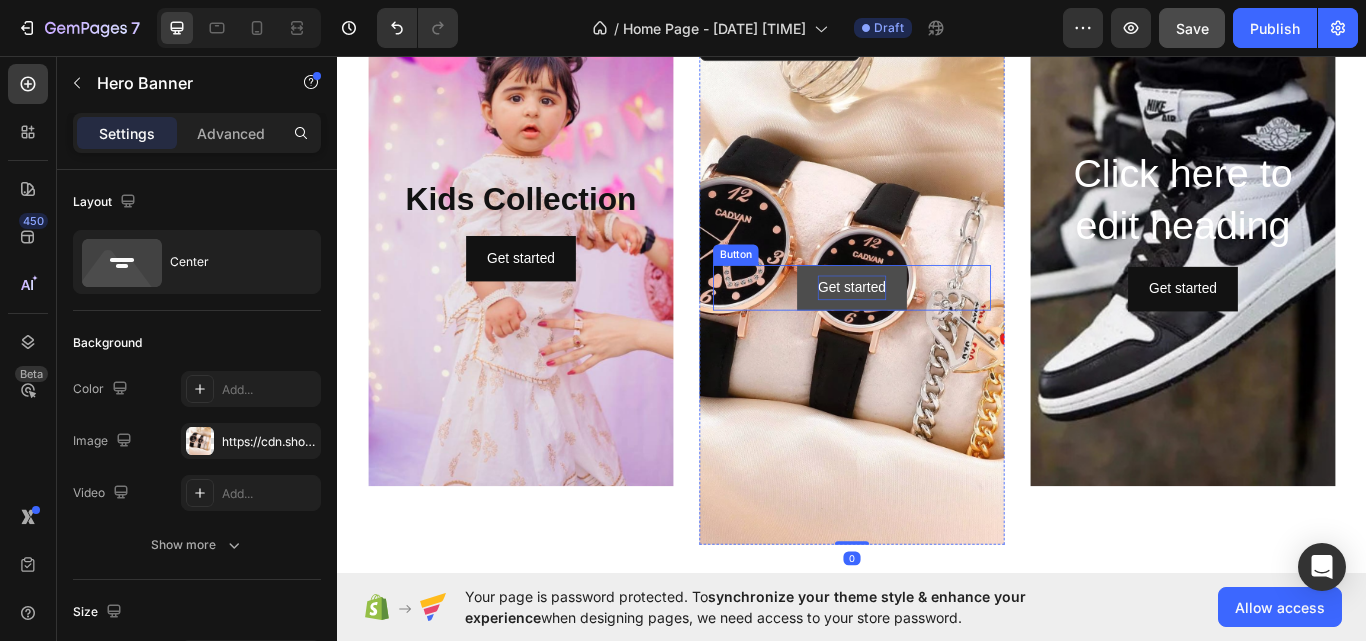 scroll, scrollTop: 2425, scrollLeft: 0, axis: vertical 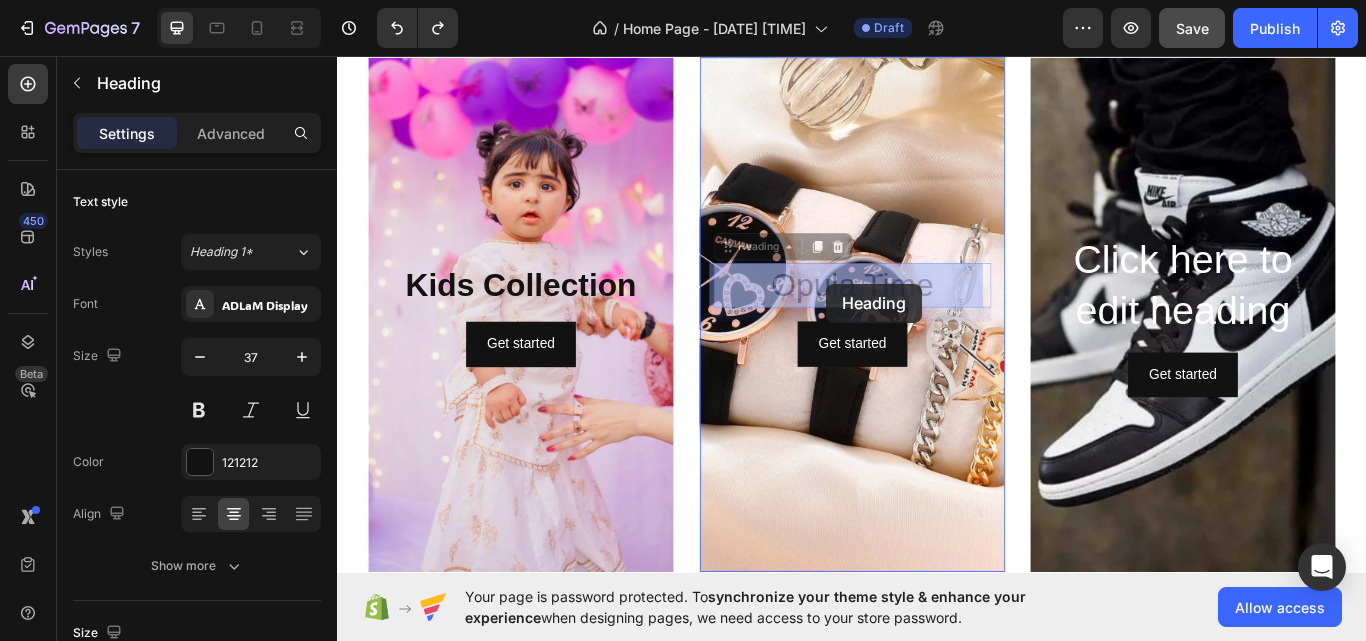 drag, startPoint x: 895, startPoint y: 324, endPoint x: 907, endPoint y: 322, distance: 12.165525 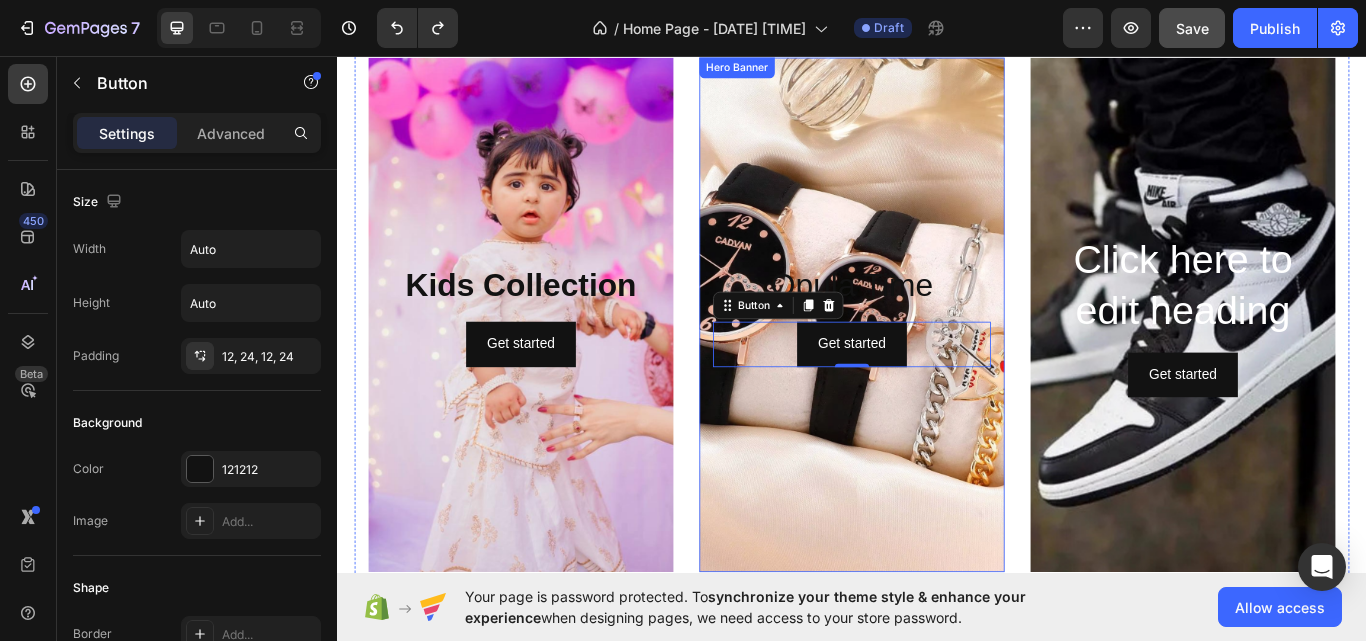 click at bounding box center [937, 359] 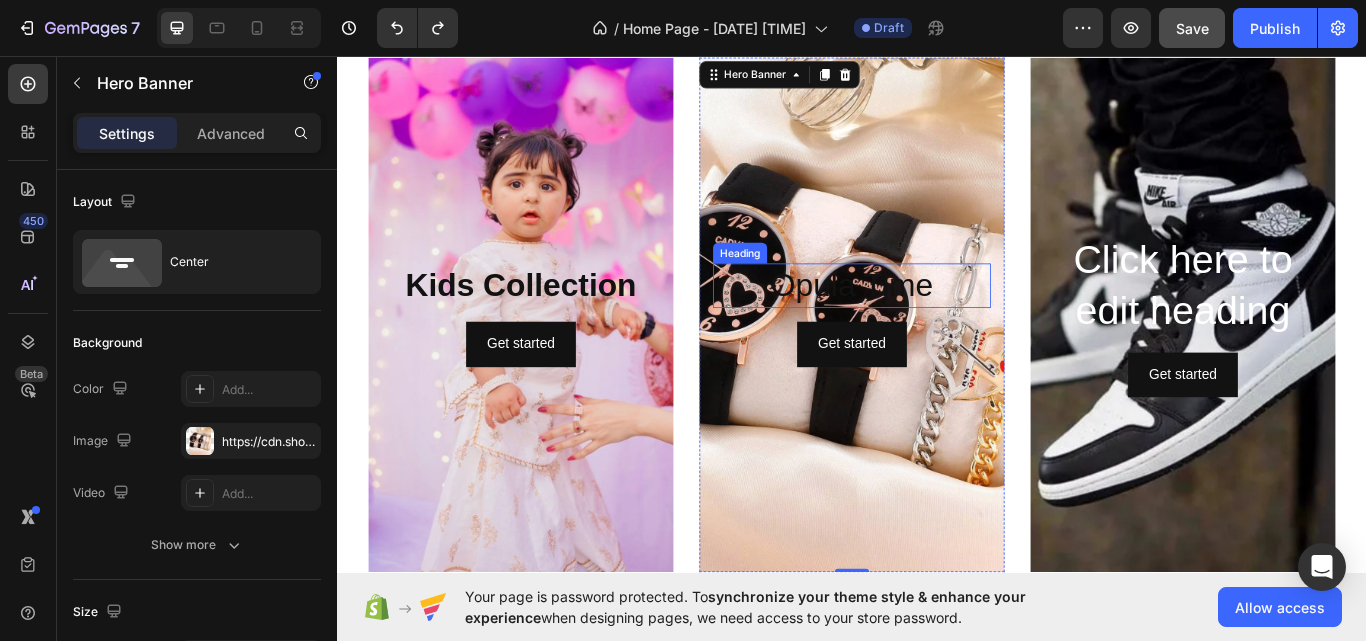click on "Opula Time" at bounding box center (937, 325) 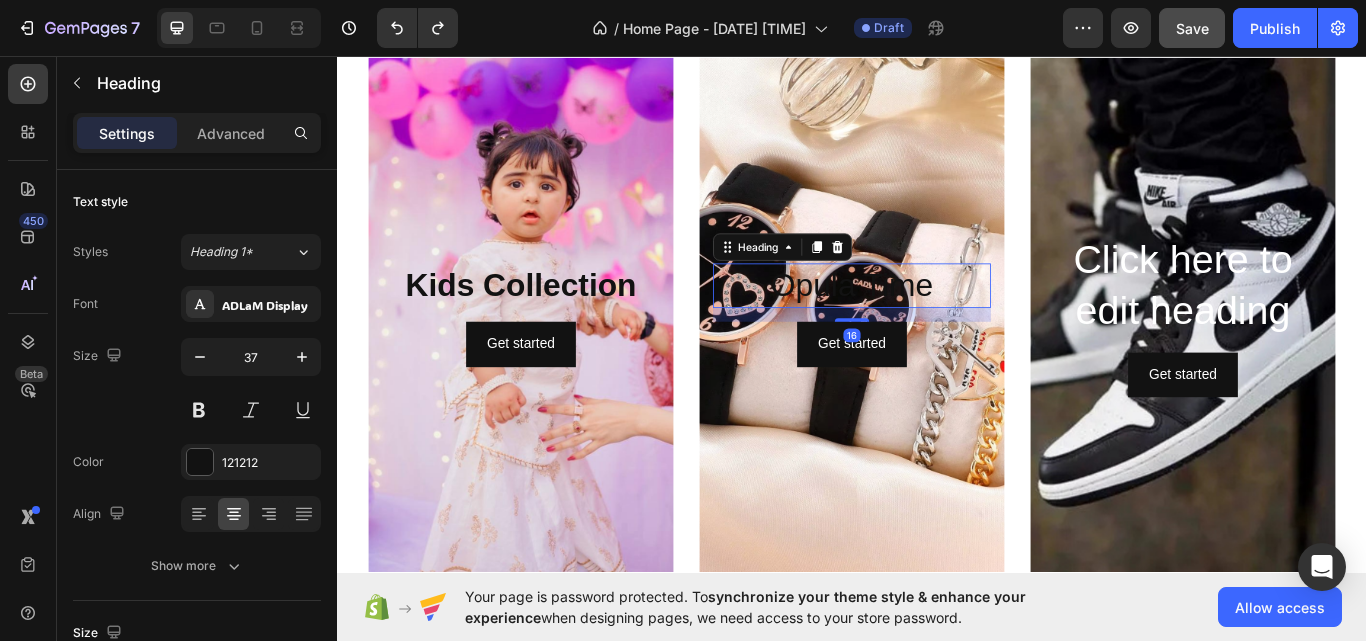click on "Opula Time" at bounding box center [937, 325] 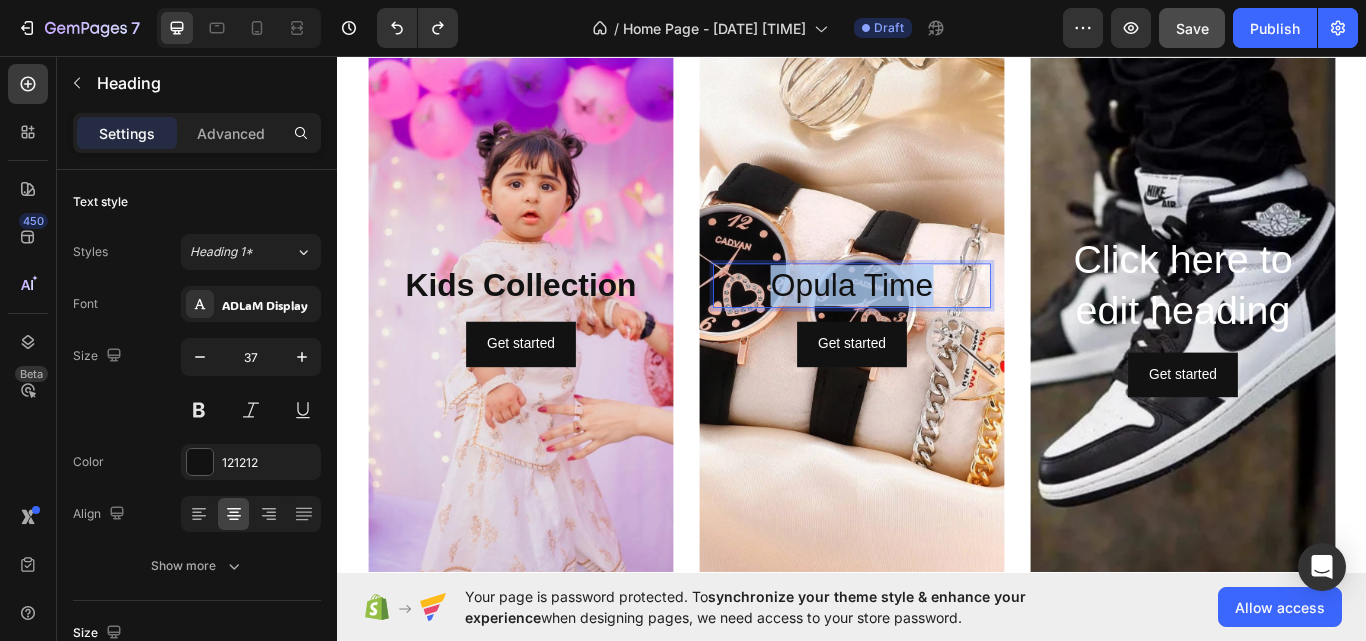 click on "Opula Time" at bounding box center [937, 325] 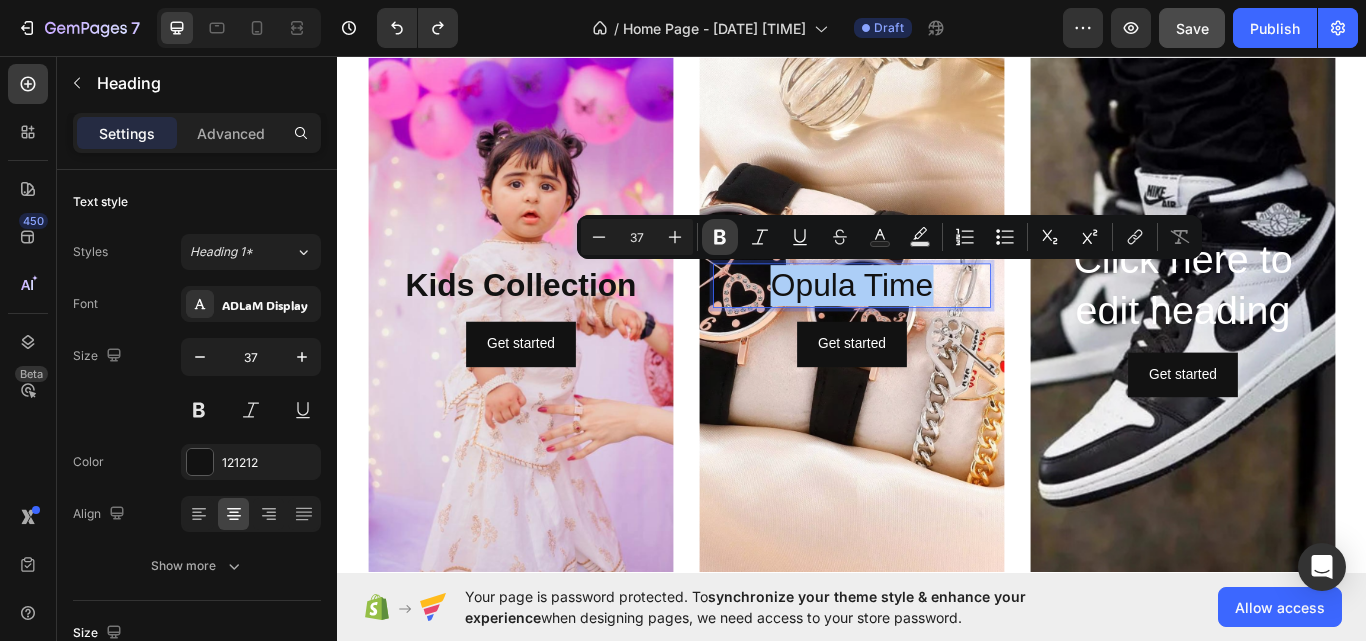click 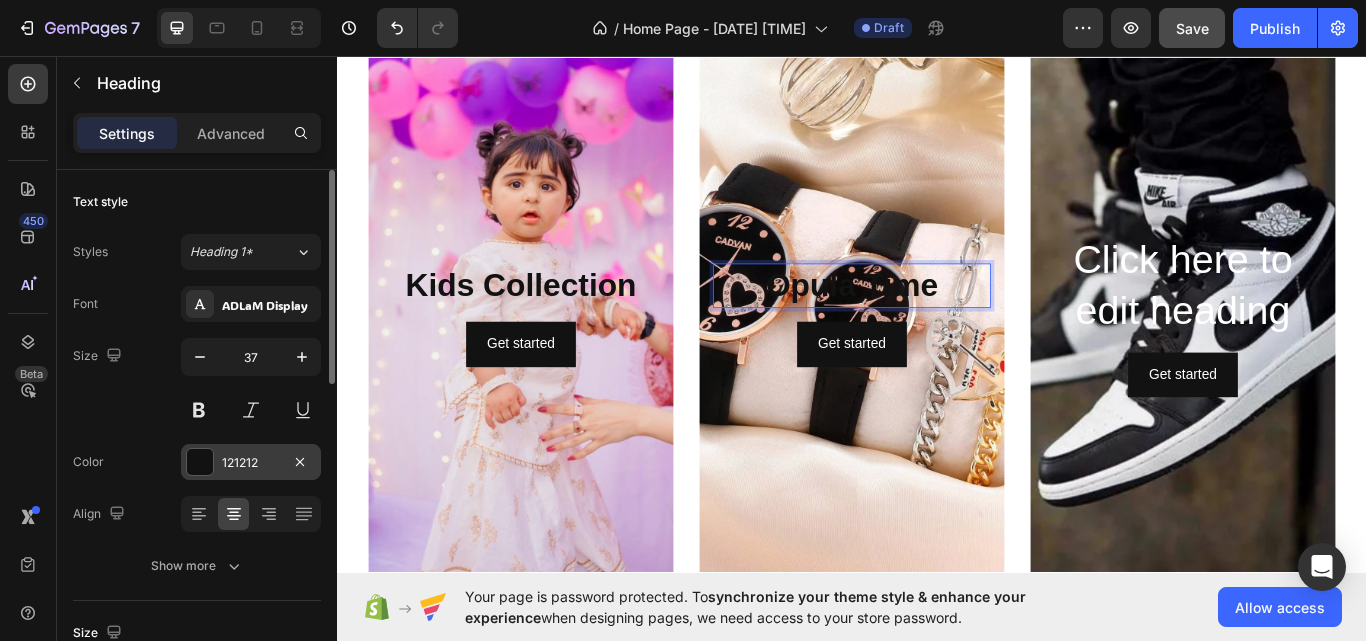 click on "121212" at bounding box center [251, 462] 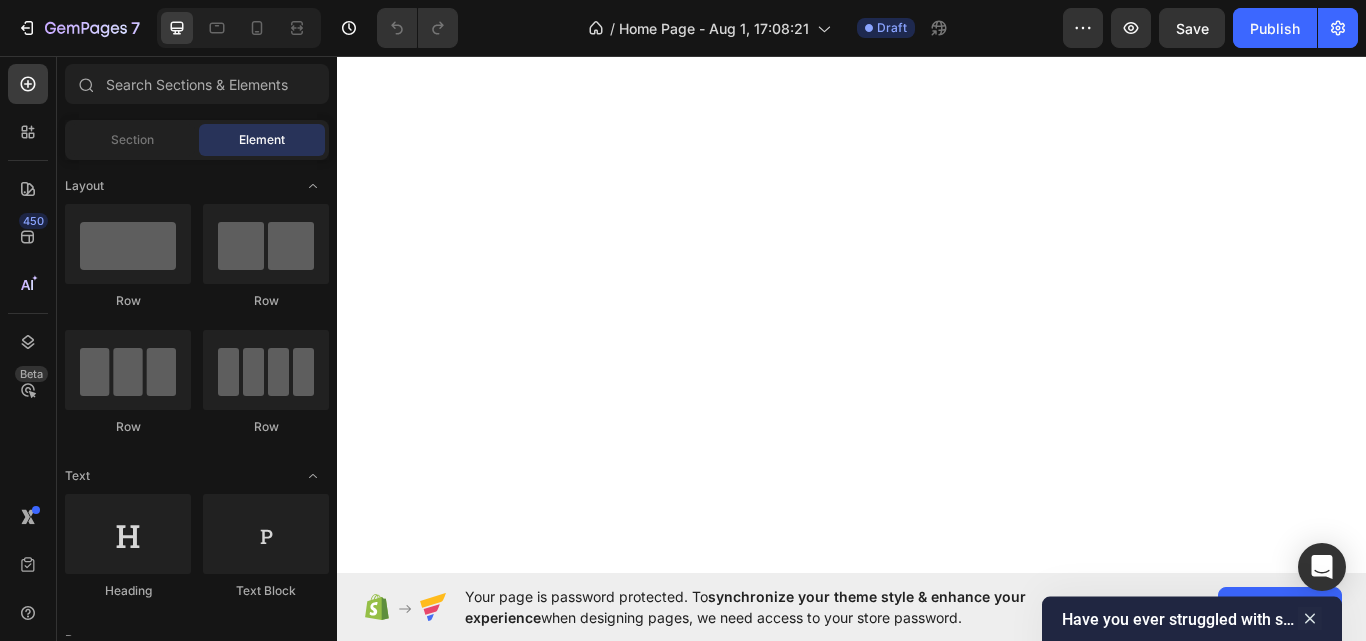 scroll, scrollTop: 0, scrollLeft: 0, axis: both 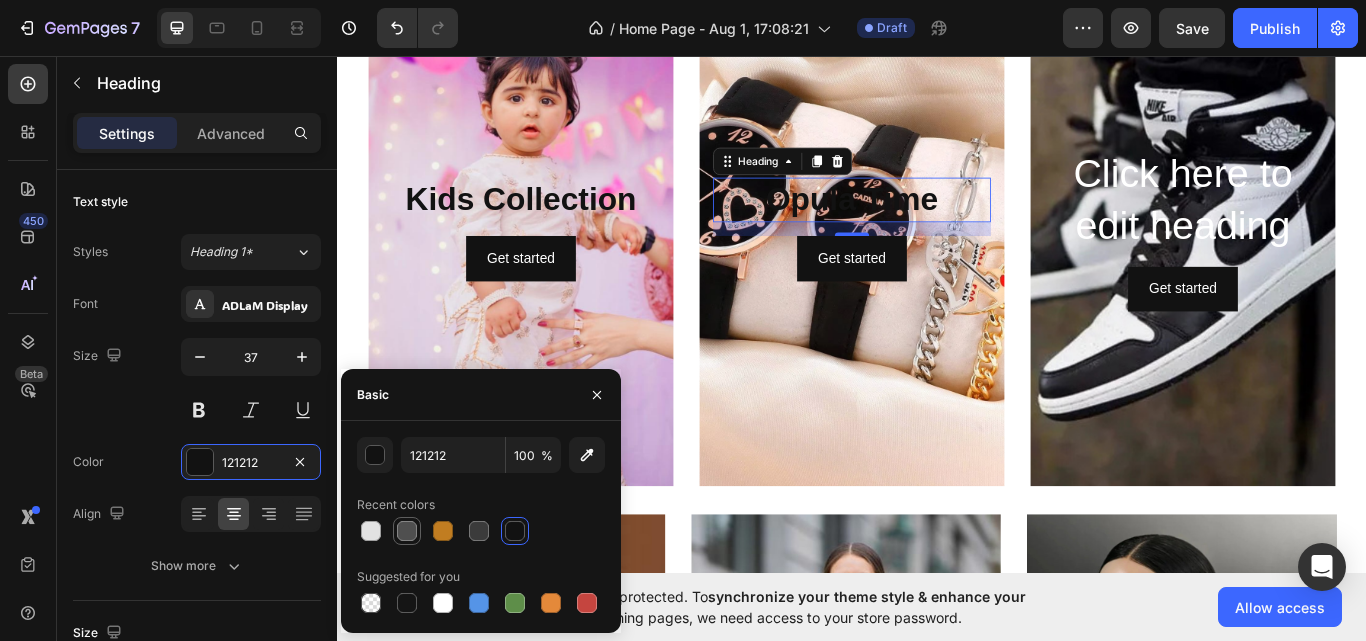 click at bounding box center [407, 531] 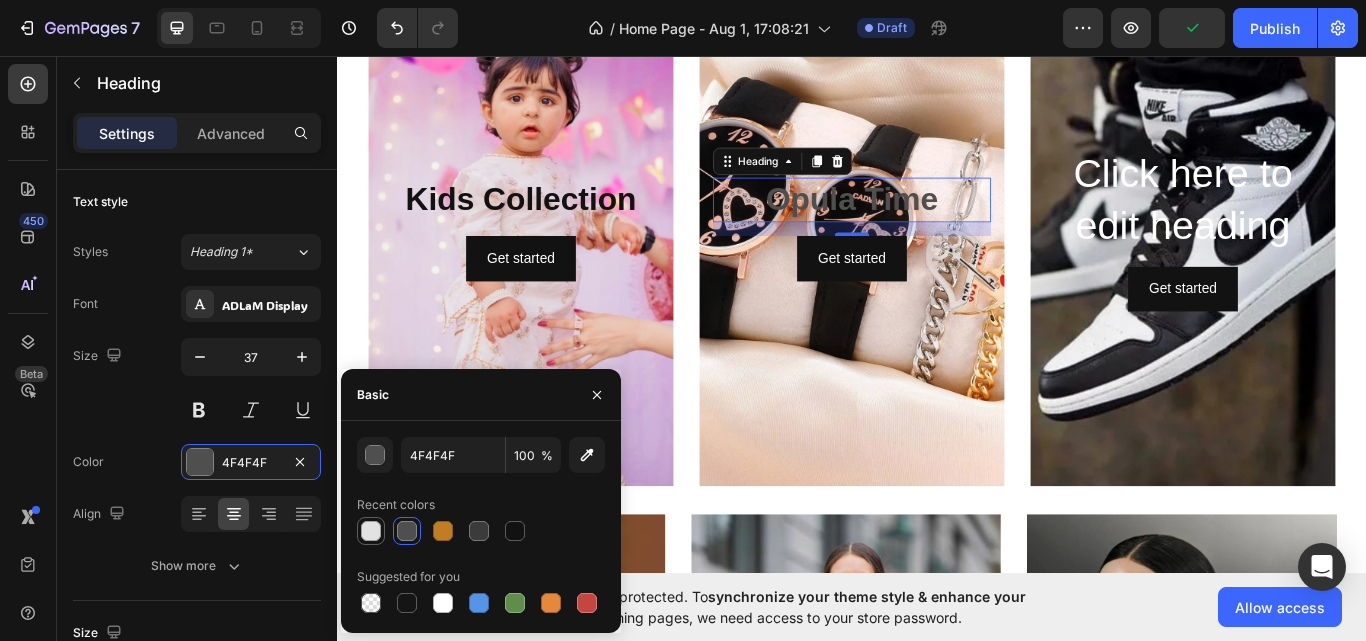 click at bounding box center [371, 531] 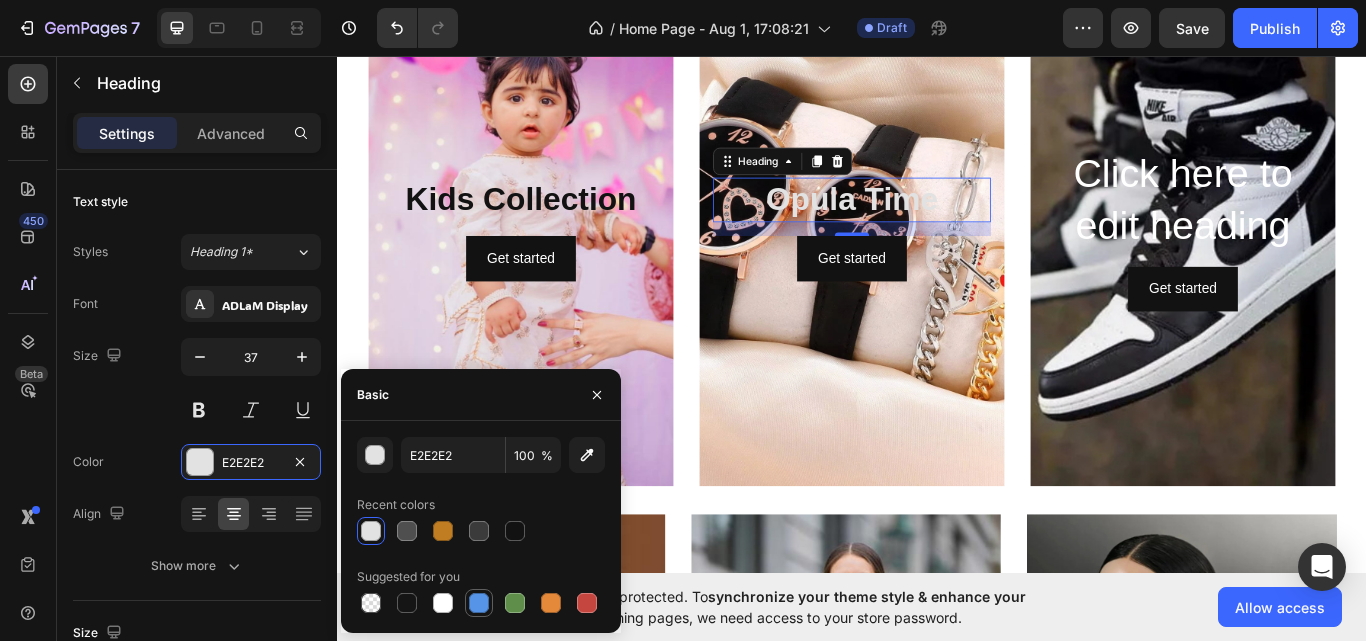 click at bounding box center (479, 603) 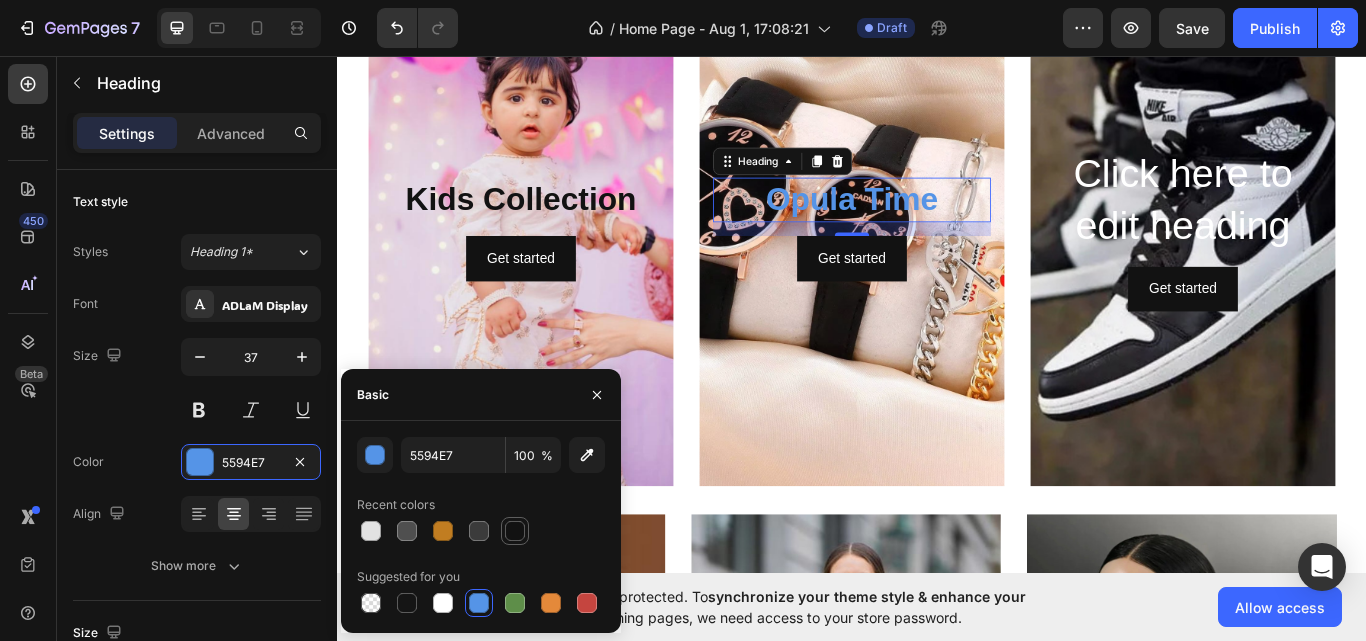 click at bounding box center (515, 531) 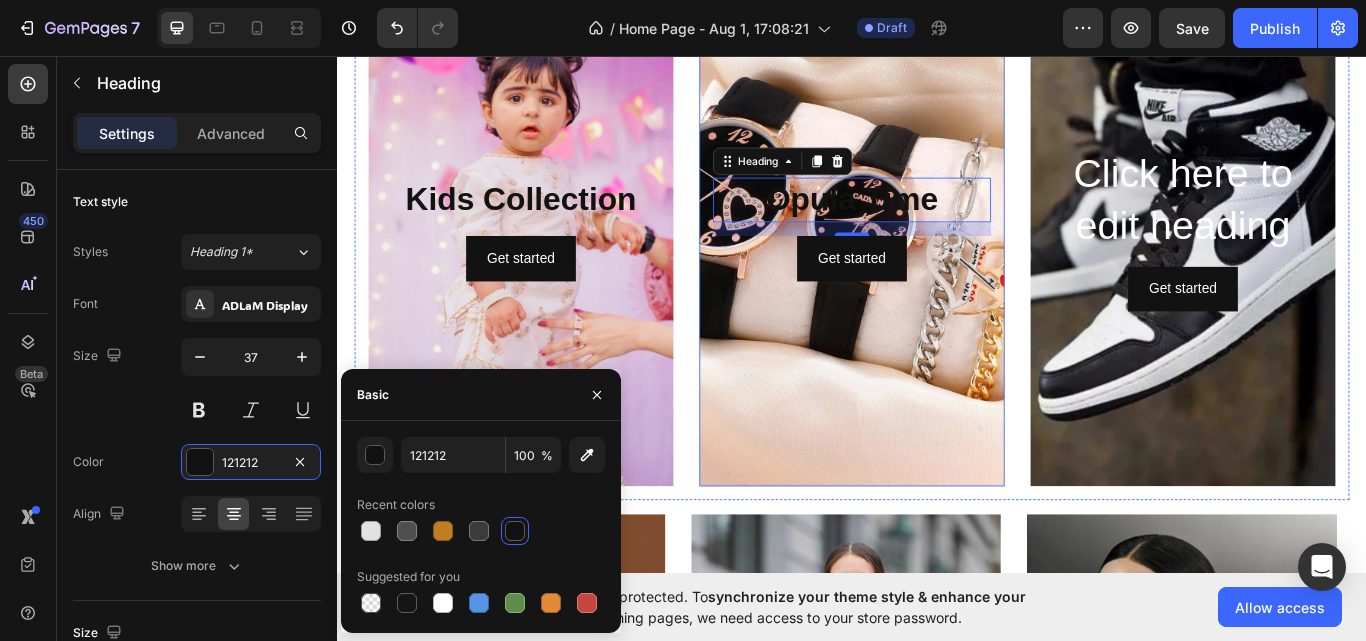 click at bounding box center [937, 259] 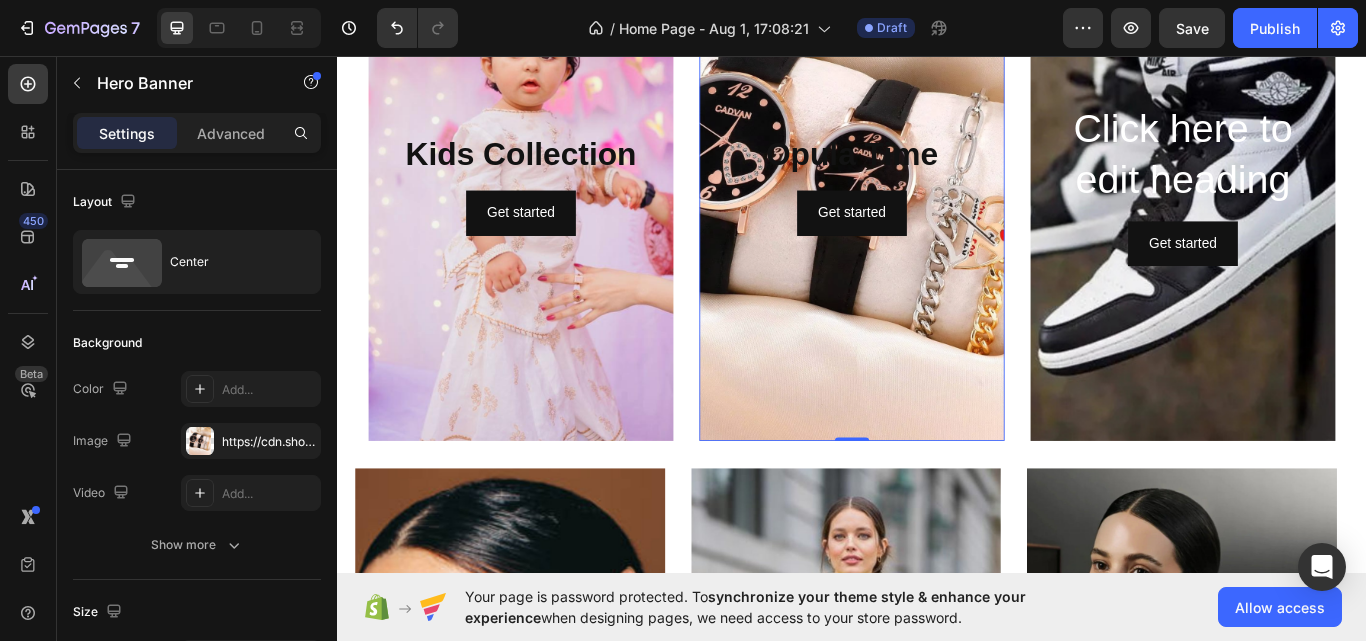 scroll, scrollTop: 2525, scrollLeft: 0, axis: vertical 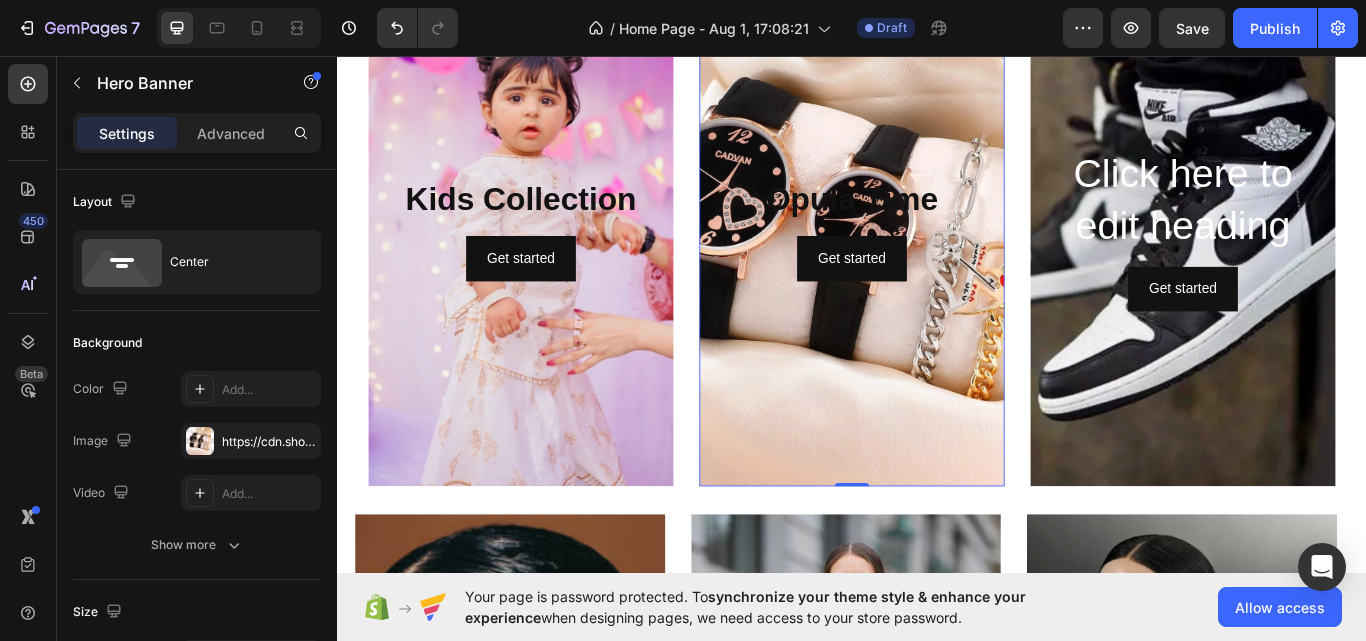 click at bounding box center (937, 259) 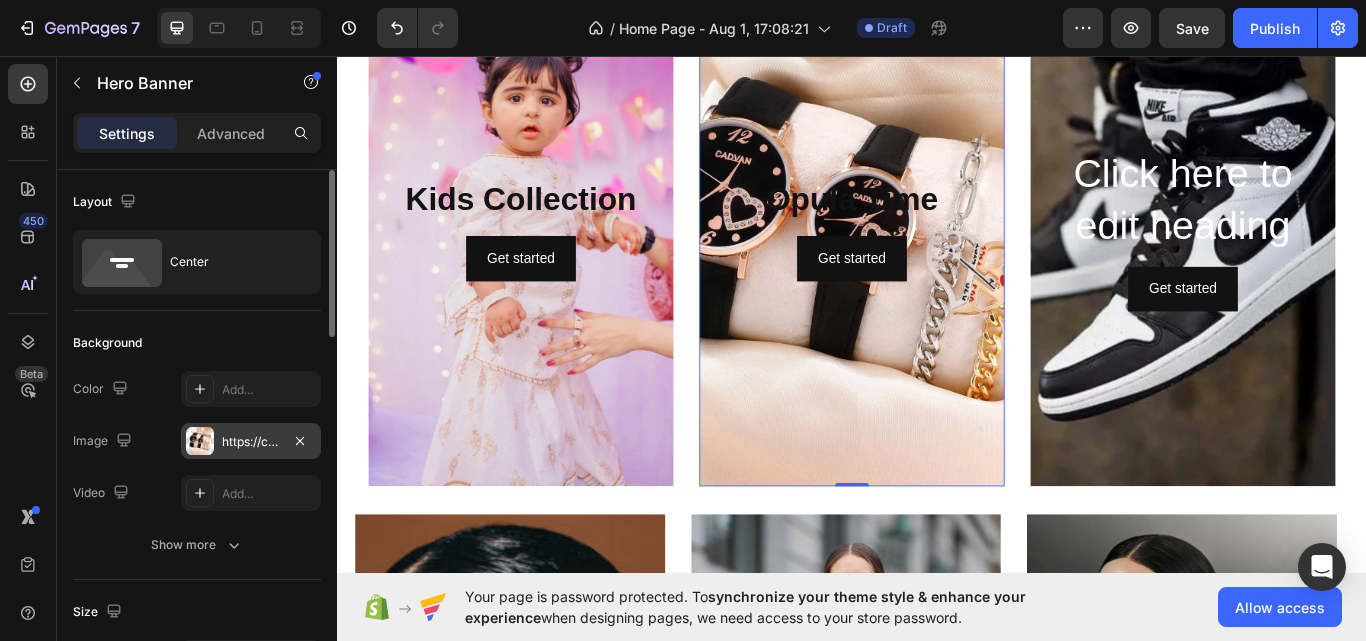 click at bounding box center [200, 441] 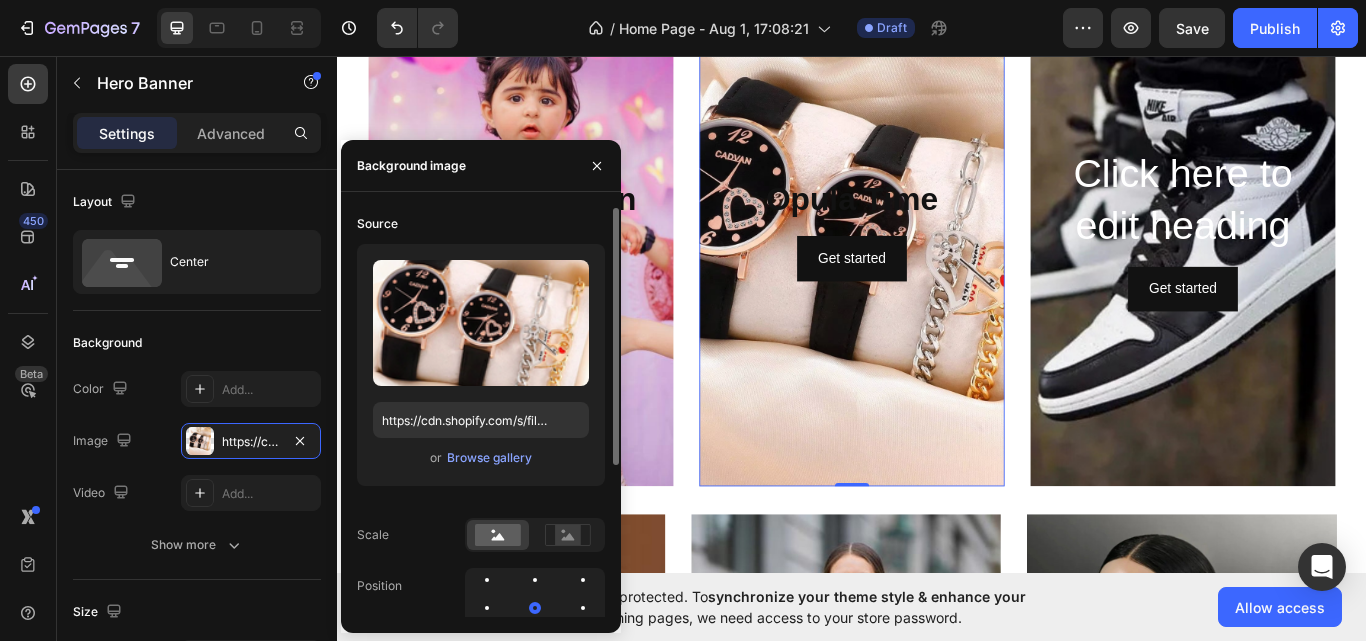 click on "or  Browse gallery" at bounding box center [481, 458] 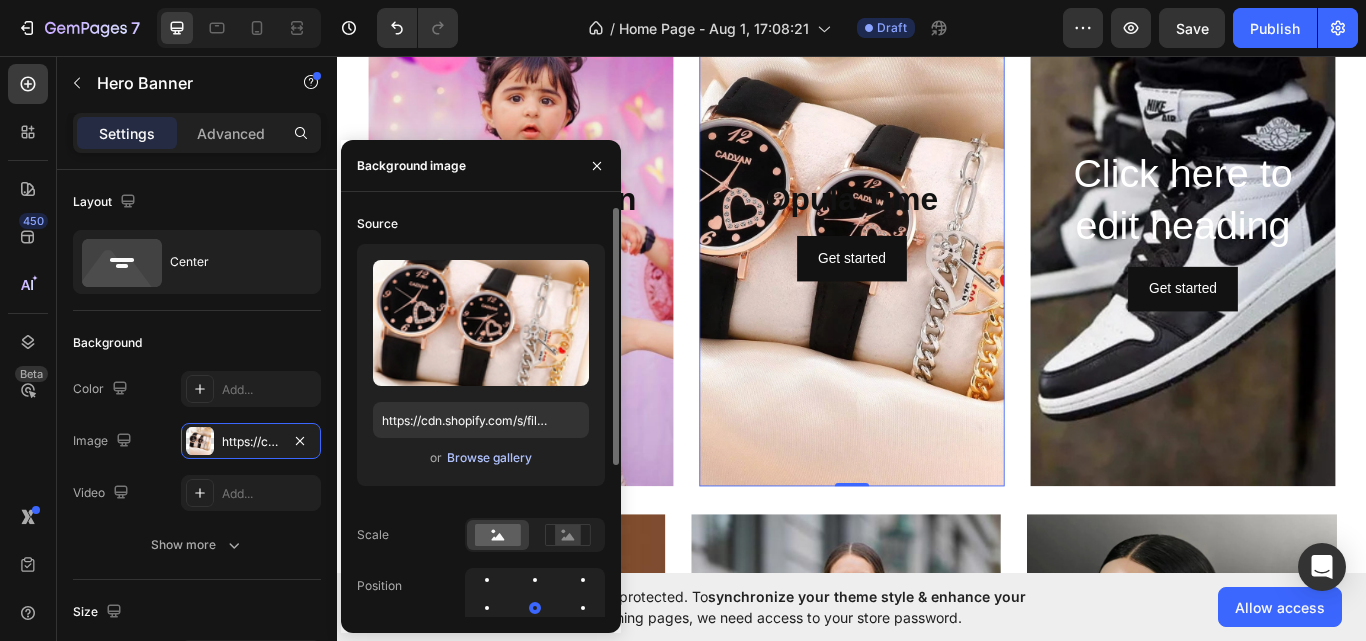 click on "Browse gallery" at bounding box center (489, 458) 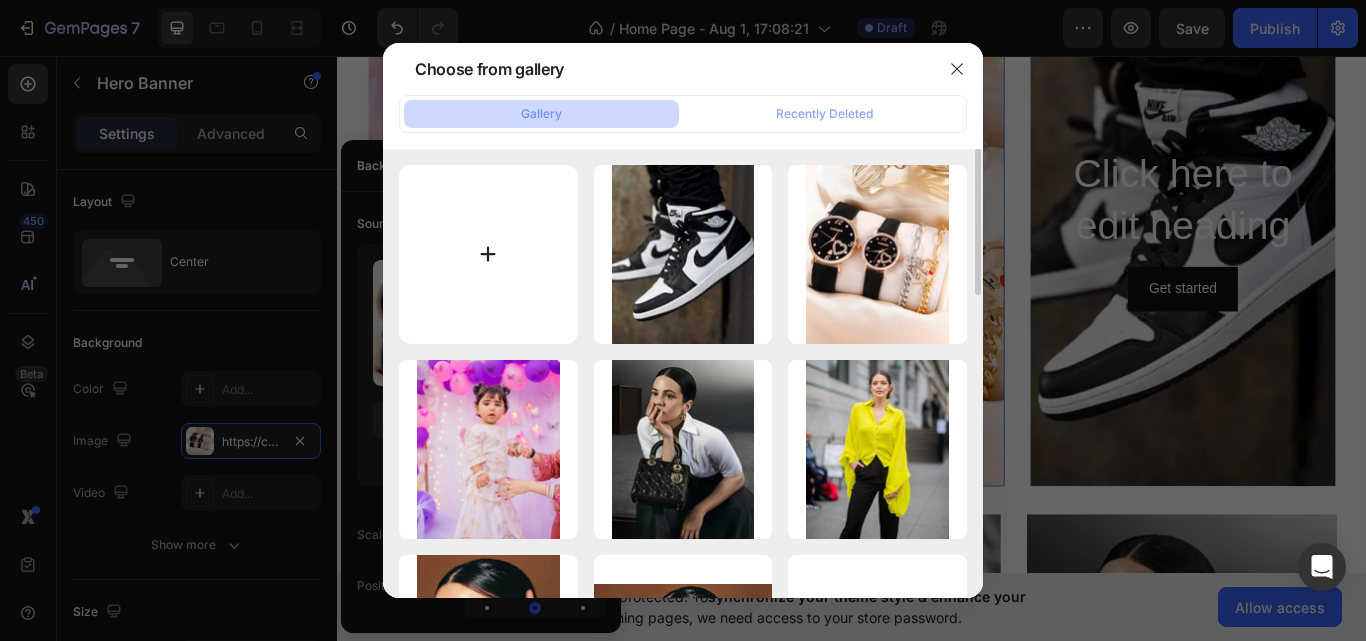 click at bounding box center [488, 254] 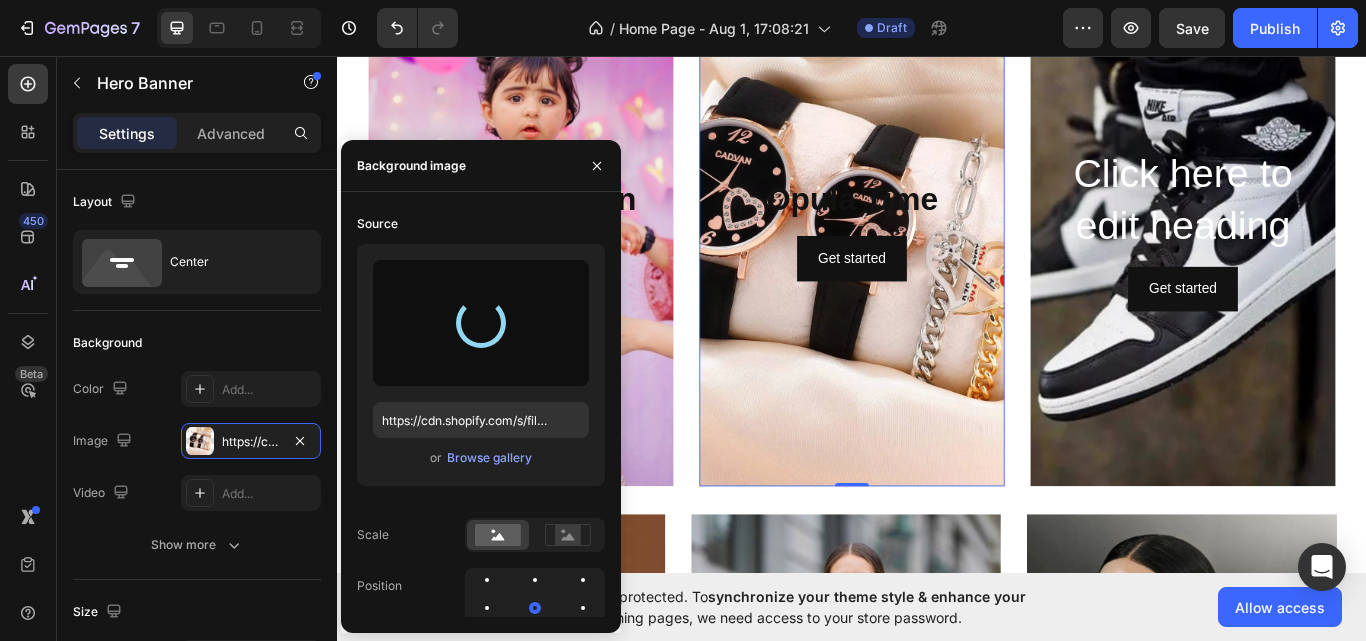 type on "https://cdn.shopify.com/s/files/1/0933/0743/7360/files/gempages_577737357982171664-7528ce26-bee9-48e9-ba5d-0d6810ca73d2.png" 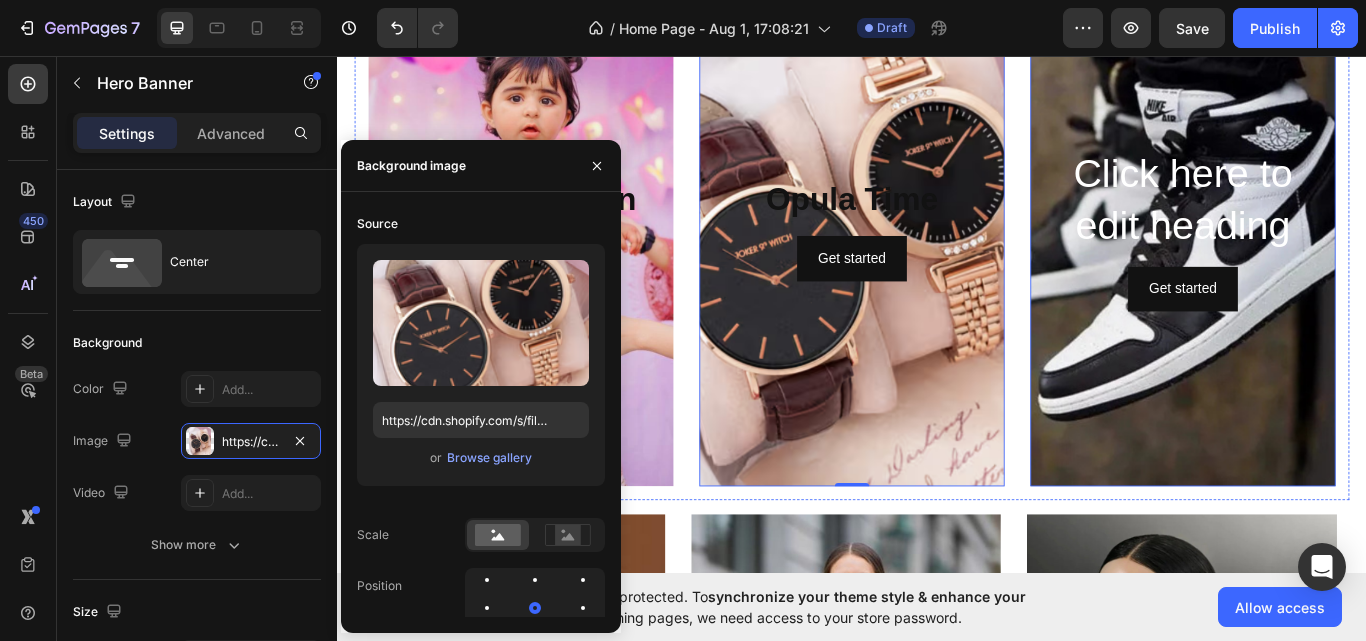 click at bounding box center (1323, 259) 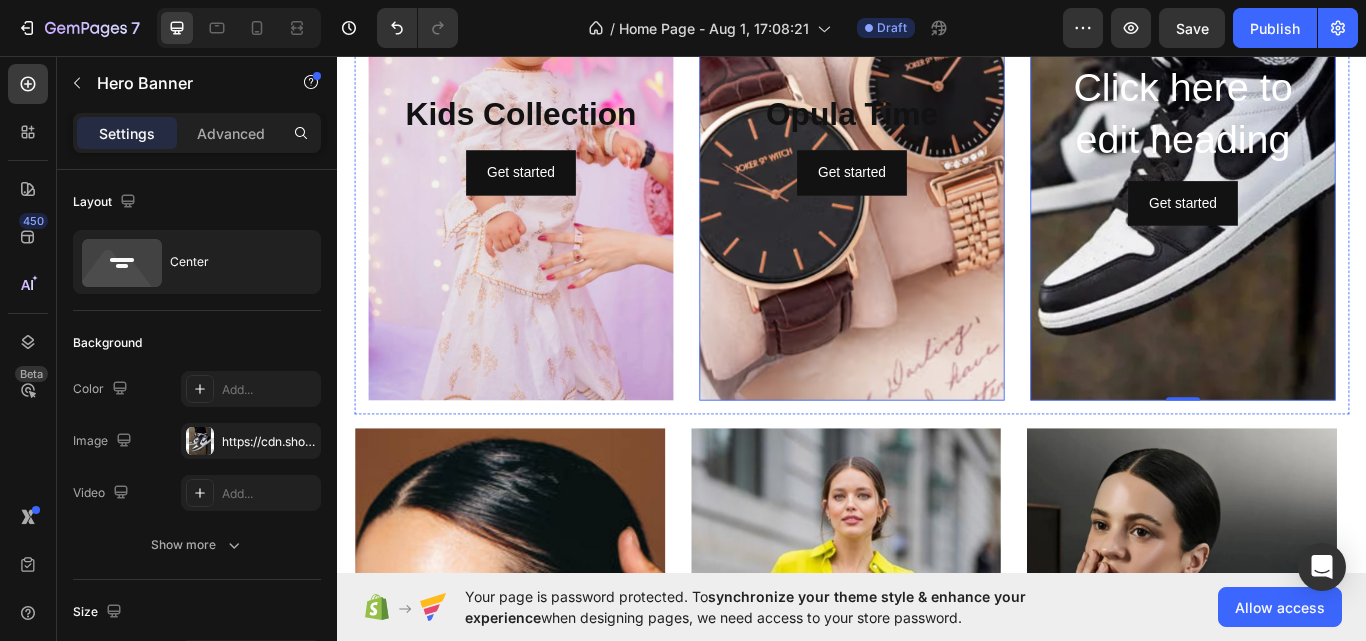 scroll, scrollTop: 2525, scrollLeft: 0, axis: vertical 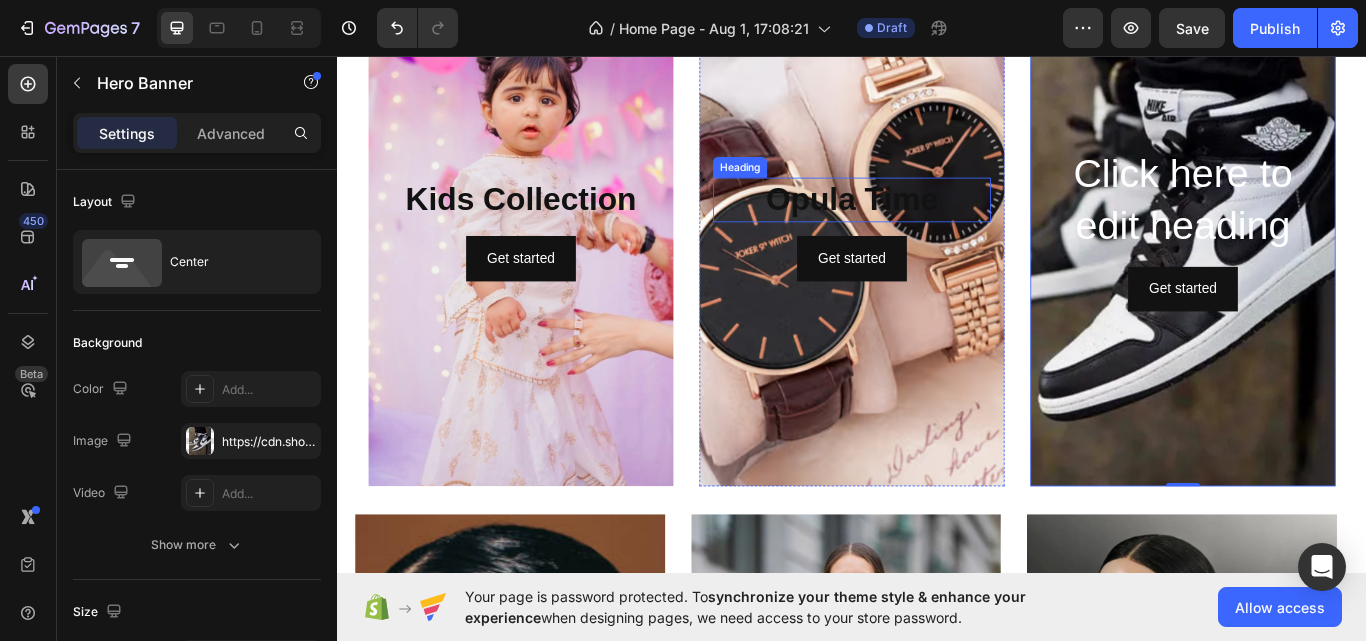 click on "Opula Time" at bounding box center (937, 224) 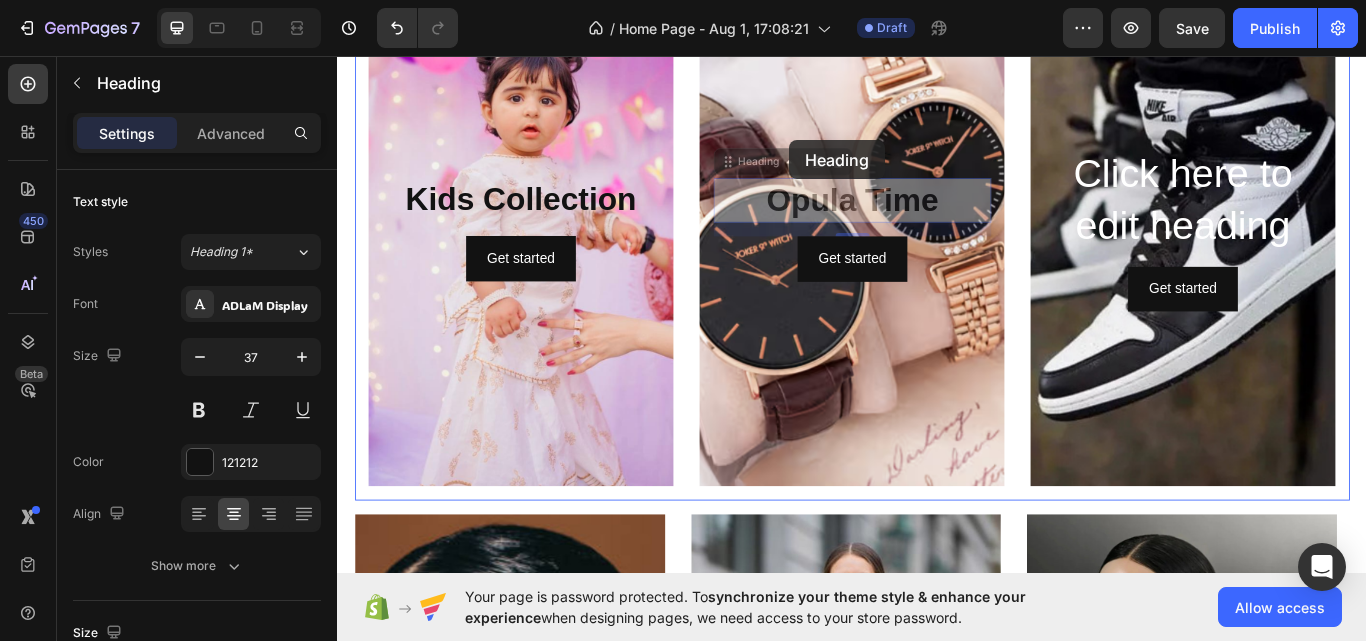 drag, startPoint x: 861, startPoint y: 183, endPoint x: 864, endPoint y: 155, distance: 28.160255 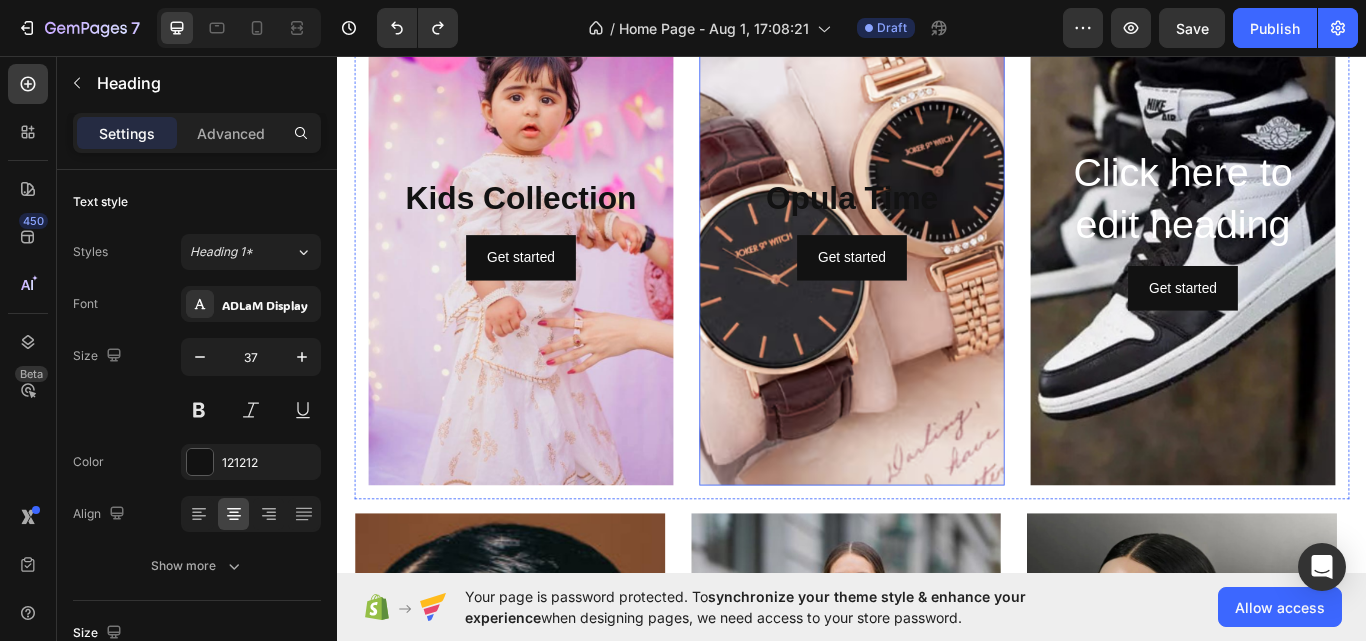 scroll, scrollTop: 2525, scrollLeft: 0, axis: vertical 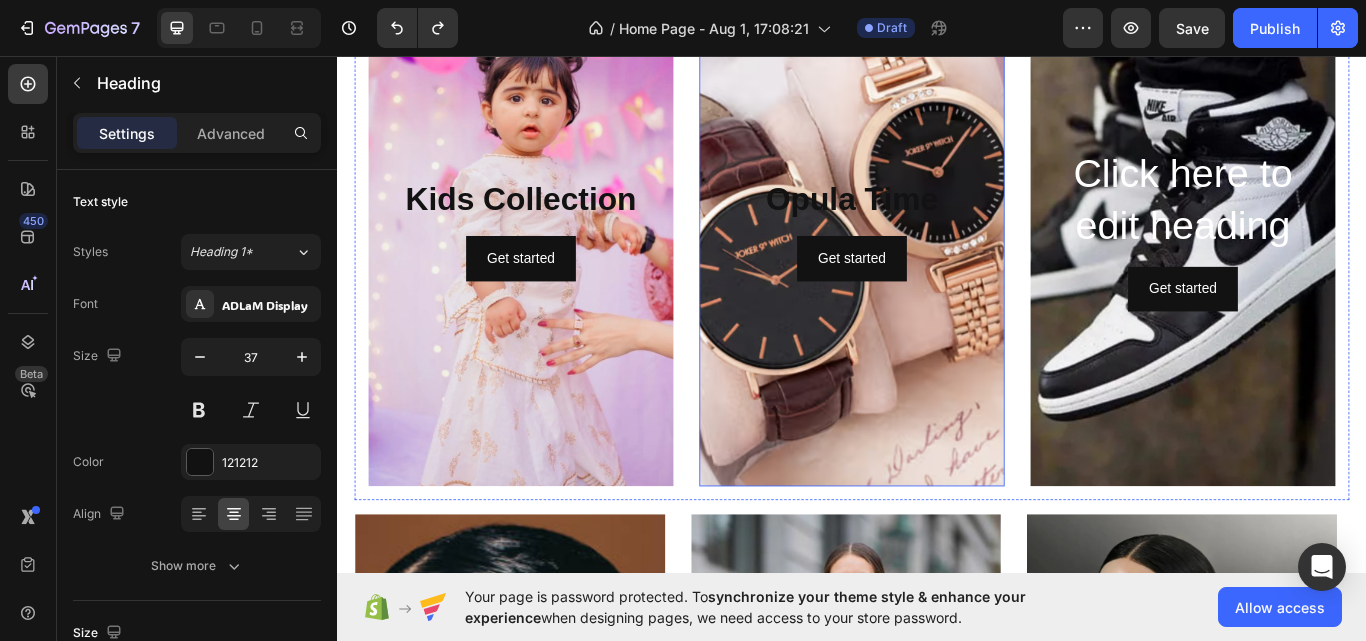 click at bounding box center [937, 259] 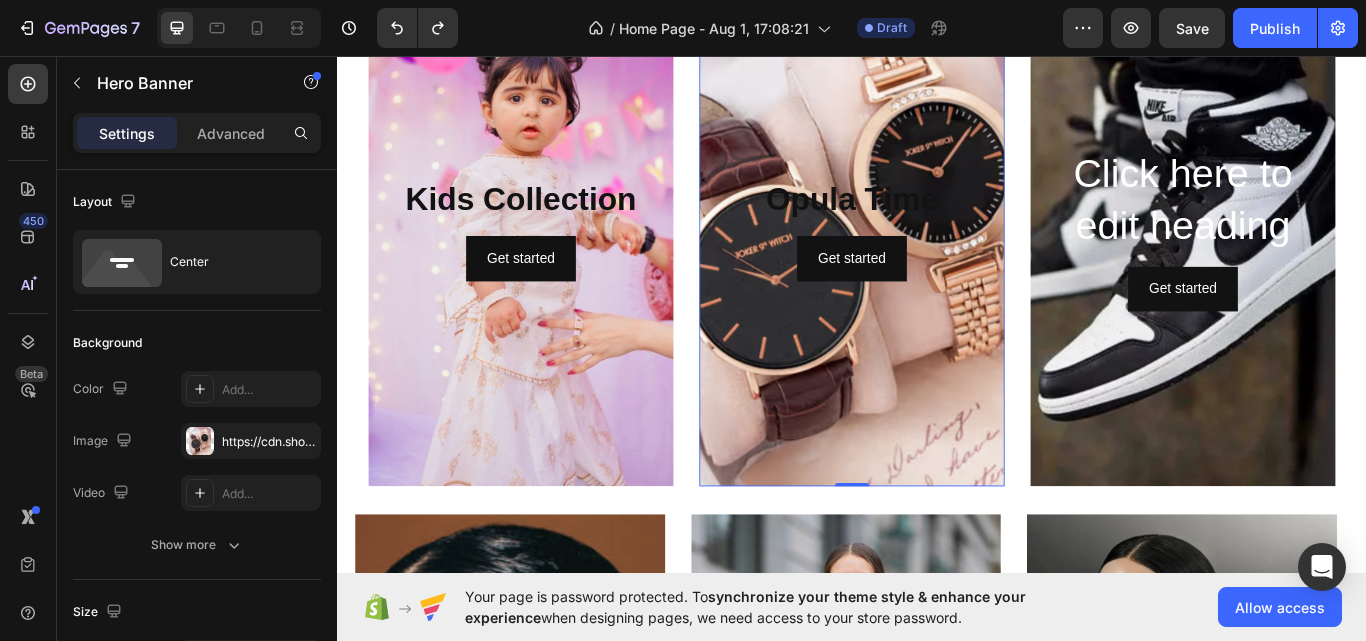 click at bounding box center (937, 259) 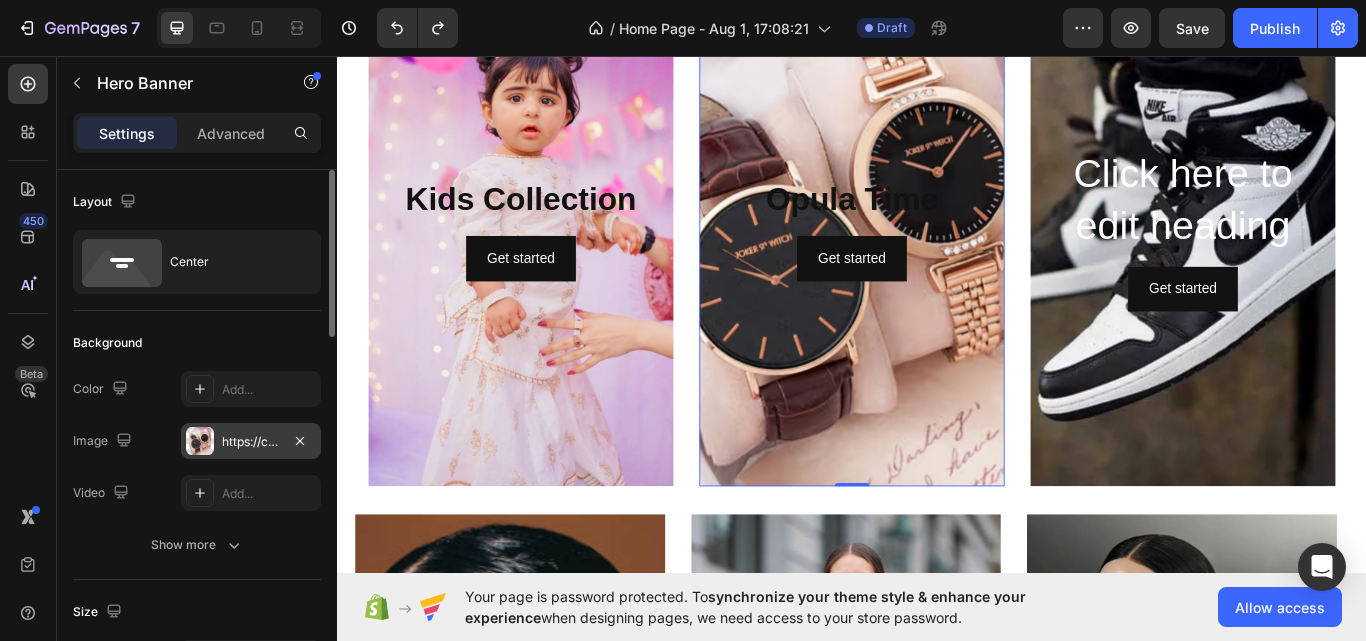click at bounding box center [200, 441] 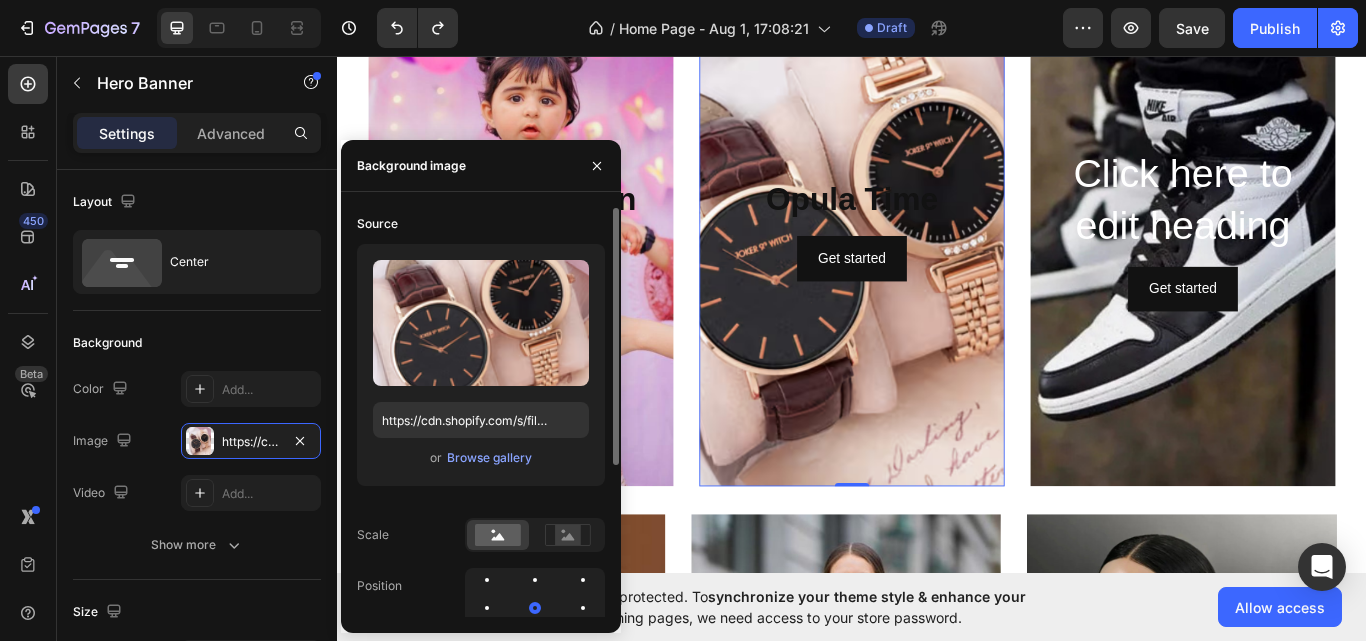 click on "or" at bounding box center (436, 458) 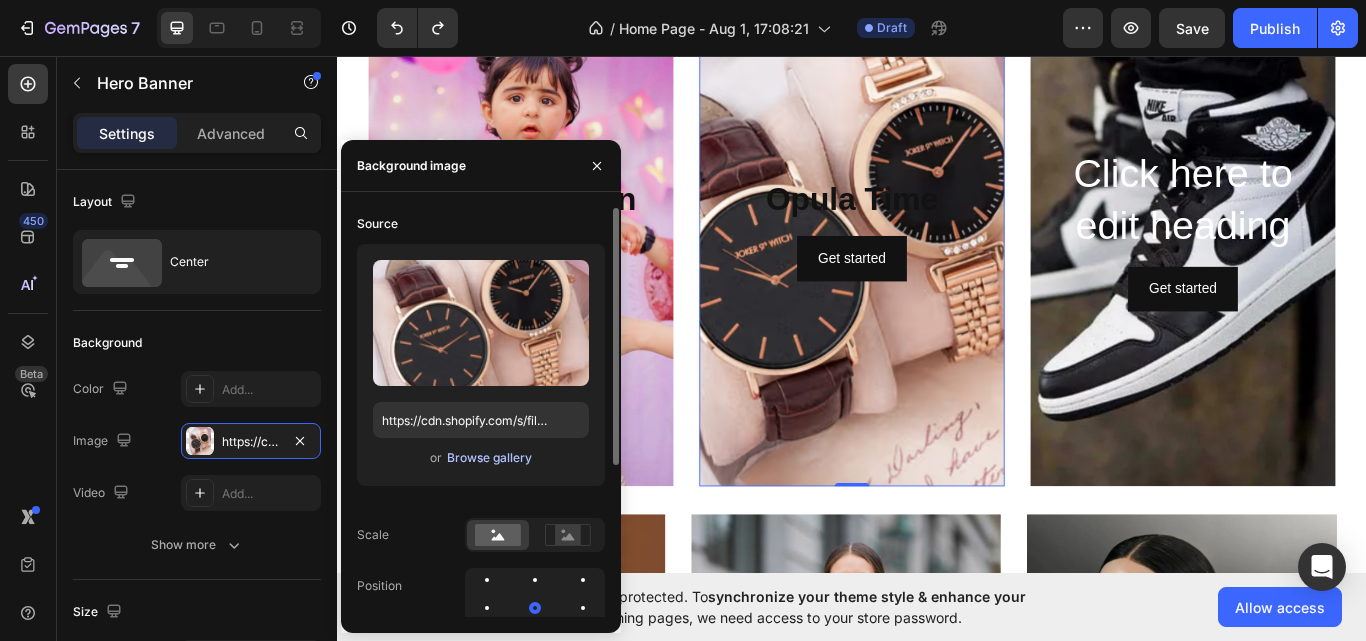 click on "Browse gallery" at bounding box center (489, 458) 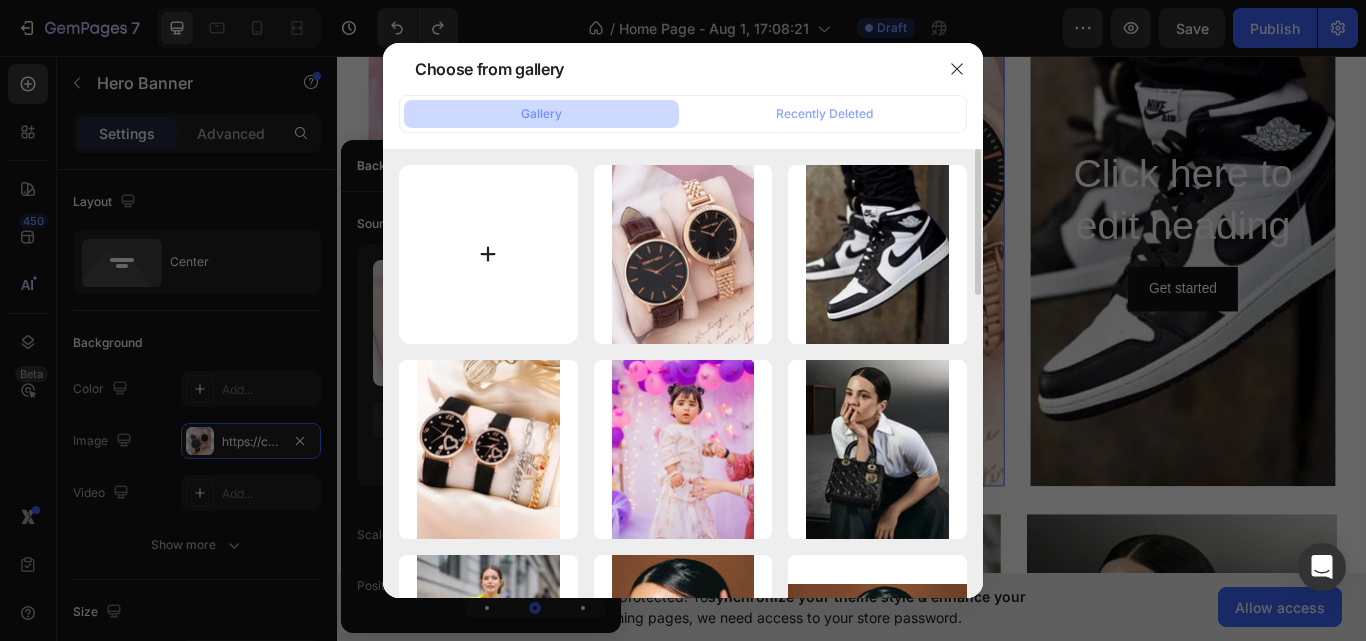 click at bounding box center (488, 254) 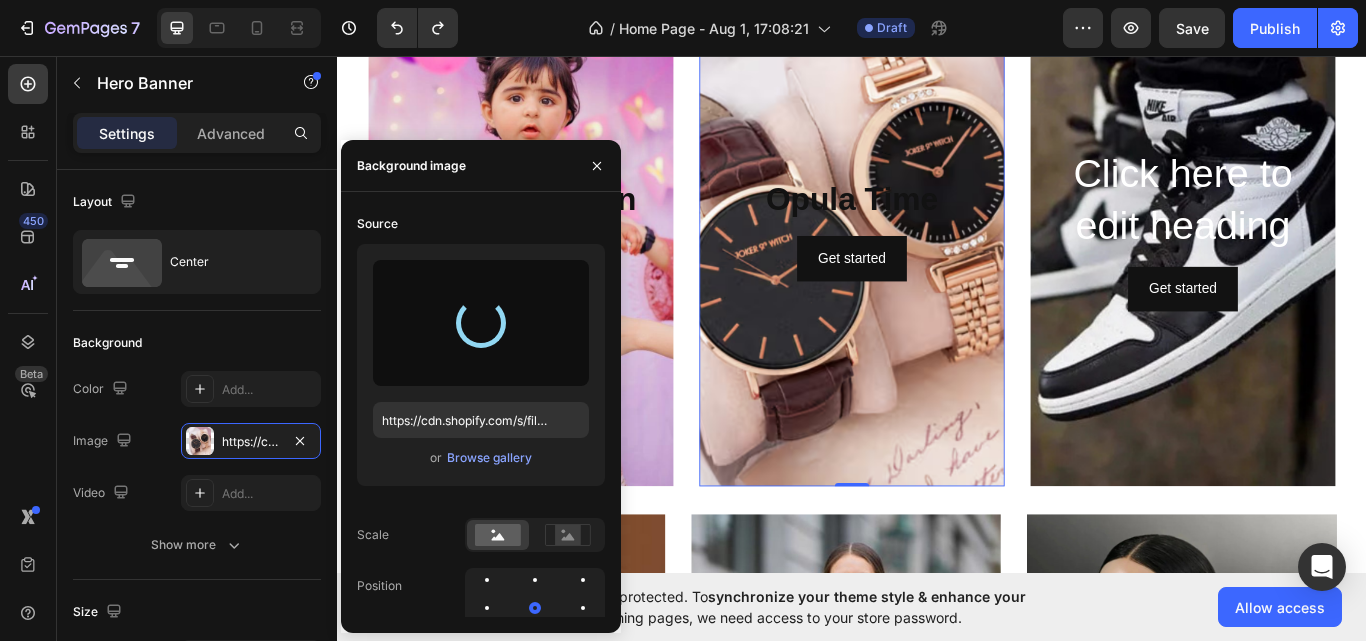 type on "https://cdn.shopify.com/s/files/1/0933/0743/7360/files/gempages_577737357982171664-dea64680-9613-40db-adb6-590f5849708a.png" 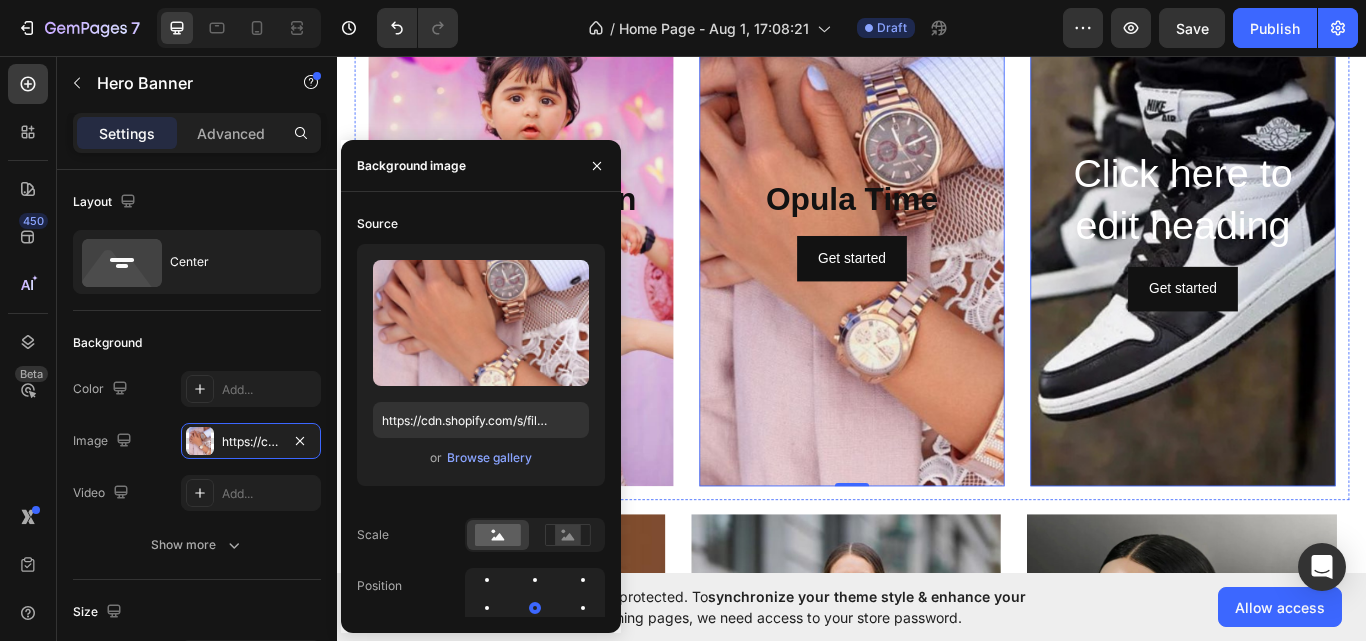 click at bounding box center [1323, 259] 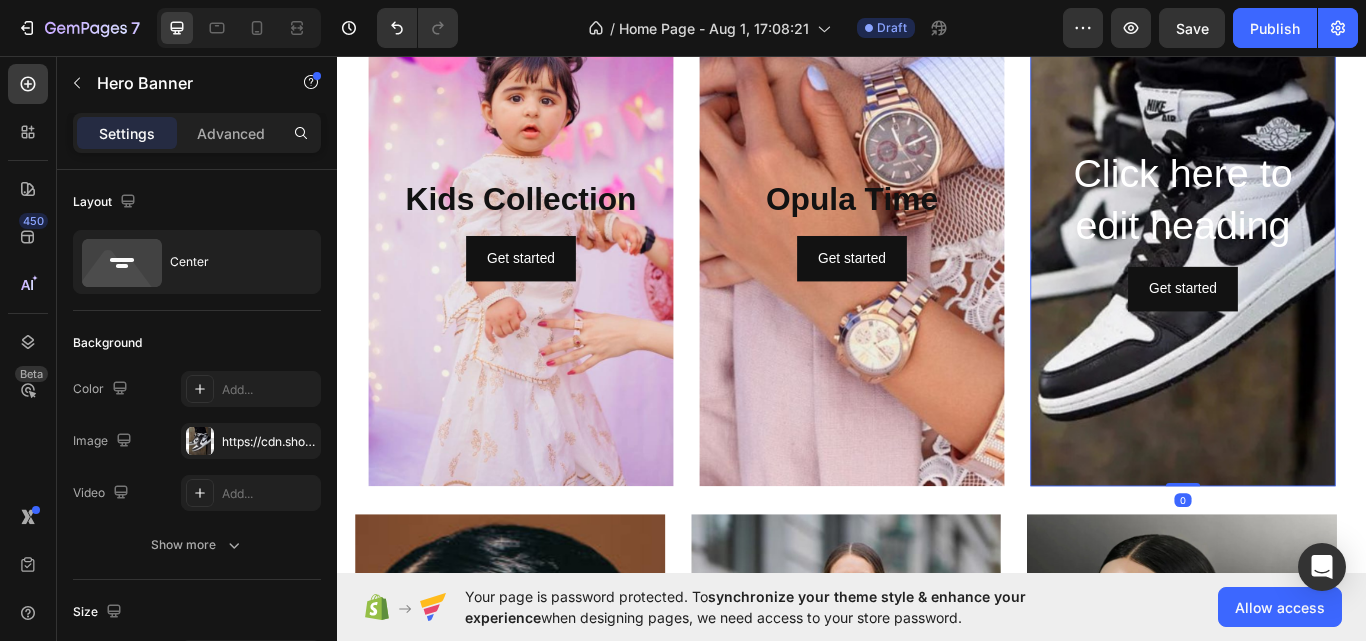 click at bounding box center (1323, 259) 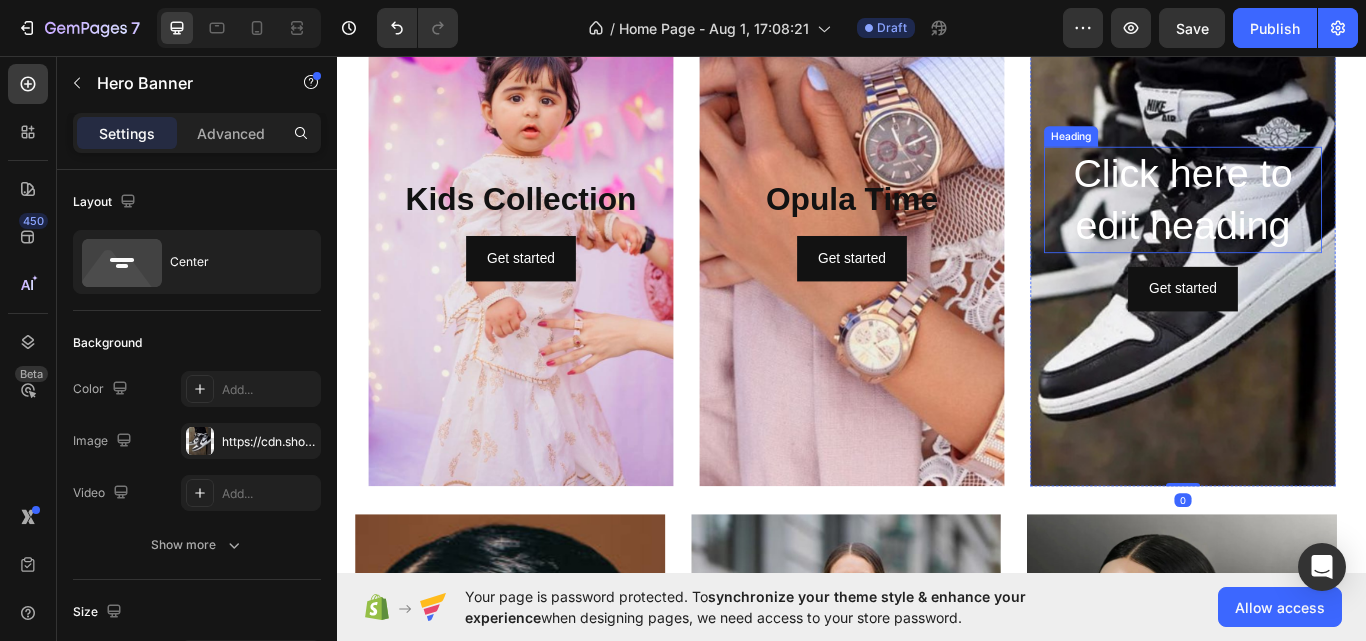 click on "Click here to edit heading" at bounding box center [1323, 225] 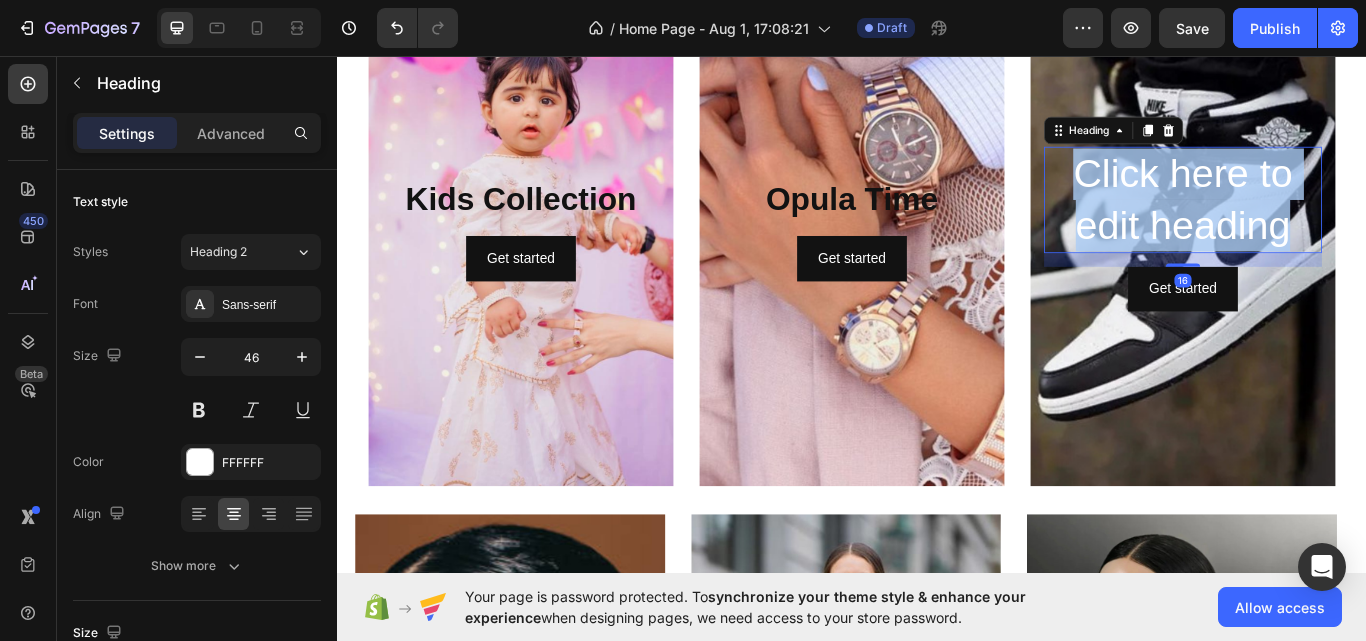 click on "Click here to edit heading" at bounding box center (1323, 225) 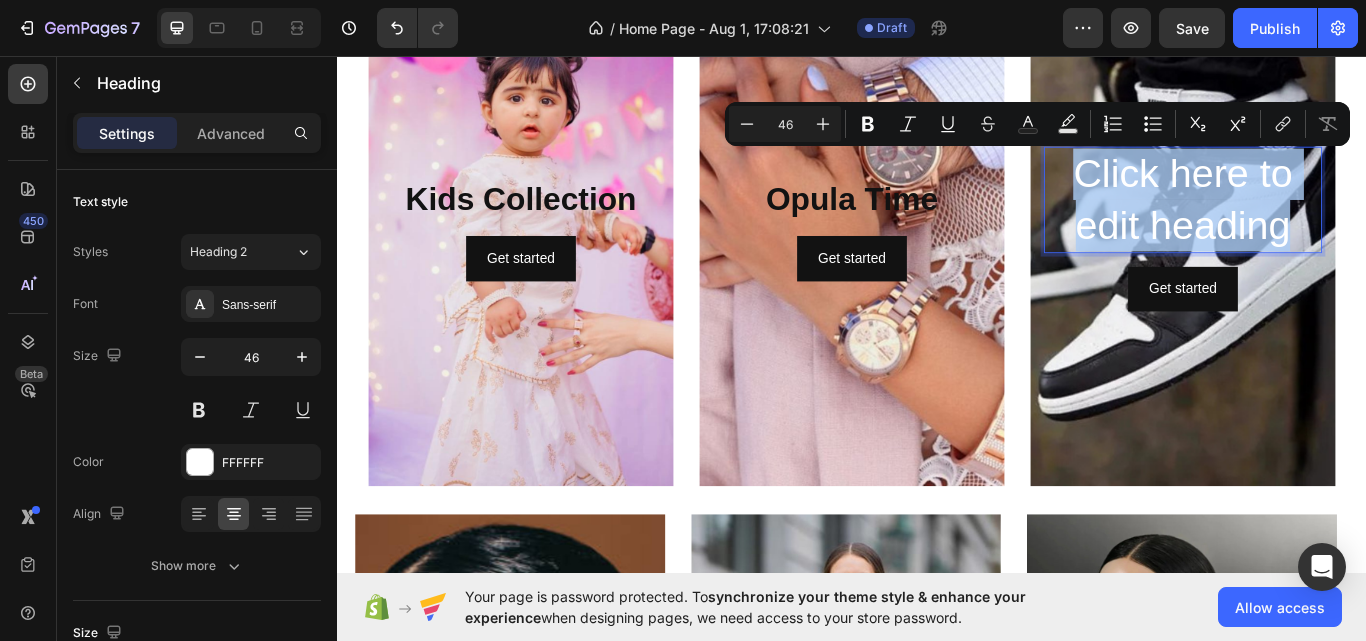 click on "Click here to edit heading" at bounding box center [1323, 225] 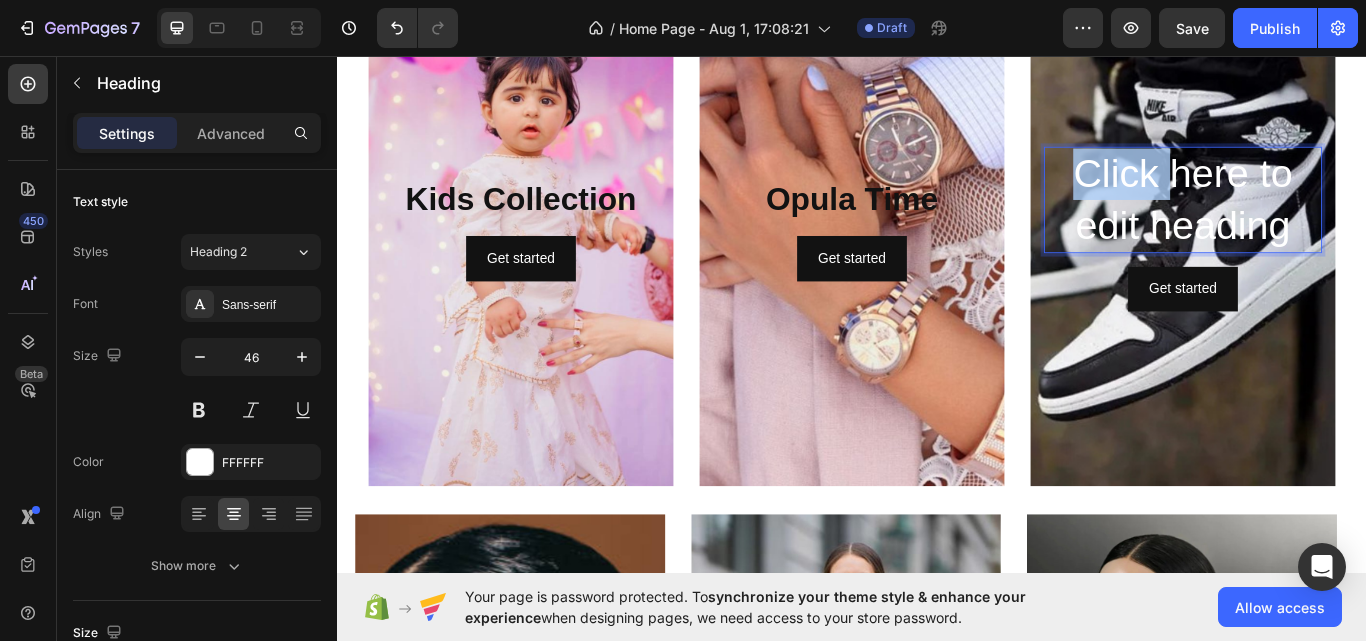 click on "Click here to edit heading" at bounding box center [1323, 225] 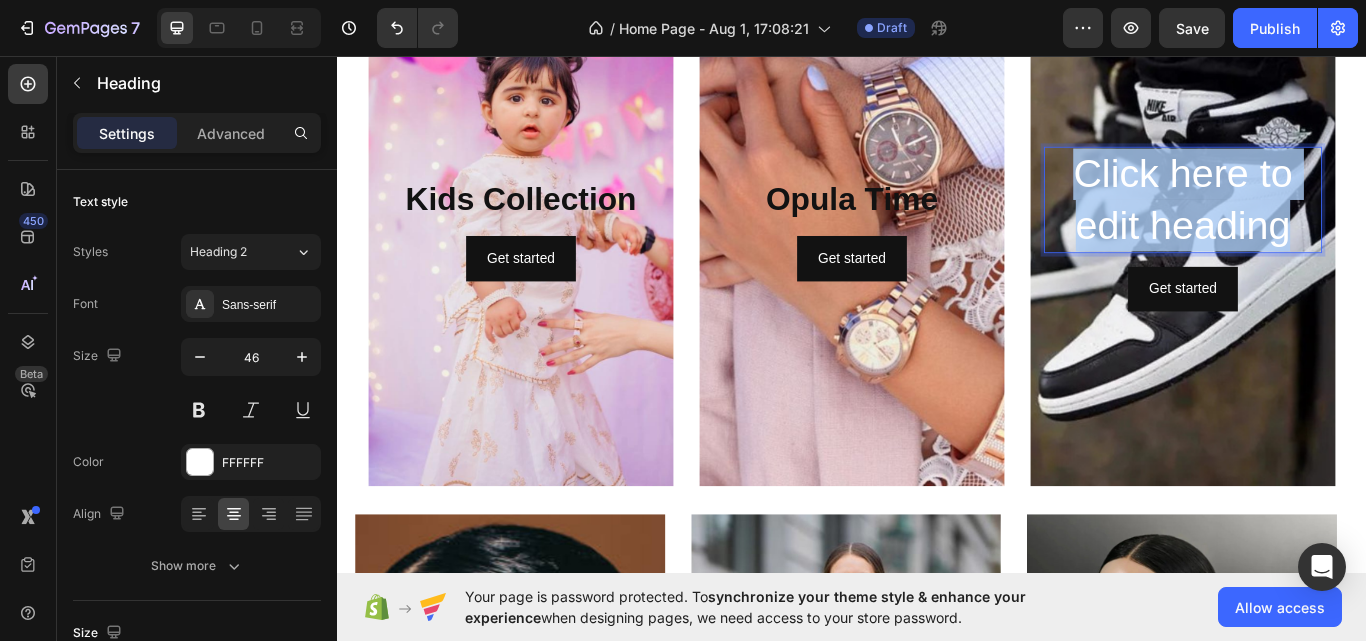 click on "Click here to edit heading" at bounding box center [1323, 225] 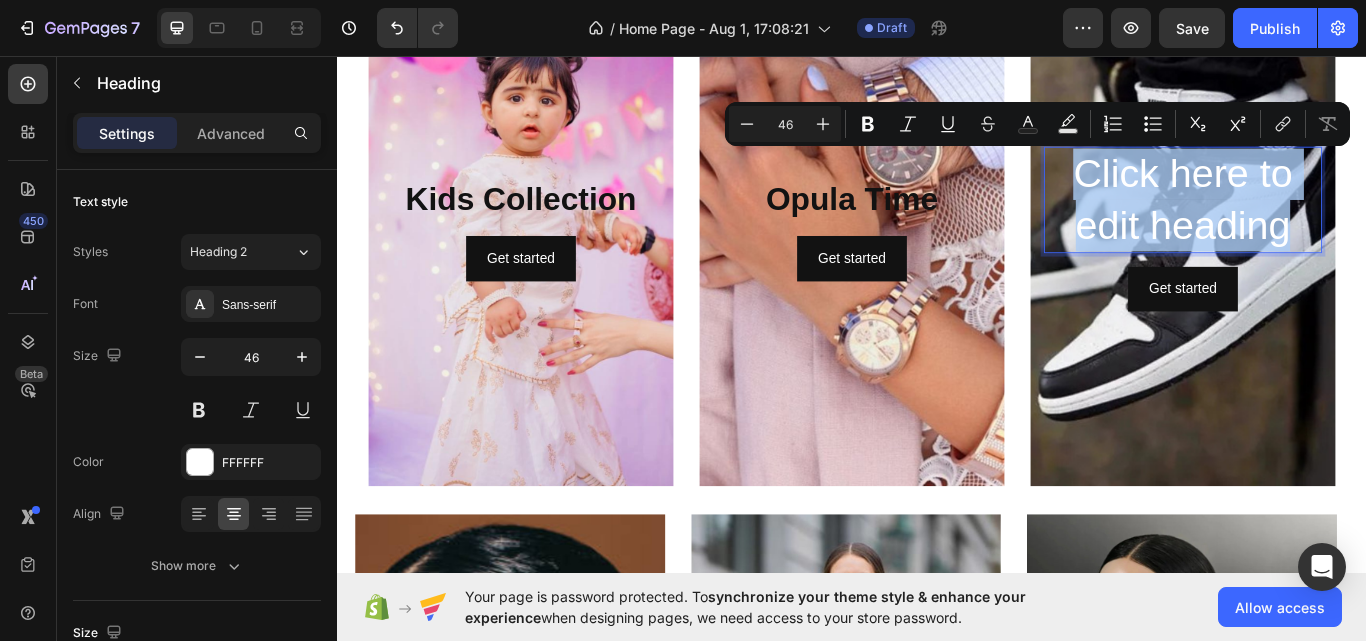 click on "Click here to edit heading" at bounding box center (1323, 225) 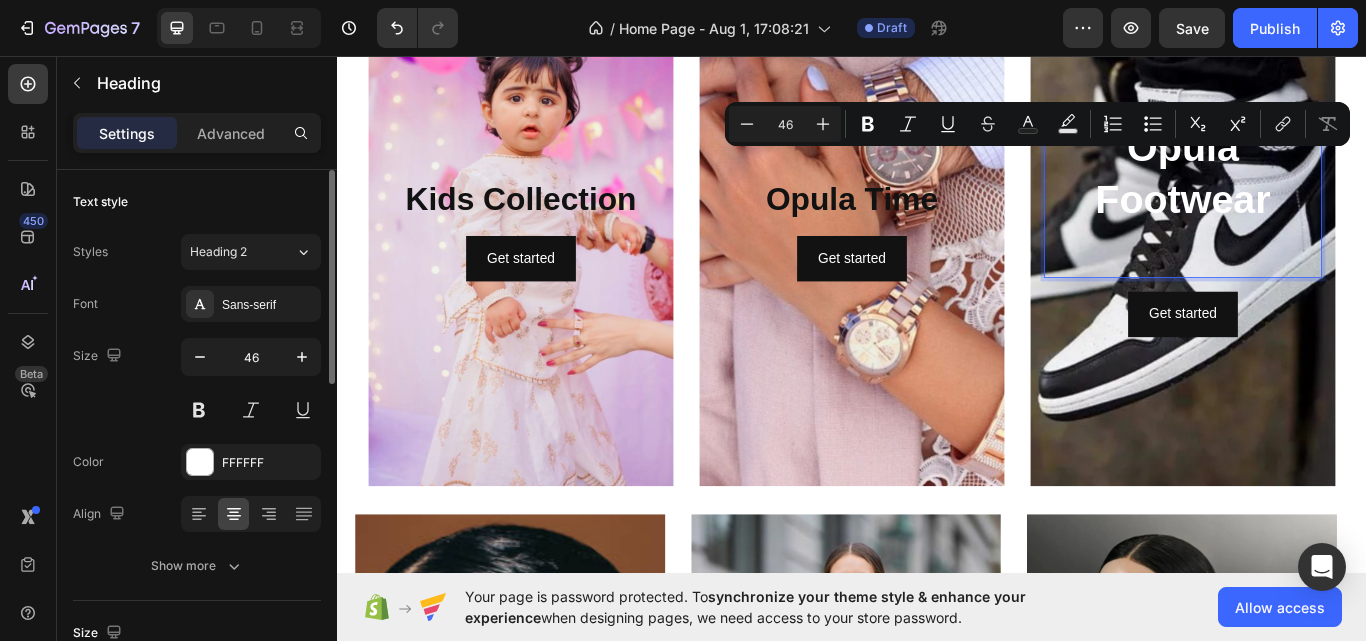 scroll, scrollTop: 2495, scrollLeft: 0, axis: vertical 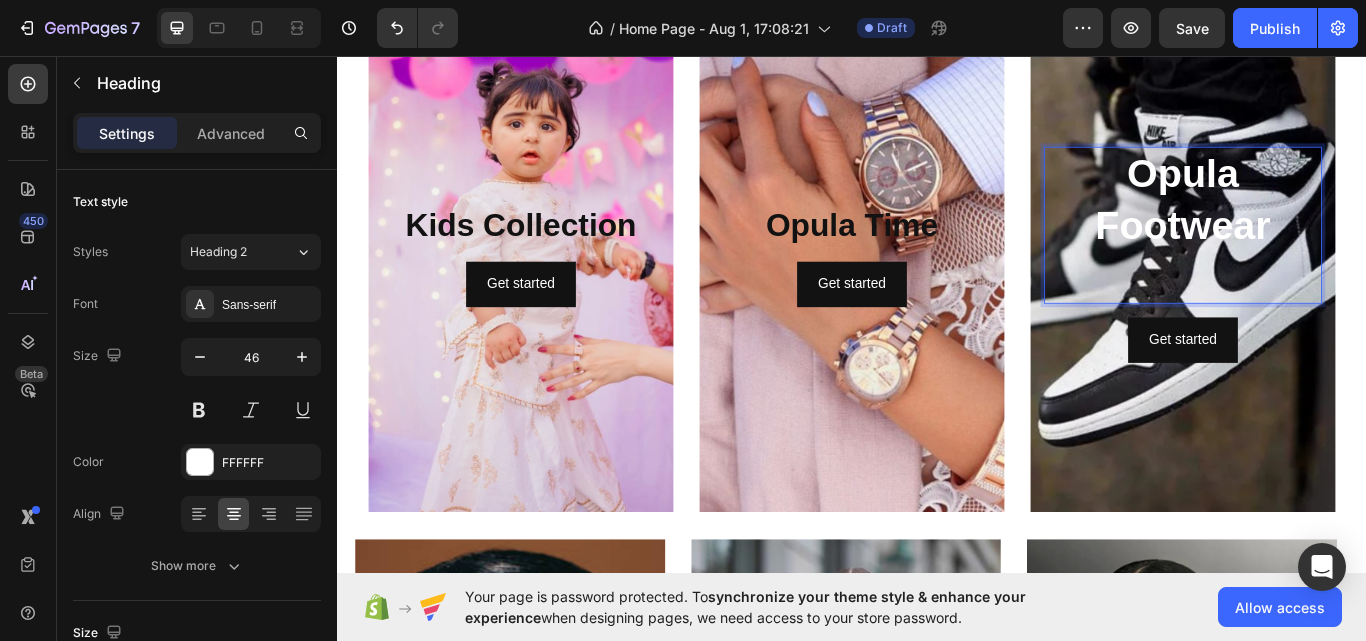 click on "Opula Footwear" at bounding box center [1323, 224] 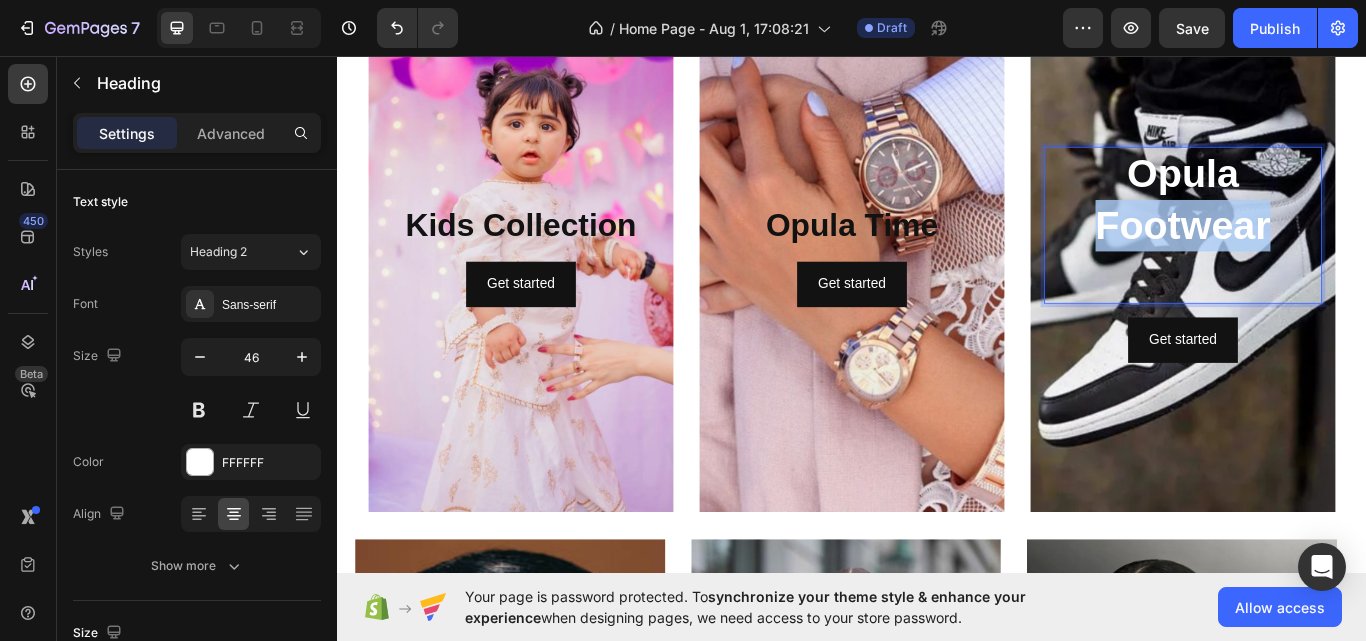 click on "Opula Footwear" at bounding box center (1323, 224) 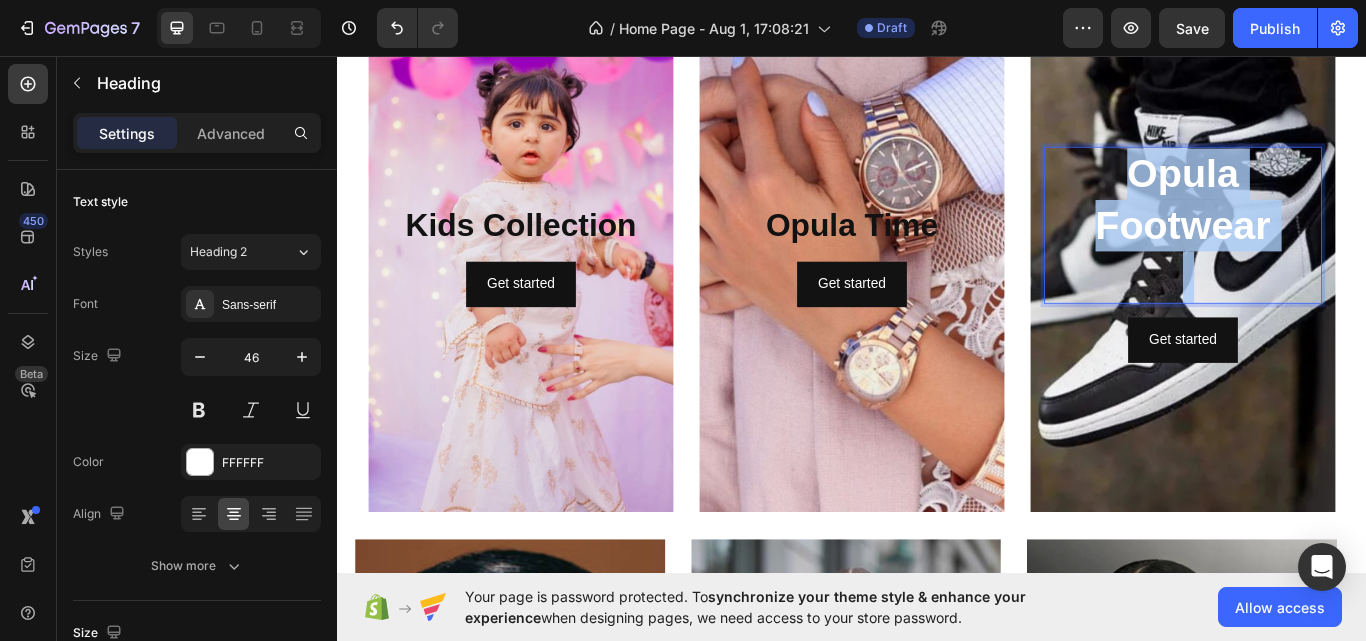 click on "Opula Footwear" at bounding box center [1323, 224] 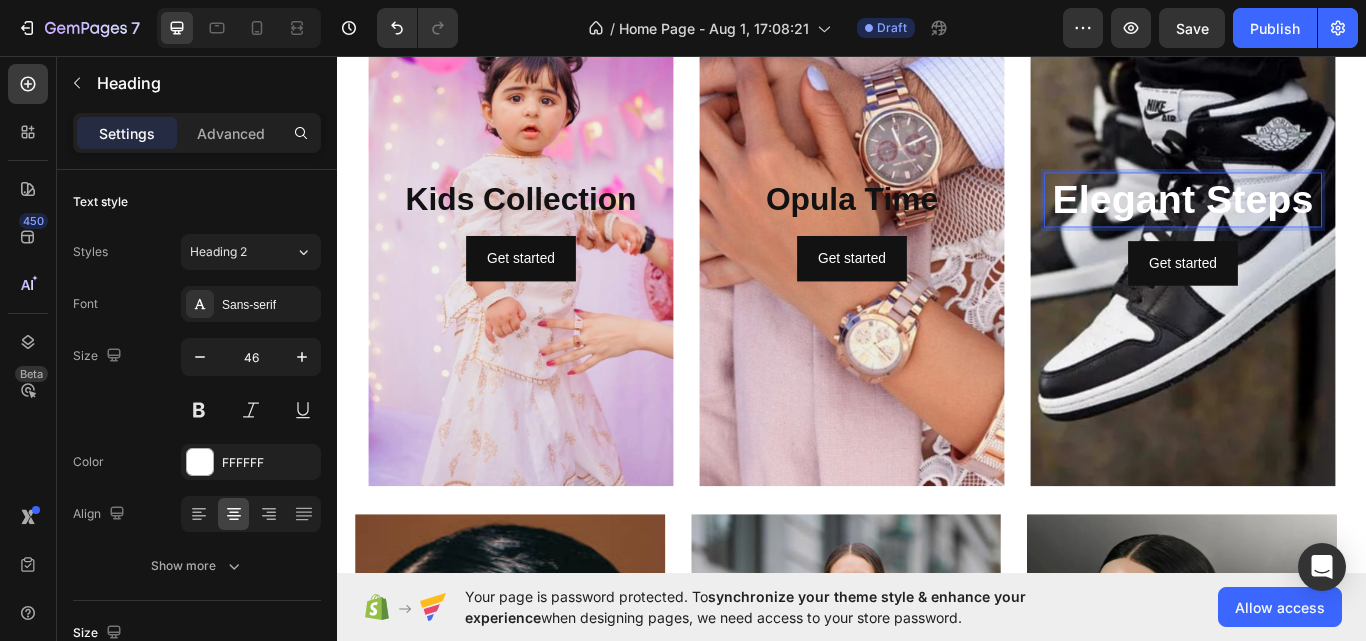 scroll, scrollTop: 2555, scrollLeft: 0, axis: vertical 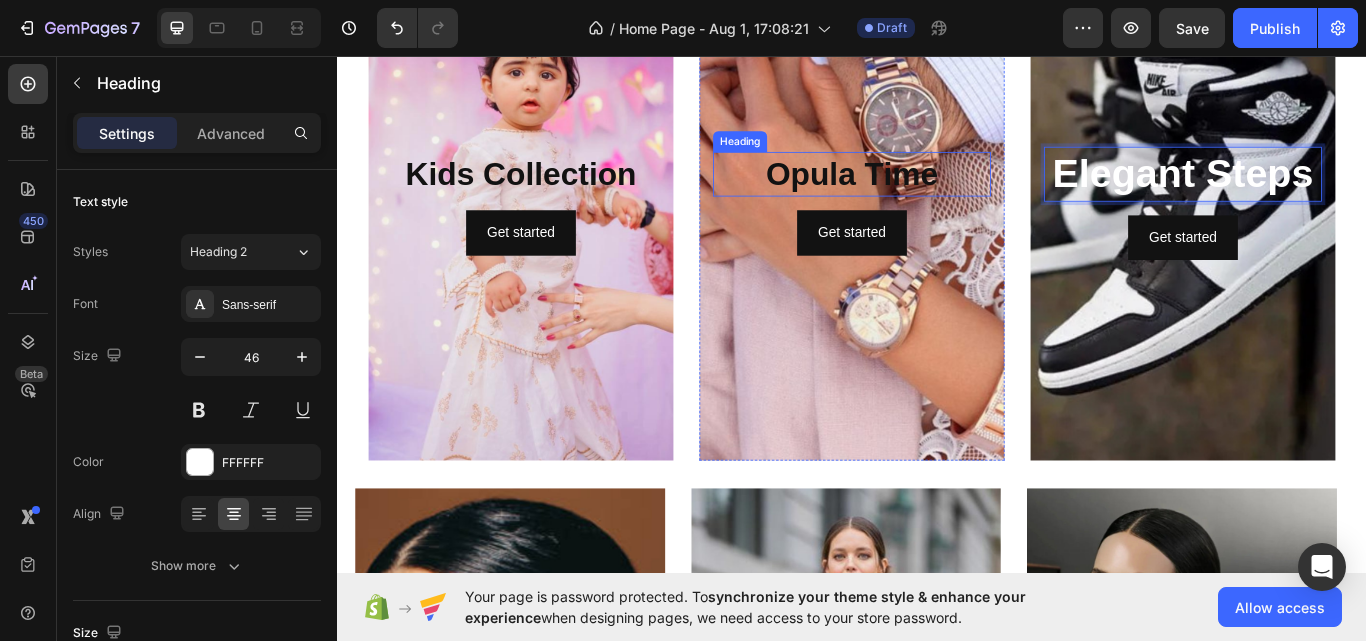 click on "Opula Time" at bounding box center (937, 194) 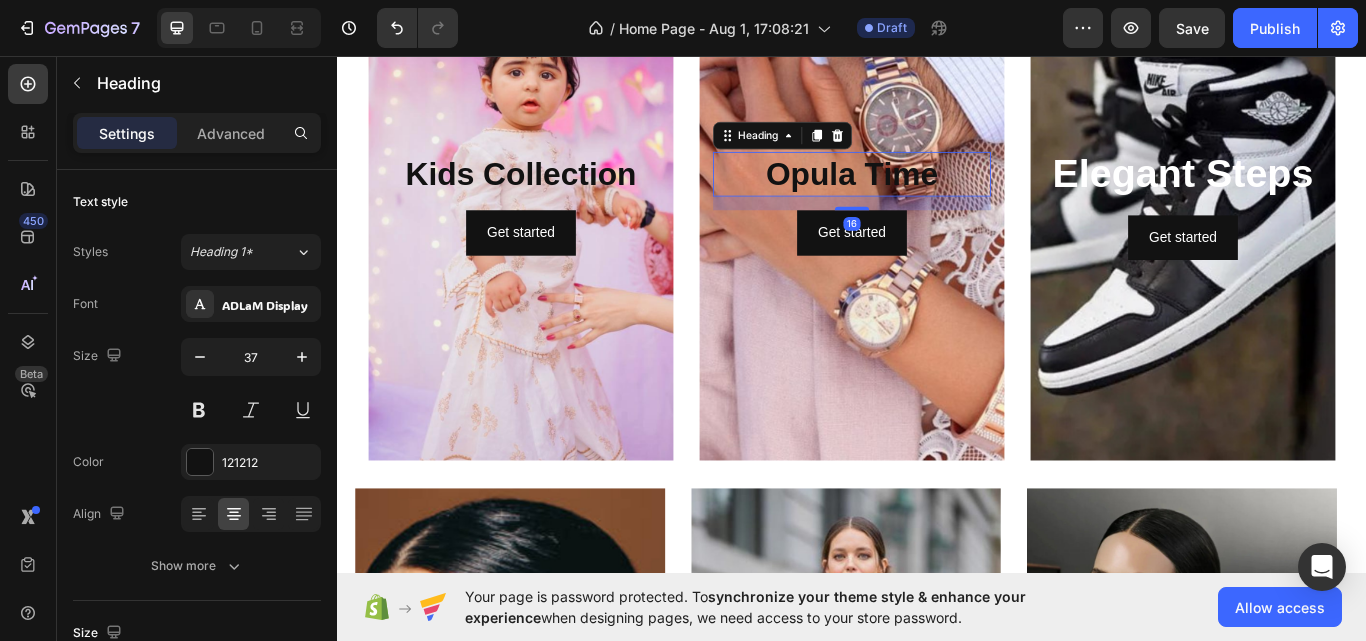 click on "Opula Time" at bounding box center (937, 195) 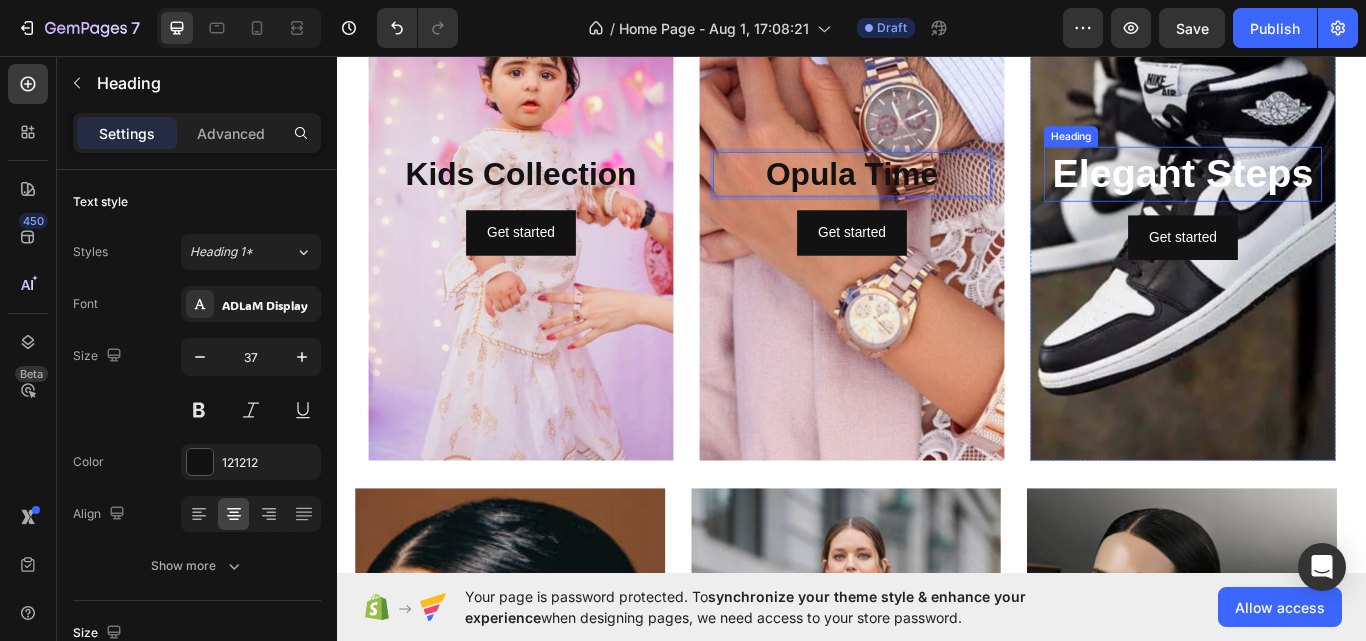 click on "Elegant Steps" at bounding box center [1323, 194] 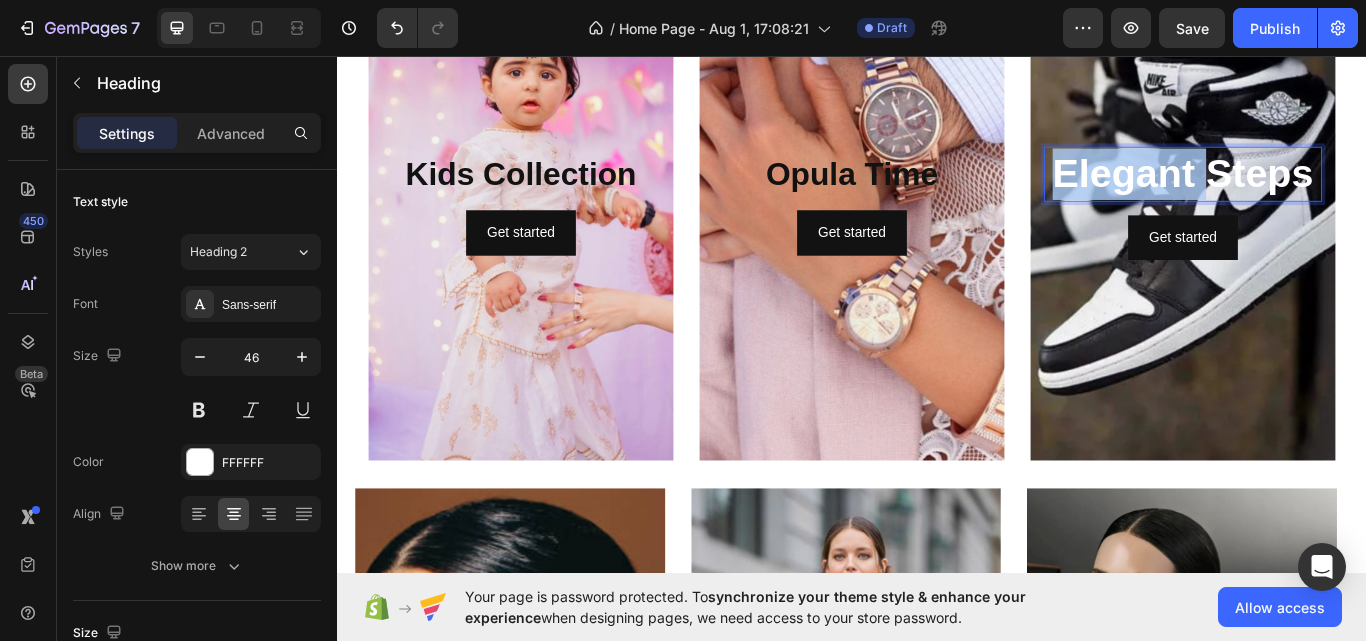 click on "Elegant Steps" at bounding box center [1323, 194] 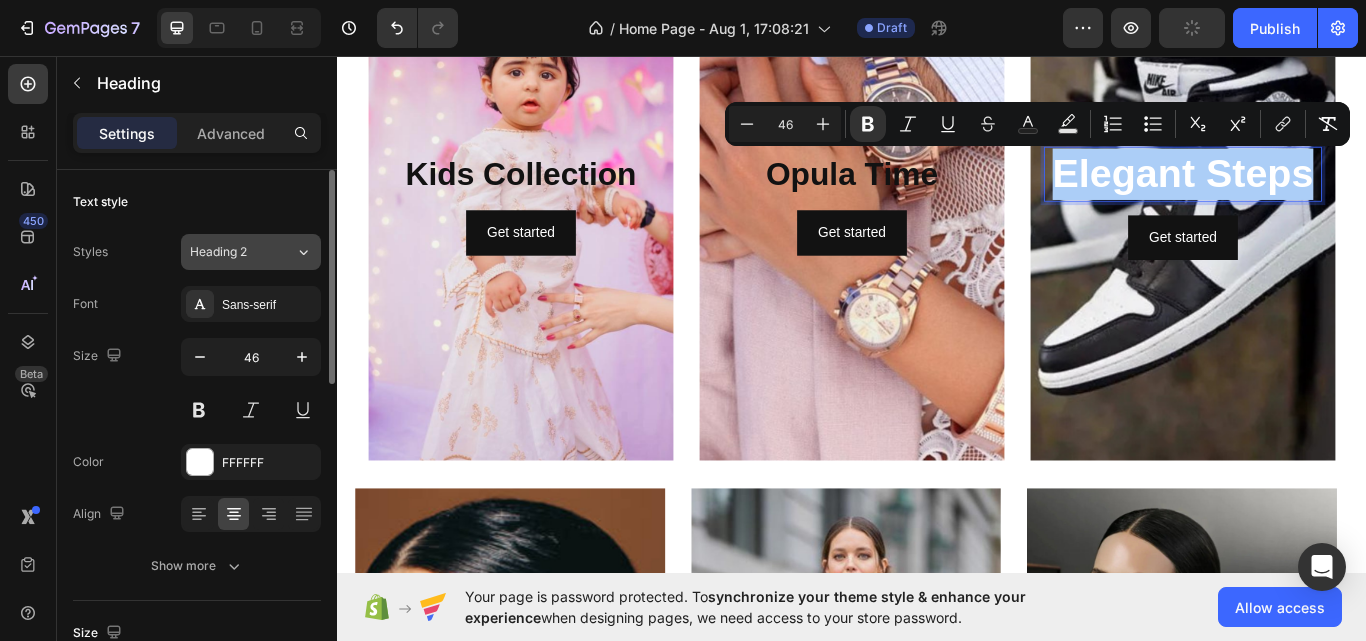 click on "Heading 2" at bounding box center [230, 252] 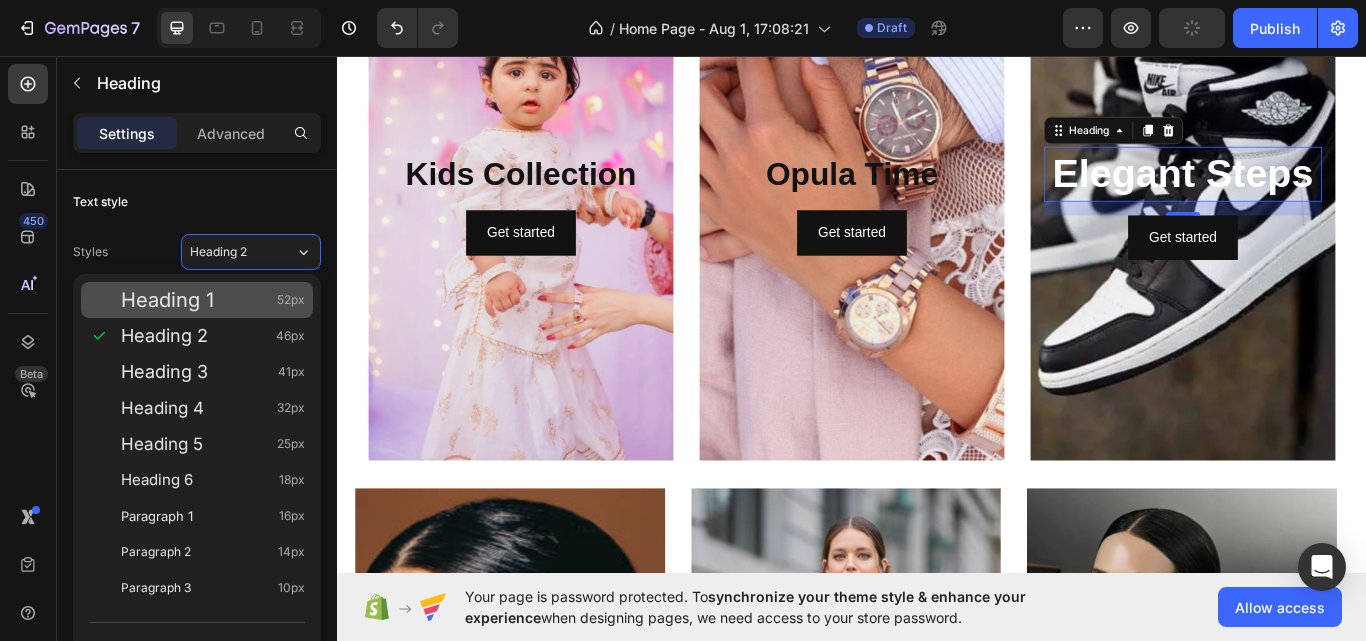 click on "Heading 1 52px" at bounding box center (197, 300) 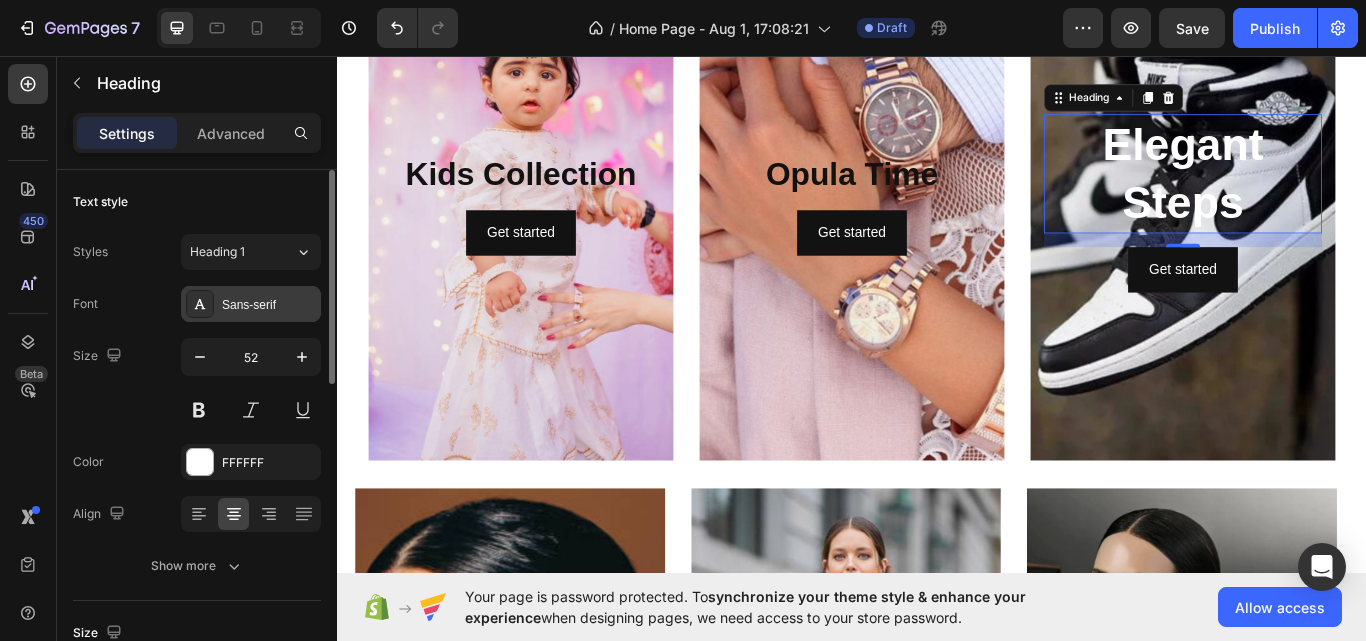 click on "Sans-serif" at bounding box center (269, 305) 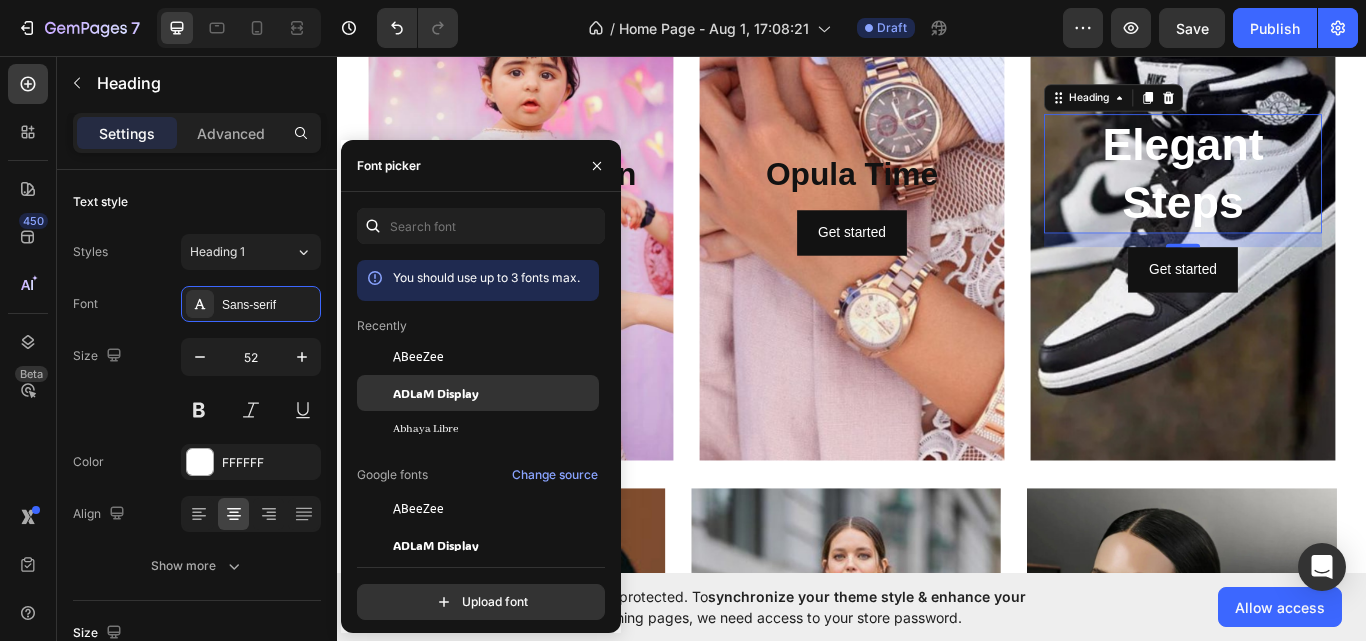 click on "ADLaM Display" 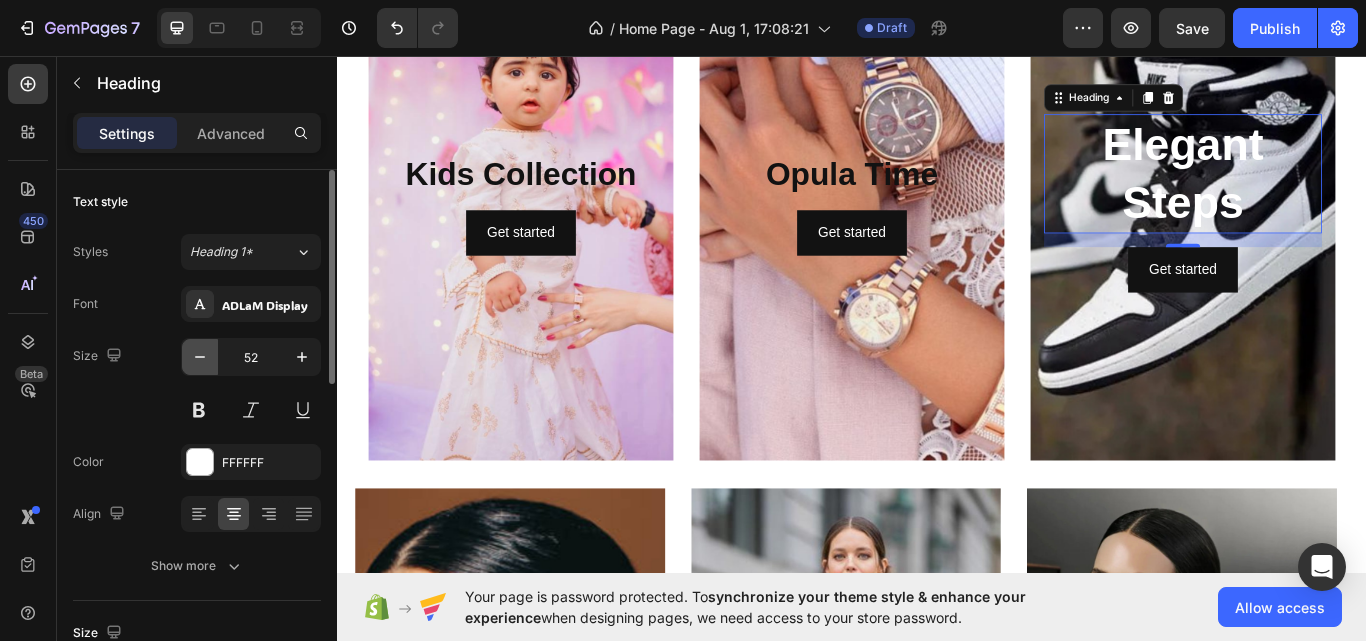 click 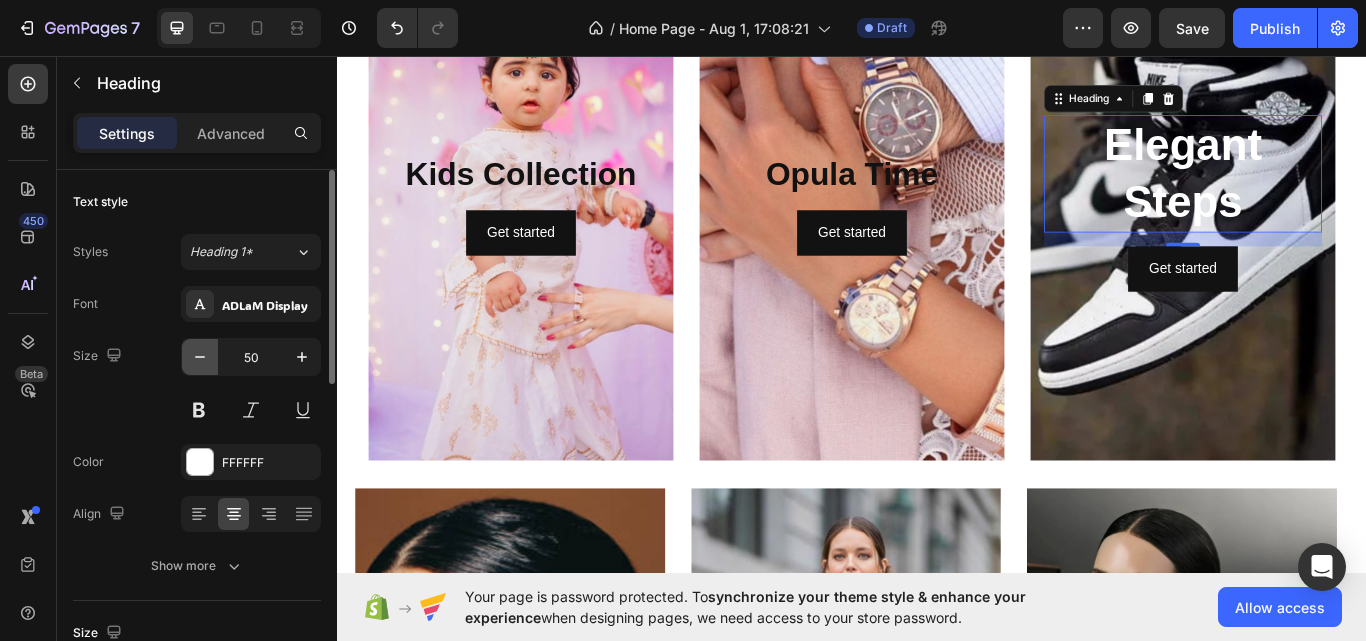 click 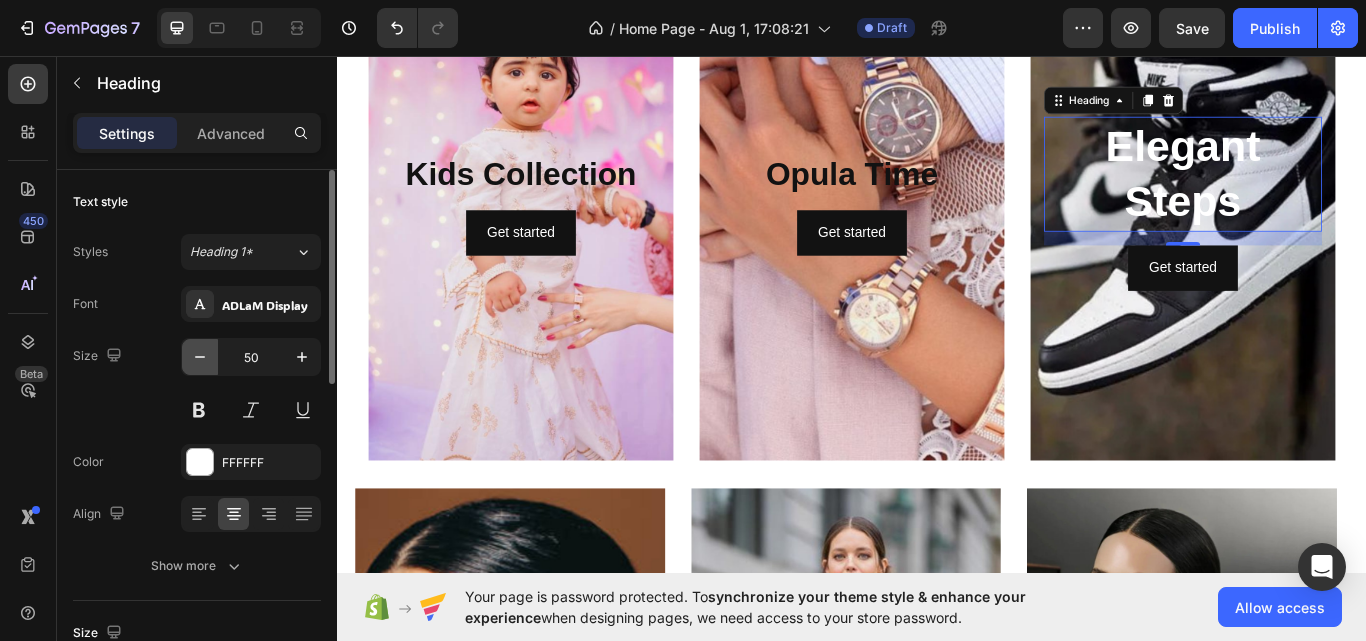 click 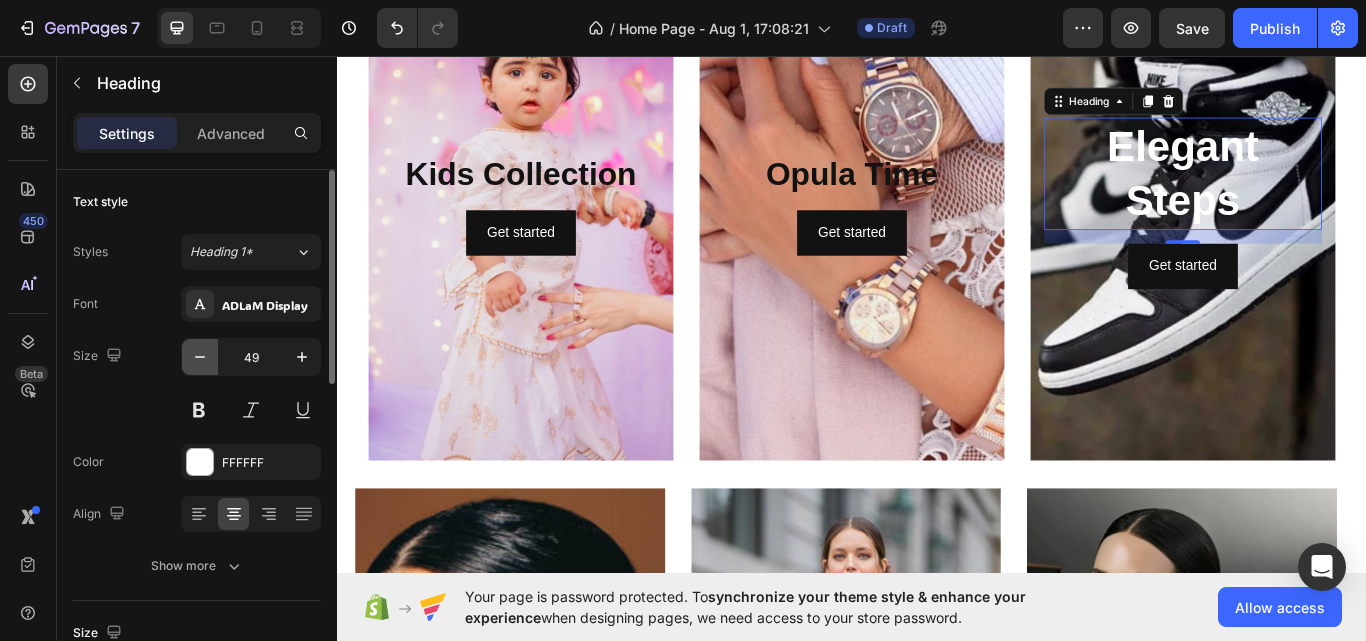 click 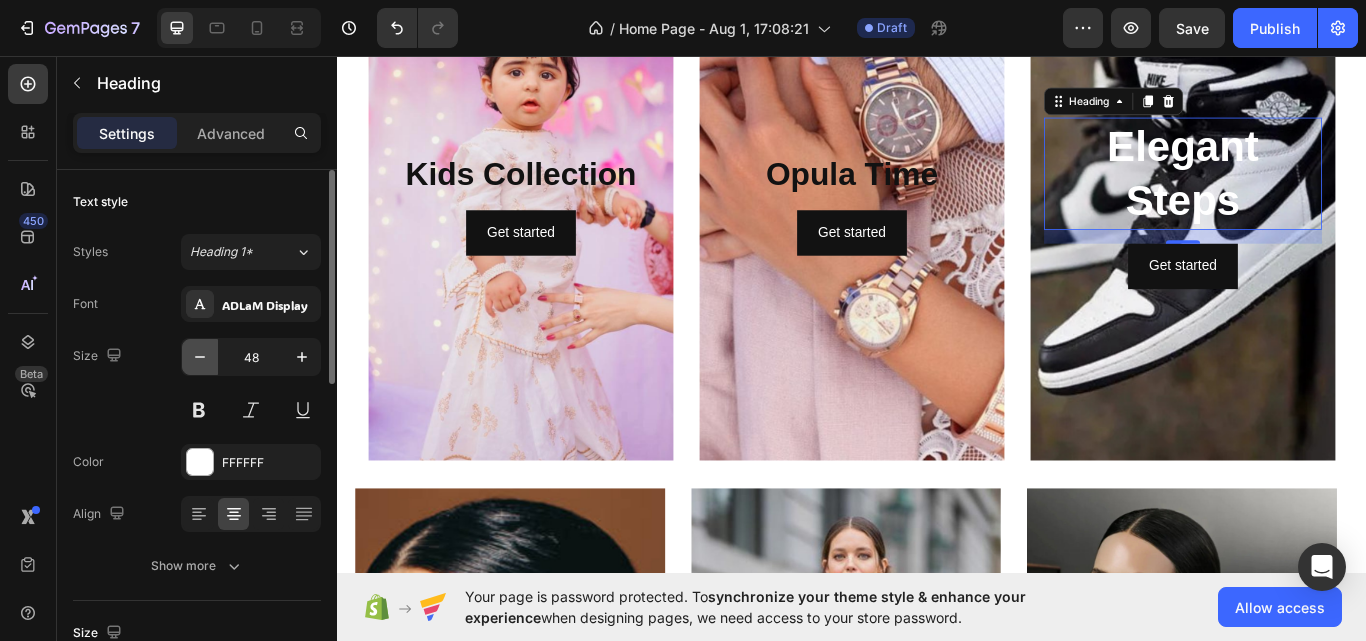 click 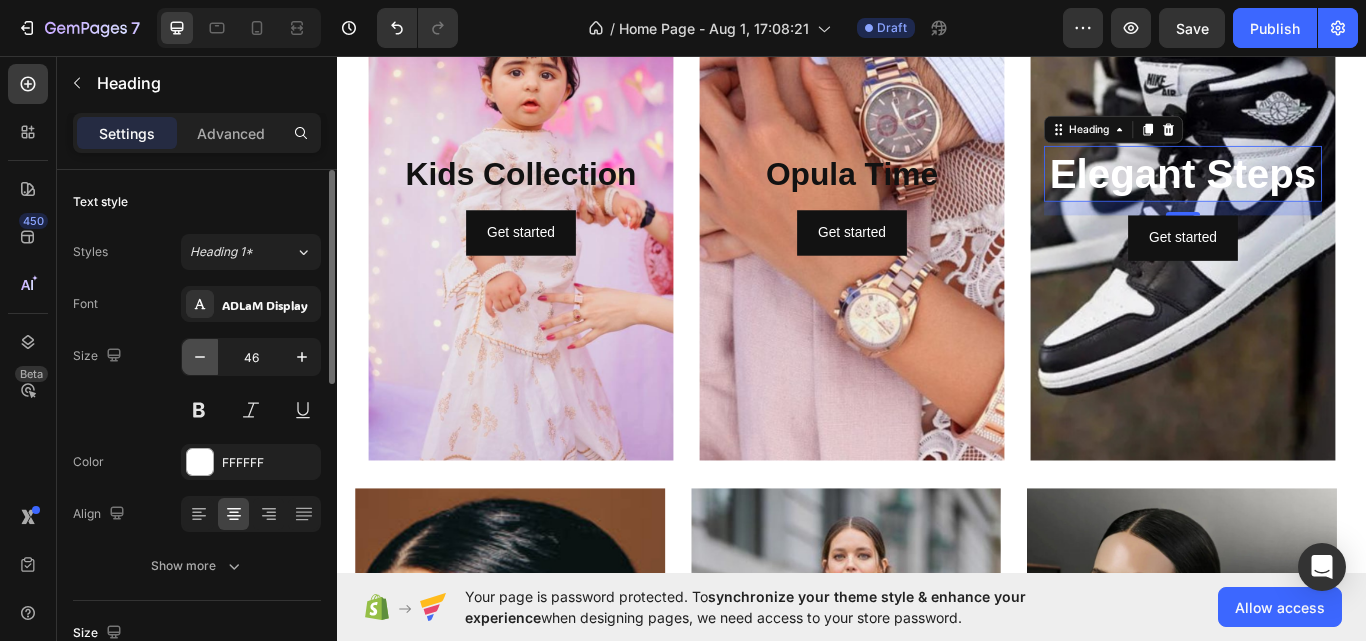 click 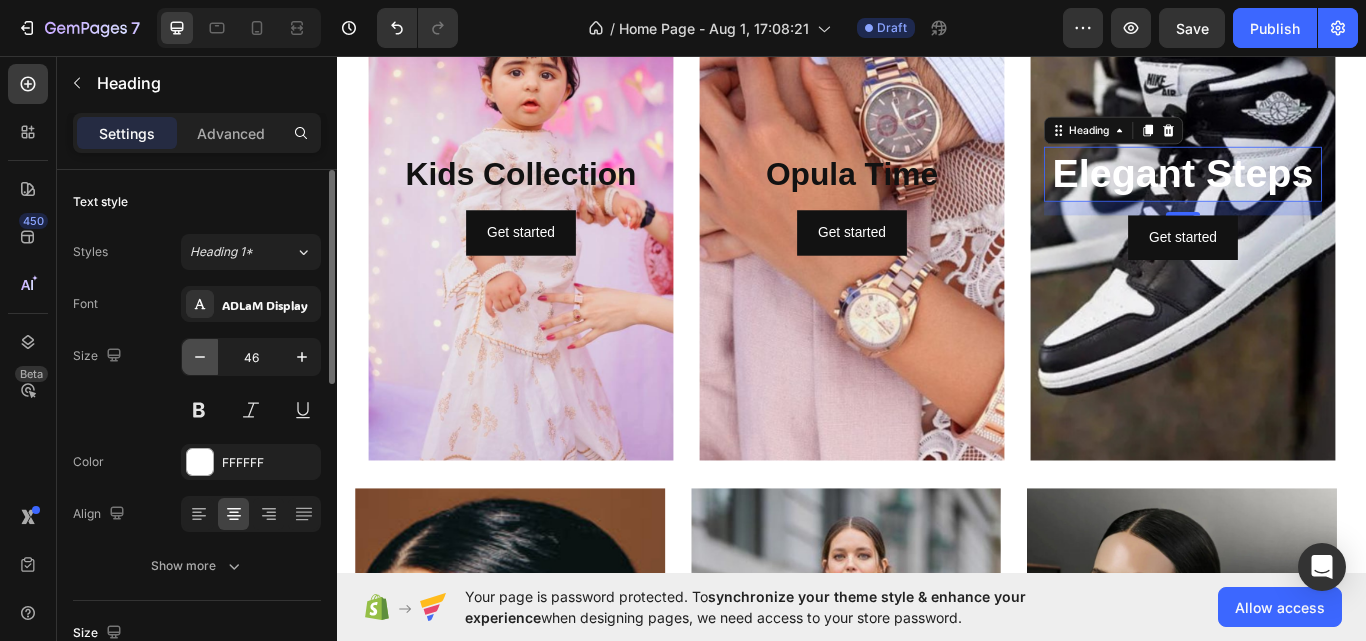 click 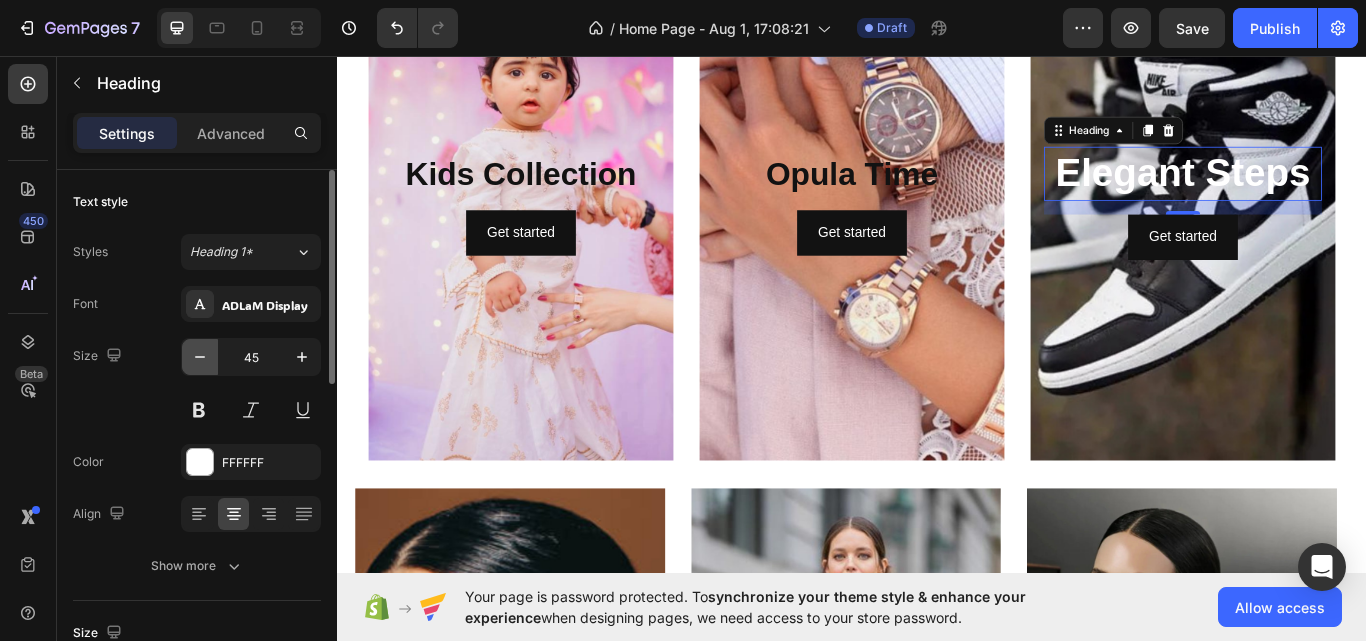 click 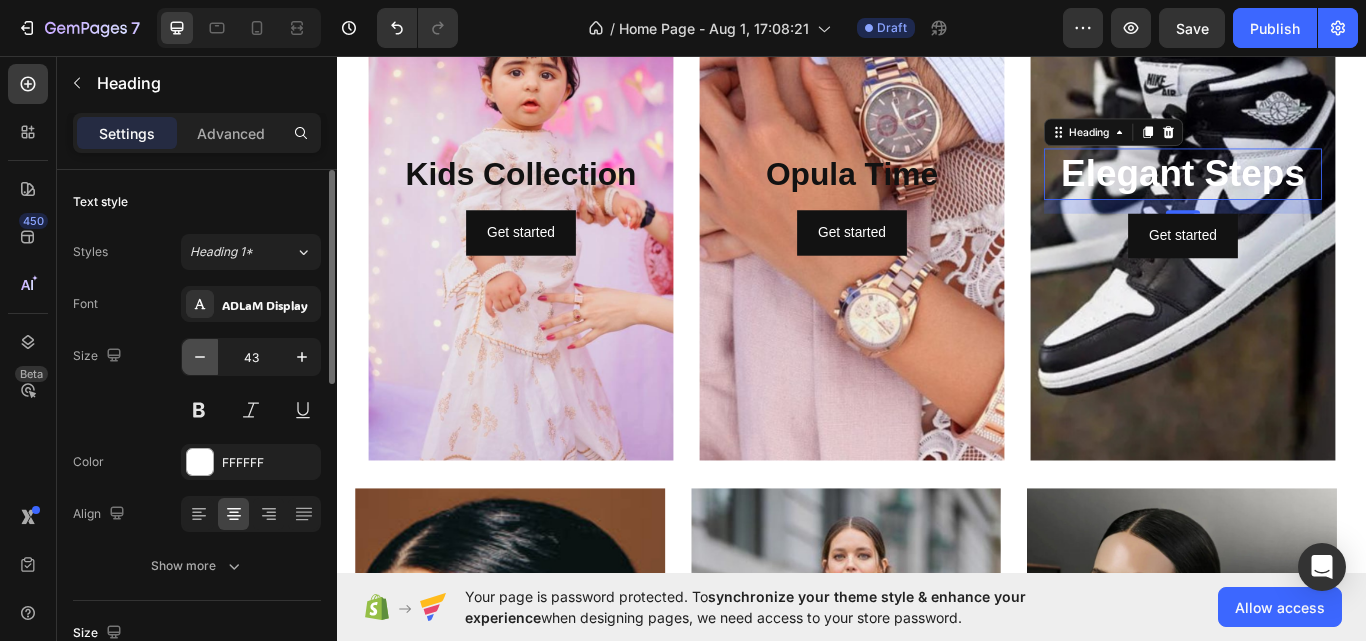 click 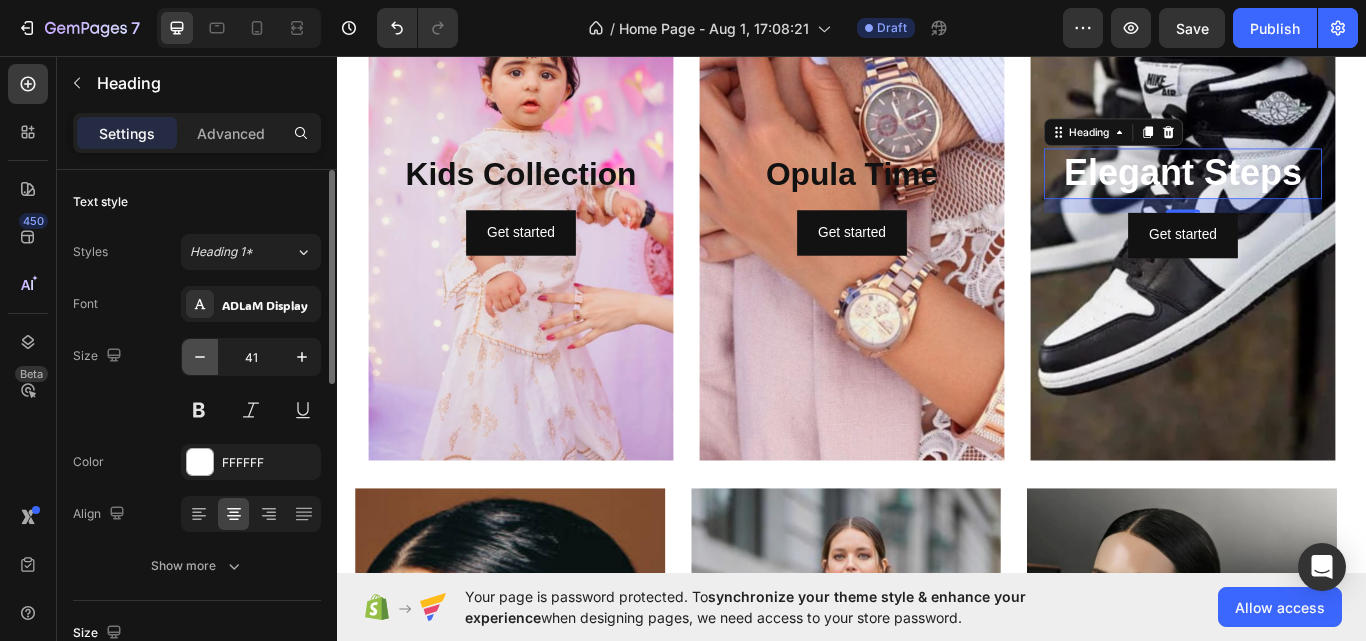 click 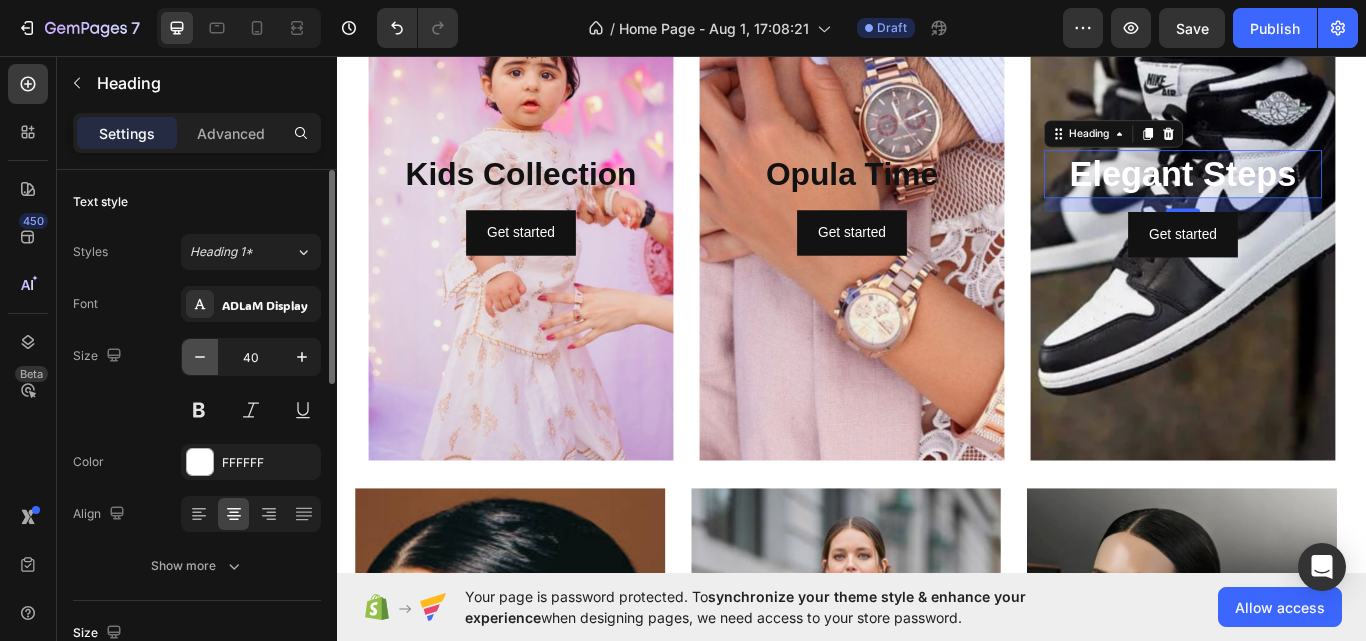 click 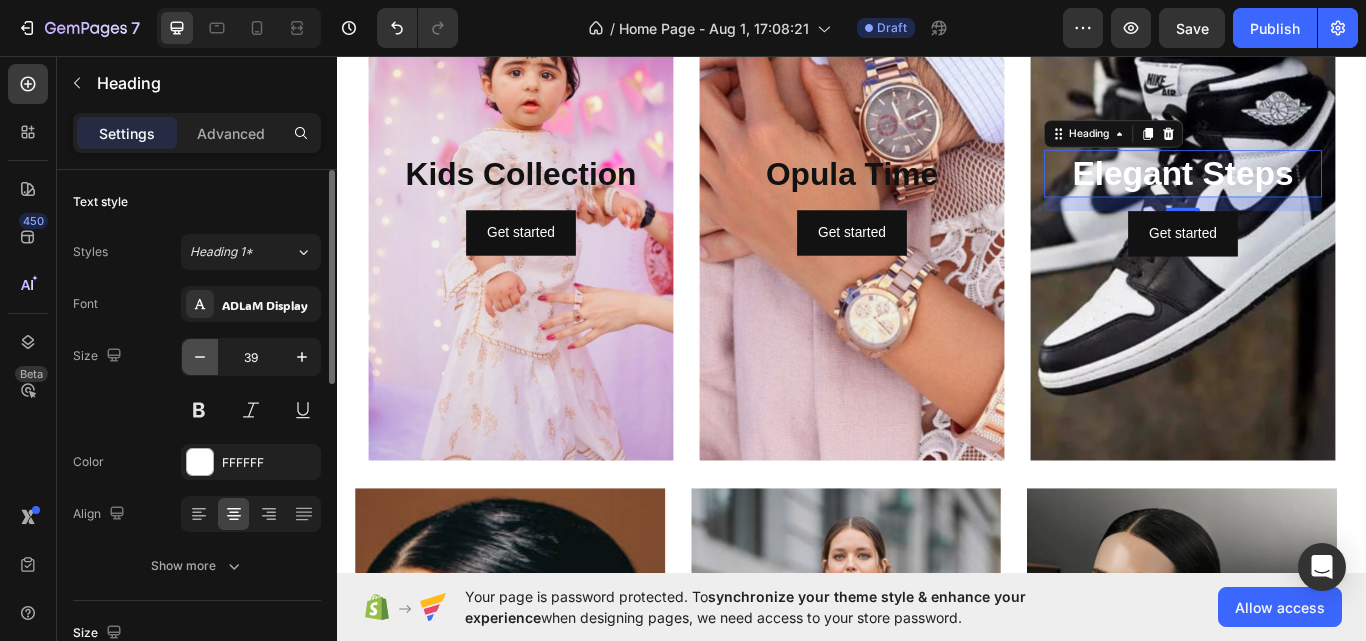 click 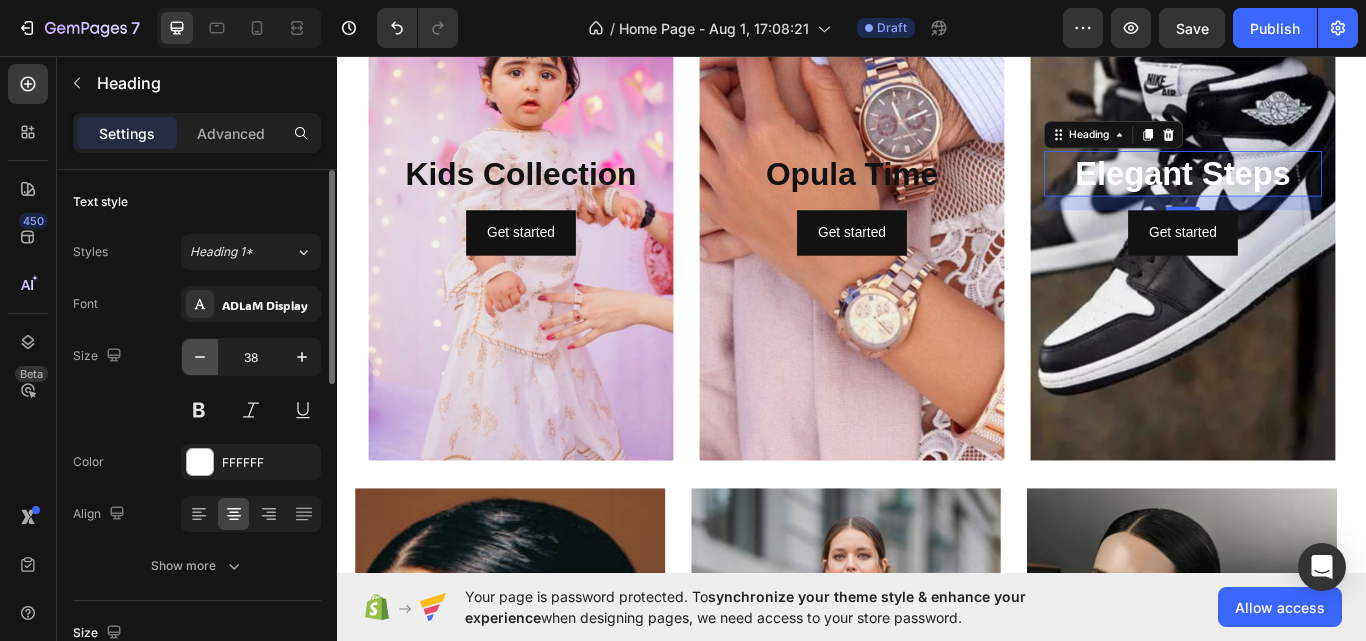 click 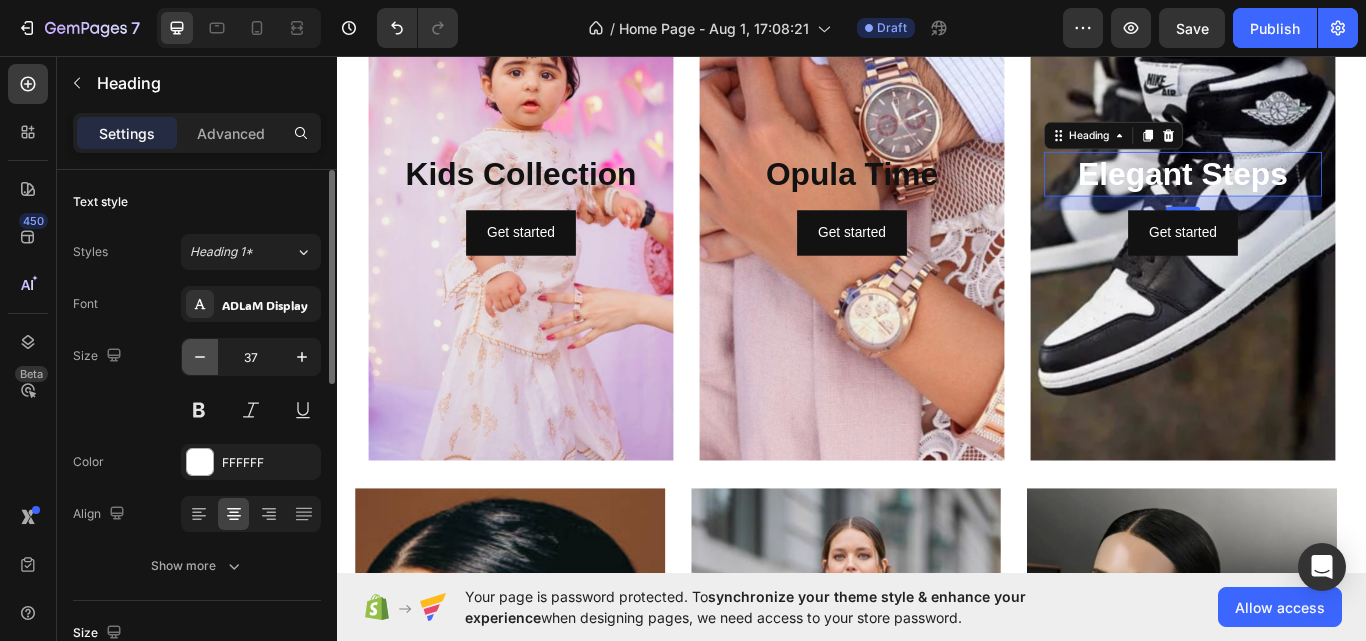 click 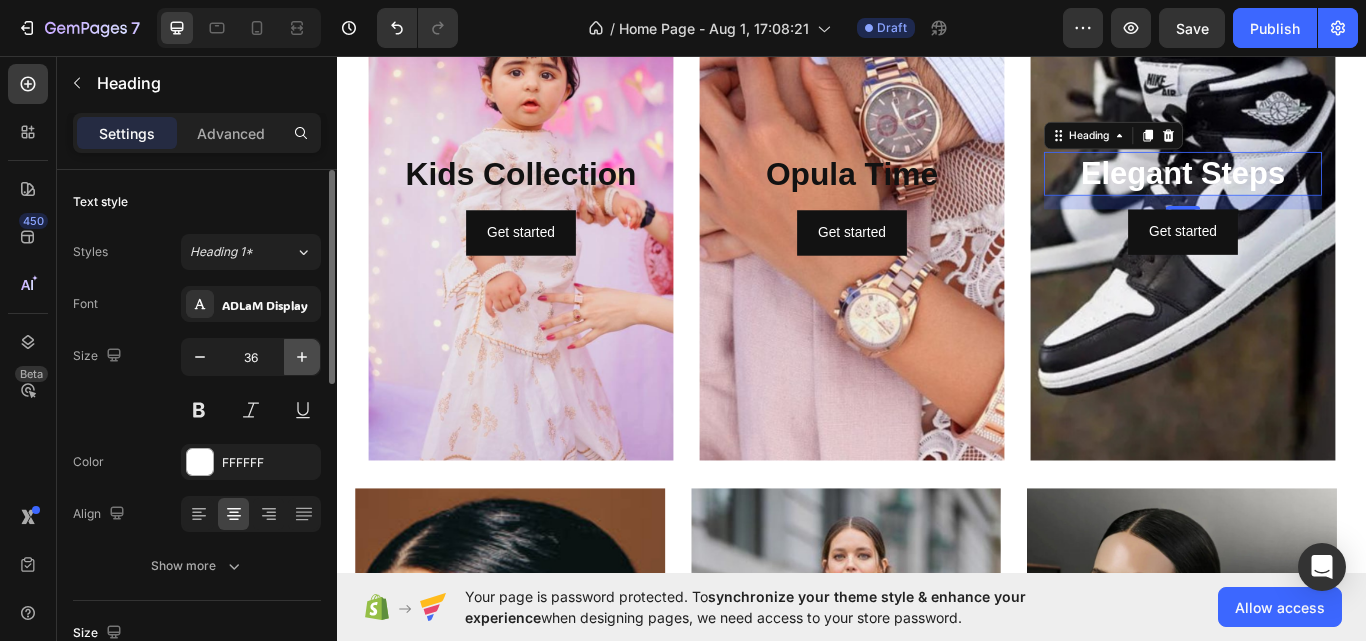 click 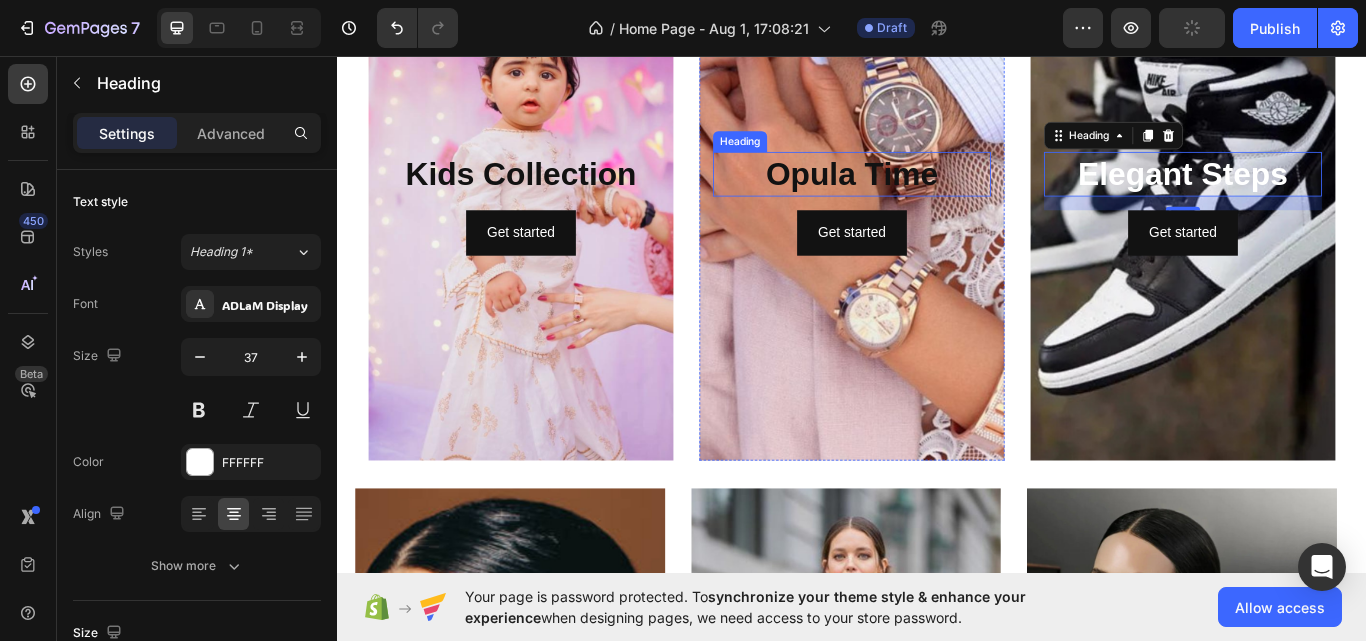 click on "⁠⁠⁠⁠⁠⁠⁠ Opula Time" at bounding box center (937, 195) 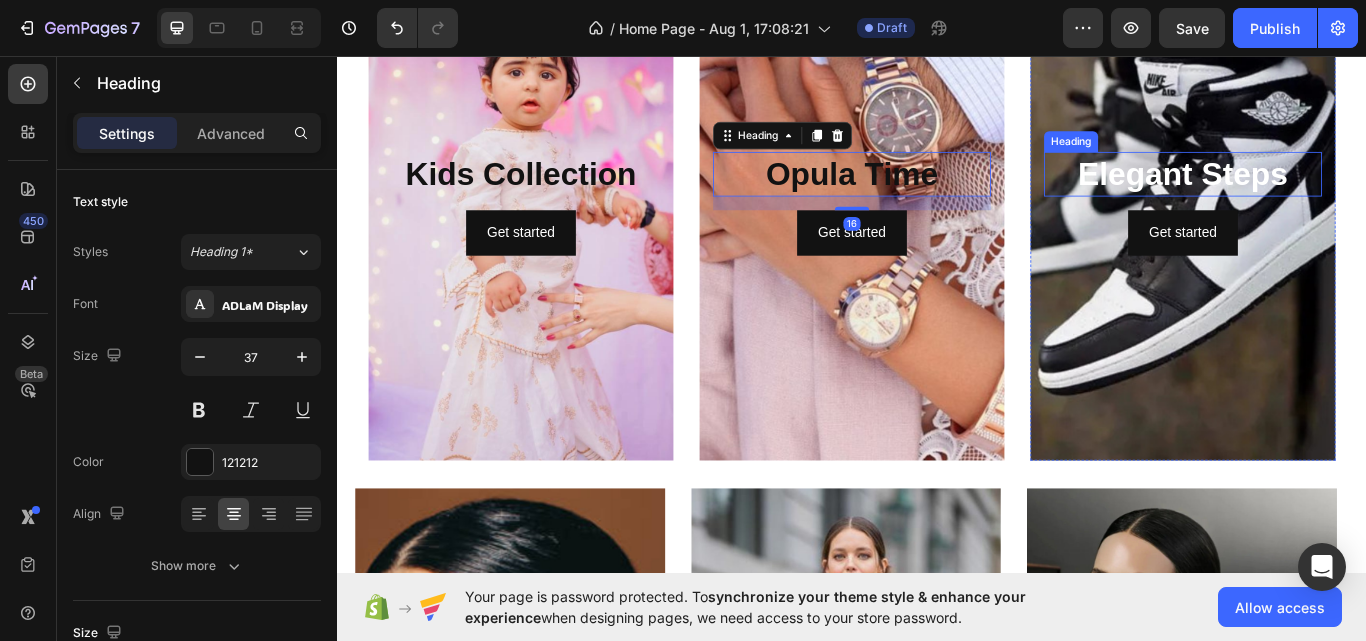 click on "Elegant Steps" at bounding box center [1323, 194] 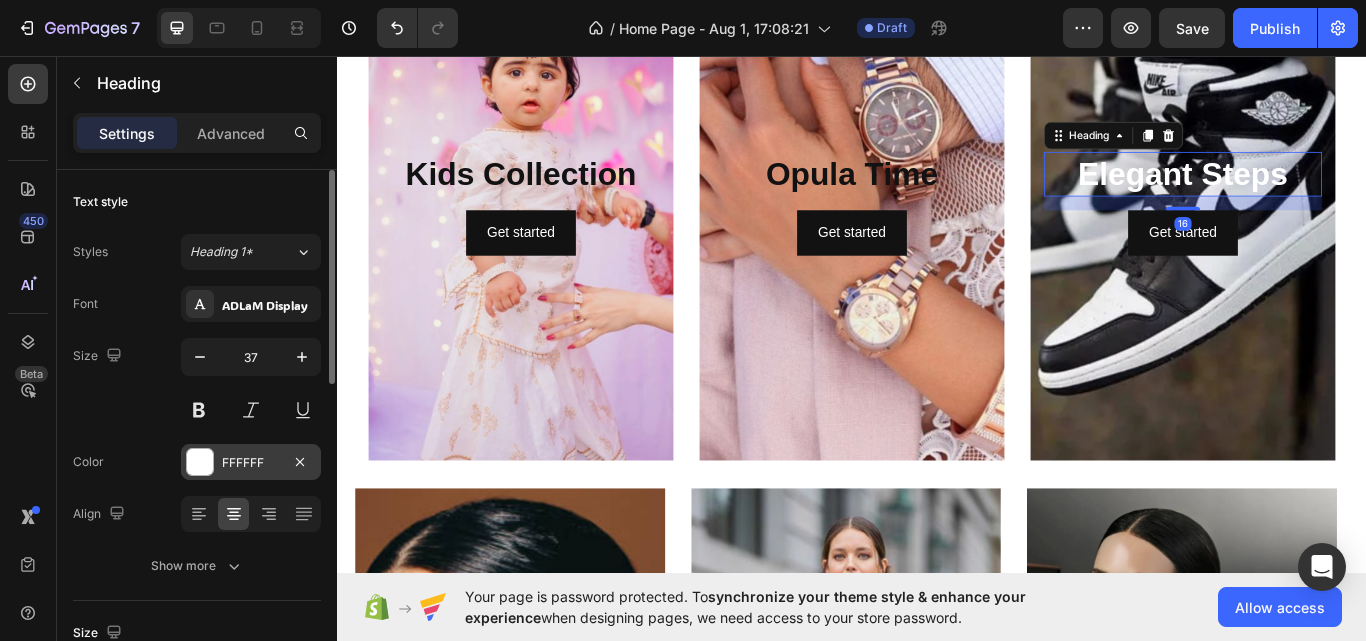 click at bounding box center (200, 462) 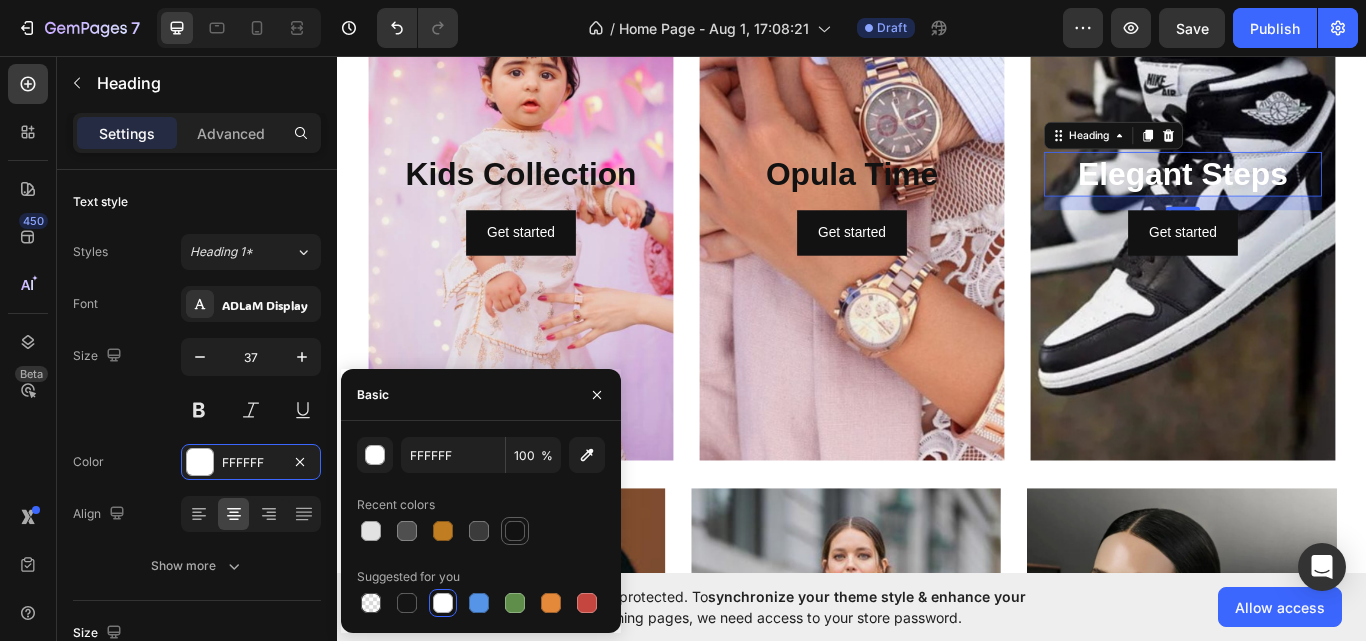 click at bounding box center [515, 531] 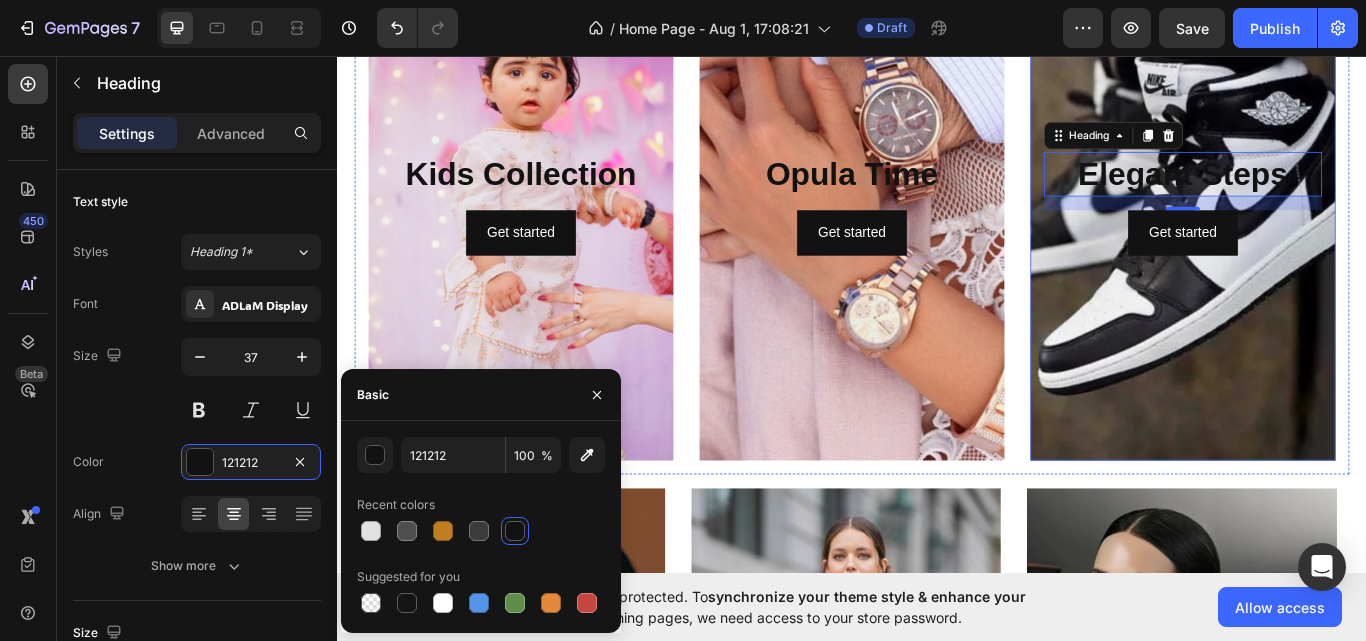 click at bounding box center [1323, 229] 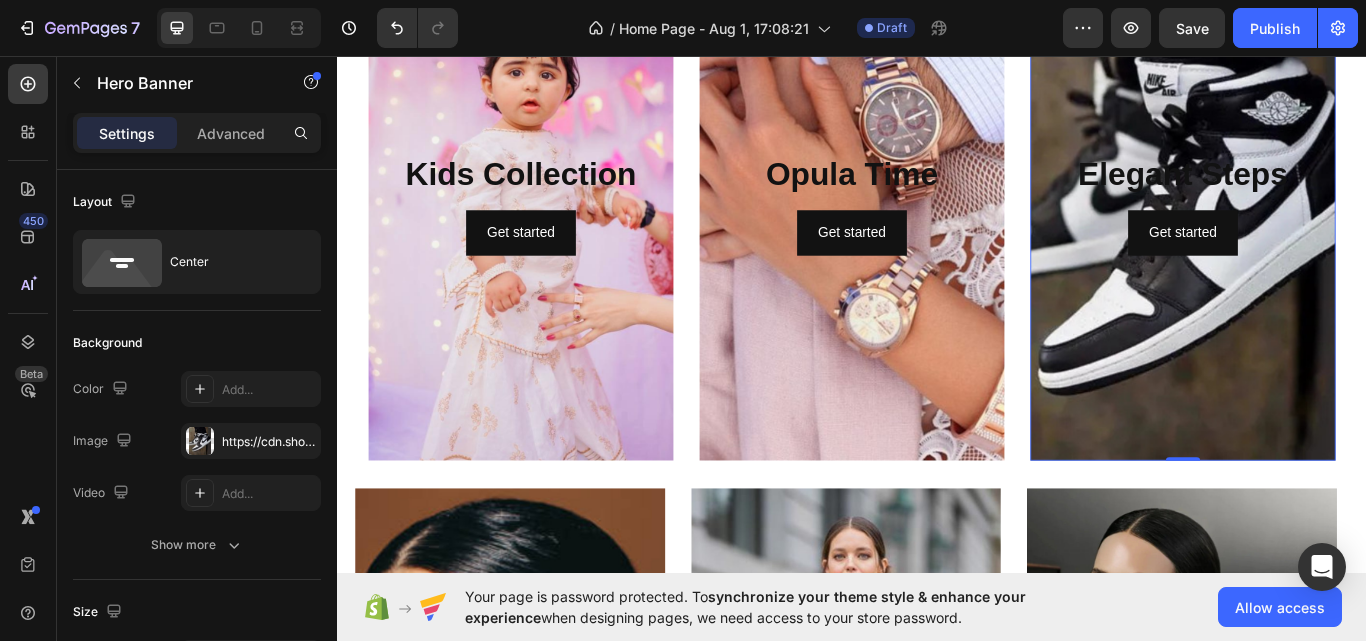 click at bounding box center [1323, 229] 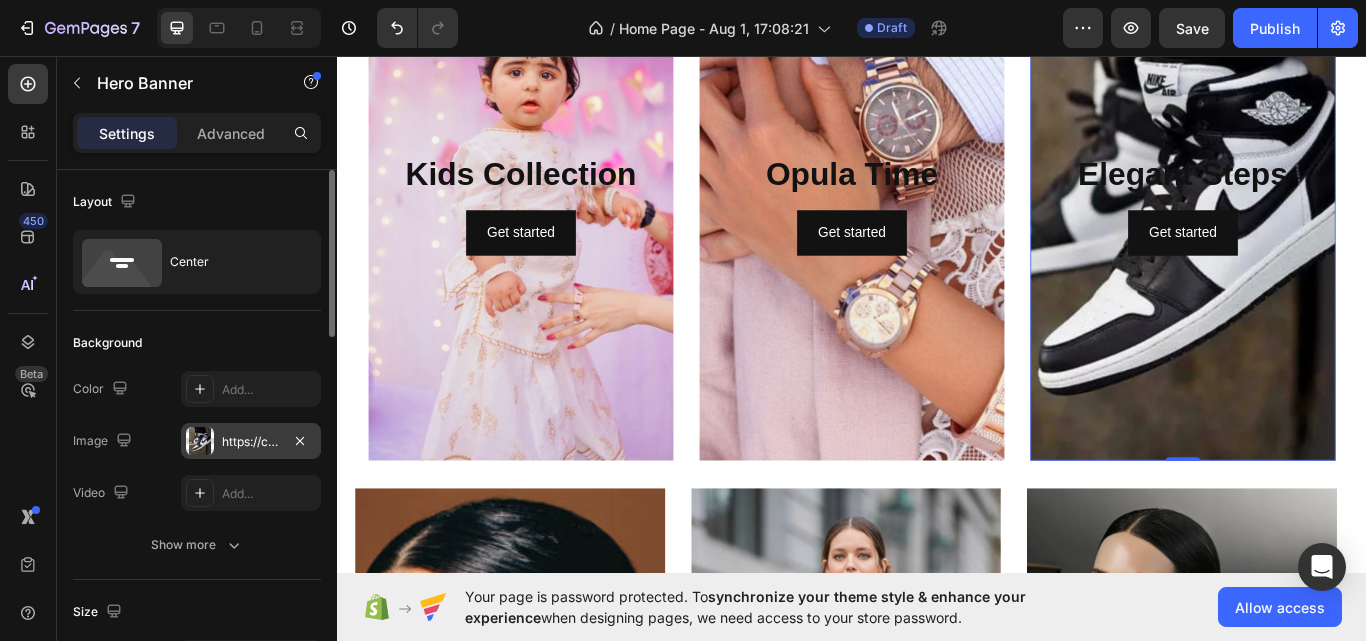 click at bounding box center (200, 441) 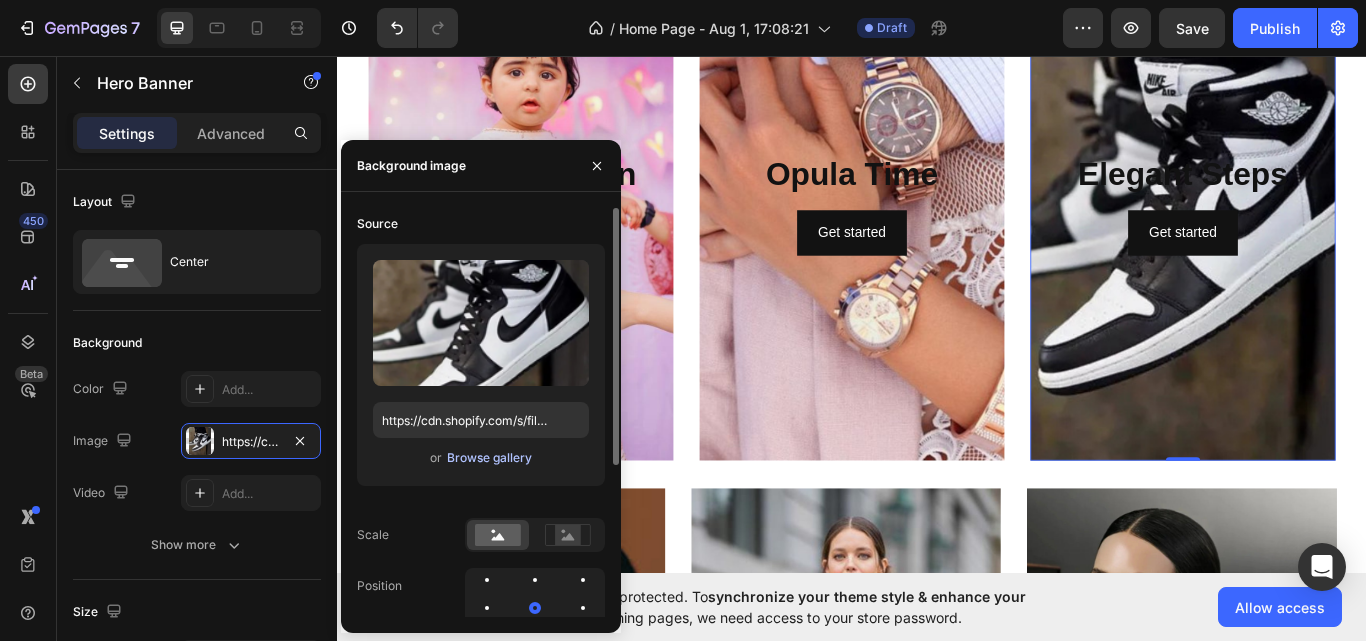 click on "Browse gallery" at bounding box center [489, 458] 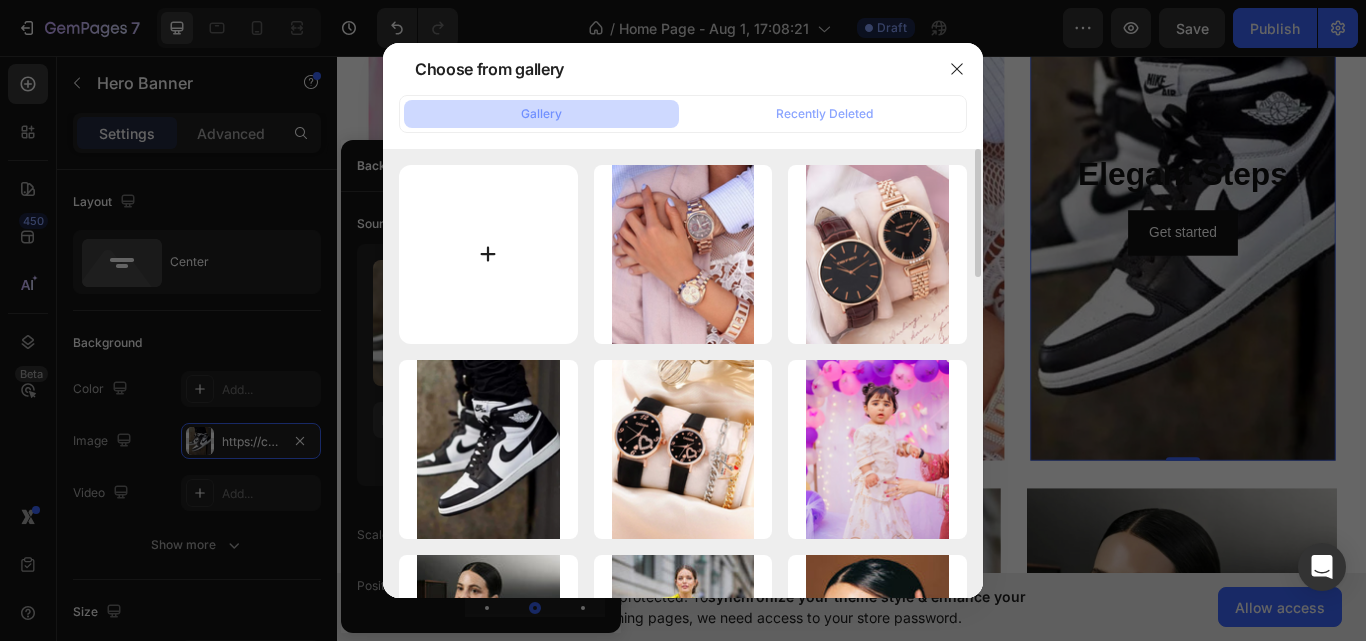 click at bounding box center (488, 254) 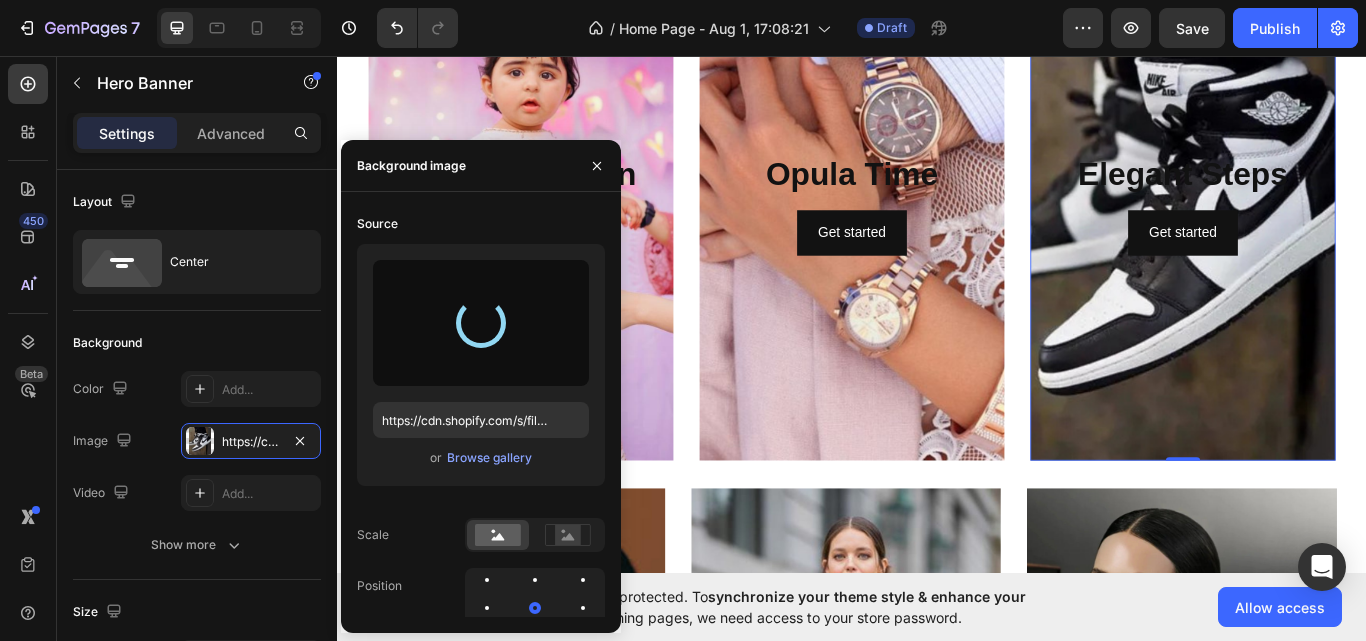 type on "https://cdn.shopify.com/s/files/1/0933/0743/7360/files/gempages_577737357982171664-595badbd-f664-4612-8374-1b336961f8fb.png" 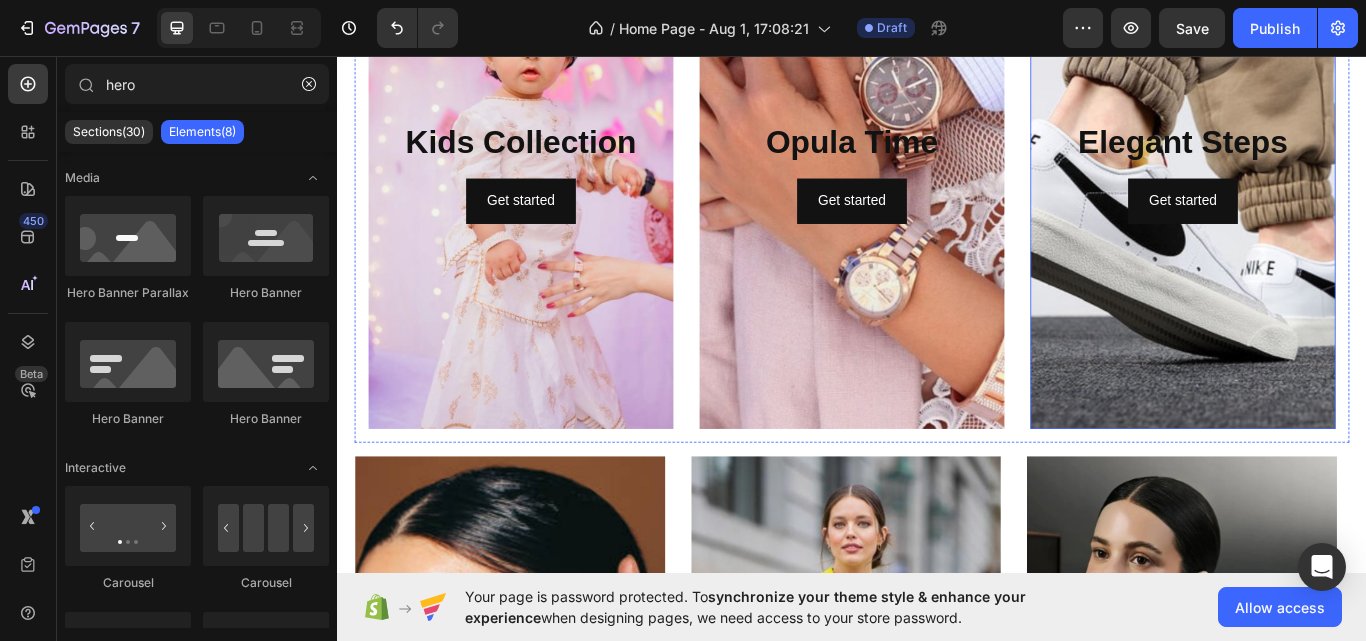 scroll, scrollTop: 2492, scrollLeft: 0, axis: vertical 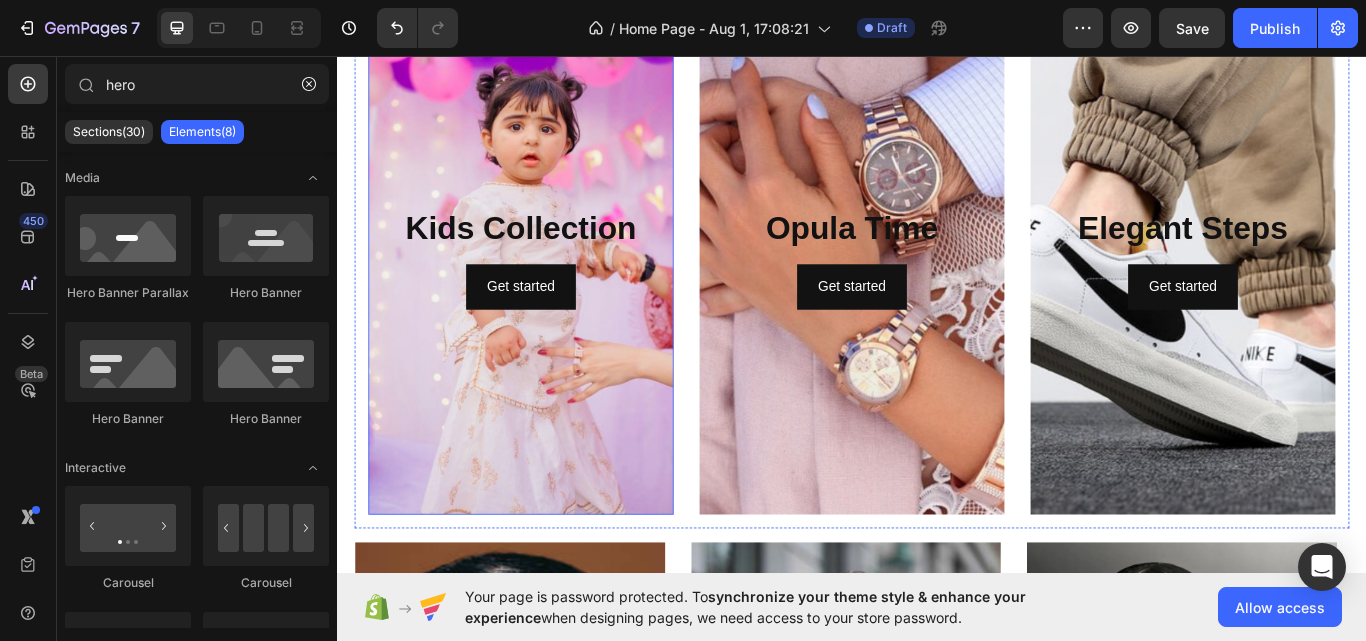 click at bounding box center [551, 292] 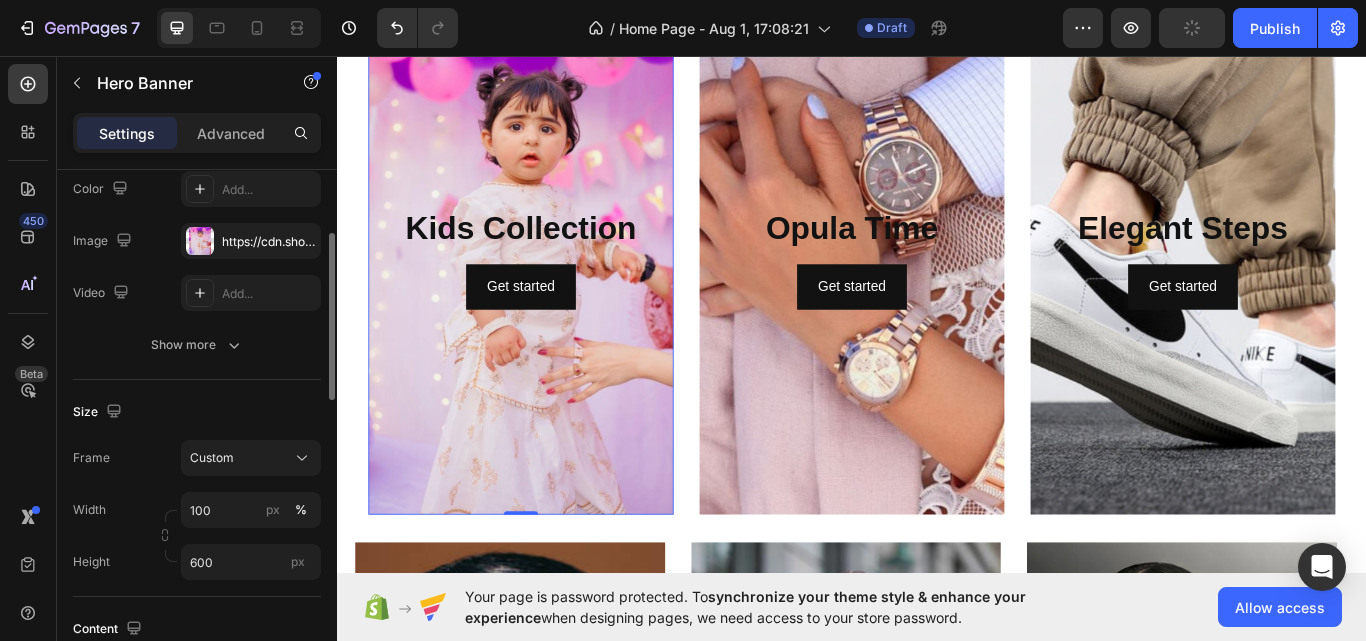 scroll, scrollTop: 0, scrollLeft: 0, axis: both 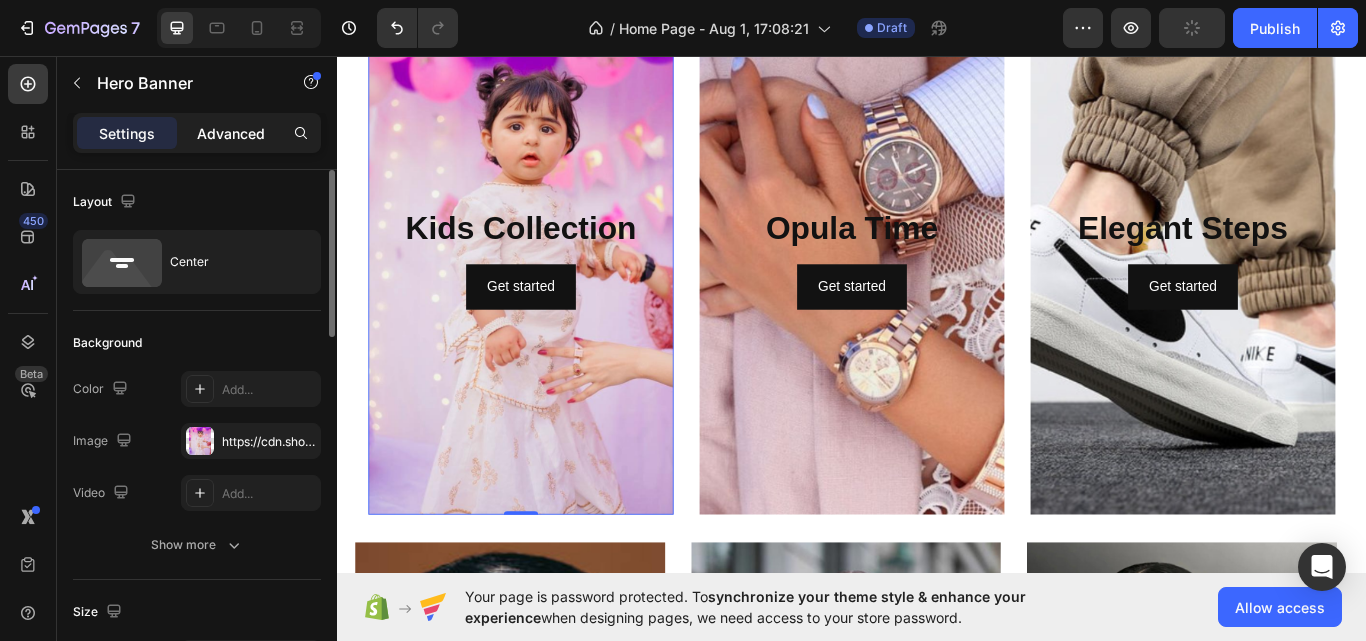 click on "Advanced" at bounding box center (231, 133) 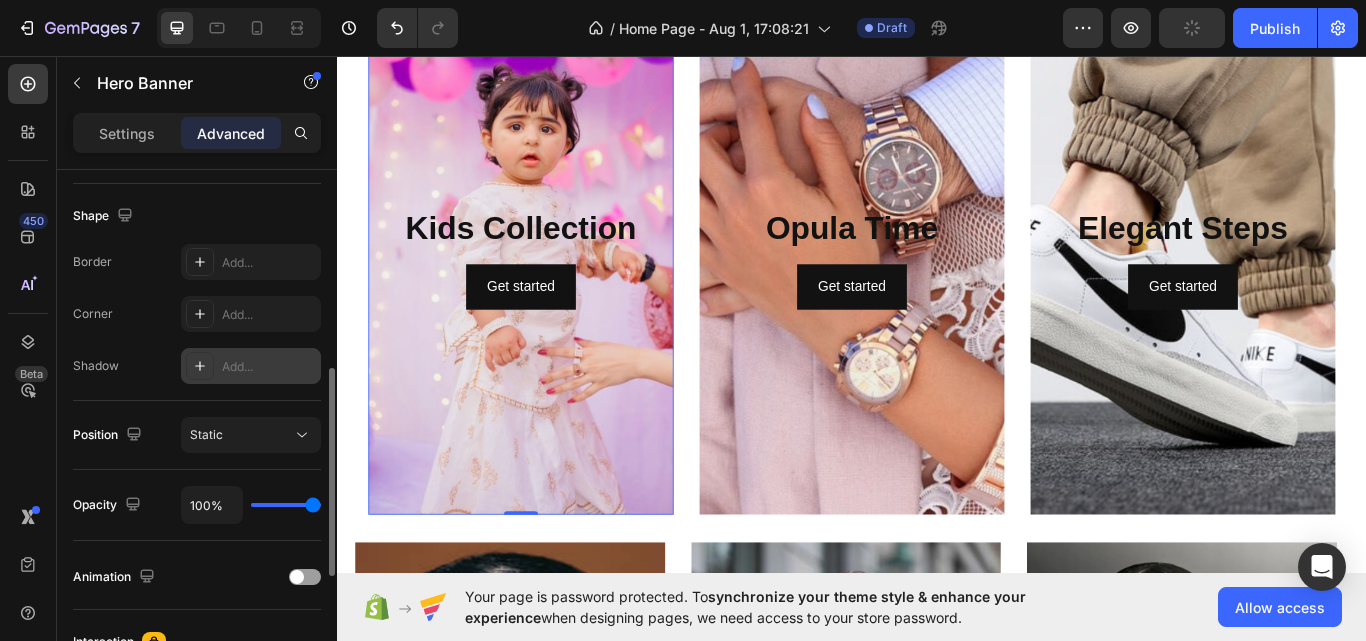 scroll, scrollTop: 800, scrollLeft: 0, axis: vertical 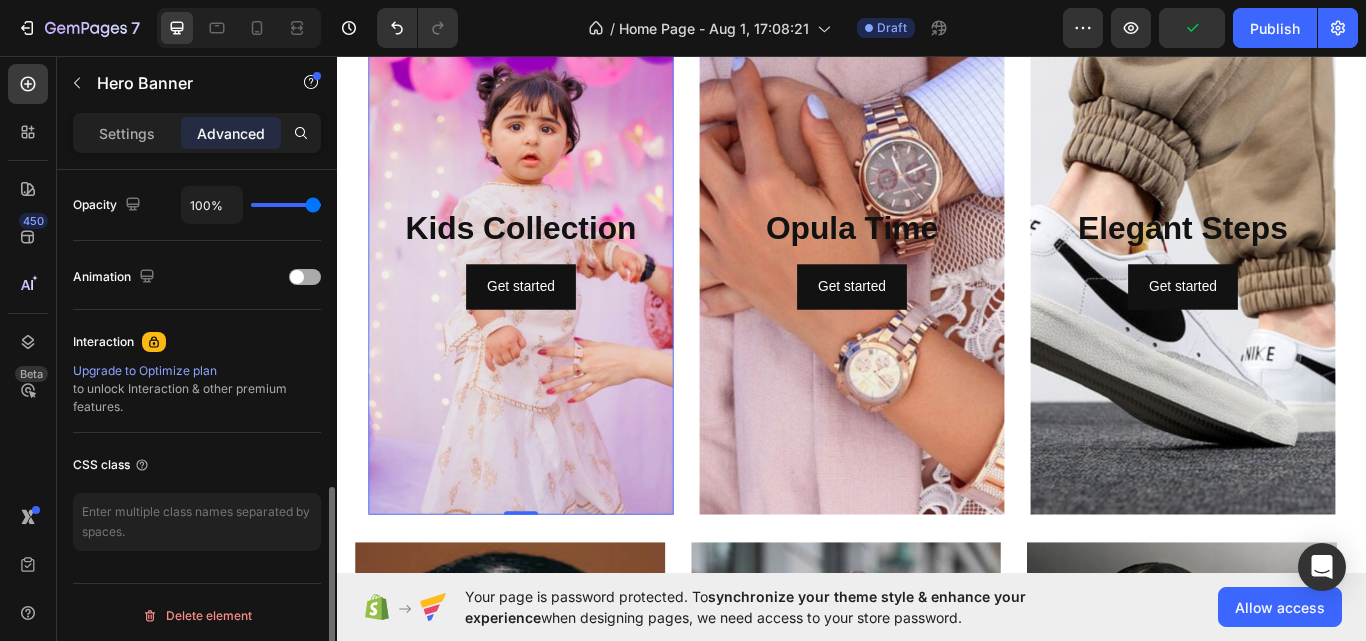 click at bounding box center [305, 277] 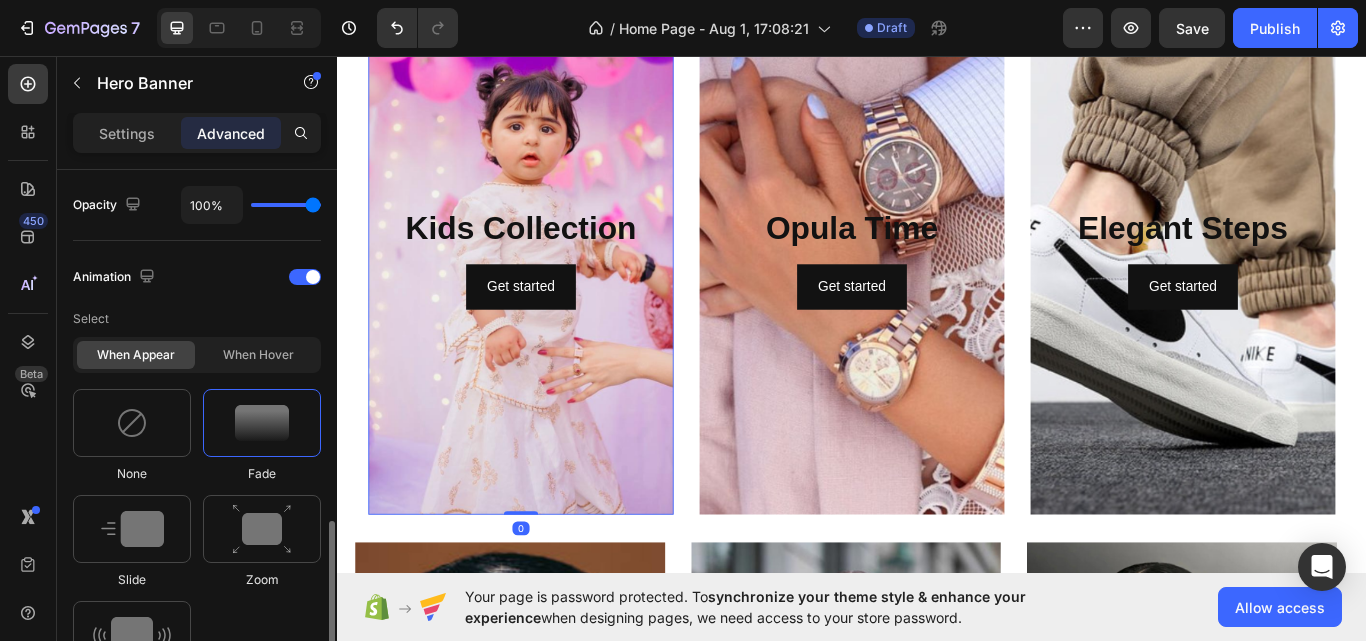 scroll, scrollTop: 900, scrollLeft: 0, axis: vertical 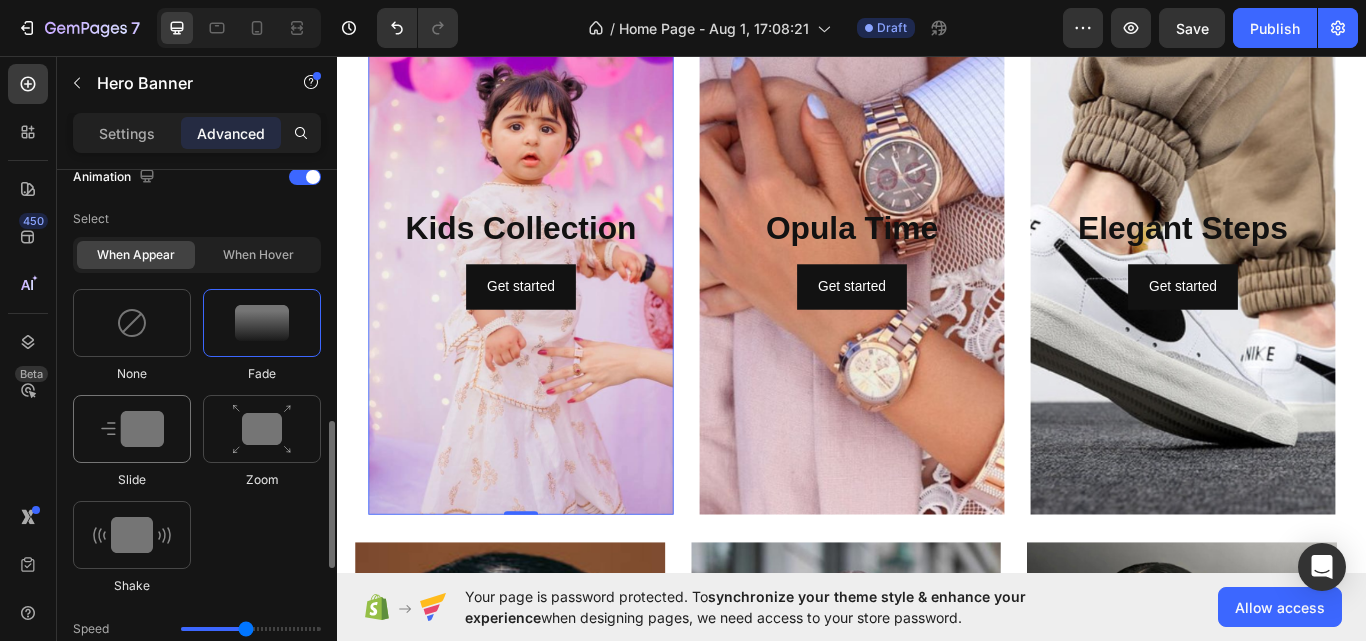 click at bounding box center (132, 429) 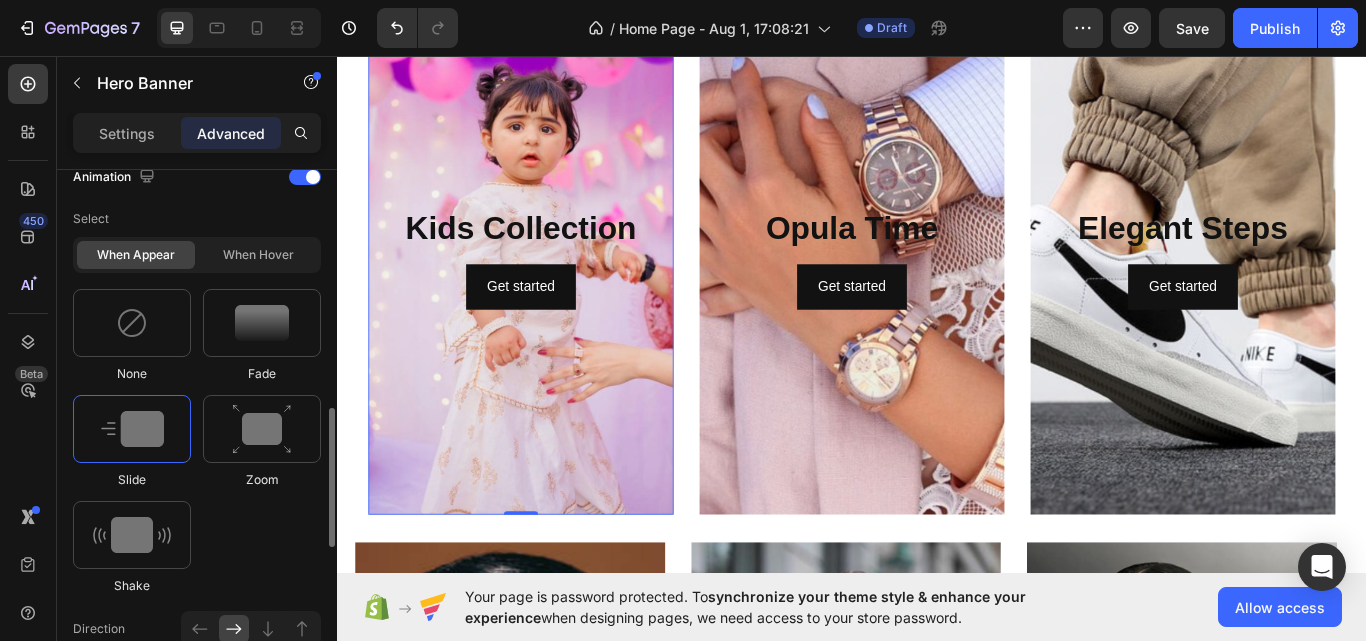 scroll, scrollTop: 1200, scrollLeft: 0, axis: vertical 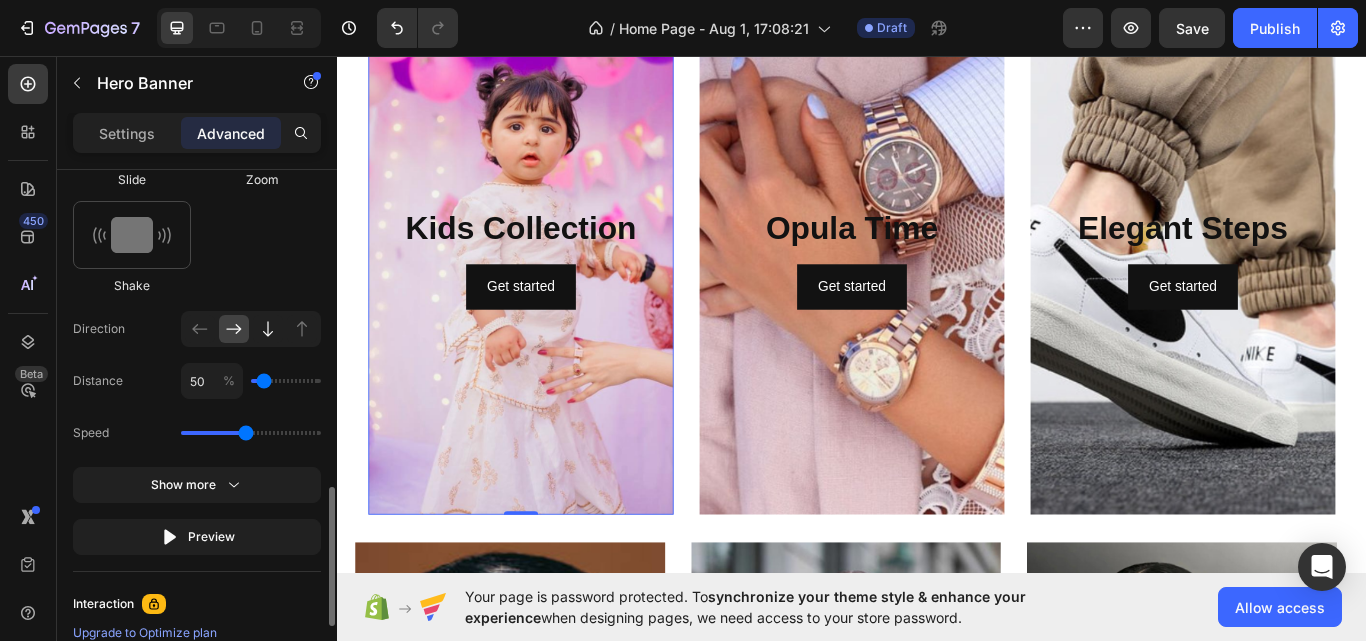 click 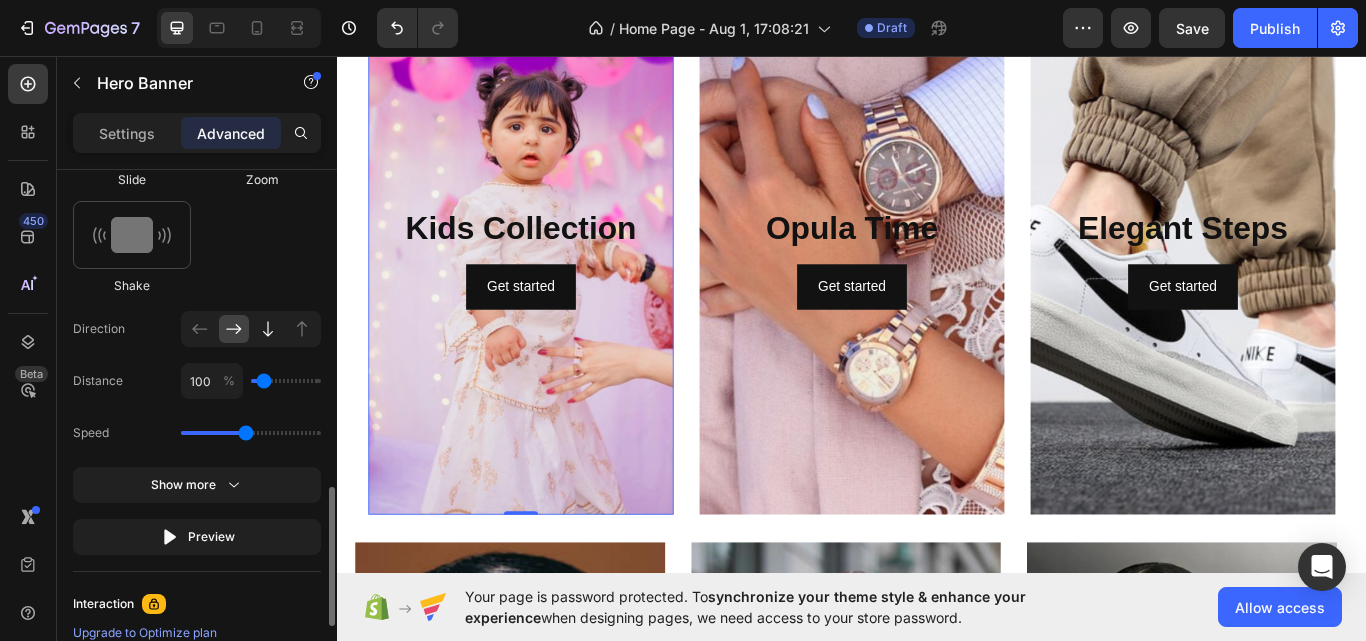 type on "100" 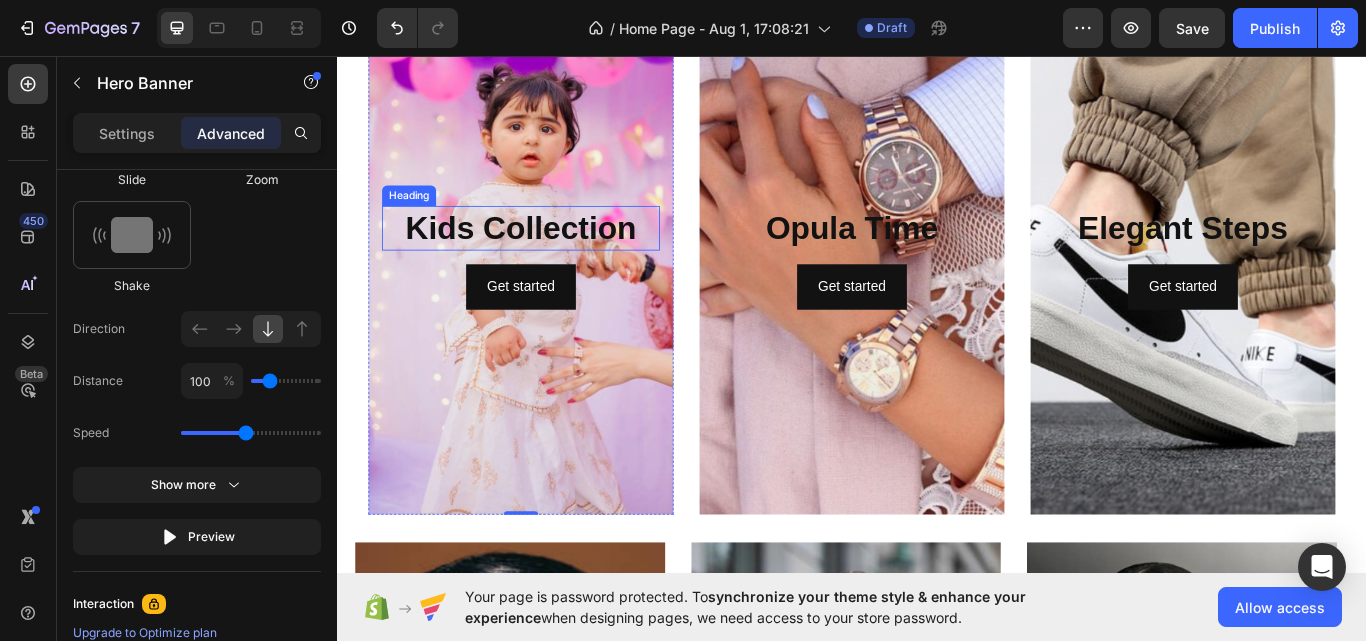 click on "Kids Collection" at bounding box center (551, 258) 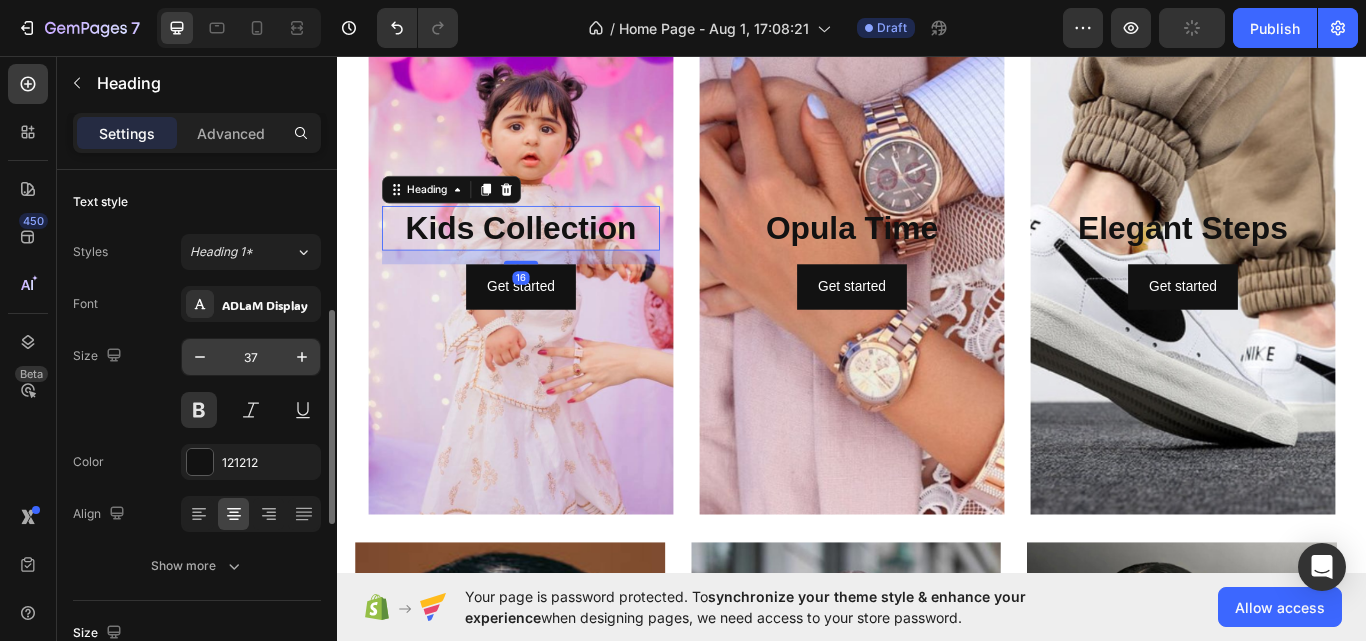 scroll, scrollTop: 100, scrollLeft: 0, axis: vertical 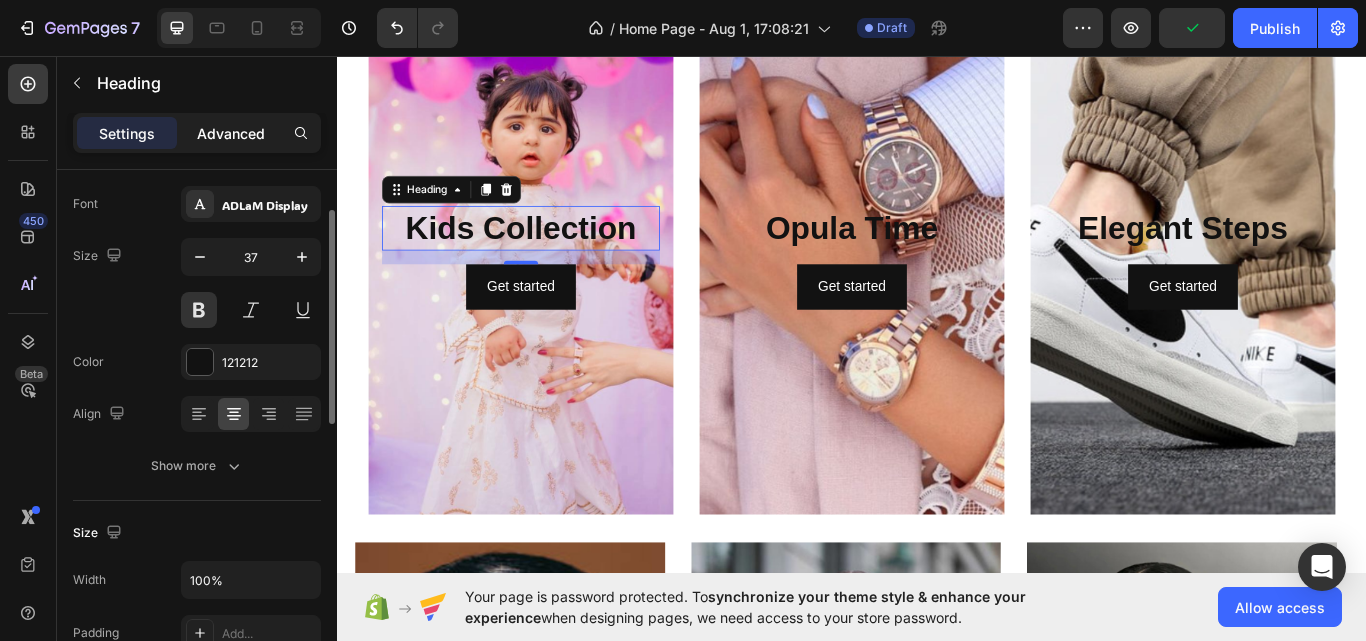 click on "Advanced" at bounding box center [231, 133] 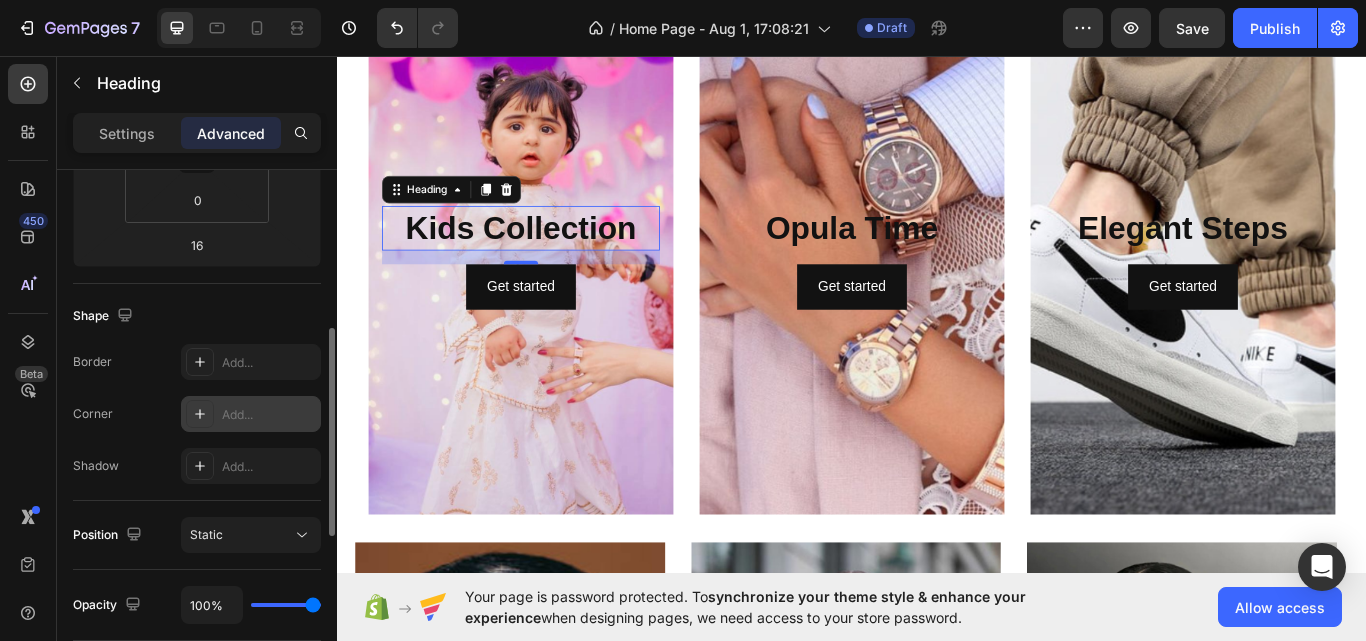 scroll, scrollTop: 700, scrollLeft: 0, axis: vertical 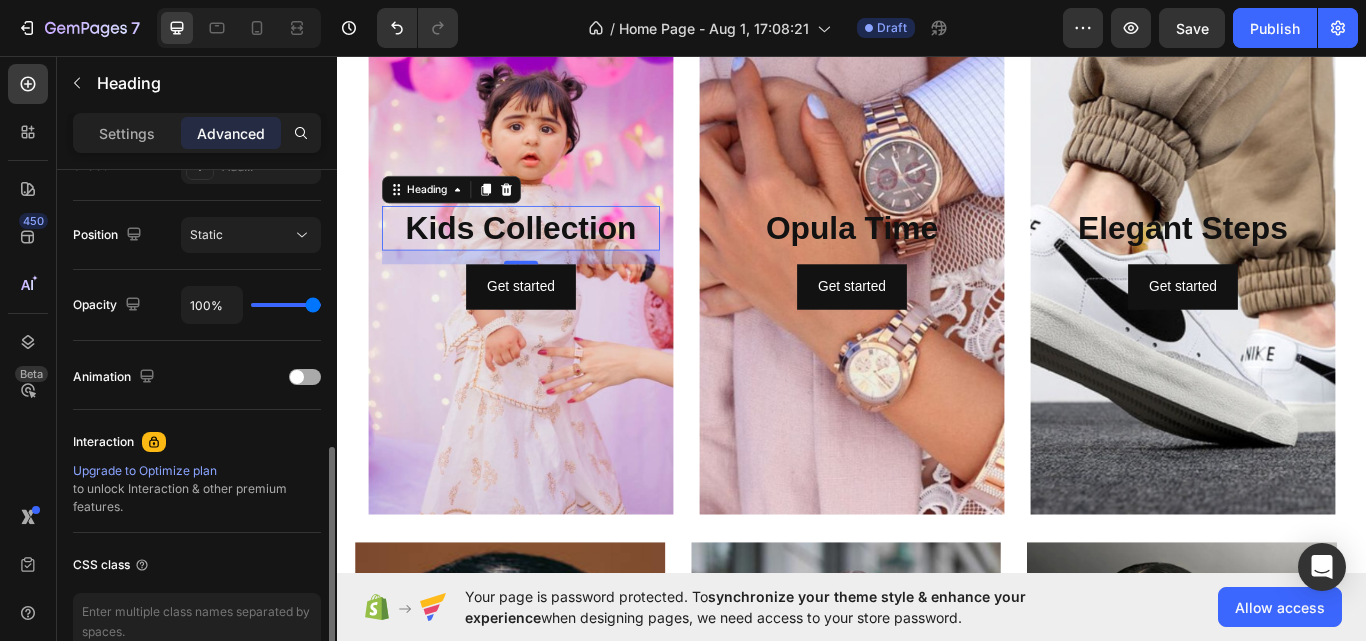 click at bounding box center [305, 377] 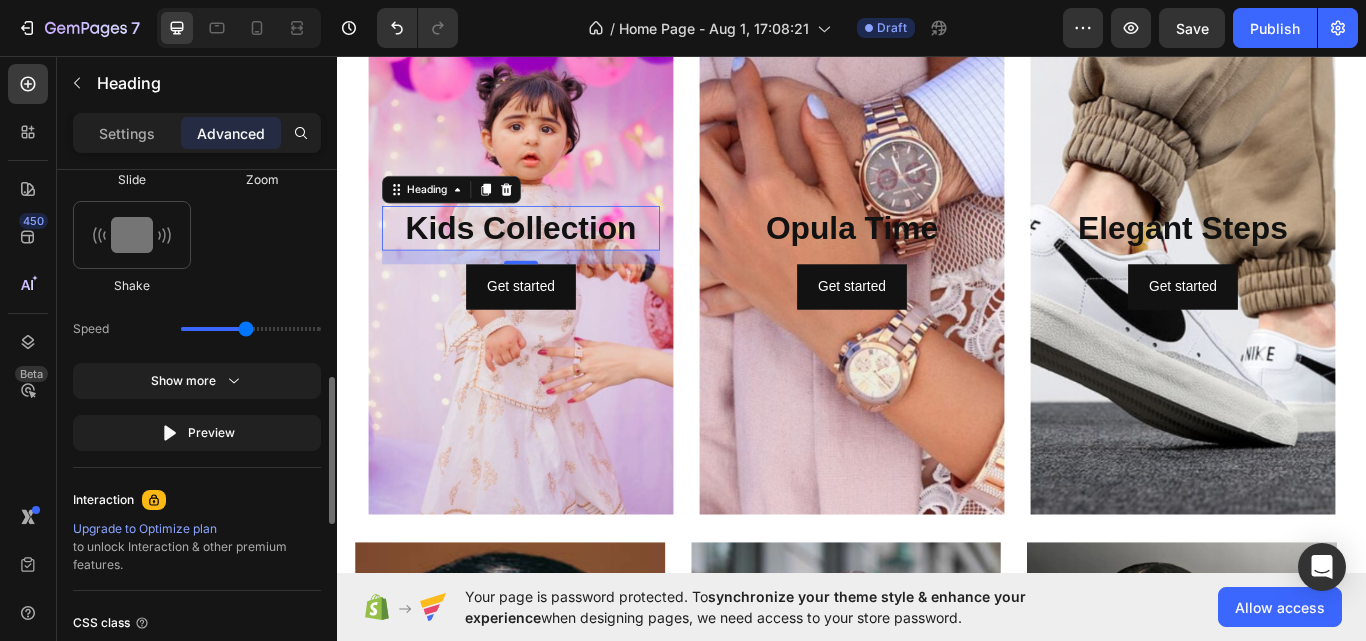 scroll, scrollTop: 1100, scrollLeft: 0, axis: vertical 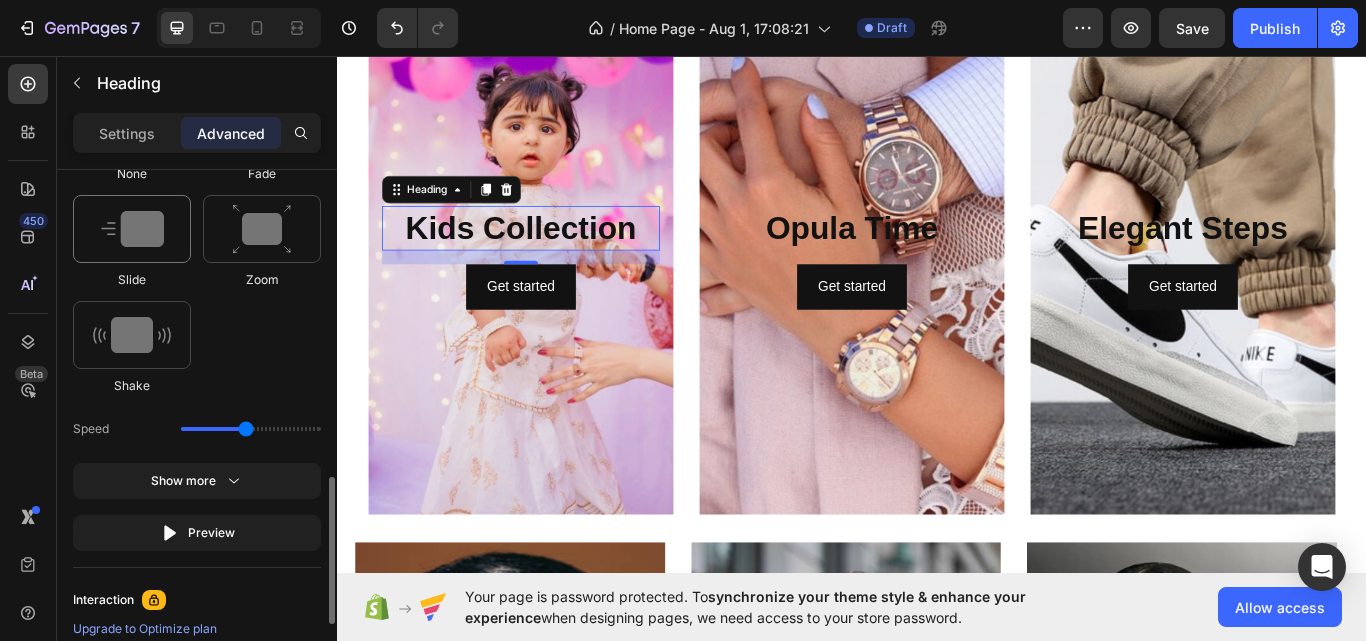 click at bounding box center [132, 229] 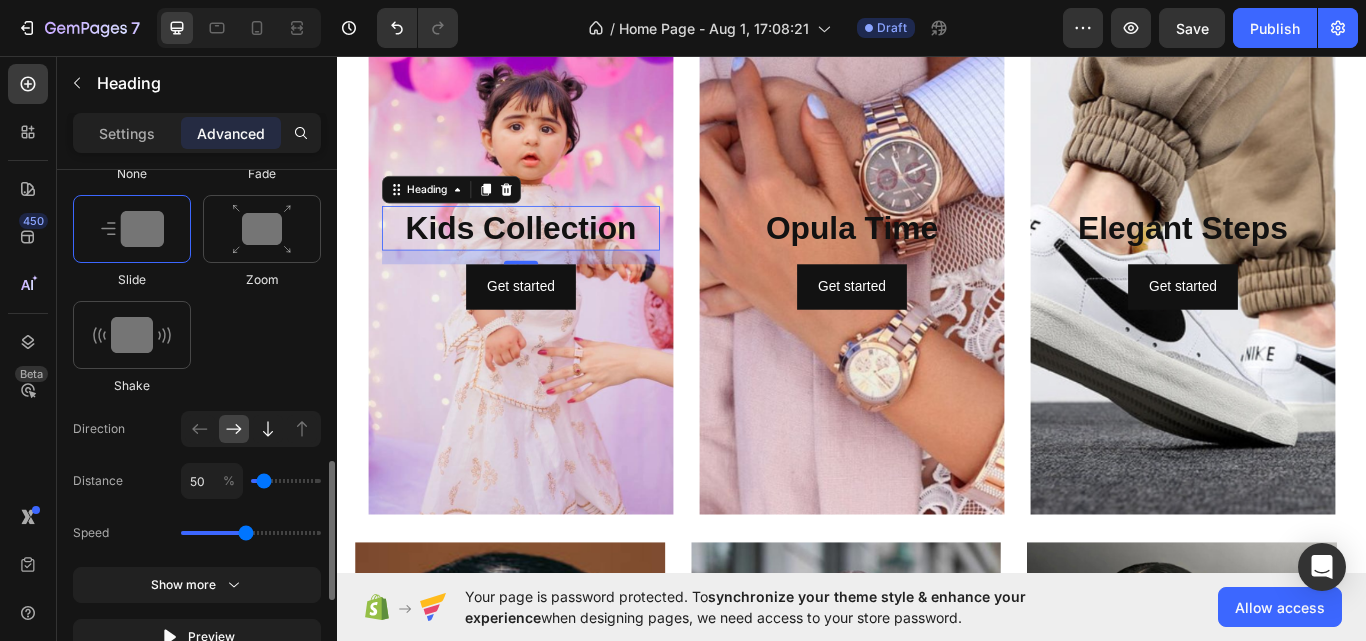 click 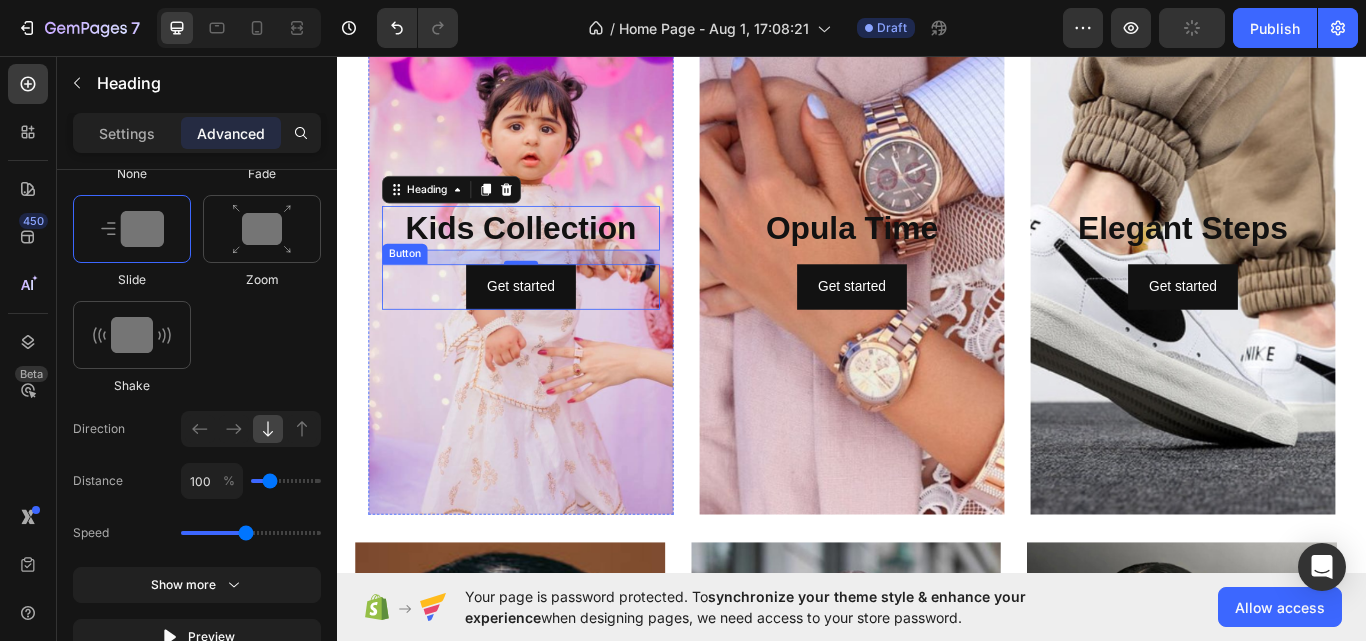 click on "Get started Button" at bounding box center (551, 326) 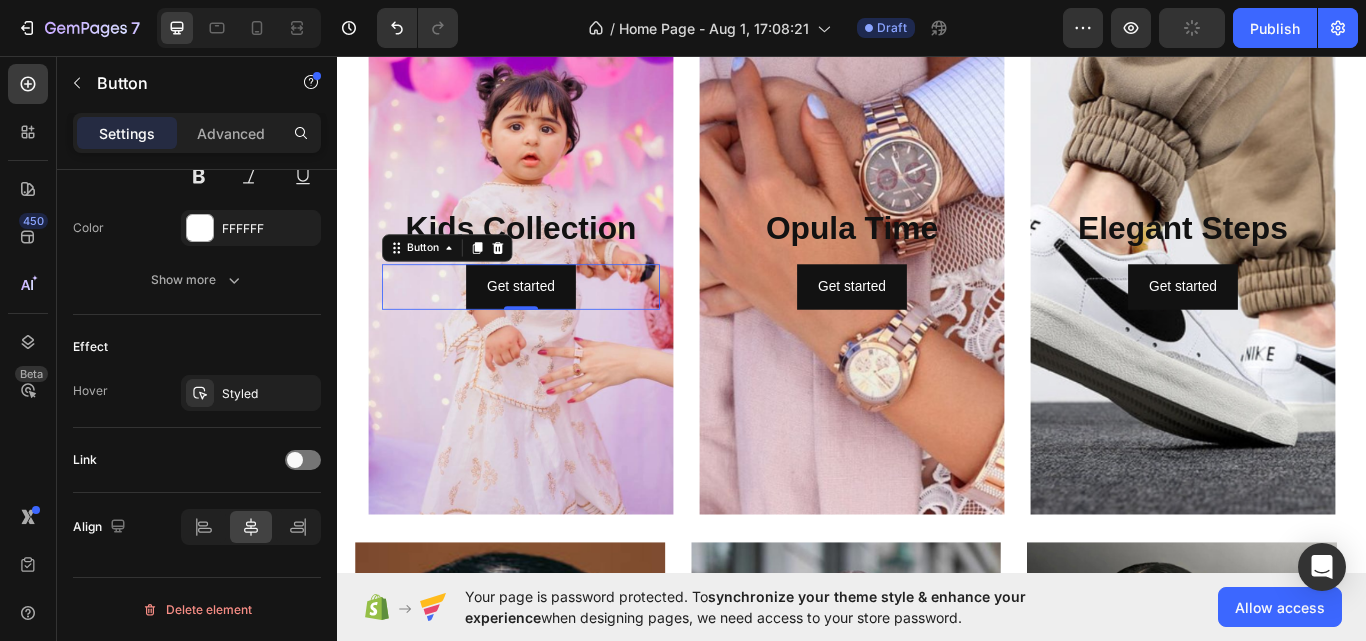 scroll, scrollTop: 0, scrollLeft: 0, axis: both 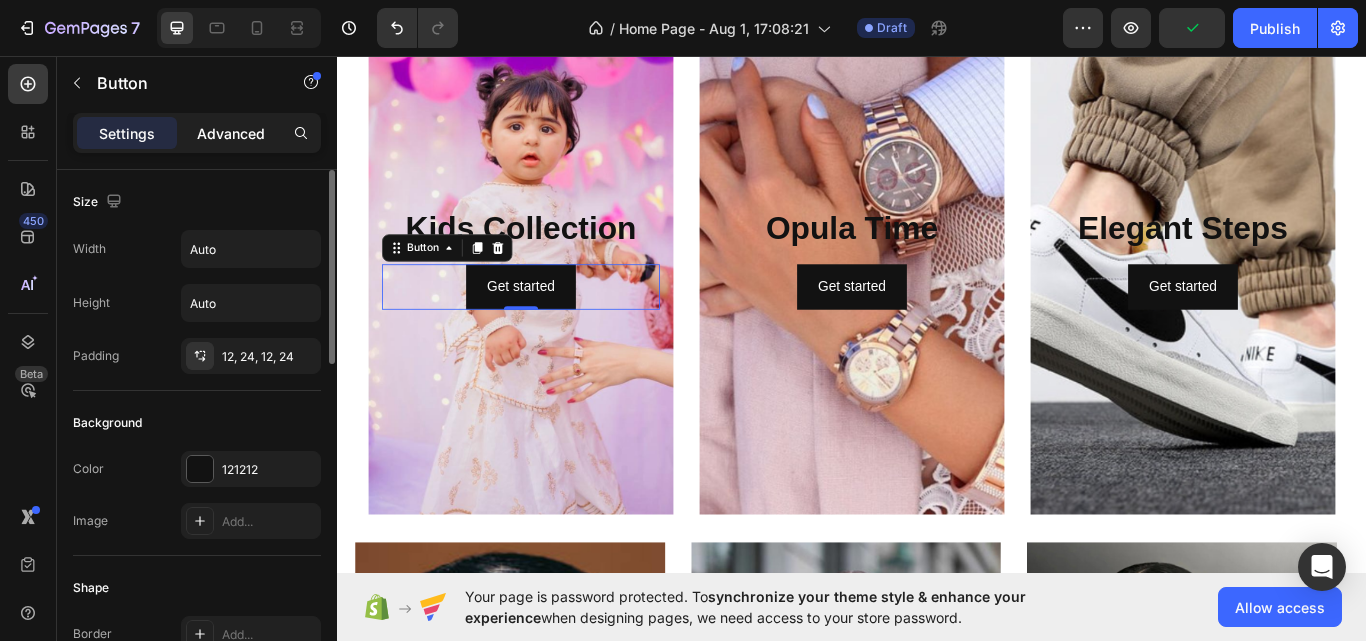 click on "Advanced" at bounding box center [231, 133] 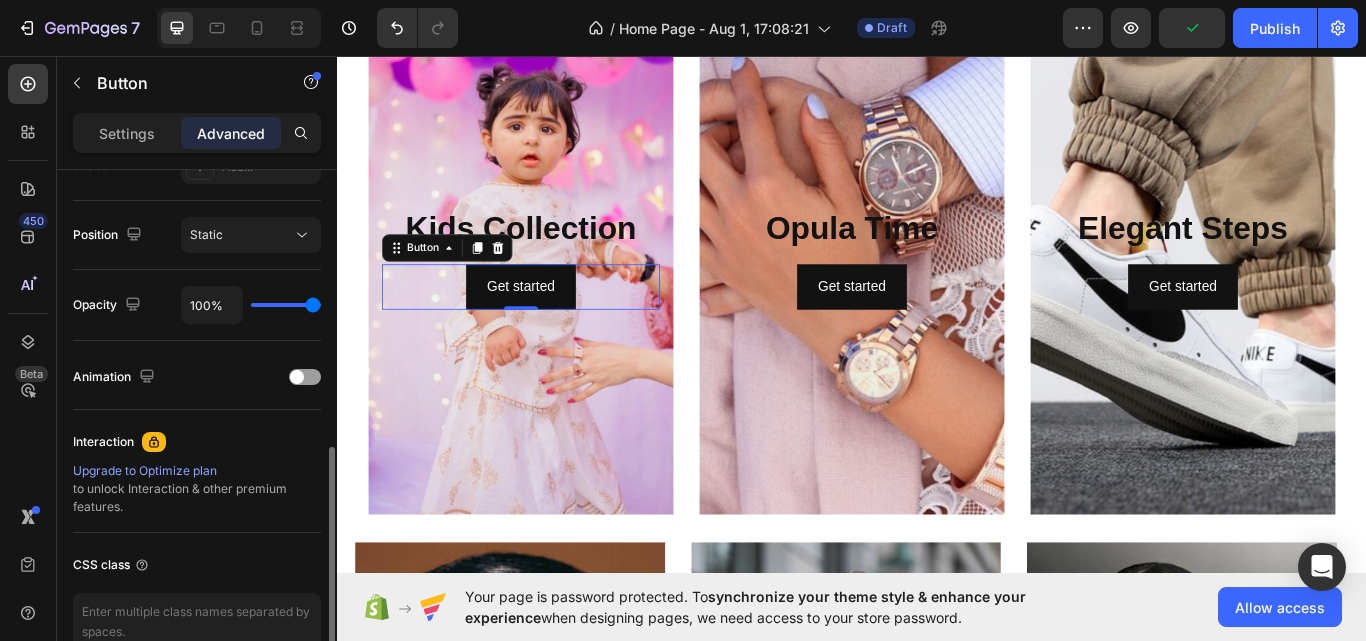 scroll, scrollTop: 806, scrollLeft: 0, axis: vertical 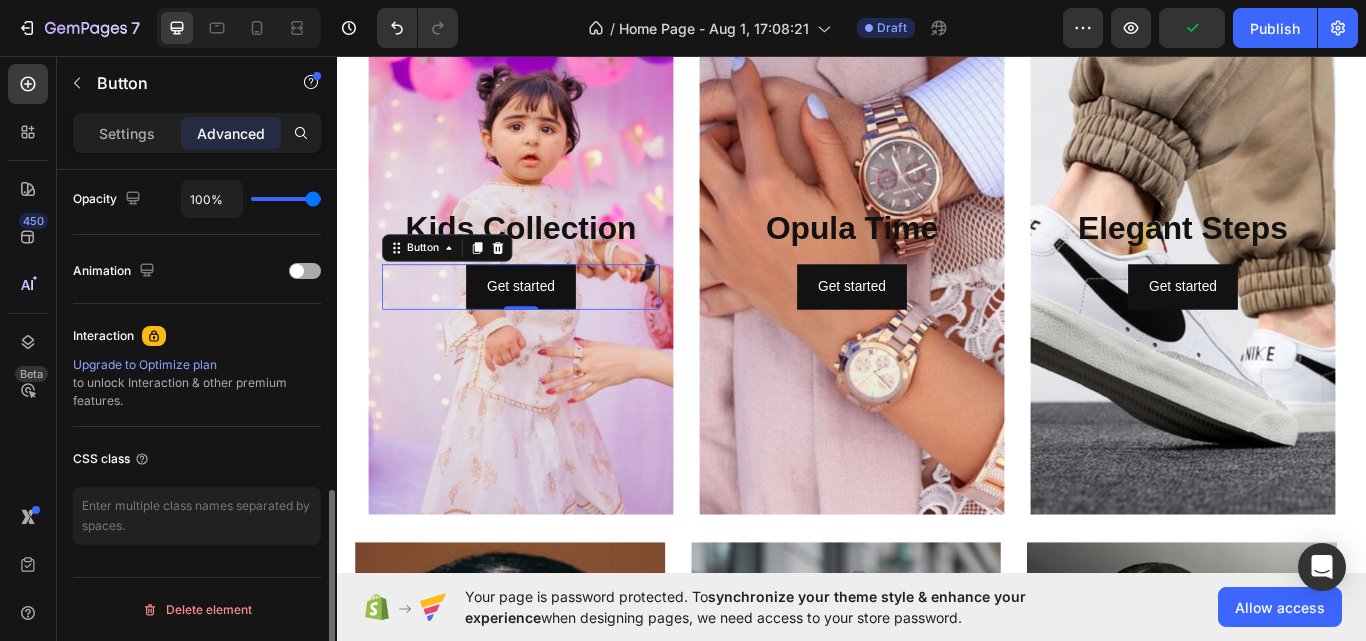 click at bounding box center [297, 271] 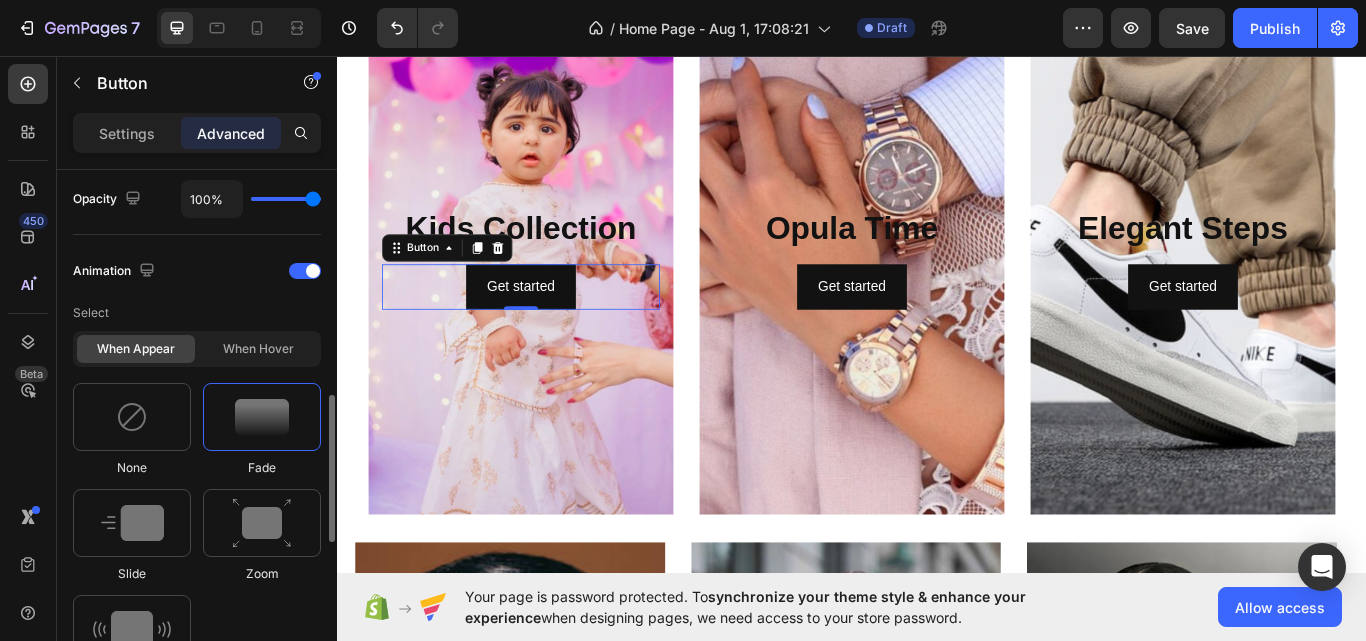 scroll, scrollTop: 906, scrollLeft: 0, axis: vertical 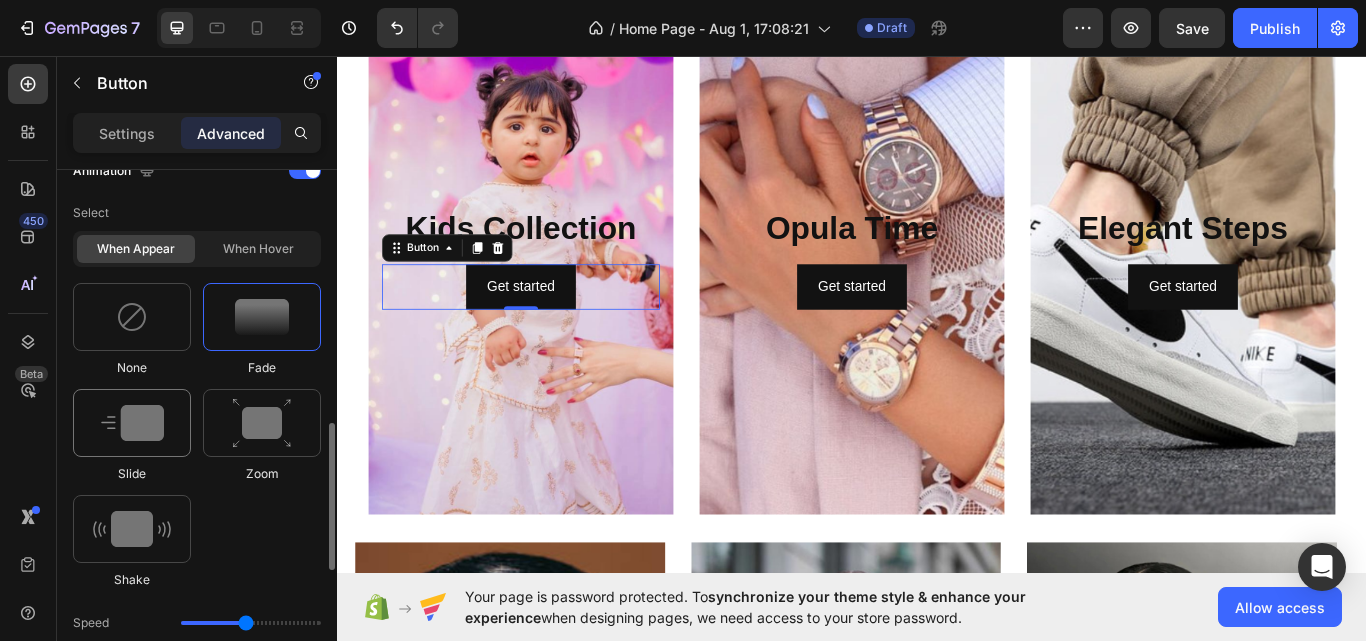 click at bounding box center (132, 423) 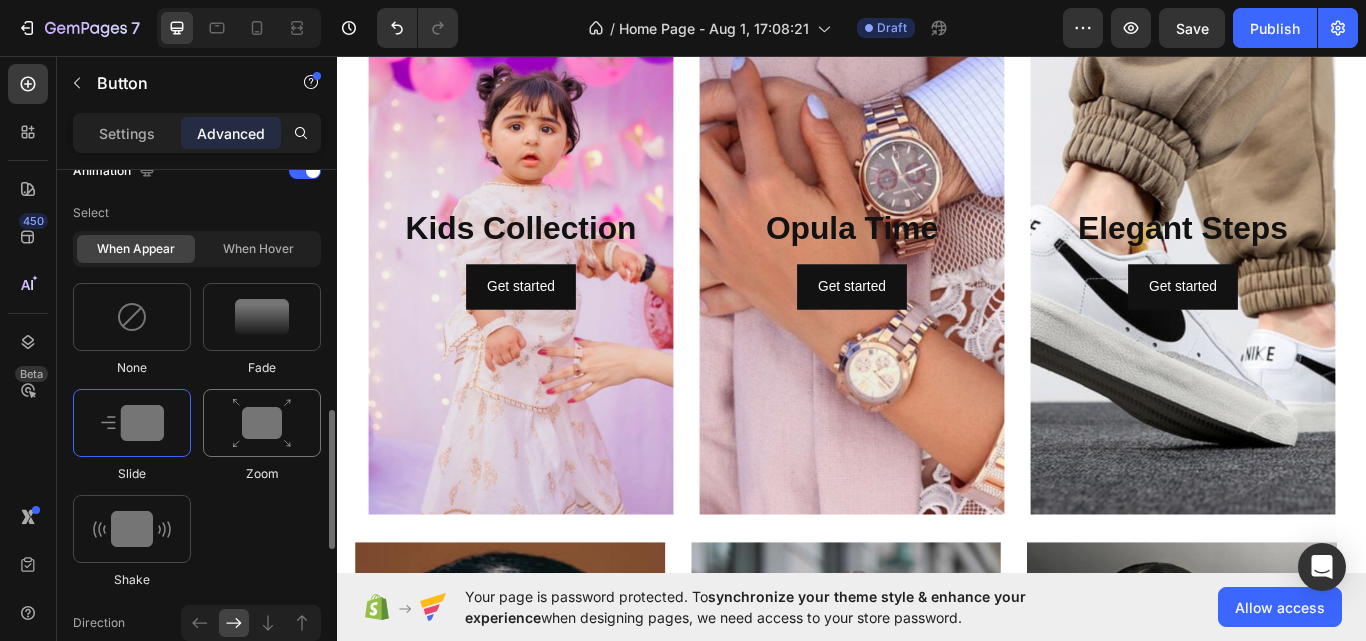 scroll, scrollTop: 1006, scrollLeft: 0, axis: vertical 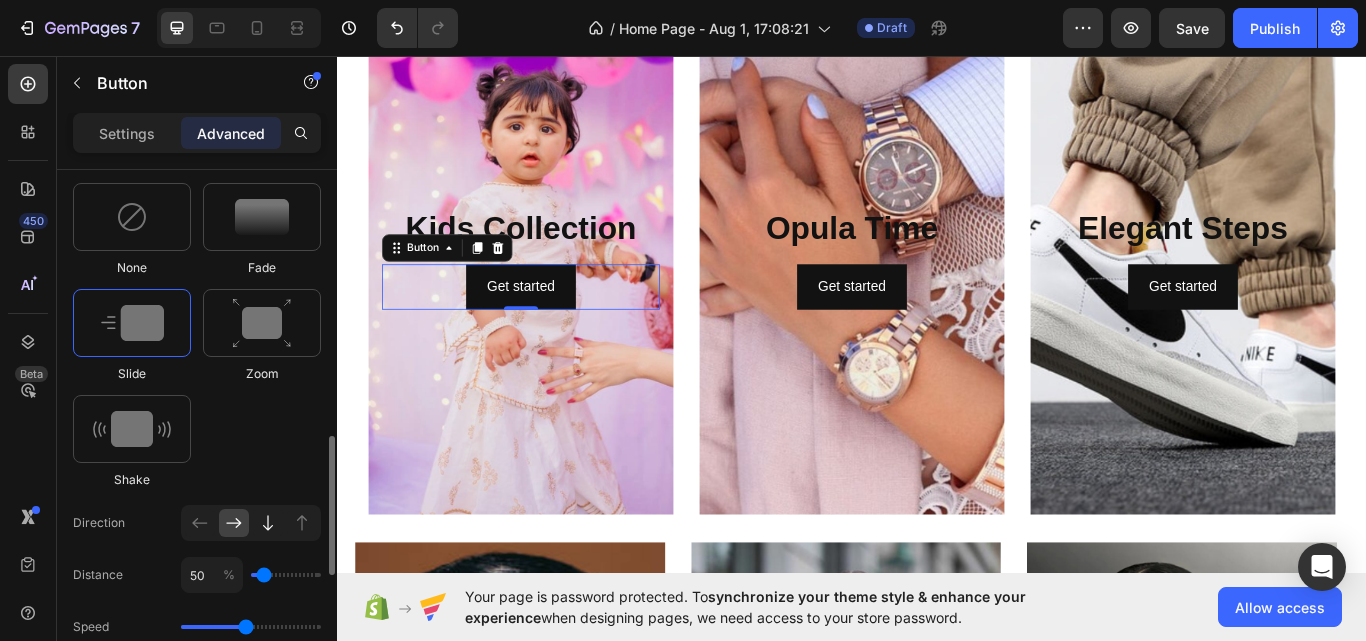 click 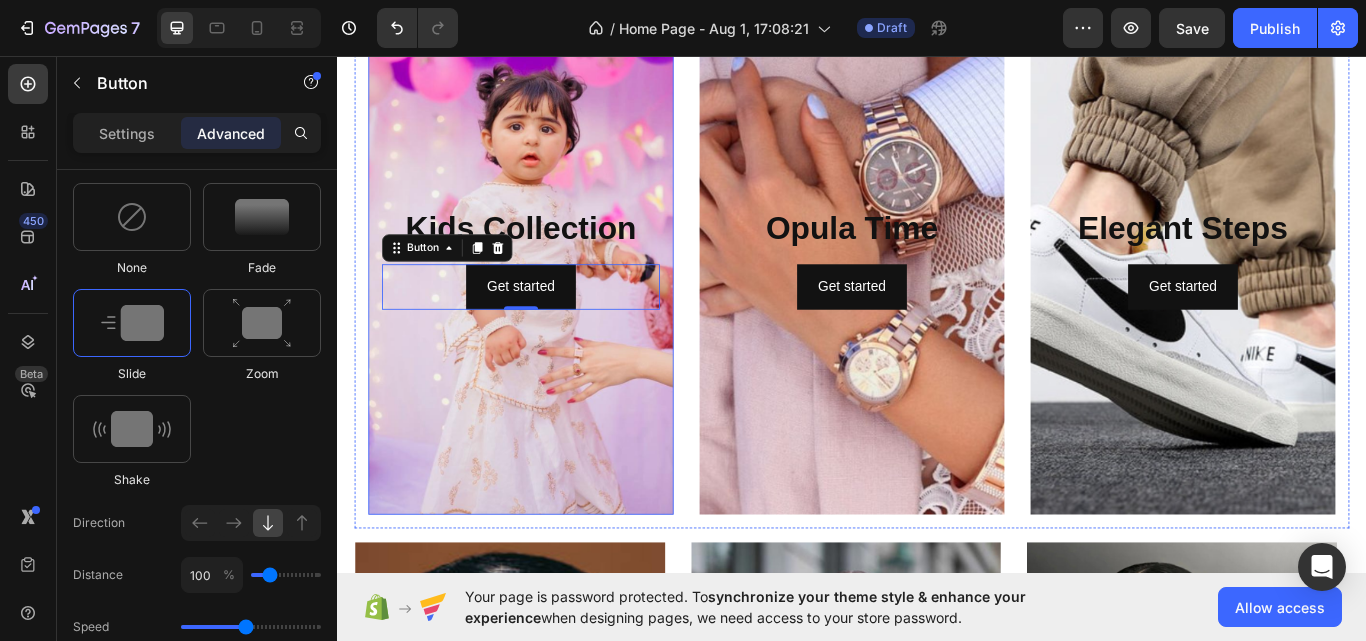 click at bounding box center (551, 292) 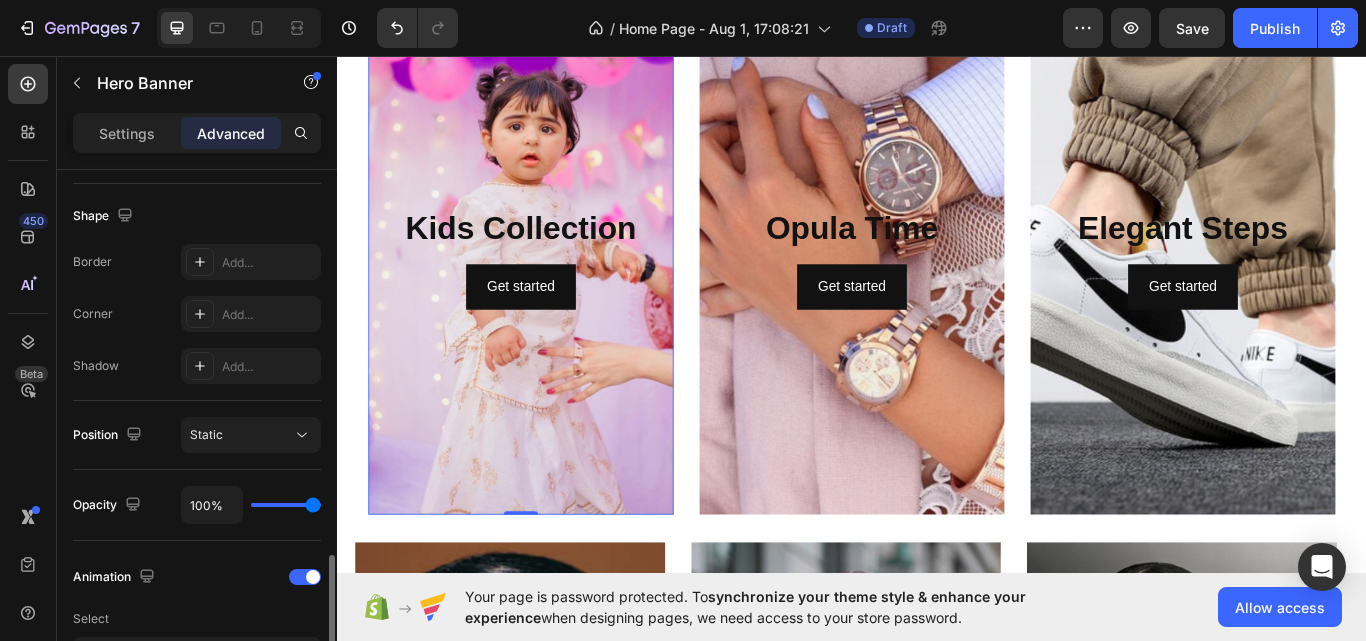 scroll, scrollTop: 700, scrollLeft: 0, axis: vertical 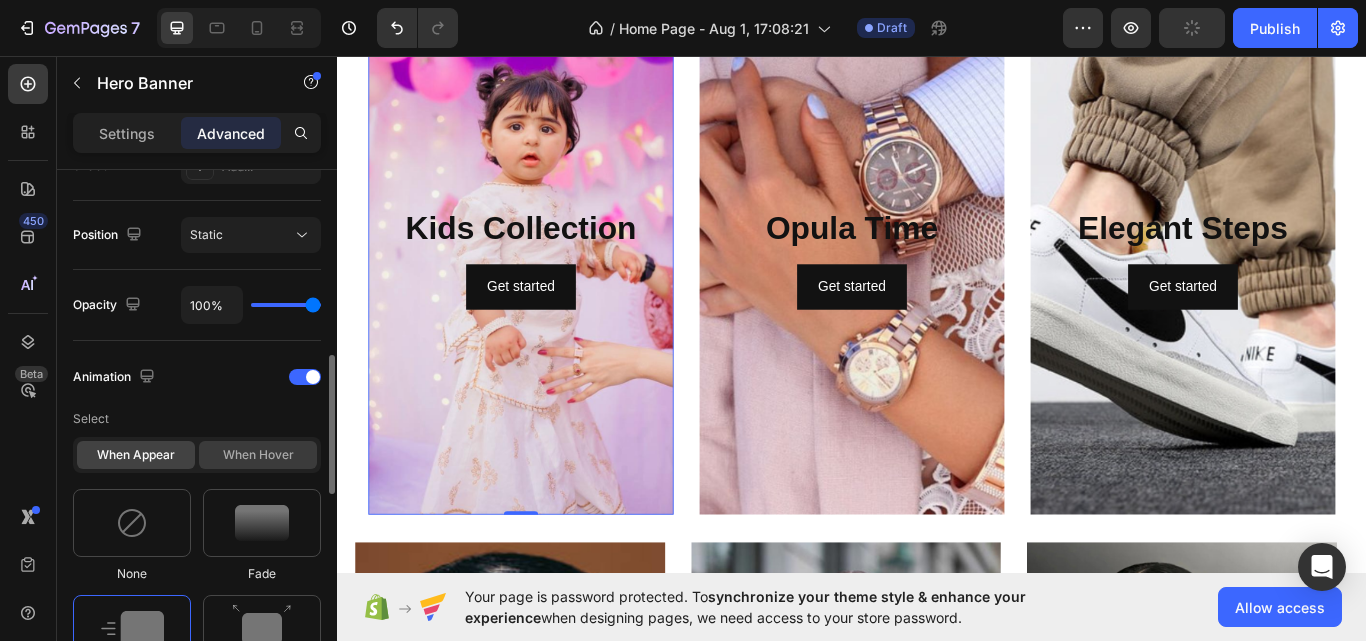 click on "When hover" 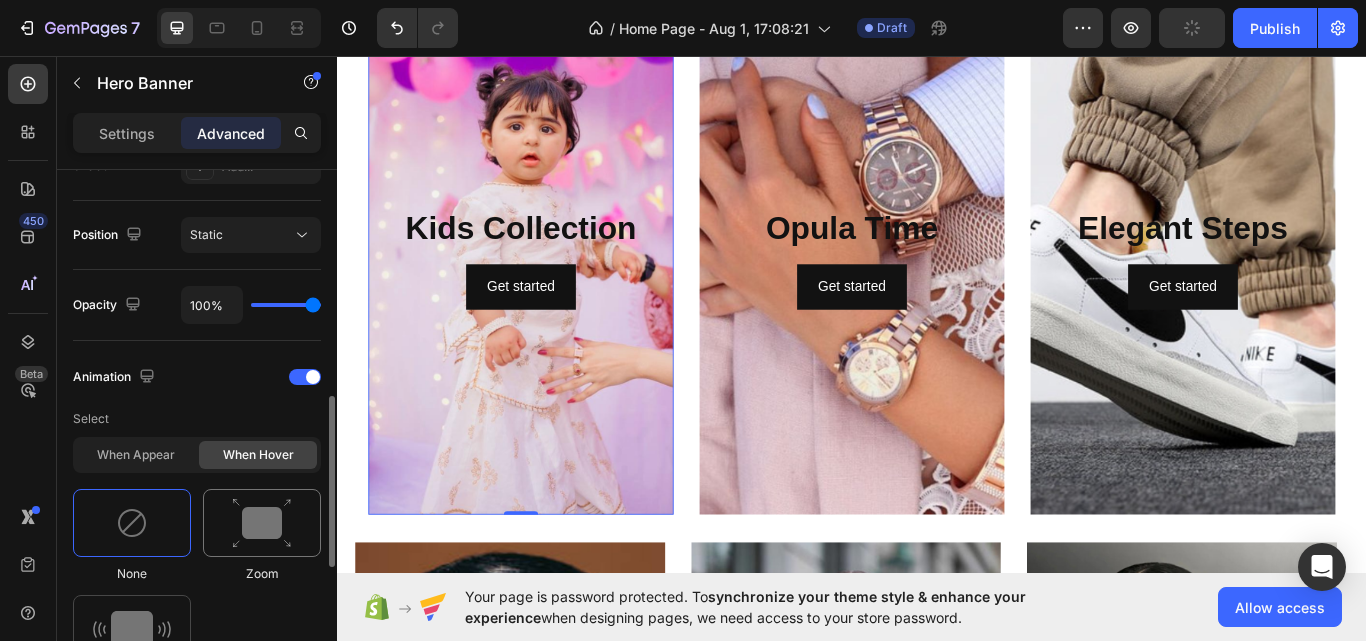 click at bounding box center (262, 523) 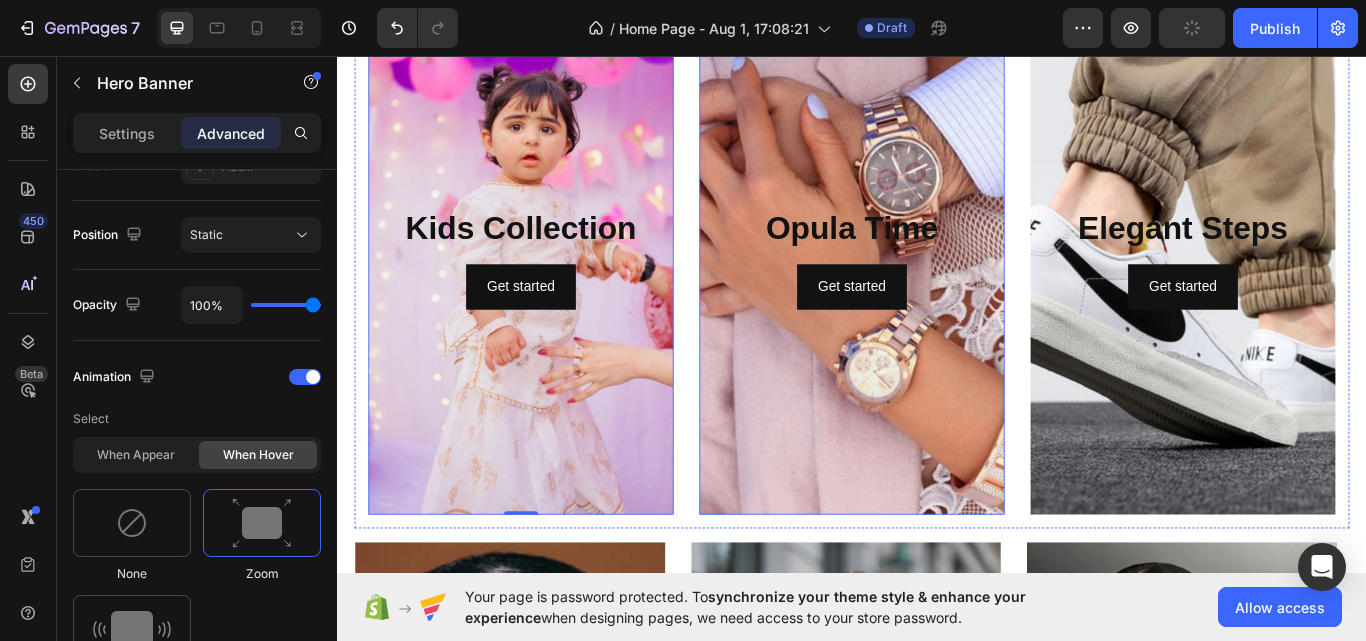 click at bounding box center [937, 292] 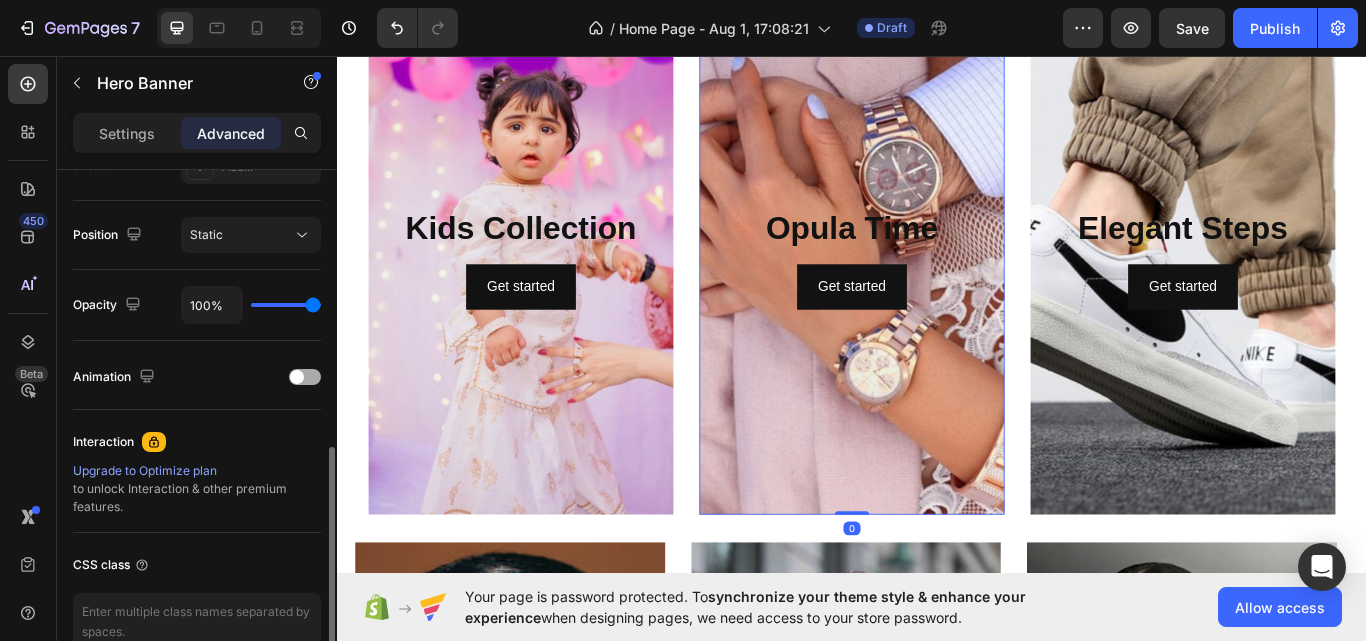 click at bounding box center [305, 377] 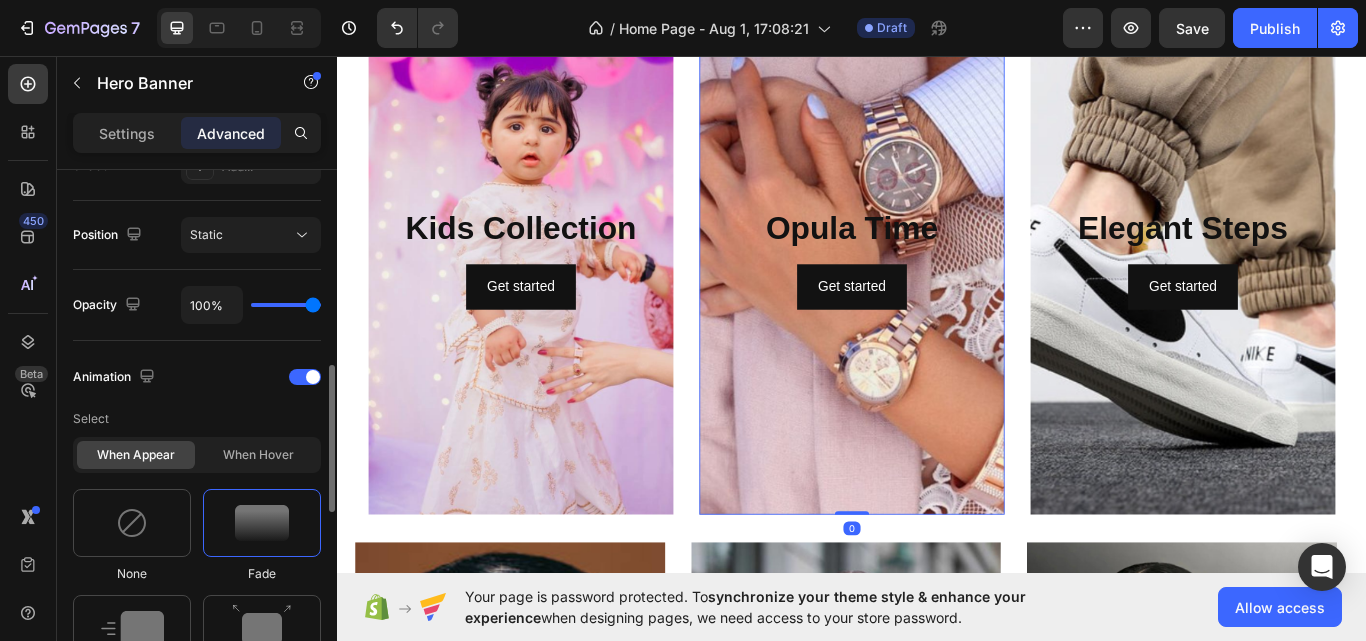 scroll, scrollTop: 900, scrollLeft: 0, axis: vertical 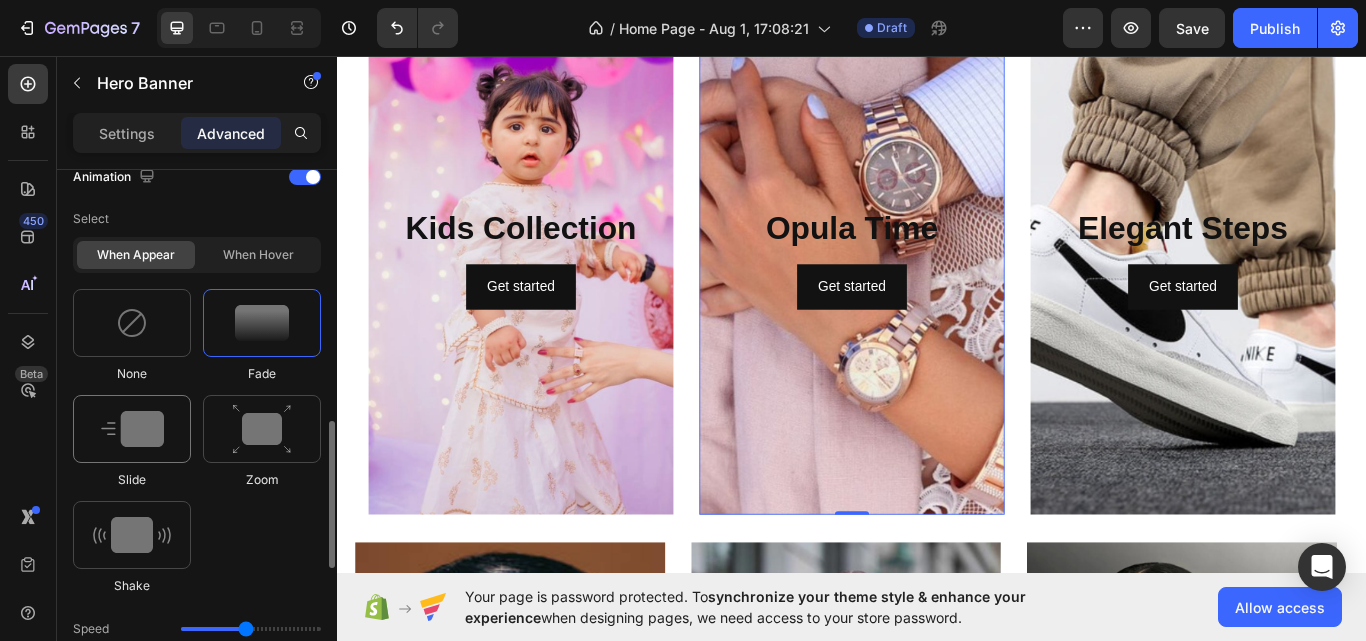 click at bounding box center (132, 429) 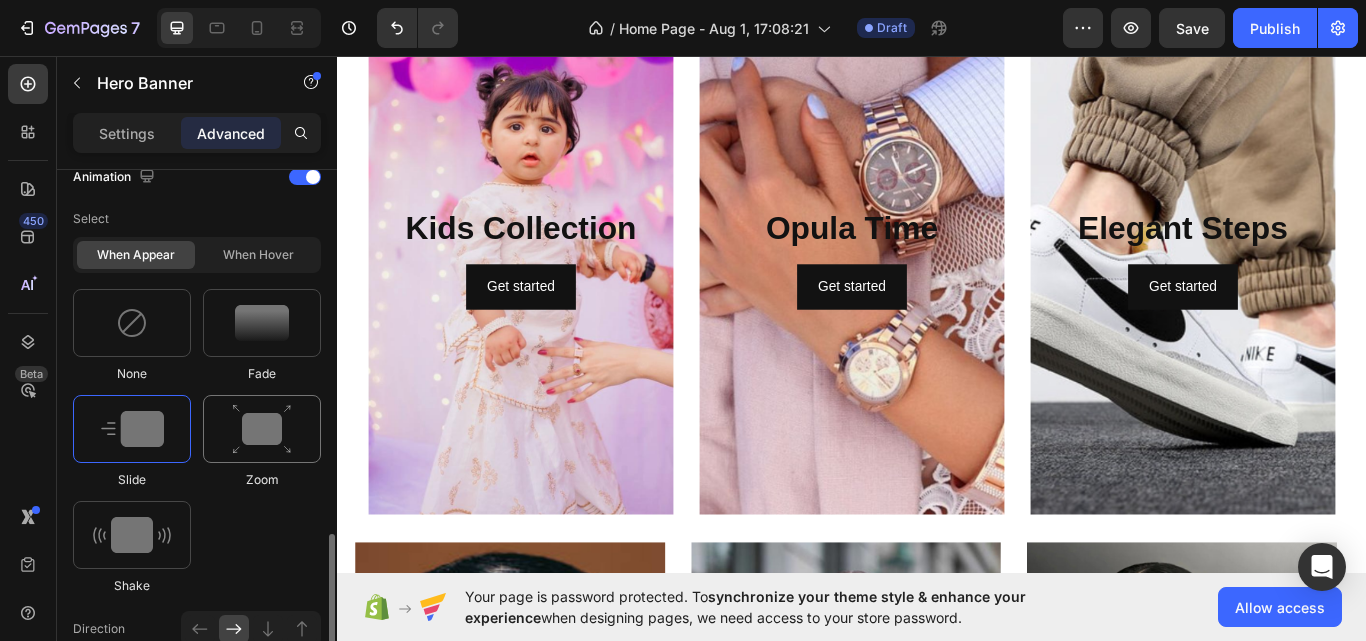 scroll, scrollTop: 1000, scrollLeft: 0, axis: vertical 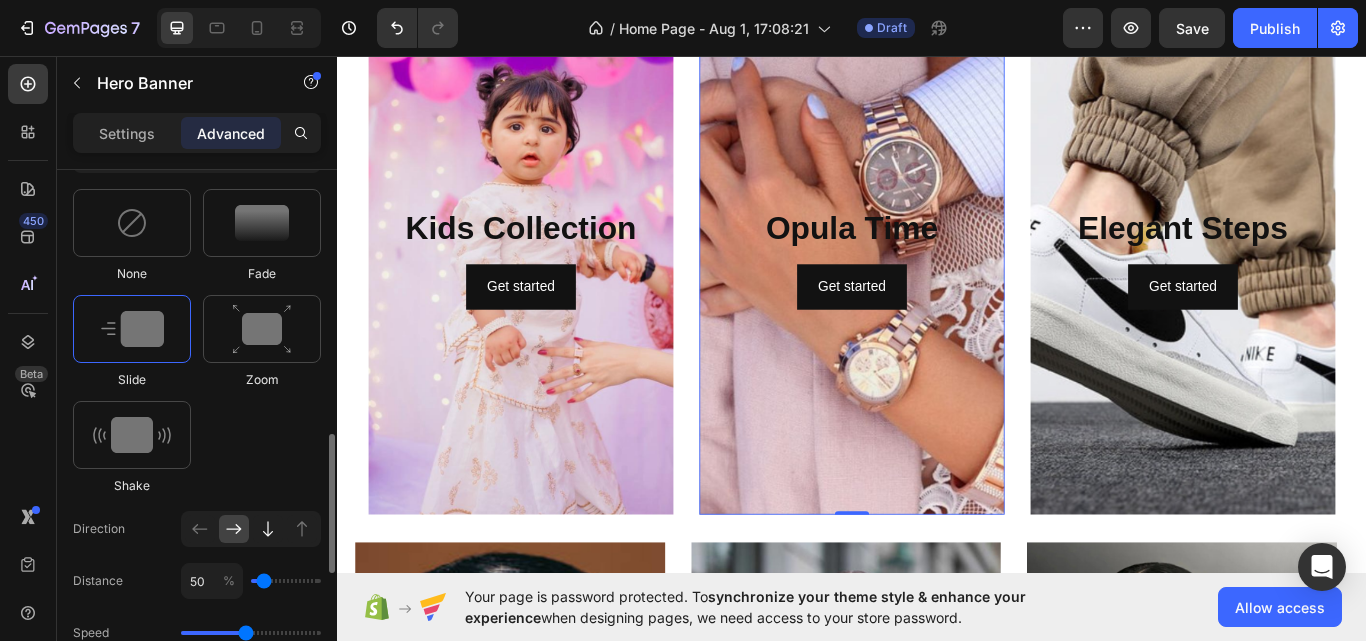 click 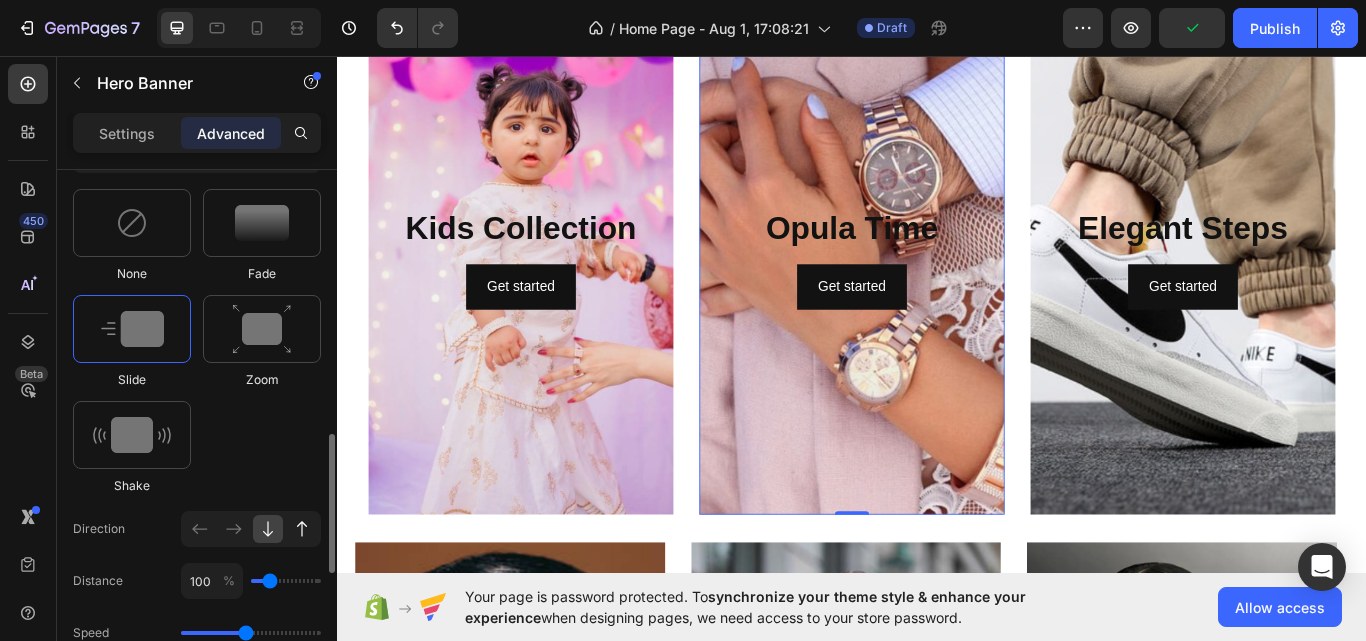 click 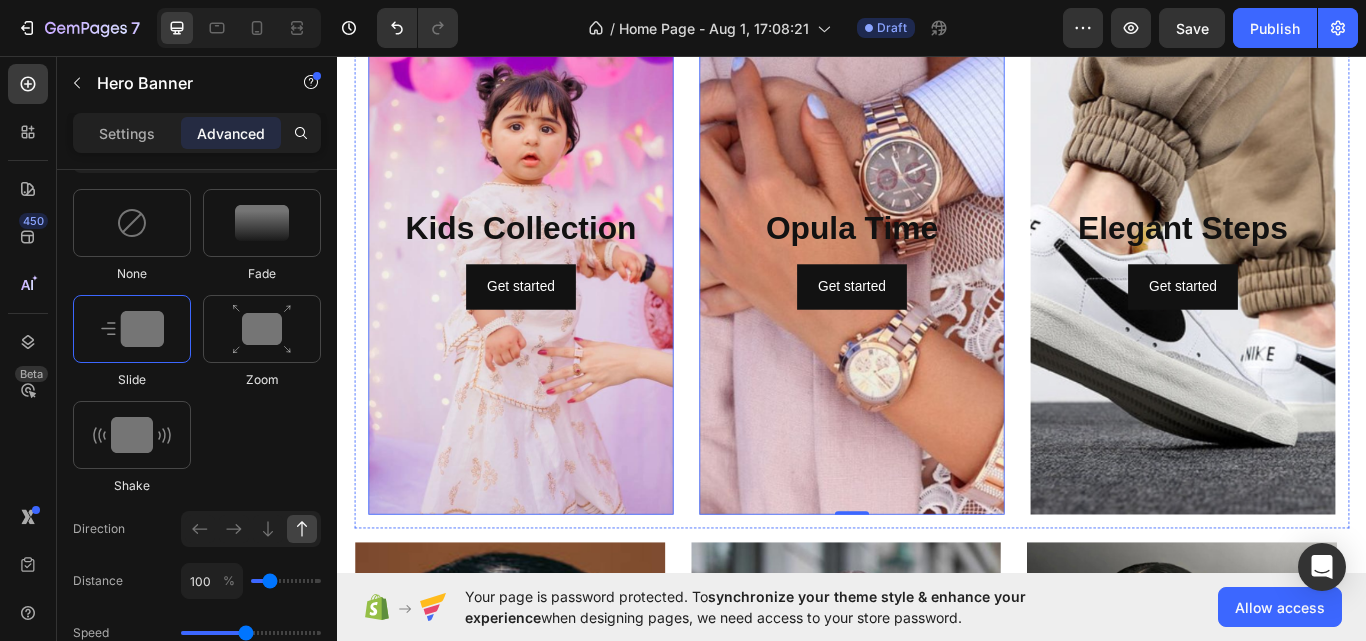click at bounding box center (551, 292) 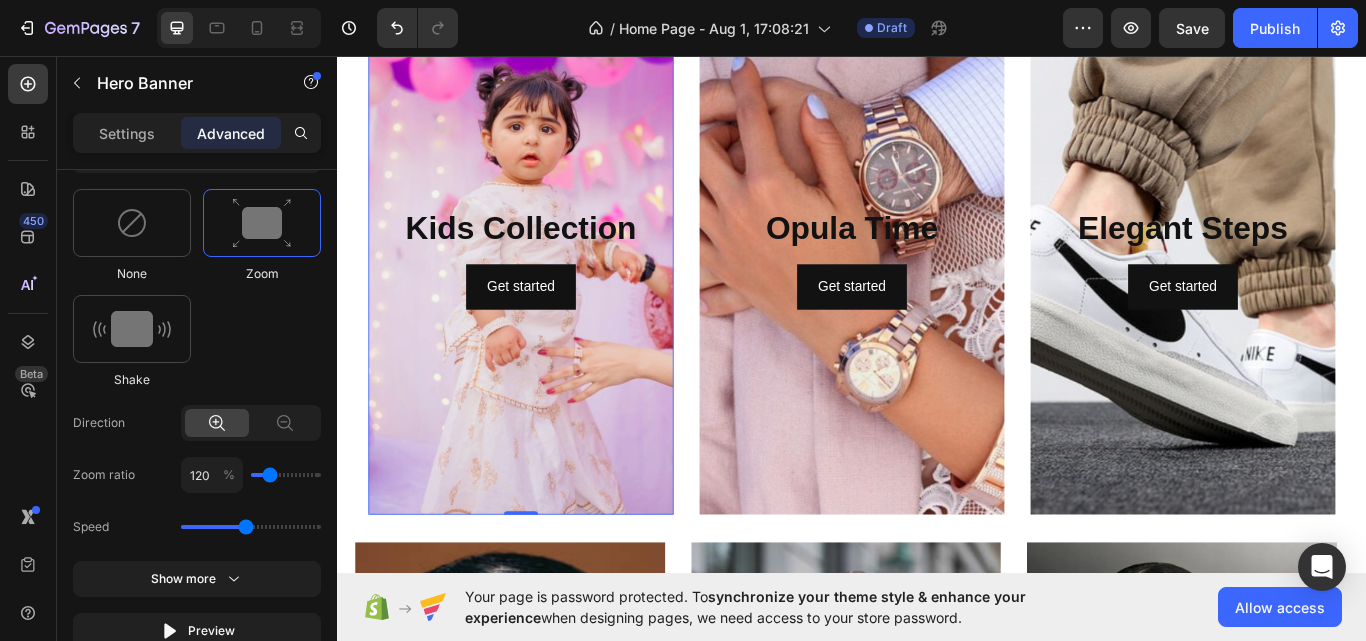 click at bounding box center (551, 292) 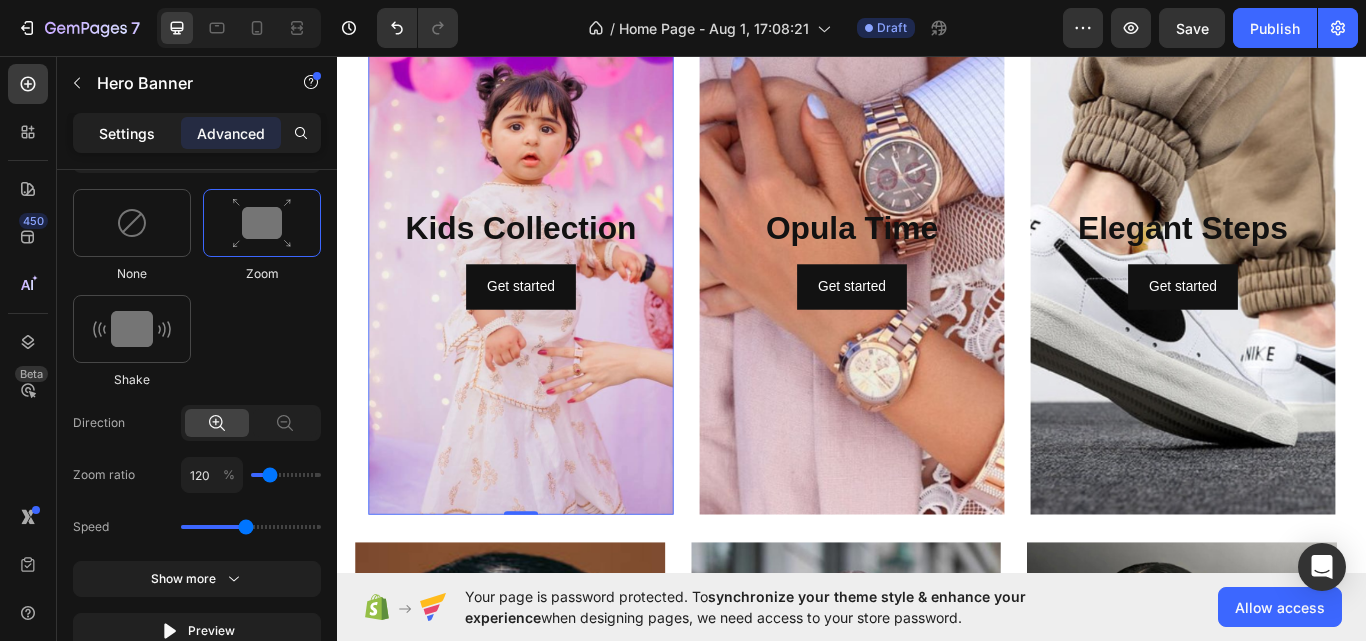 click on "Settings" at bounding box center (127, 133) 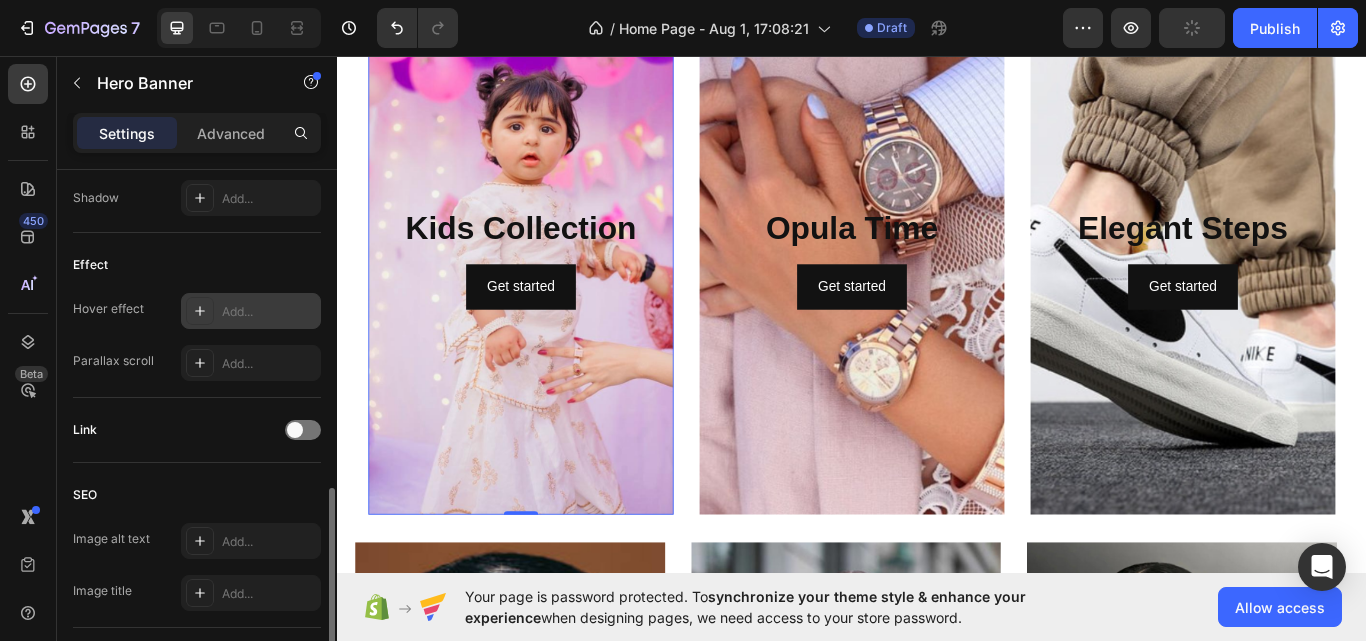 scroll, scrollTop: 900, scrollLeft: 0, axis: vertical 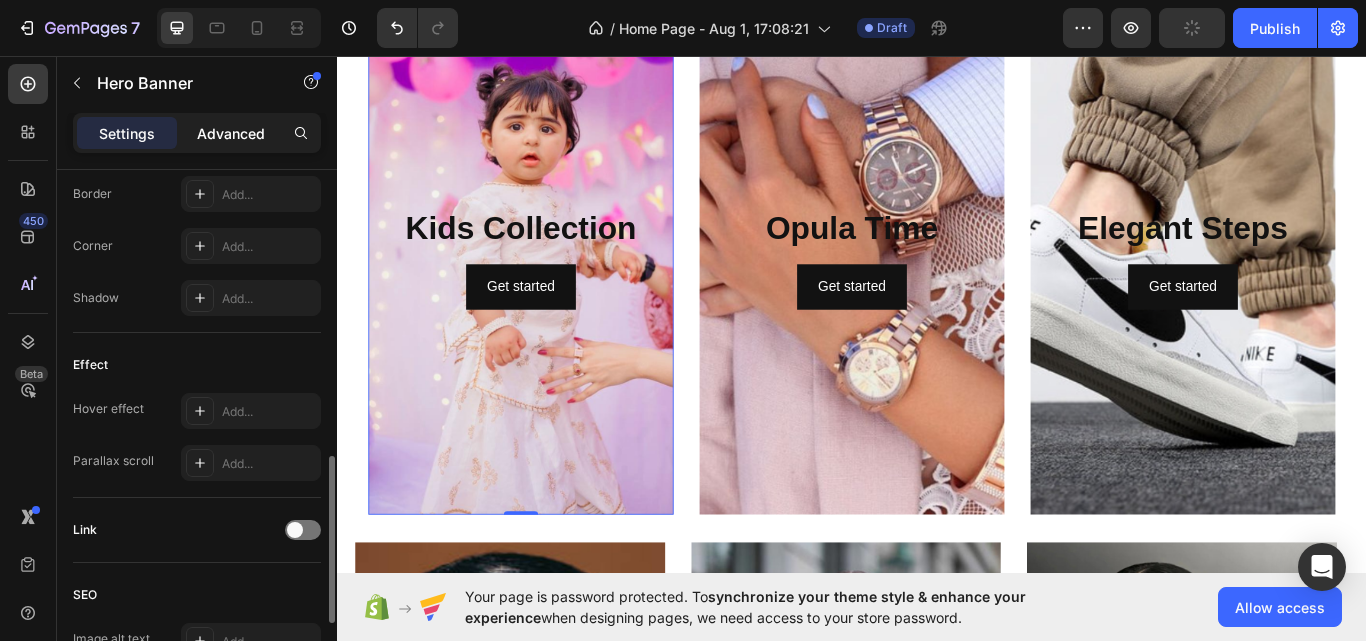 click on "Advanced" at bounding box center [231, 133] 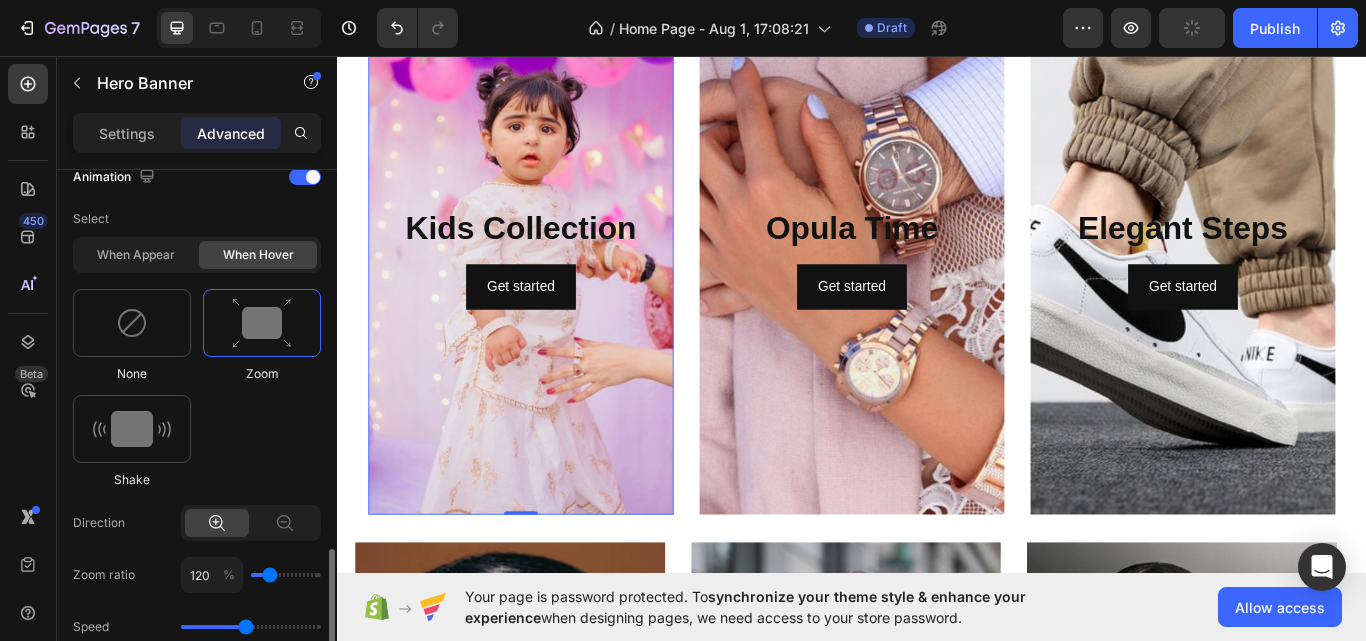 scroll, scrollTop: 1000, scrollLeft: 0, axis: vertical 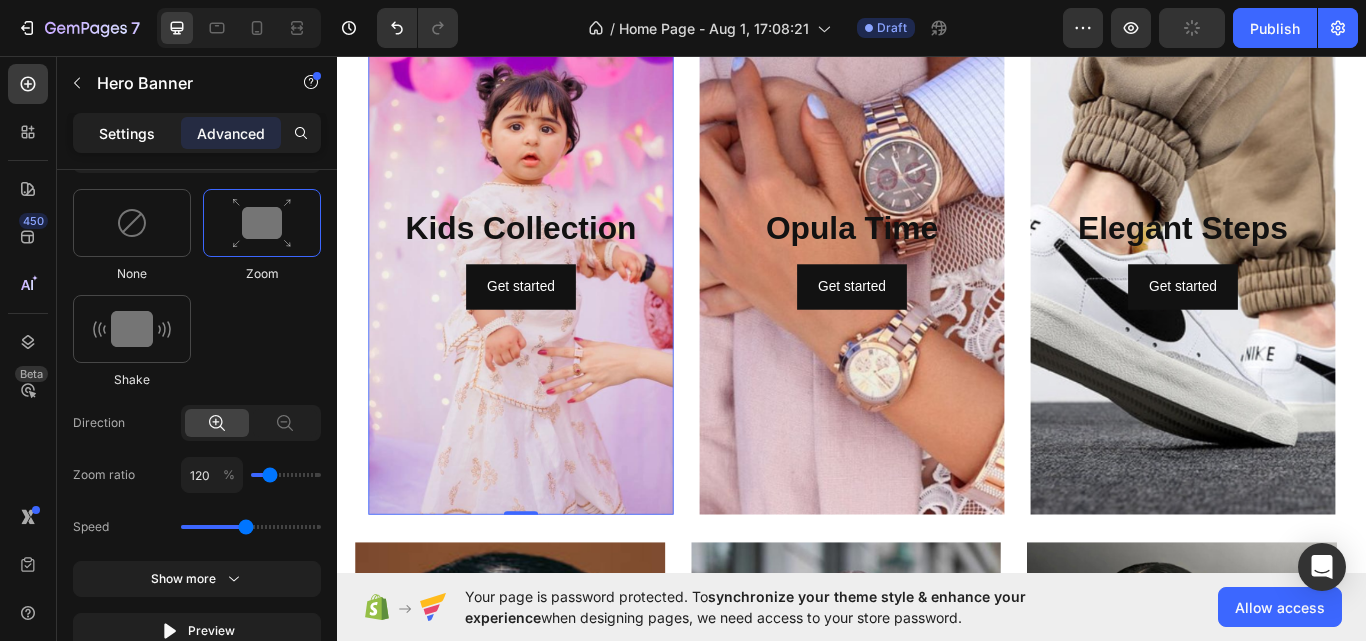 click on "Settings" at bounding box center (127, 133) 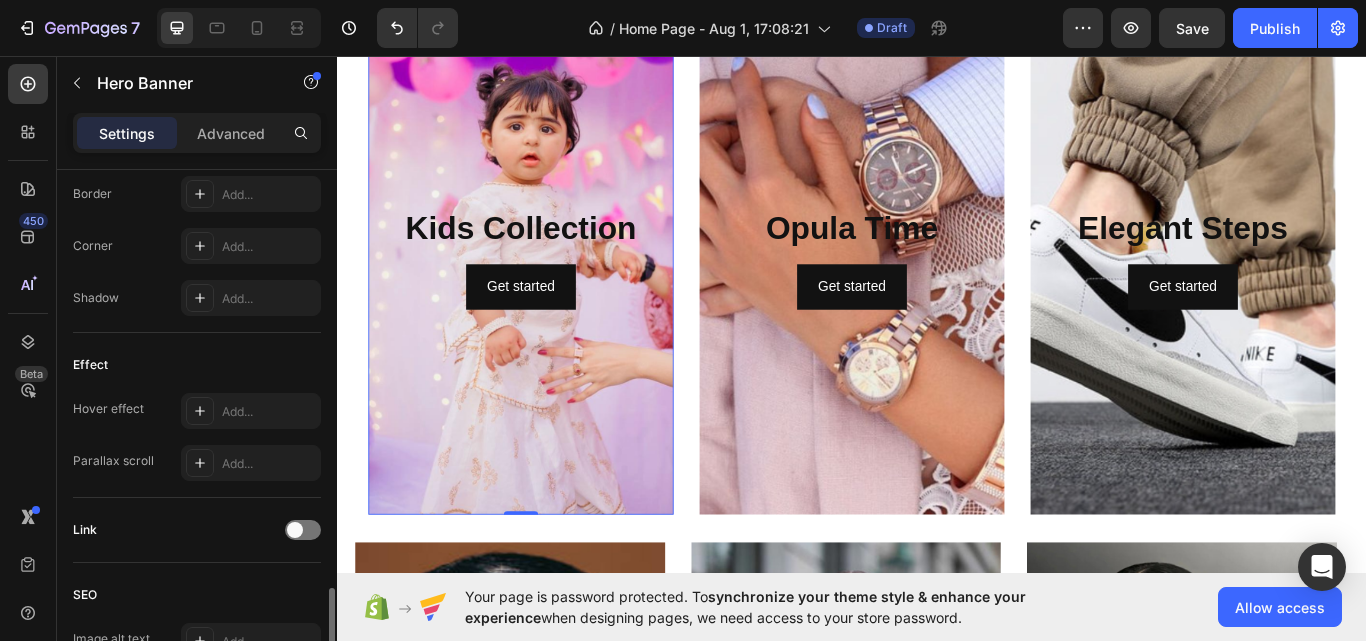 scroll, scrollTop: 1000, scrollLeft: 0, axis: vertical 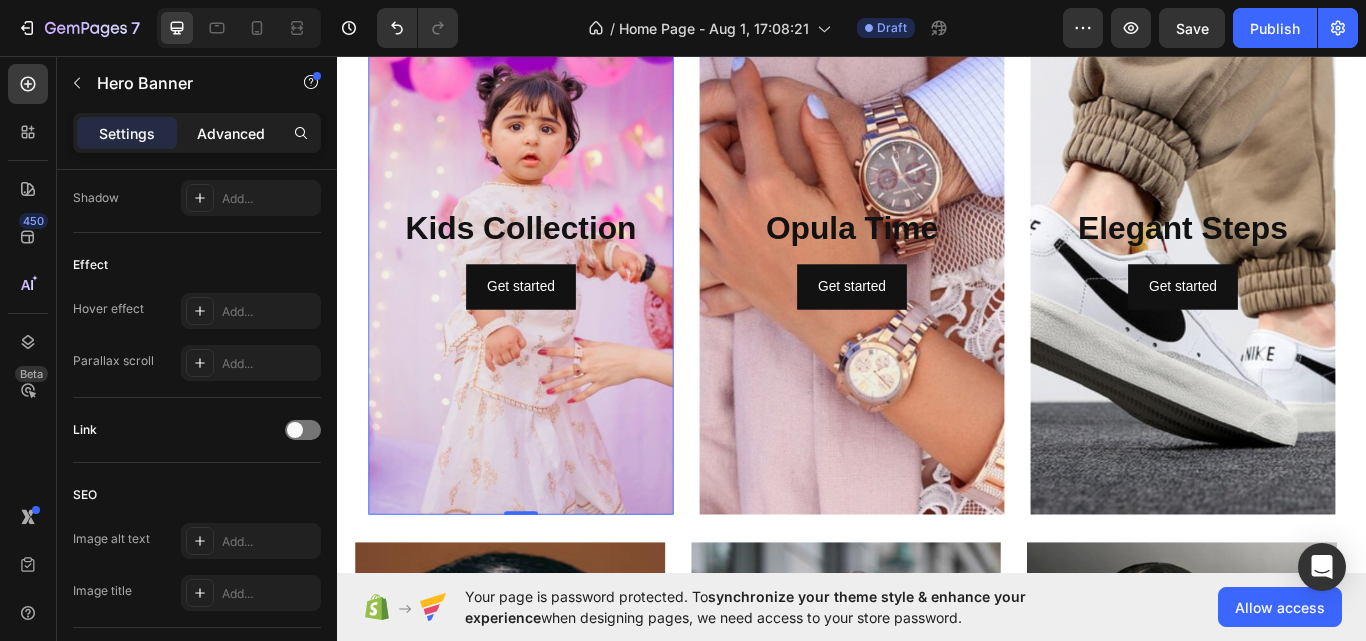 click on "Advanced" at bounding box center (231, 133) 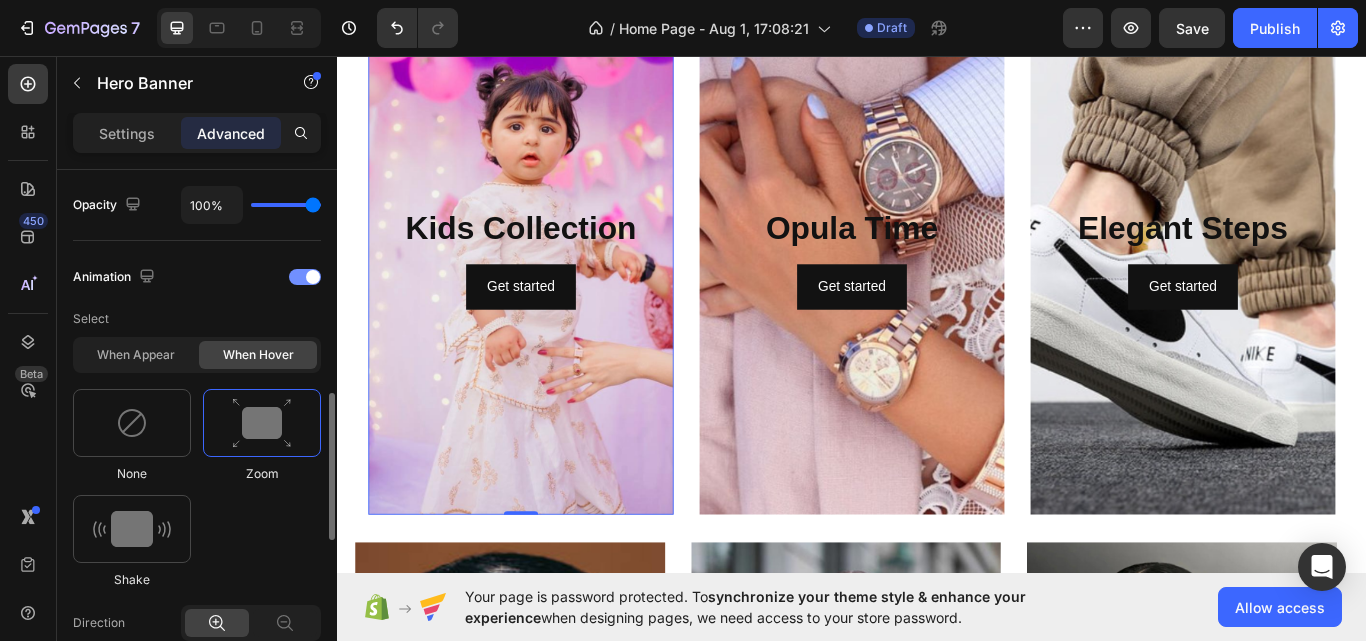 scroll, scrollTop: 900, scrollLeft: 0, axis: vertical 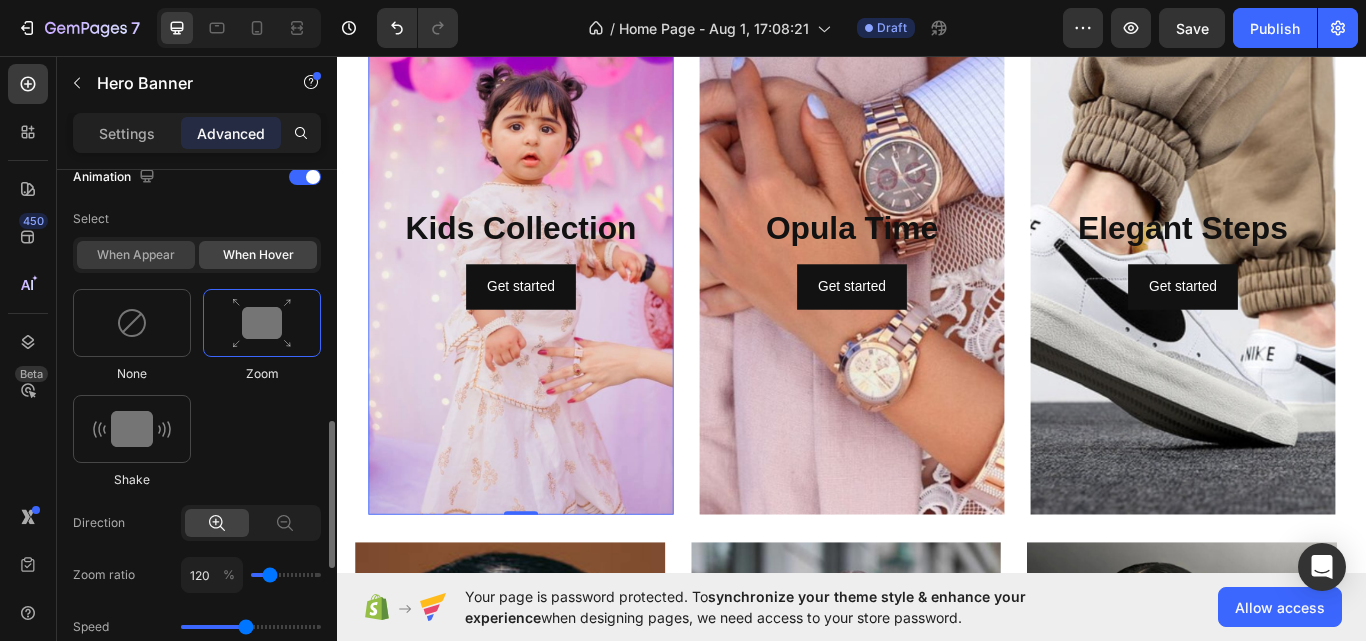 click on "When appear" 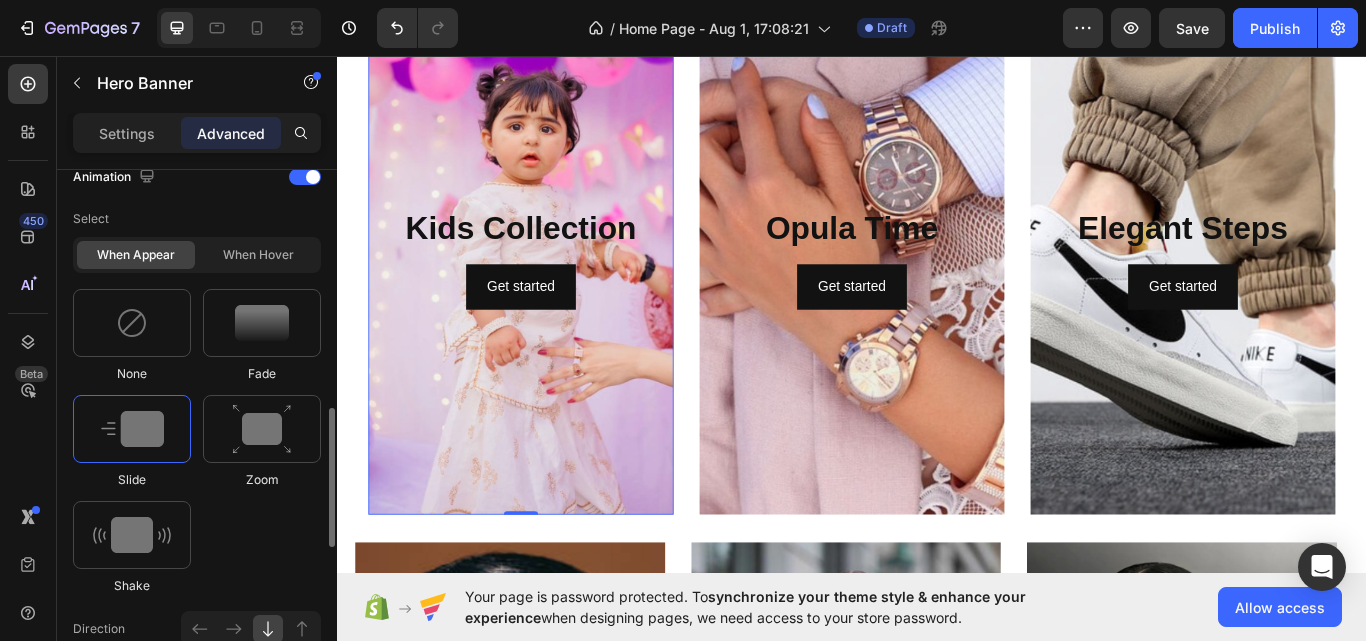click at bounding box center [132, 429] 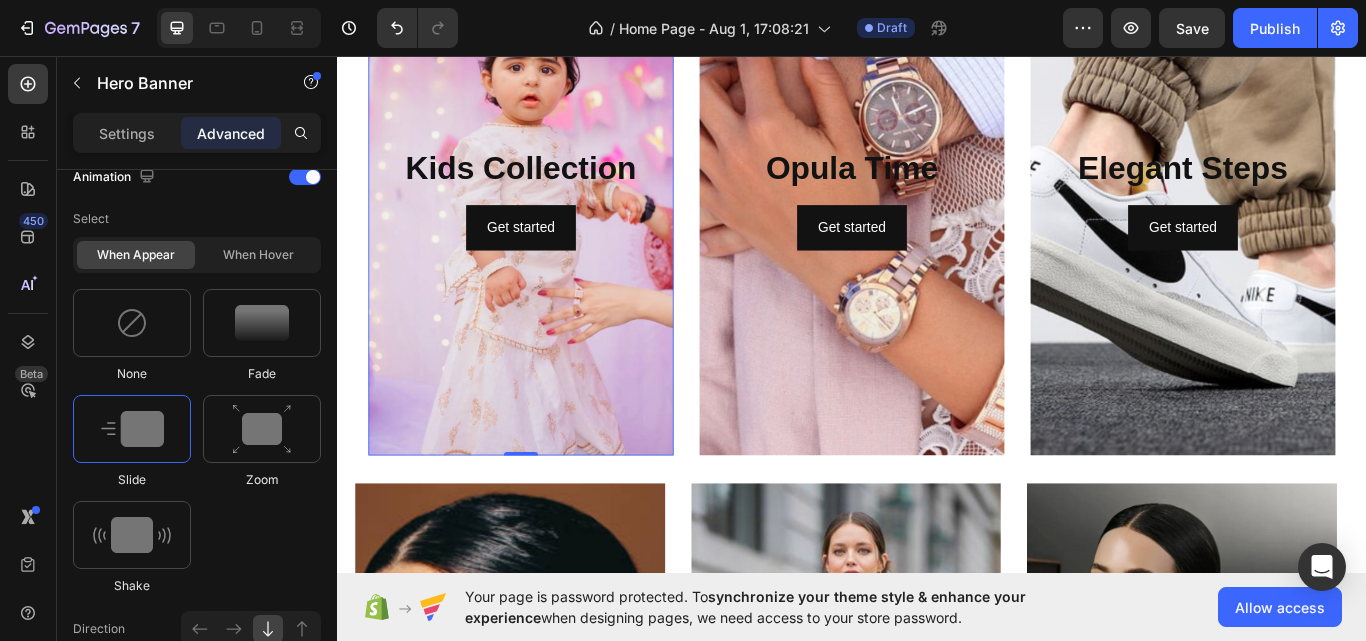 scroll, scrollTop: 2592, scrollLeft: 0, axis: vertical 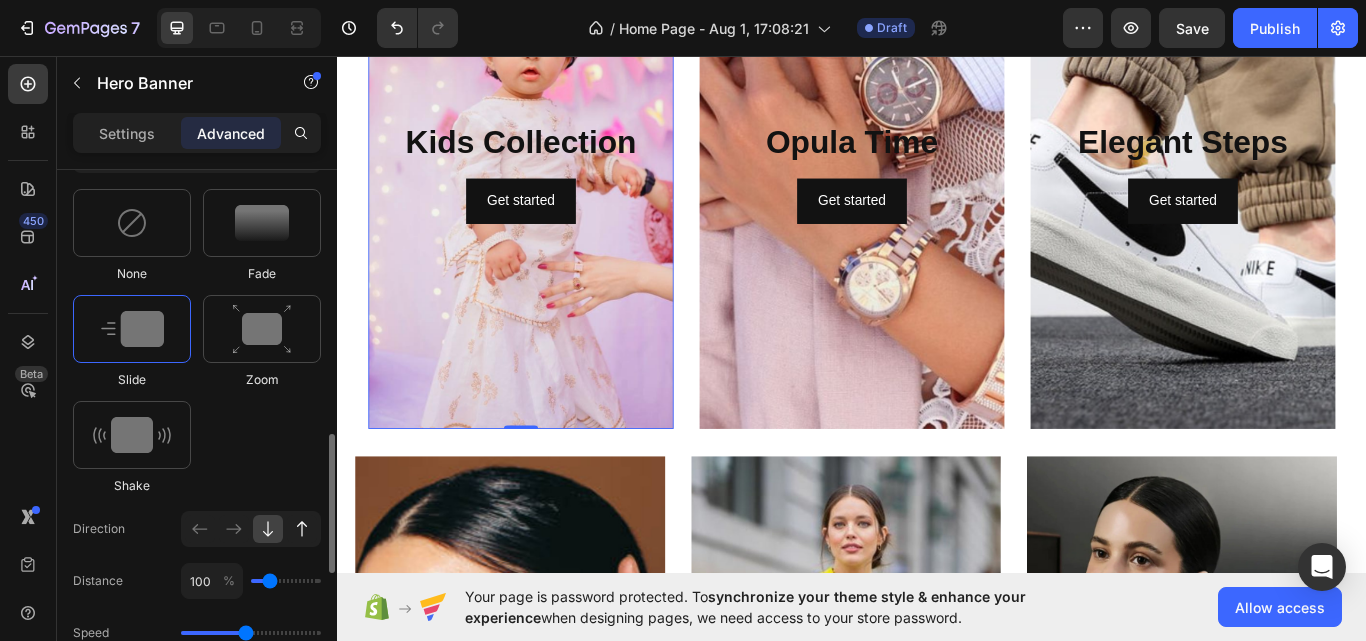 click 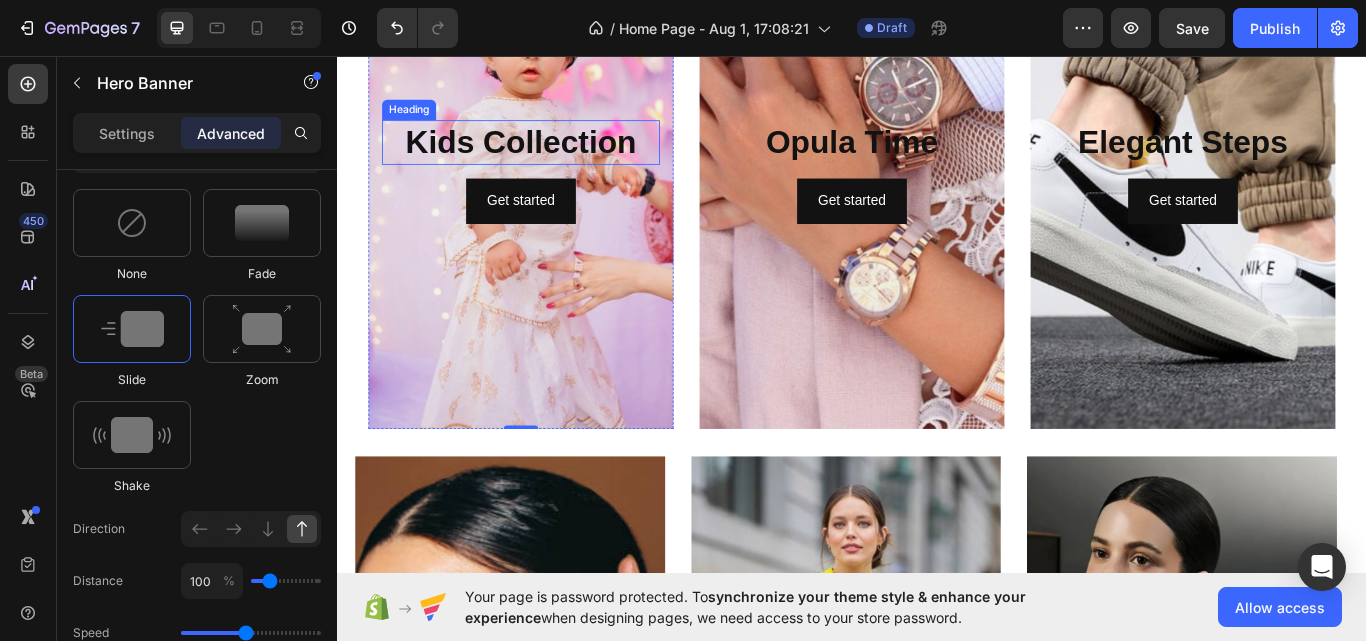 click on "Kids Collection" at bounding box center [551, 158] 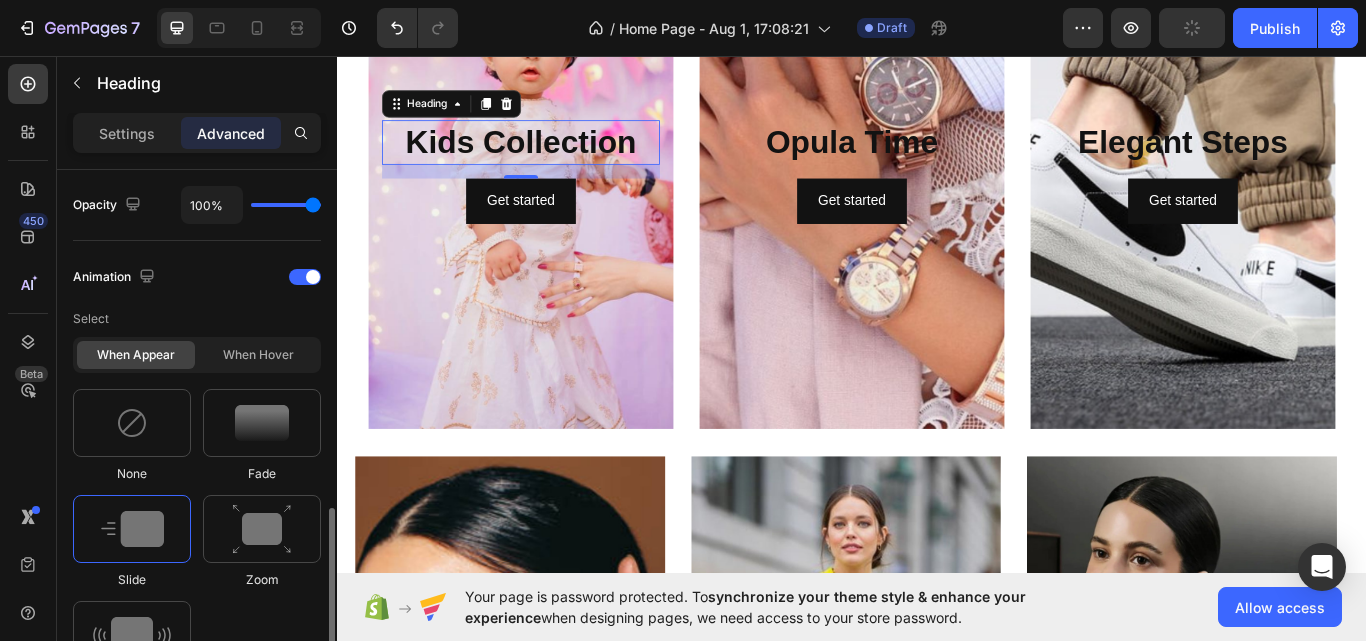 scroll, scrollTop: 900, scrollLeft: 0, axis: vertical 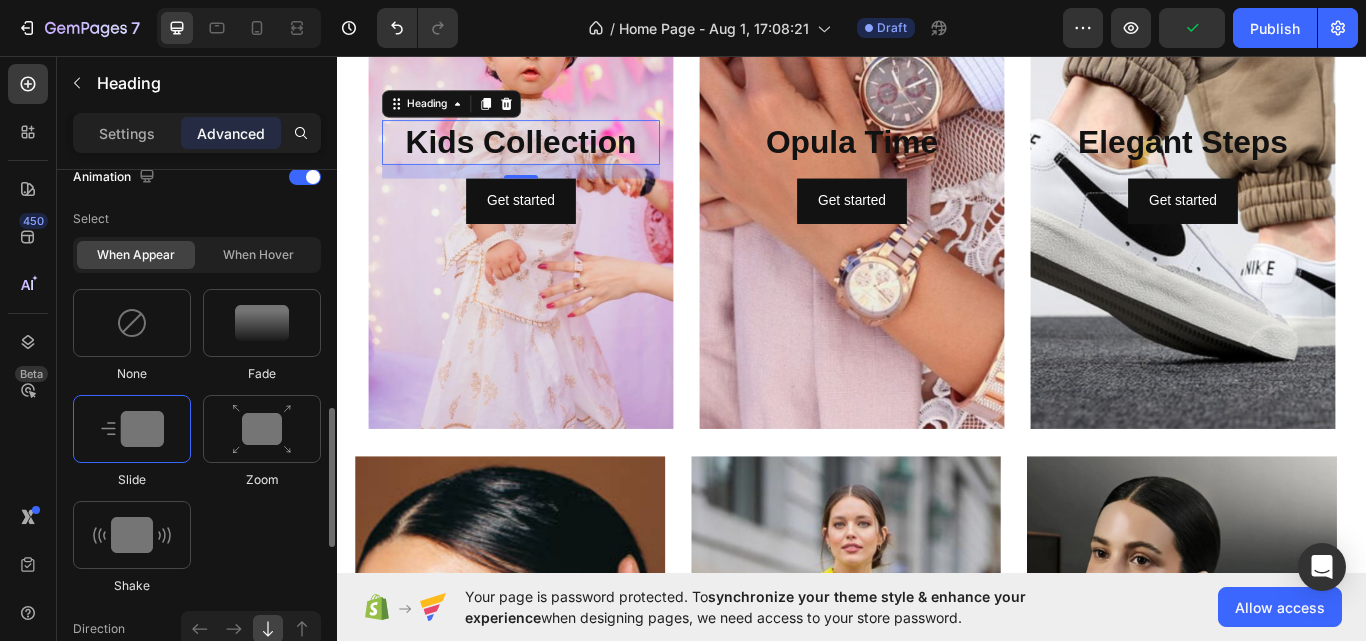 click at bounding box center (132, 429) 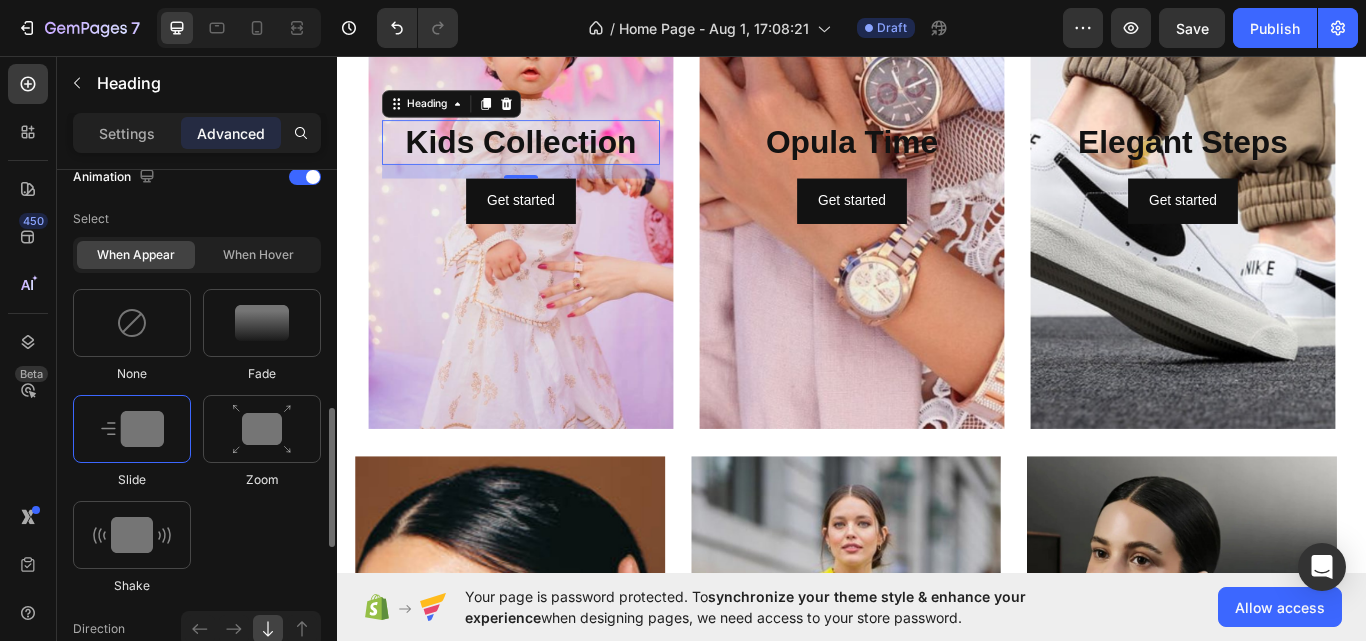 click 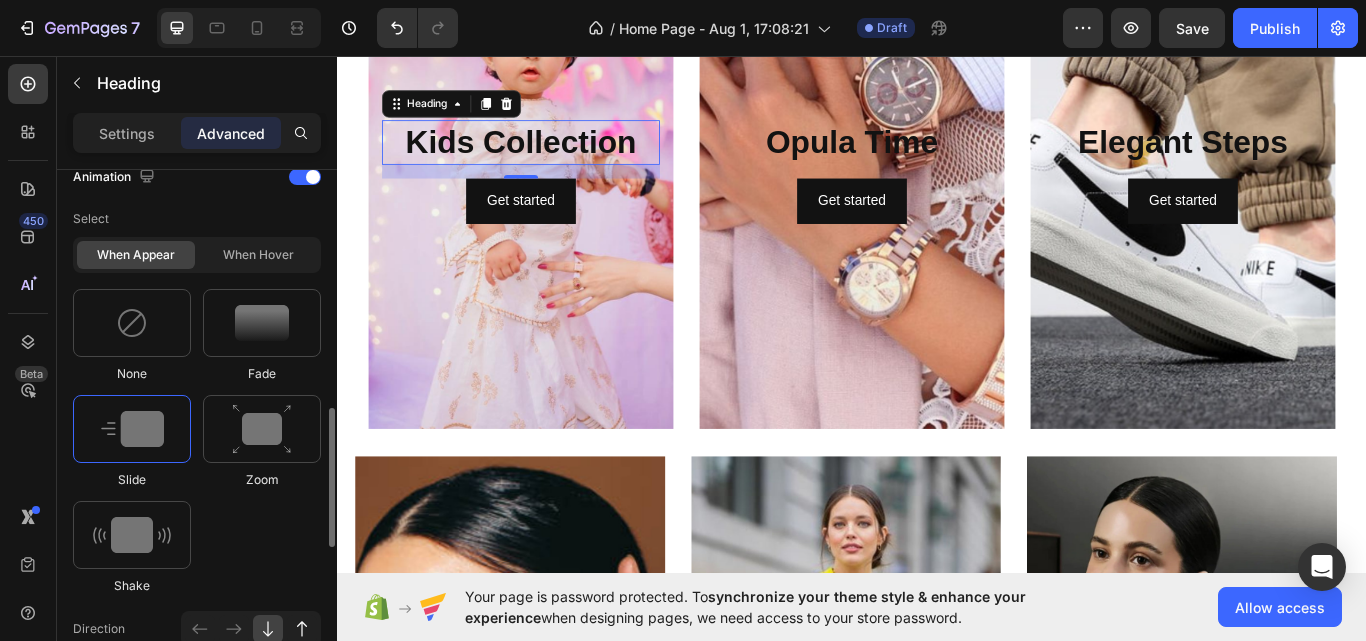 click 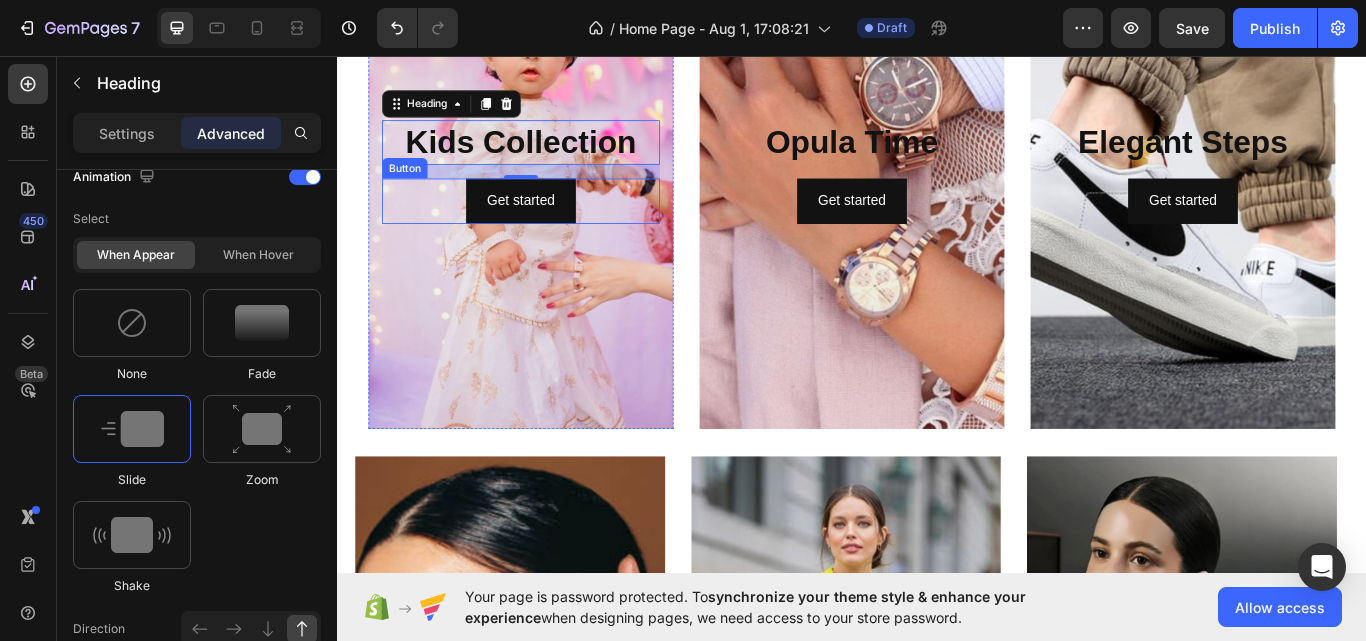 click on "Get started Button" at bounding box center (551, 226) 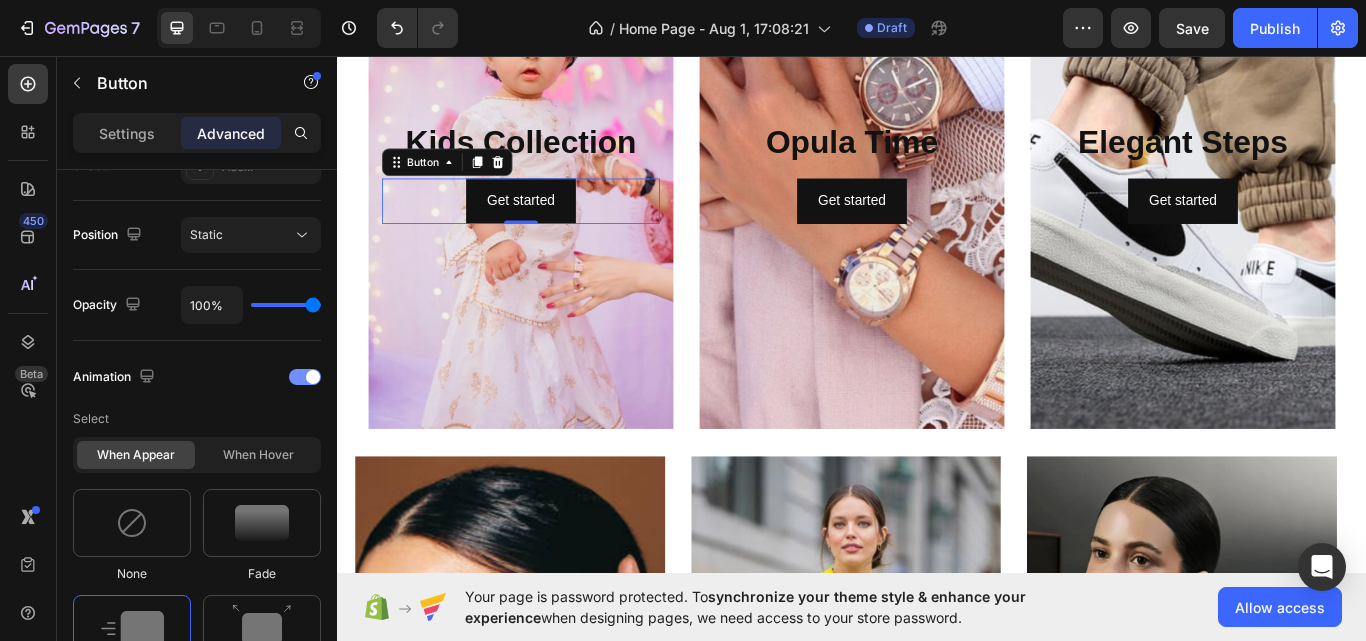 scroll, scrollTop: 1100, scrollLeft: 0, axis: vertical 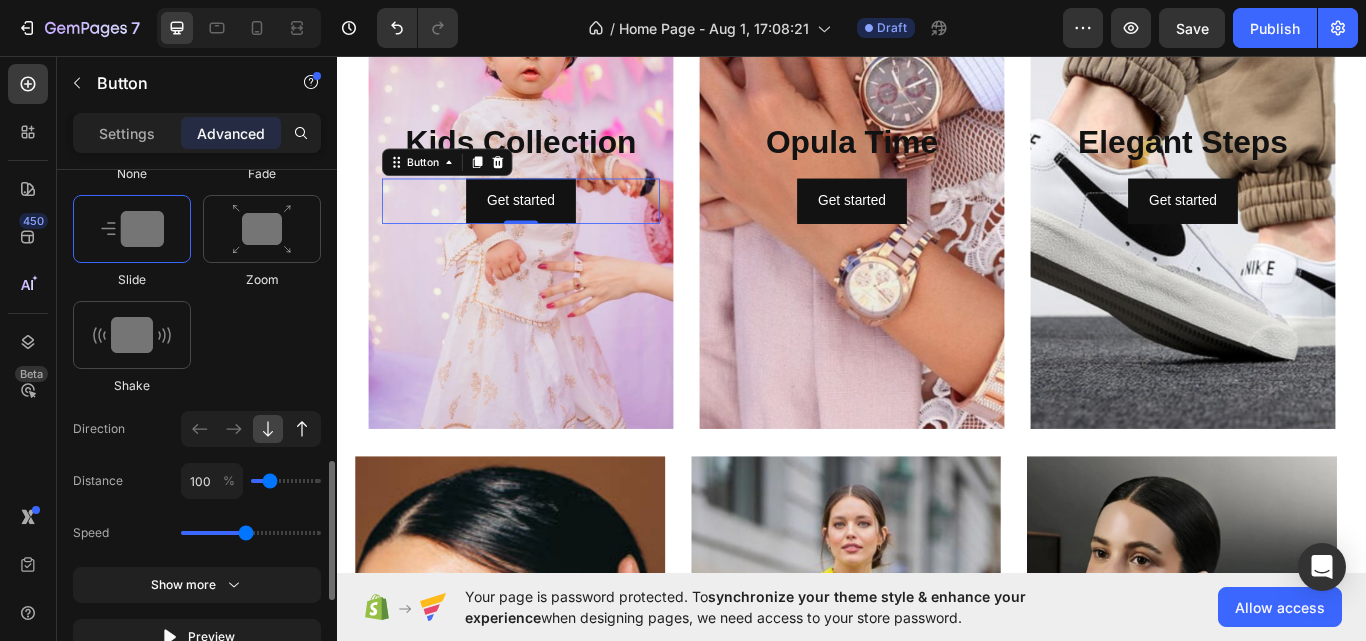 click 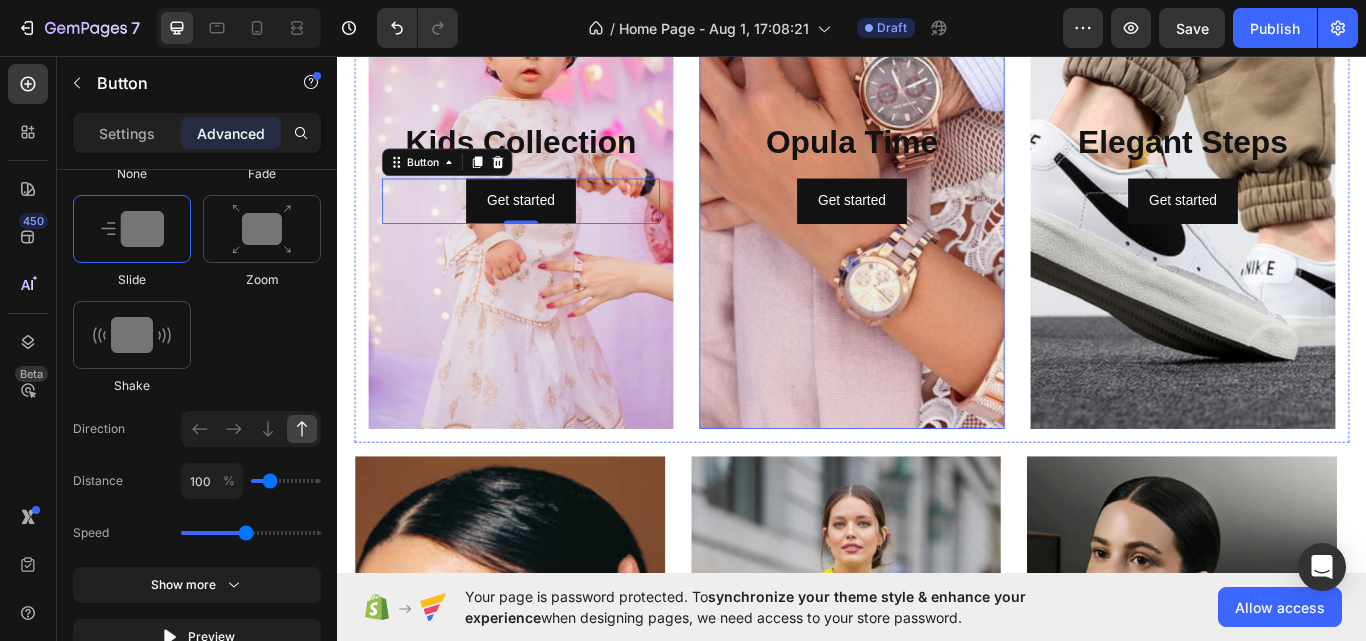 click at bounding box center (937, 192) 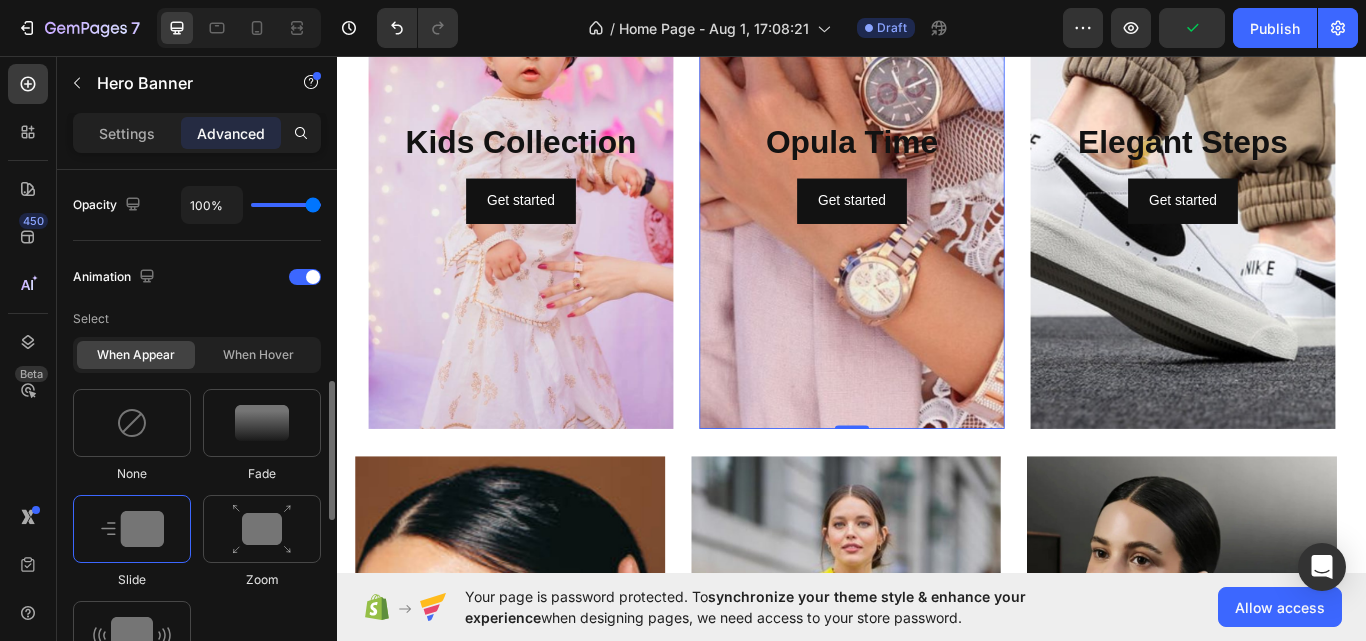 scroll, scrollTop: 900, scrollLeft: 0, axis: vertical 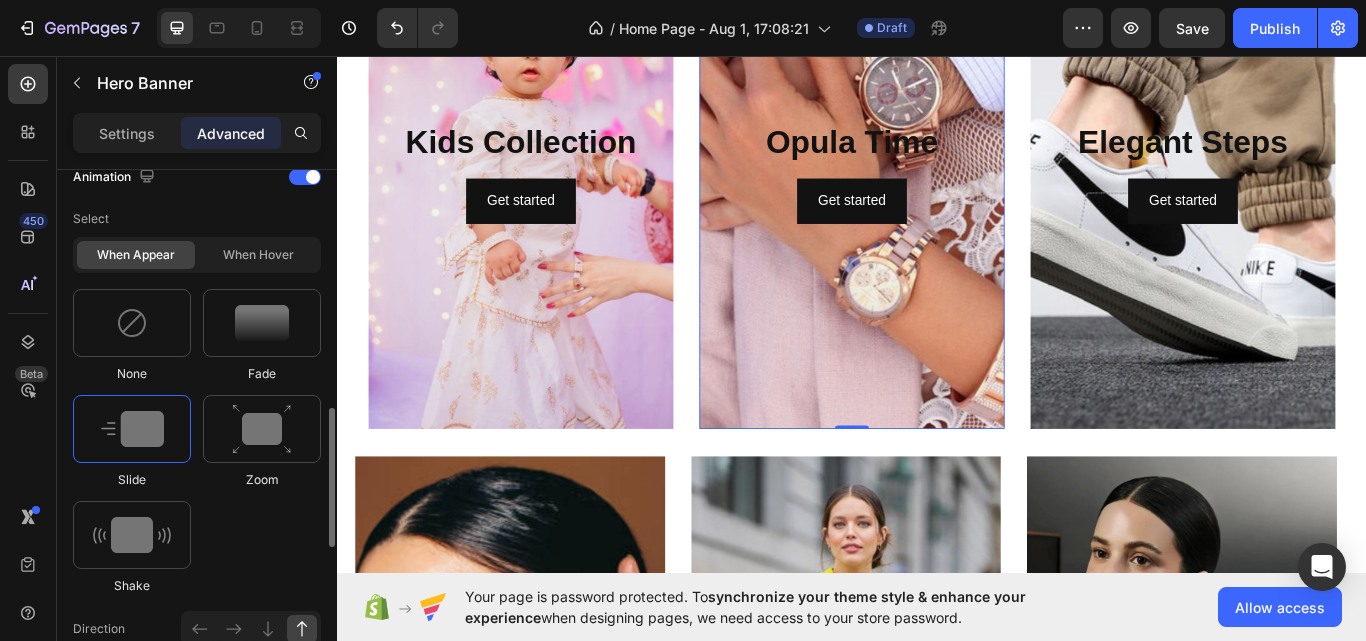 click at bounding box center [132, 429] 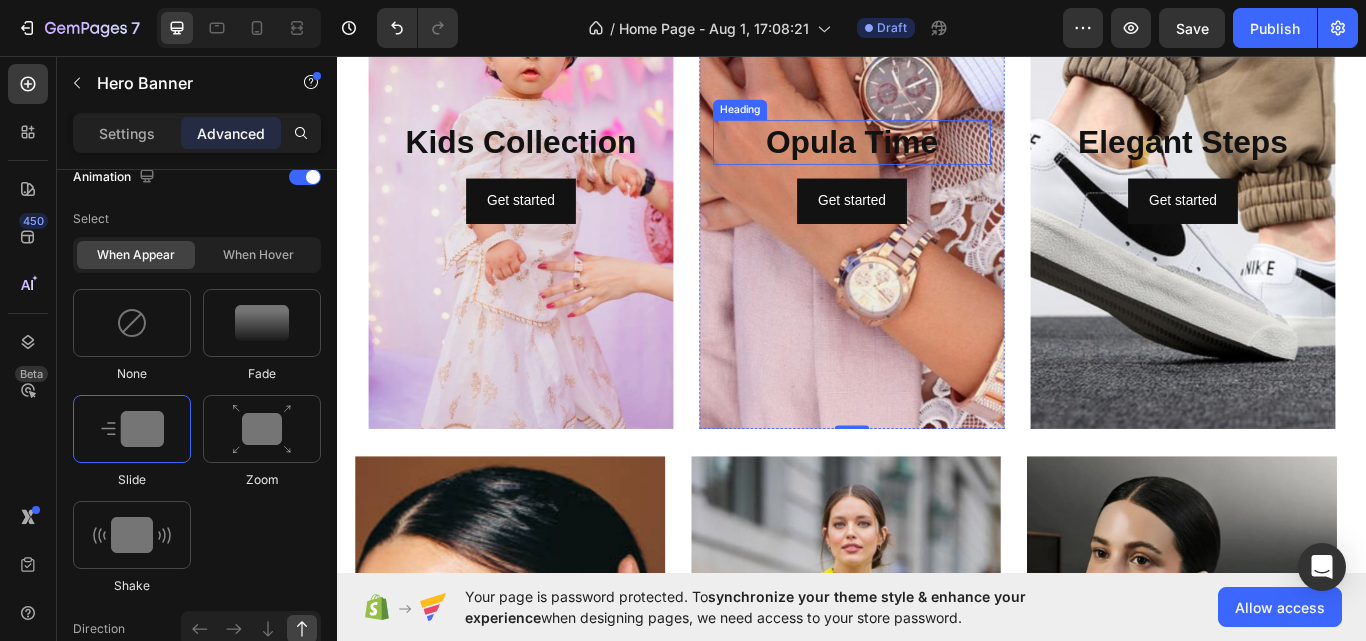click on "Opula Time" at bounding box center (937, 157) 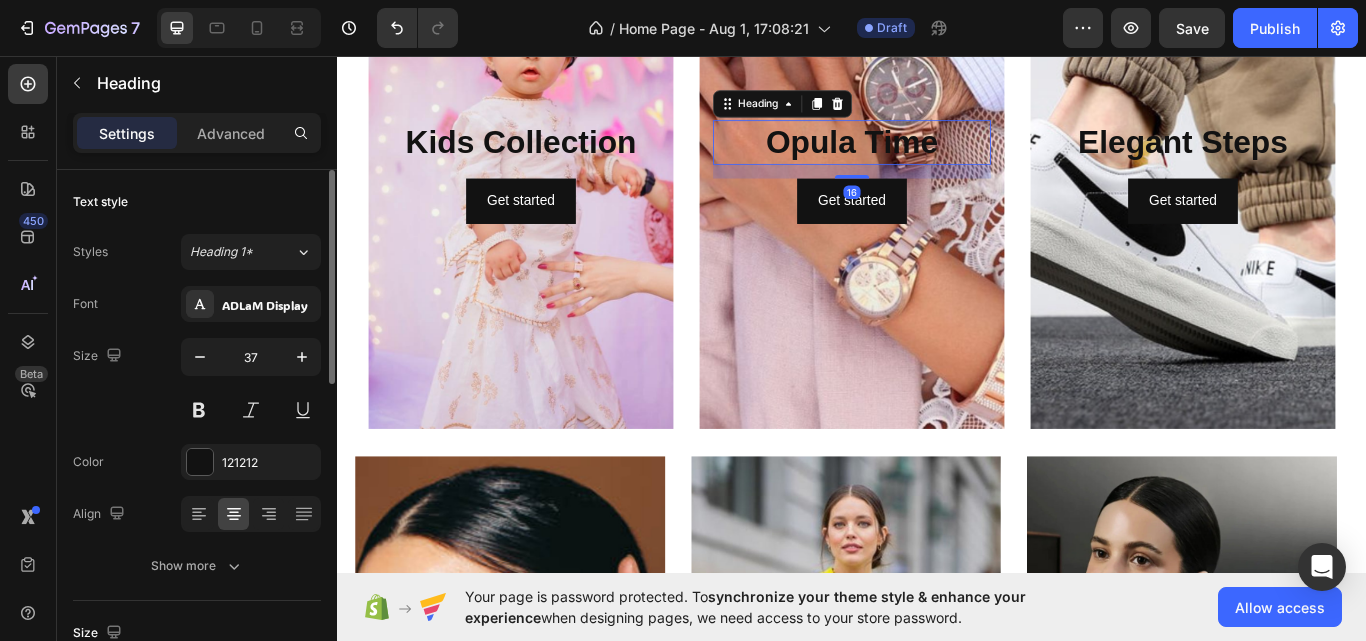 scroll, scrollTop: 200, scrollLeft: 0, axis: vertical 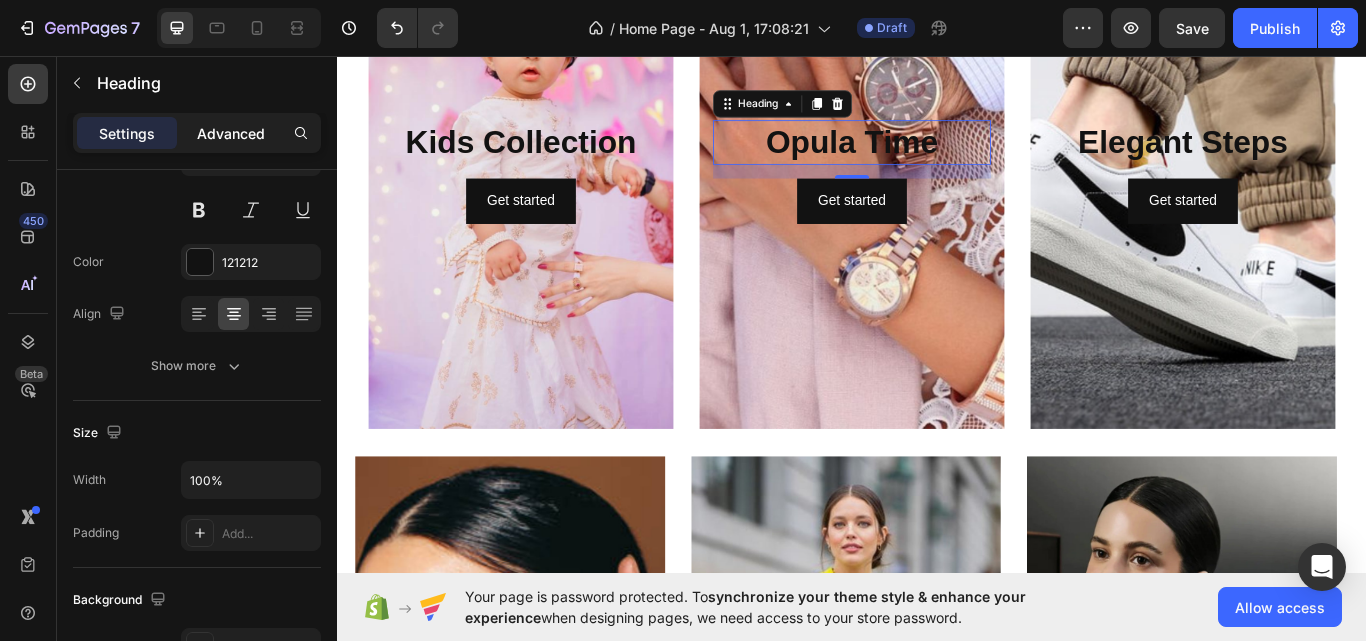 click on "Advanced" at bounding box center (231, 133) 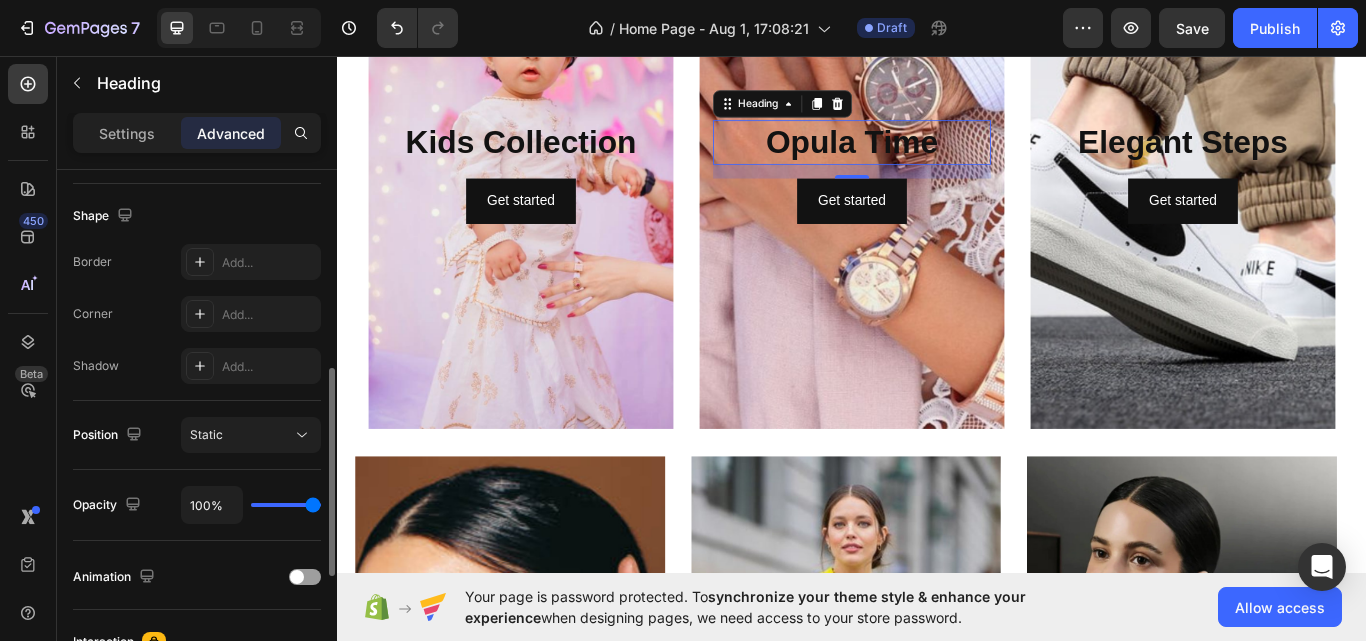 scroll, scrollTop: 806, scrollLeft: 0, axis: vertical 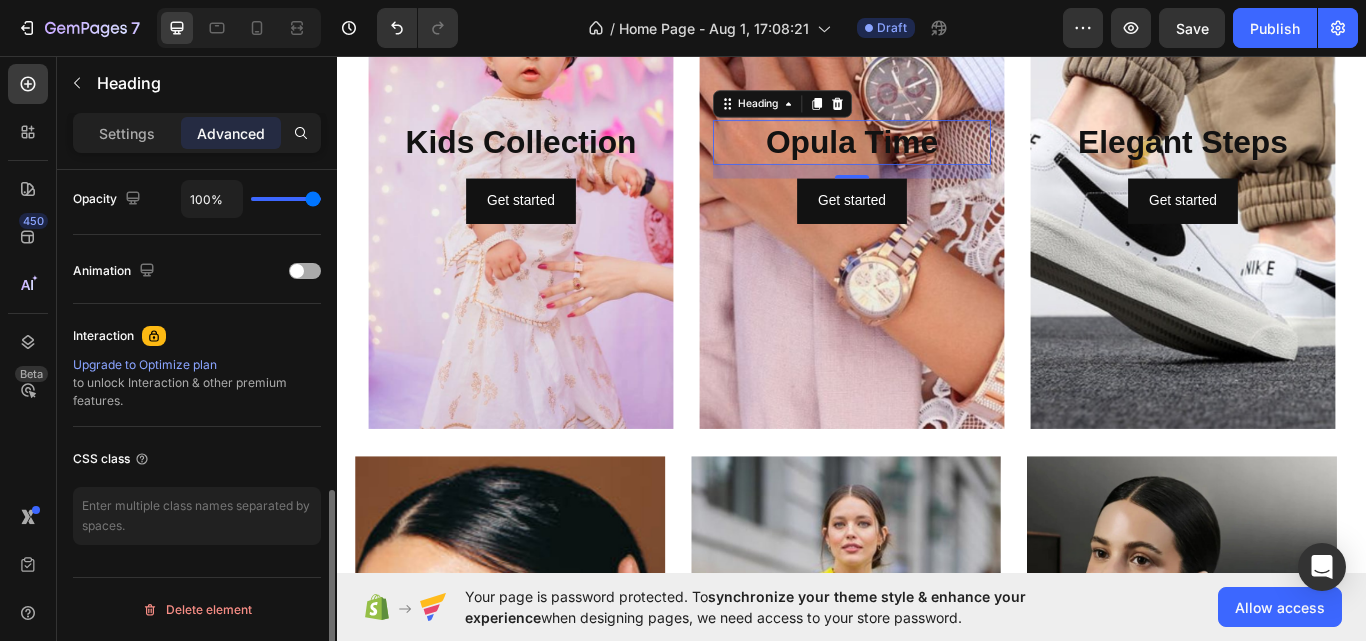 click at bounding box center [305, 271] 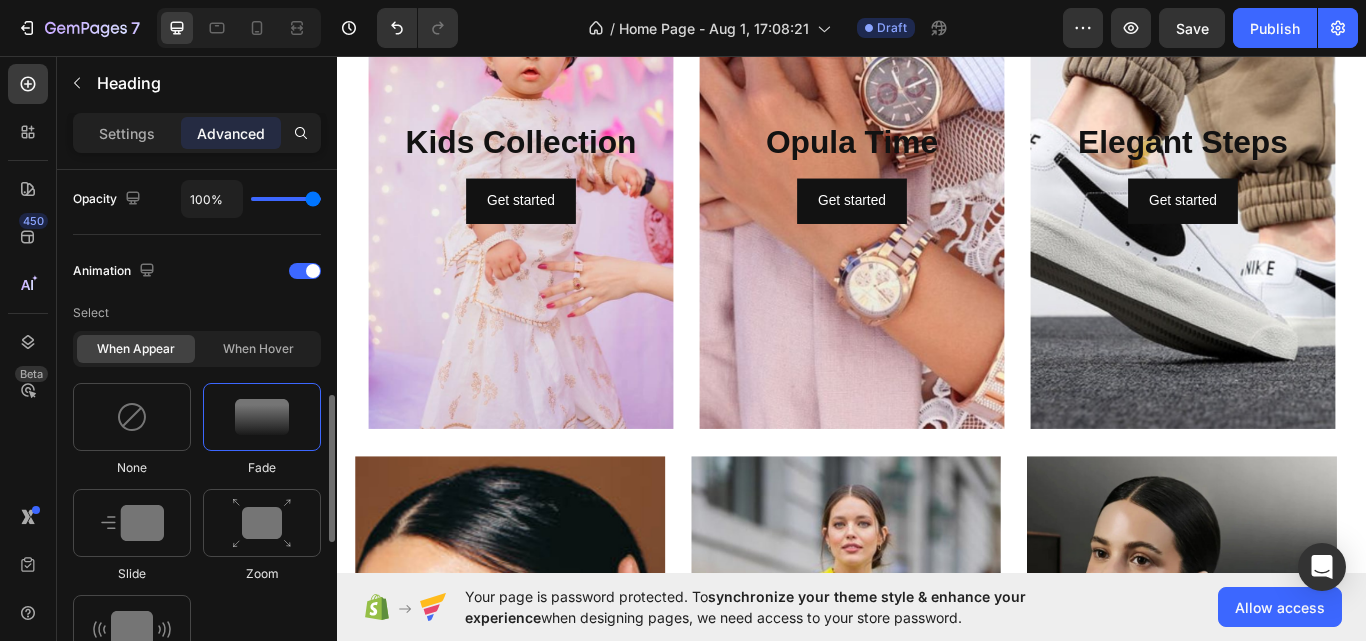 scroll, scrollTop: 1006, scrollLeft: 0, axis: vertical 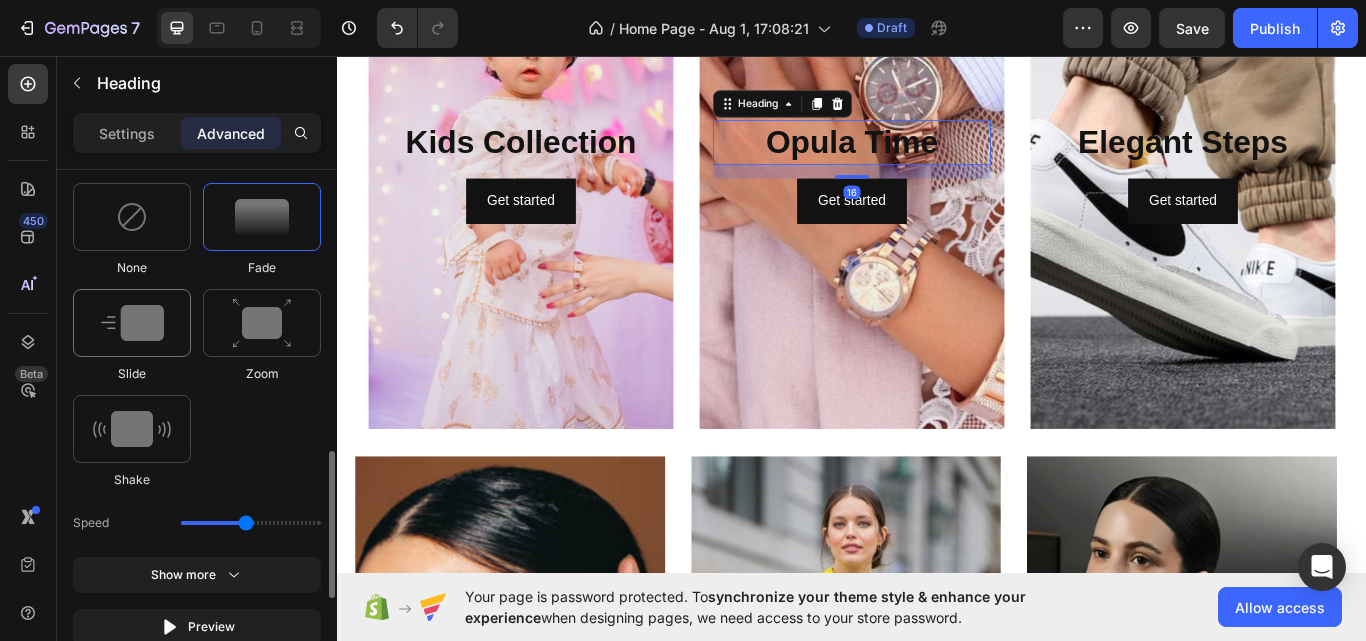 click at bounding box center (132, 323) 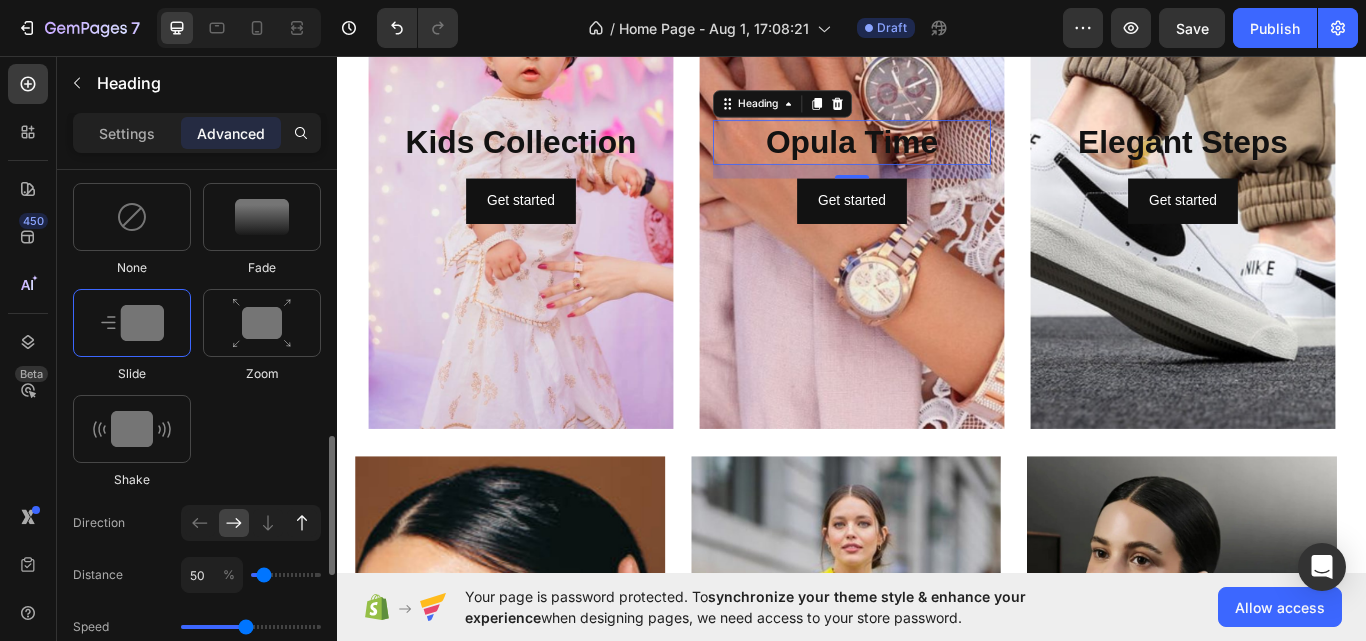 click 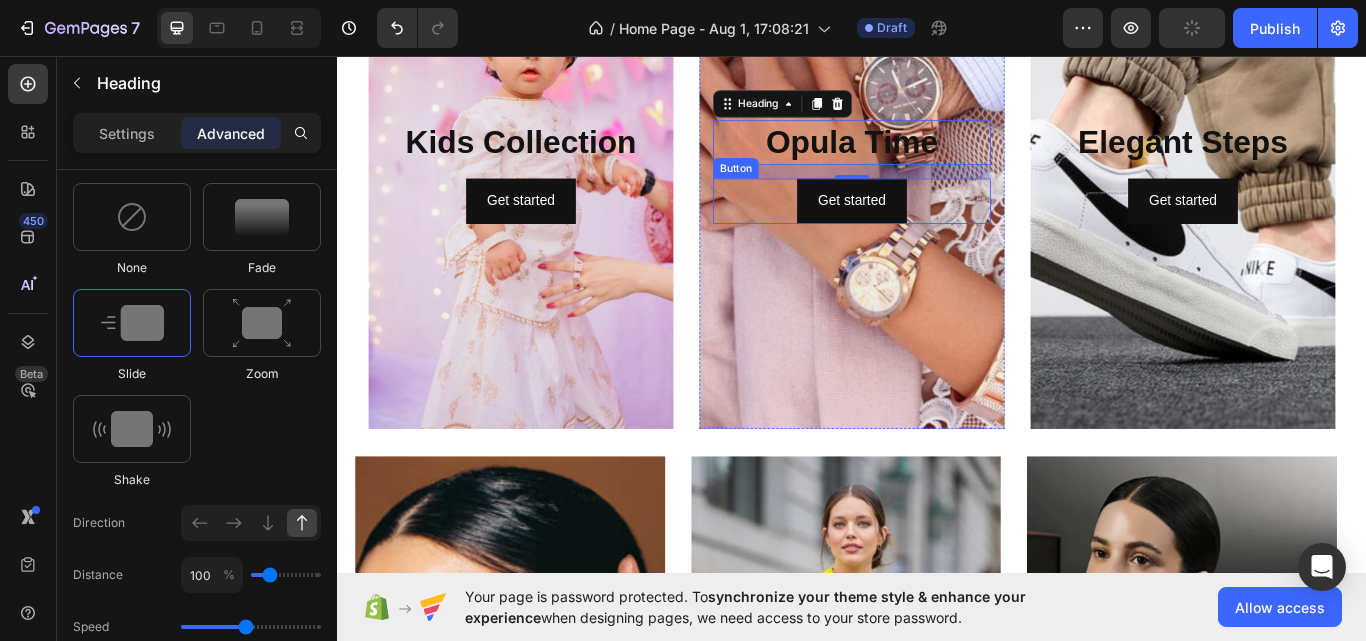 click on "Get started Button" at bounding box center (937, 226) 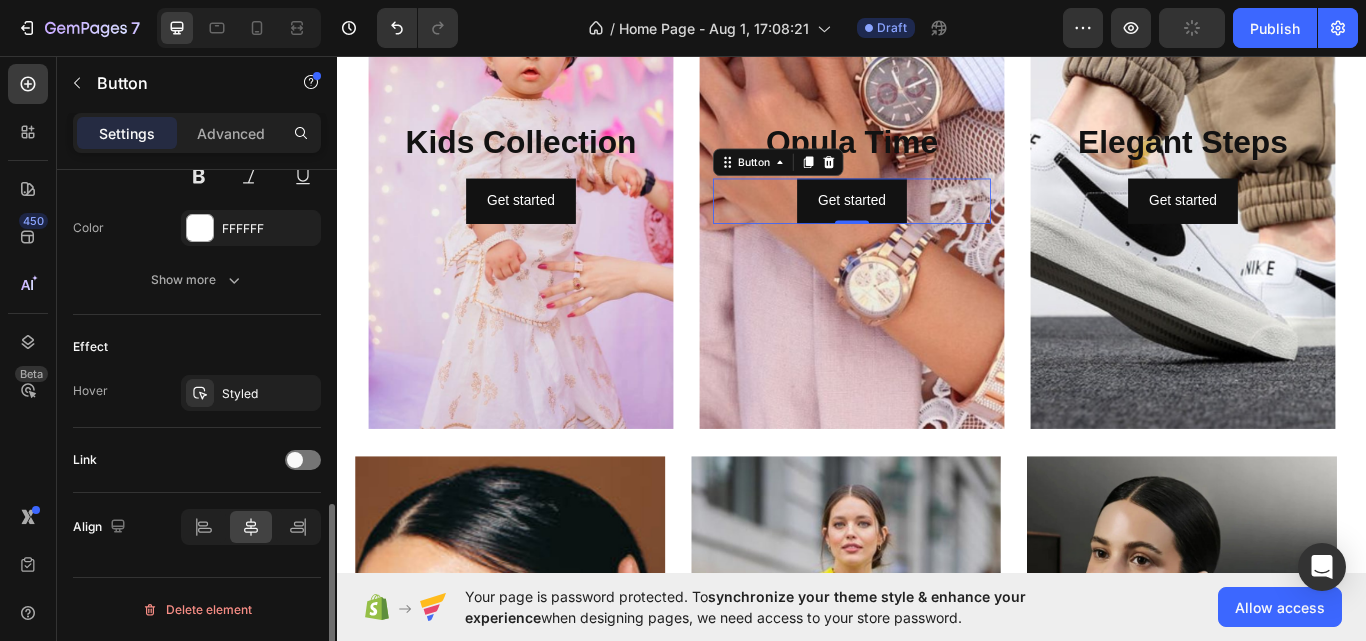 scroll, scrollTop: 0, scrollLeft: 0, axis: both 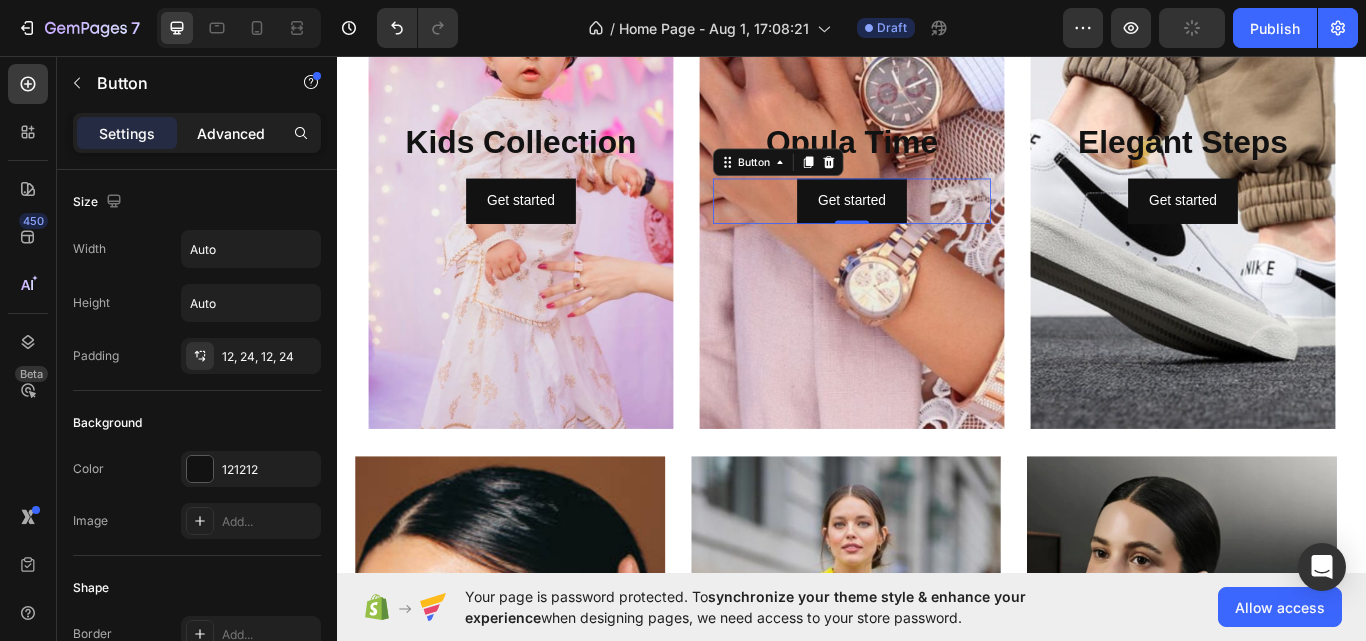 click on "Advanced" at bounding box center (231, 133) 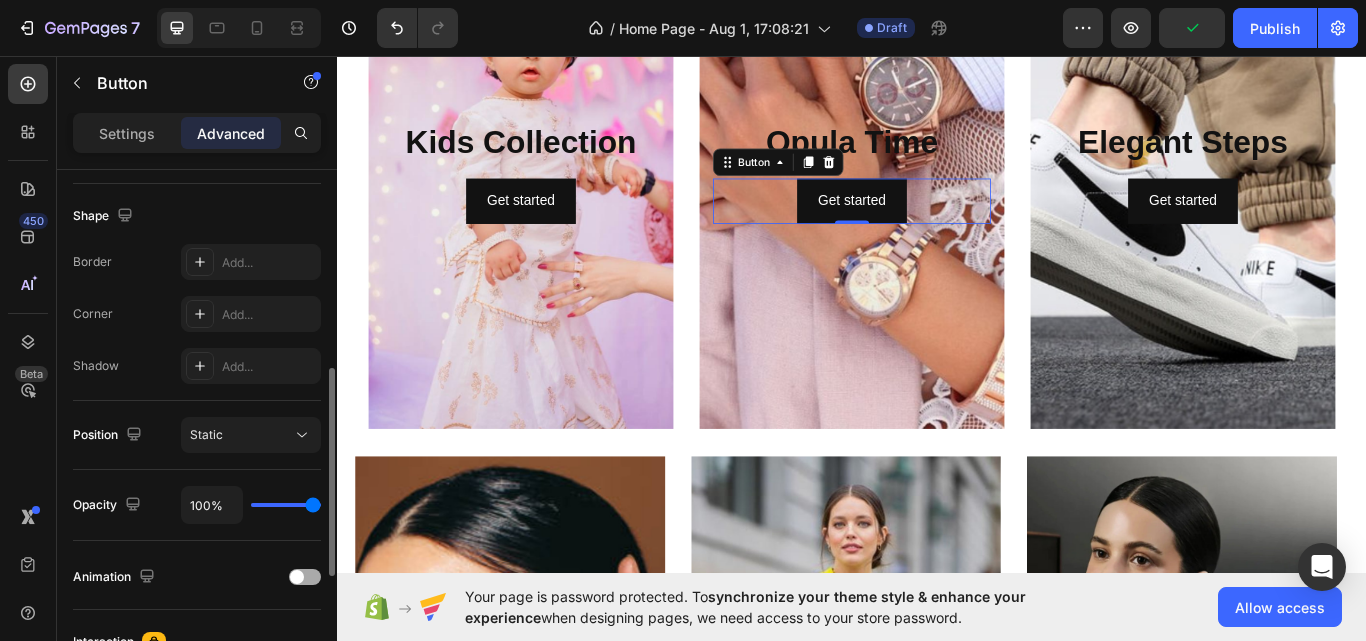 scroll, scrollTop: 800, scrollLeft: 0, axis: vertical 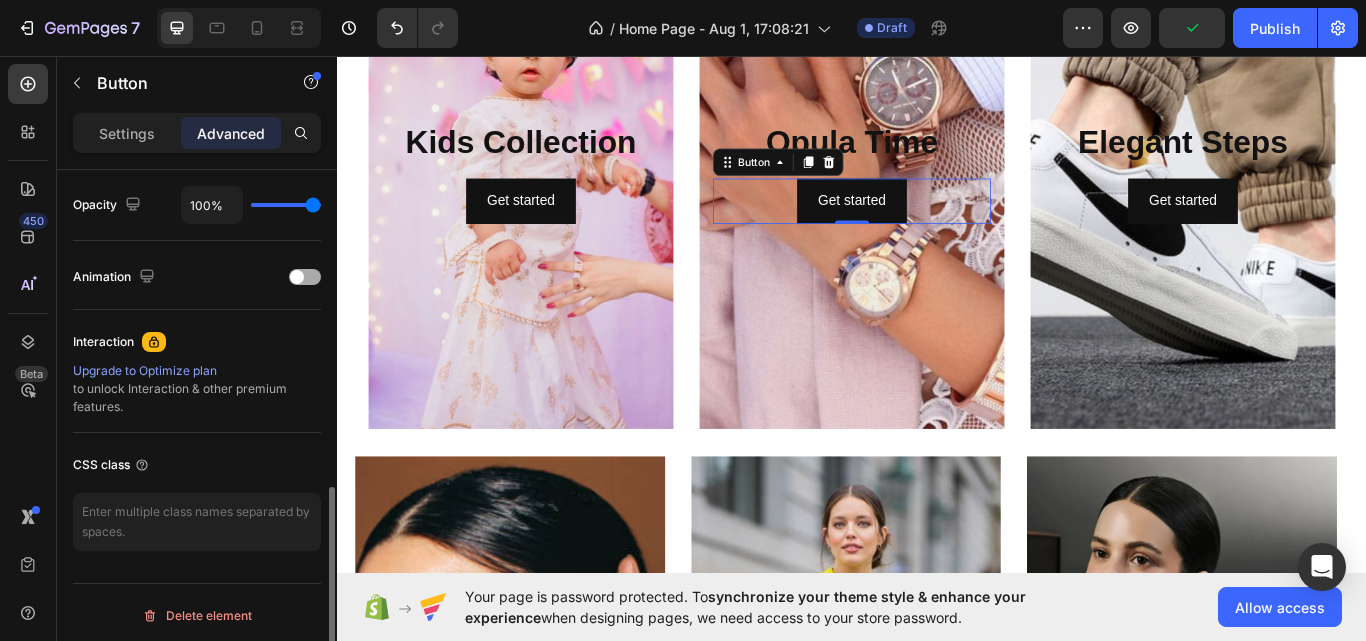 click on "Animation" at bounding box center (197, 277) 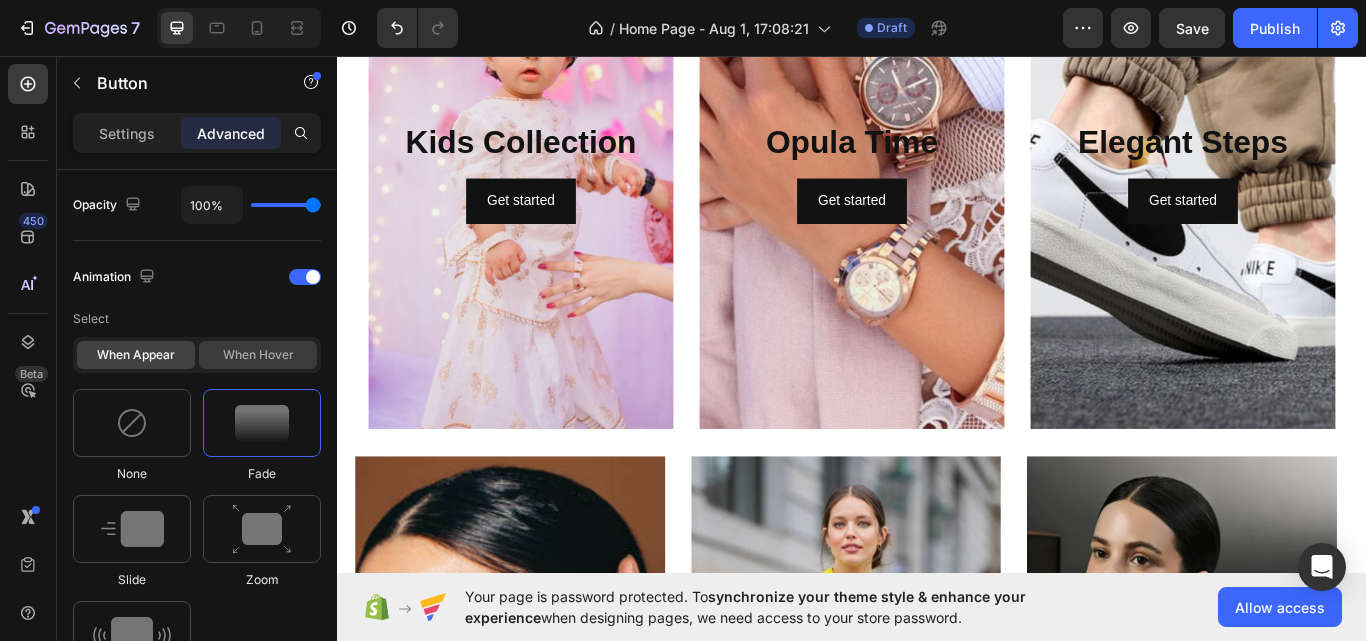scroll, scrollTop: 1000, scrollLeft: 0, axis: vertical 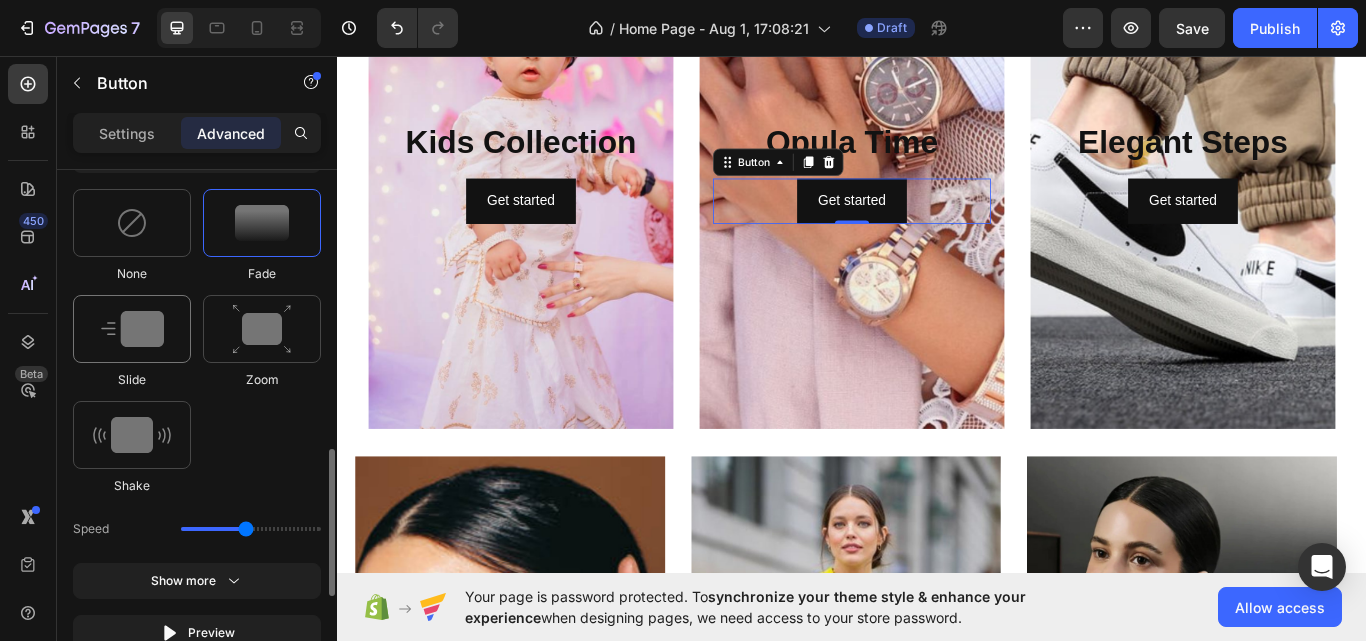 click at bounding box center (132, 329) 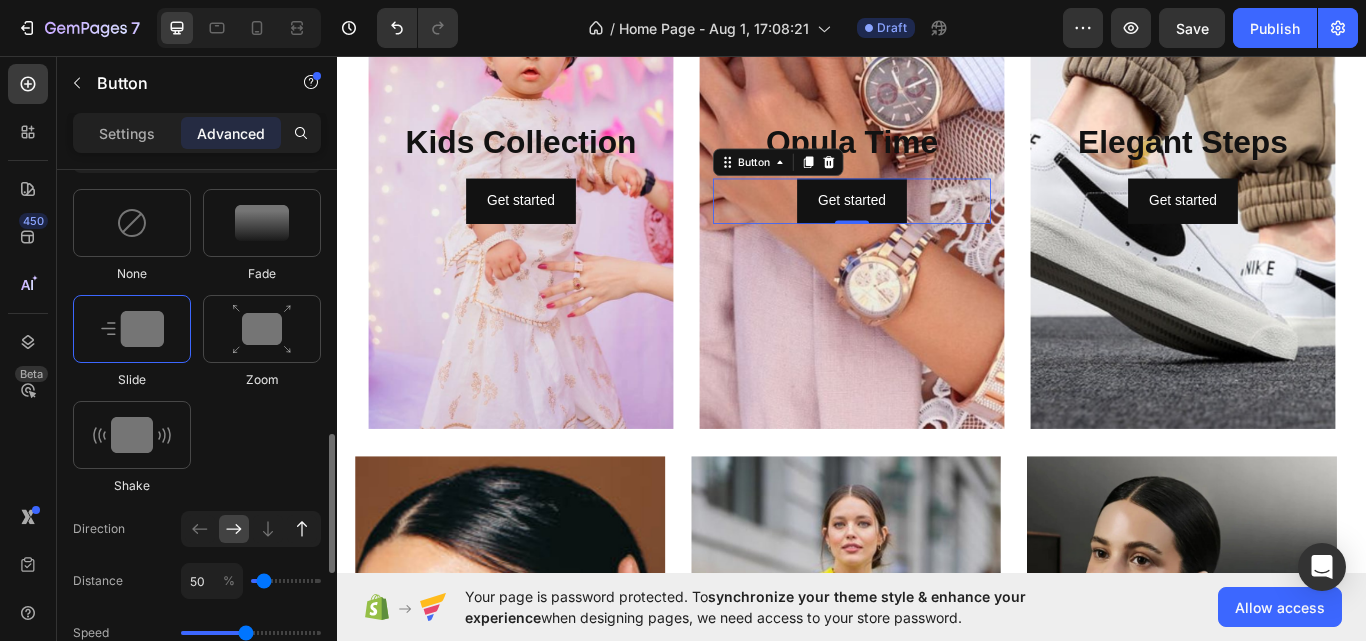 click 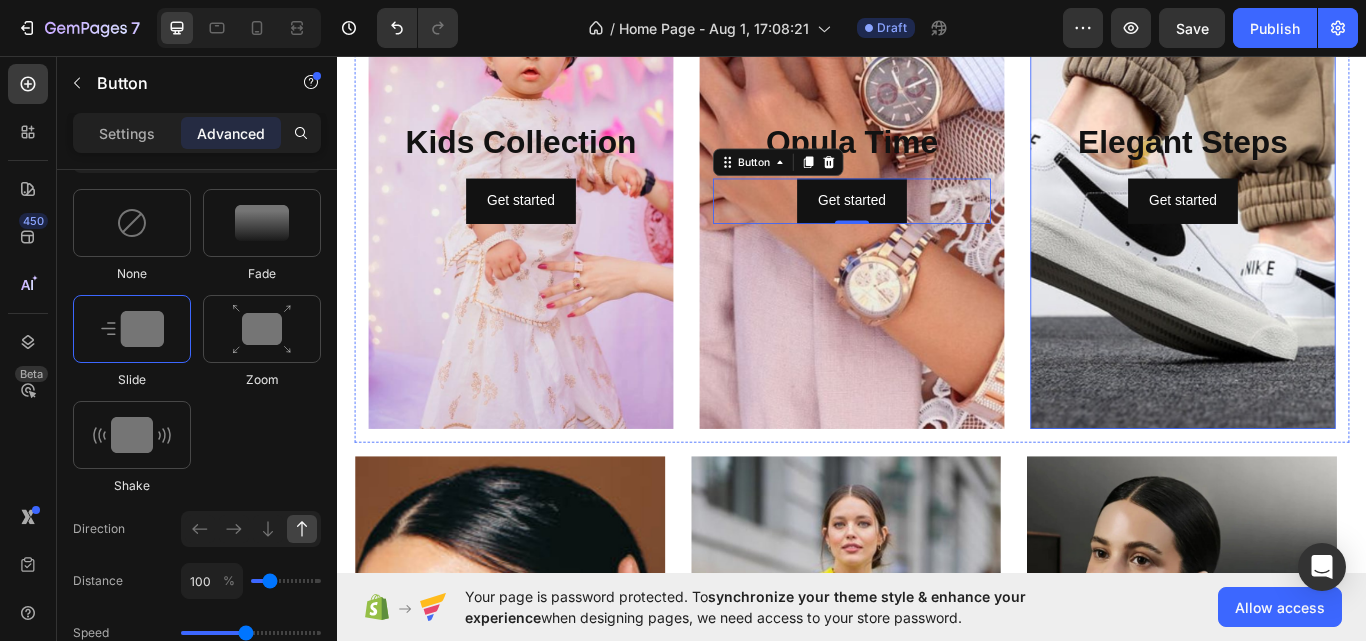 click at bounding box center [1323, 192] 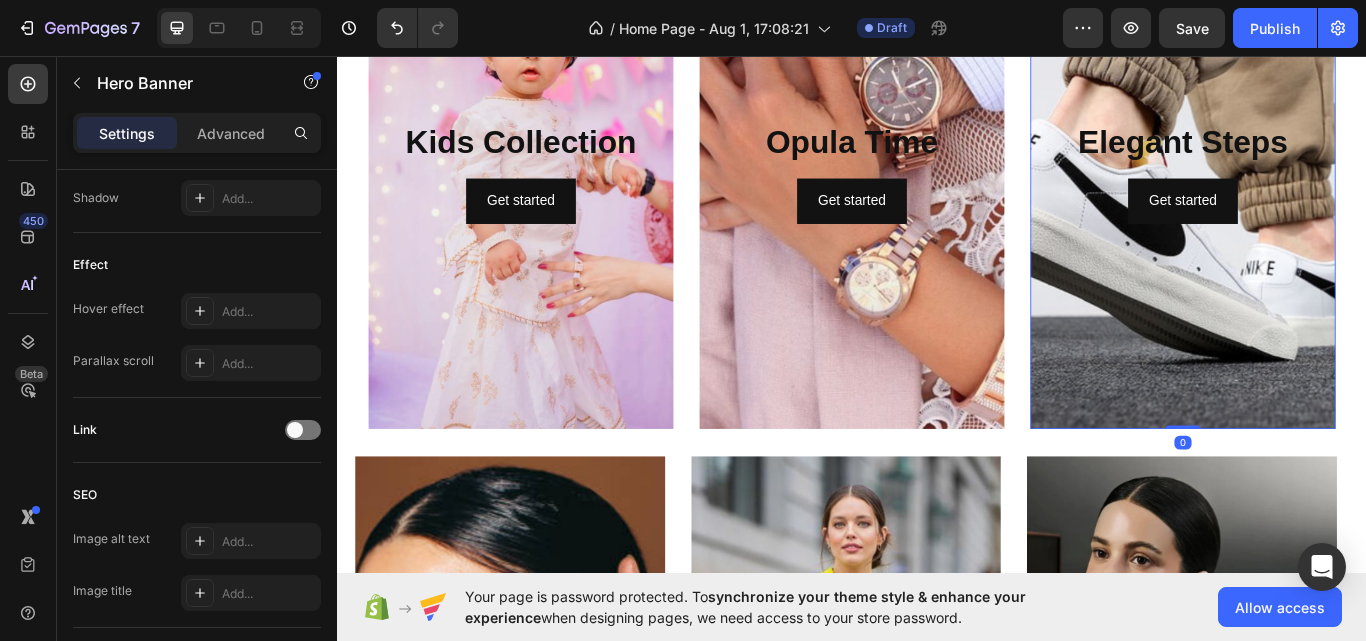 scroll, scrollTop: 0, scrollLeft: 0, axis: both 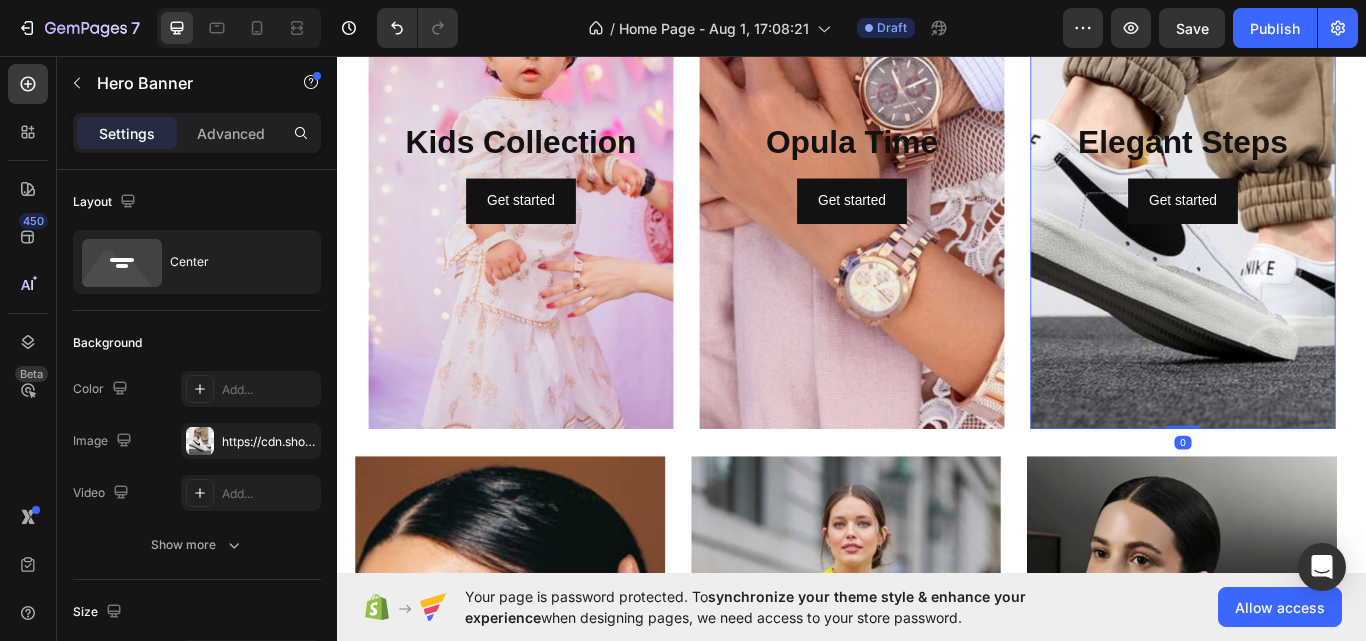 click at bounding box center (1323, 192) 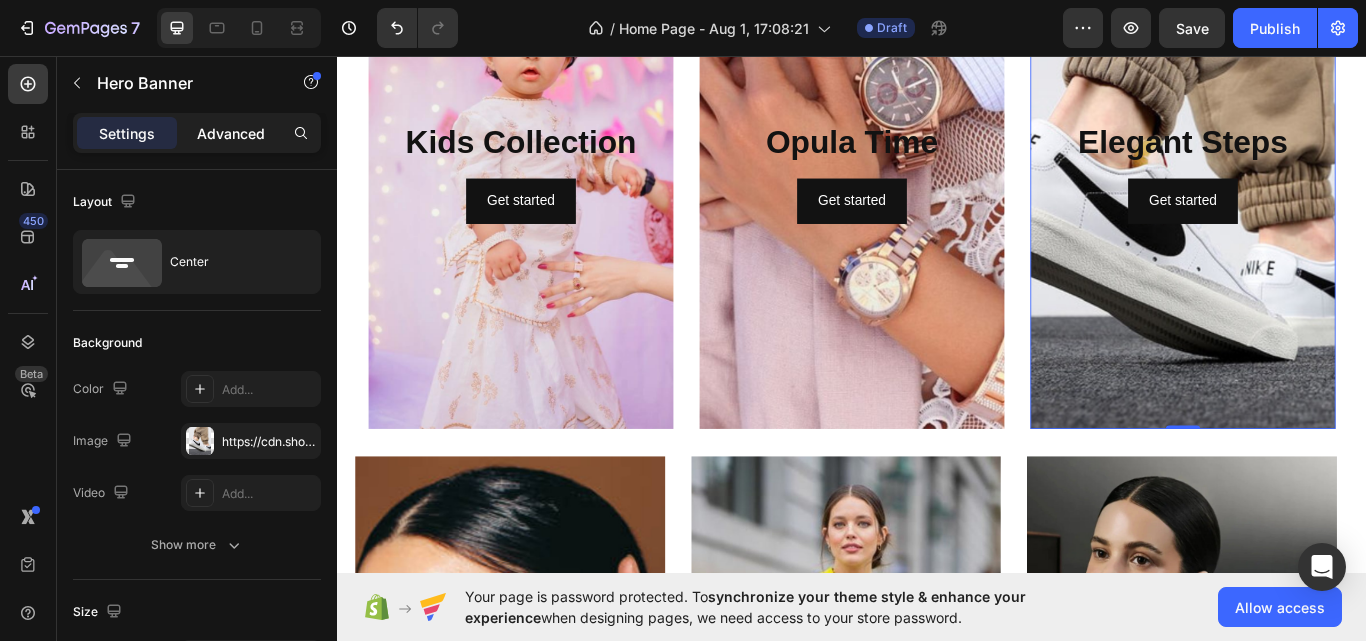 click on "Advanced" at bounding box center (231, 133) 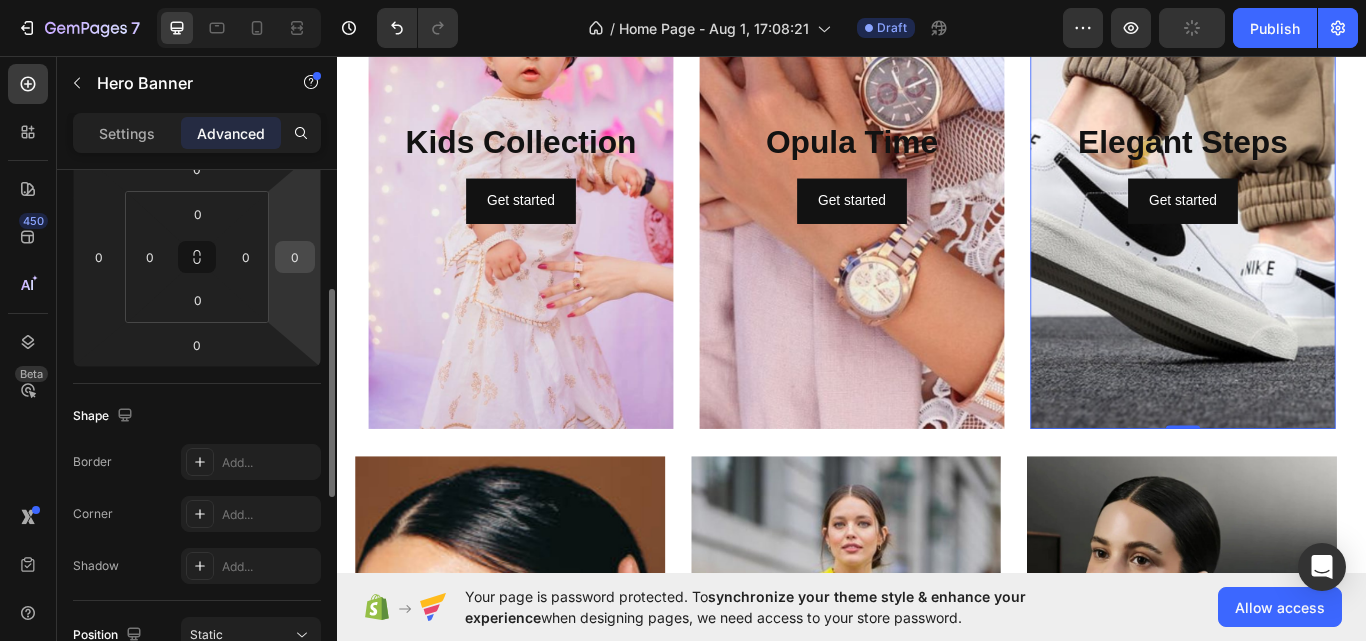 scroll, scrollTop: 600, scrollLeft: 0, axis: vertical 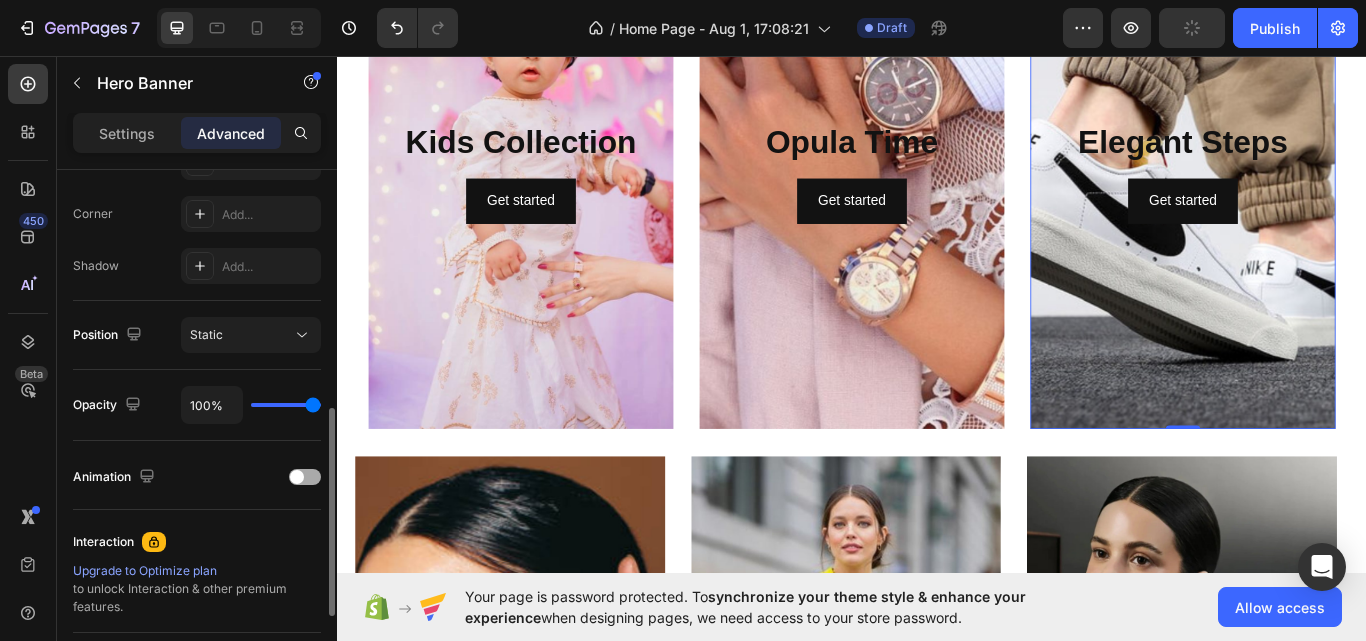 click at bounding box center [305, 477] 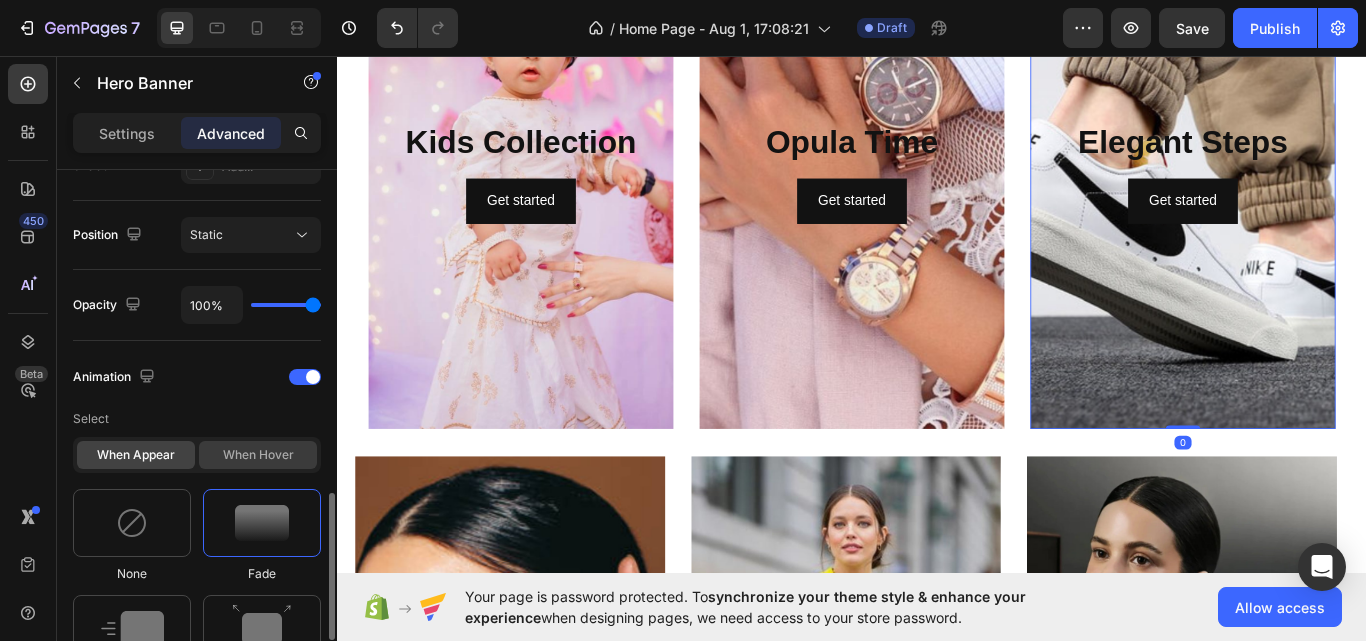 scroll, scrollTop: 800, scrollLeft: 0, axis: vertical 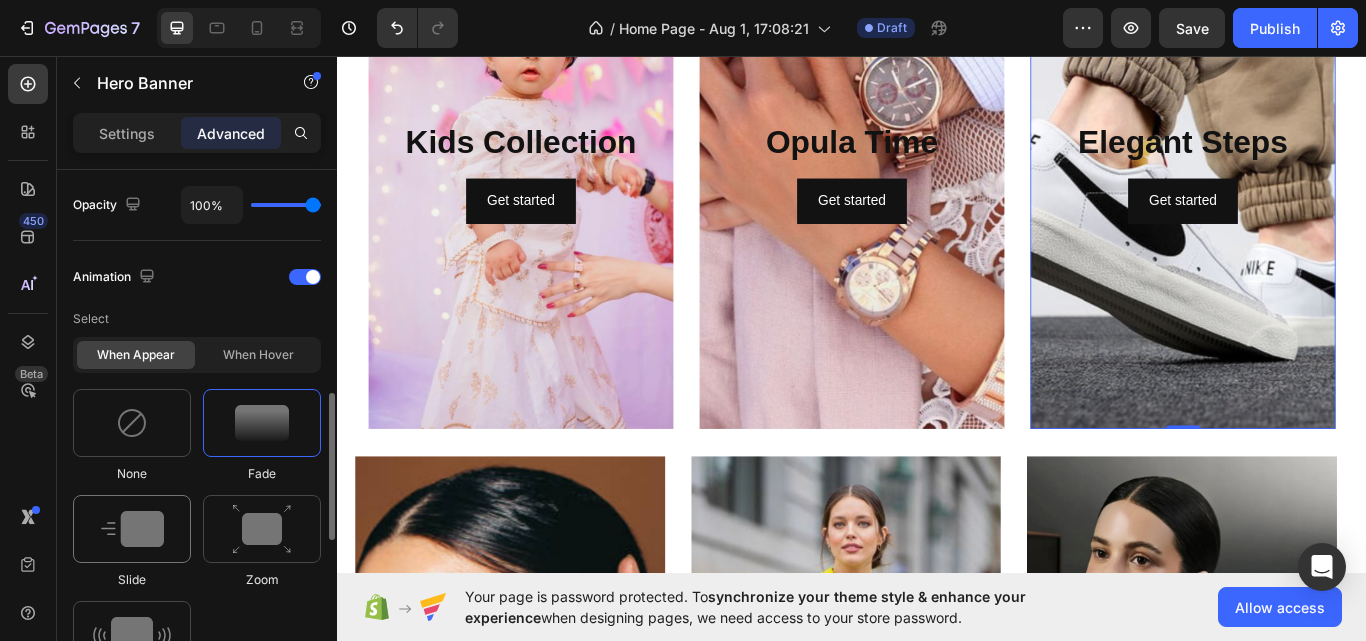 click at bounding box center [132, 529] 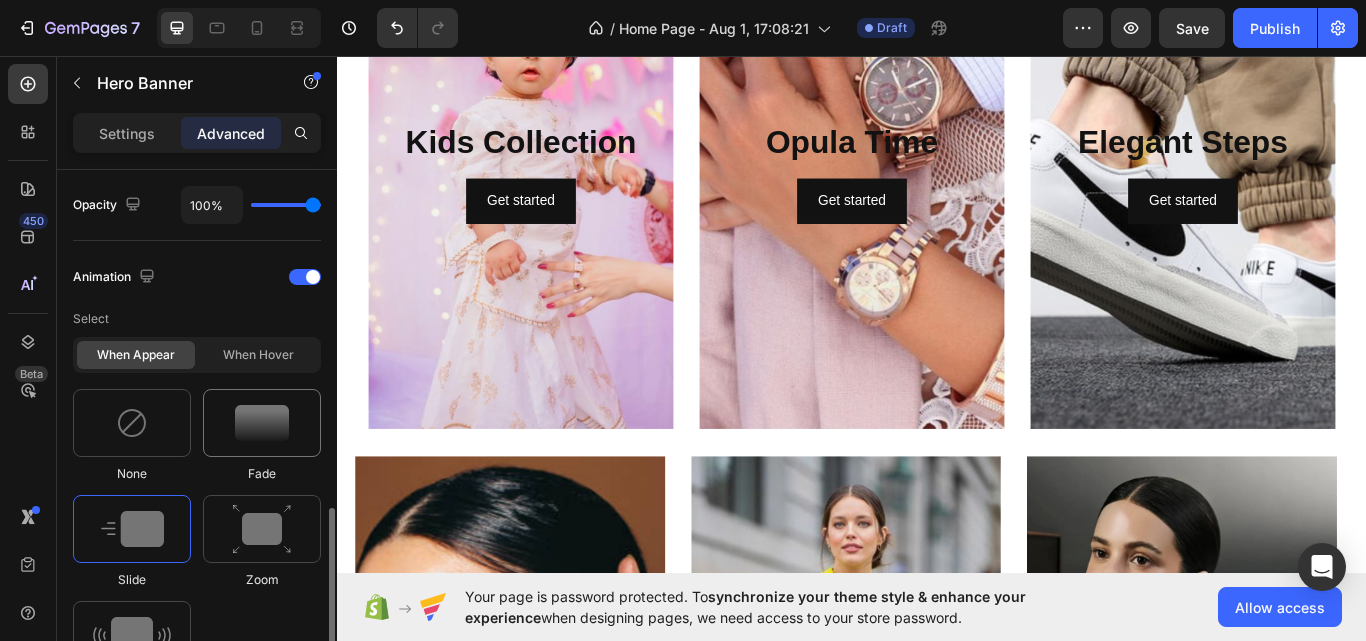 scroll, scrollTop: 900, scrollLeft: 0, axis: vertical 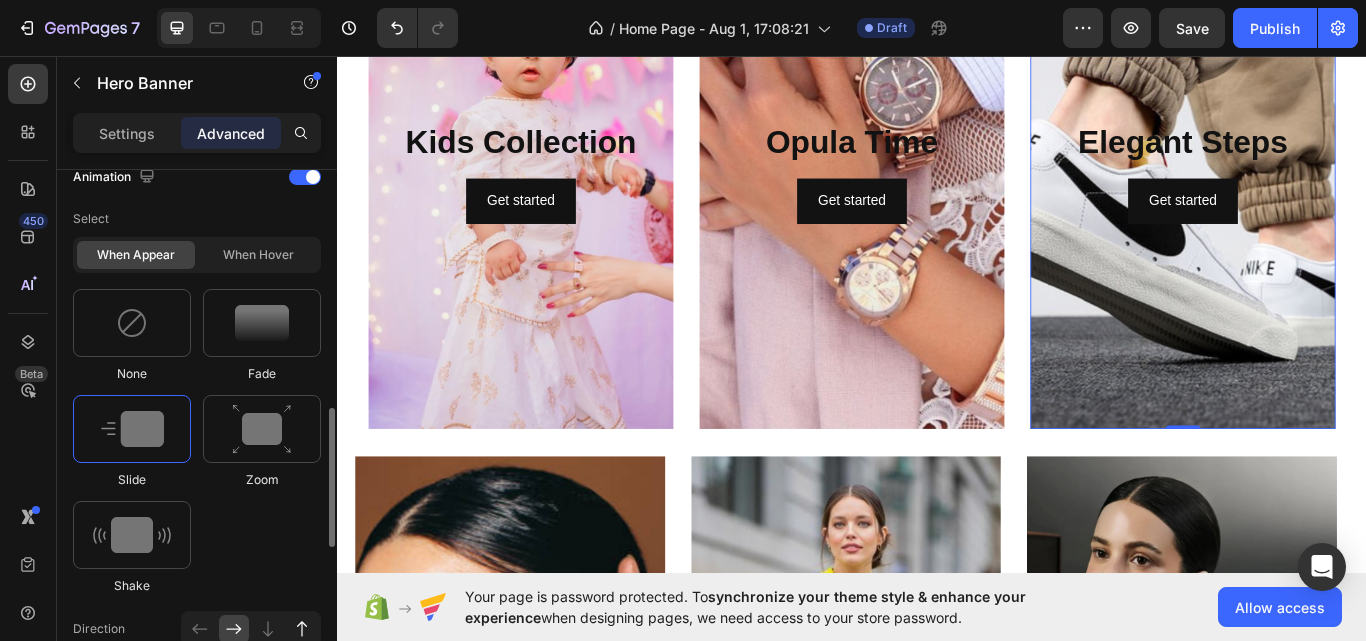 click 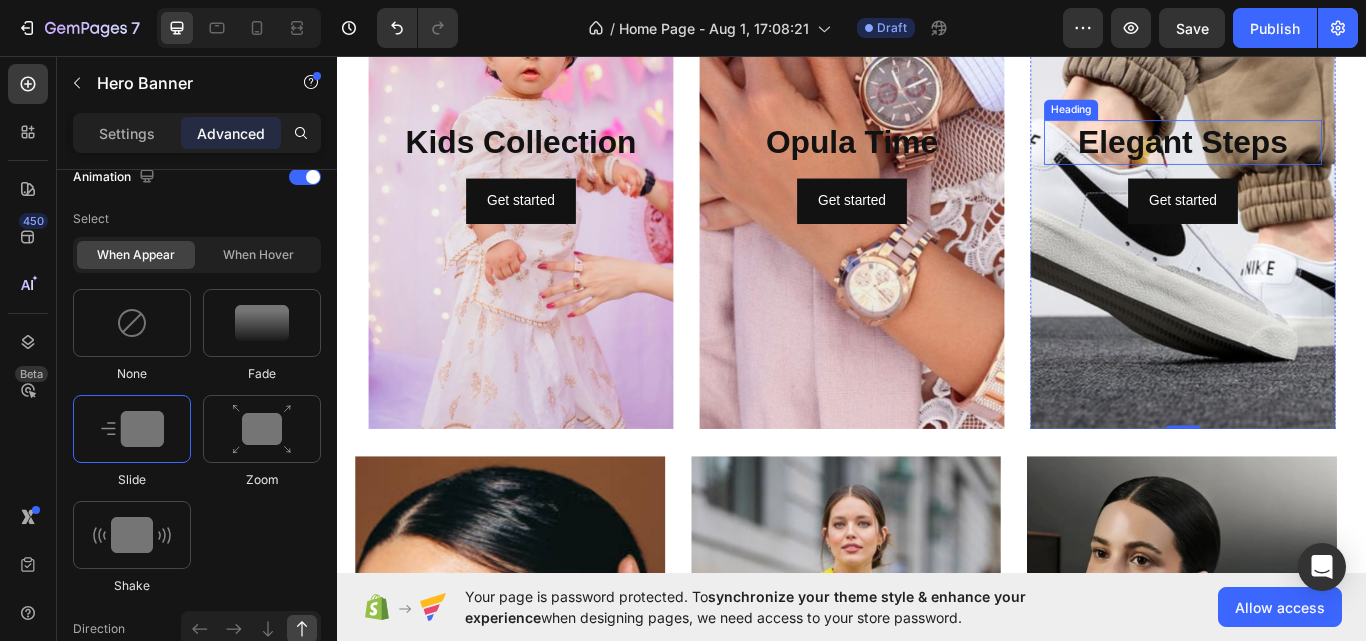 click on "Elegant Steps" at bounding box center [1323, 157] 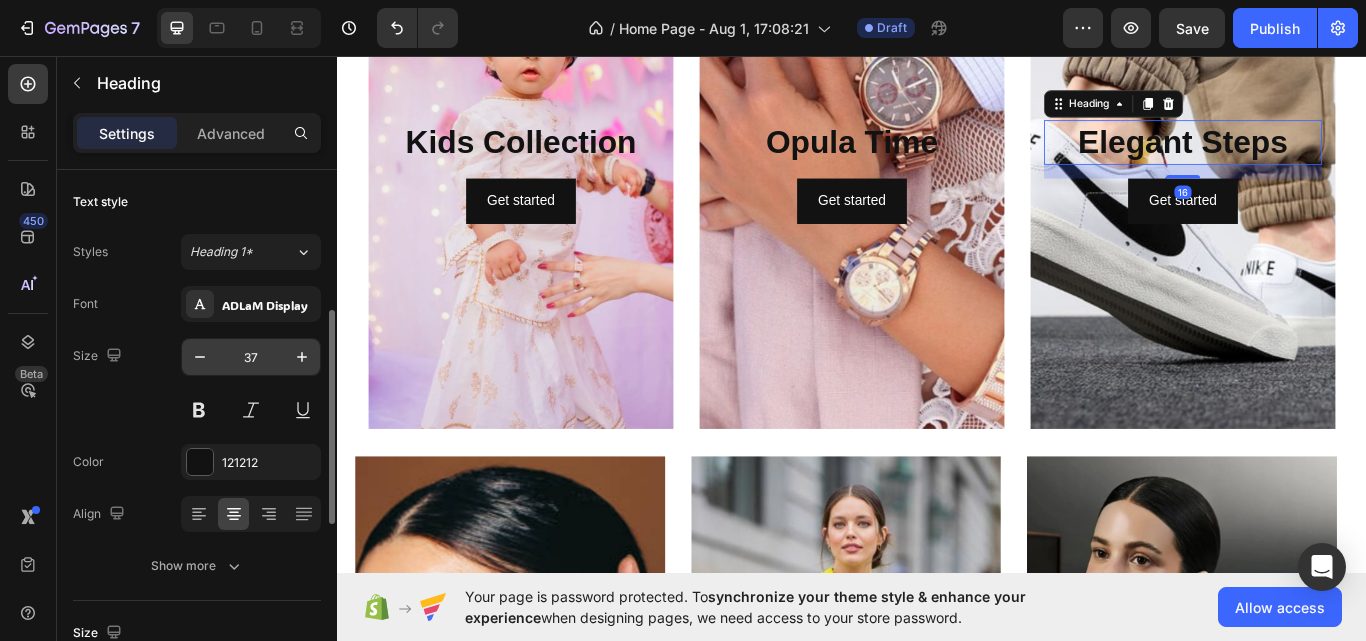 scroll, scrollTop: 100, scrollLeft: 0, axis: vertical 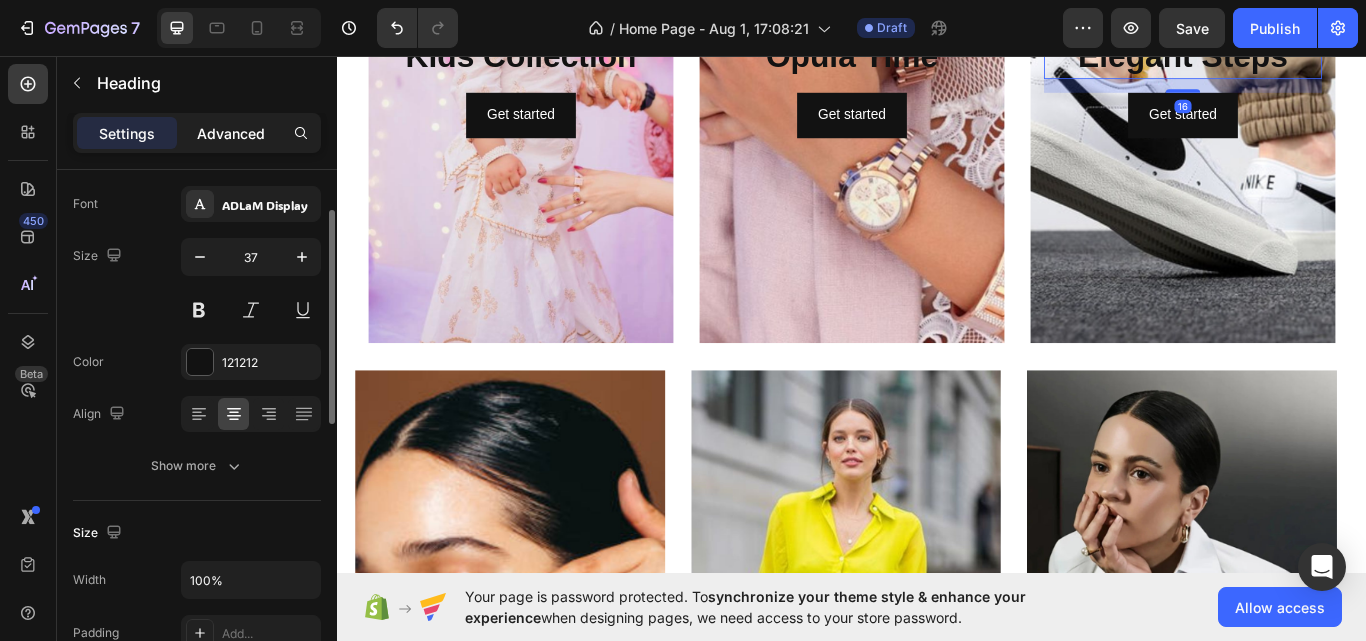 click on "Advanced" at bounding box center (231, 133) 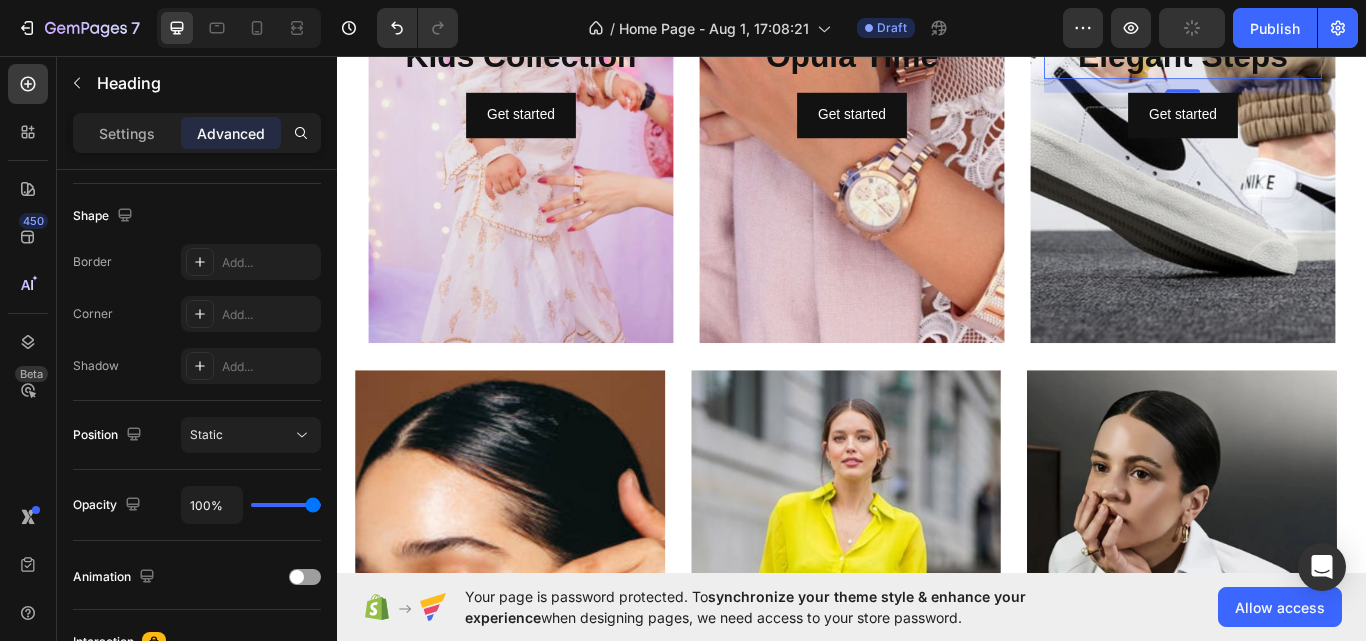 scroll, scrollTop: 800, scrollLeft: 0, axis: vertical 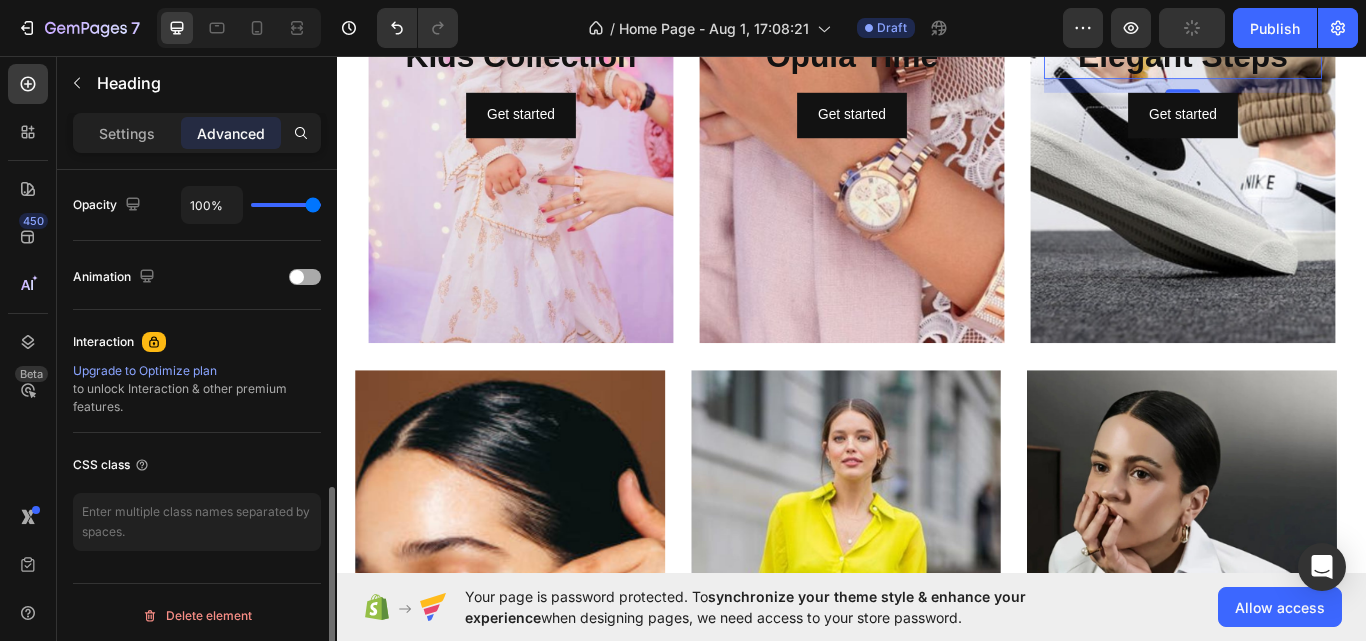 click at bounding box center (305, 277) 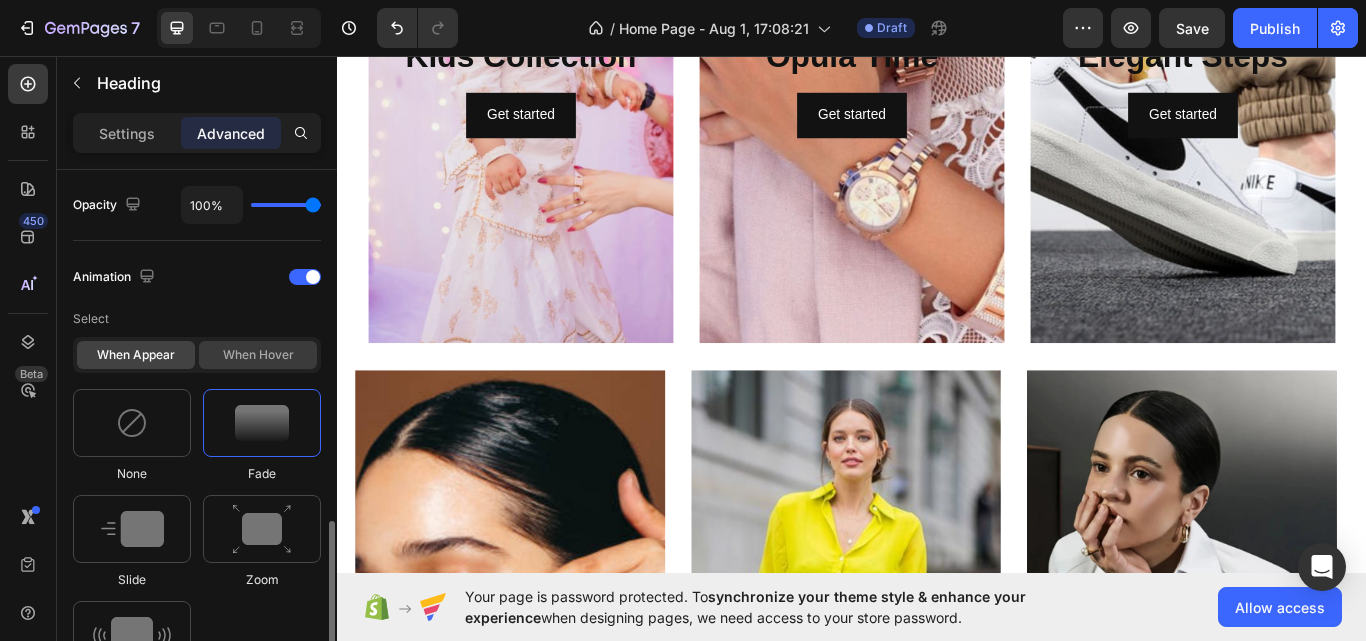 scroll, scrollTop: 900, scrollLeft: 0, axis: vertical 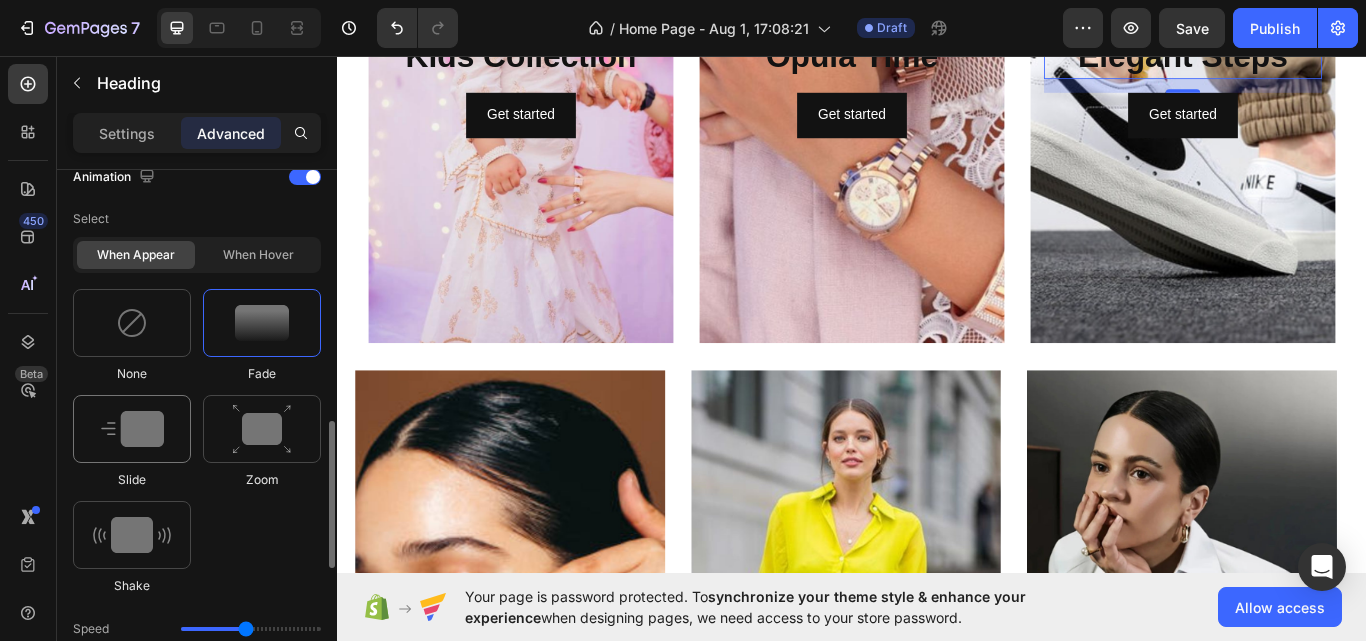 click at bounding box center [132, 429] 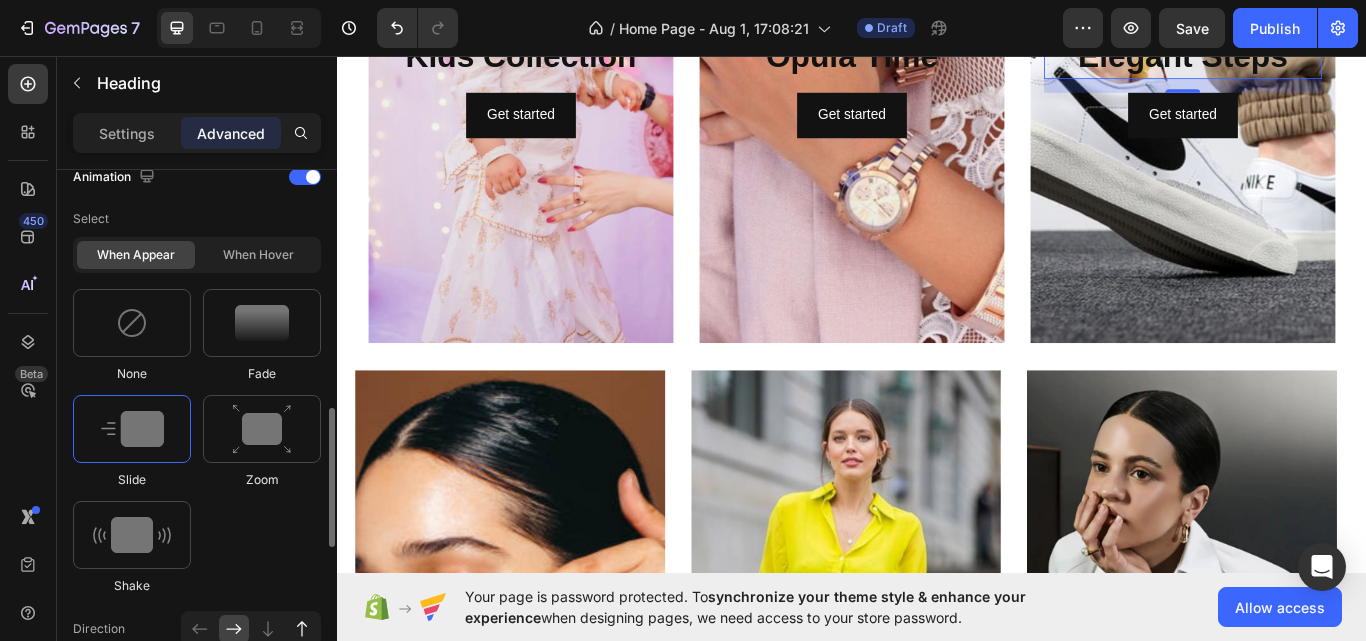 click 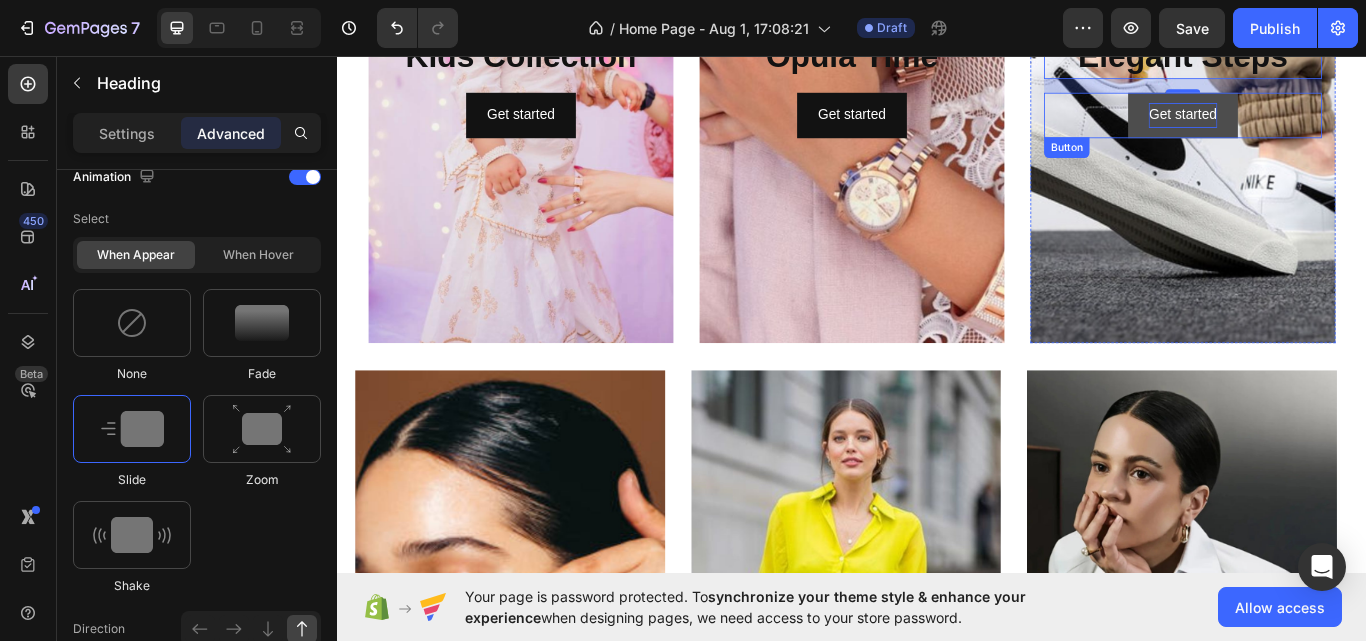 click on "Get started" at bounding box center (1322, 126) 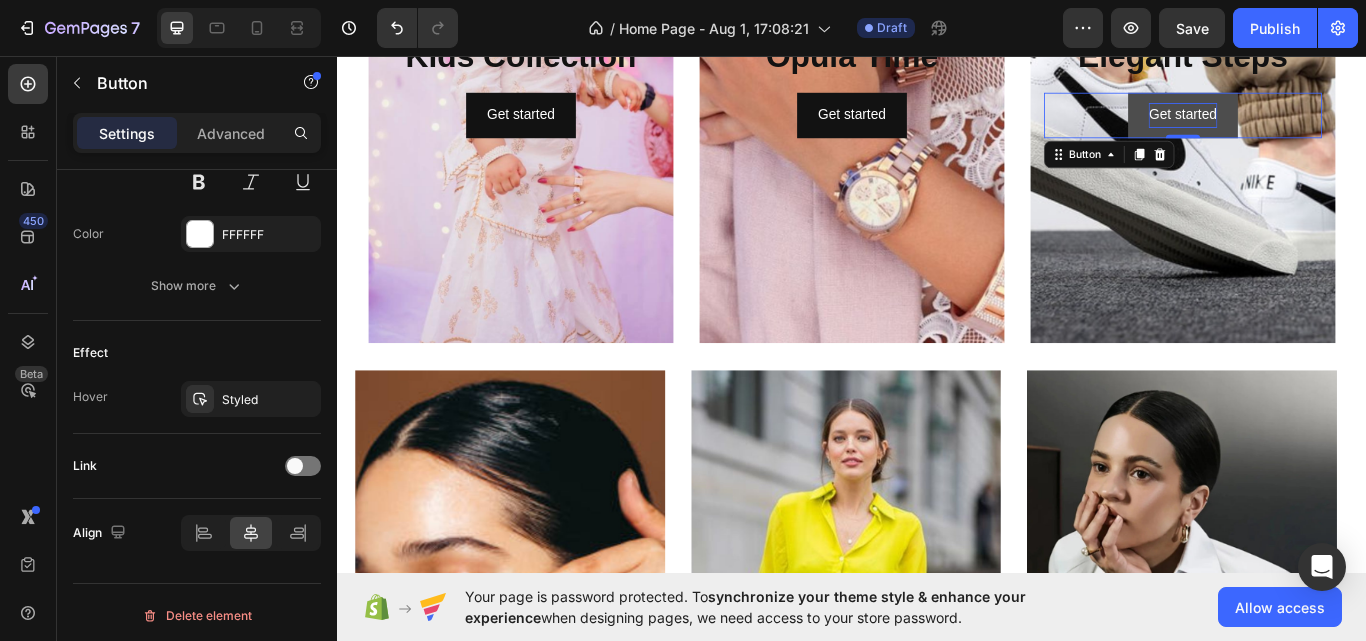 scroll, scrollTop: 0, scrollLeft: 0, axis: both 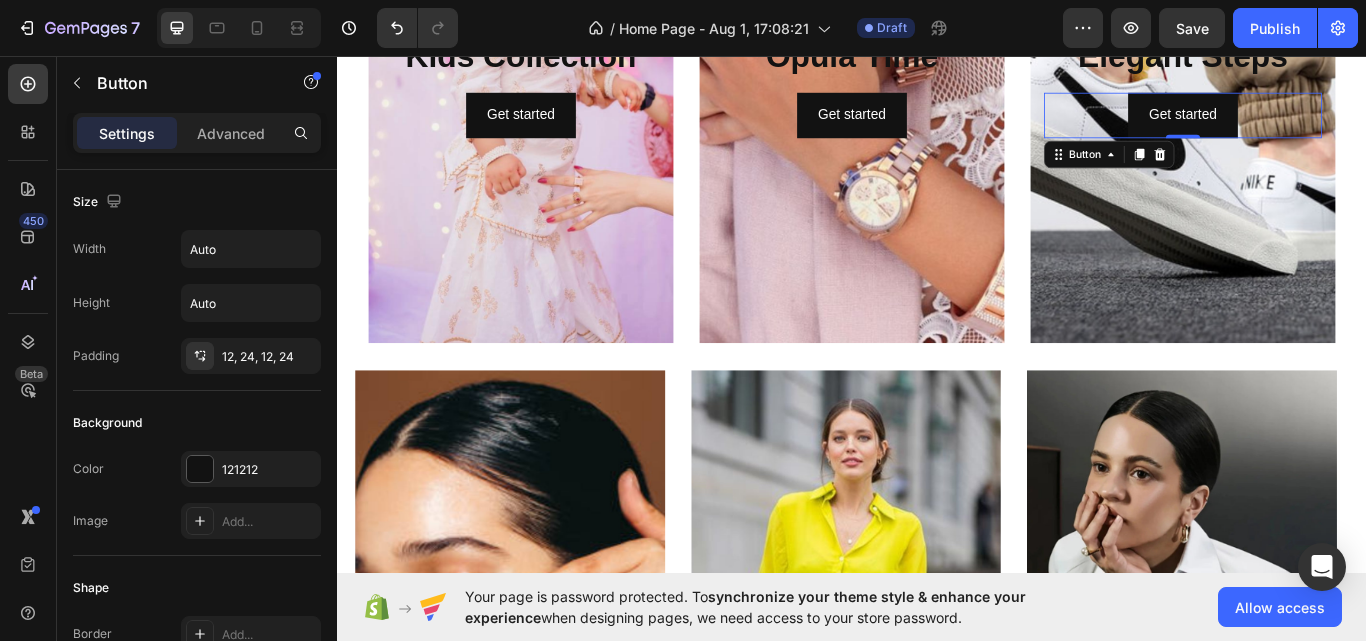 click on "Get started Button   0" at bounding box center [1323, 126] 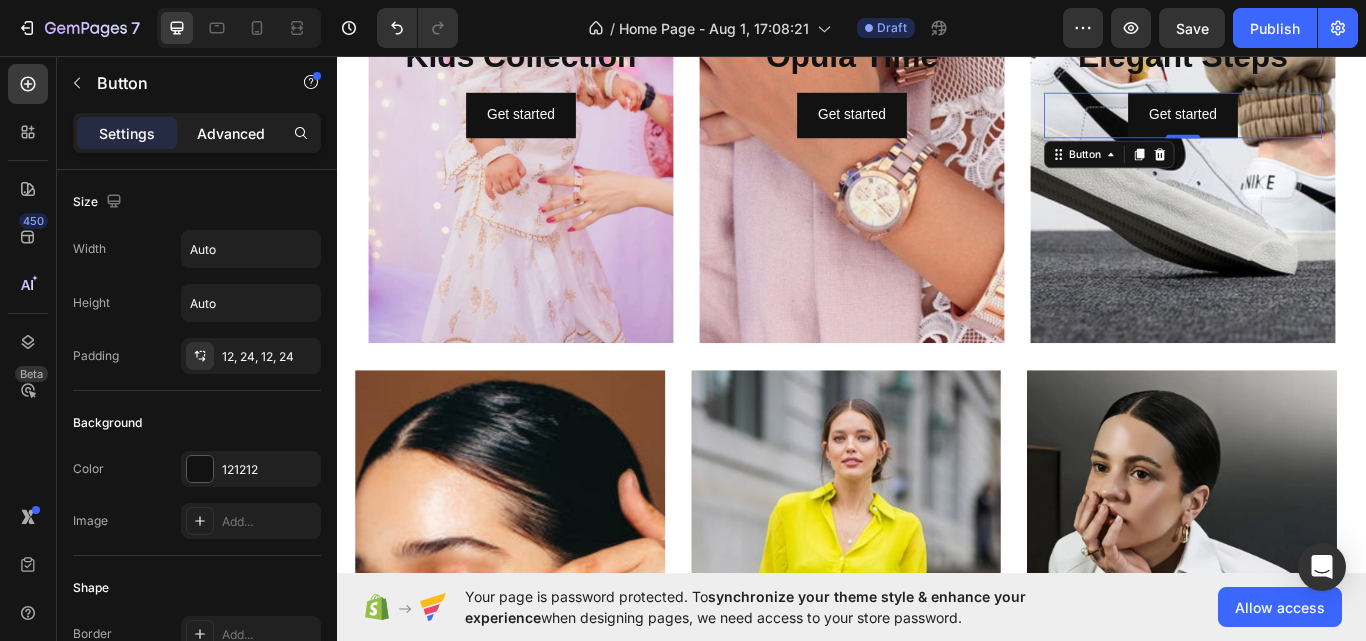 click on "Advanced" at bounding box center [231, 133] 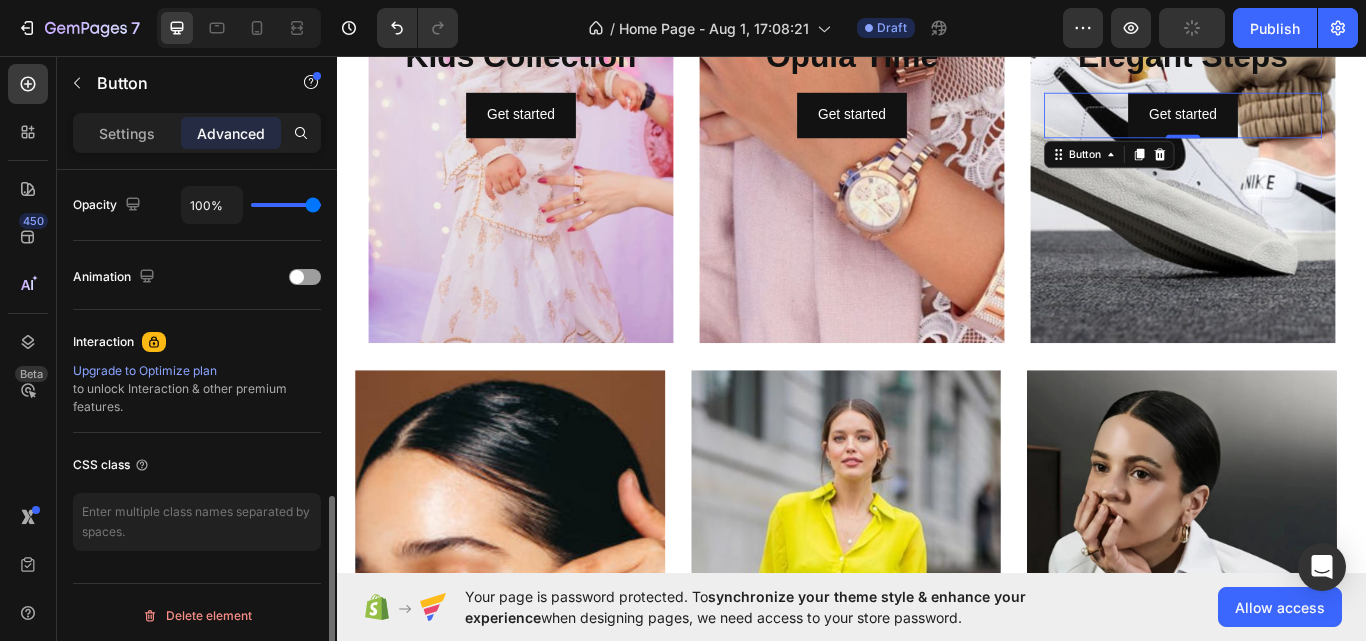 scroll, scrollTop: 806, scrollLeft: 0, axis: vertical 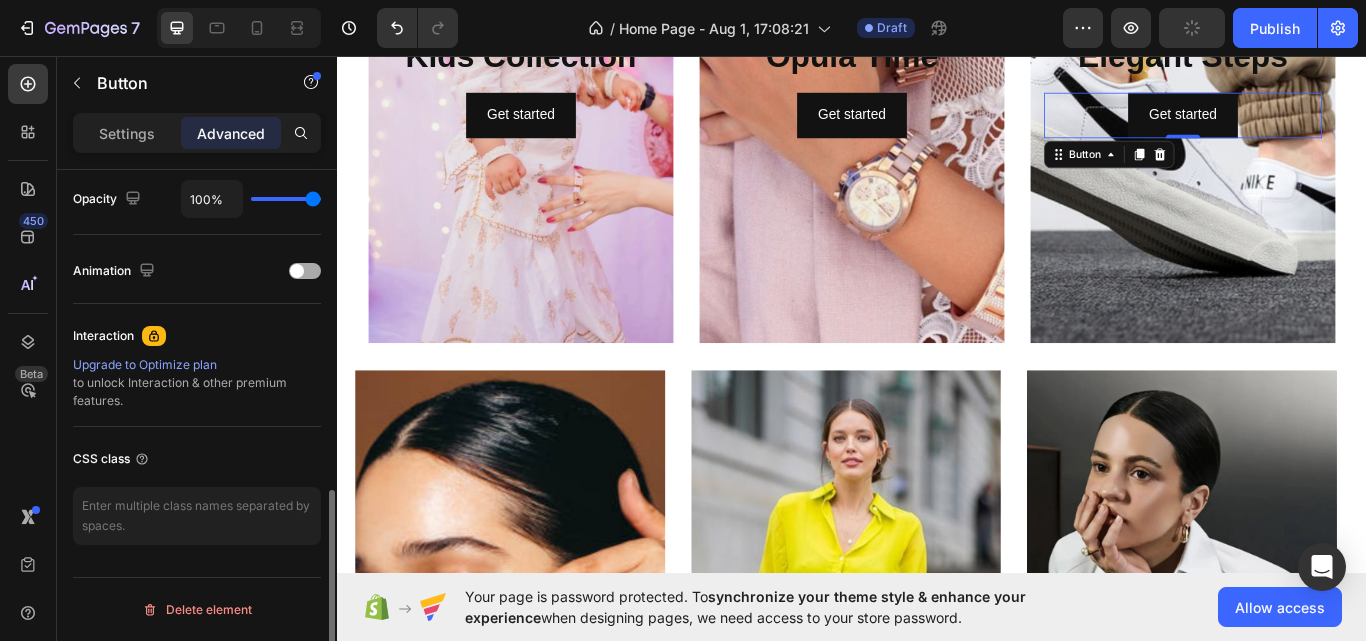 click on "Animation" at bounding box center [197, 271] 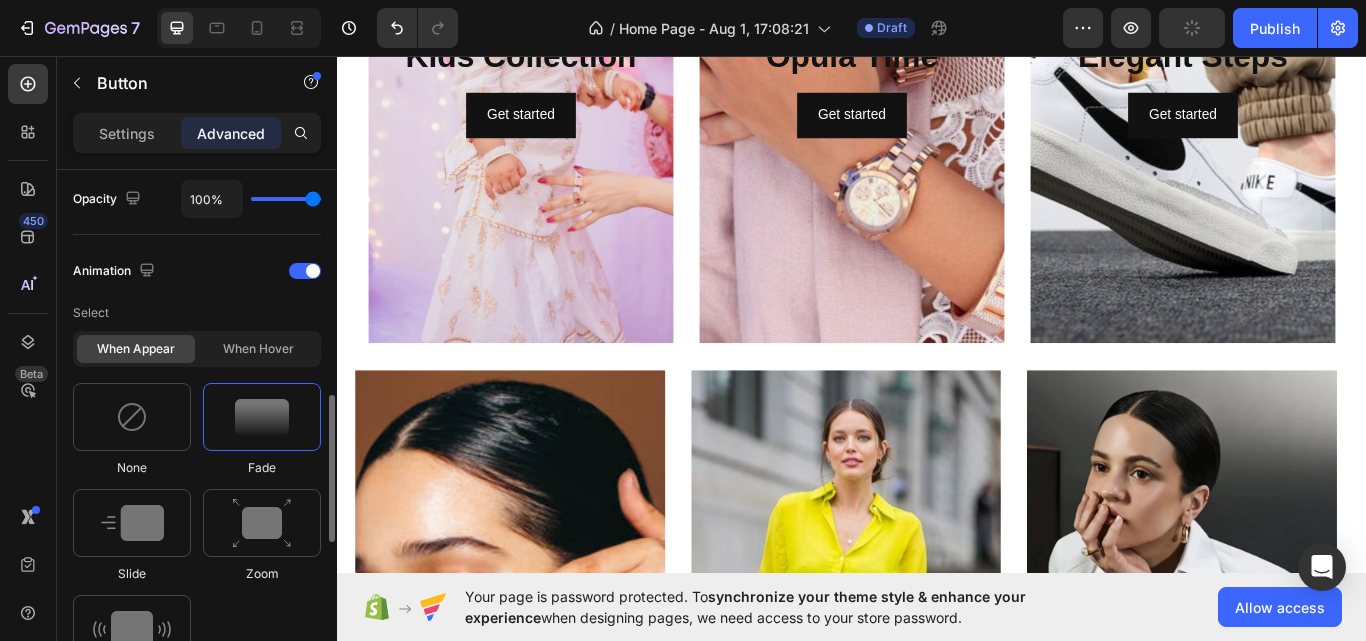 scroll, scrollTop: 1106, scrollLeft: 0, axis: vertical 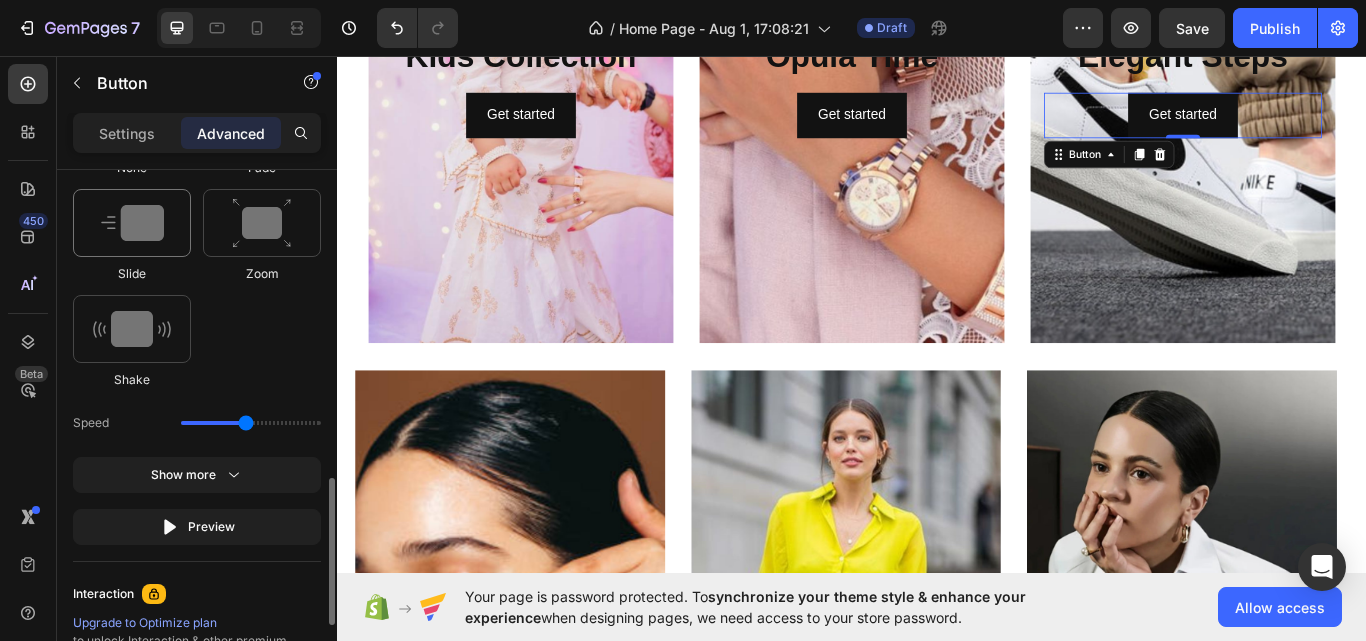 click at bounding box center (132, 223) 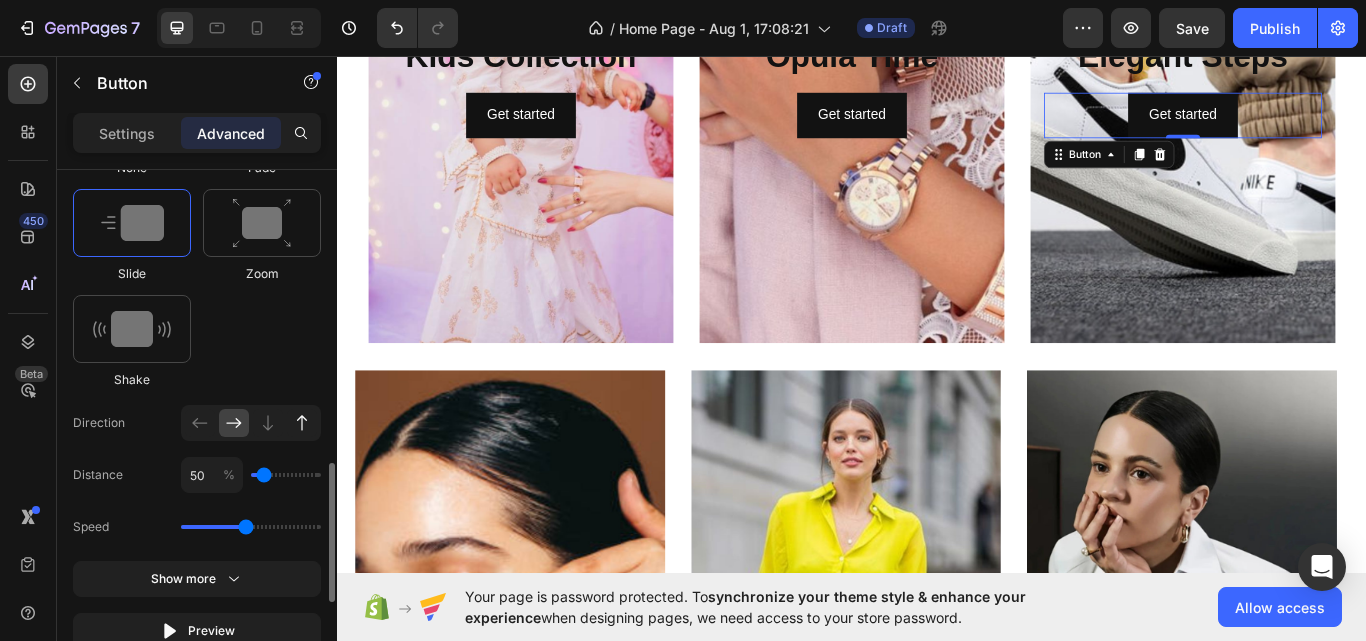 click 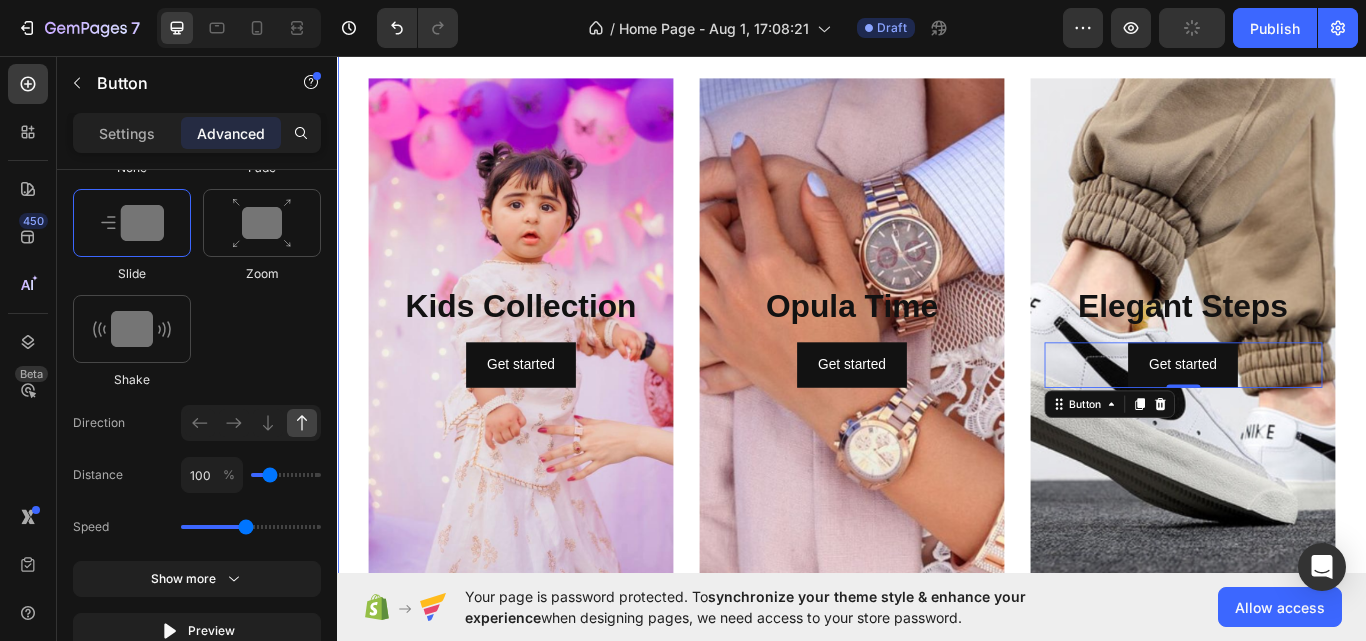 scroll, scrollTop: 2392, scrollLeft: 0, axis: vertical 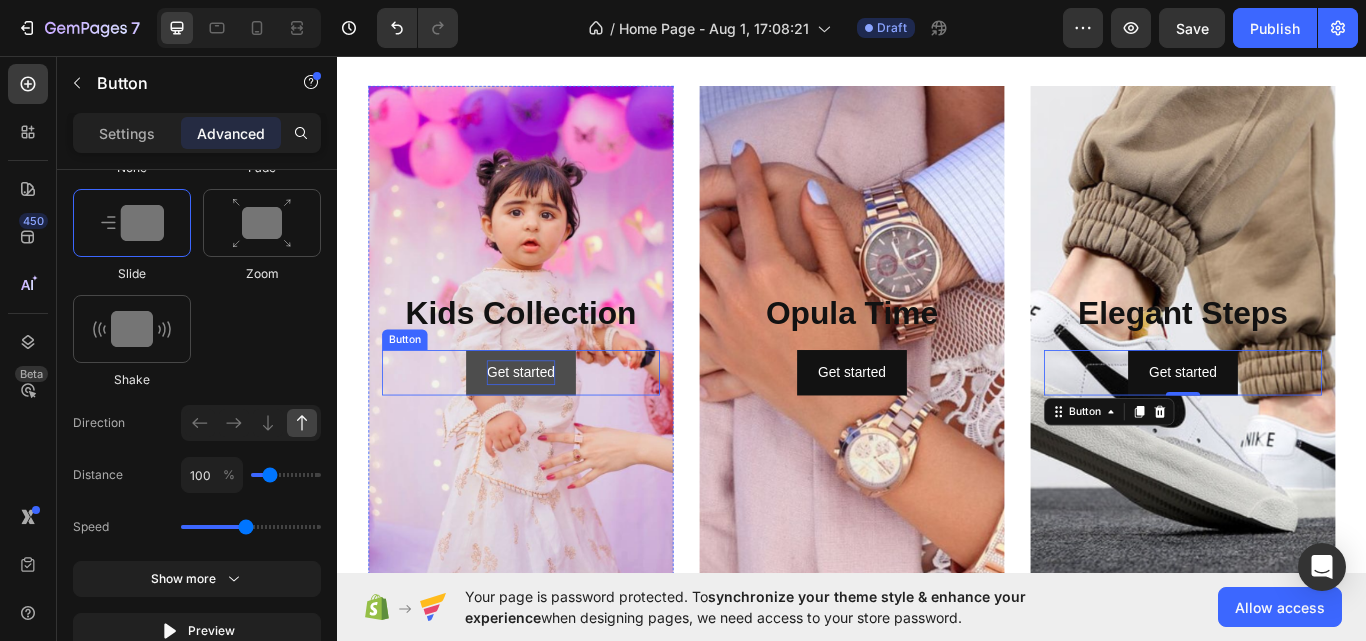click on "Get started" at bounding box center [550, 426] 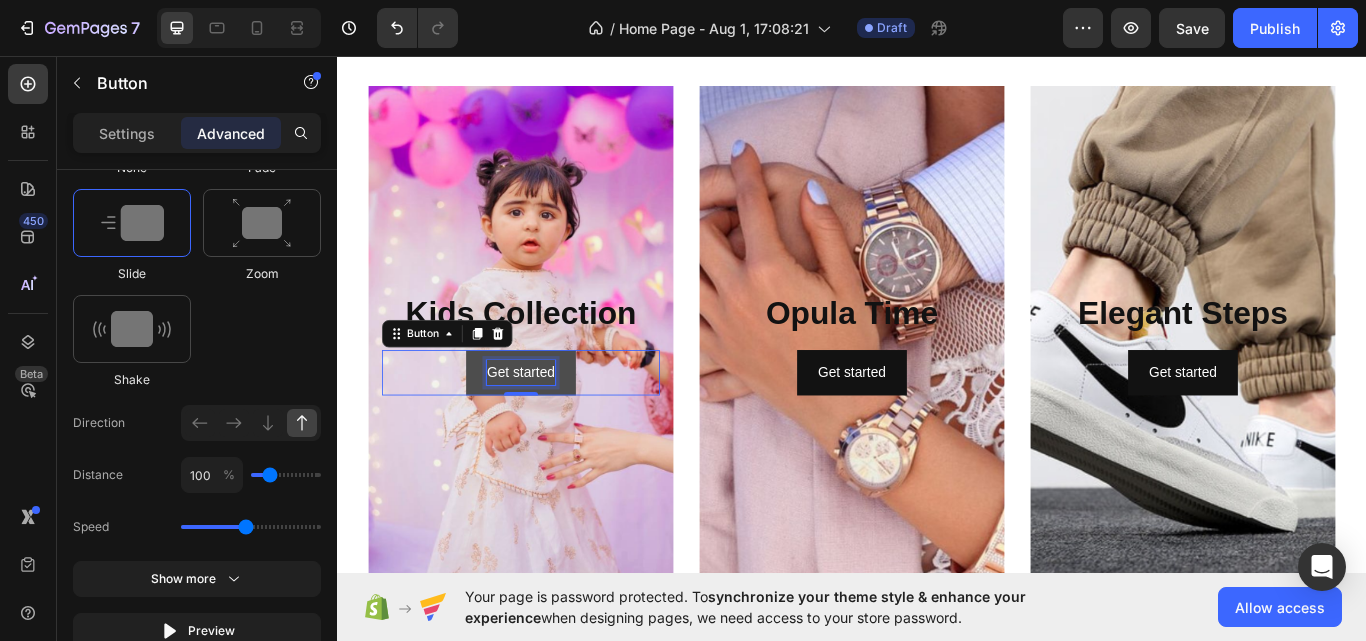 click on "Get started" at bounding box center [550, 426] 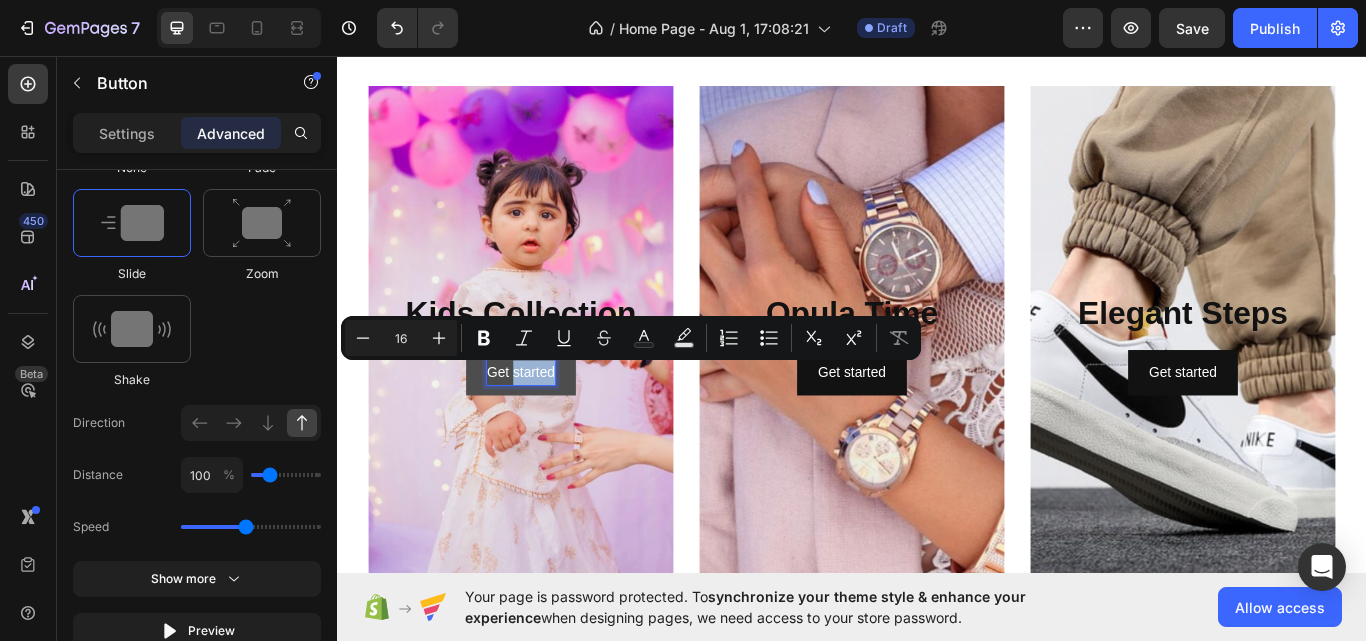 click on "Get started" at bounding box center [550, 426] 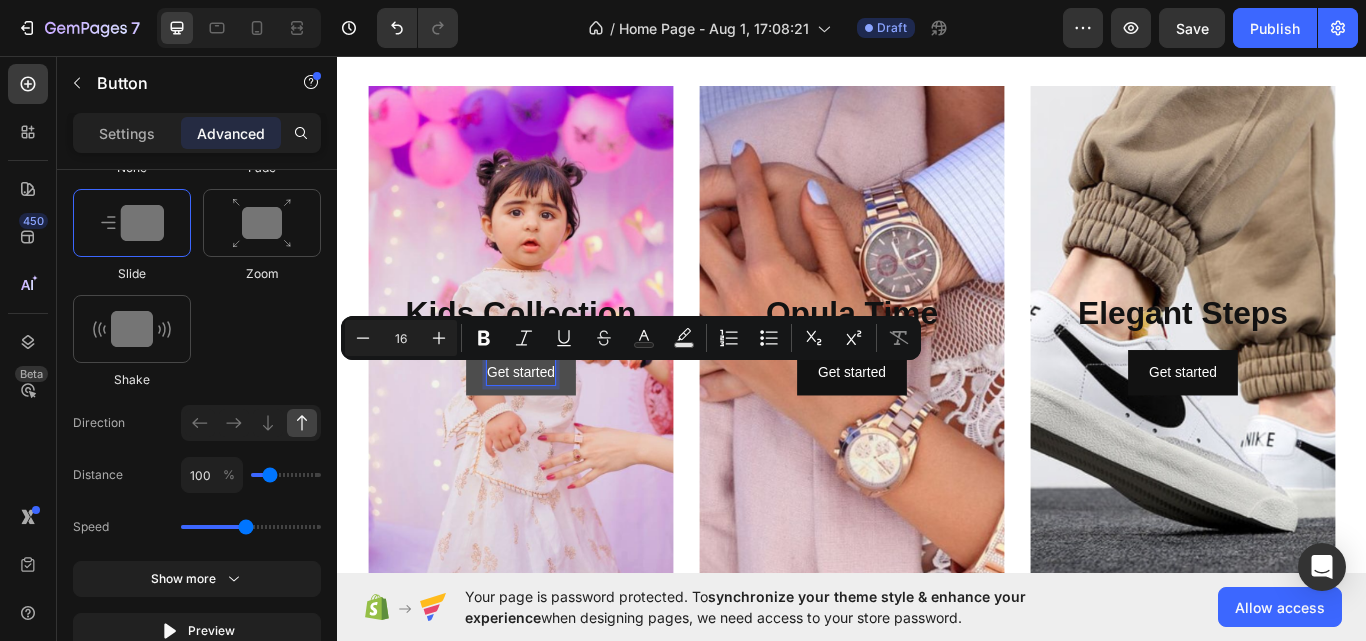click on "Get started" at bounding box center (550, 426) 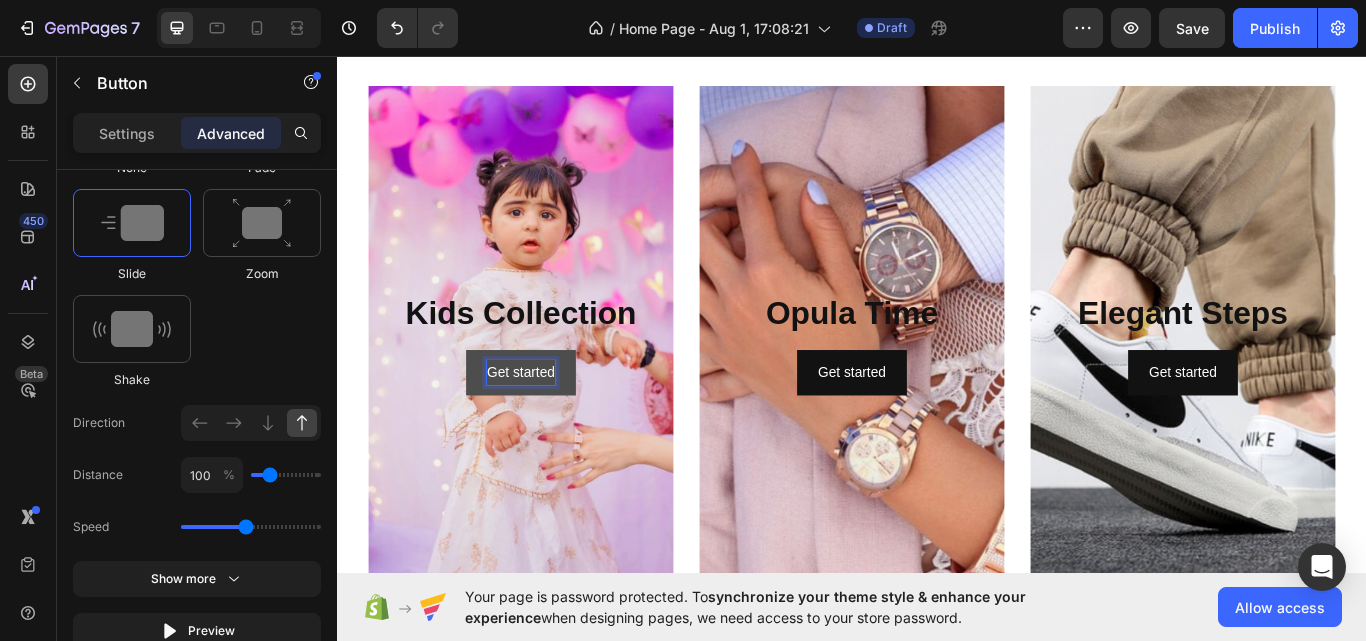 click on "Get started" at bounding box center (550, 426) 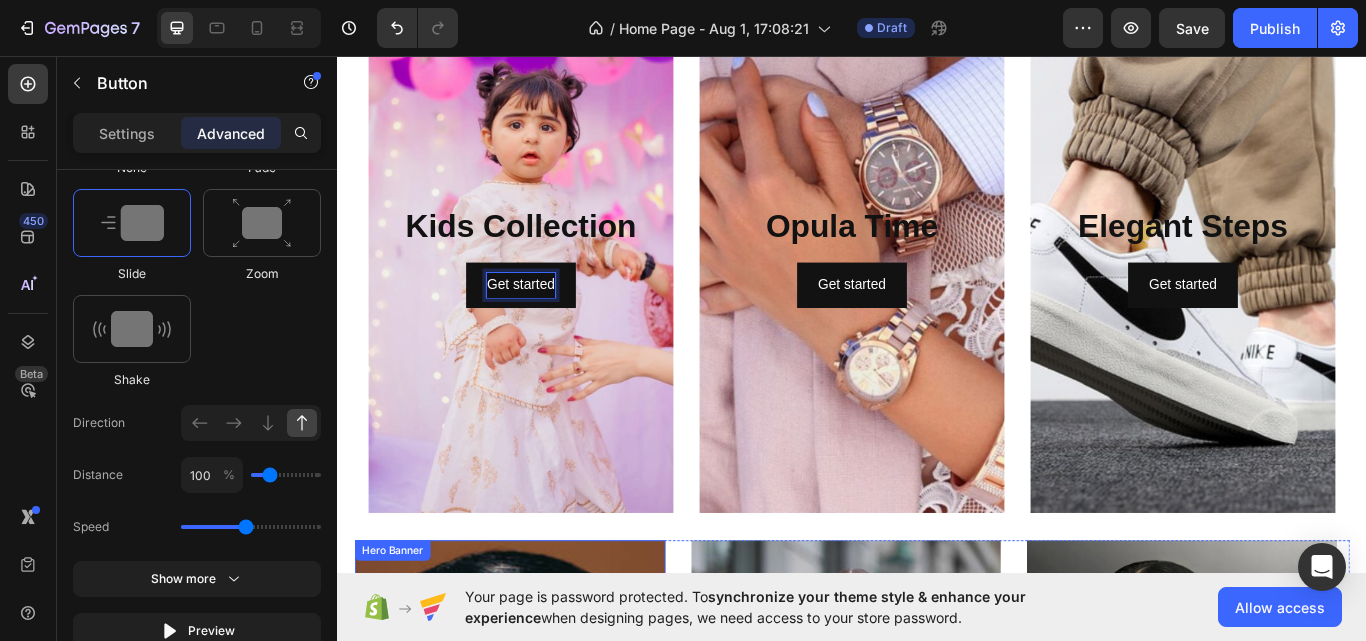 scroll, scrollTop: 2492, scrollLeft: 0, axis: vertical 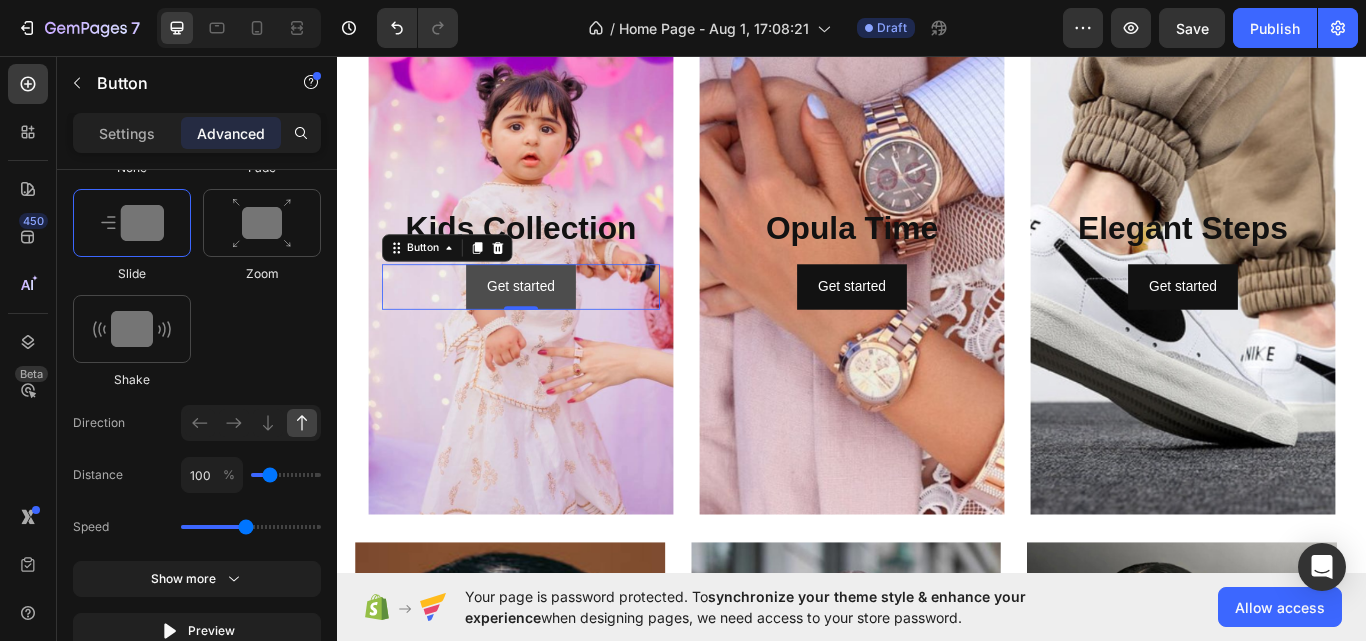 click on "Get started" at bounding box center [550, 326] 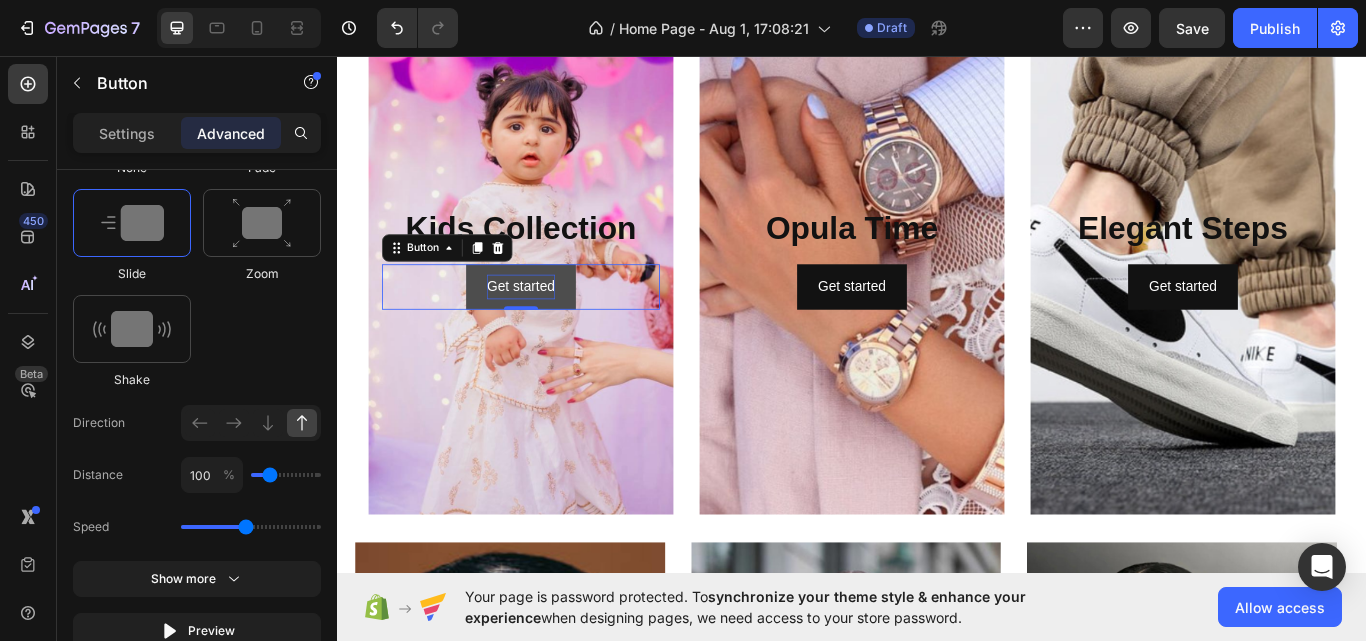 click on "Get started" at bounding box center [550, 326] 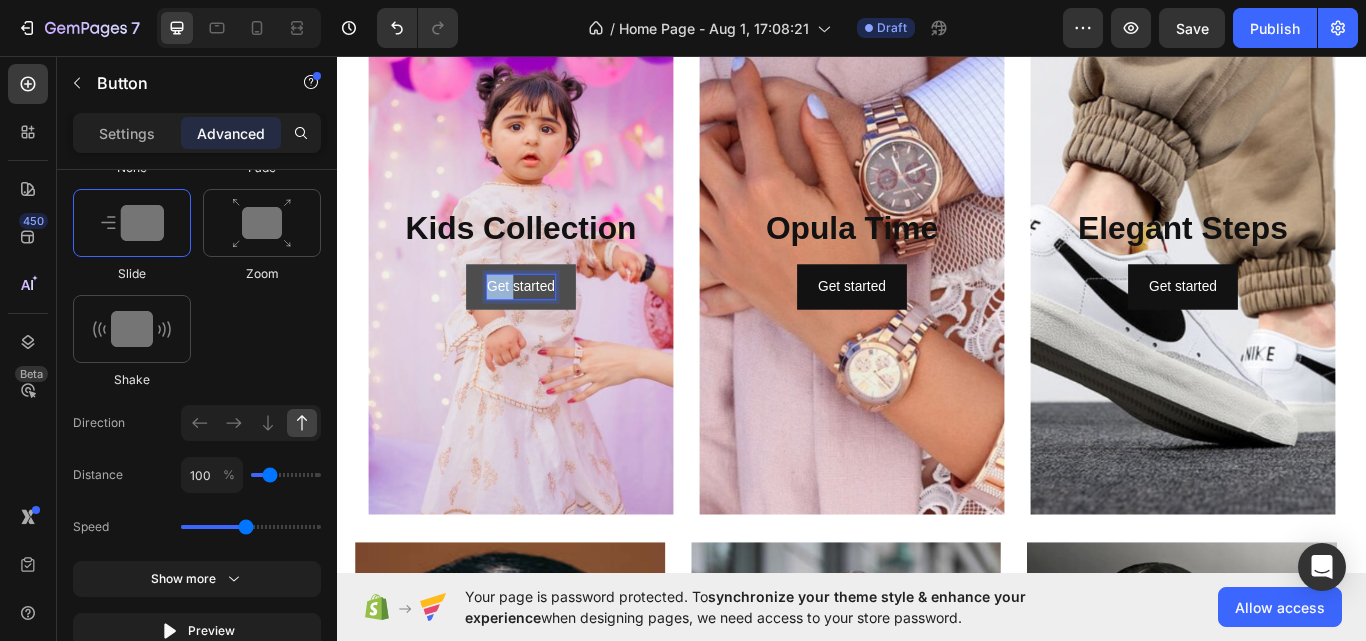 click on "Get started" at bounding box center [550, 326] 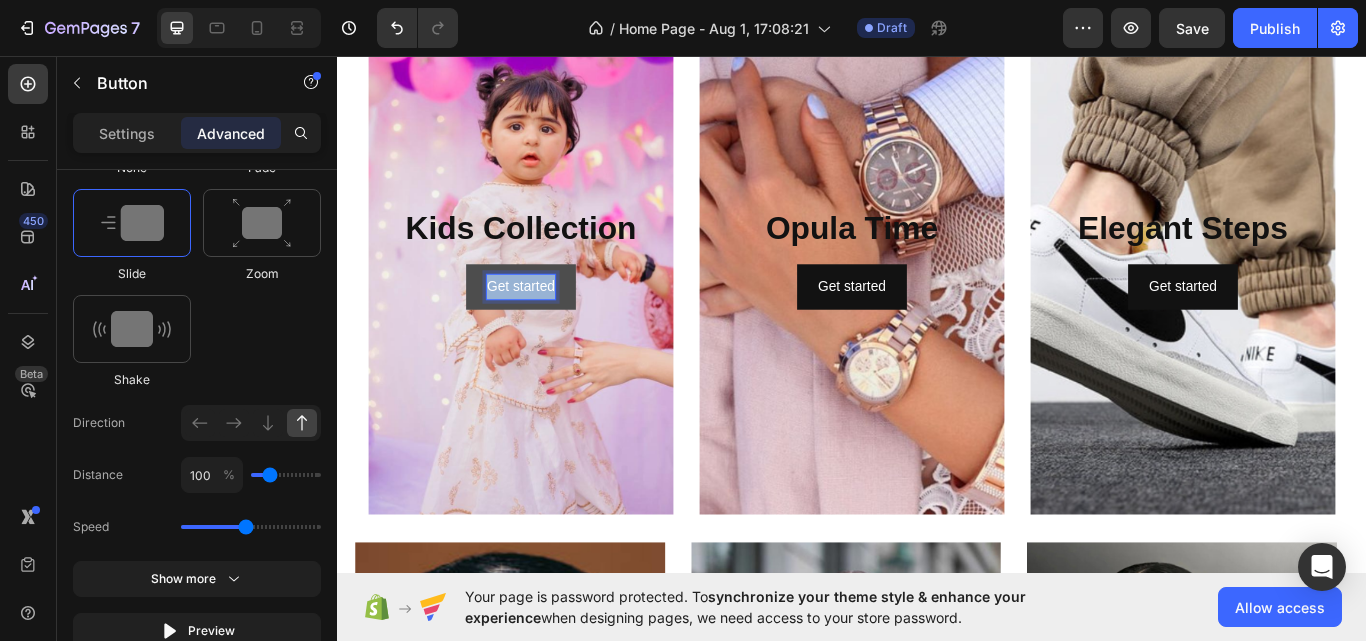 click on "Get started" at bounding box center [550, 326] 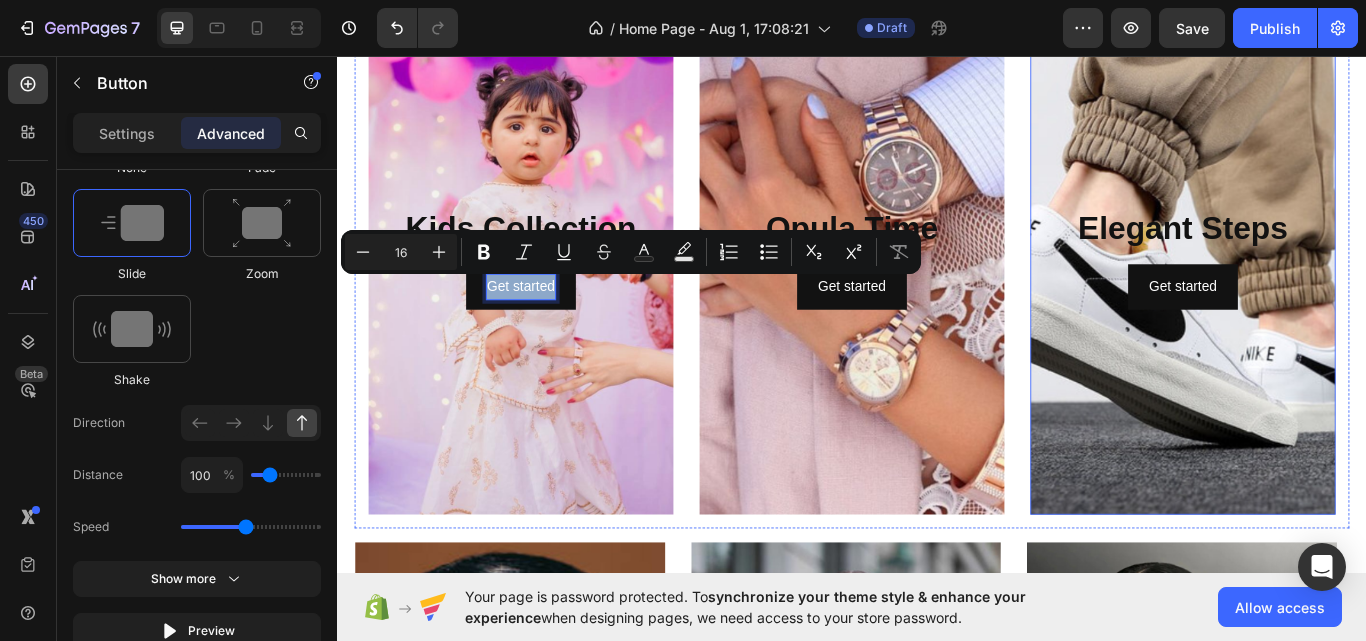 click at bounding box center [1323, 292] 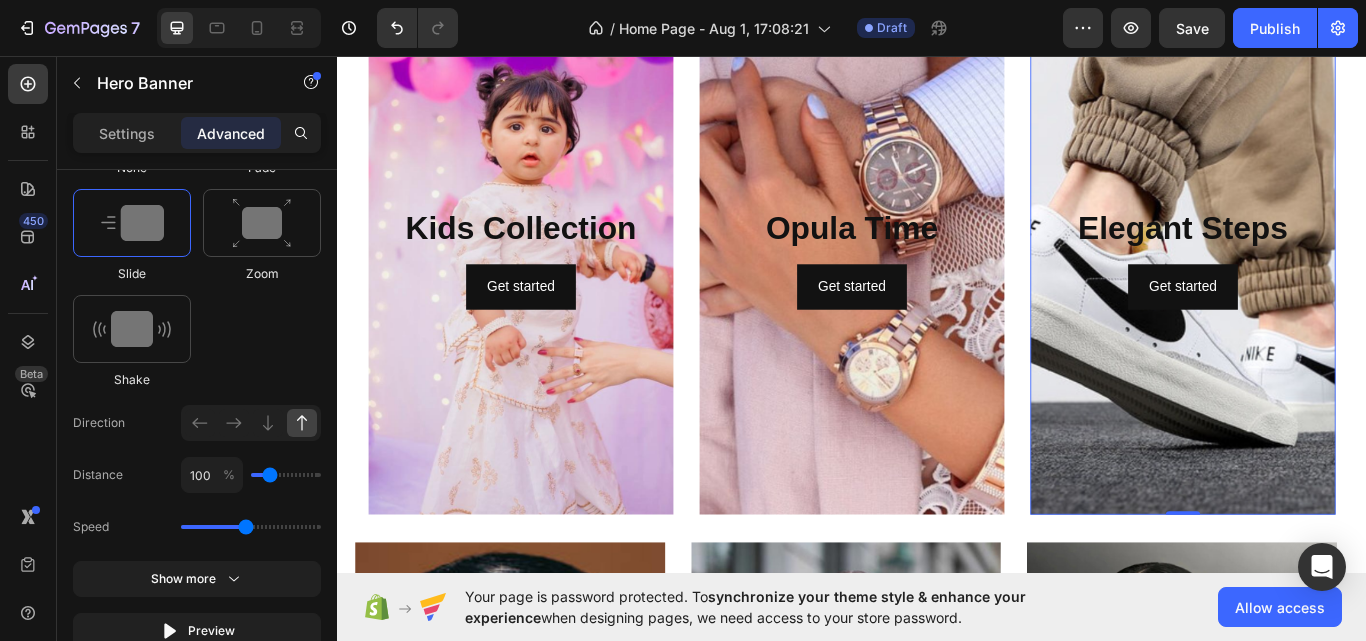 scroll, scrollTop: 0, scrollLeft: 0, axis: both 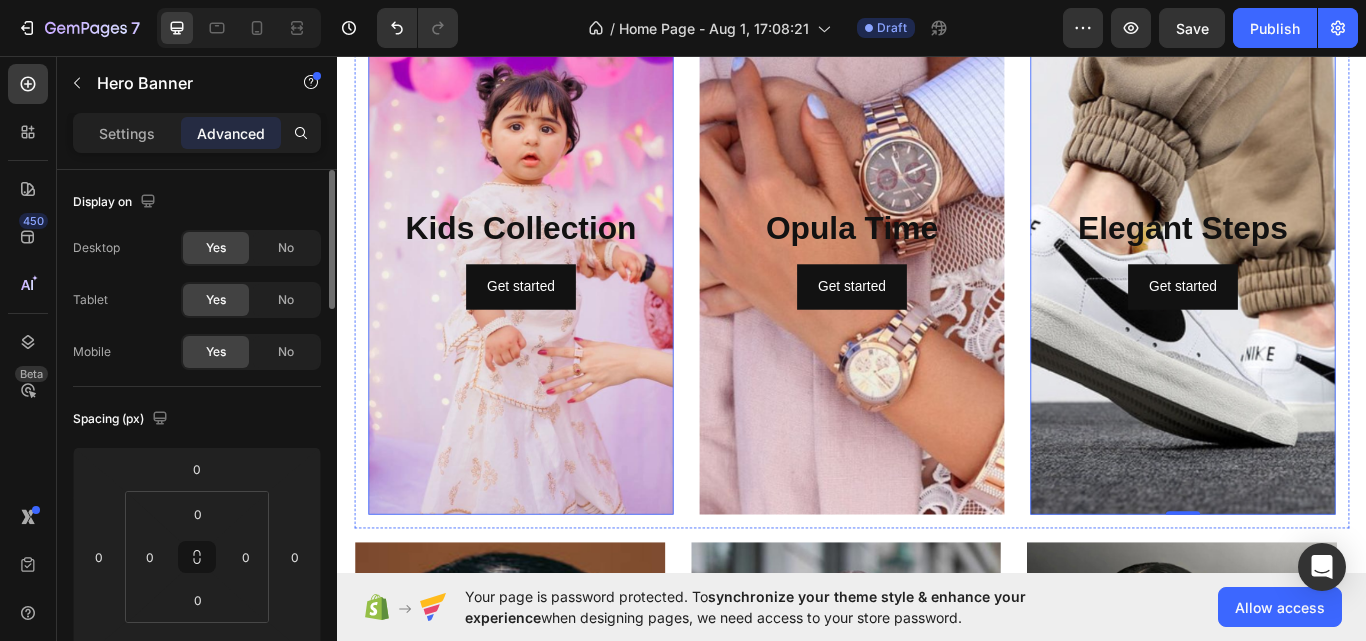 click at bounding box center [551, 292] 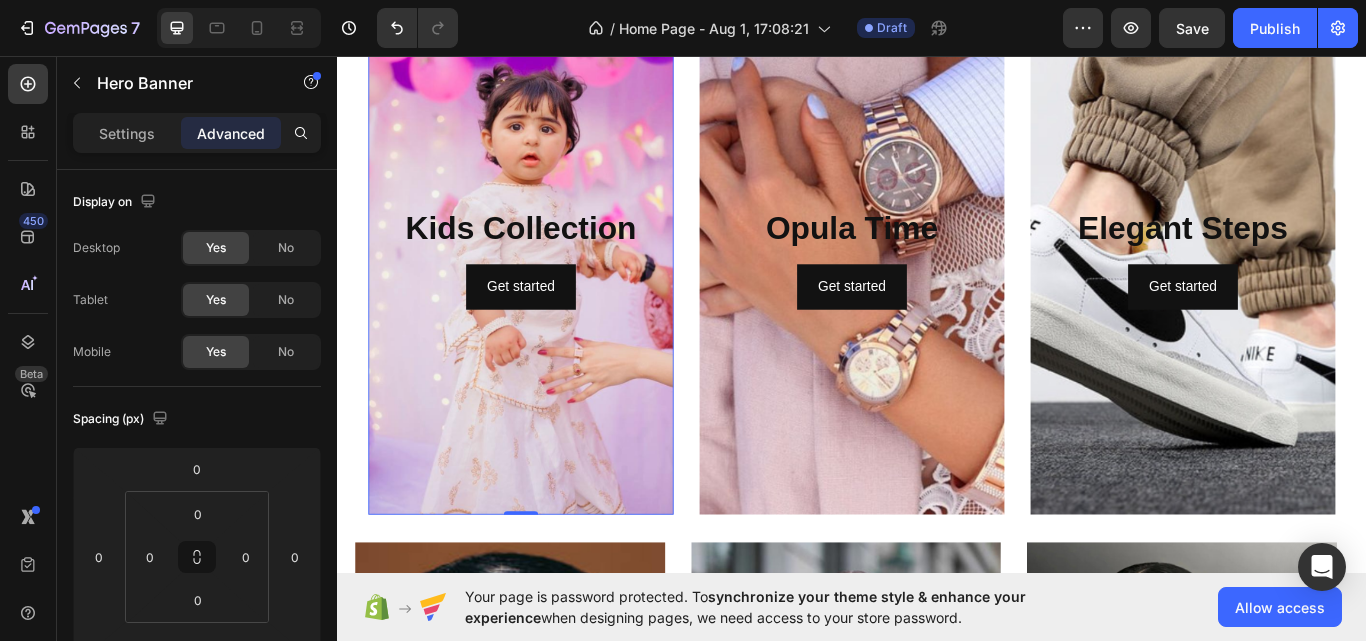 click at bounding box center (551, 292) 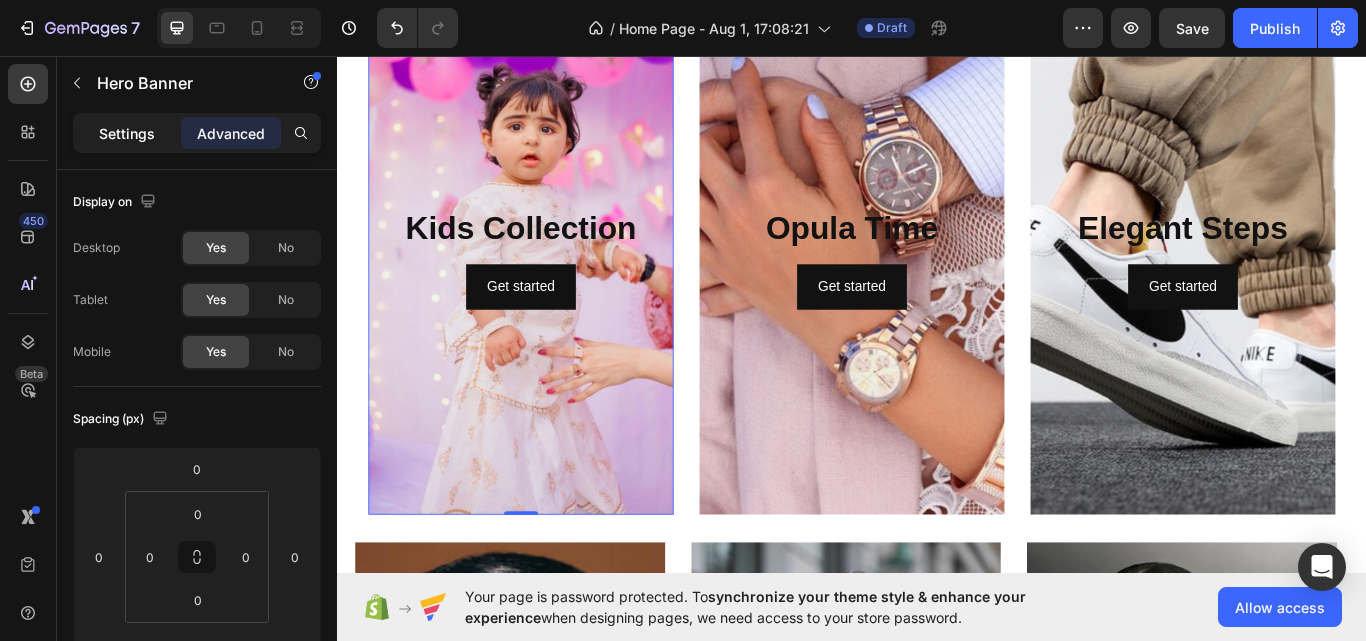 click on "Settings" at bounding box center (127, 133) 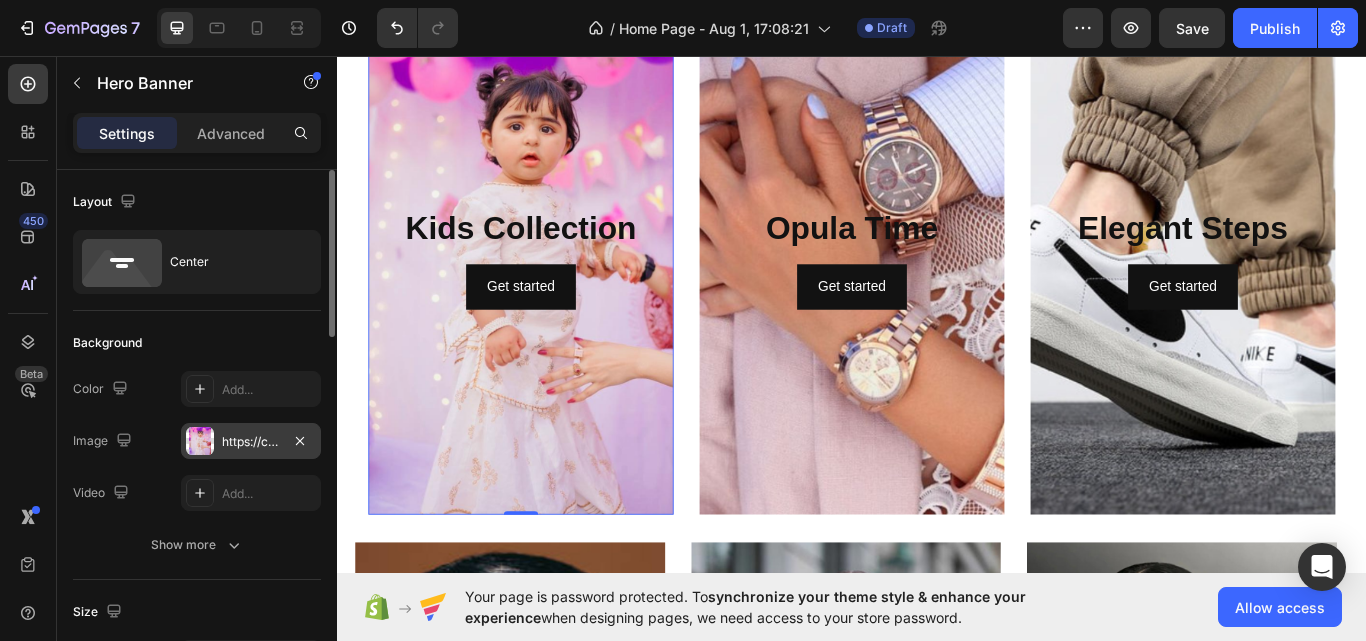 click at bounding box center [200, 441] 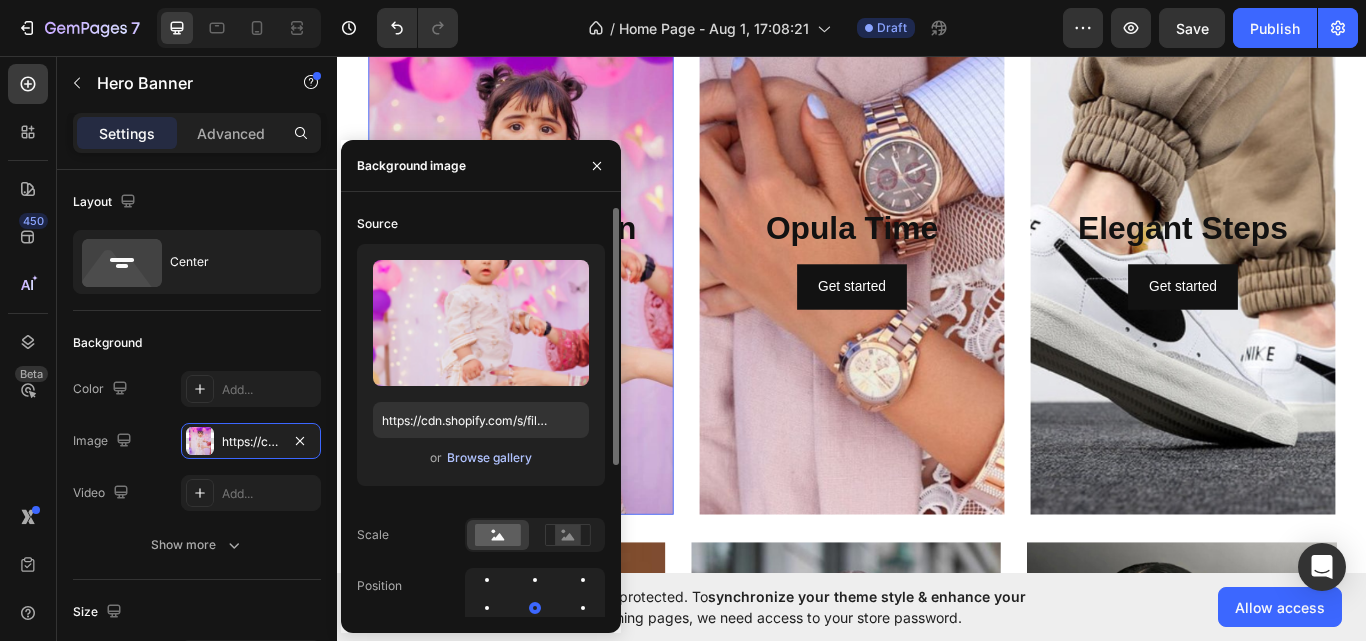 click on "Browse gallery" at bounding box center (489, 458) 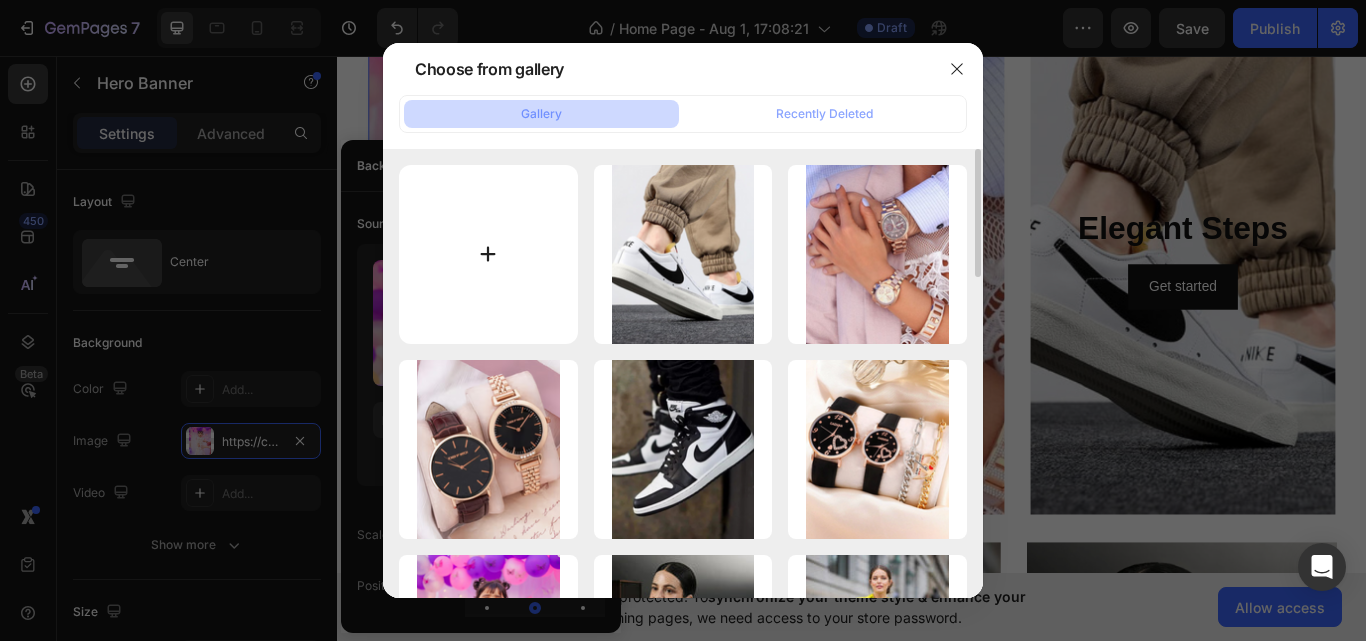 click at bounding box center [488, 254] 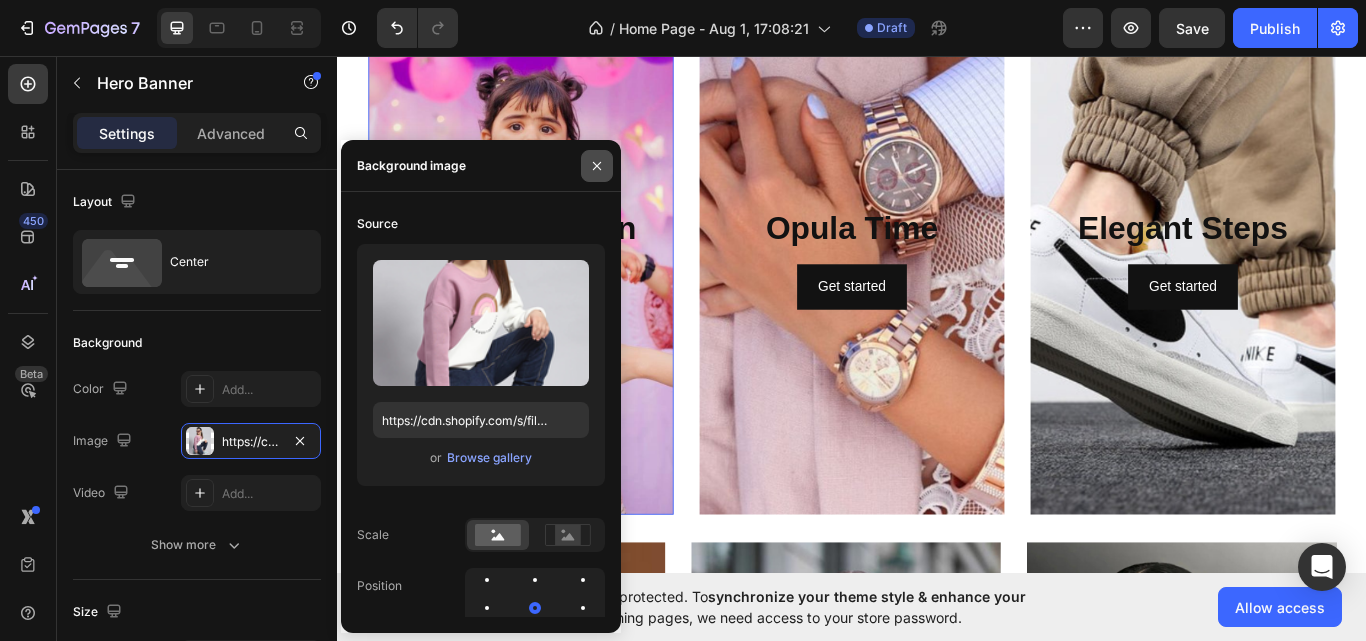 type on "https://cdn.shopify.com/s/files/1/0933/0743/7360/files/gempages_577737357982171664-93c8ff9c-f72c-458a-b1f2-a82b4159edc3.png" 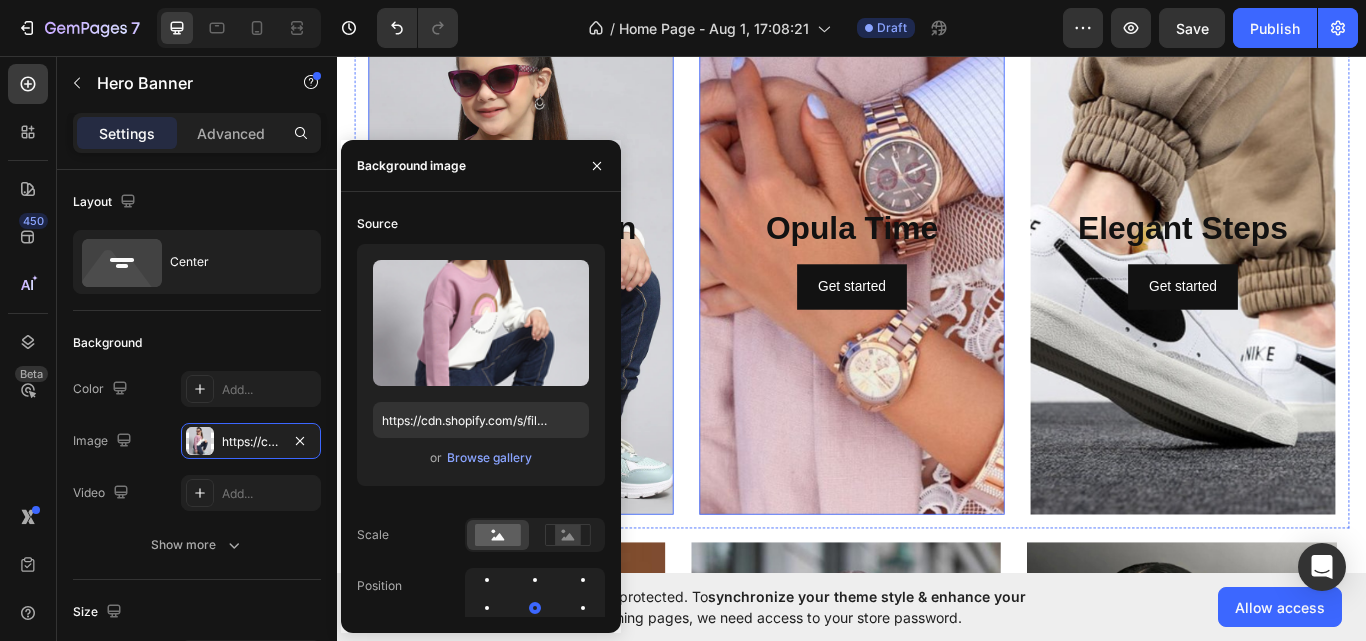 click at bounding box center [937, 292] 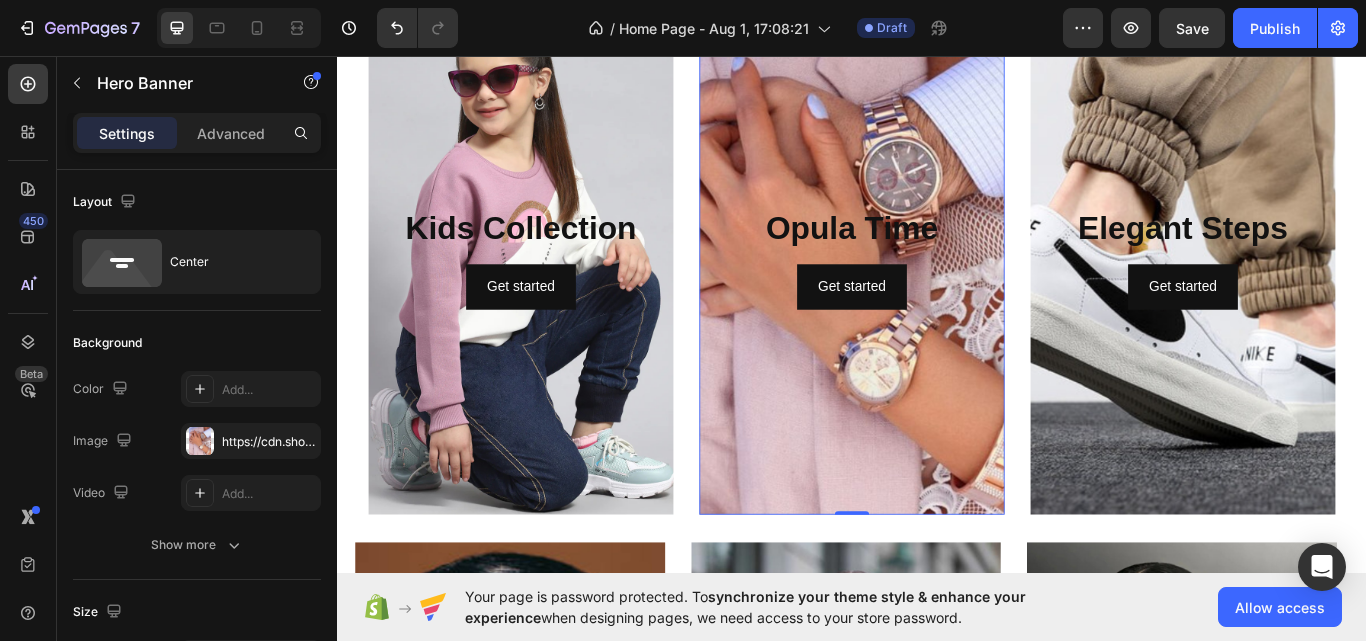 scroll, scrollTop: 2592, scrollLeft: 0, axis: vertical 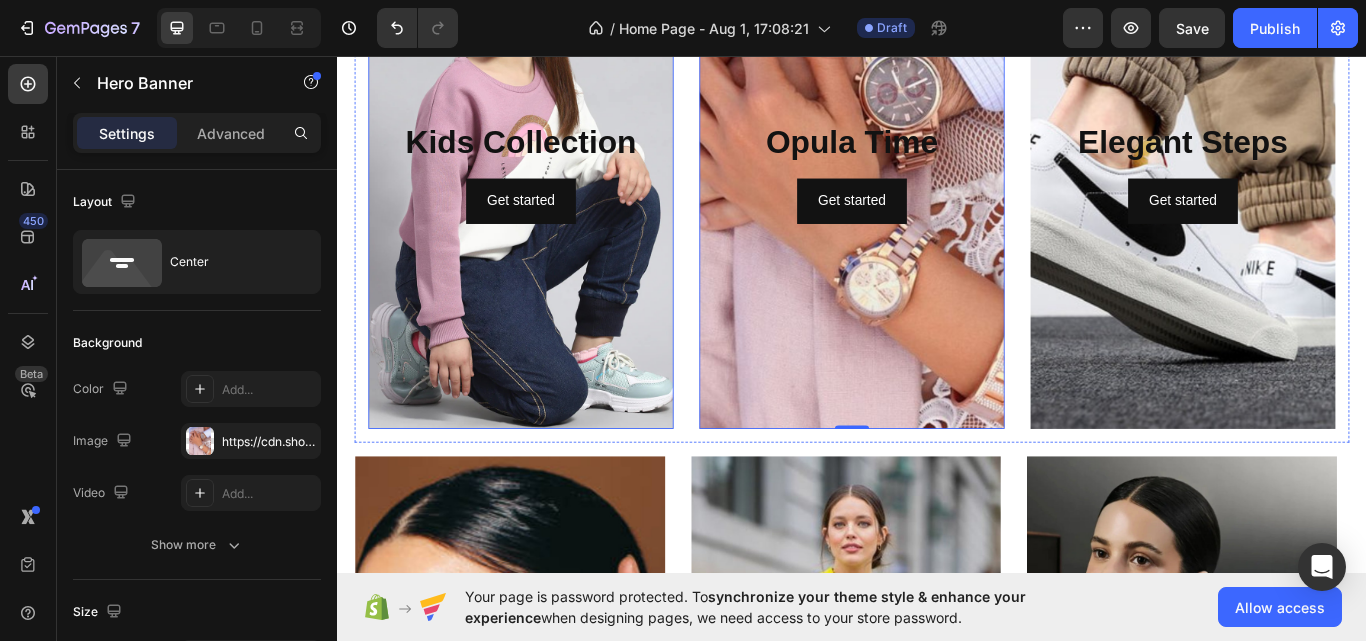 click at bounding box center (551, 192) 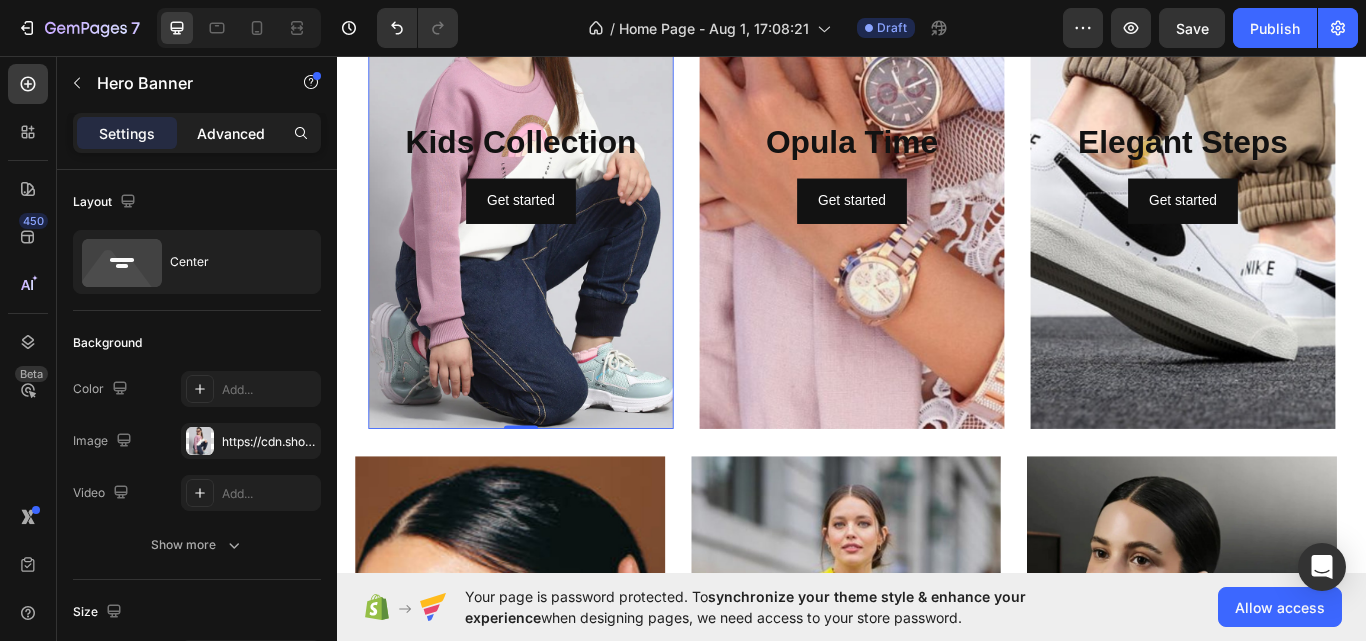 click on "Advanced" at bounding box center (231, 133) 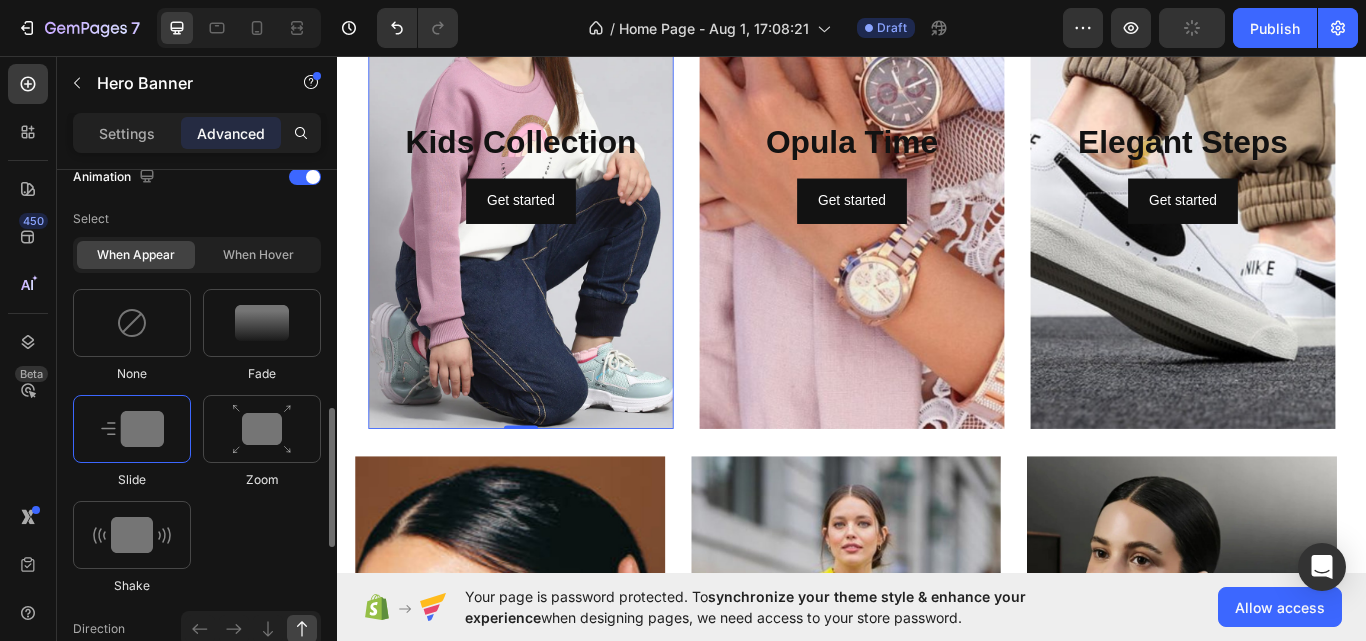 scroll, scrollTop: 1000, scrollLeft: 0, axis: vertical 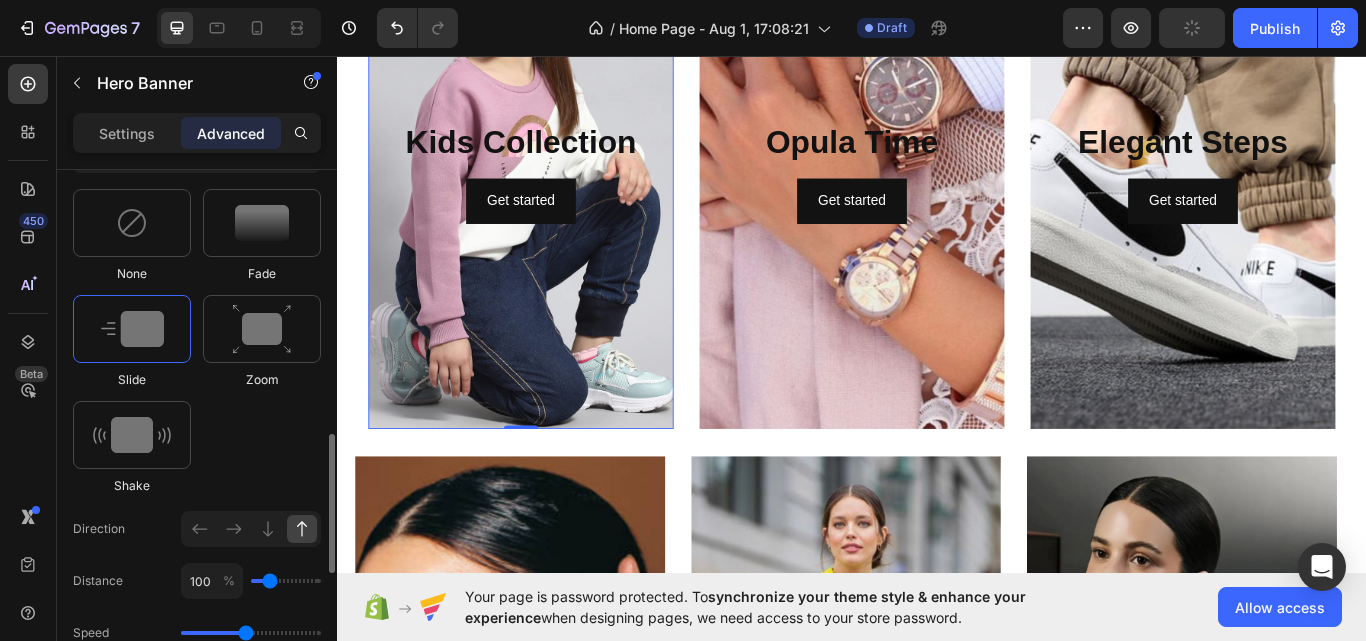 click at bounding box center (551, 192) 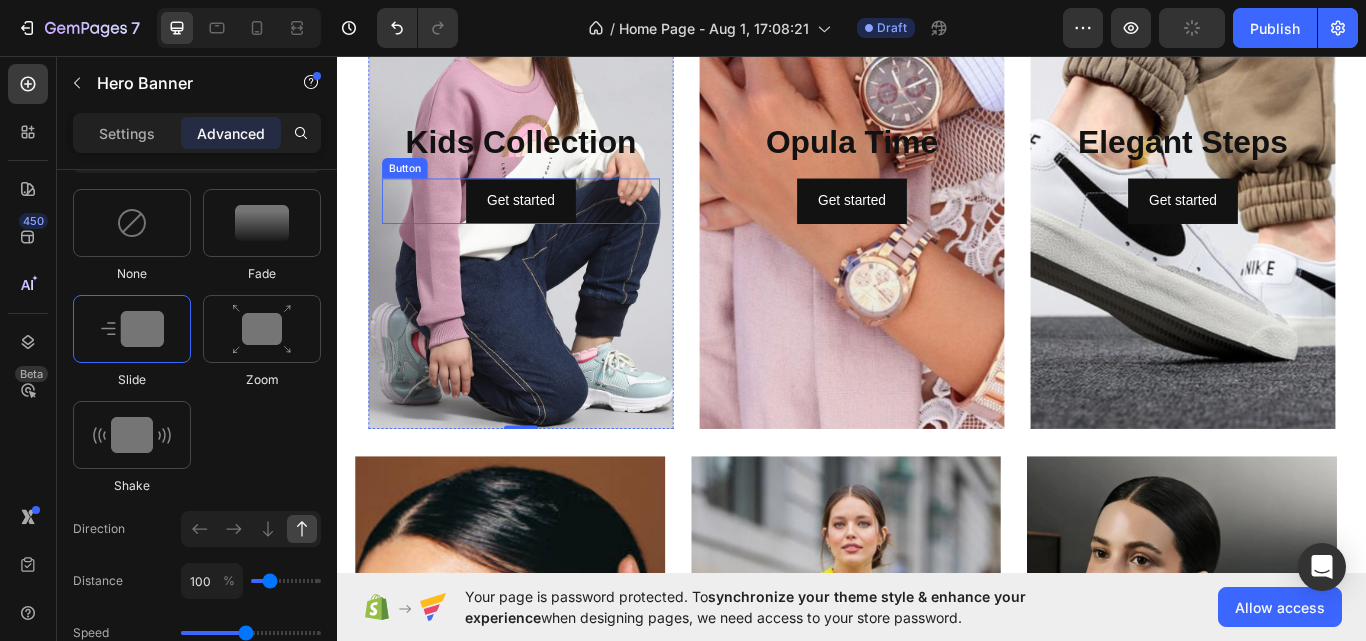 click on "Get started Button" at bounding box center [551, 226] 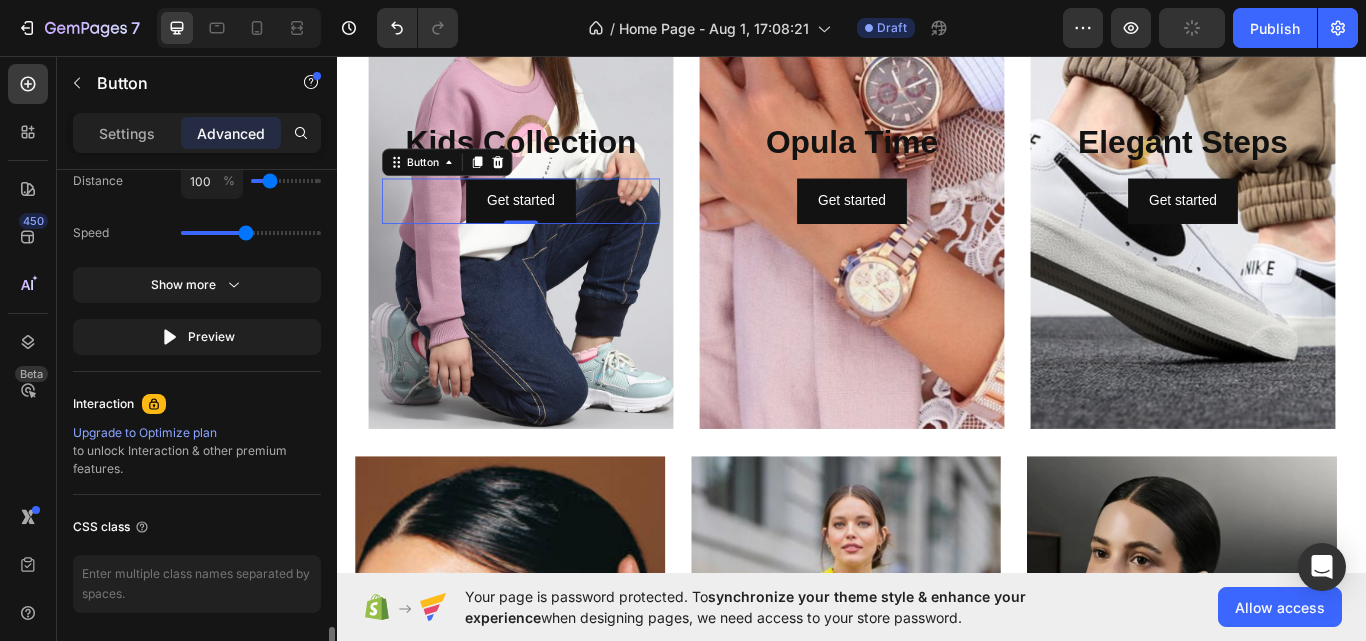 scroll, scrollTop: 1468, scrollLeft: 0, axis: vertical 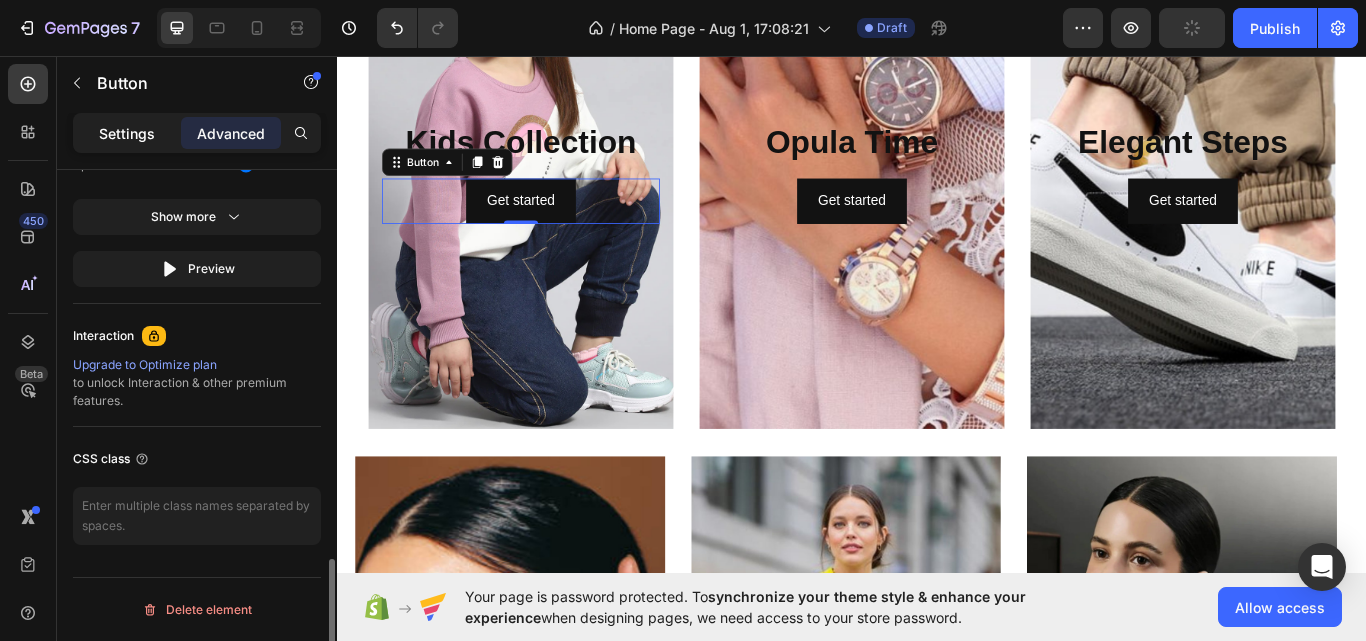 click on "Settings" 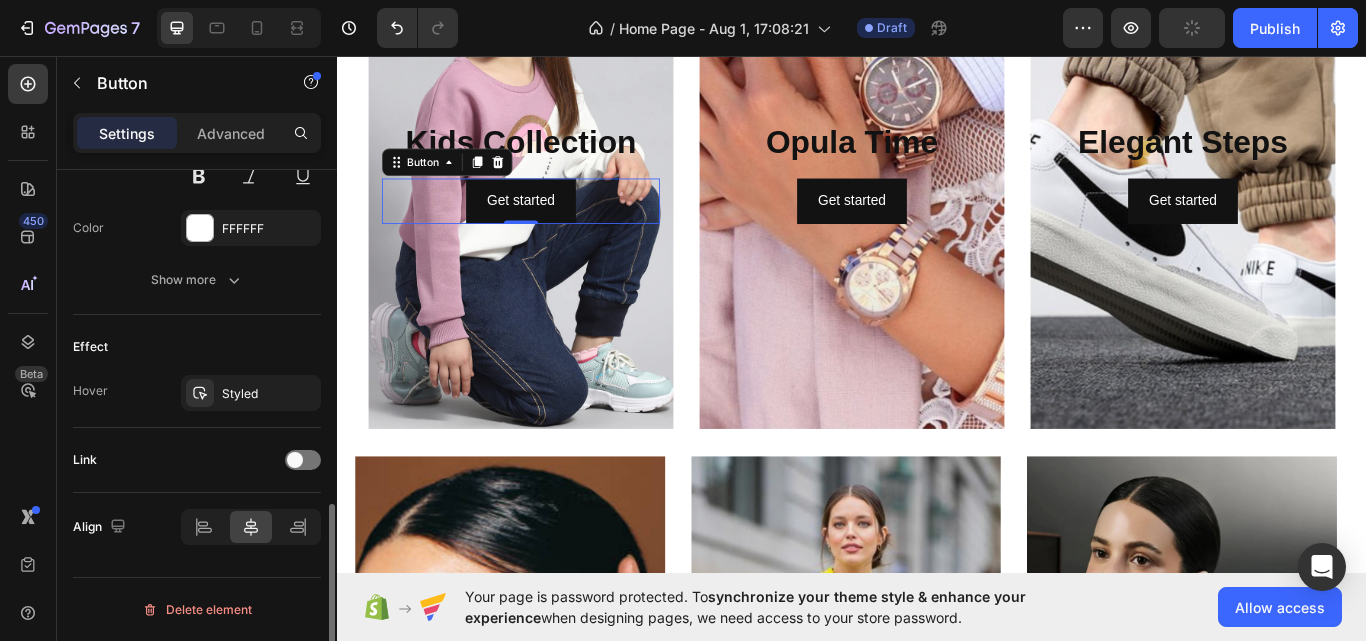 scroll, scrollTop: 906, scrollLeft: 0, axis: vertical 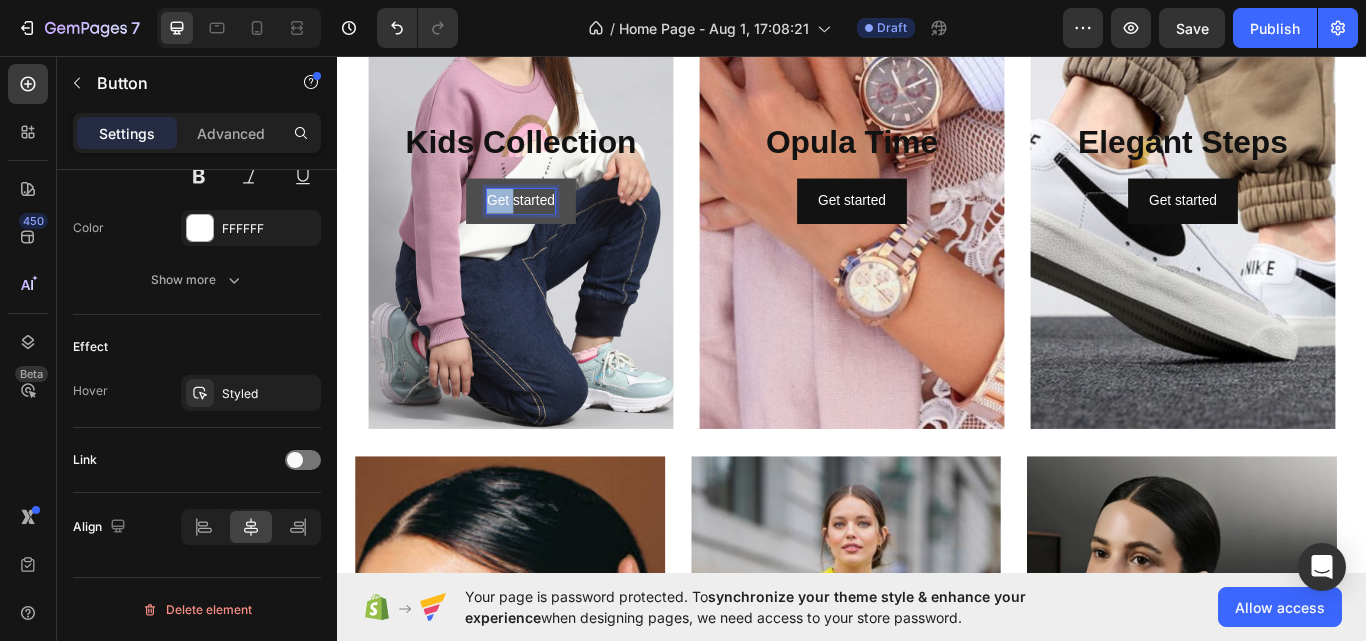 click on "Get started" at bounding box center [550, 226] 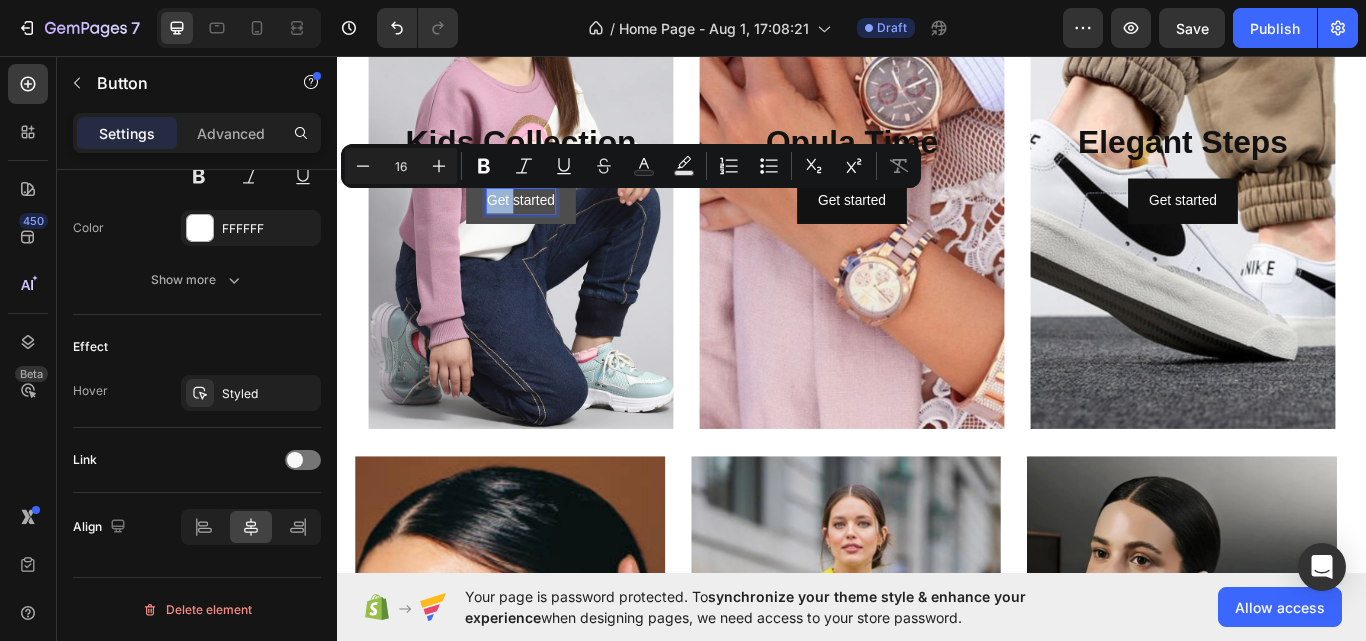 click on "Get started" at bounding box center [550, 226] 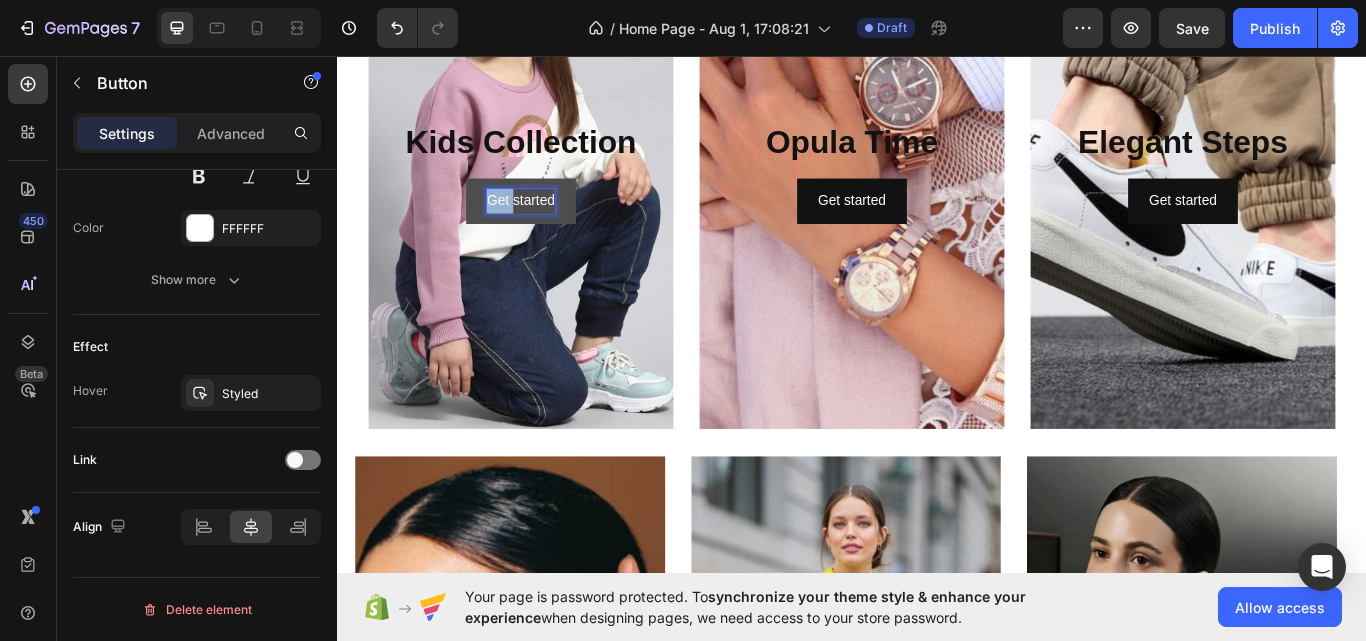 click on "Get started" at bounding box center (550, 226) 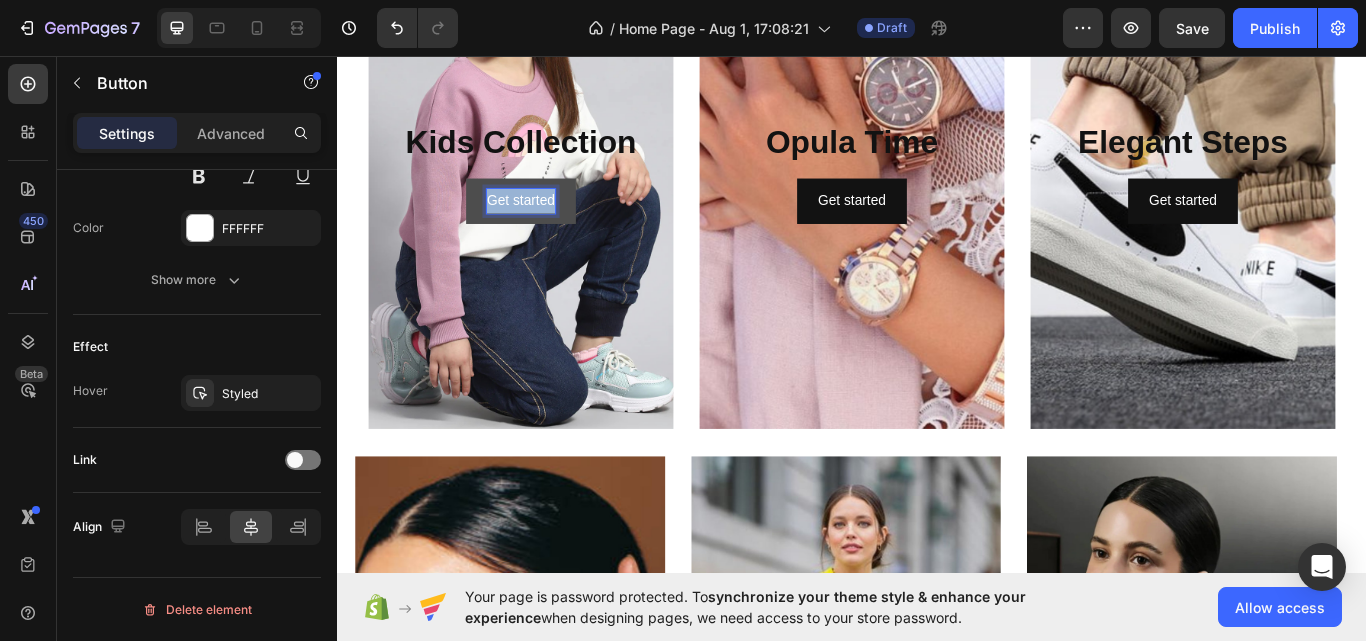 click on "Get started" at bounding box center [550, 226] 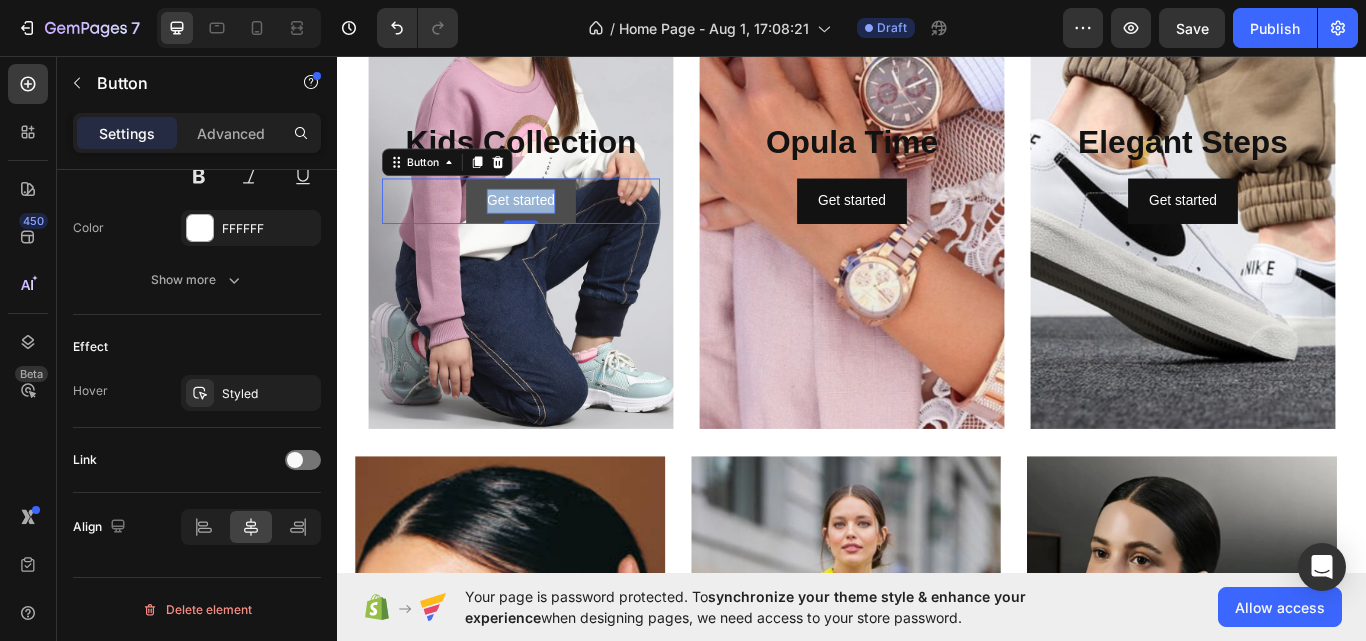 click on "Get started" at bounding box center [550, 226] 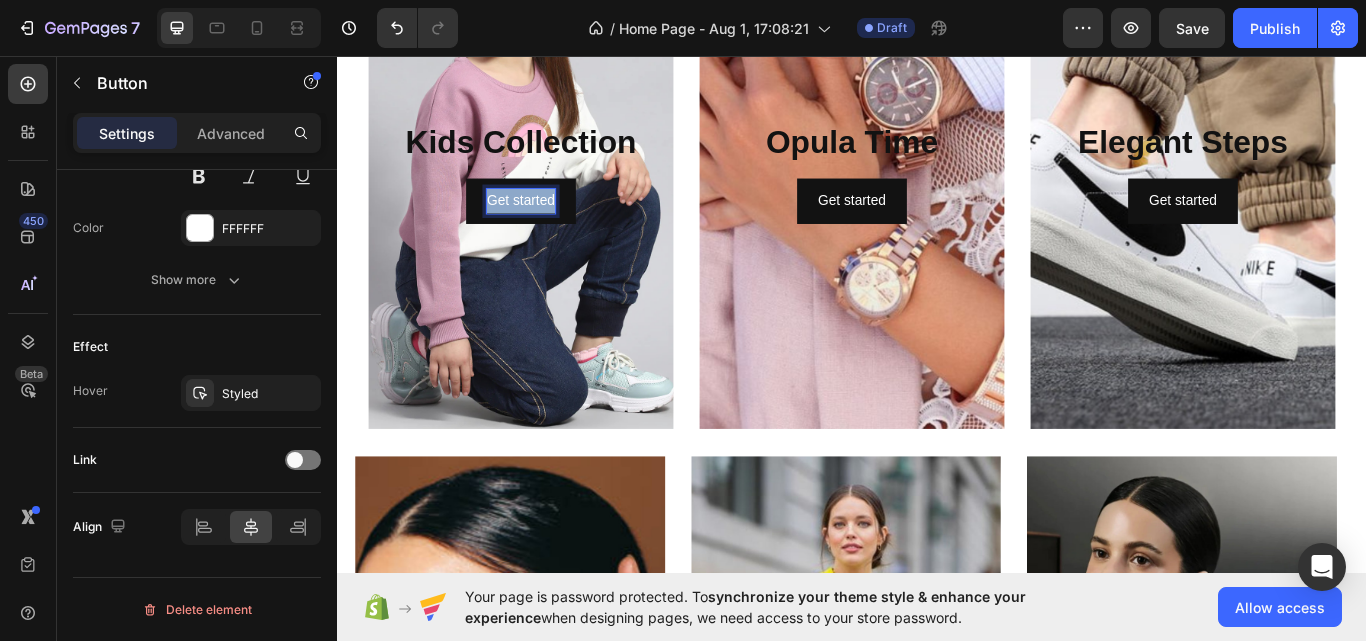 click on "Get started" at bounding box center [550, 226] 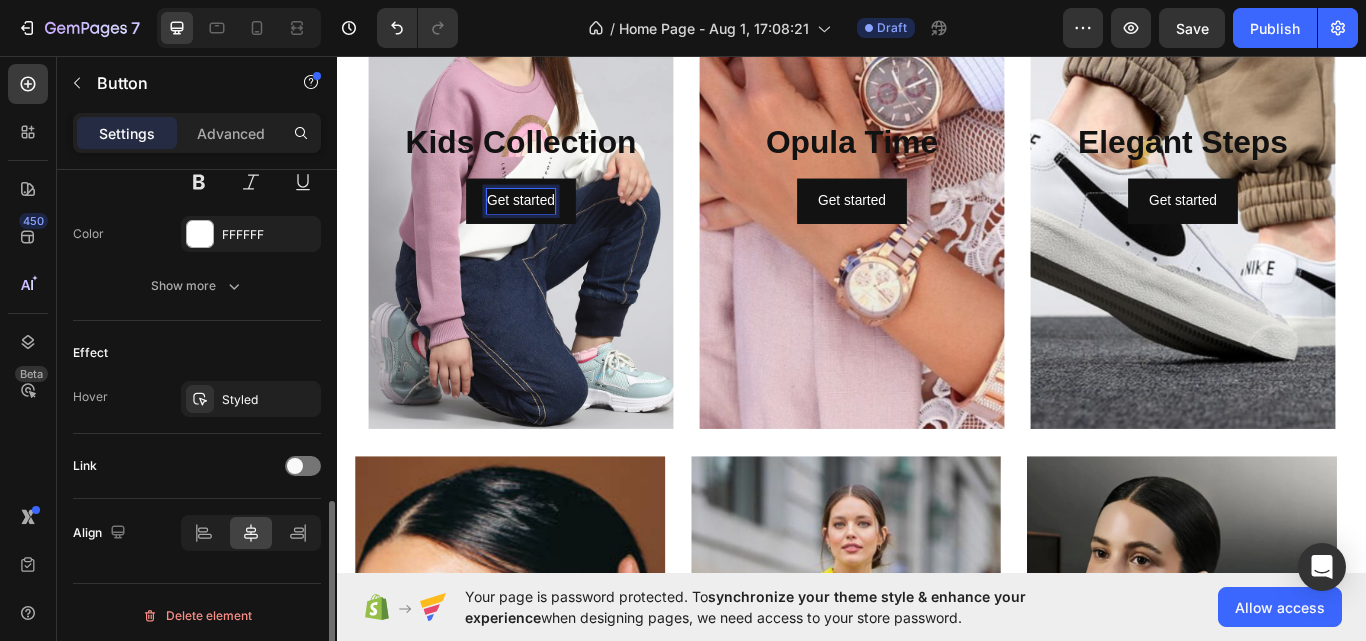 scroll, scrollTop: 906, scrollLeft: 0, axis: vertical 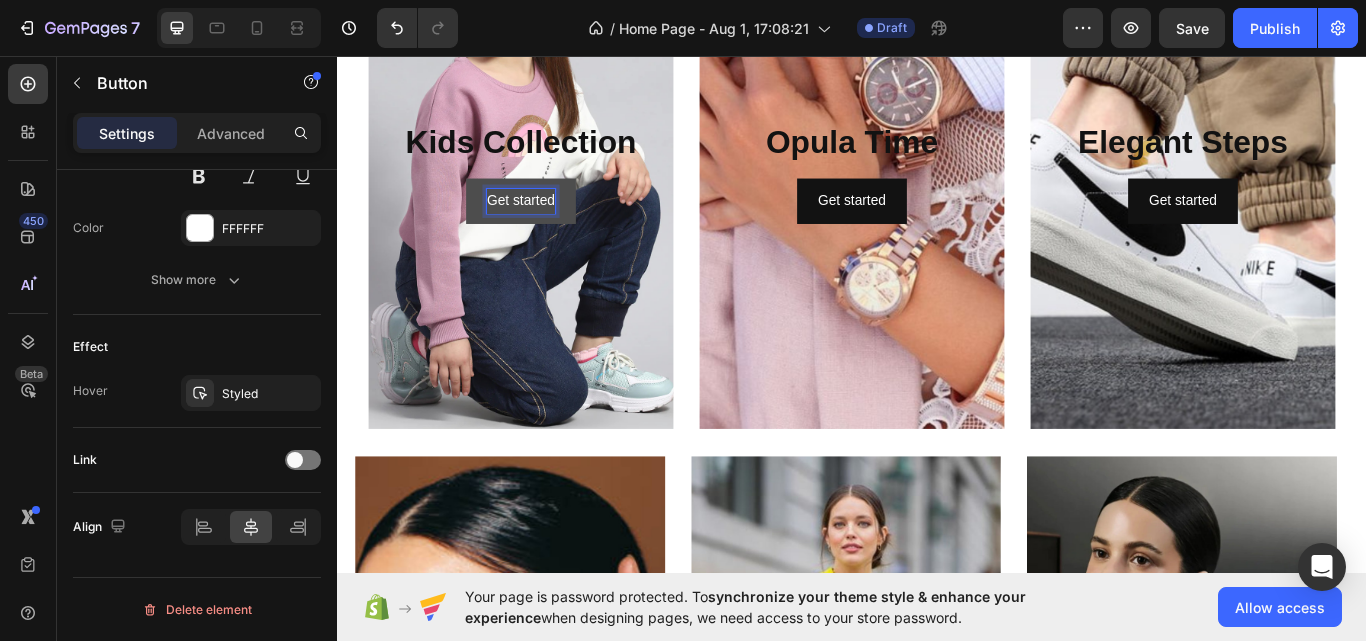 click on "Get started" at bounding box center (550, 226) 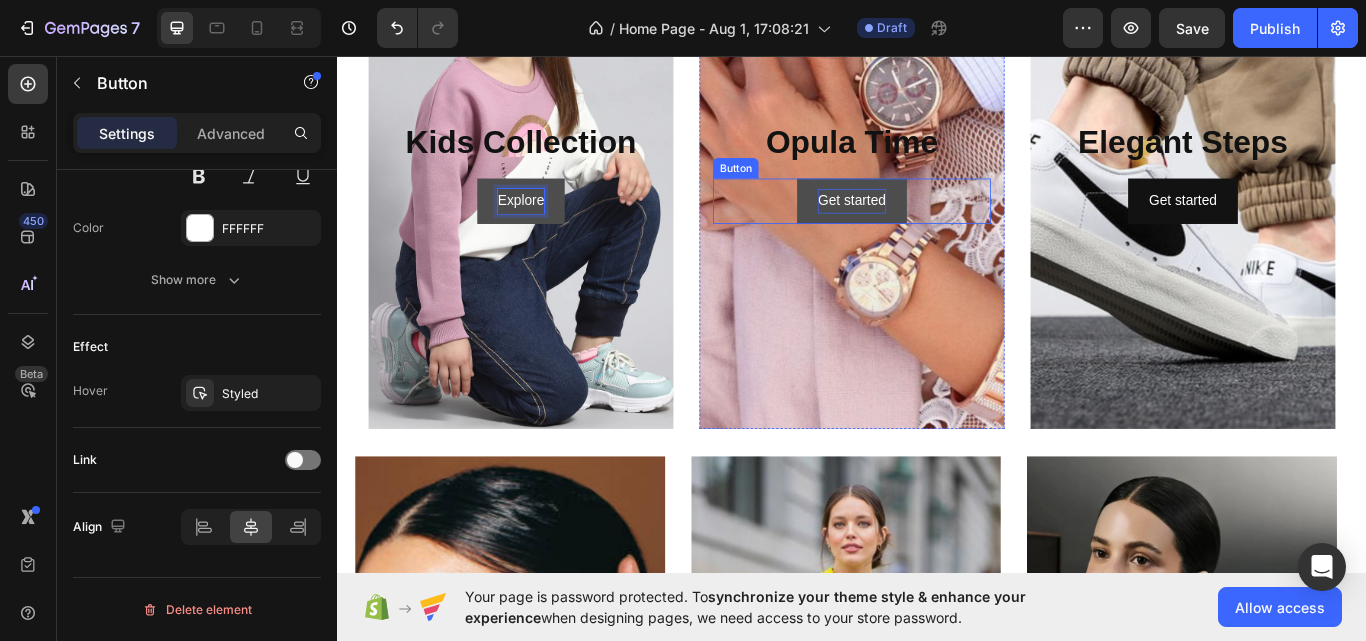 click on "Get started" at bounding box center (936, 226) 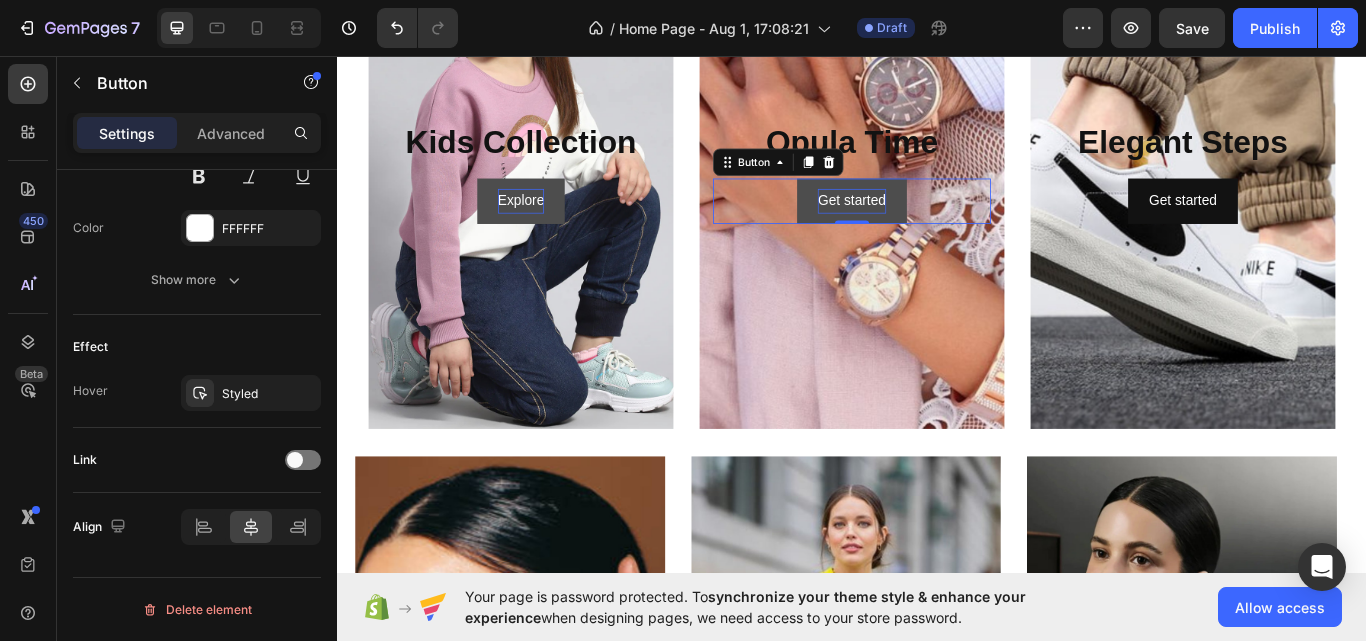 click on "Get started" at bounding box center [936, 226] 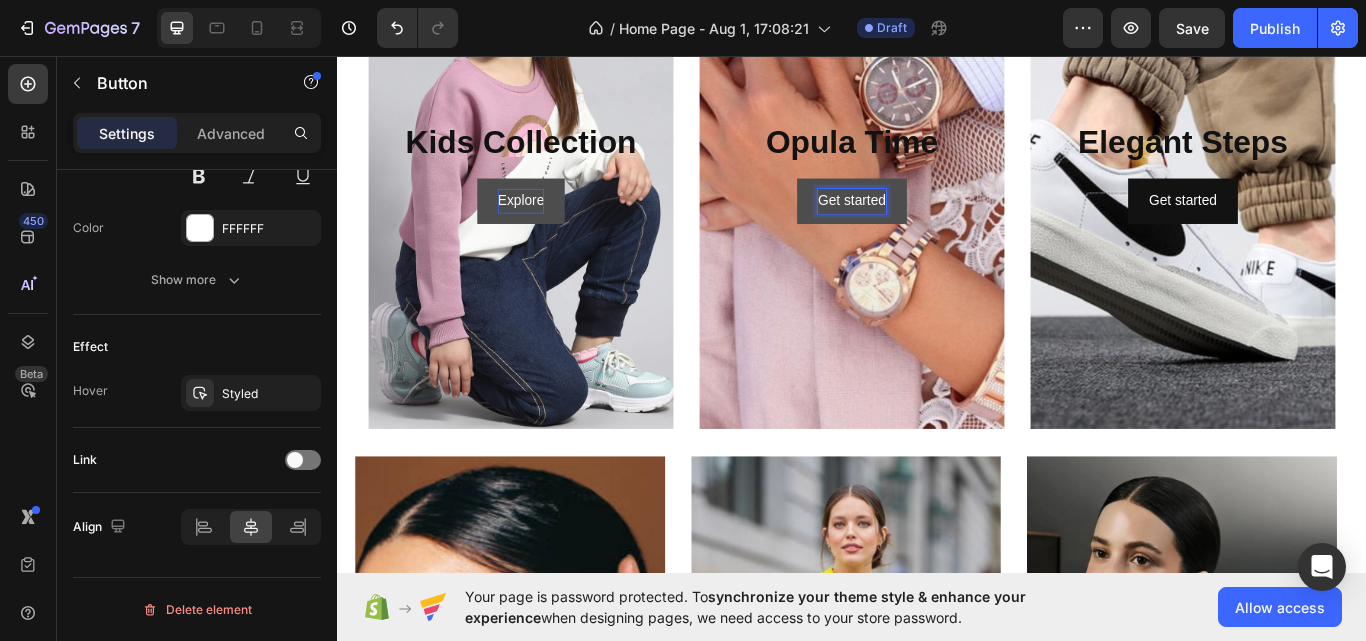 click on "Get started" at bounding box center (936, 226) 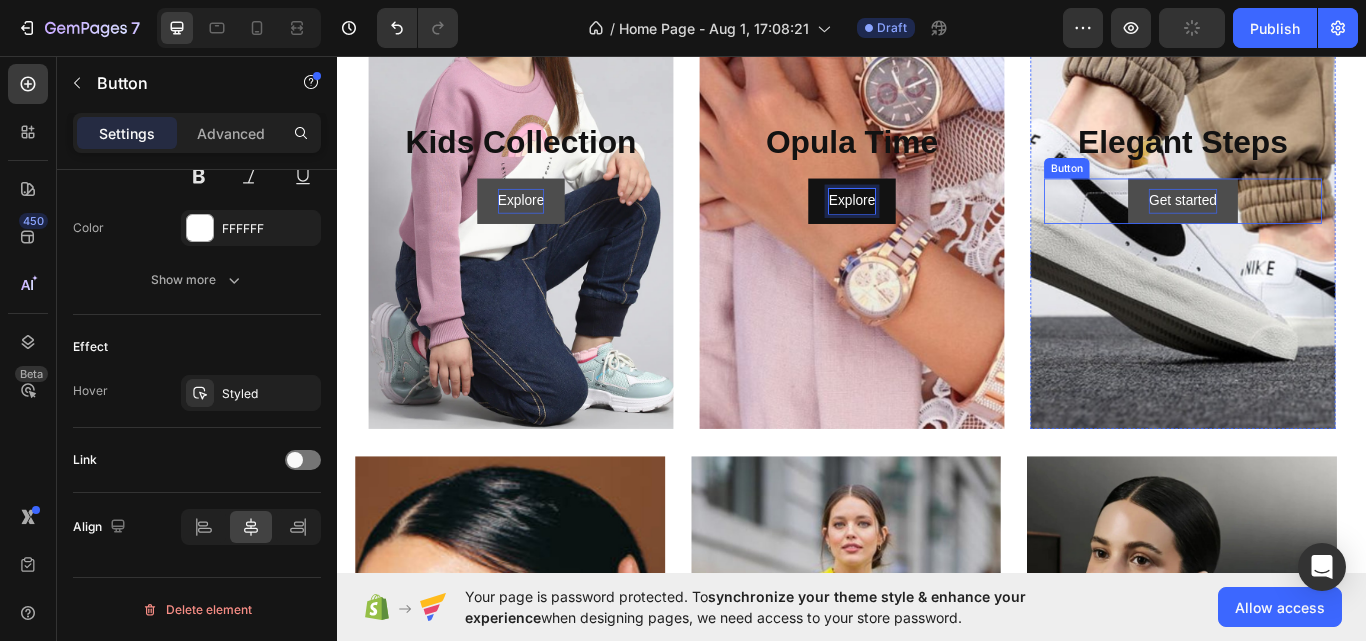 click on "Get started" at bounding box center (1322, 226) 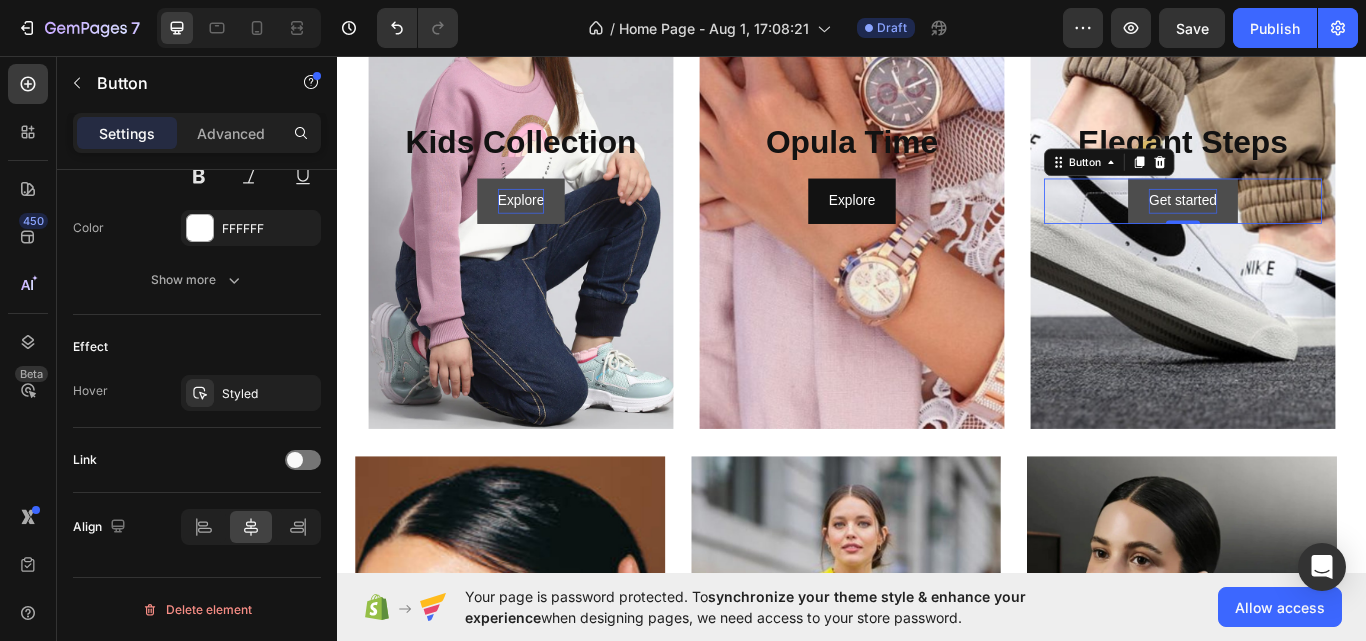 click on "Get started" at bounding box center (1322, 226) 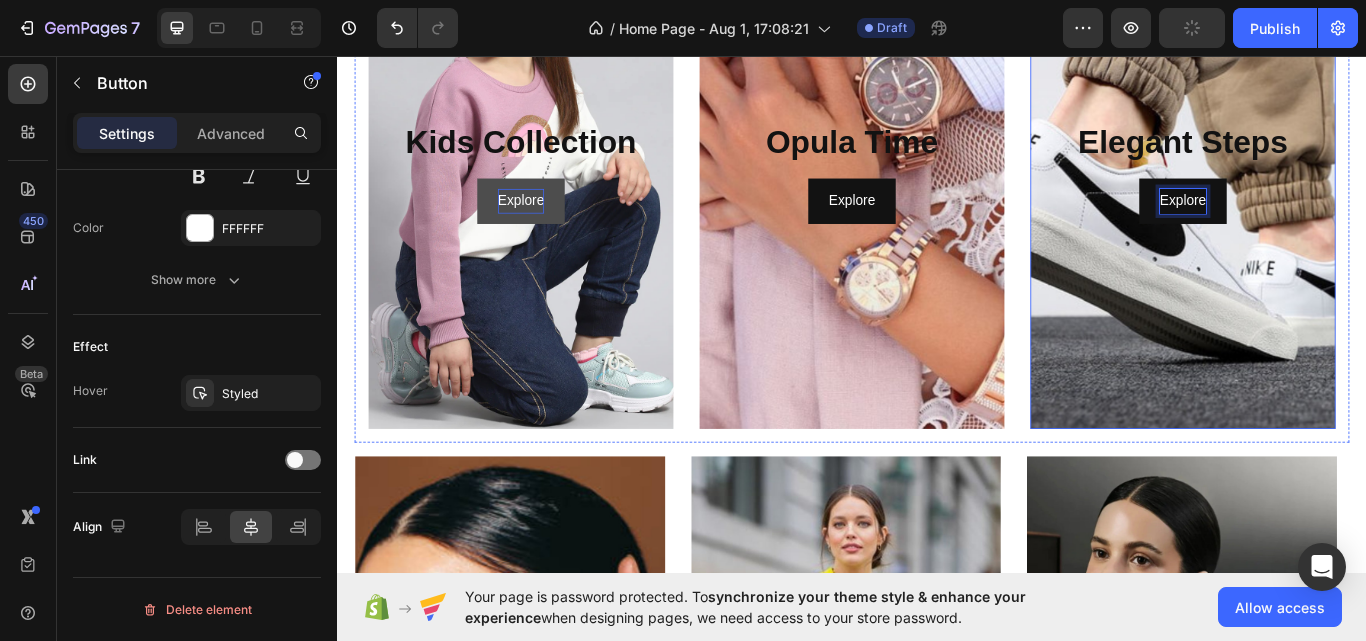 click at bounding box center (1323, 192) 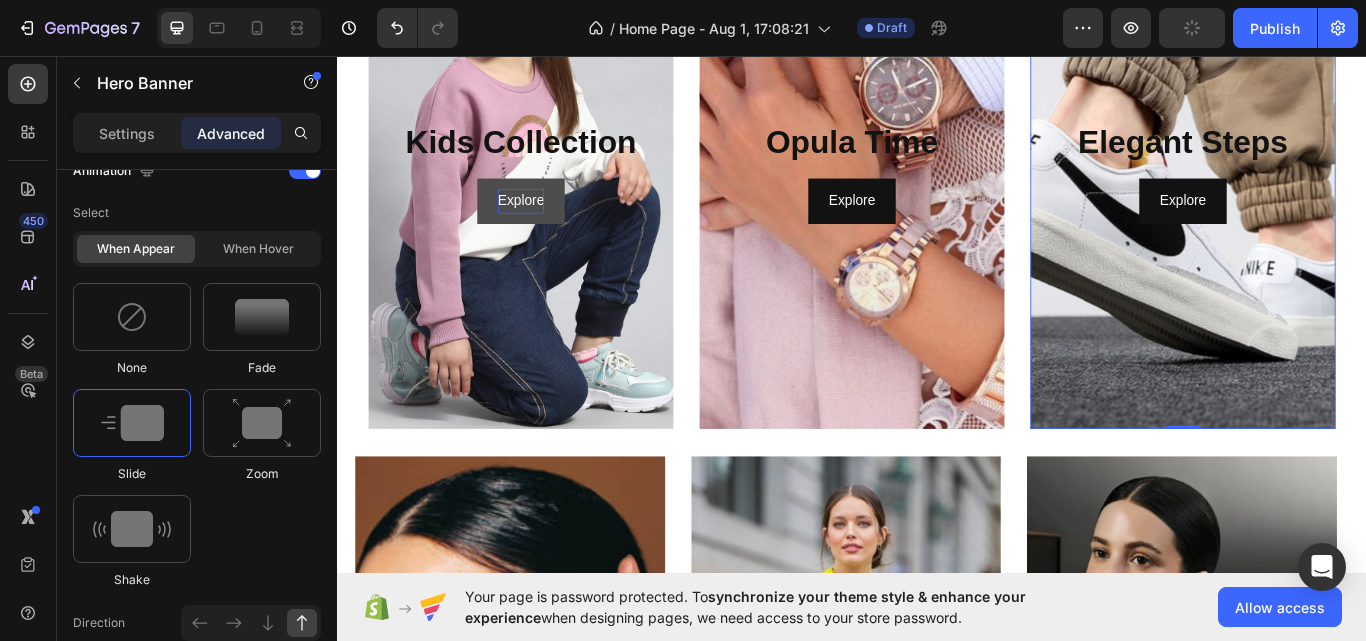 scroll, scrollTop: 0, scrollLeft: 0, axis: both 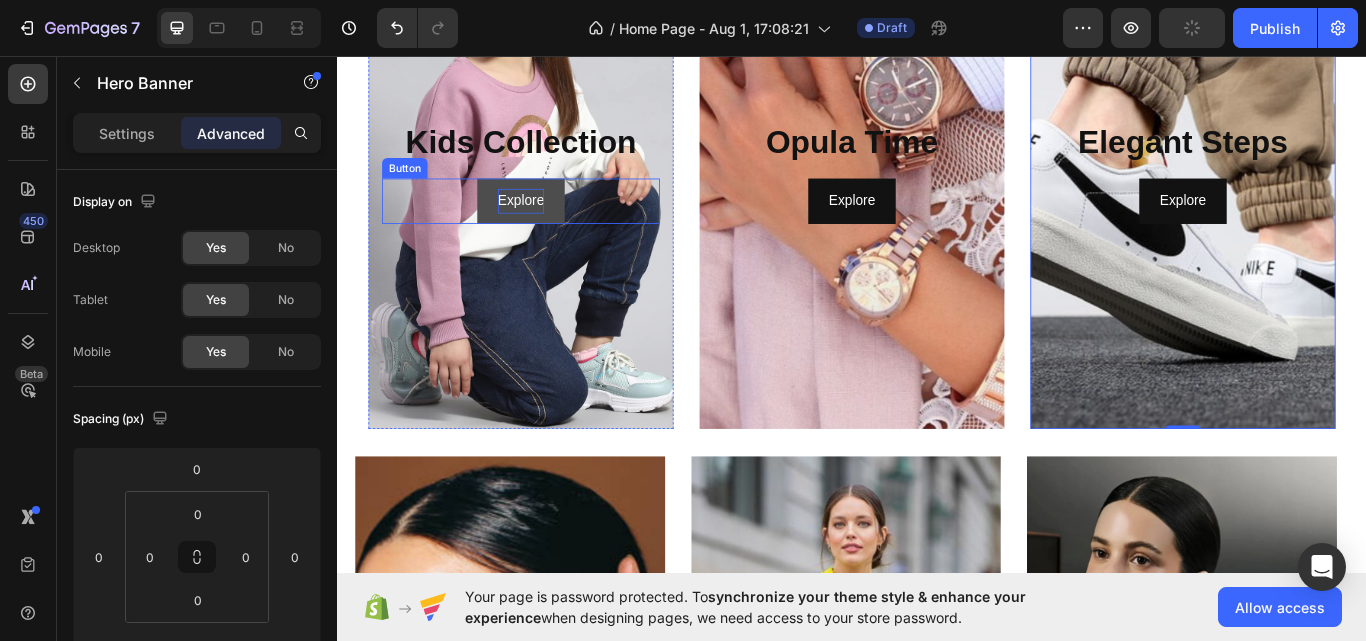 click on "Explore" at bounding box center [551, 226] 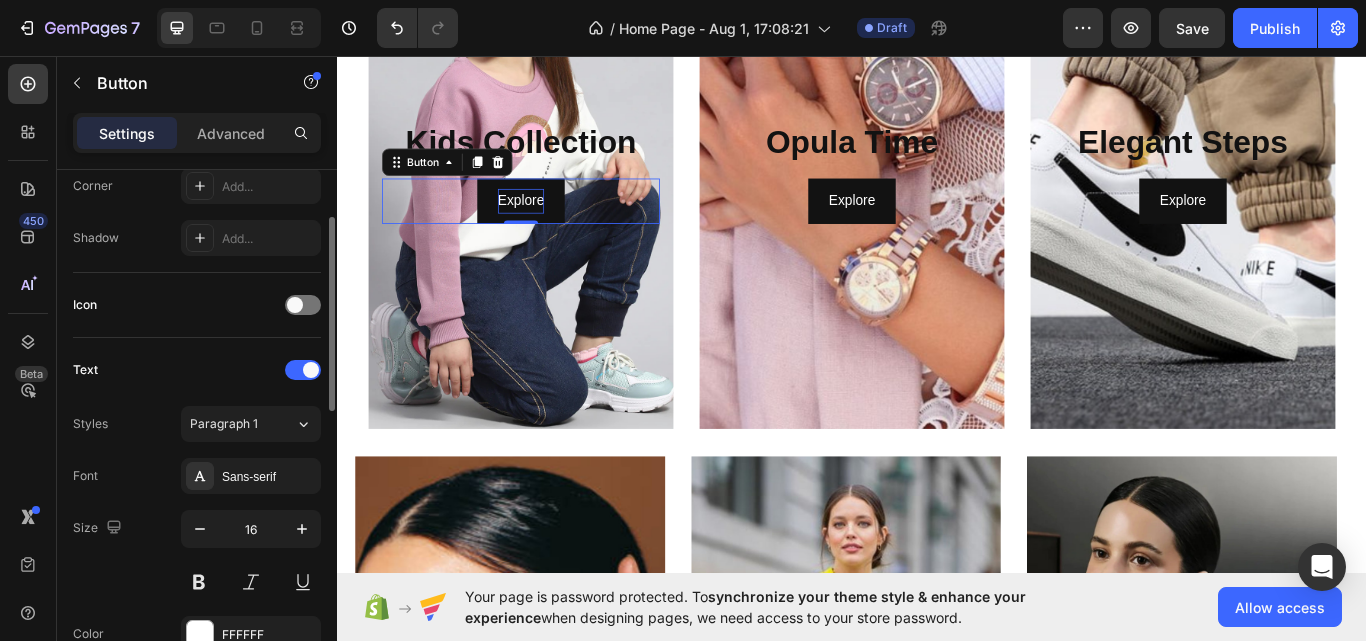 scroll, scrollTop: 400, scrollLeft: 0, axis: vertical 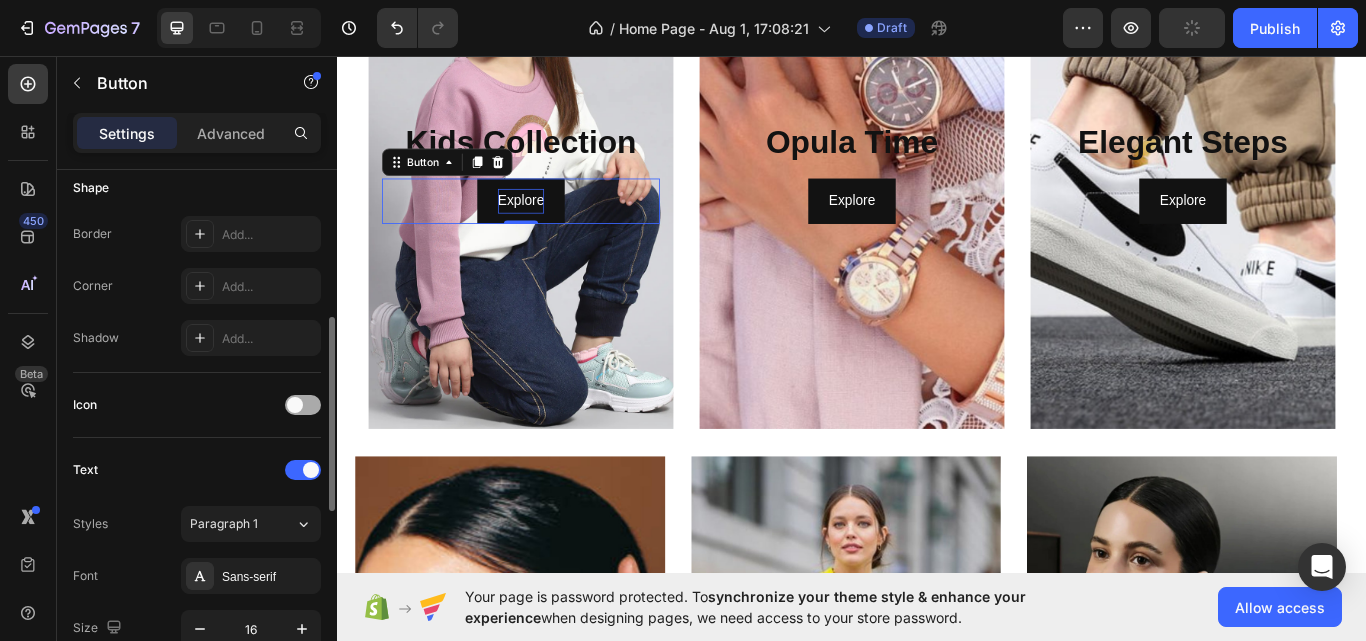 click at bounding box center [303, 405] 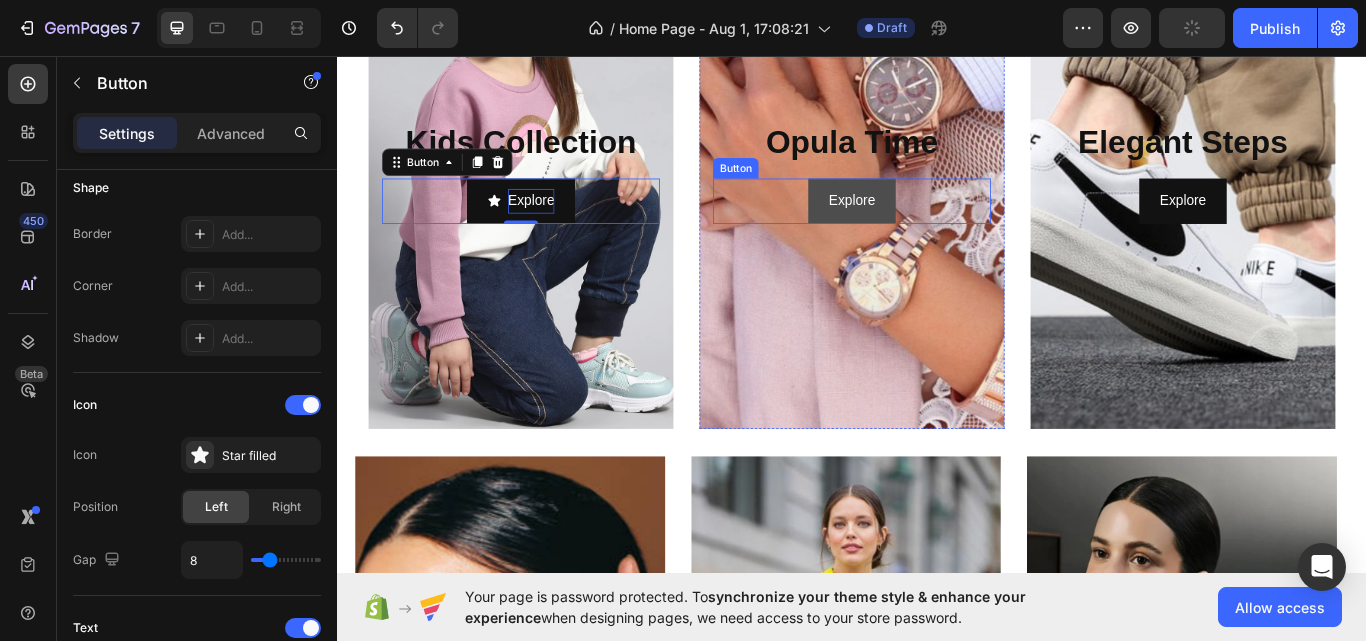 click on "Explore" at bounding box center (937, 226) 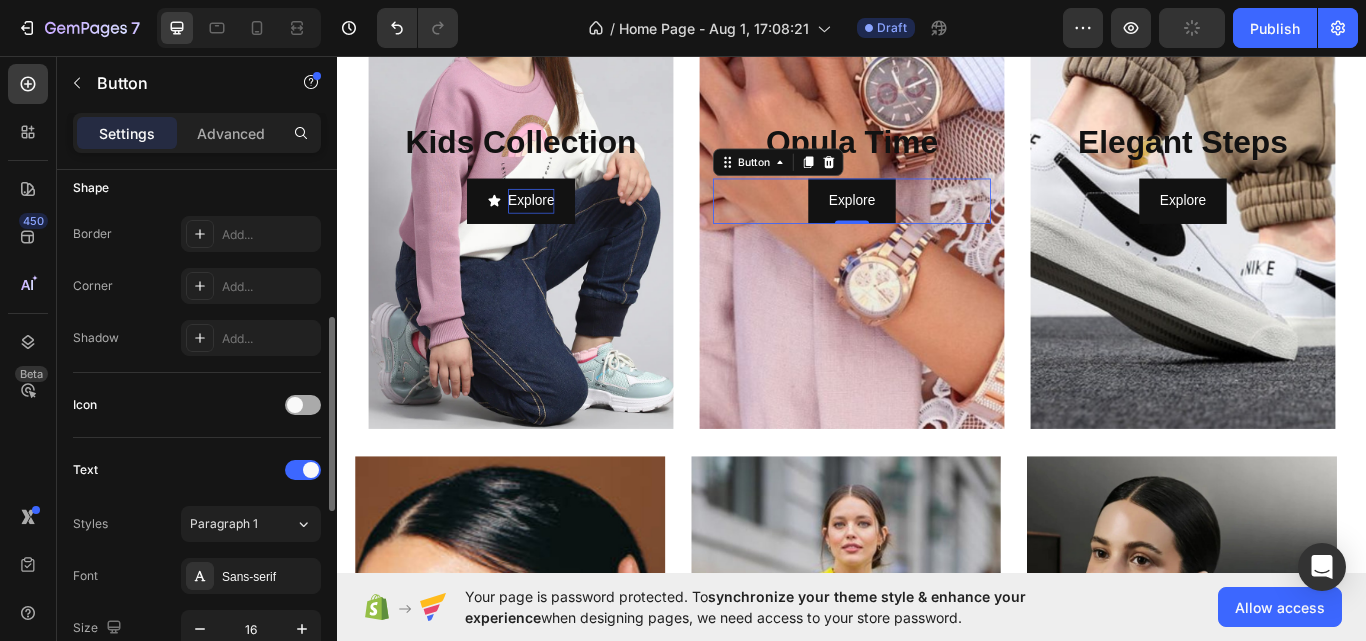 drag, startPoint x: 305, startPoint y: 403, endPoint x: 139, endPoint y: 325, distance: 183.41211 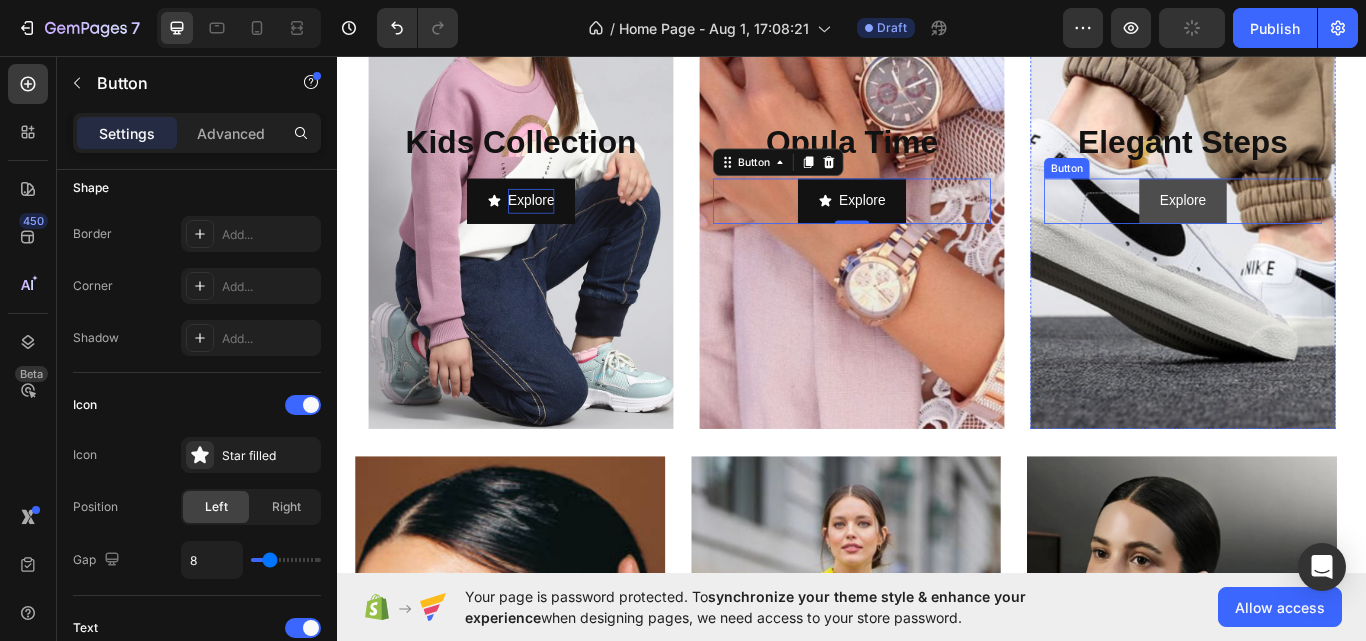 click on "Explore" at bounding box center [1323, 226] 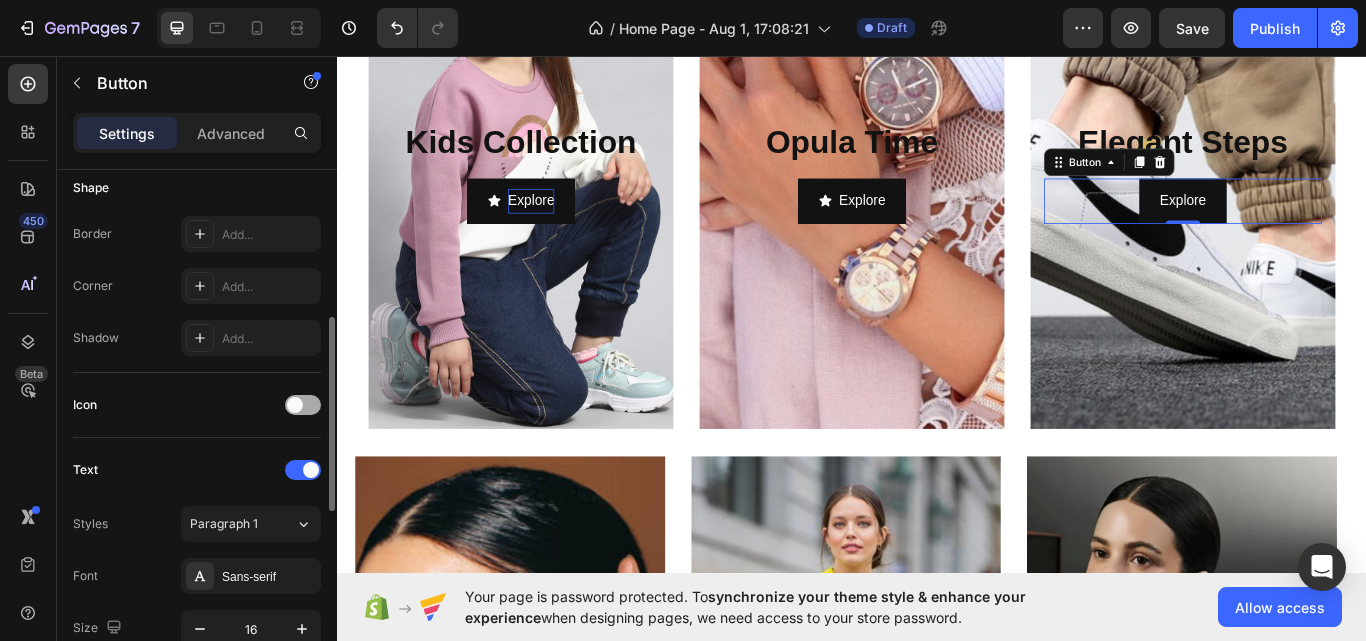 click at bounding box center [295, 405] 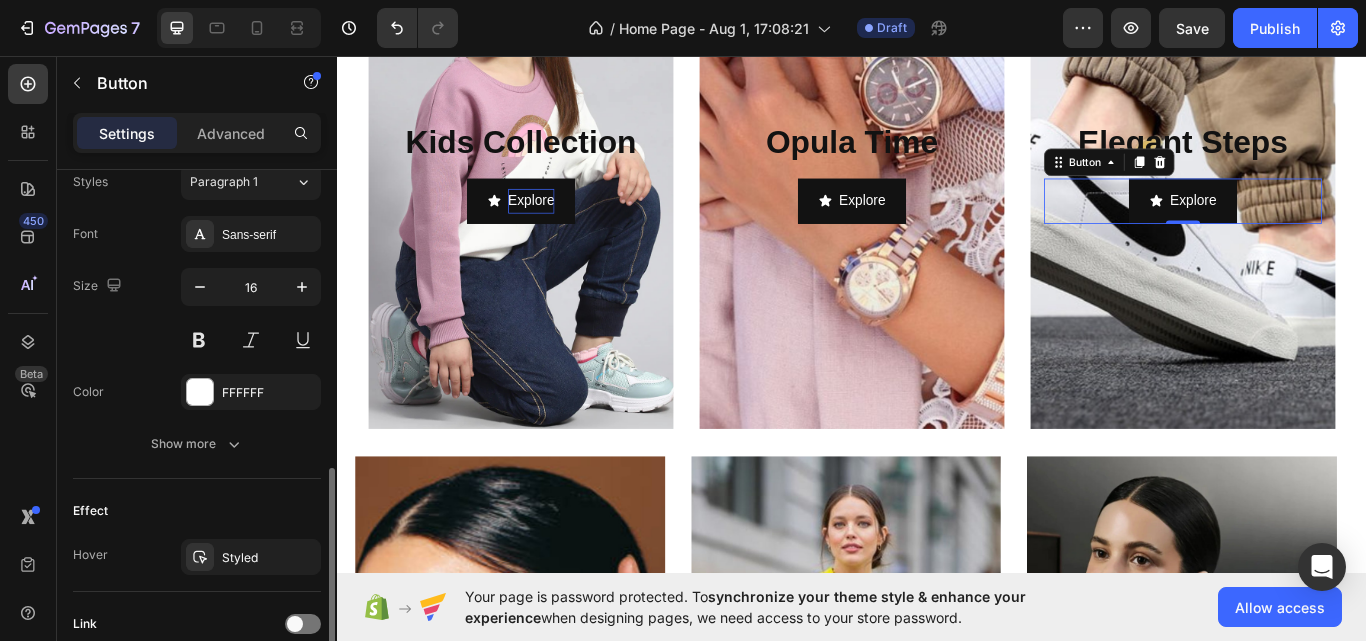 scroll, scrollTop: 1064, scrollLeft: 0, axis: vertical 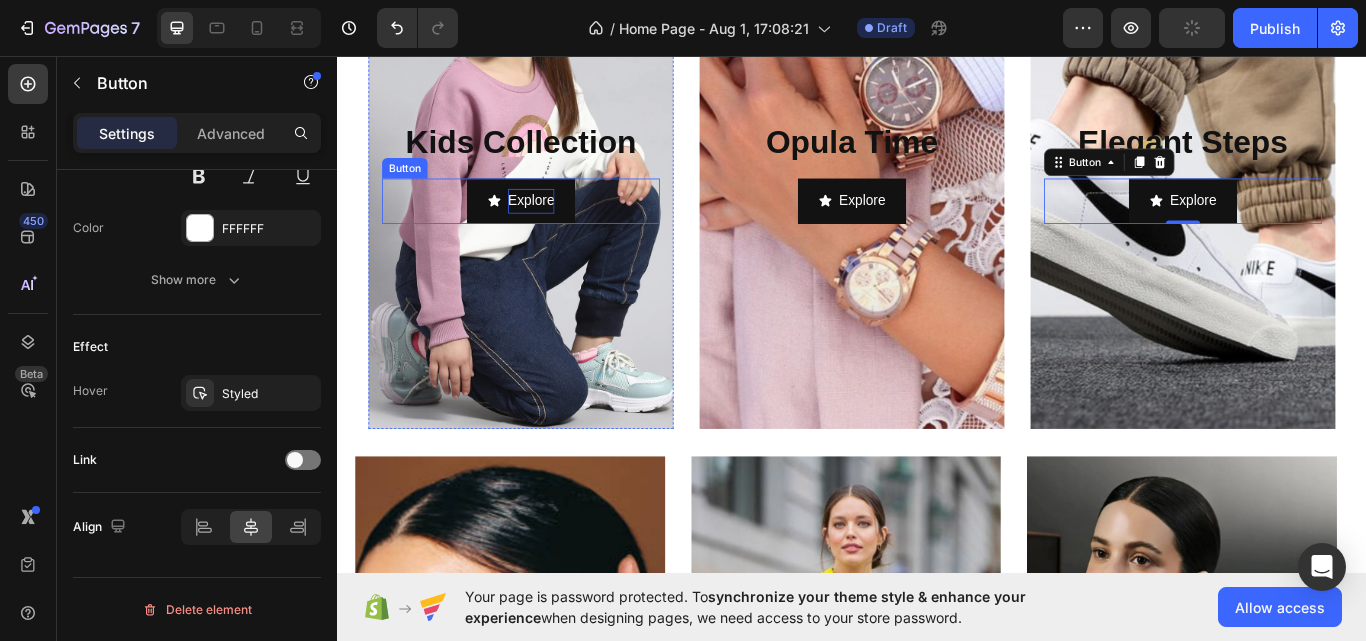 click on "Explore Button" at bounding box center (551, 226) 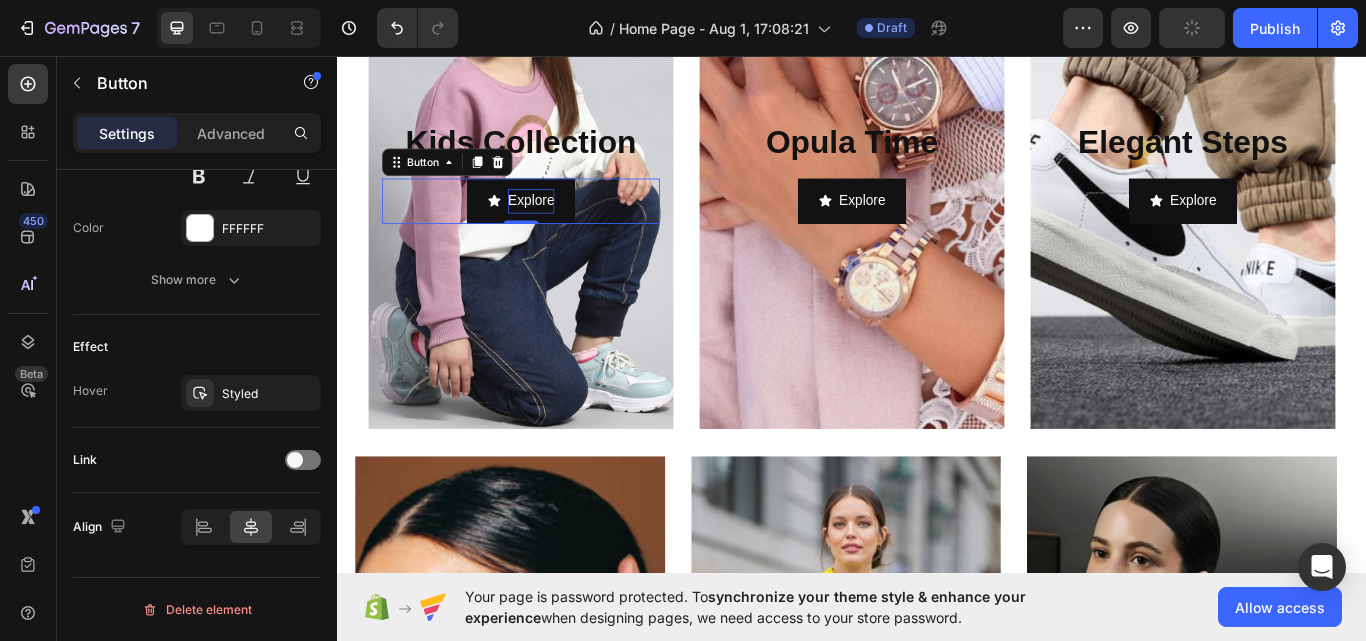 click on "Explore Button   0" at bounding box center (551, 226) 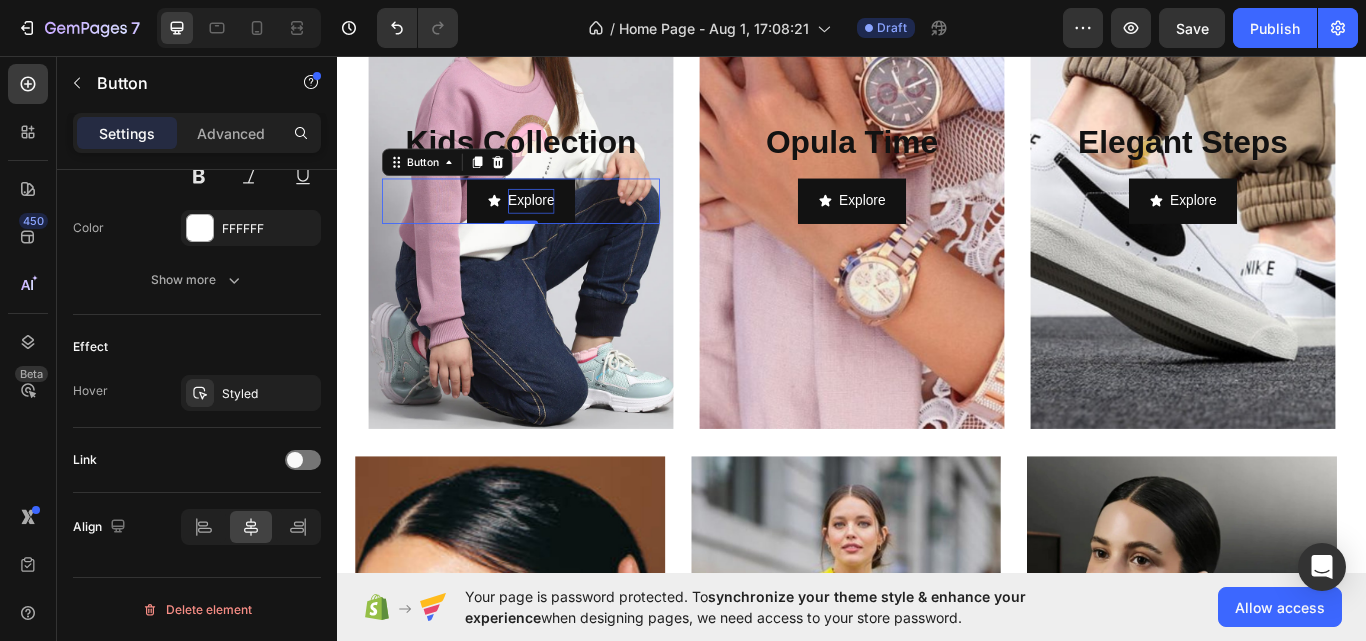 click on "Explore Button   0" at bounding box center (551, 226) 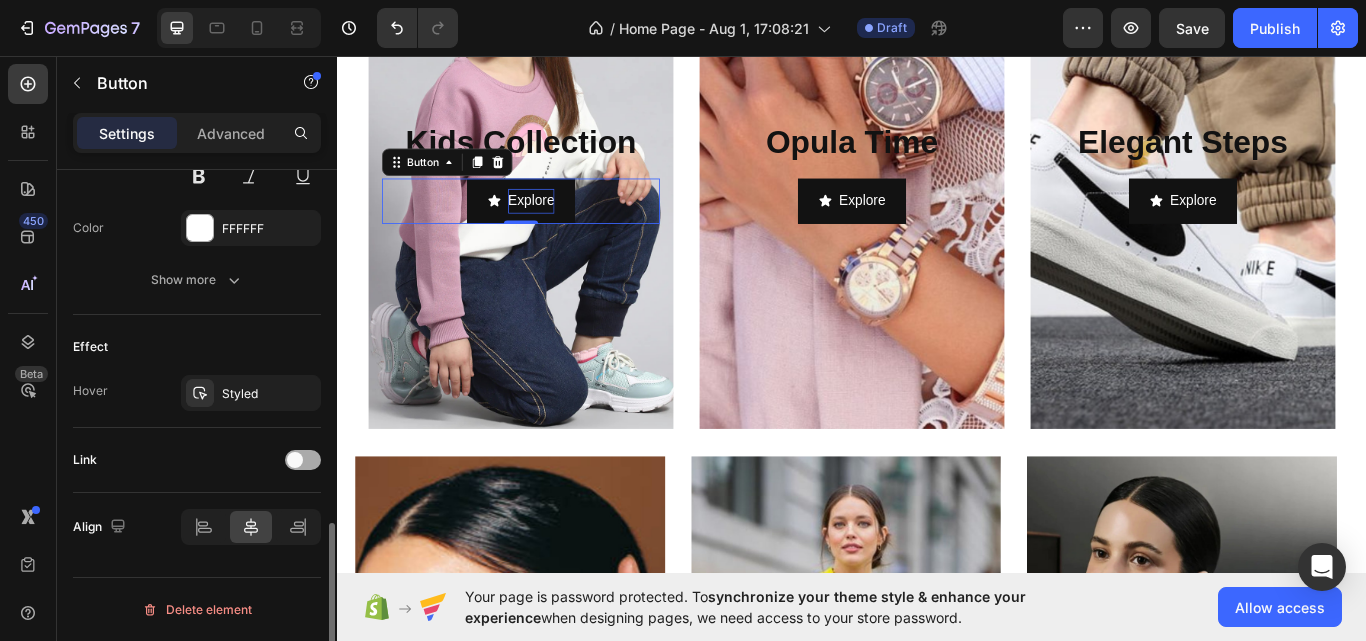 click at bounding box center [303, 460] 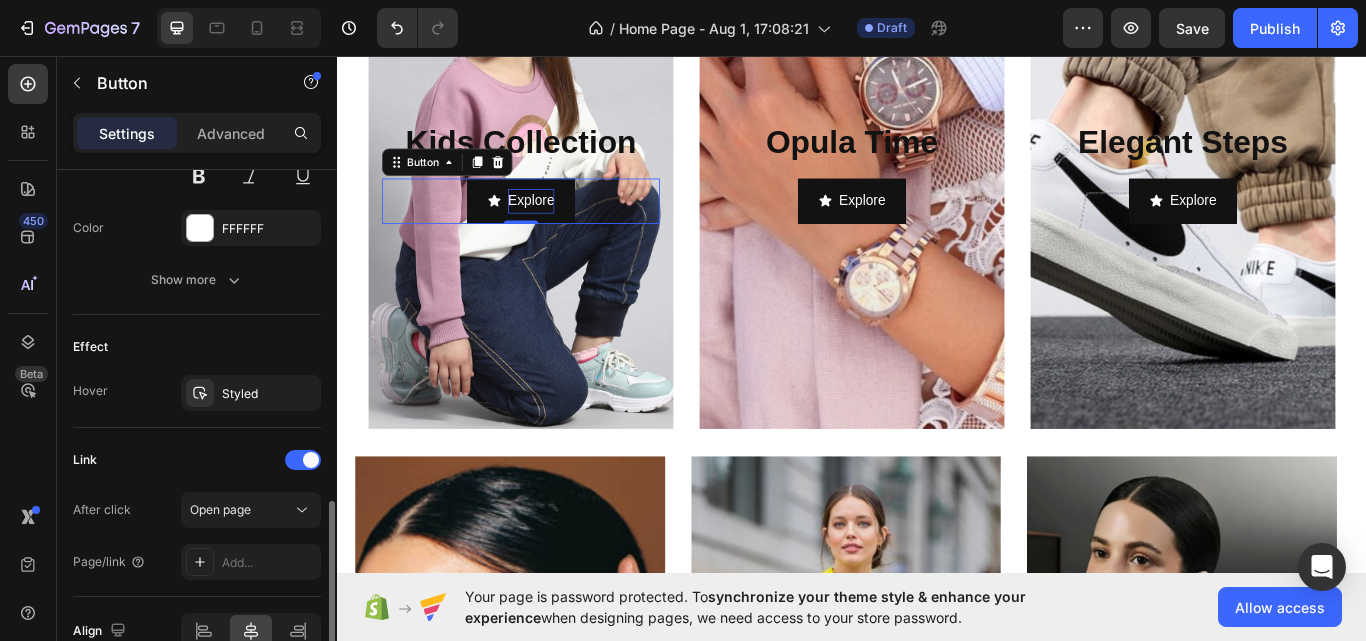 scroll, scrollTop: 1164, scrollLeft: 0, axis: vertical 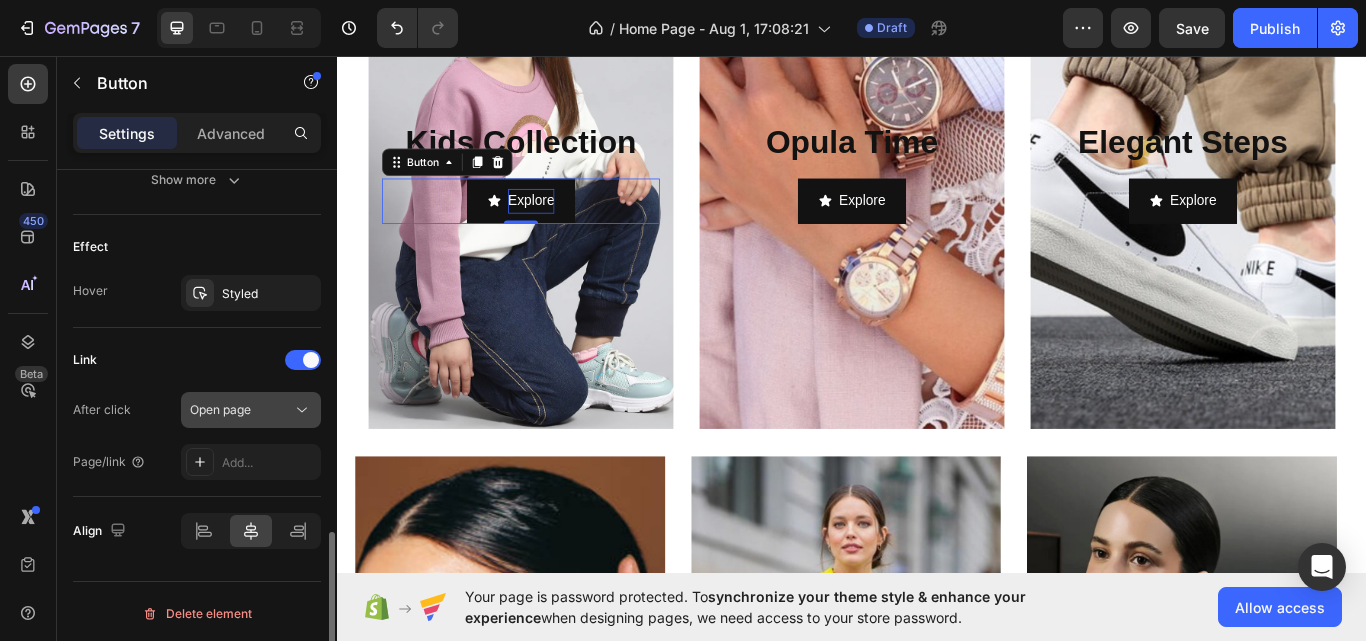 click on "Open page" at bounding box center (241, 410) 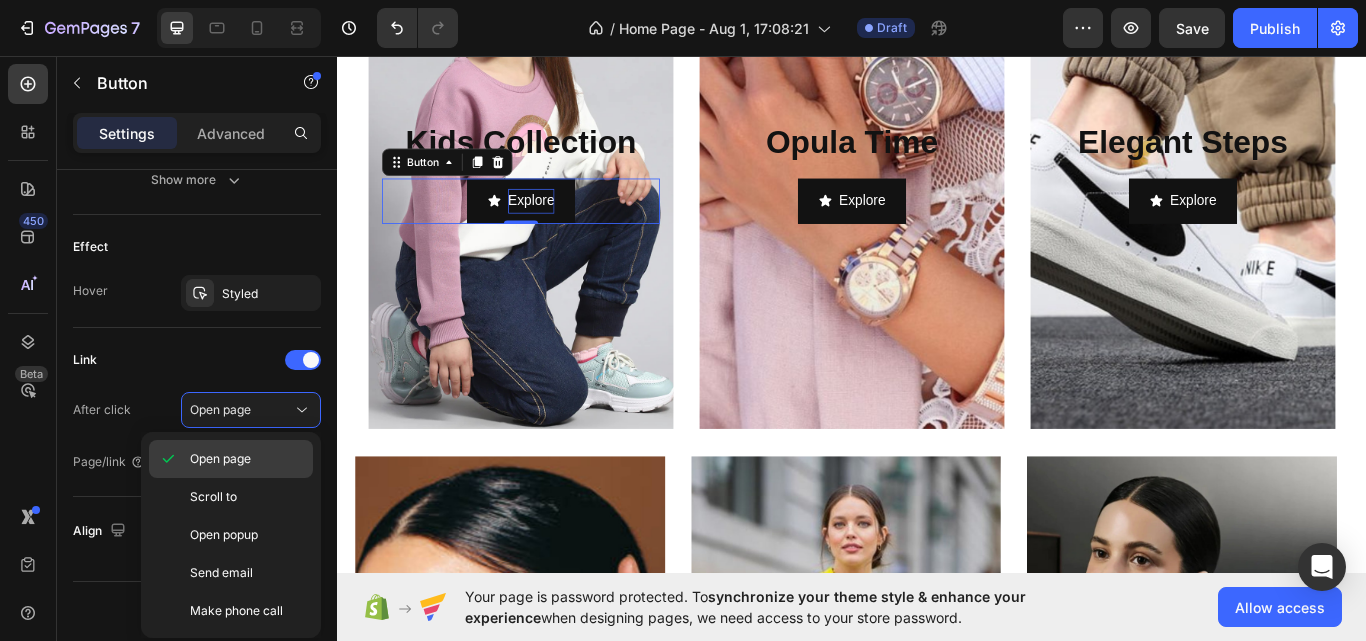 click on "Open page" at bounding box center (247, 459) 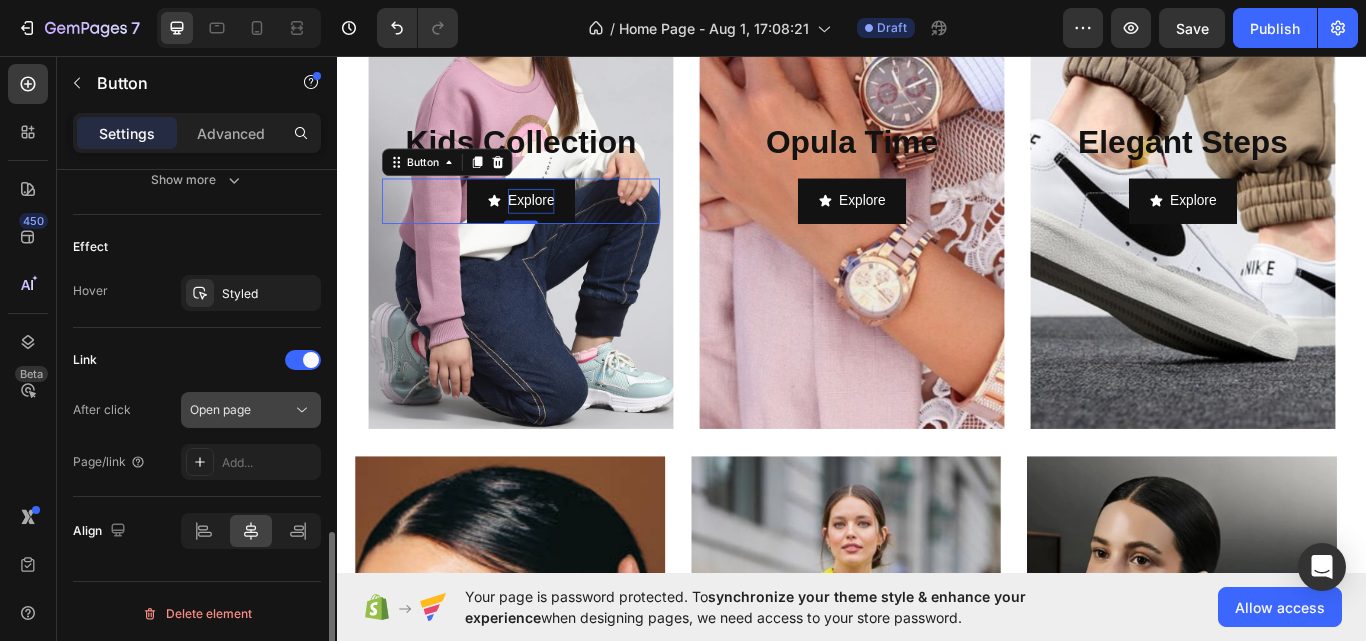 click on "Open page" at bounding box center (241, 410) 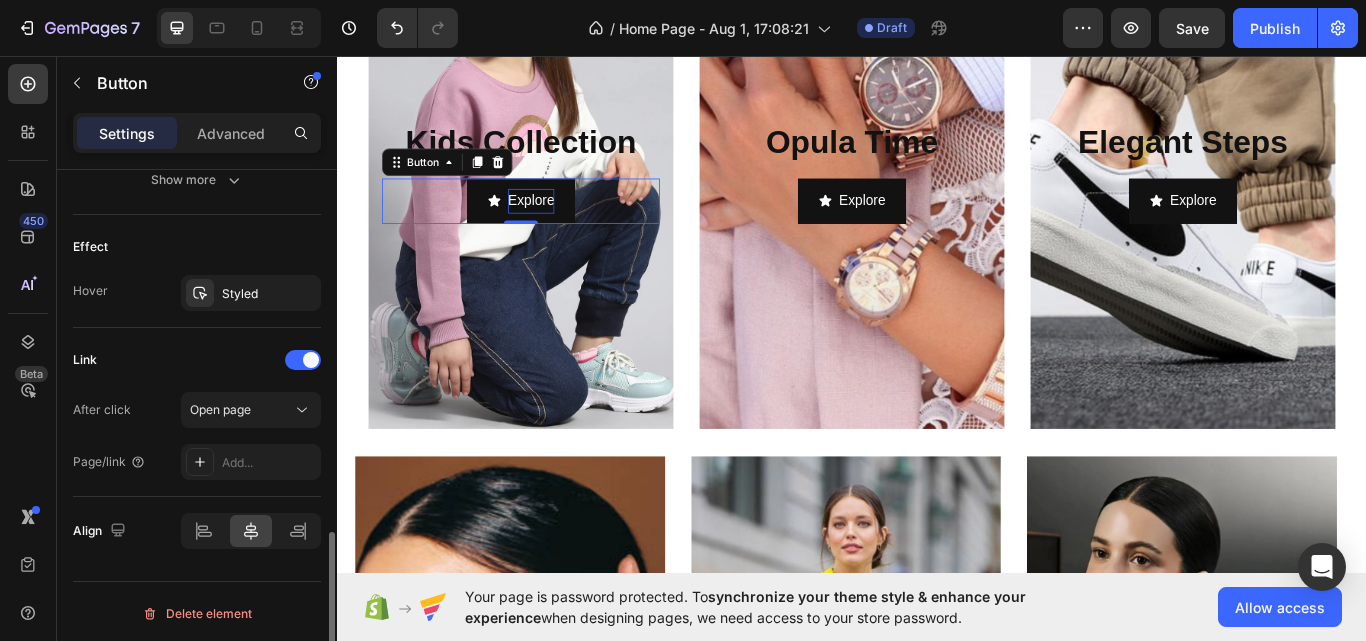 click on "Link After click Open page Page/link Add..." at bounding box center [197, 412] 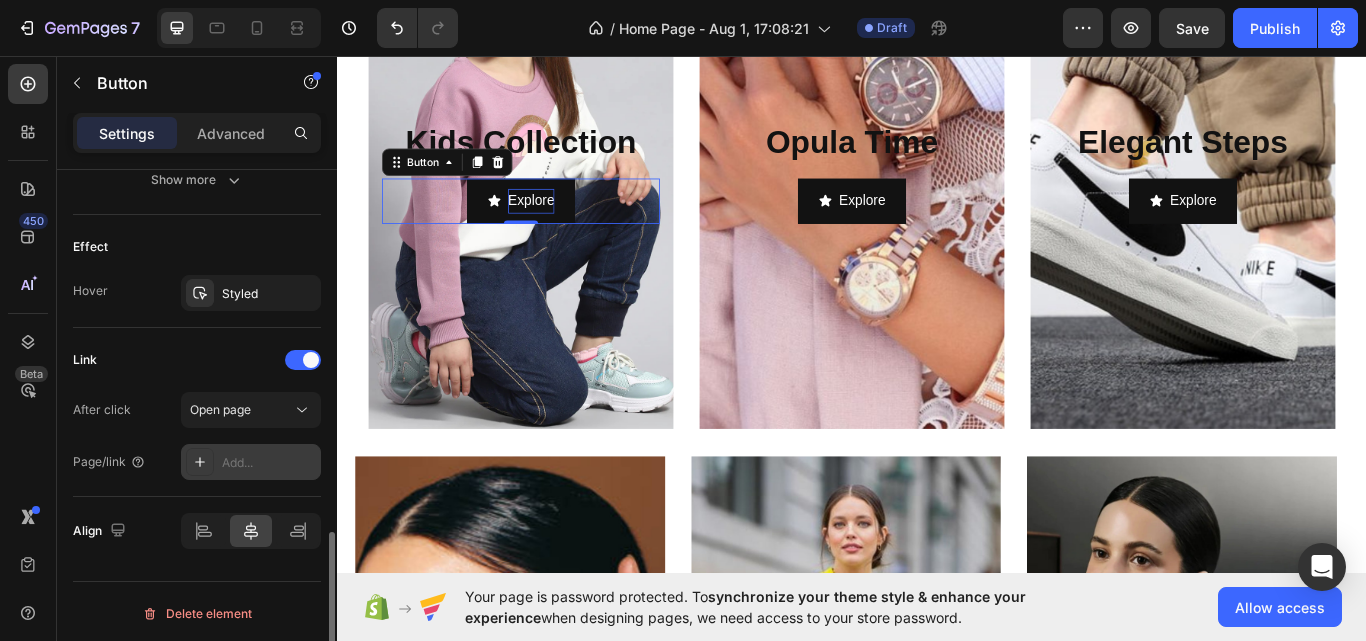 click 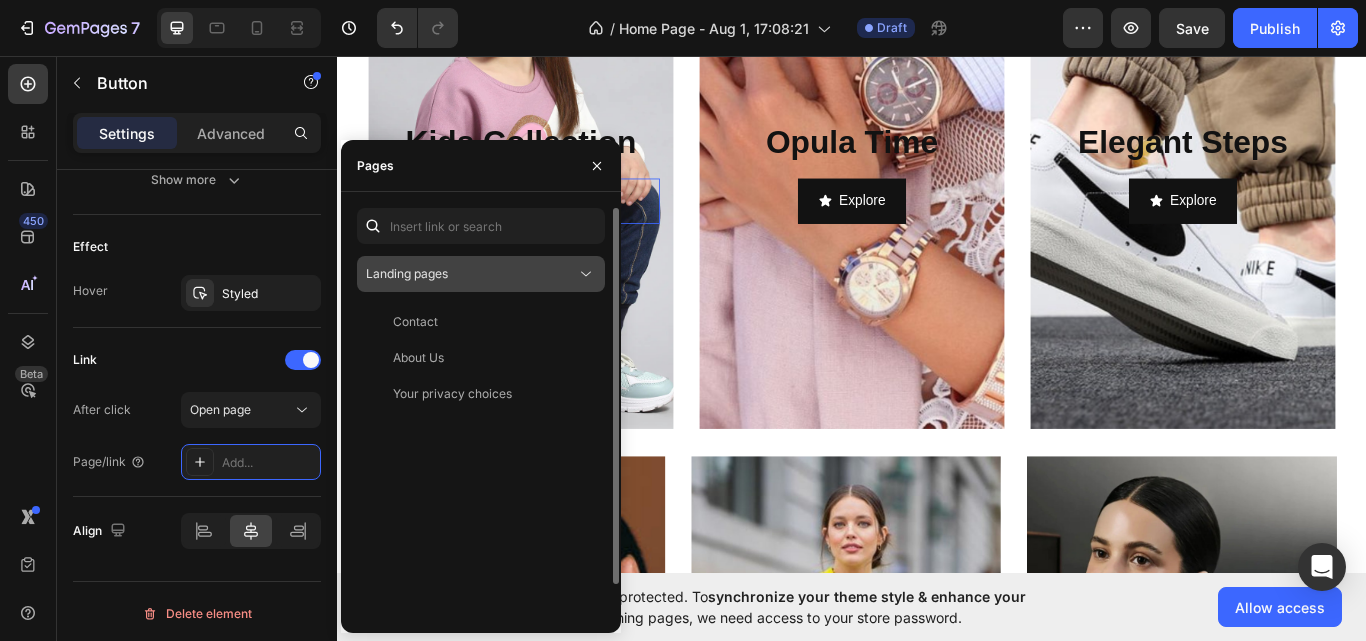 click on "Landing pages" at bounding box center [407, 273] 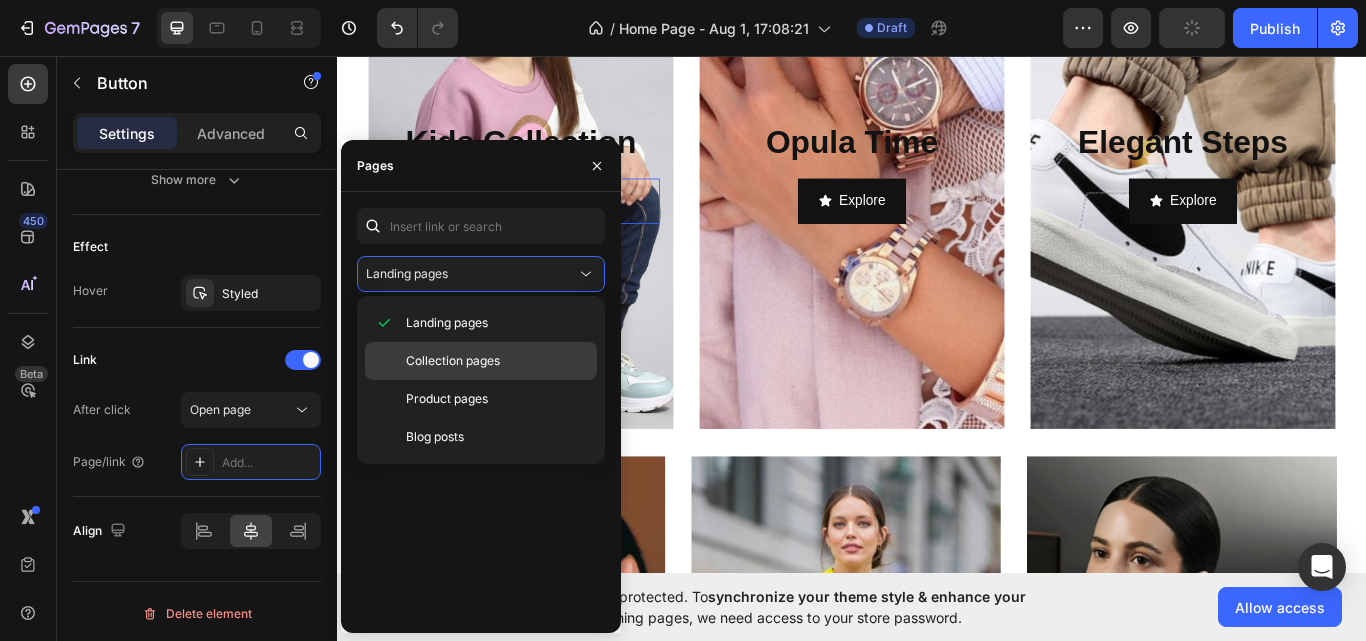 click on "Collection pages" at bounding box center (453, 361) 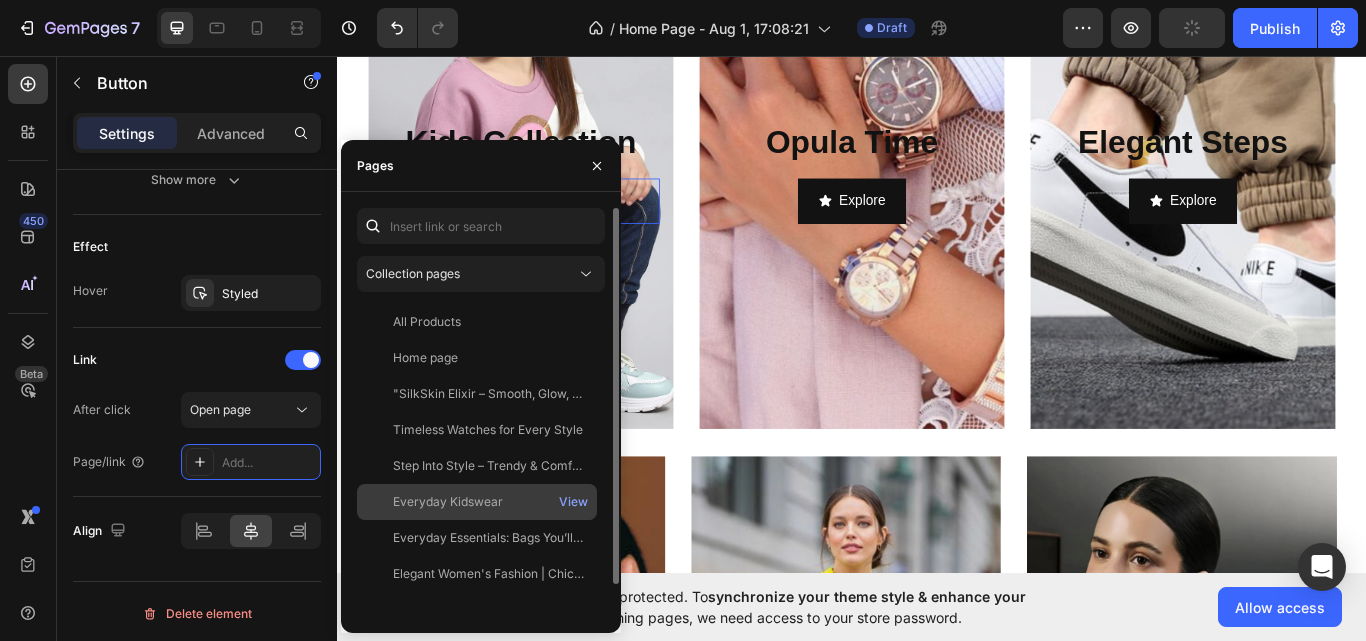 click on "Everyday Kidswear" 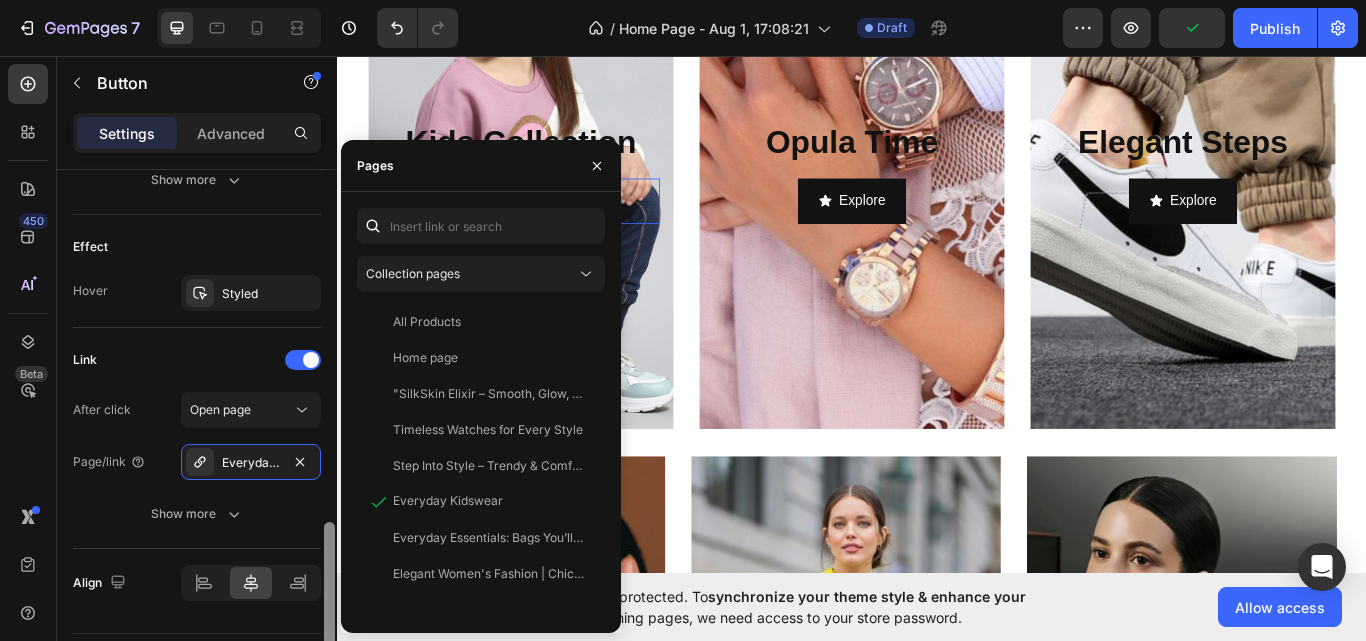 scroll, scrollTop: 636, scrollLeft: 0, axis: vertical 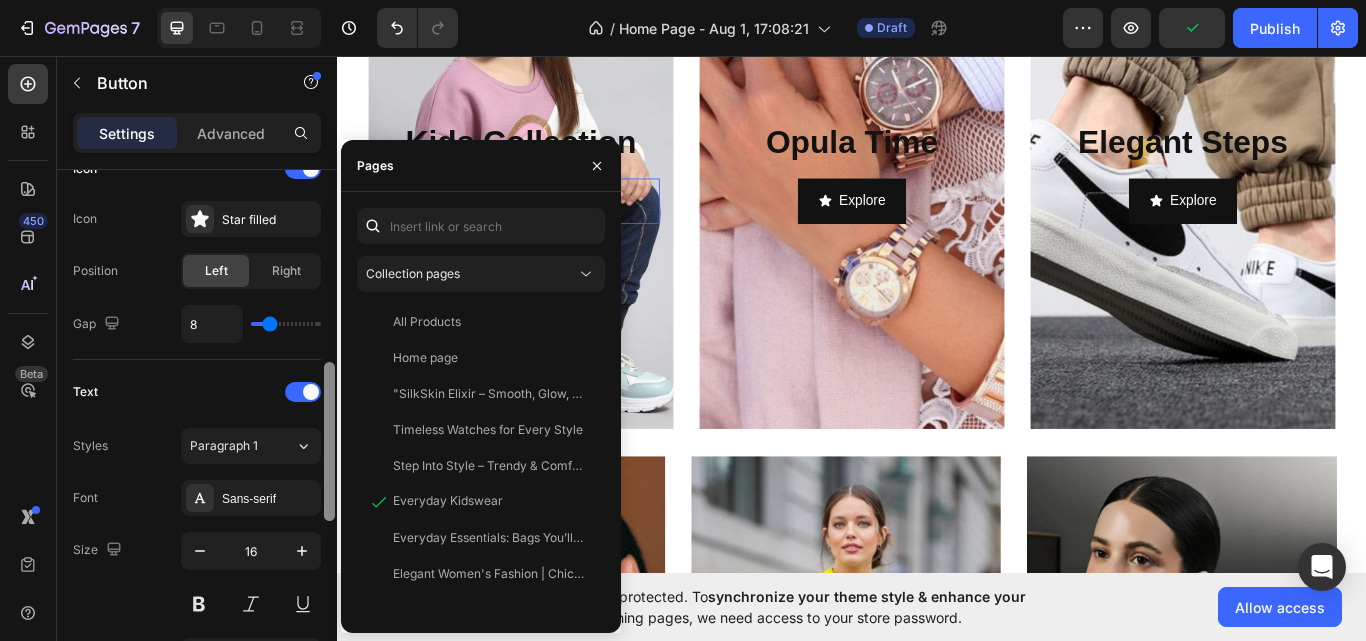 click at bounding box center [329, 434] 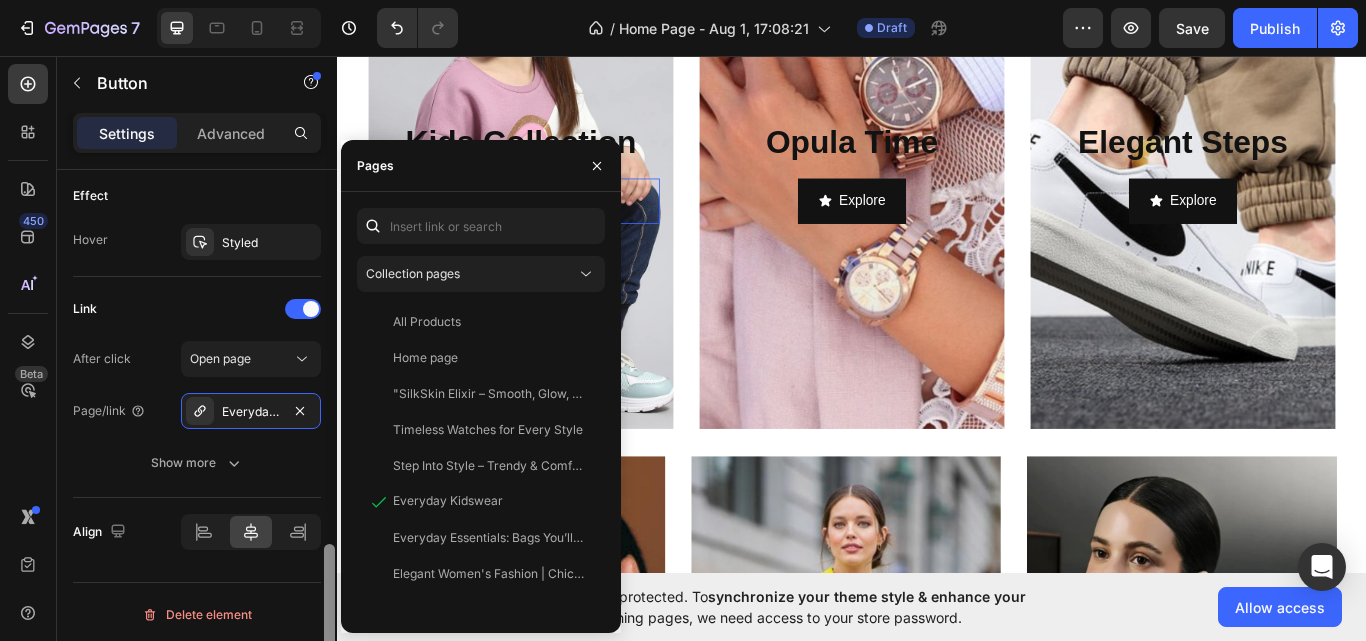 scroll, scrollTop: 1220, scrollLeft: 0, axis: vertical 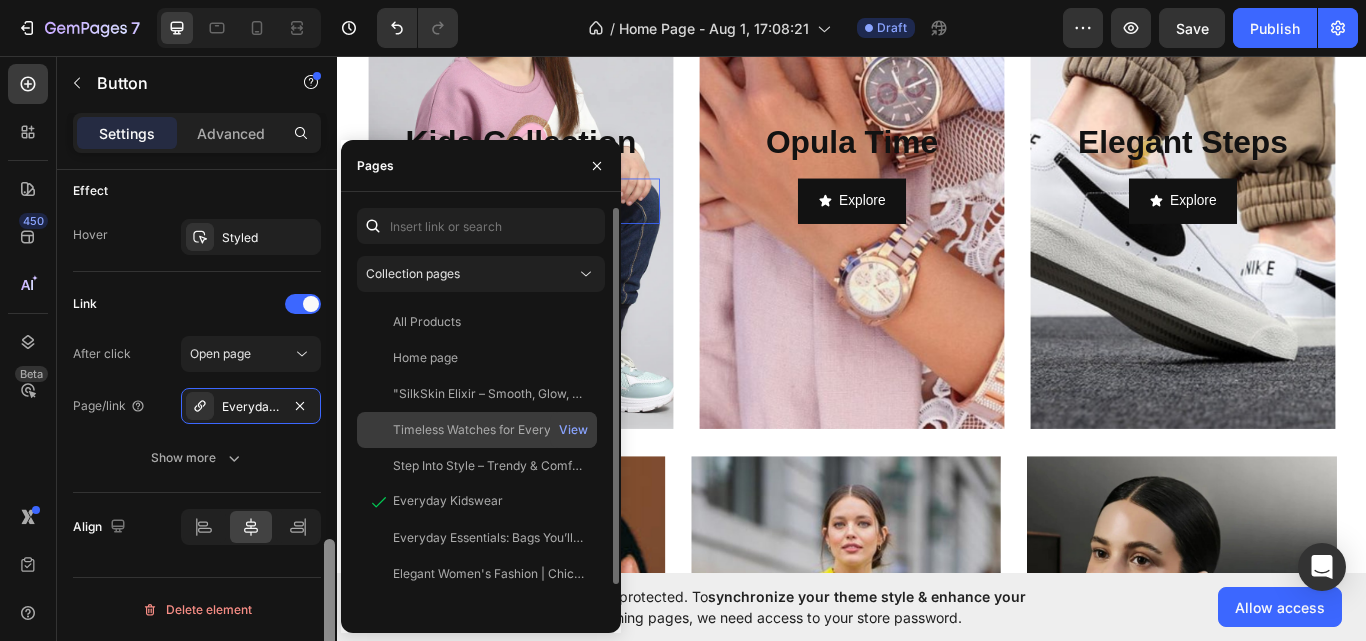 drag, startPoint x: 331, startPoint y: 473, endPoint x: 446, endPoint y: 447, distance: 117.902504 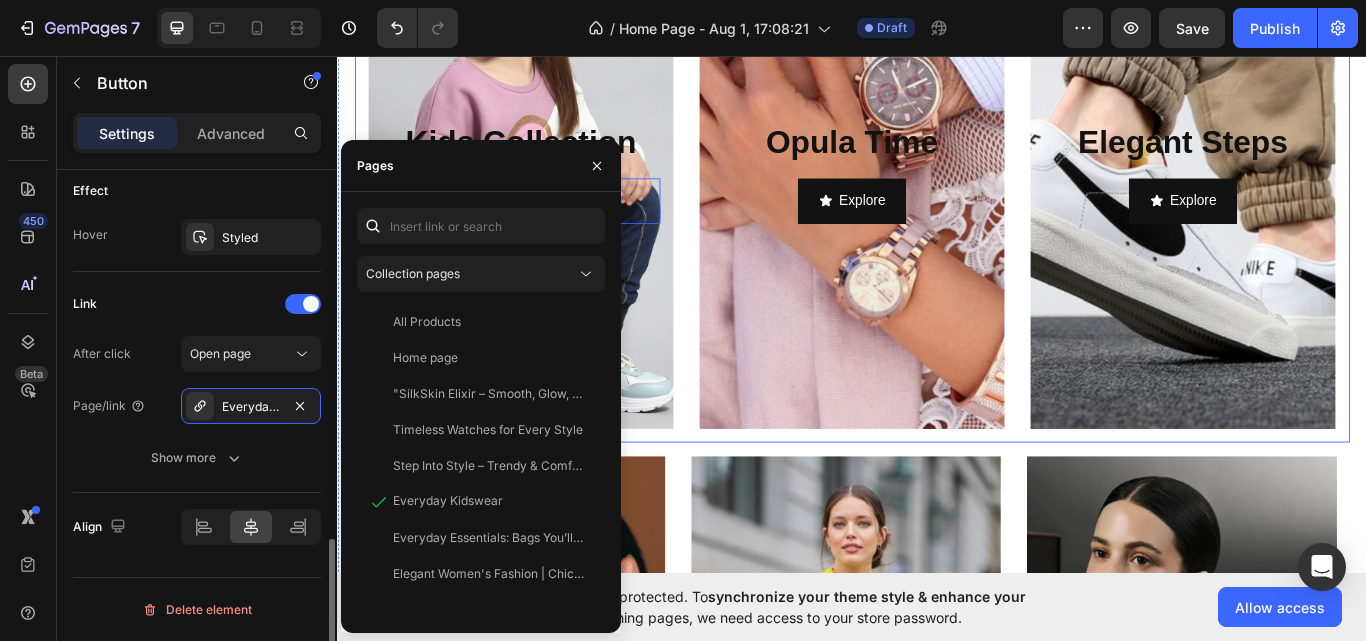 click on "Kids Collection Heading
Explore Button   0 Hero Banner ⁠⁠⁠⁠⁠⁠⁠ Opula Time Heading
Explore Button Hero Banner ⁠⁠⁠⁠⁠⁠⁠ Elegant Steps Heading
Explore Button Hero Banner Row" at bounding box center [937, 192] 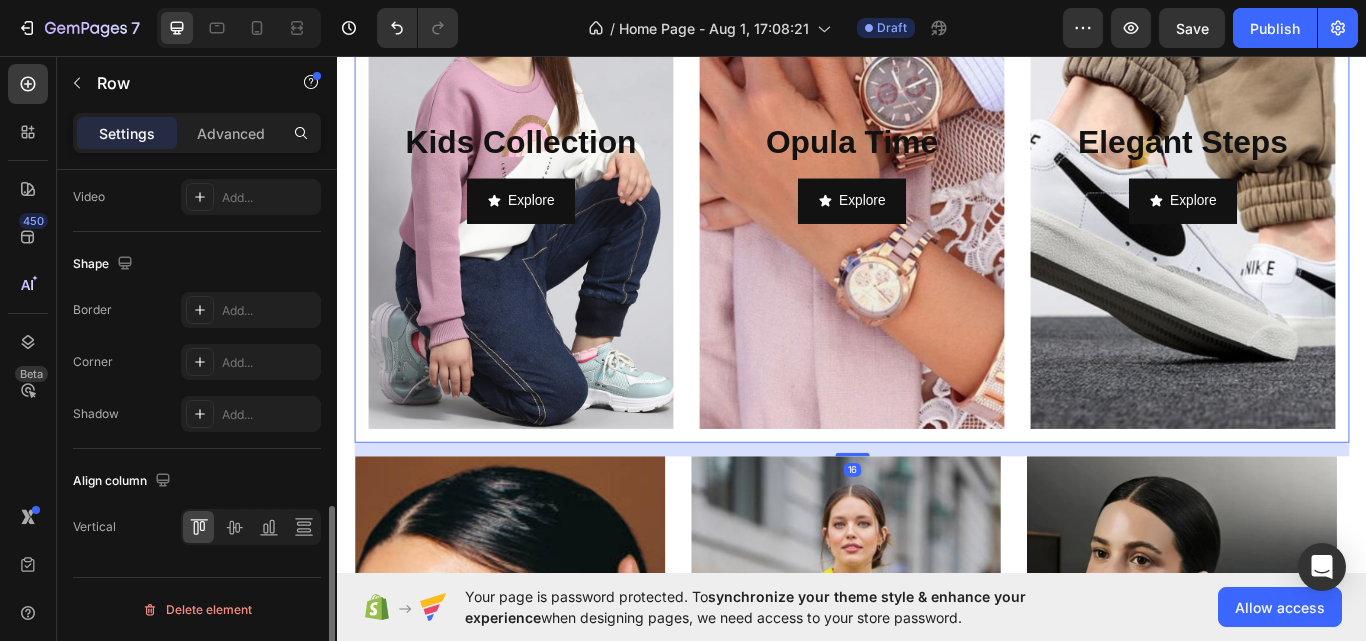 scroll, scrollTop: 0, scrollLeft: 0, axis: both 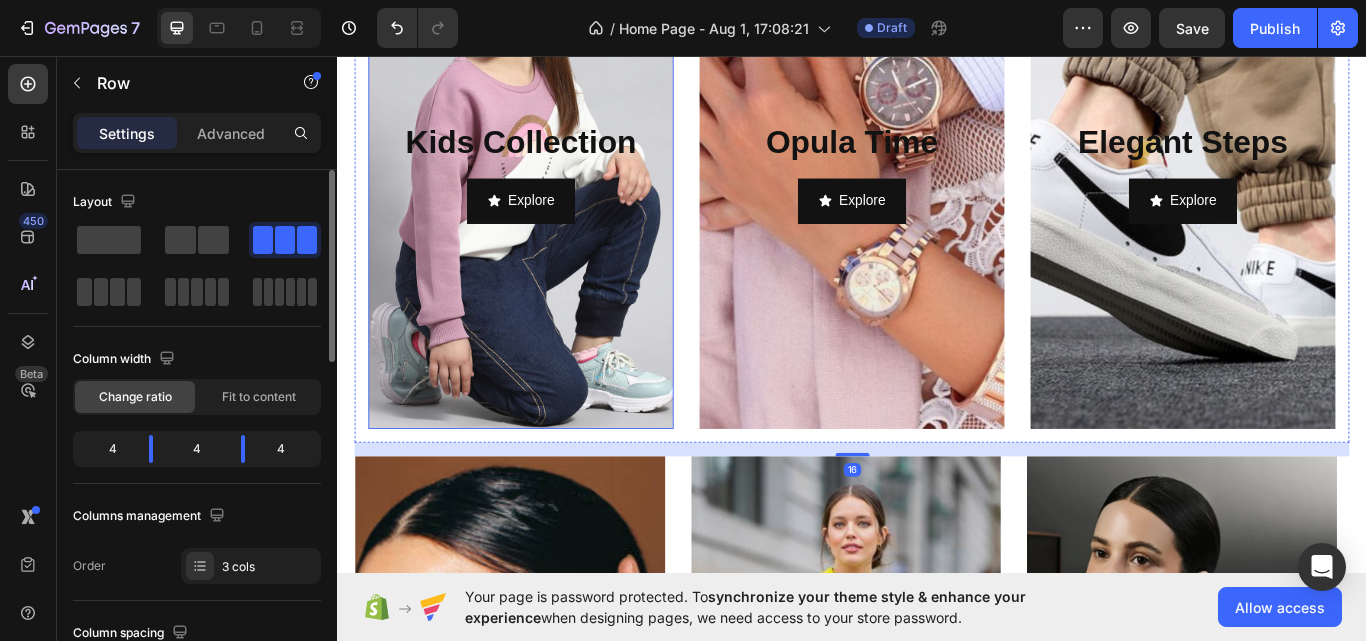 click at bounding box center (551, 192) 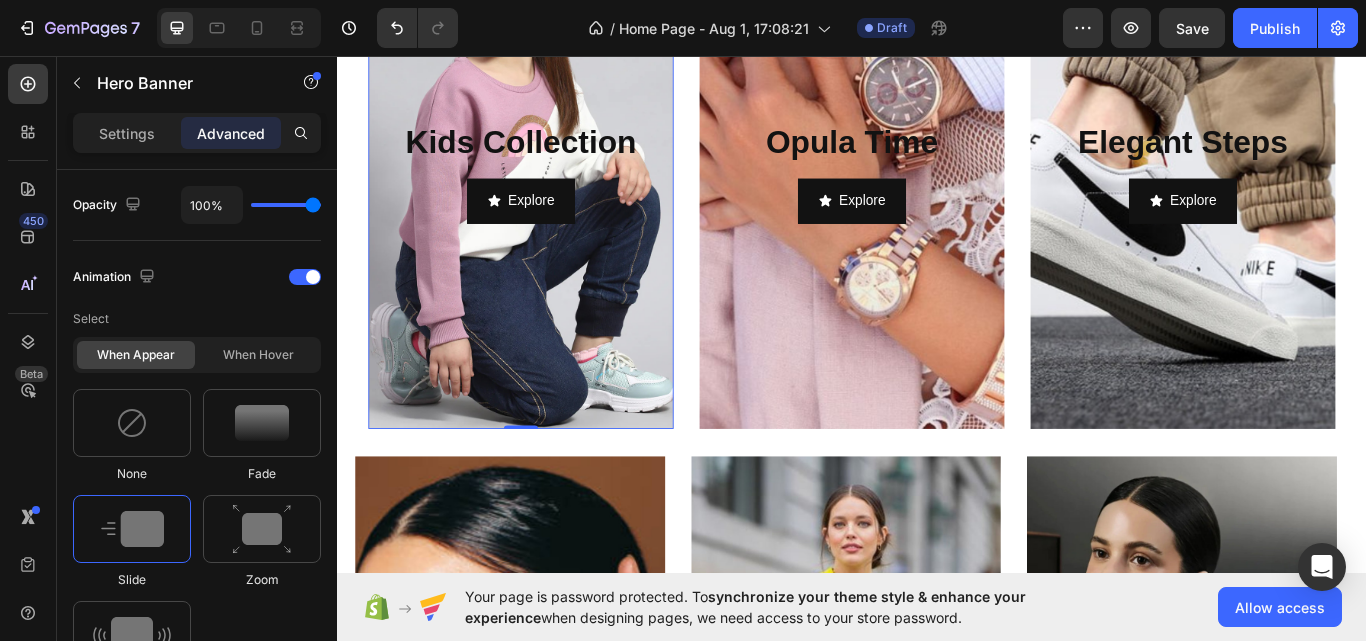 scroll, scrollTop: 1100, scrollLeft: 0, axis: vertical 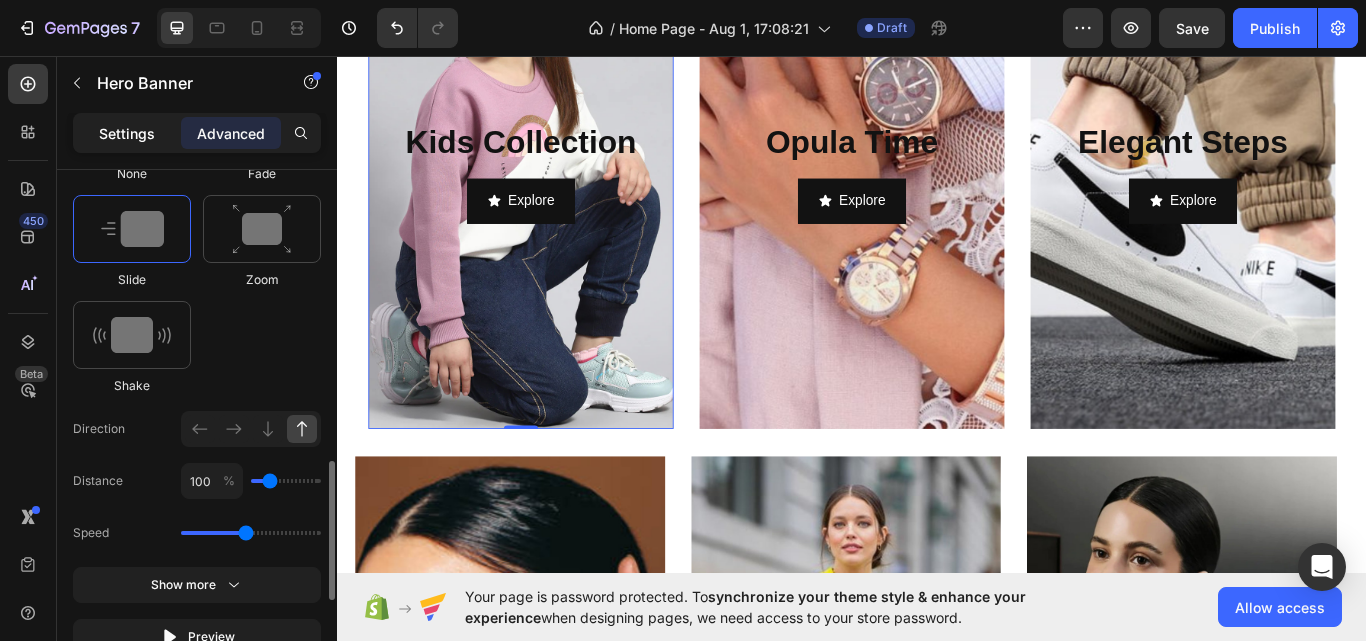 click on "Settings" 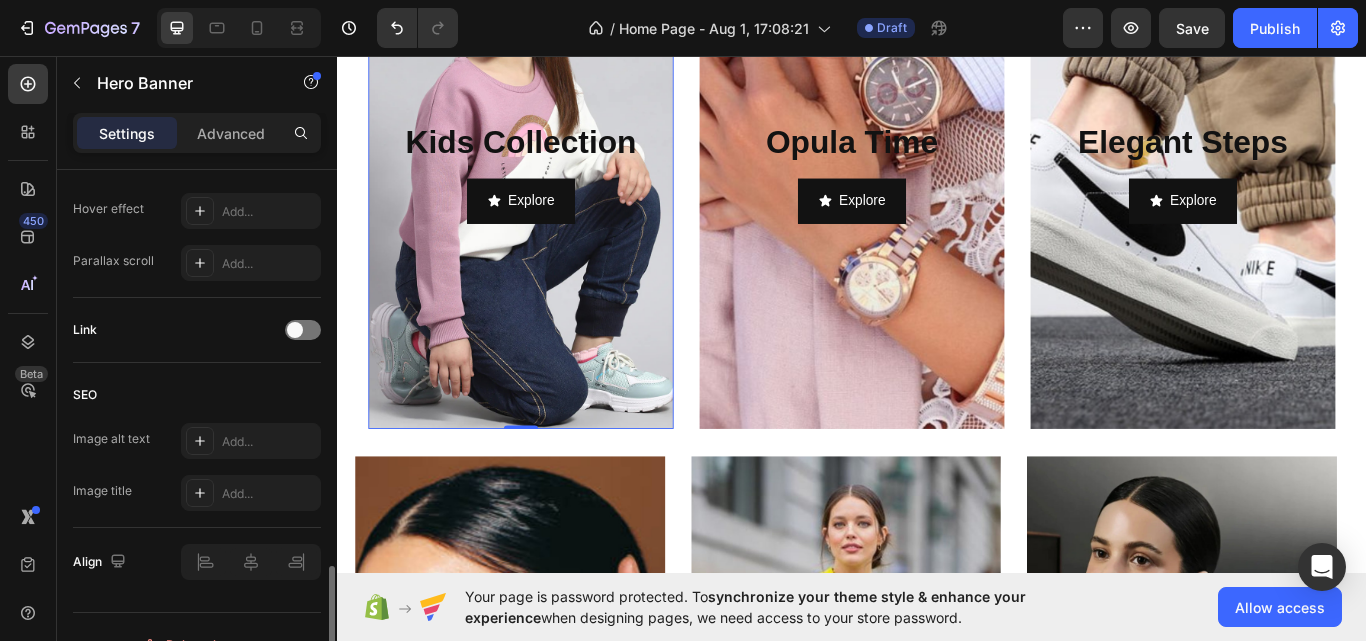 scroll, scrollTop: 1135, scrollLeft: 0, axis: vertical 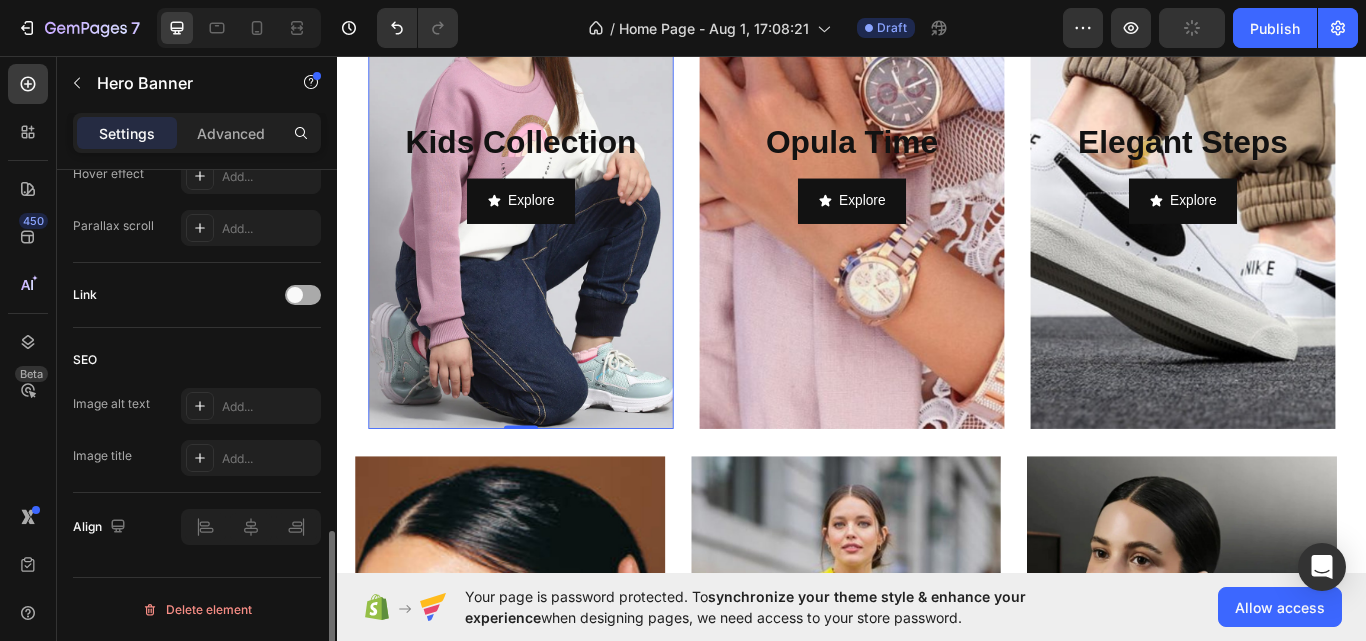 click at bounding box center [303, 295] 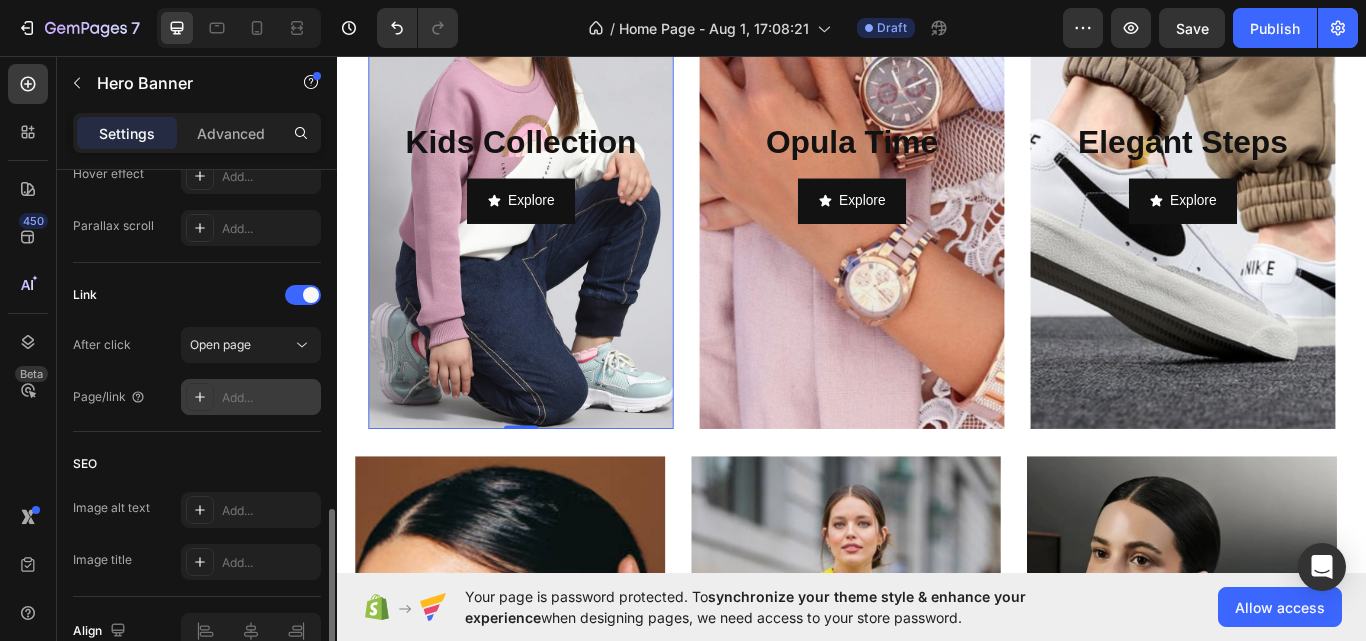 click on "Add..." at bounding box center [269, 398] 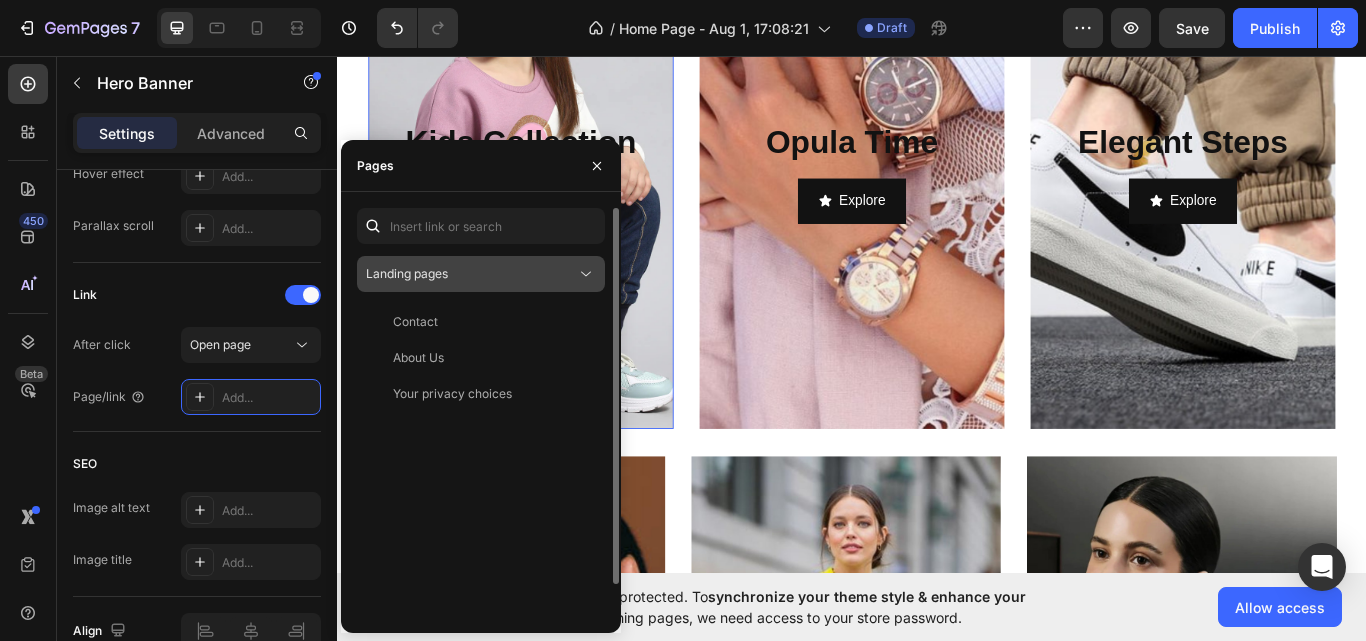 click on "Landing pages" at bounding box center (407, 273) 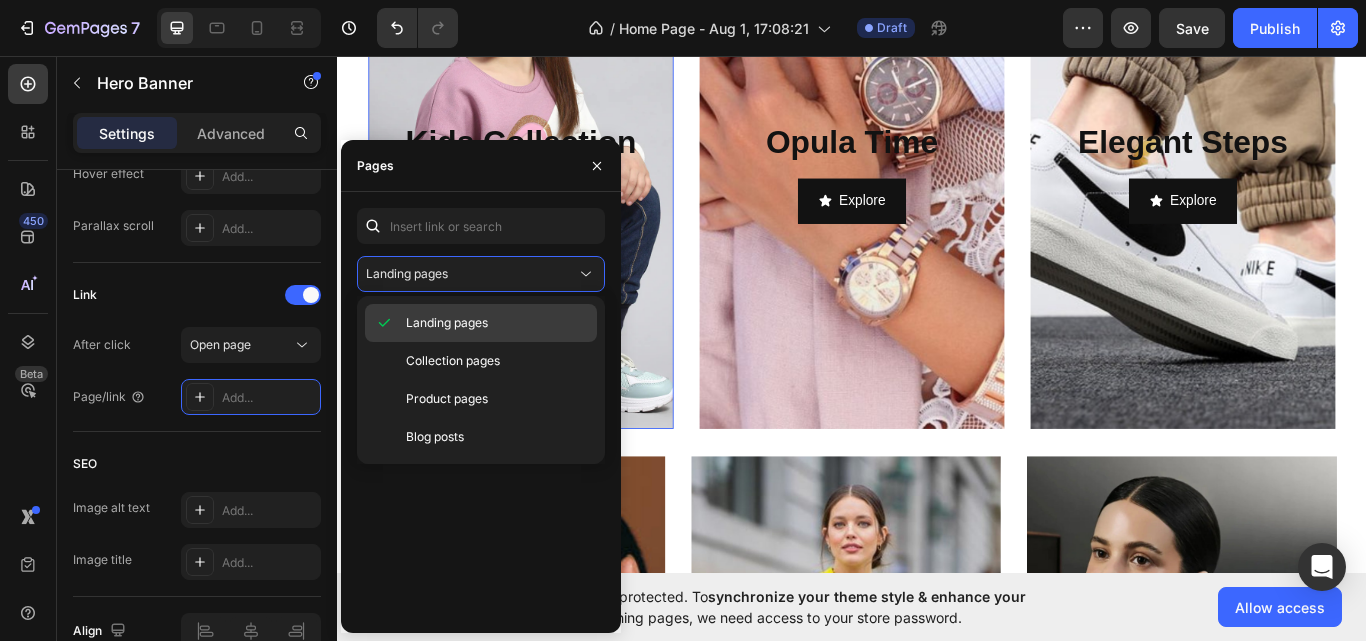 click on "Landing pages" at bounding box center (447, 323) 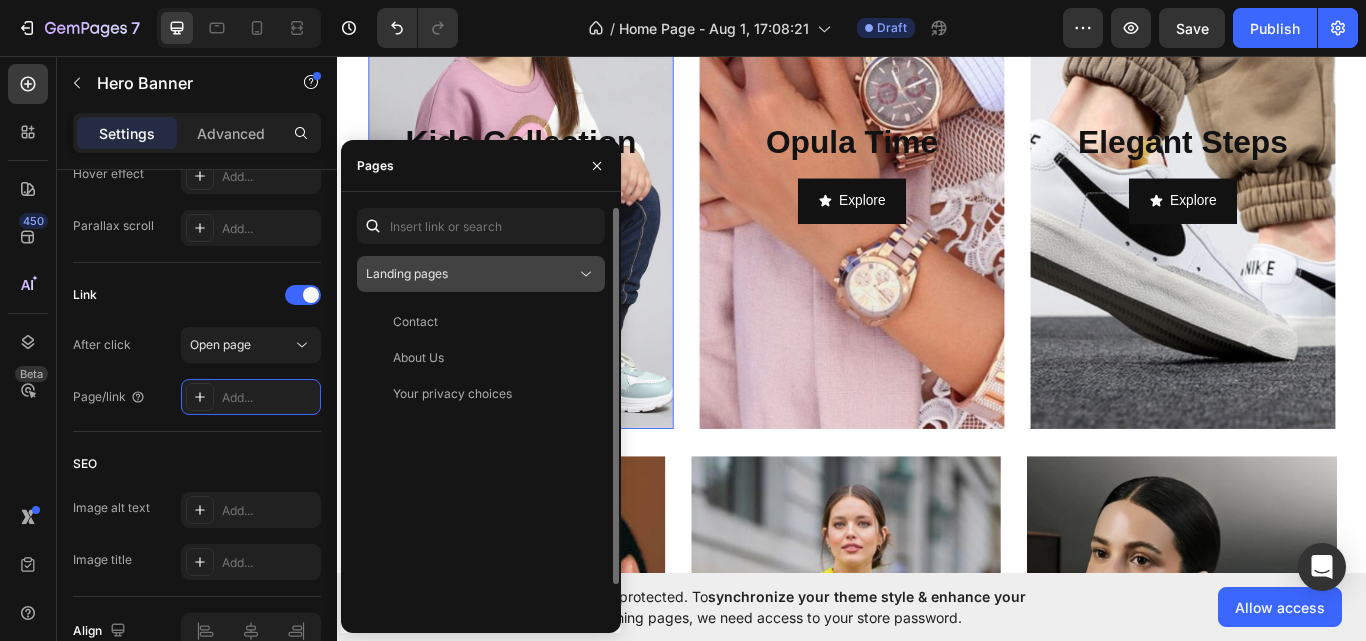 click on "Landing pages" at bounding box center (407, 274) 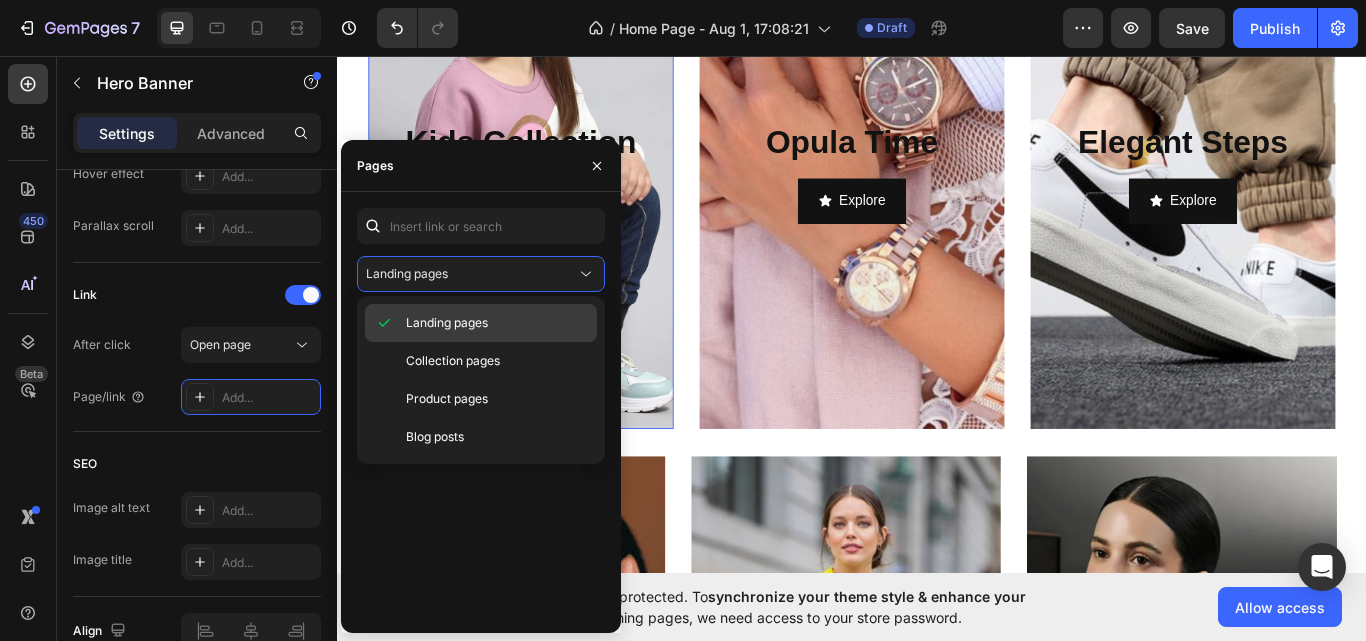 click on "Landing pages" at bounding box center (447, 323) 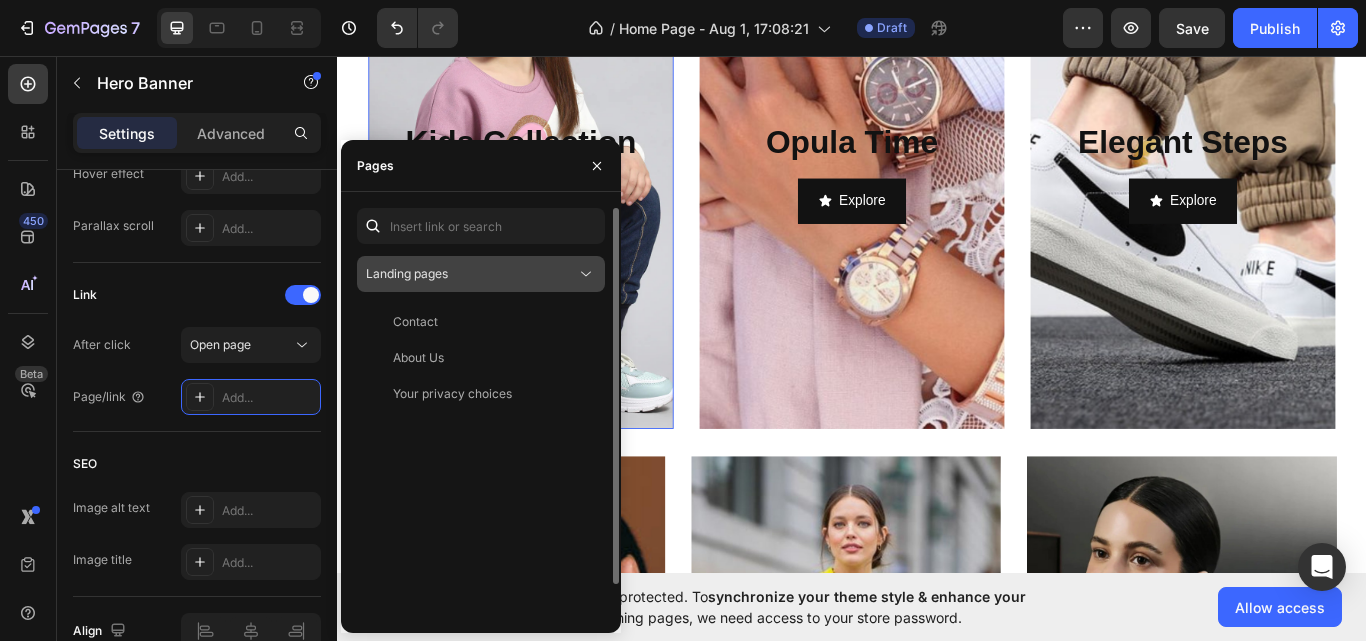 click on "Landing pages" 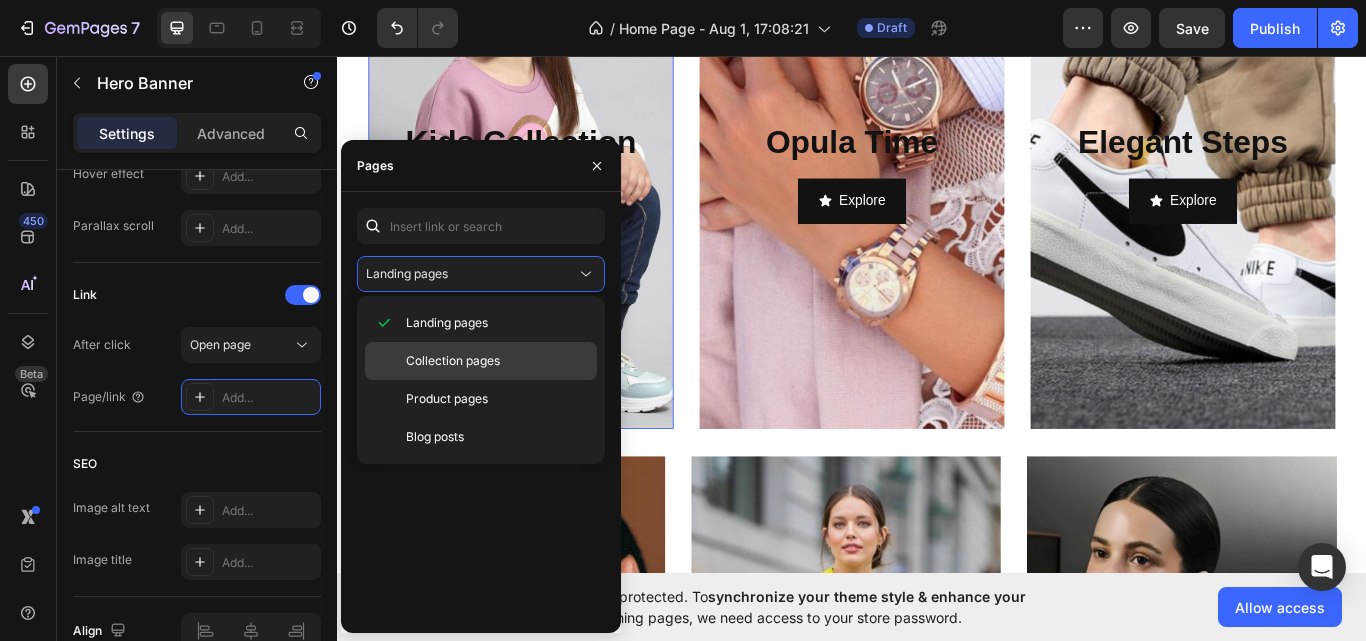click on "Collection pages" at bounding box center [453, 361] 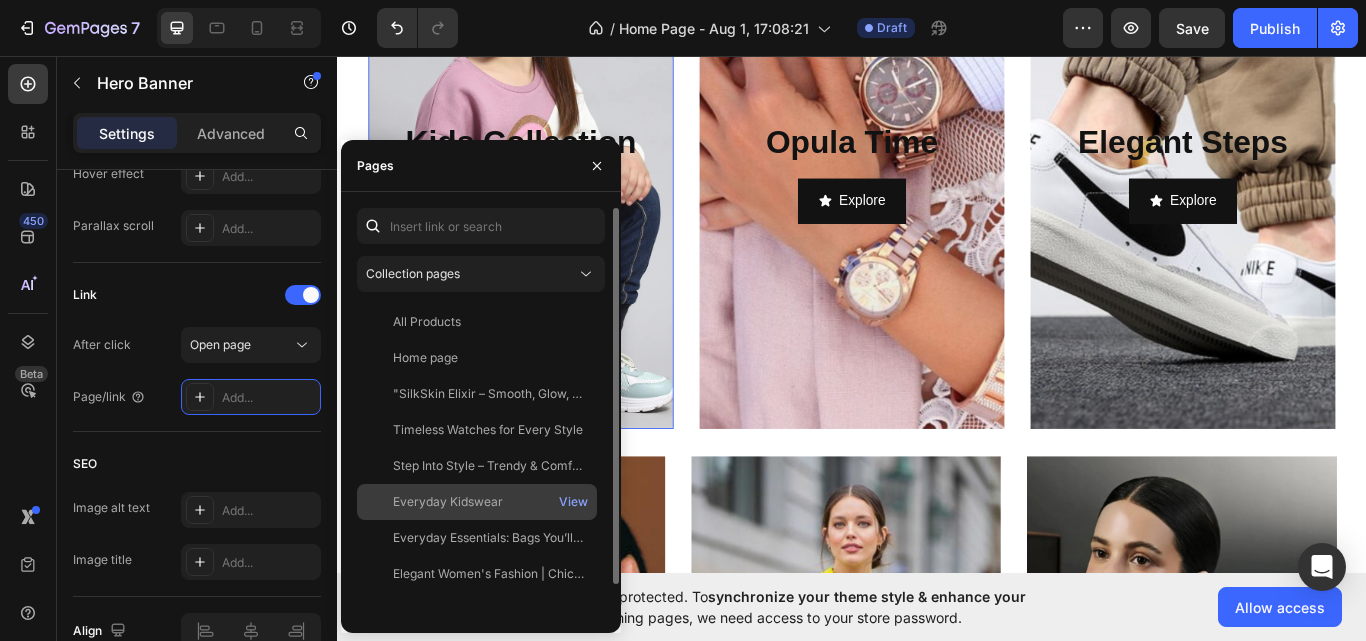 click on "Everyday Kidswear" 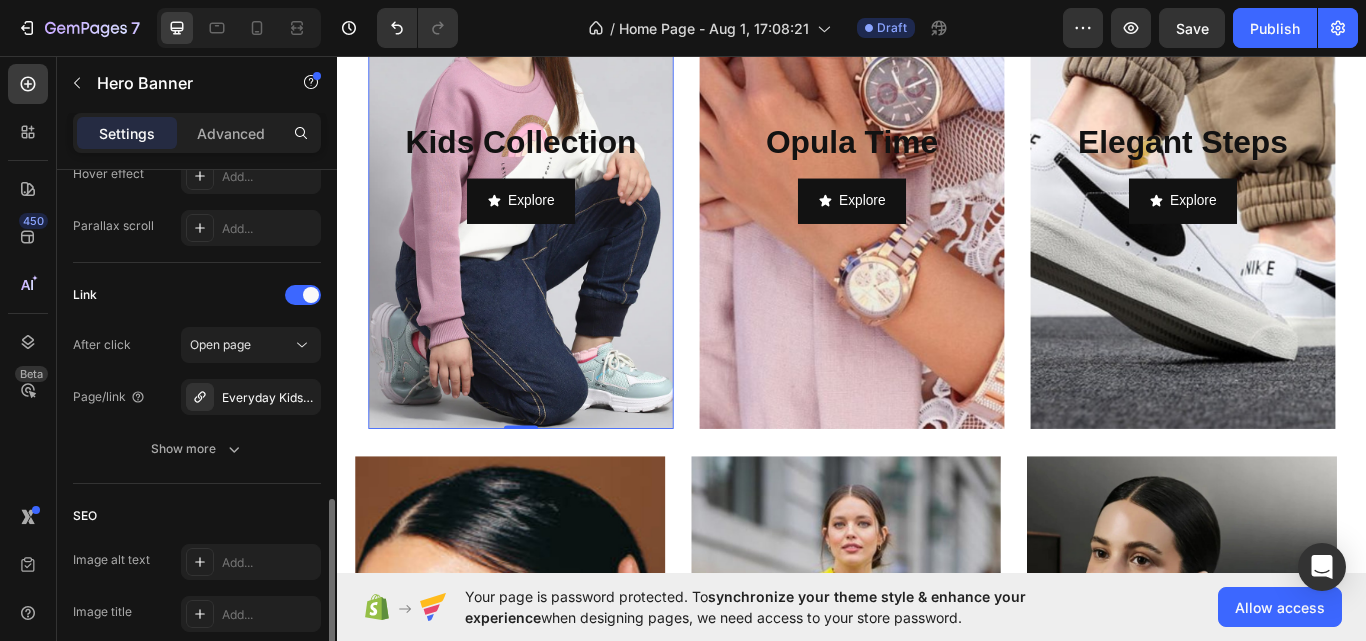 click on "SEO Image alt text Add... Image title Add..." 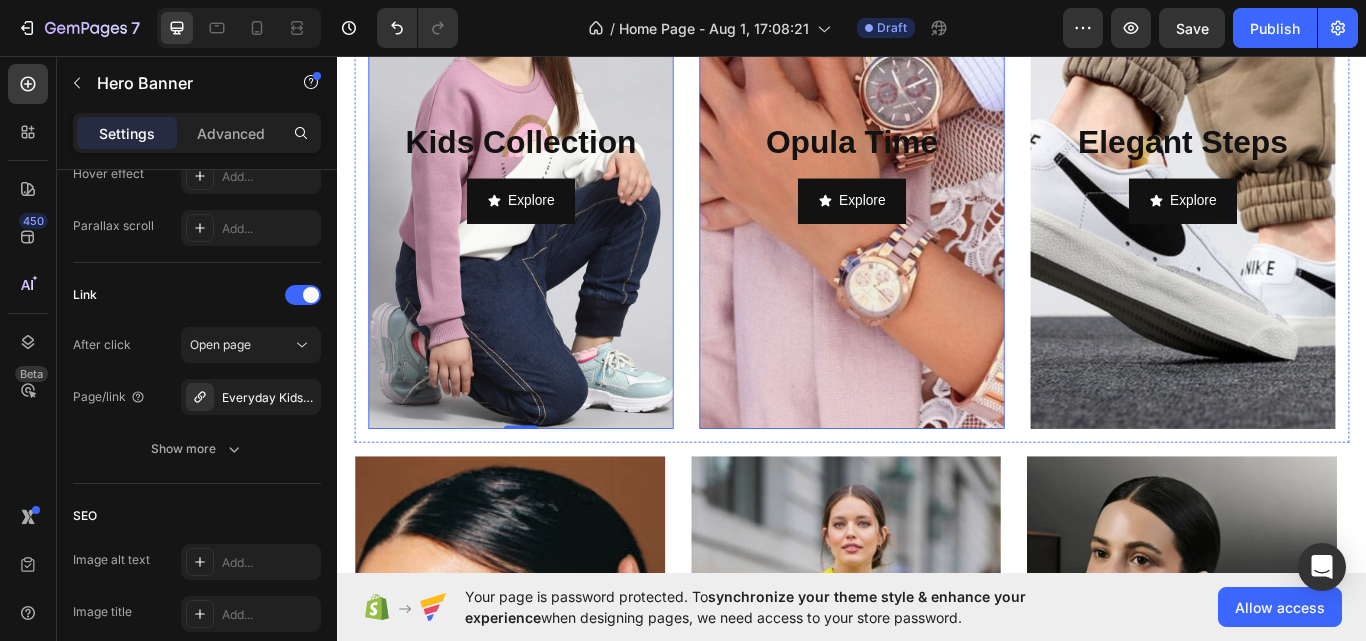 click at bounding box center (937, 192) 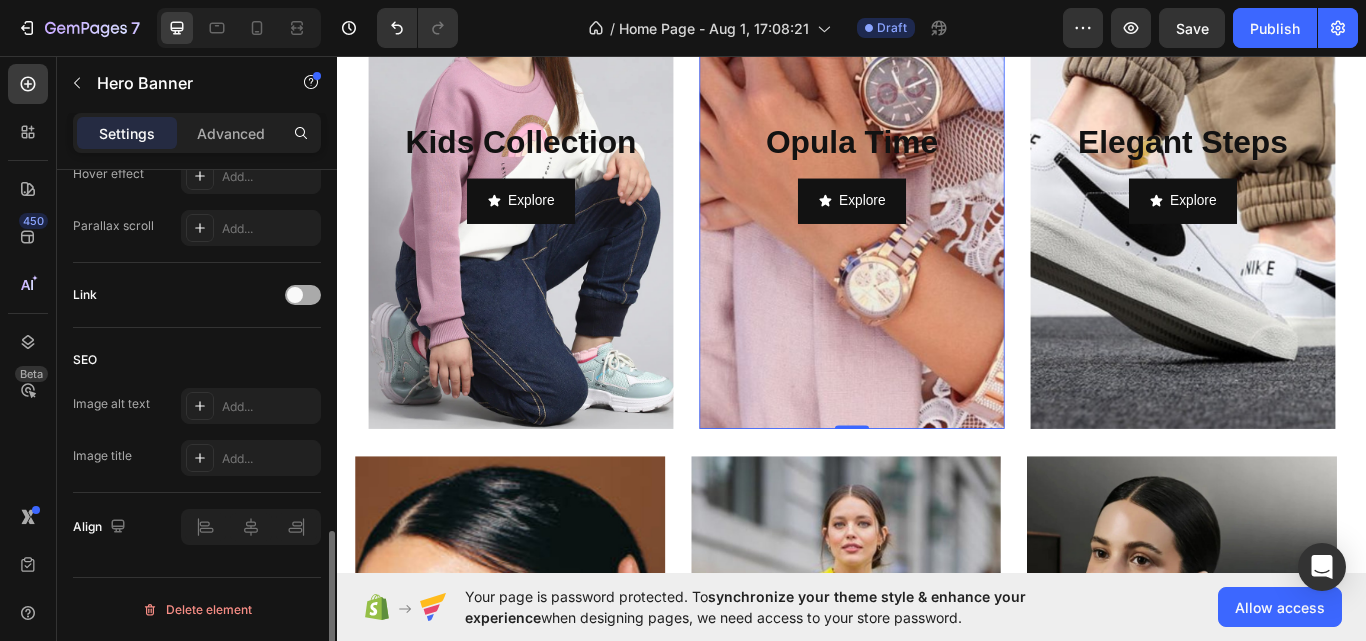 click at bounding box center (303, 295) 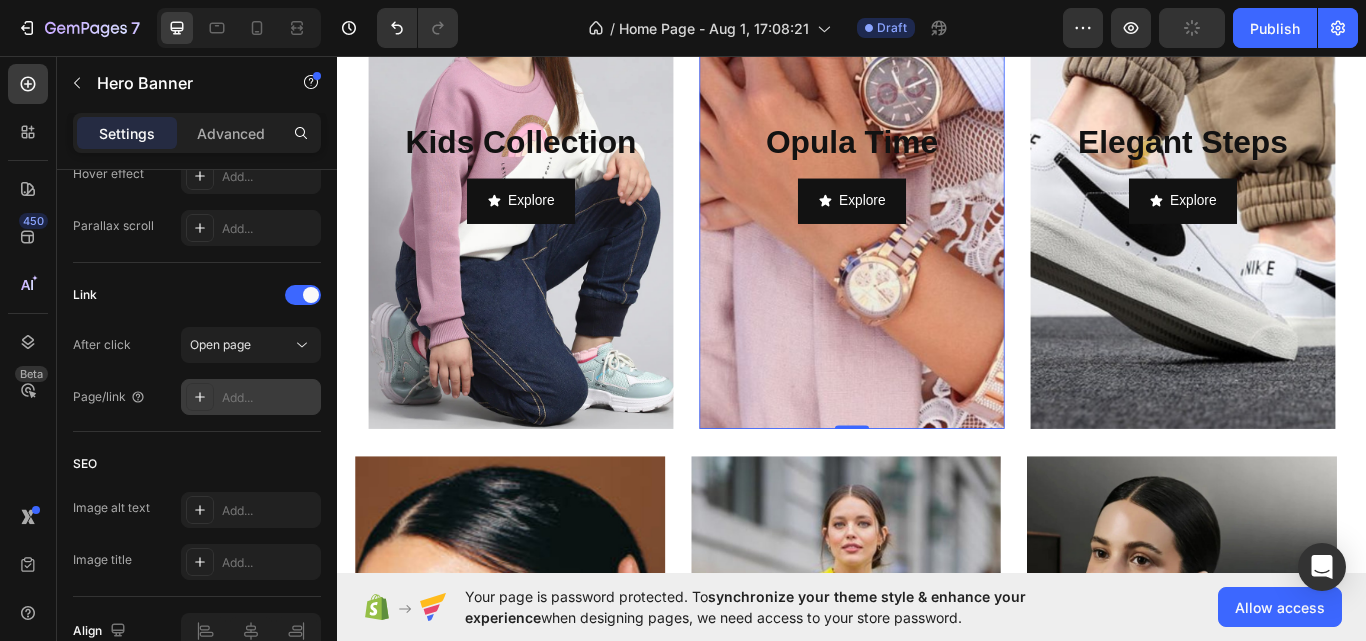 scroll, scrollTop: 1239, scrollLeft: 0, axis: vertical 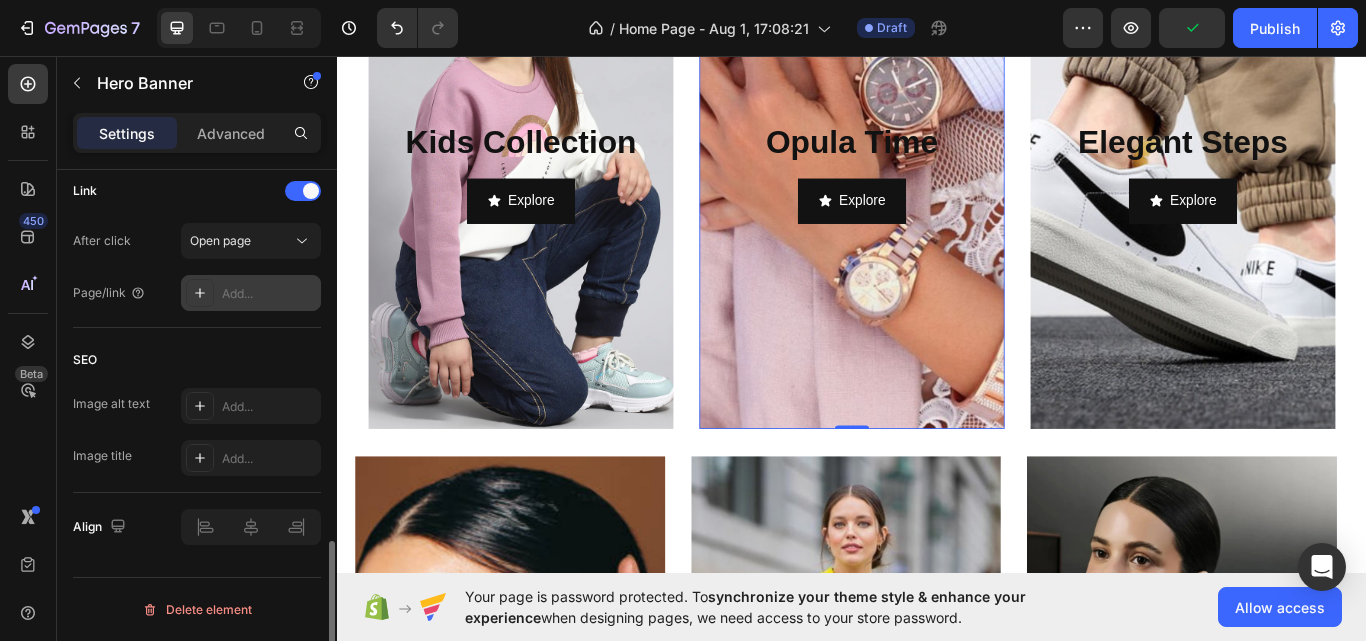 click on "Add..." at bounding box center [269, 294] 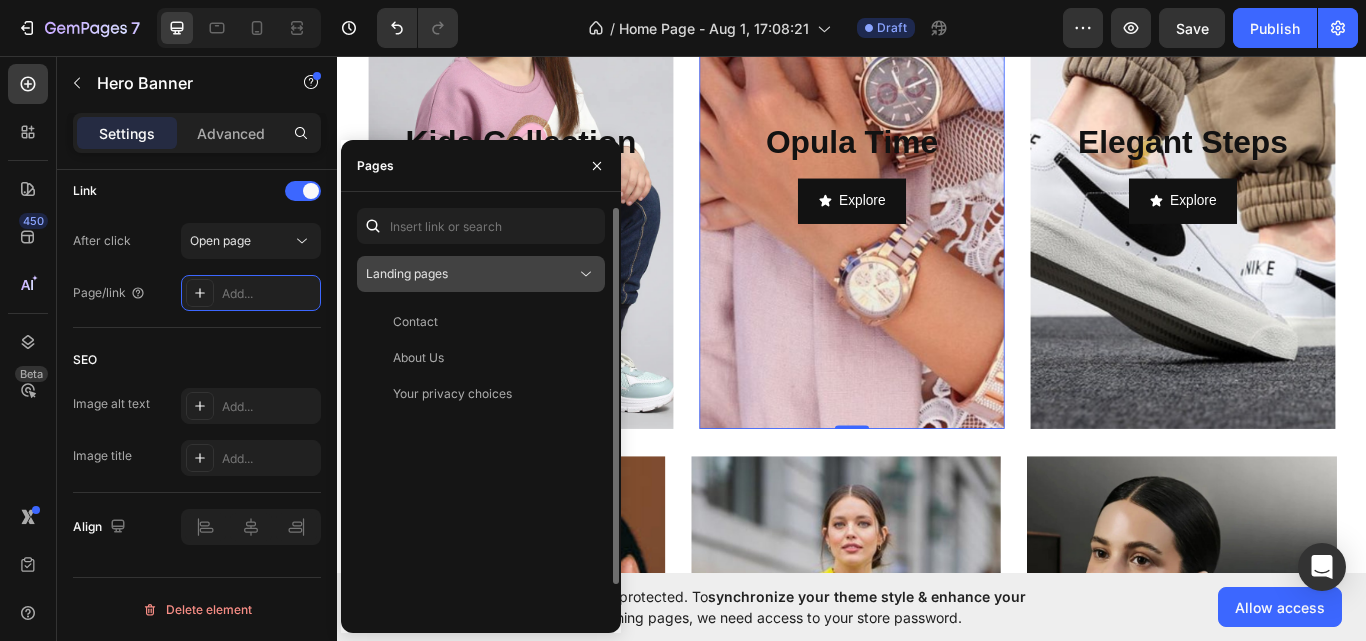 click on "Landing pages" at bounding box center [407, 274] 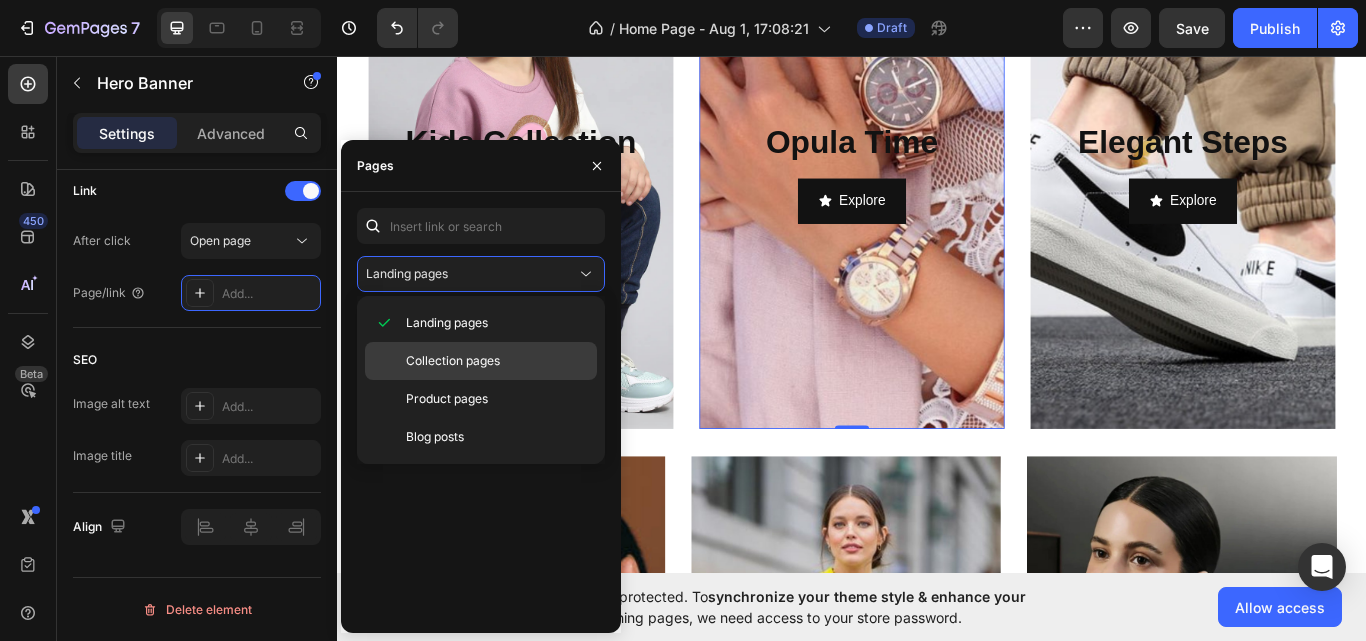 click on "Collection pages" at bounding box center (453, 361) 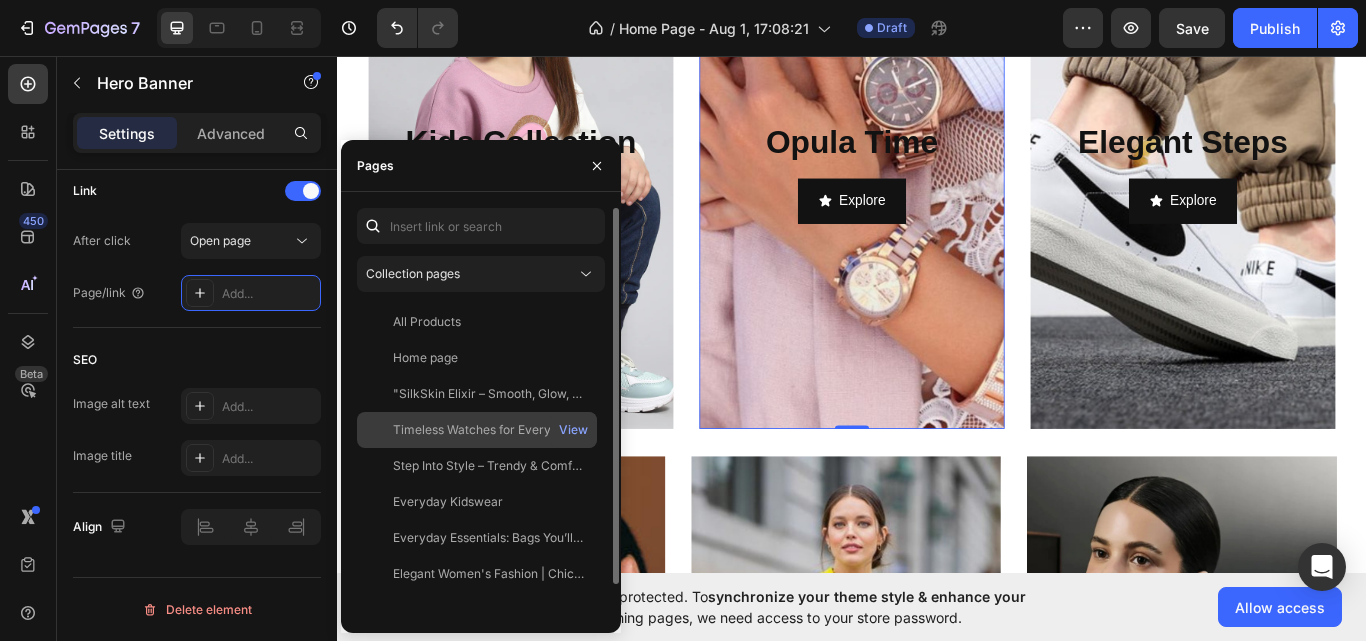click on "Timeless Watches for Every Style" 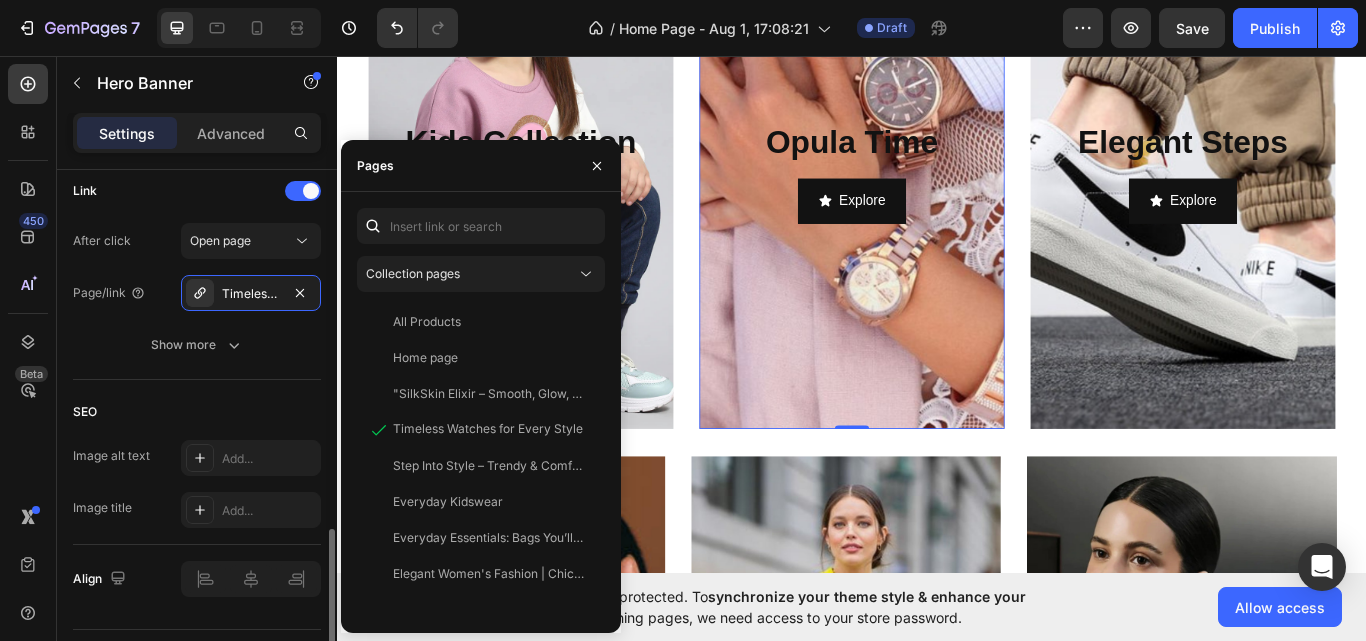 click on "SEO Image alt text Add... Image title Add..." 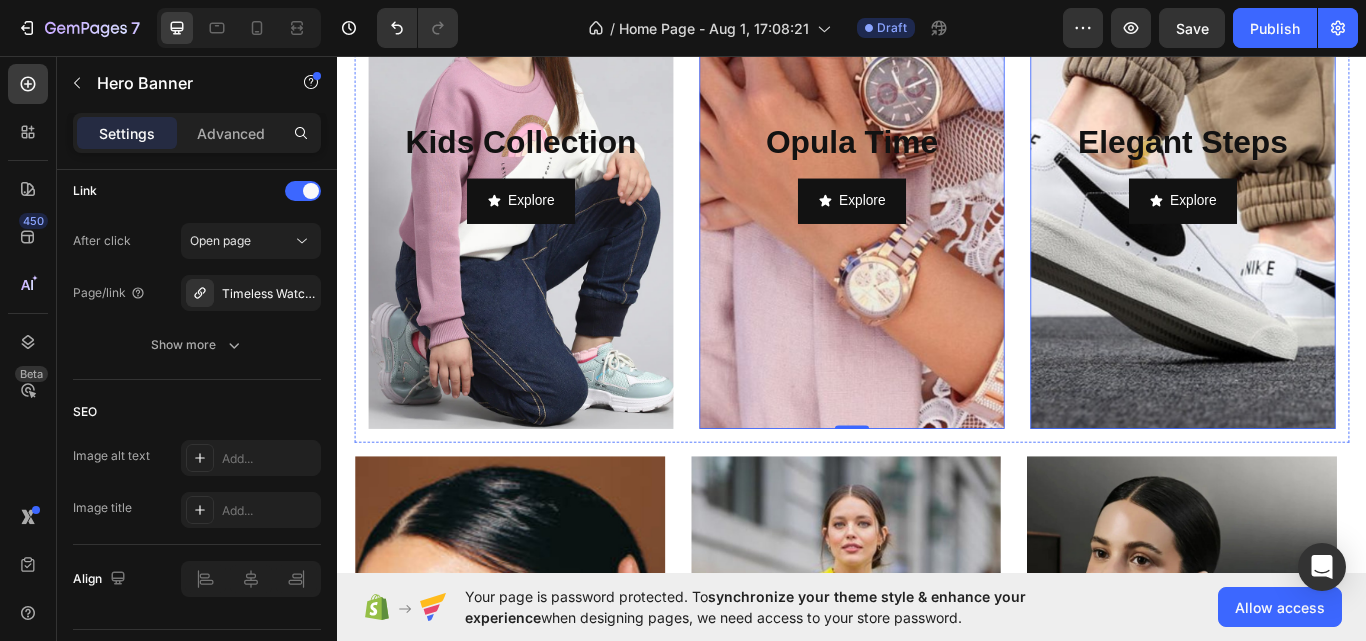 click at bounding box center (1323, 192) 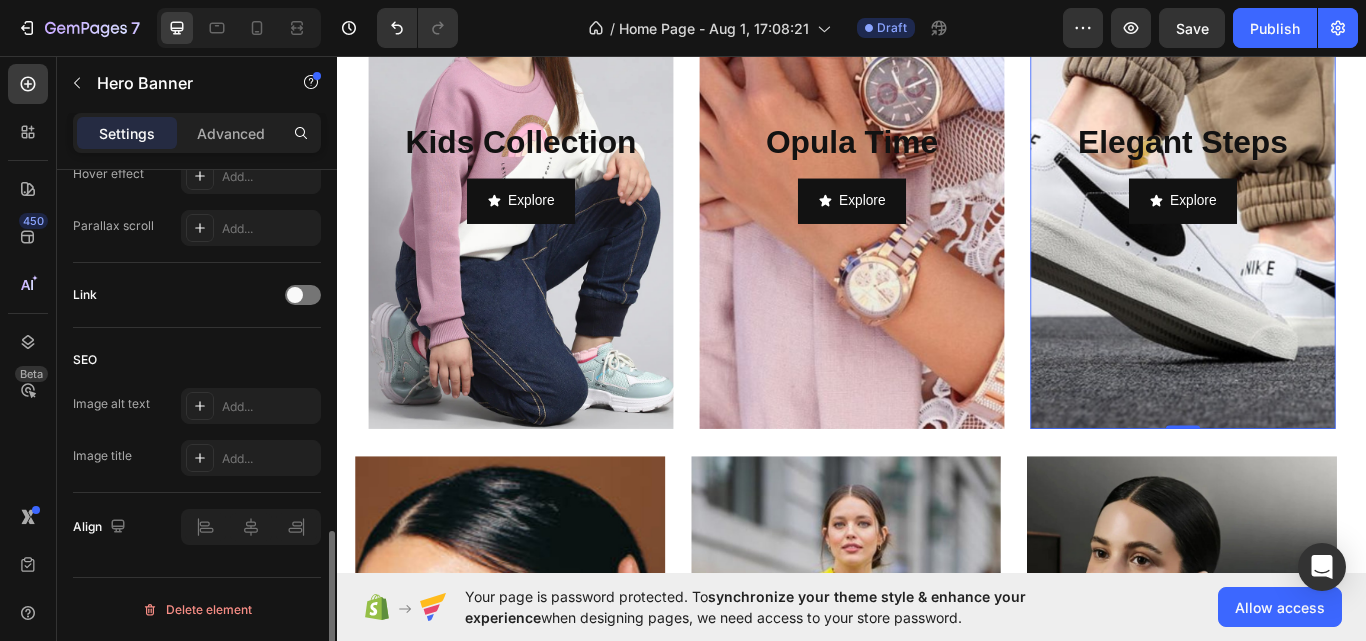 scroll, scrollTop: 1135, scrollLeft: 0, axis: vertical 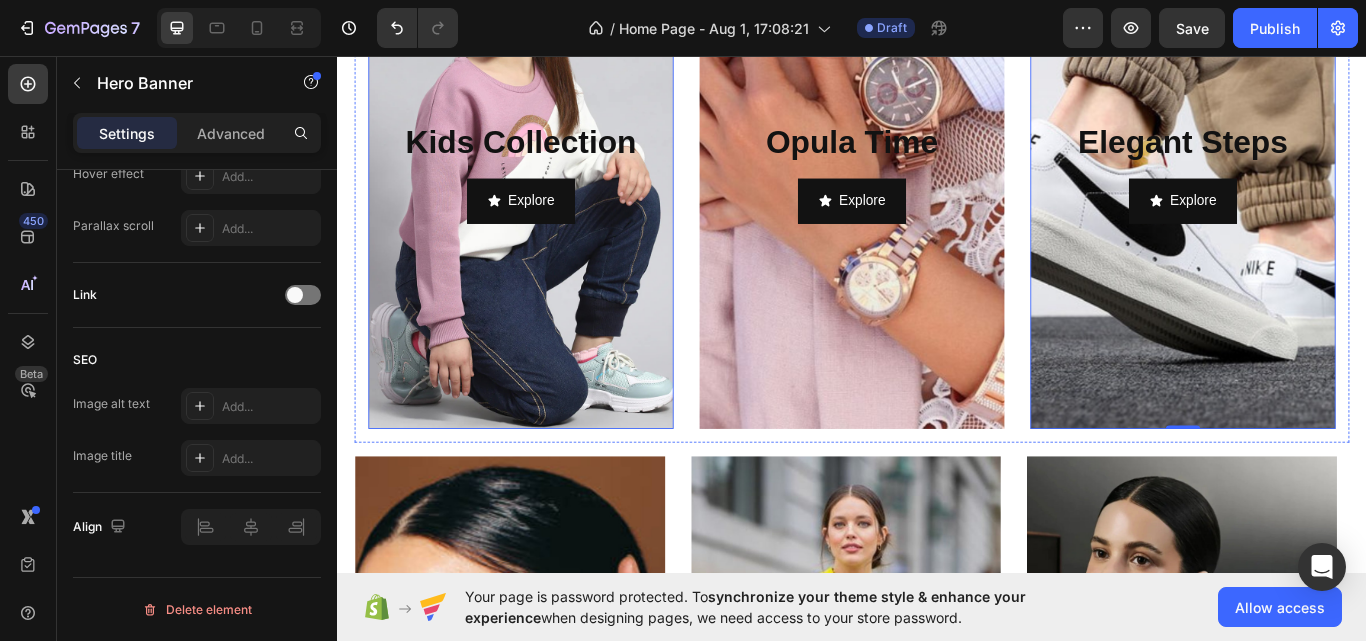 click at bounding box center [551, 192] 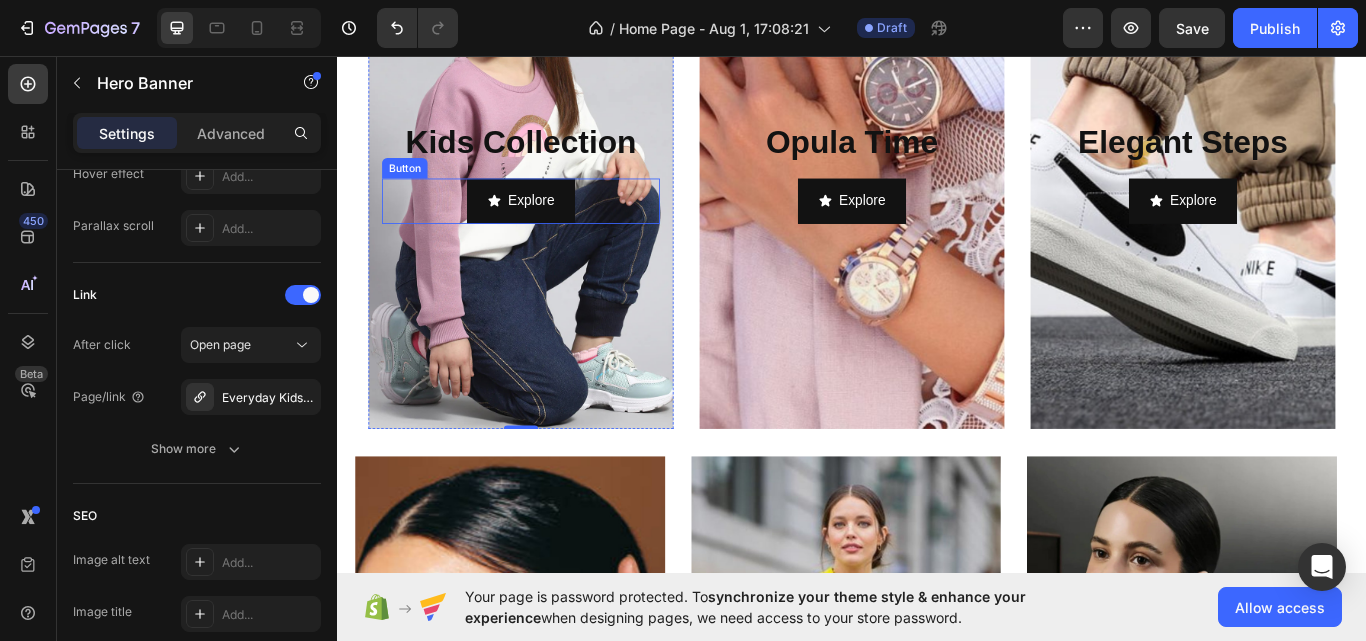 click on "Explore Button" at bounding box center (551, 226) 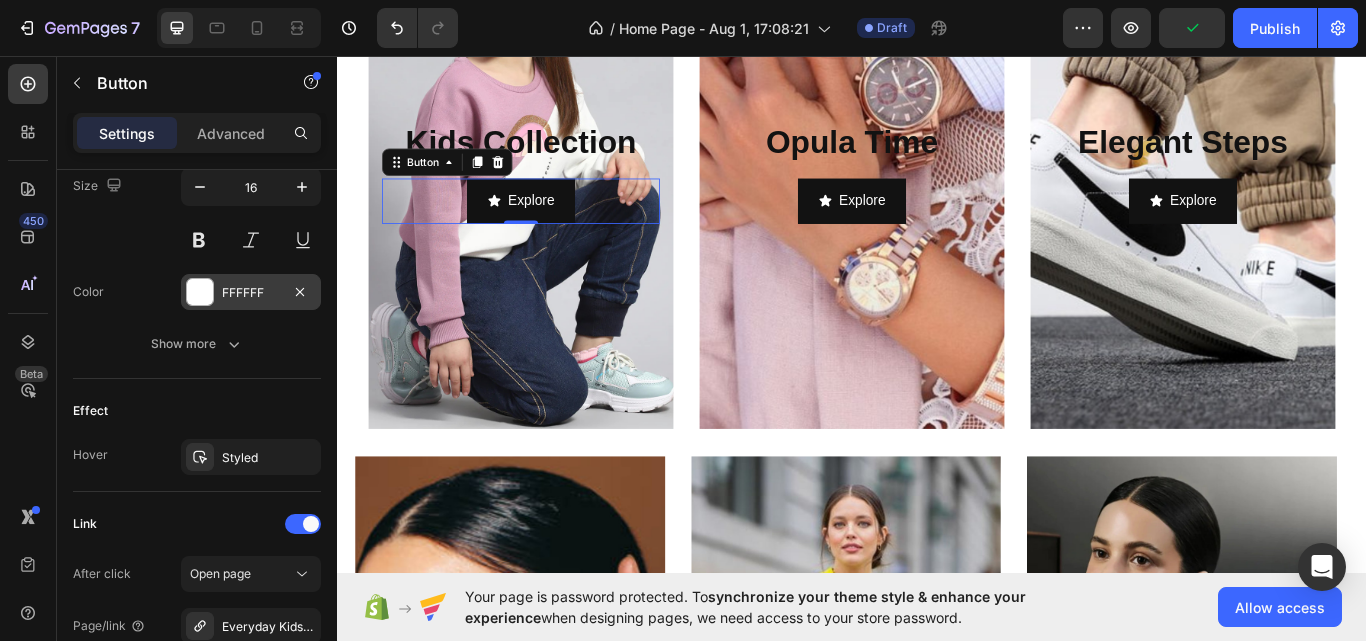 scroll, scrollTop: 1200, scrollLeft: 0, axis: vertical 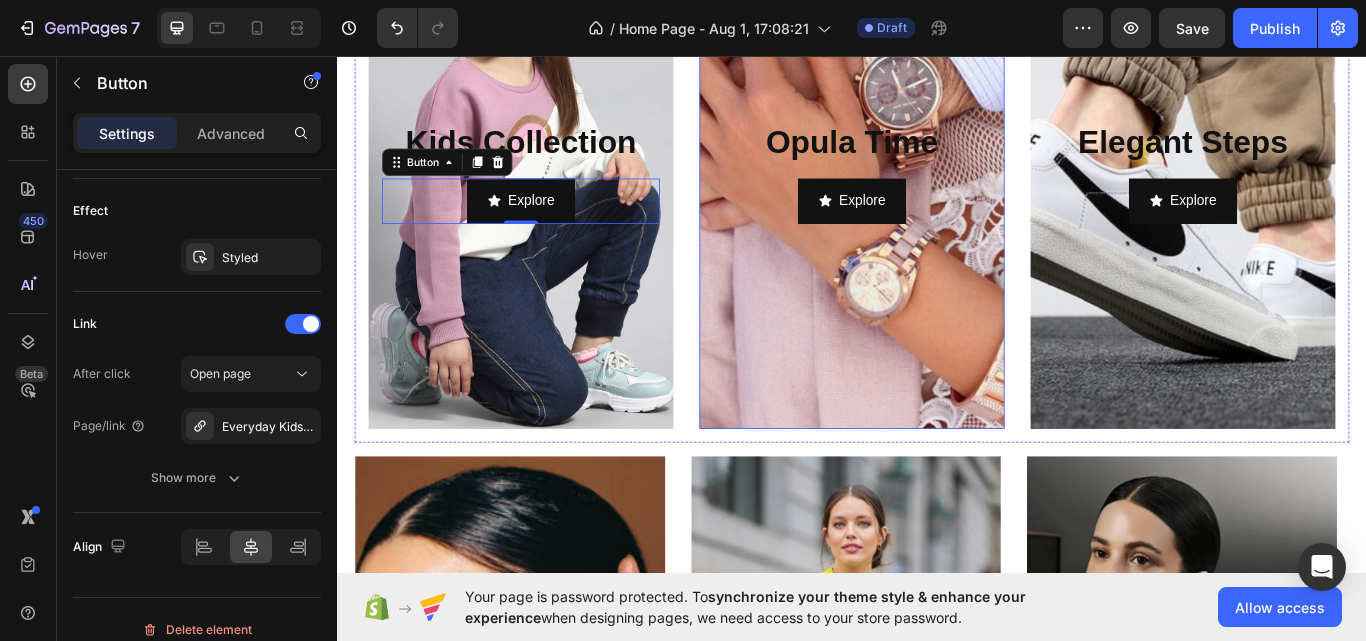 click at bounding box center [937, 192] 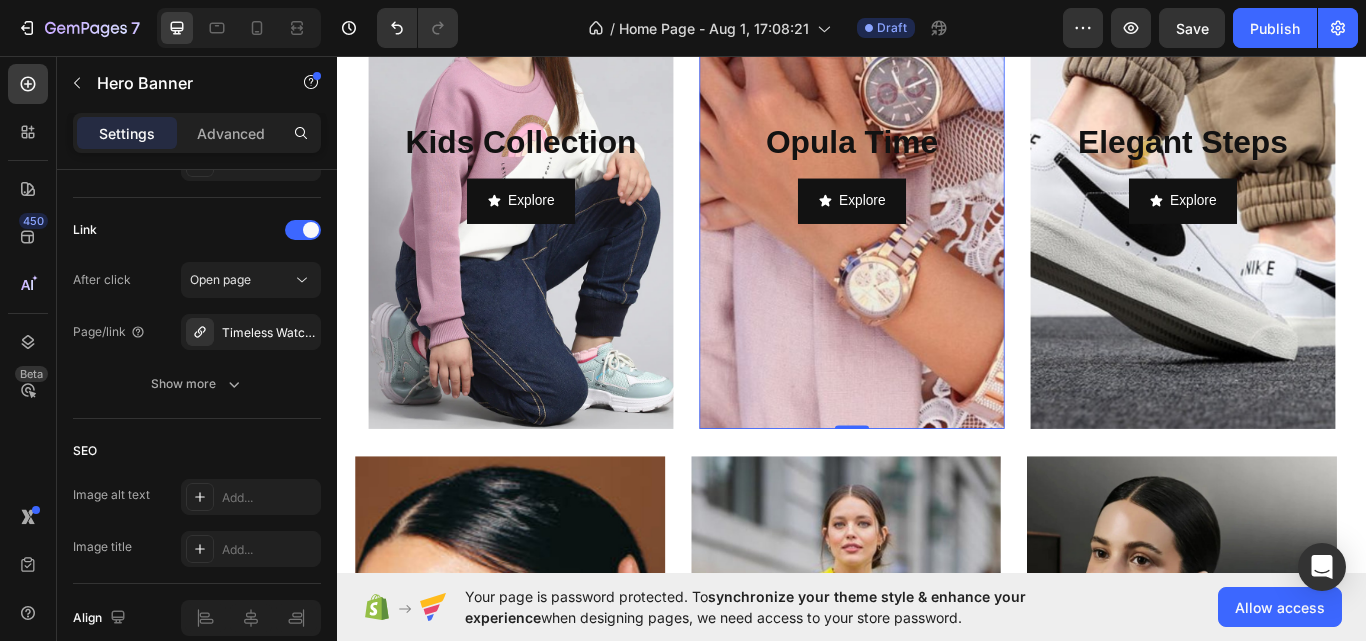 scroll, scrollTop: 0, scrollLeft: 0, axis: both 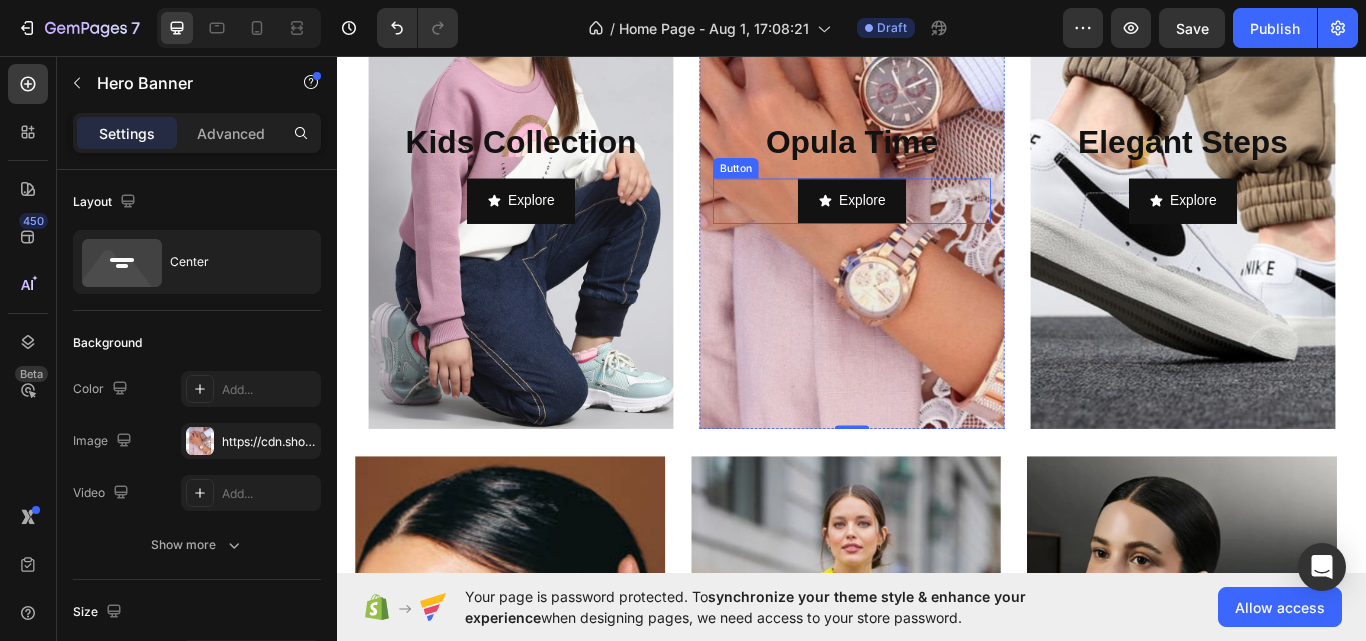 click on "Explore Button" at bounding box center [937, 226] 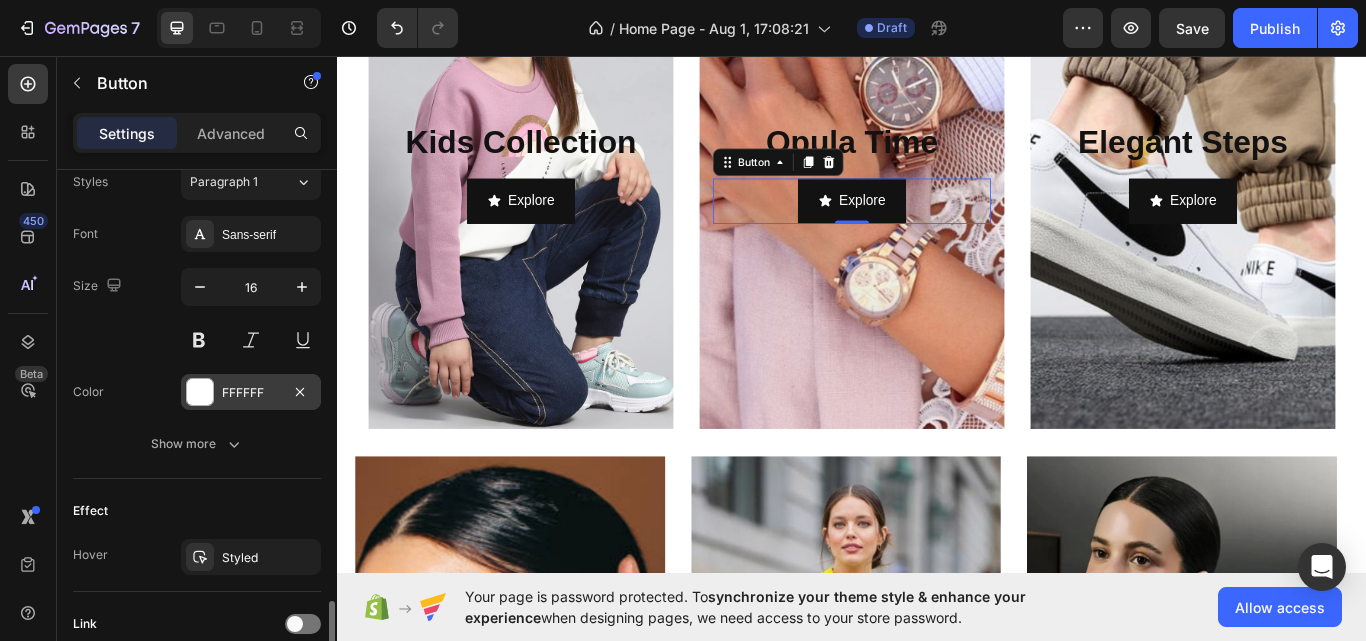 scroll, scrollTop: 1064, scrollLeft: 0, axis: vertical 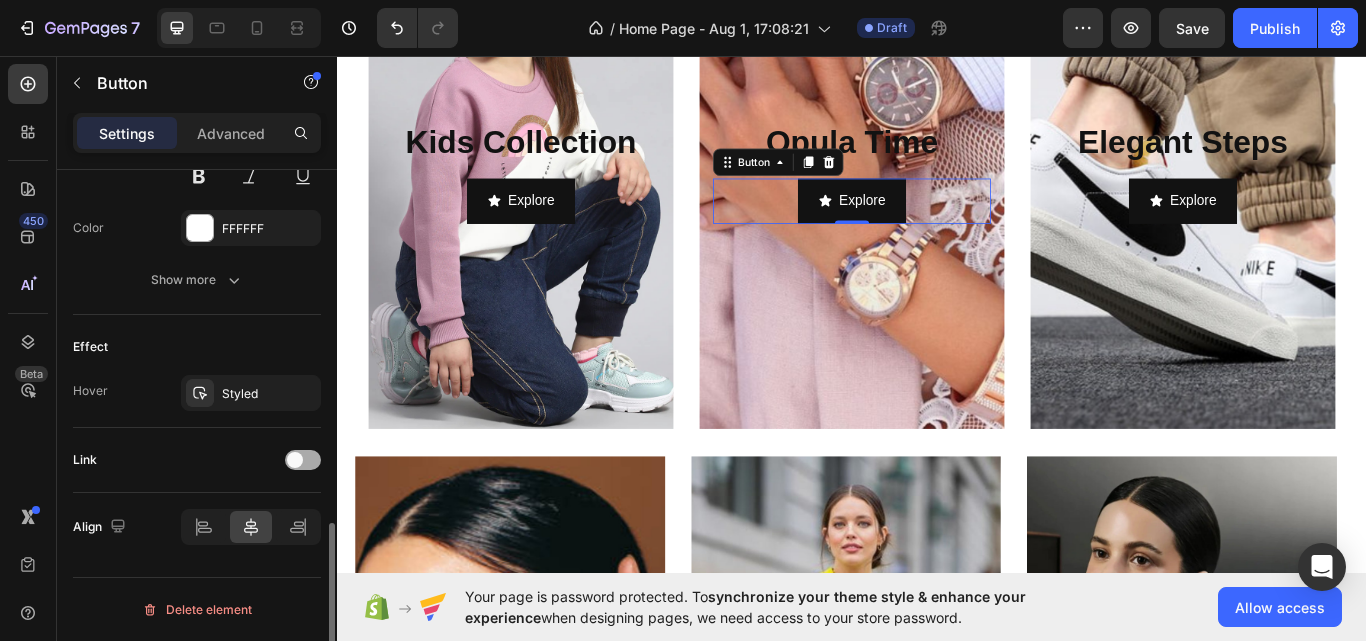 click at bounding box center (295, 460) 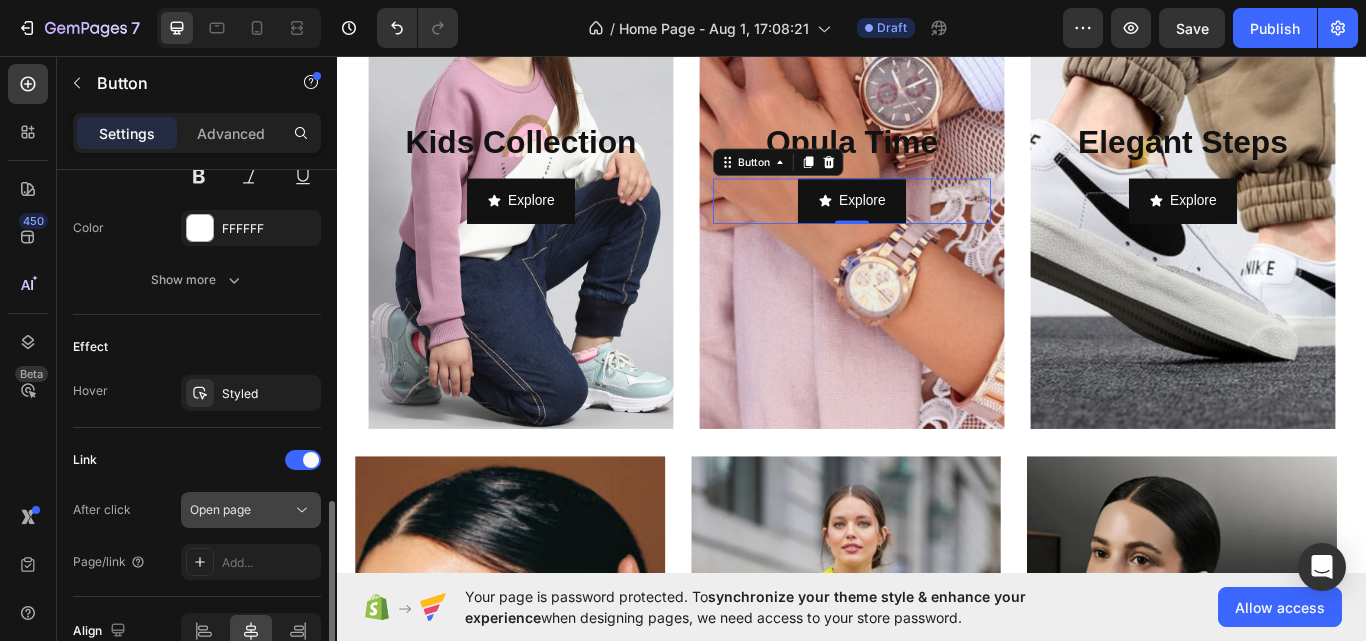click on "Open page" at bounding box center (241, 510) 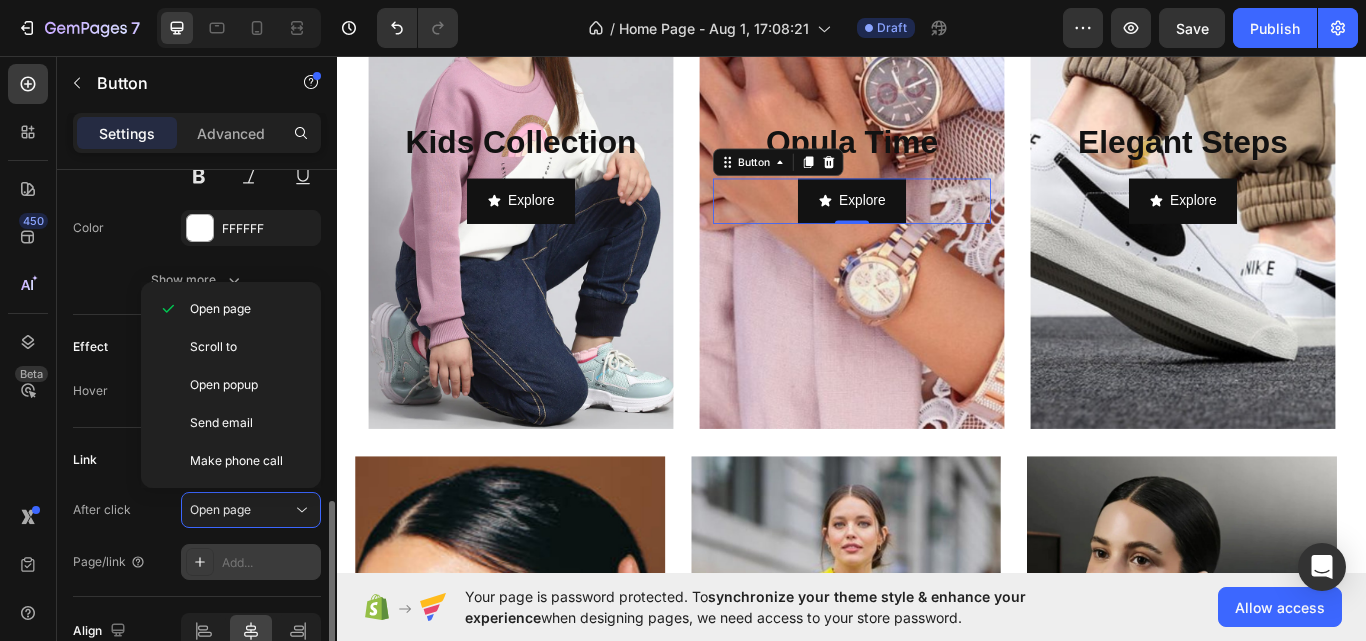 click on "Add..." at bounding box center (251, 562) 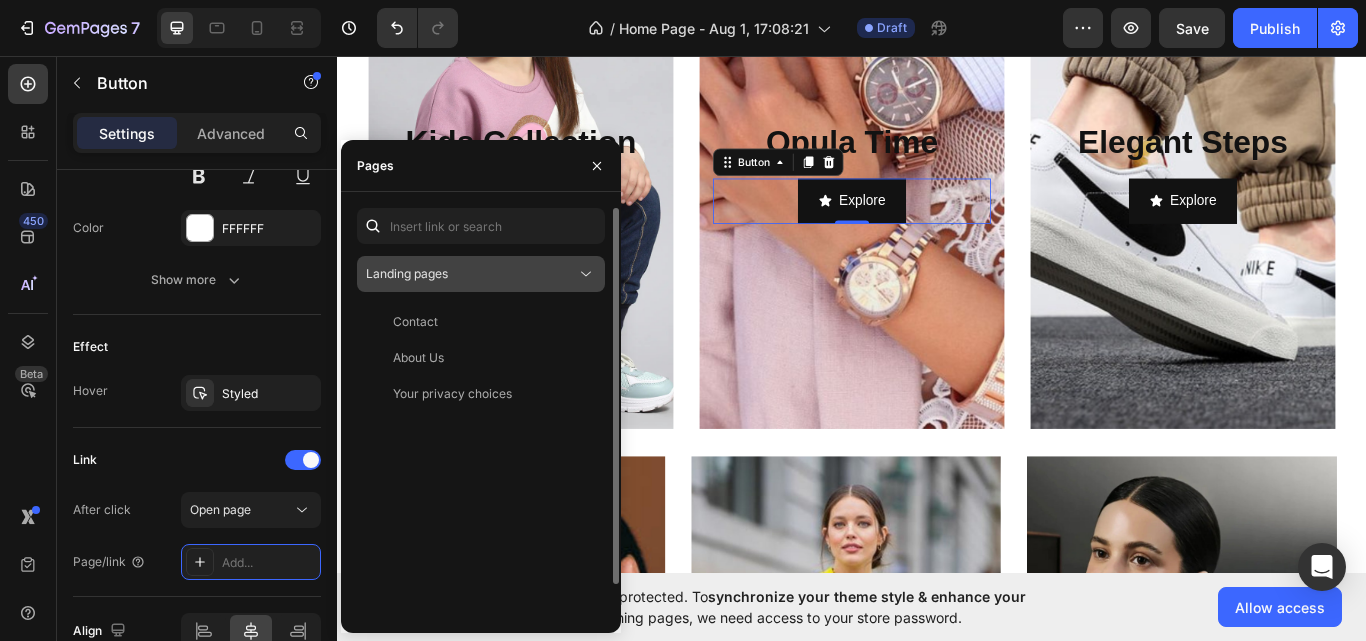 click on "Landing pages" at bounding box center (407, 273) 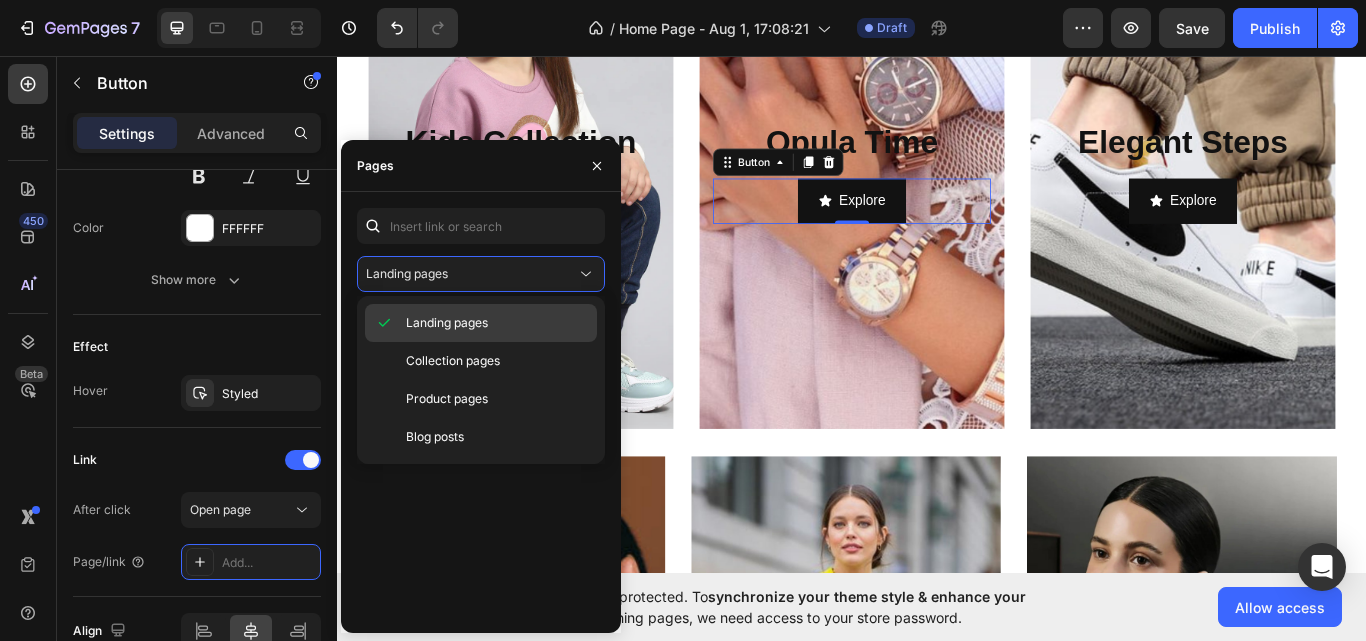 click on "Landing pages" at bounding box center [447, 323] 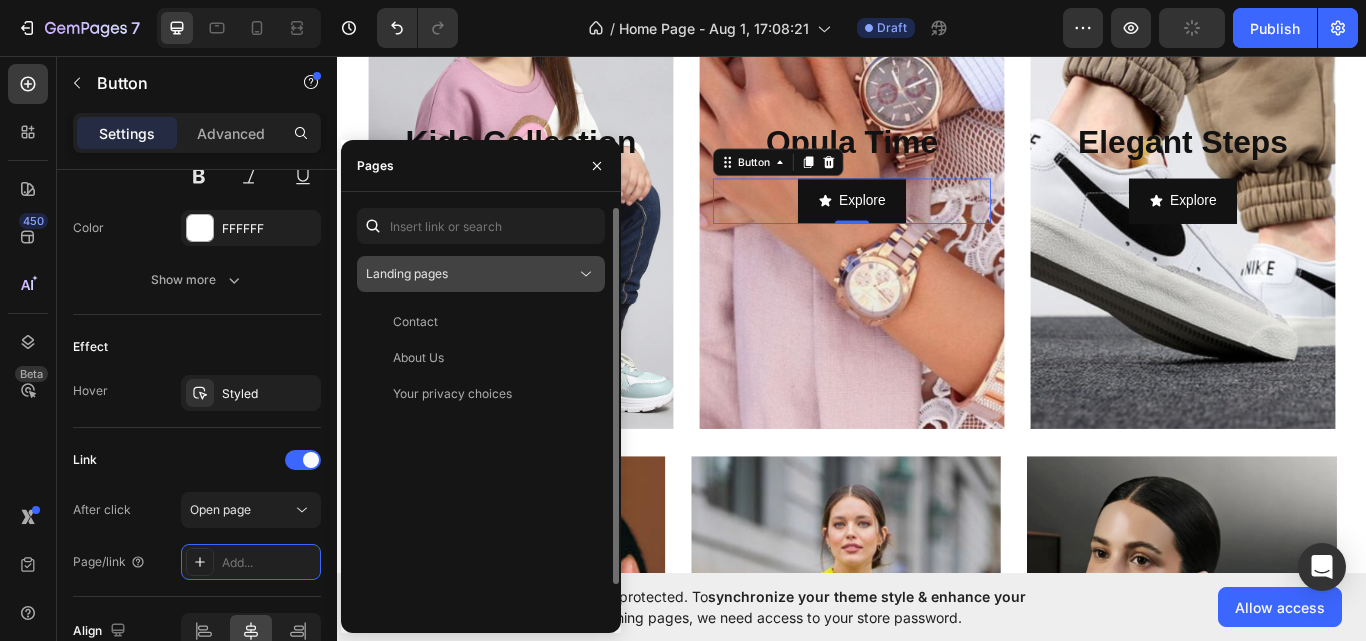 click on "Landing pages" at bounding box center [407, 273] 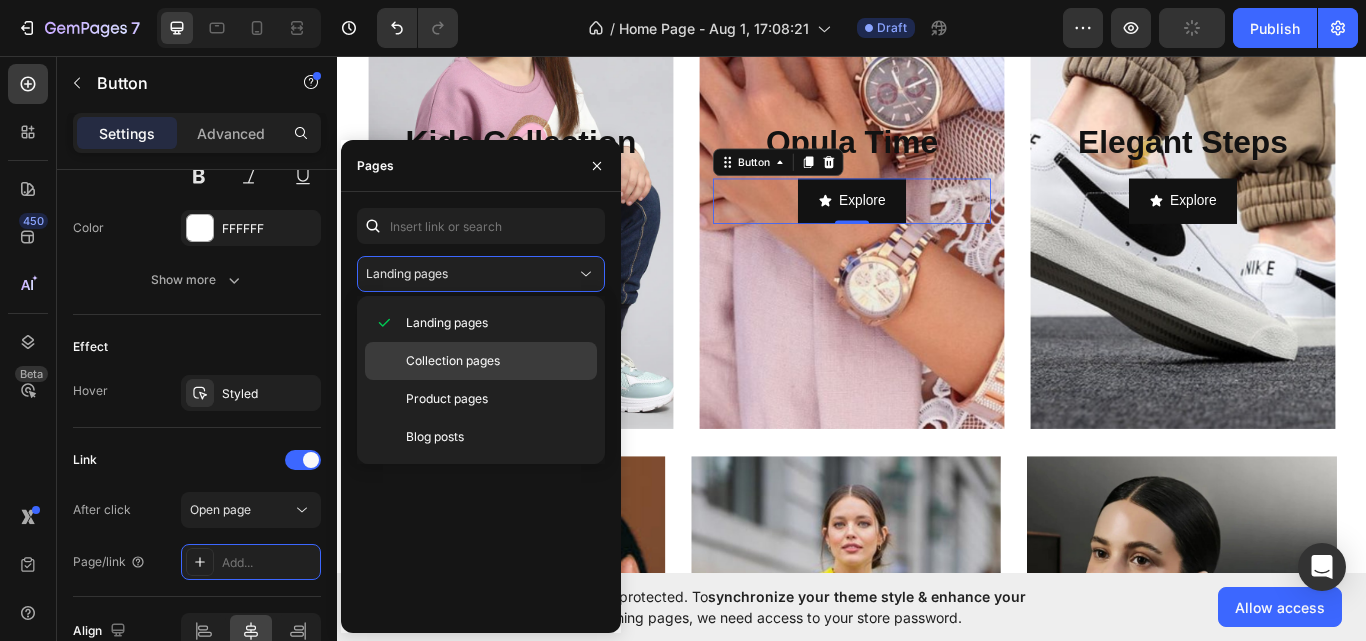 click on "Collection pages" 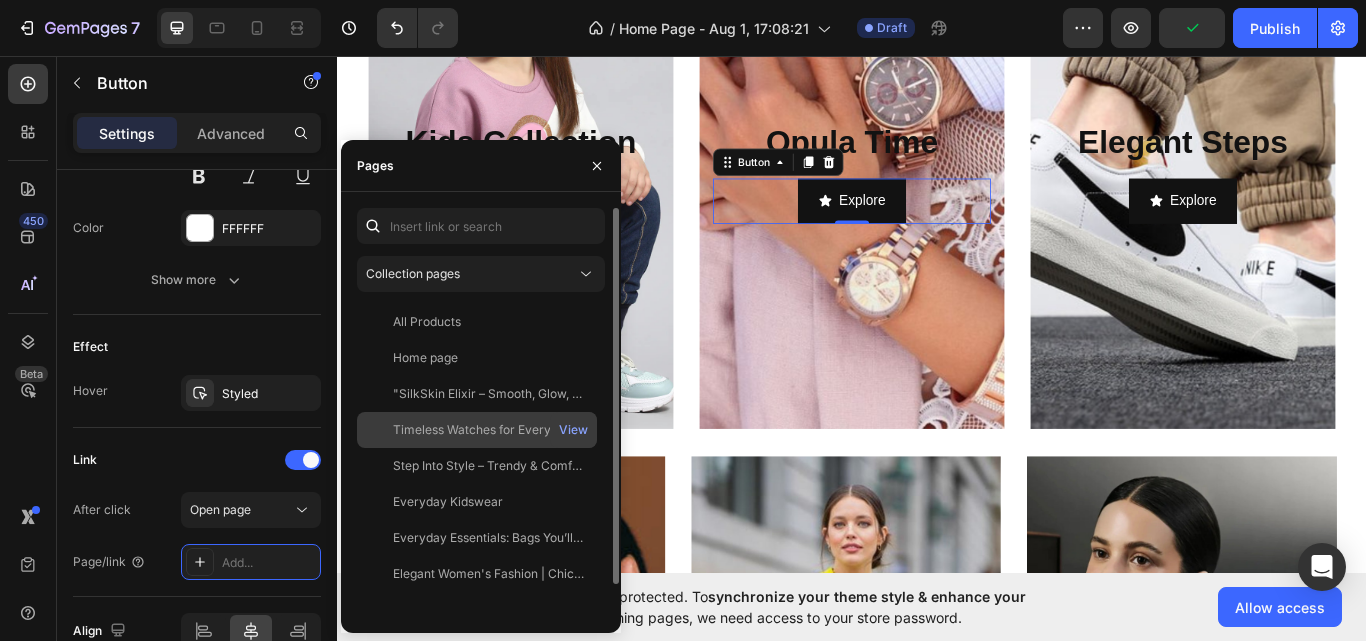 click on "Timeless Watches for Every Style" 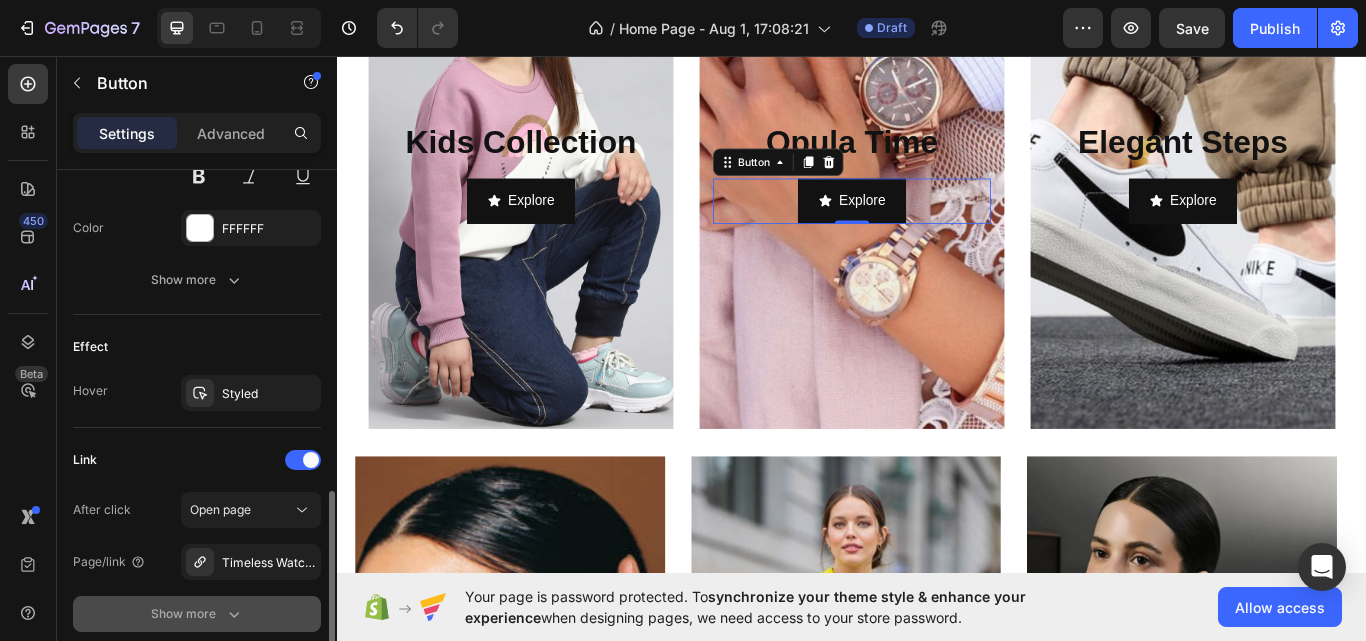 click on "Show more" 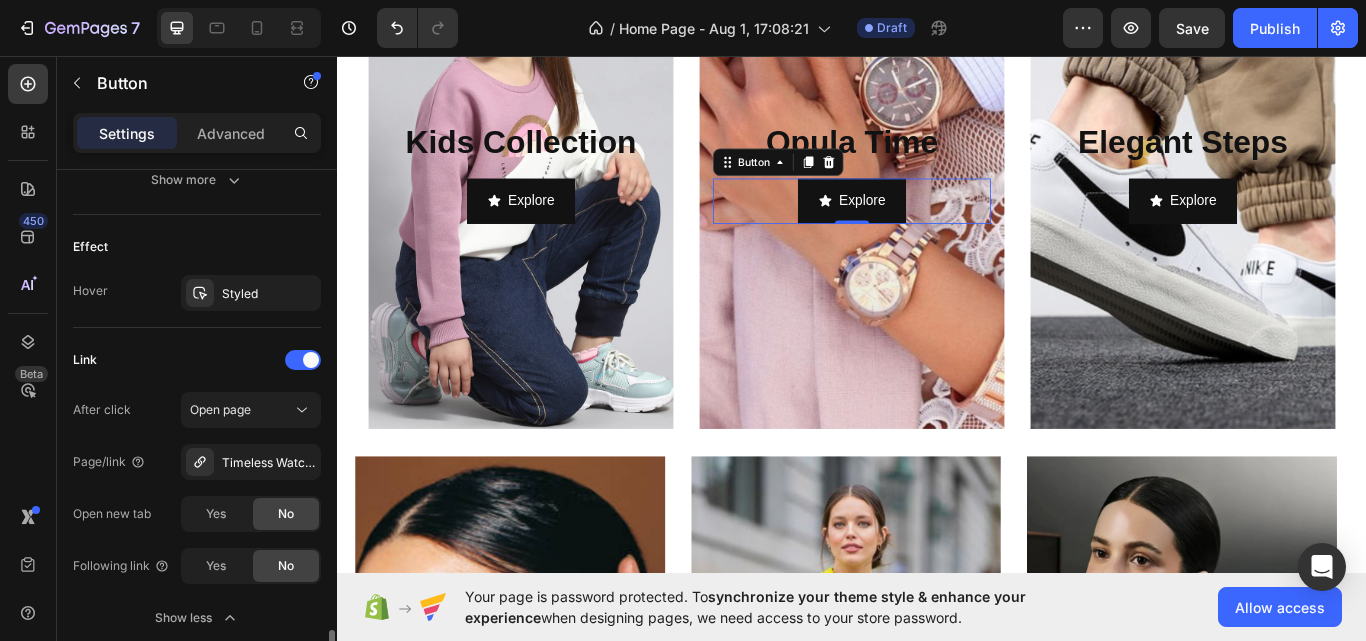 scroll, scrollTop: 1264, scrollLeft: 0, axis: vertical 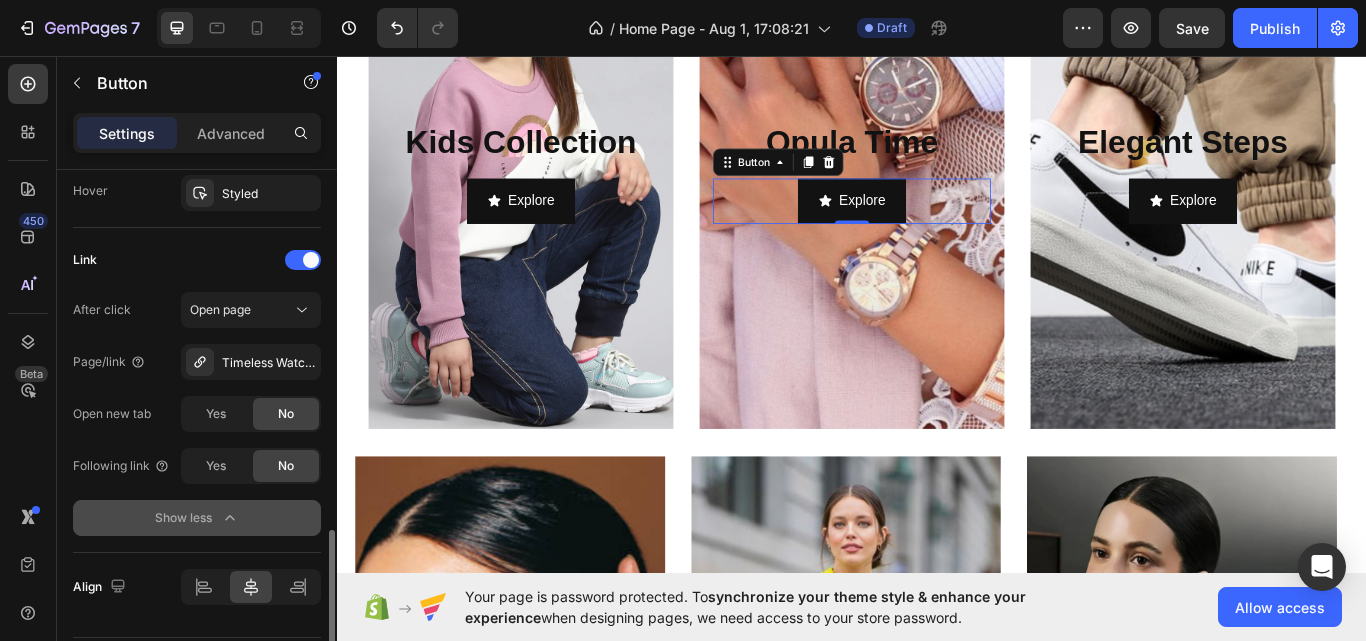 click on "Show less" 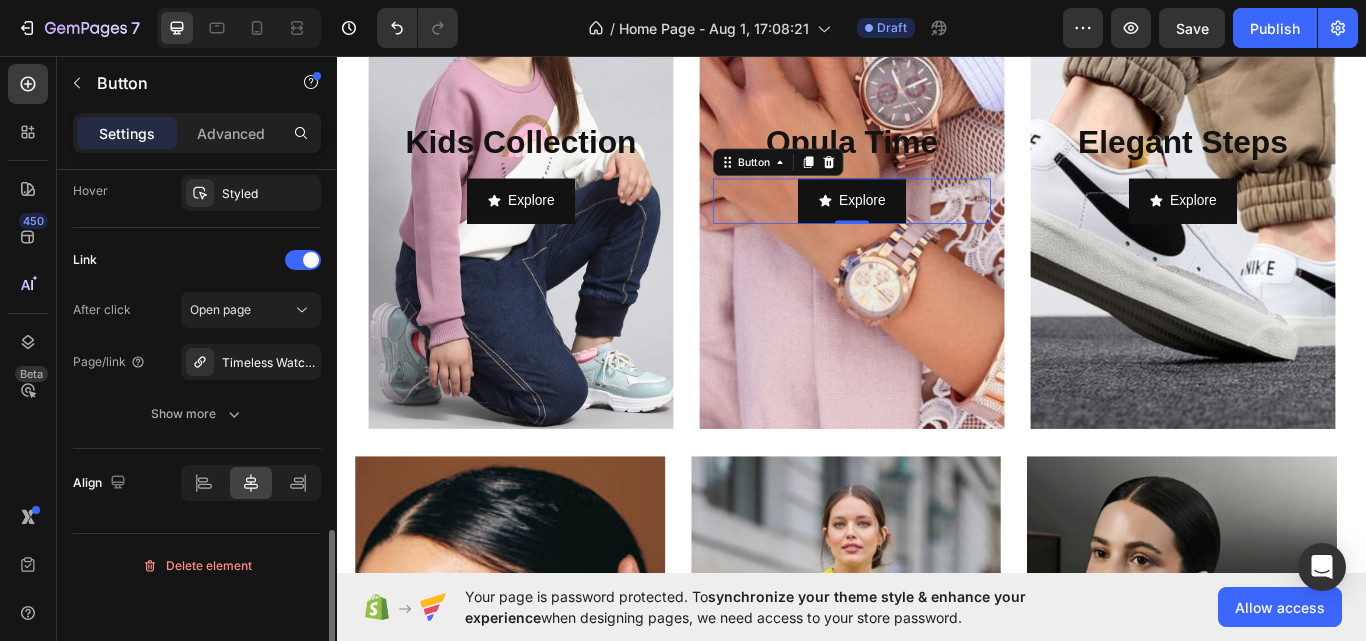 click on "Size Width Auto Height Auto Padding 12, 24, 12, 24 Background Color 121212 Image Add... Shape Border Add... Corner Add... Shadow Add... Icon Icon
Star filled Position Left Right Gap 8 Text Styles Paragraph 1 Font Sans-serif Size 16 Color FFFFFF Show more Effect Hover Styled Link After click Open page Page/link Timeless Watches for Every Style Show more Align Delete element" at bounding box center [197, -220] 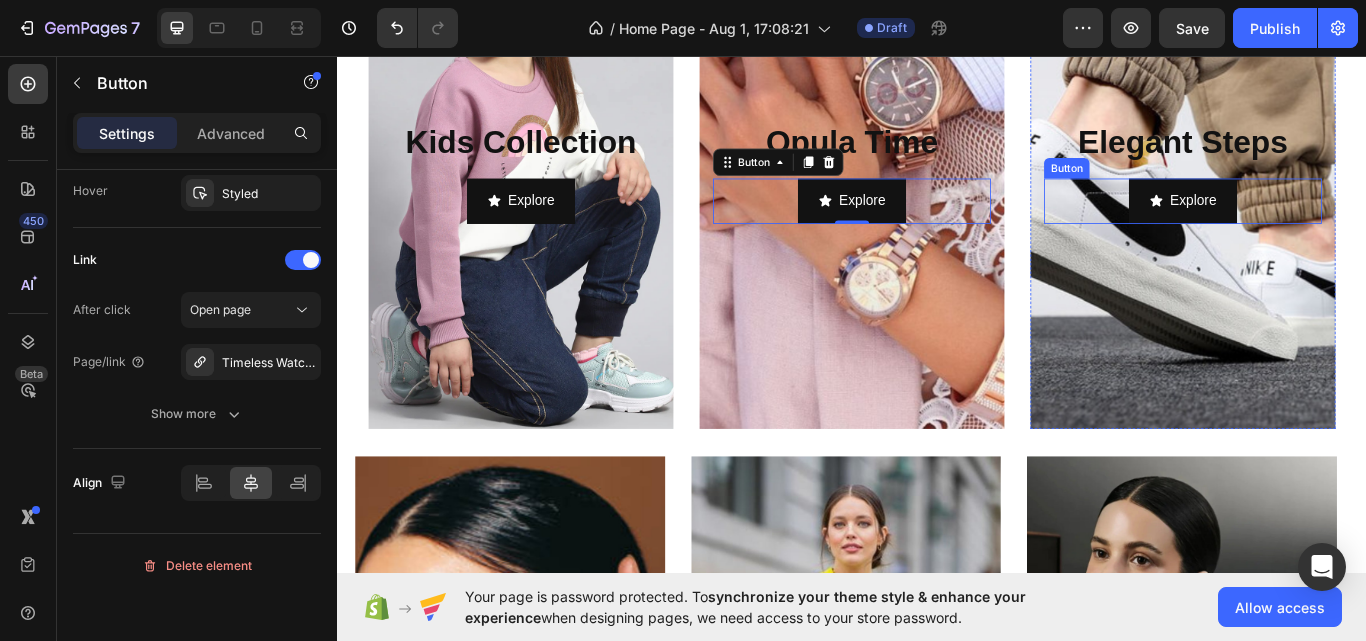 click on "Explore Button" at bounding box center [1323, 226] 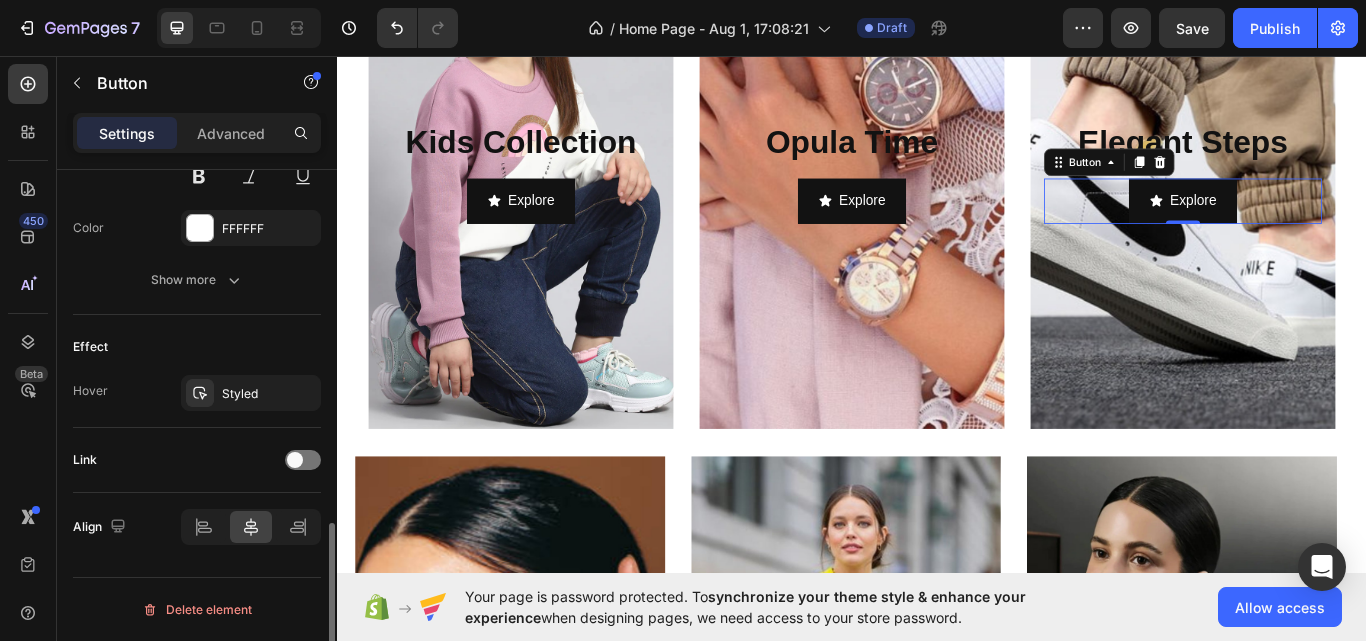 scroll, scrollTop: 1064, scrollLeft: 0, axis: vertical 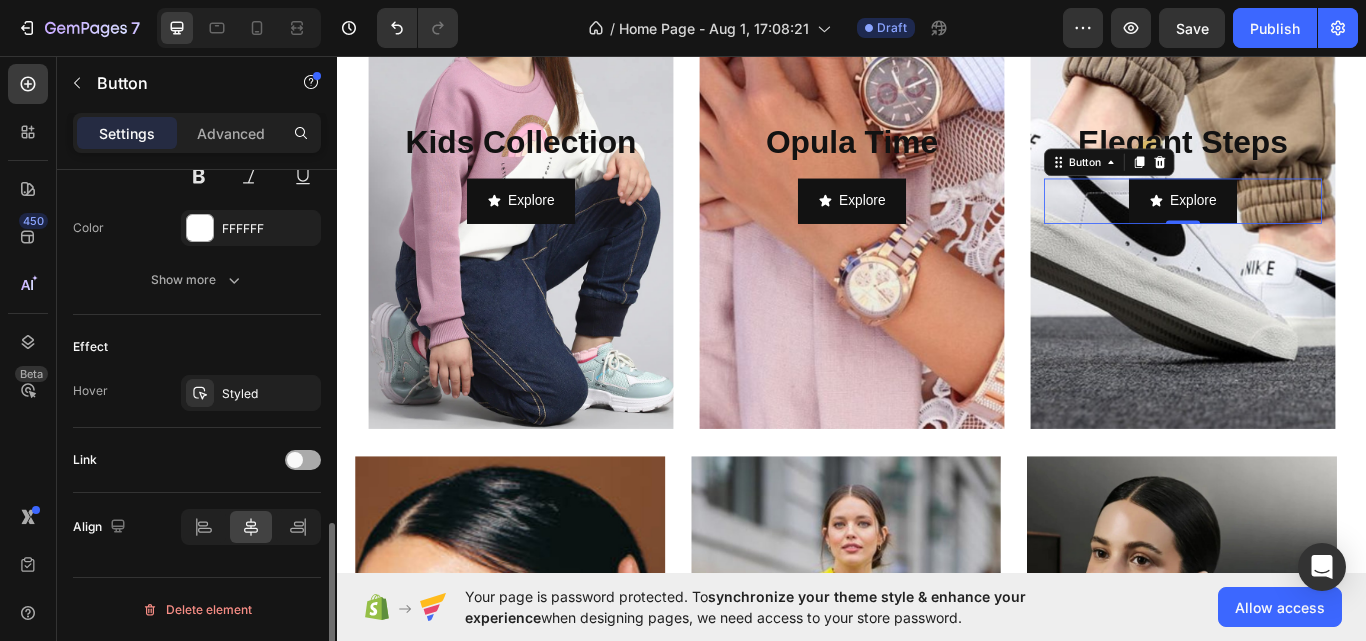 click at bounding box center (295, 460) 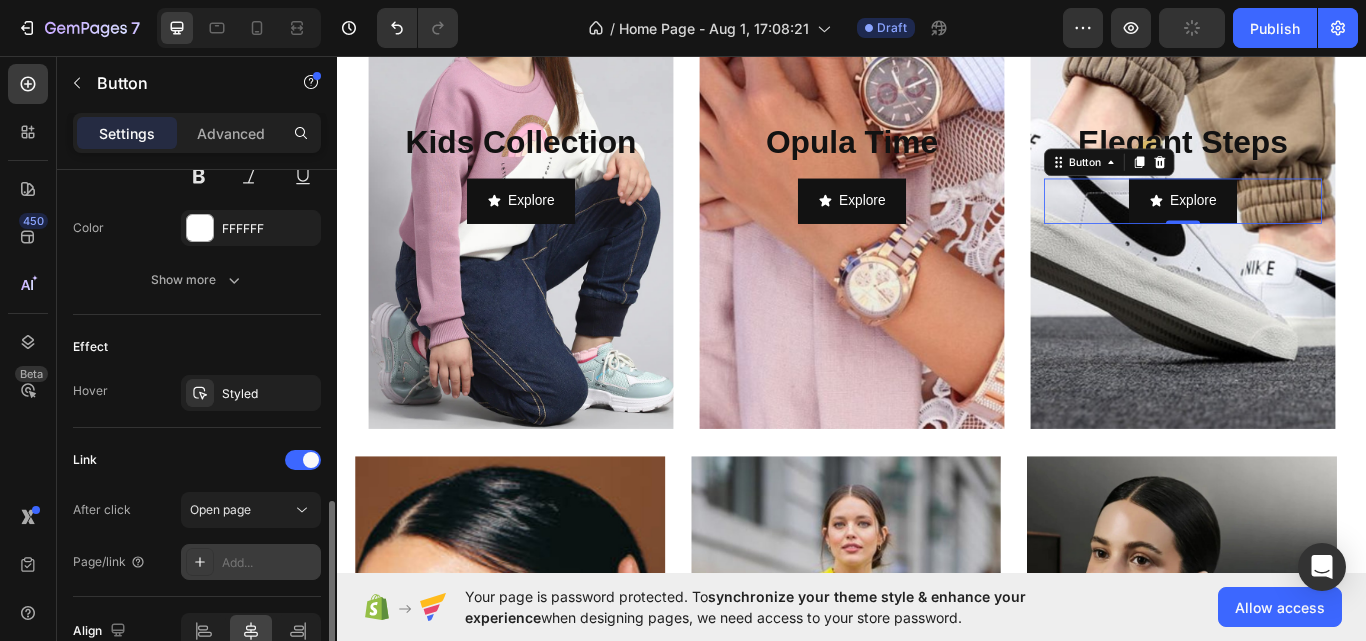 click on "Add..." at bounding box center [269, 563] 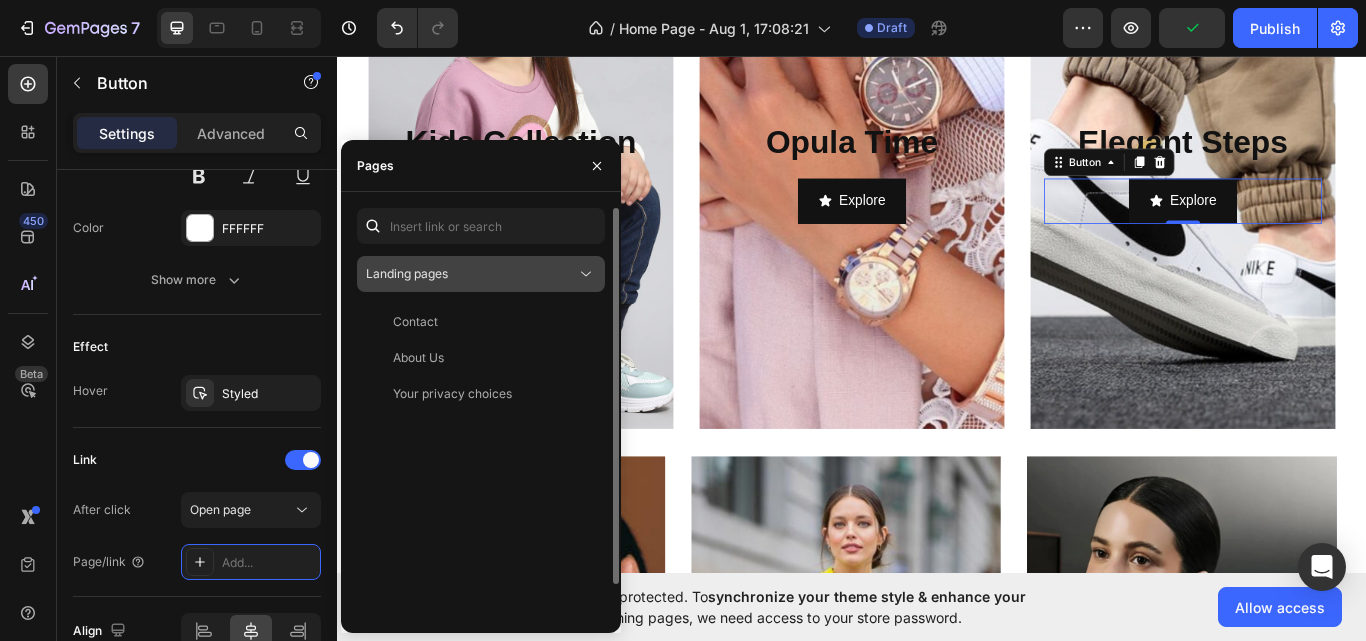 click on "Landing pages" at bounding box center [407, 273] 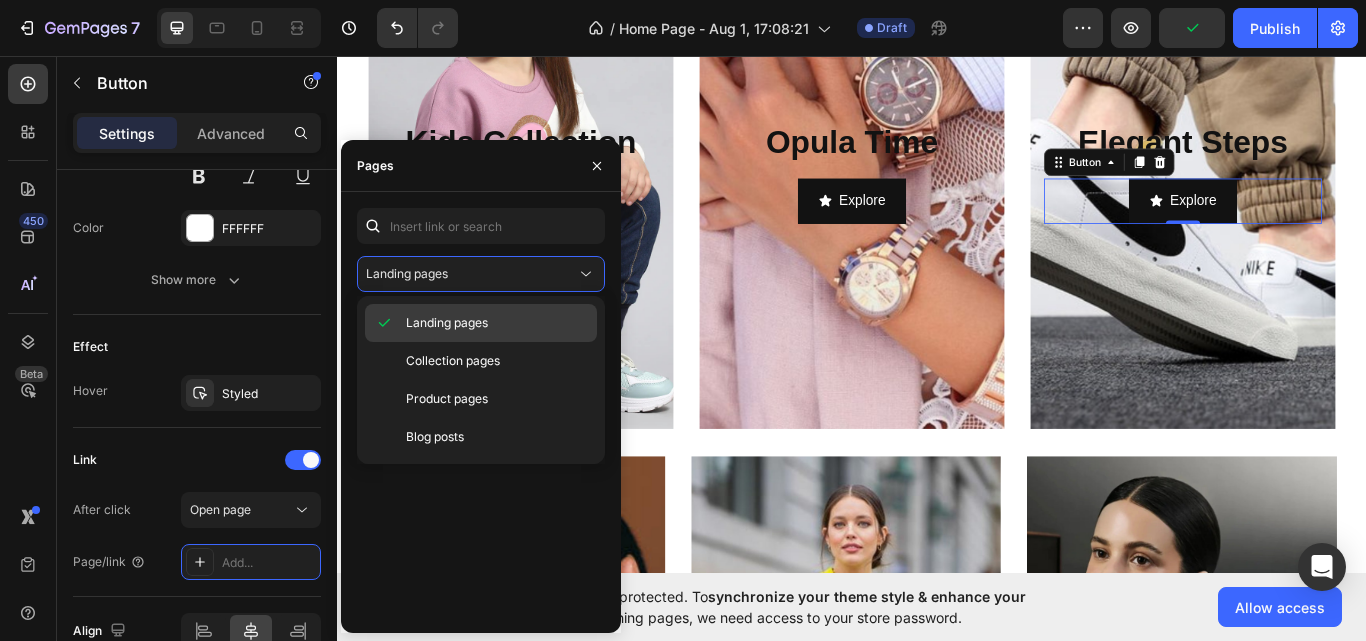 click on "Landing pages" at bounding box center [447, 323] 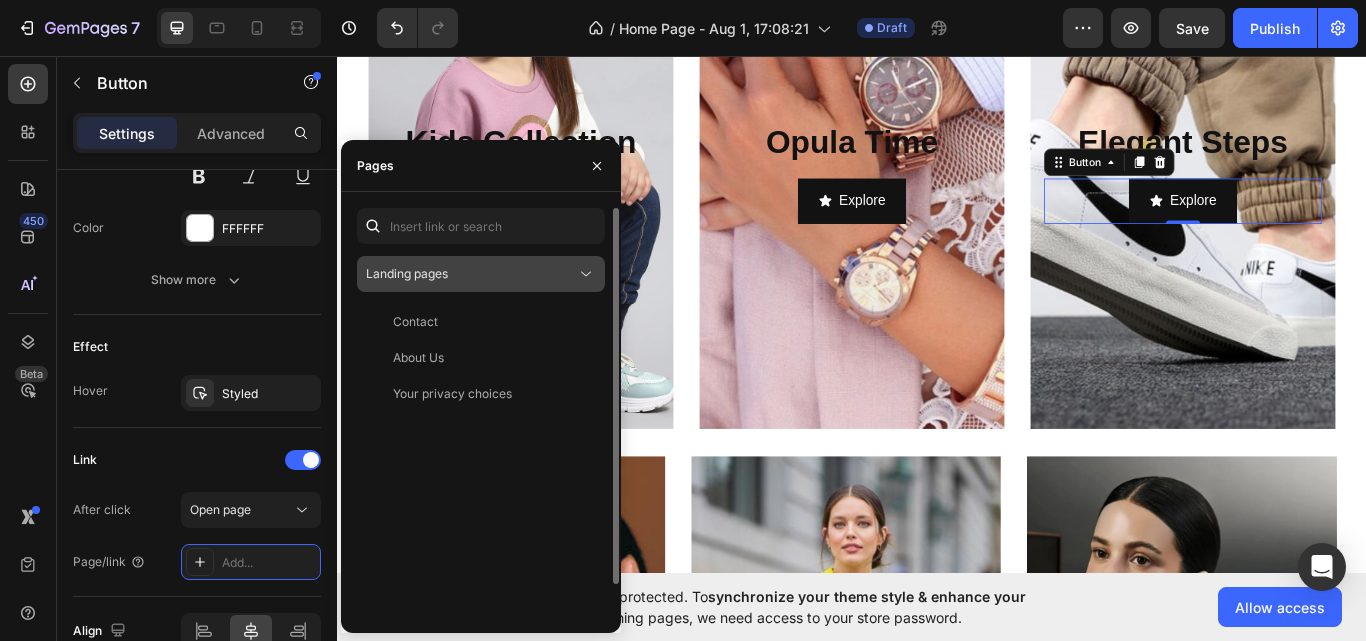 click on "Landing pages" at bounding box center (407, 273) 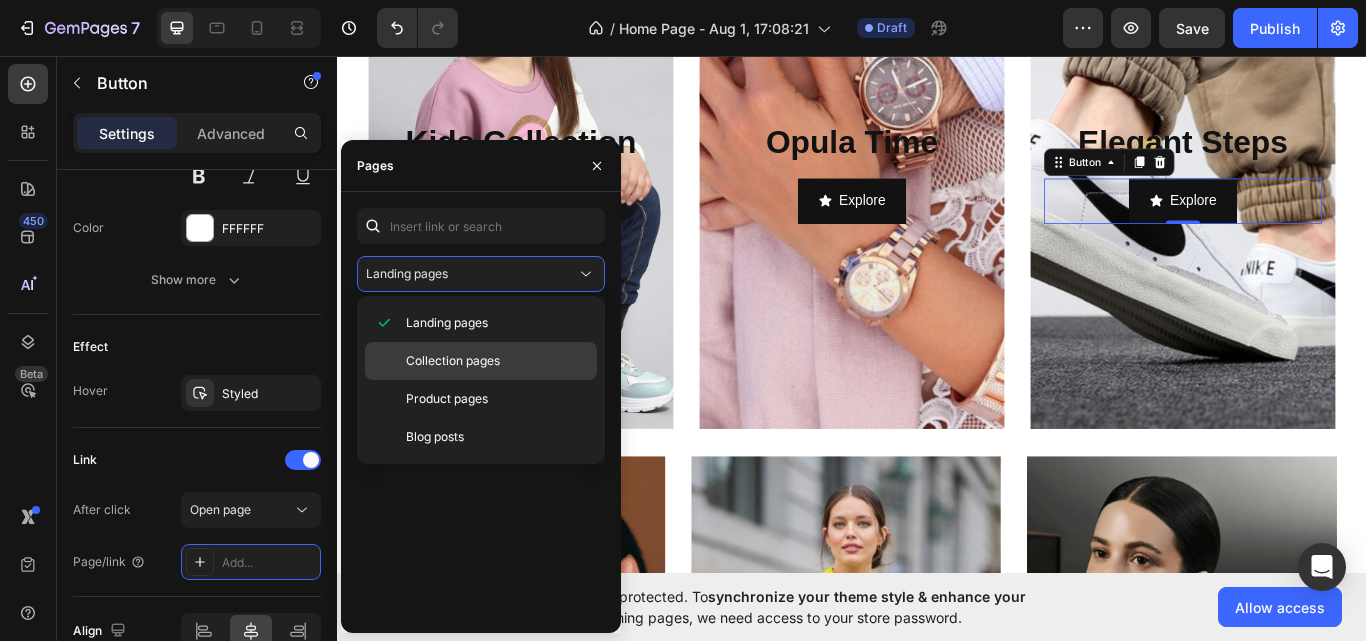 click on "Collection pages" at bounding box center (453, 361) 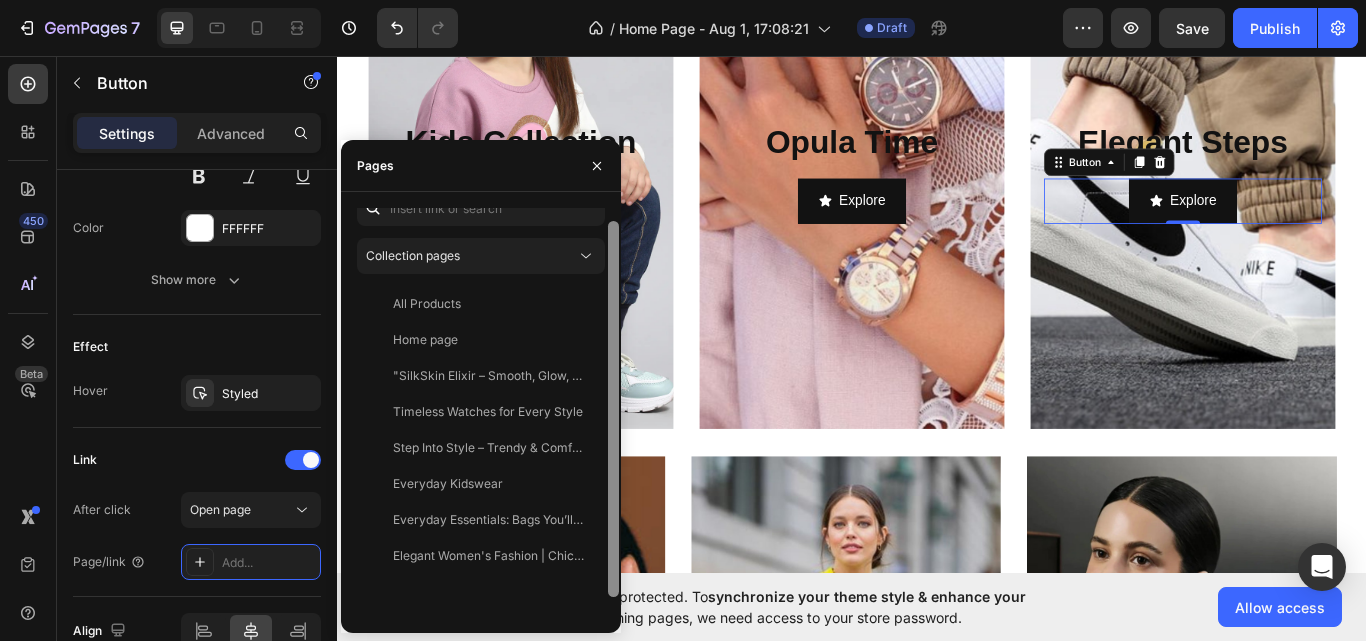 scroll, scrollTop: 6, scrollLeft: 0, axis: vertical 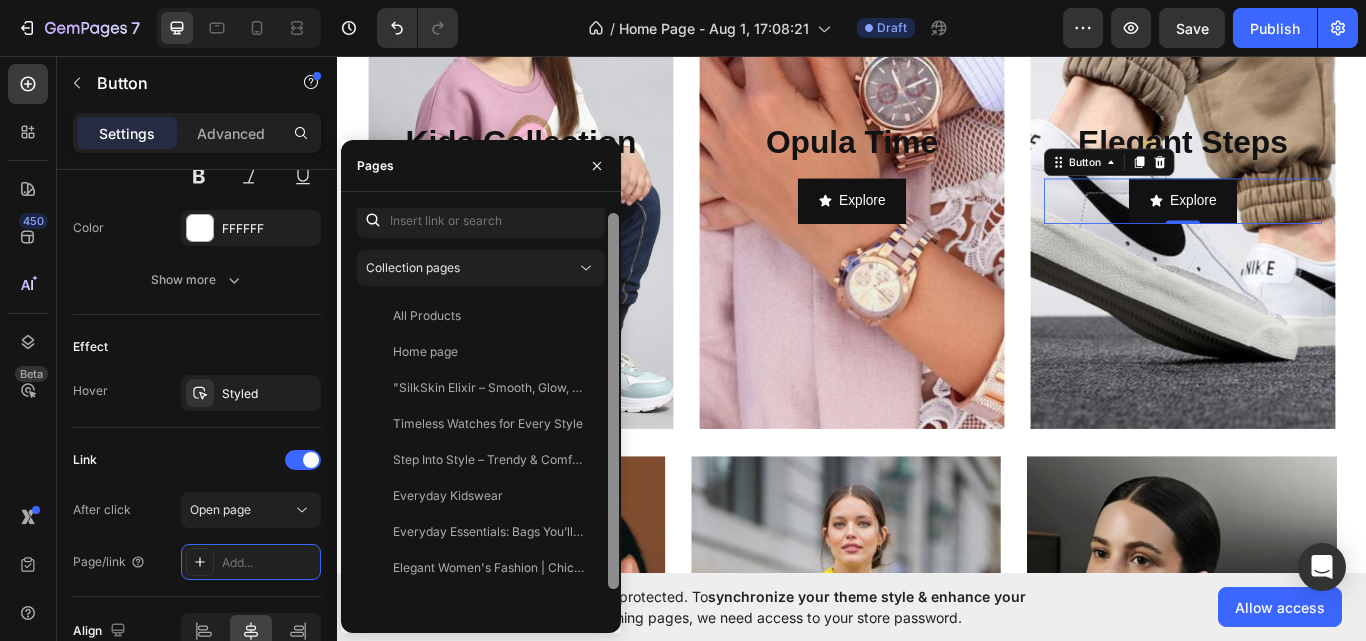 click on "Collection pages All Products   View Home page   View "SilkSkin Elixir – Smooth, Glow, Repeat"   View Timeless Watches for Every Style   View Step Into Style – Trendy & Comfortable Shoes   View Everyday Kidswear   View Everyday Essentials: Bags You’ll Love   View Elegant Women's Fashion | Chic & Comfortable Styles   View" at bounding box center (481, 412) 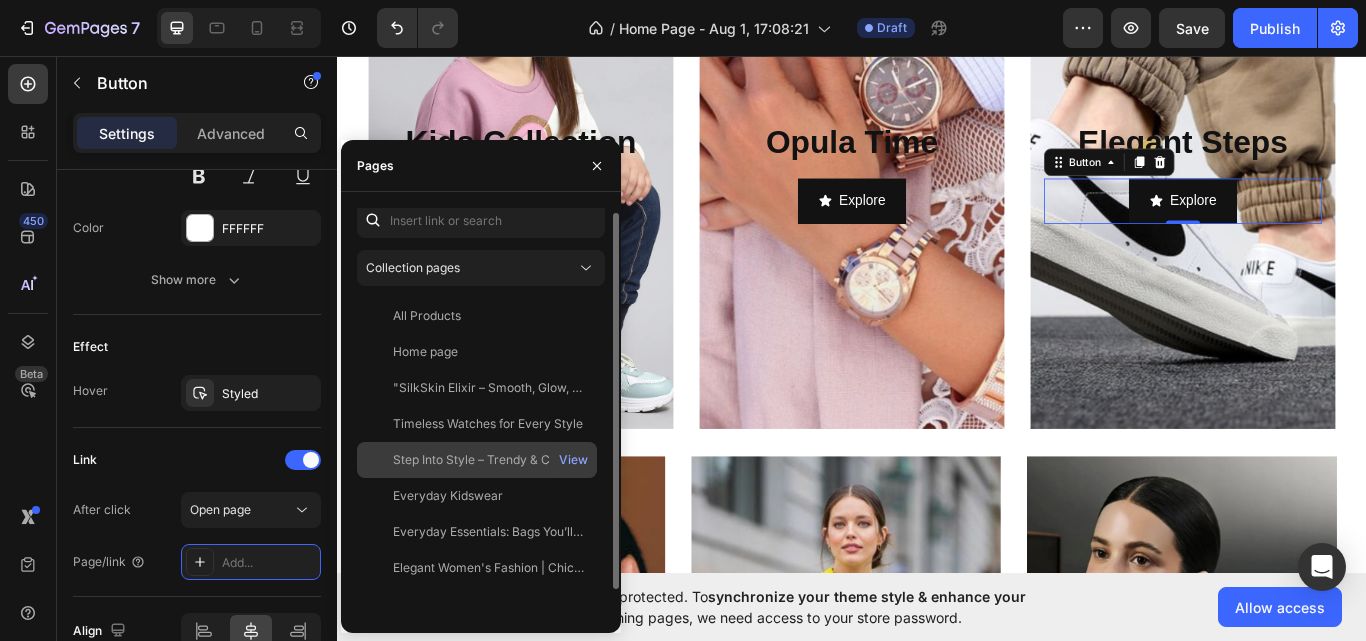 click on "Step Into Style – Trendy & Comfortable Shoes" 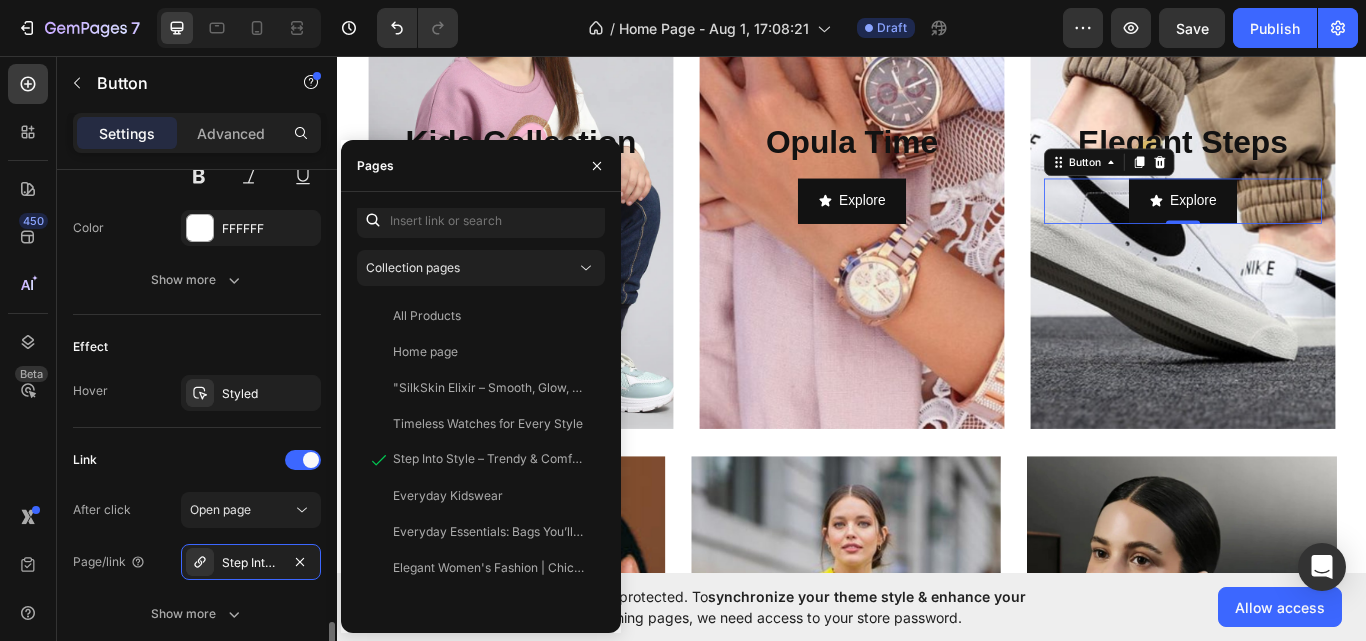 scroll, scrollTop: 1220, scrollLeft: 0, axis: vertical 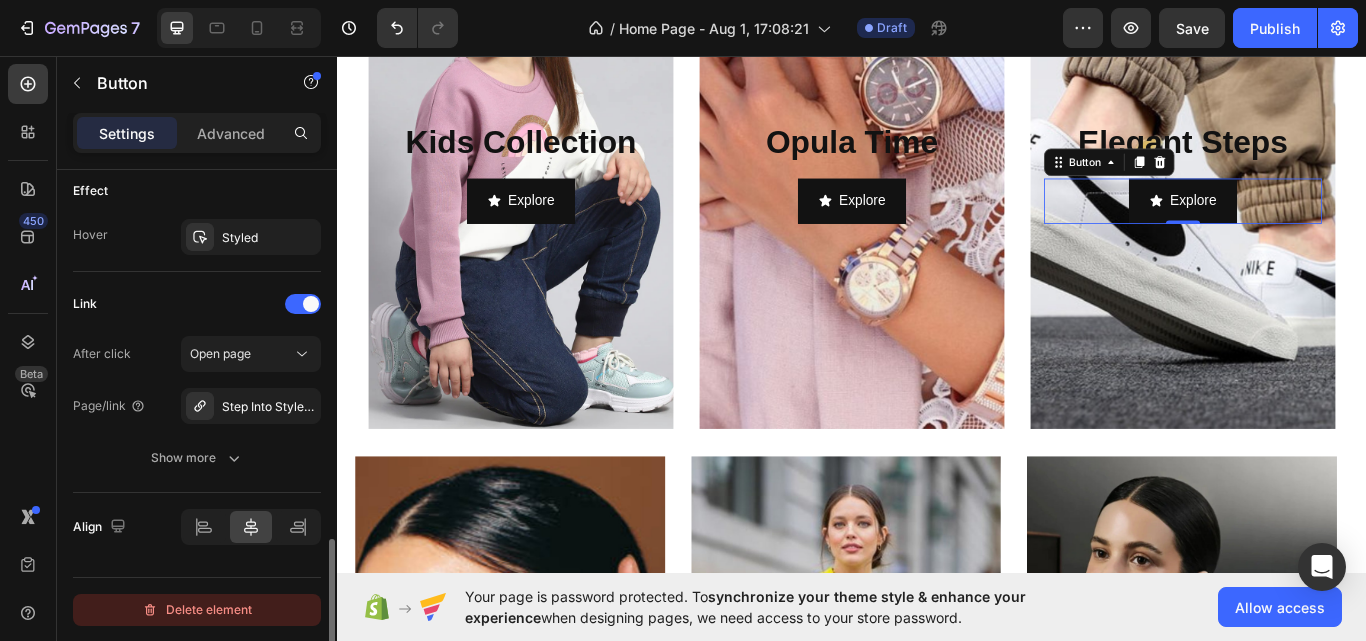 click on "Delete element" at bounding box center [197, 610] 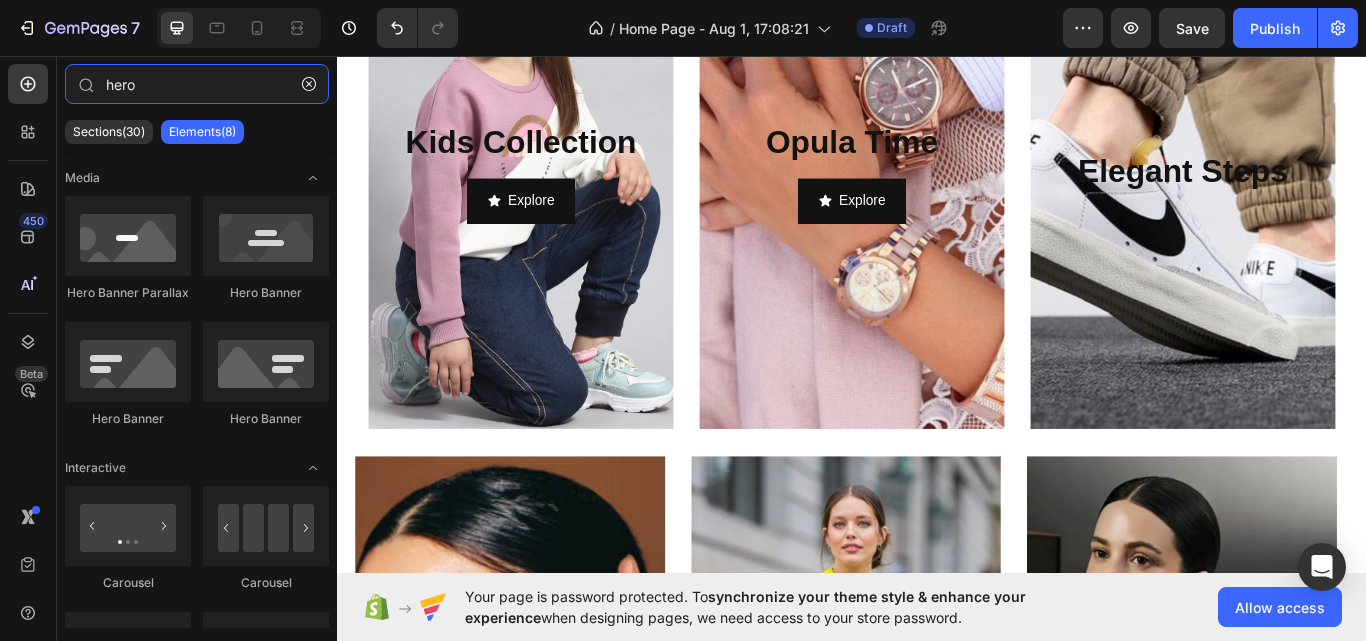 type on "hero" 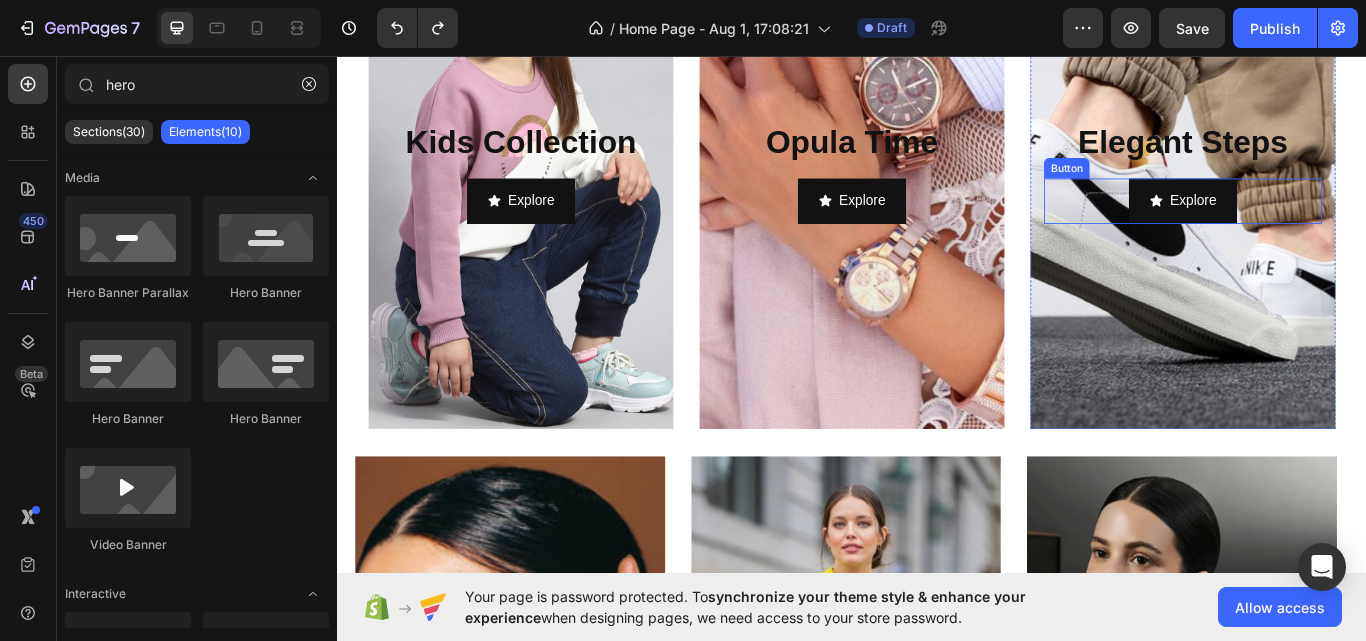 click on "Explore Button" at bounding box center [1323, 226] 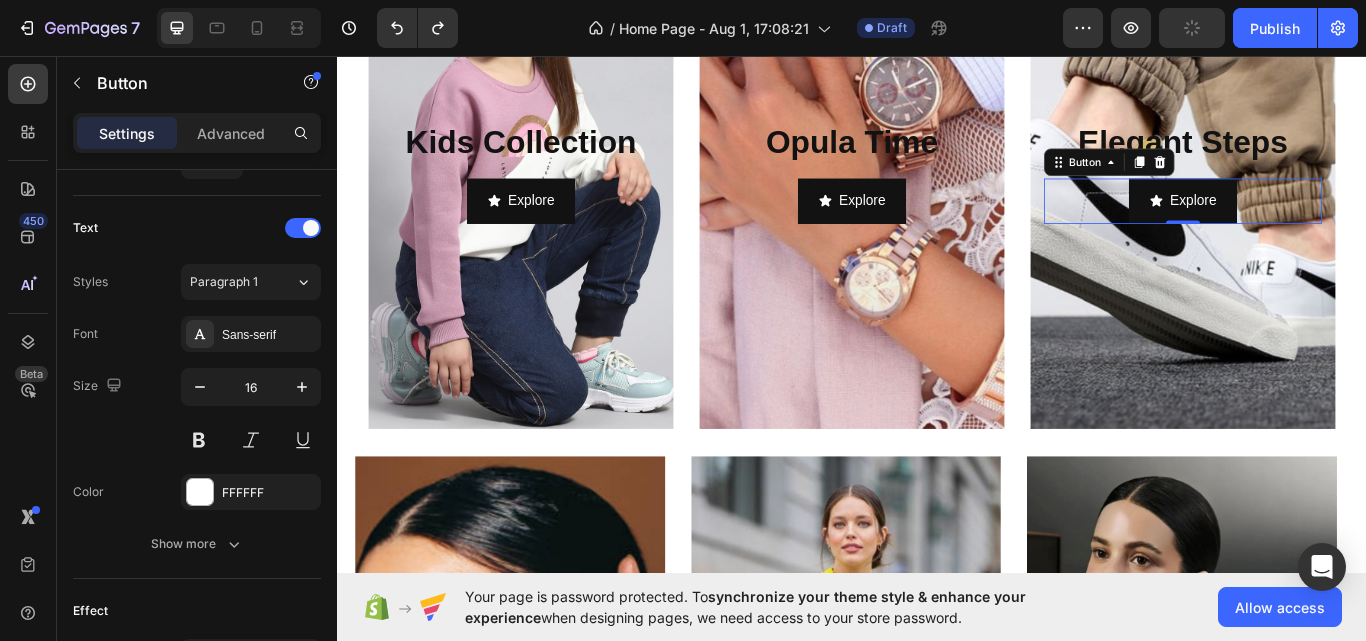 scroll, scrollTop: 1100, scrollLeft: 0, axis: vertical 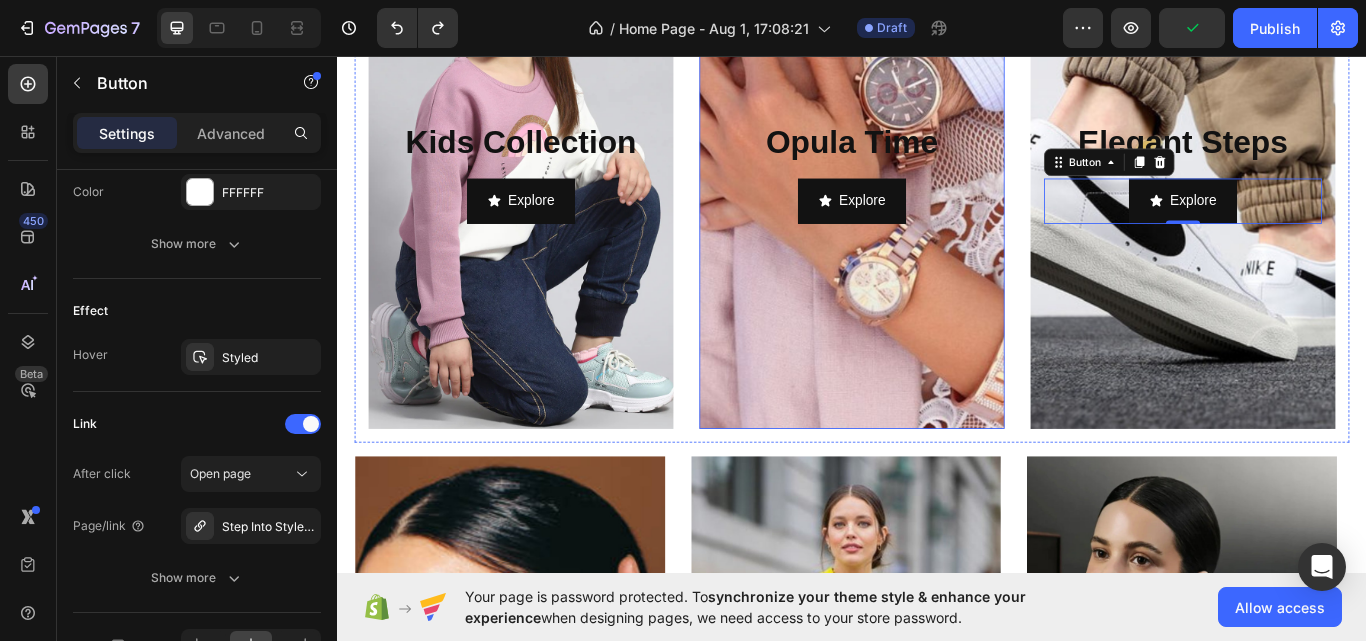 click at bounding box center [937, 192] 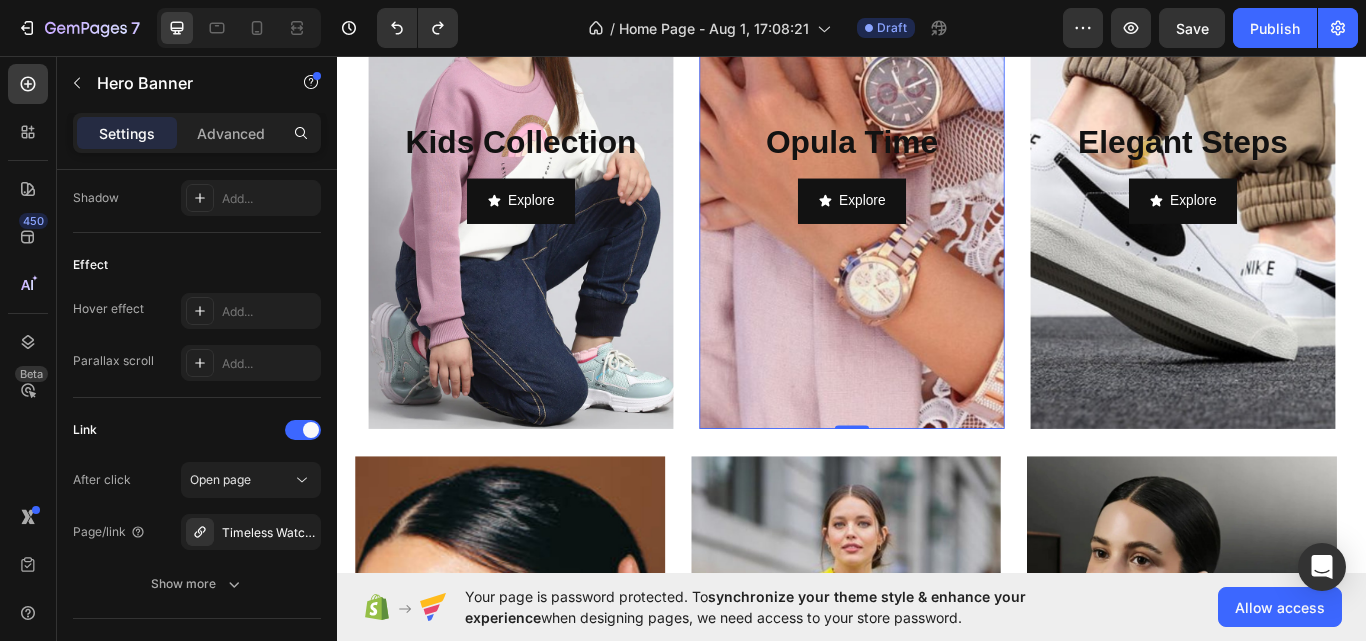 scroll, scrollTop: 1200, scrollLeft: 0, axis: vertical 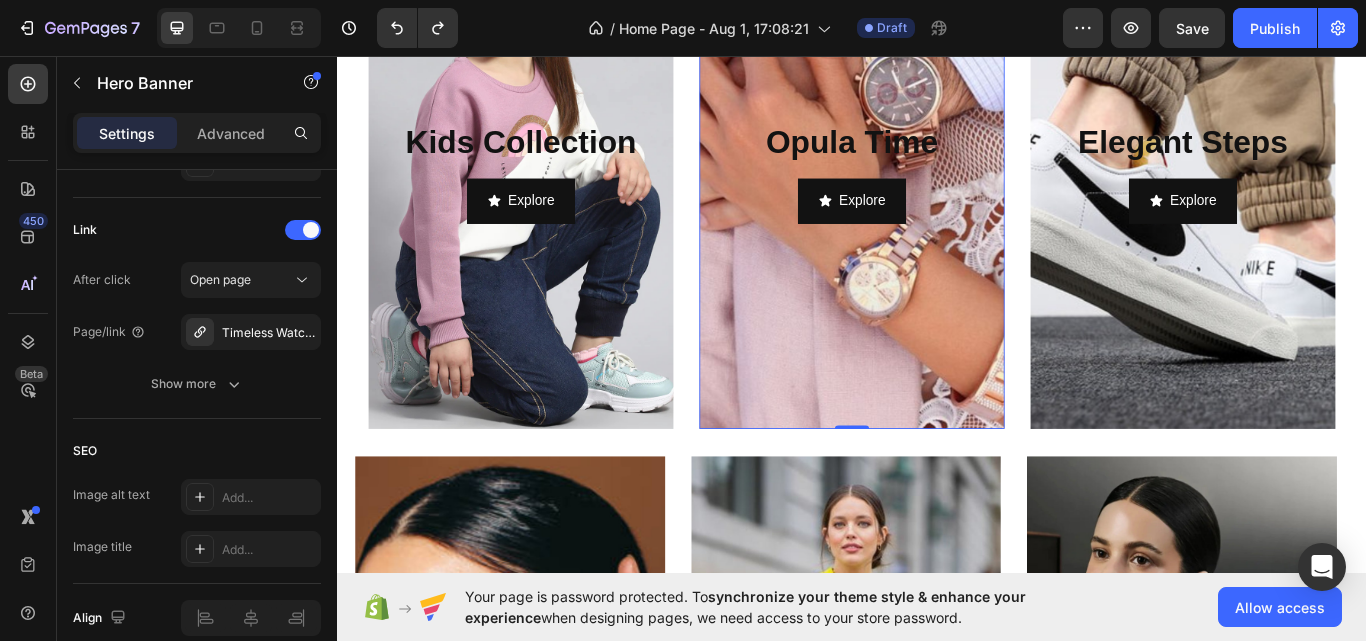 click at bounding box center [937, 192] 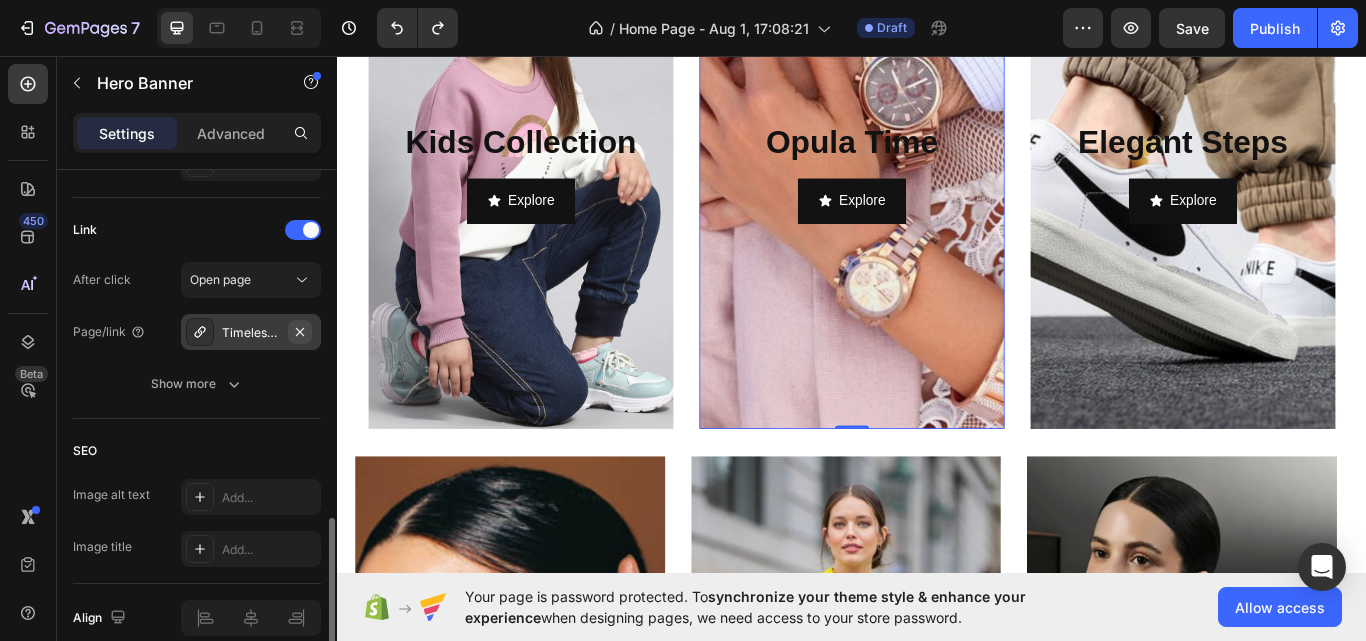 click 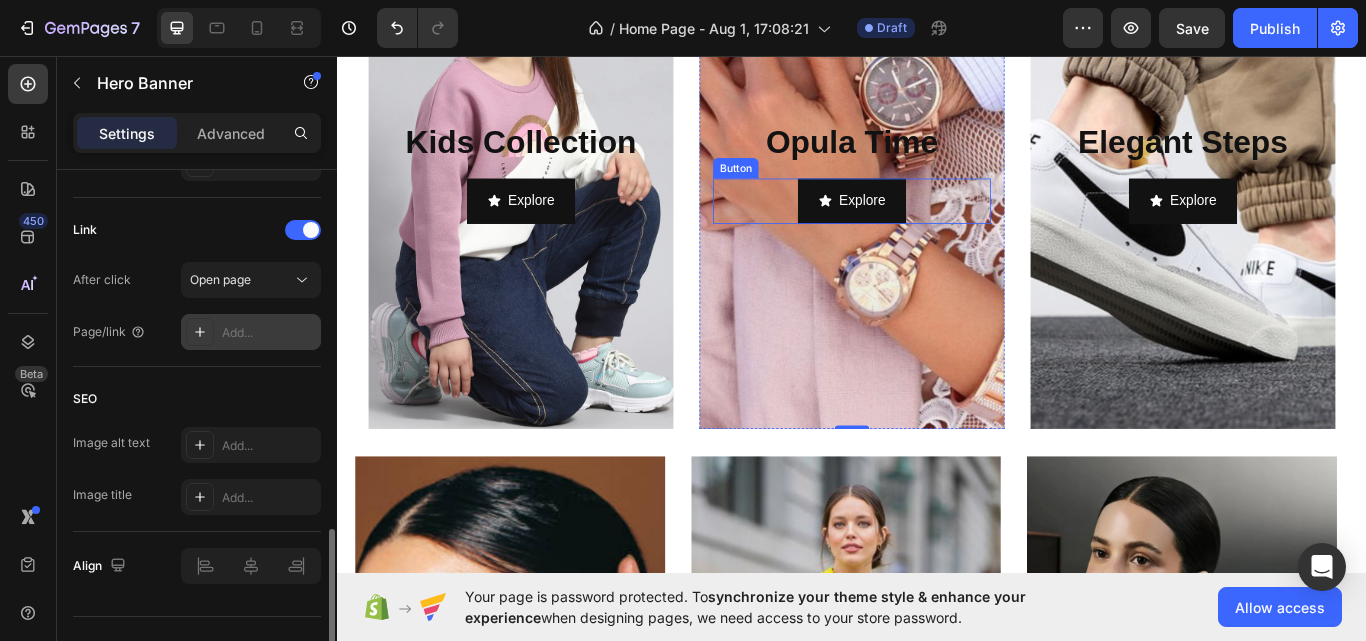 click on "Explore Button" at bounding box center (937, 226) 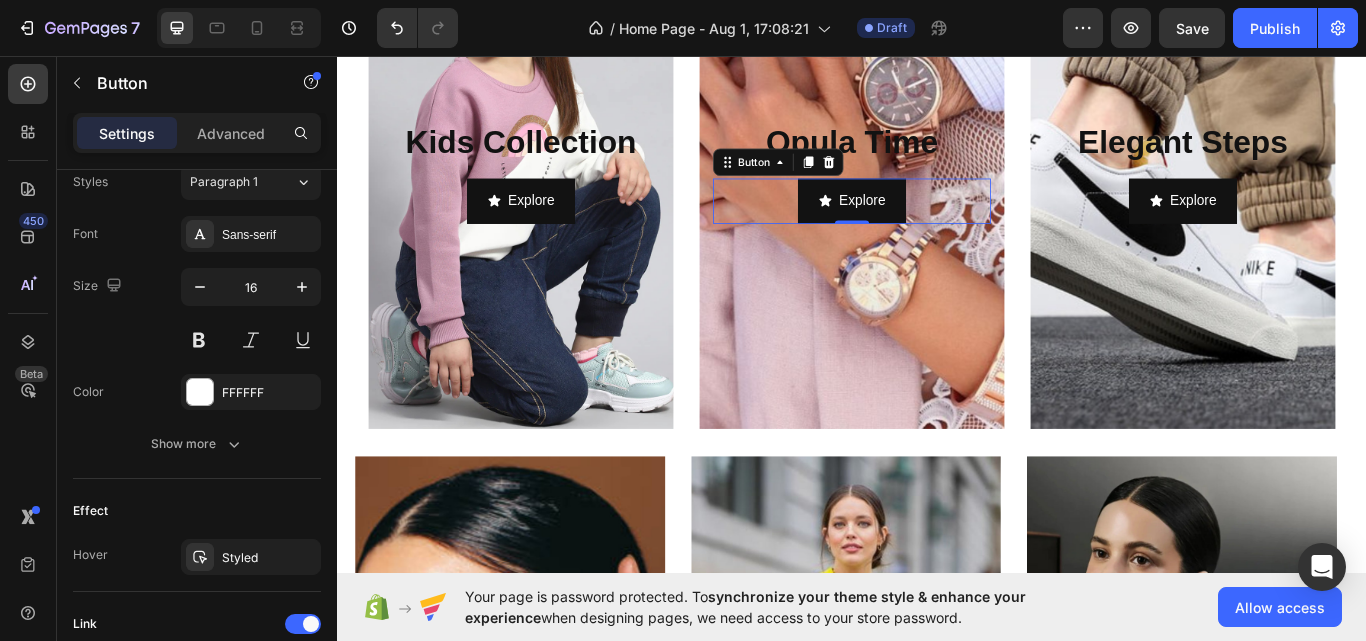 scroll, scrollTop: 1220, scrollLeft: 0, axis: vertical 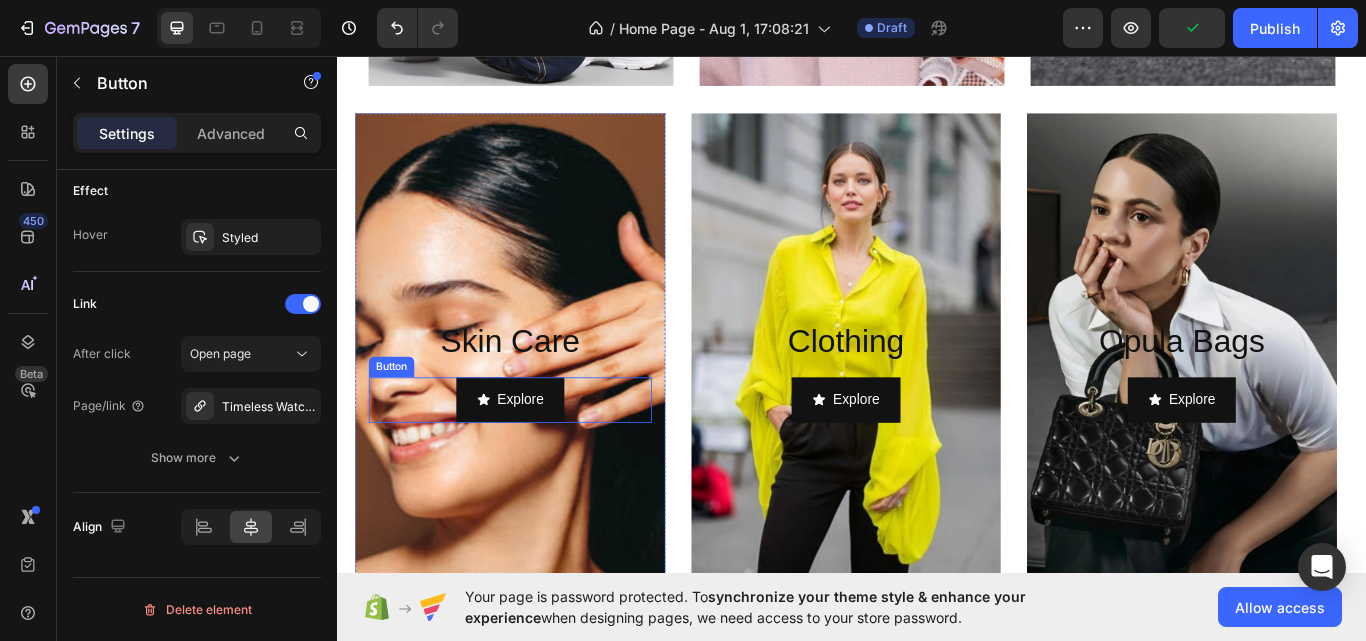 click on "Explore Button" at bounding box center [538, 458] 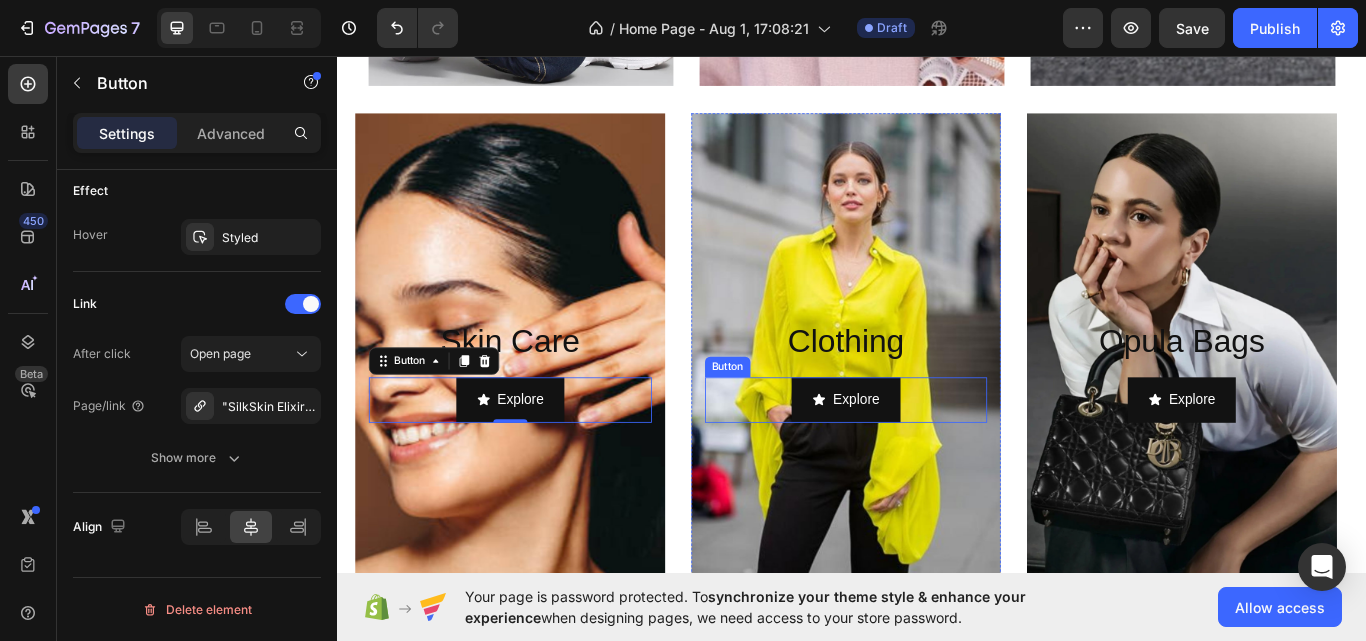 click on "Explore Button" at bounding box center (930, 458) 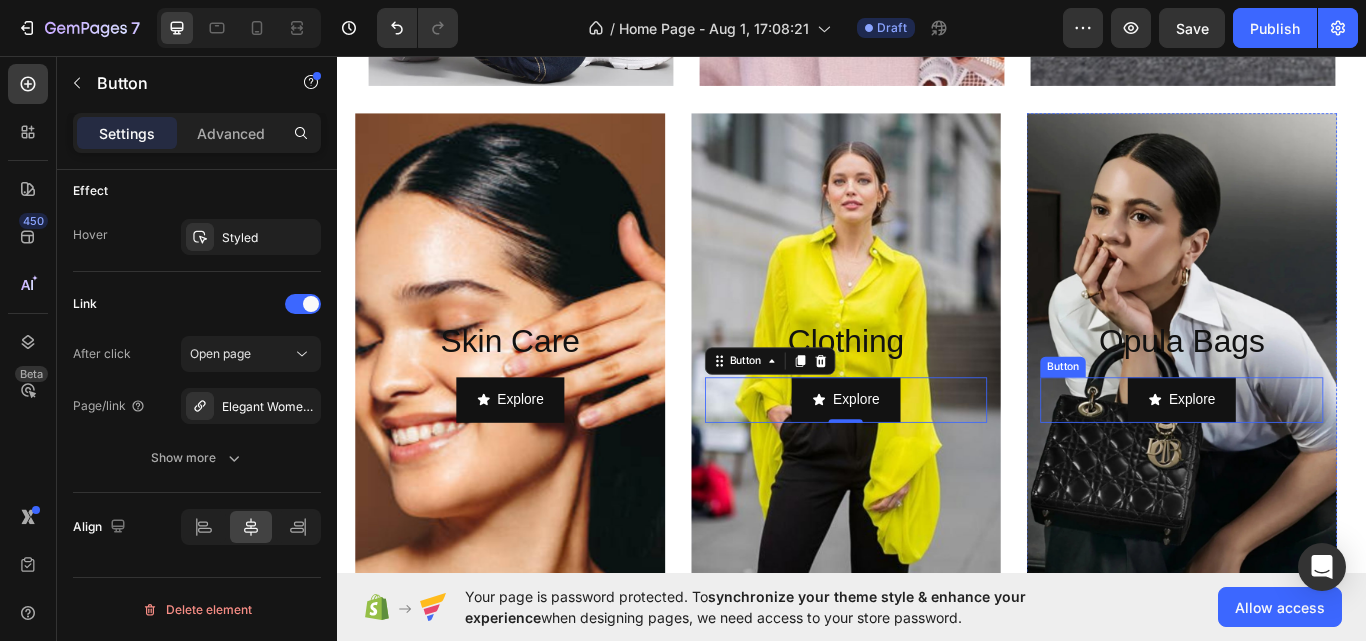 click on "Explore Button" at bounding box center [1321, 458] 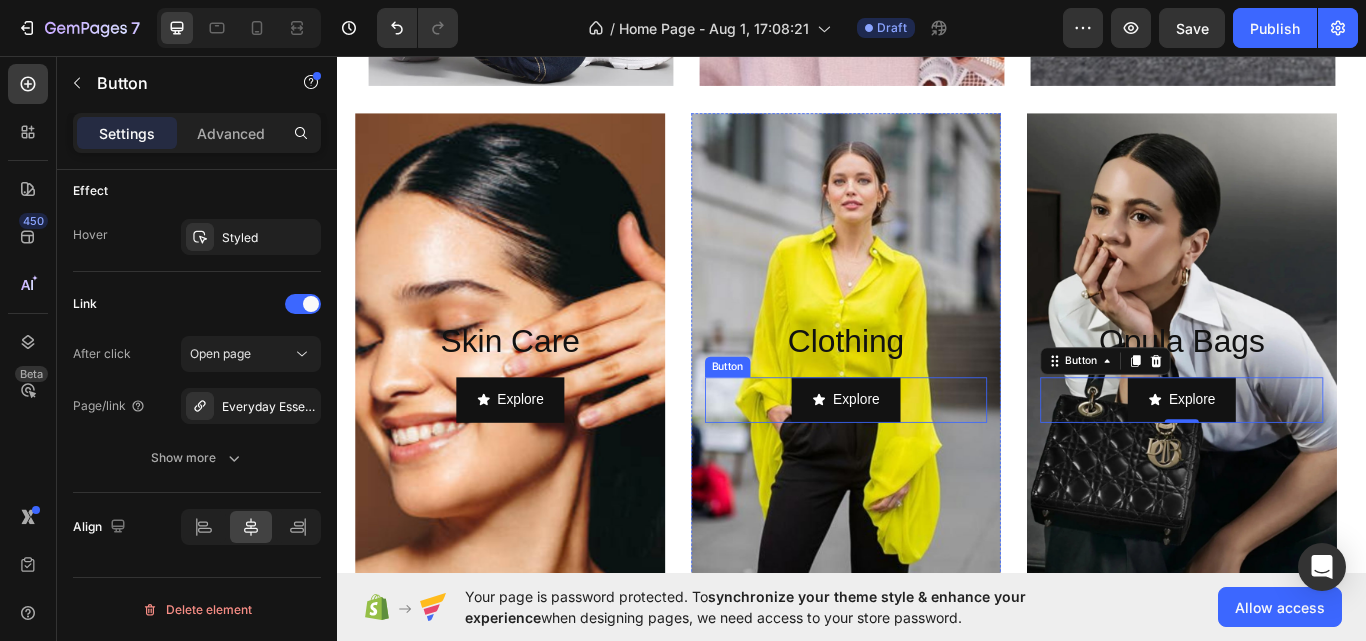 click on "Explore Button" at bounding box center (930, 458) 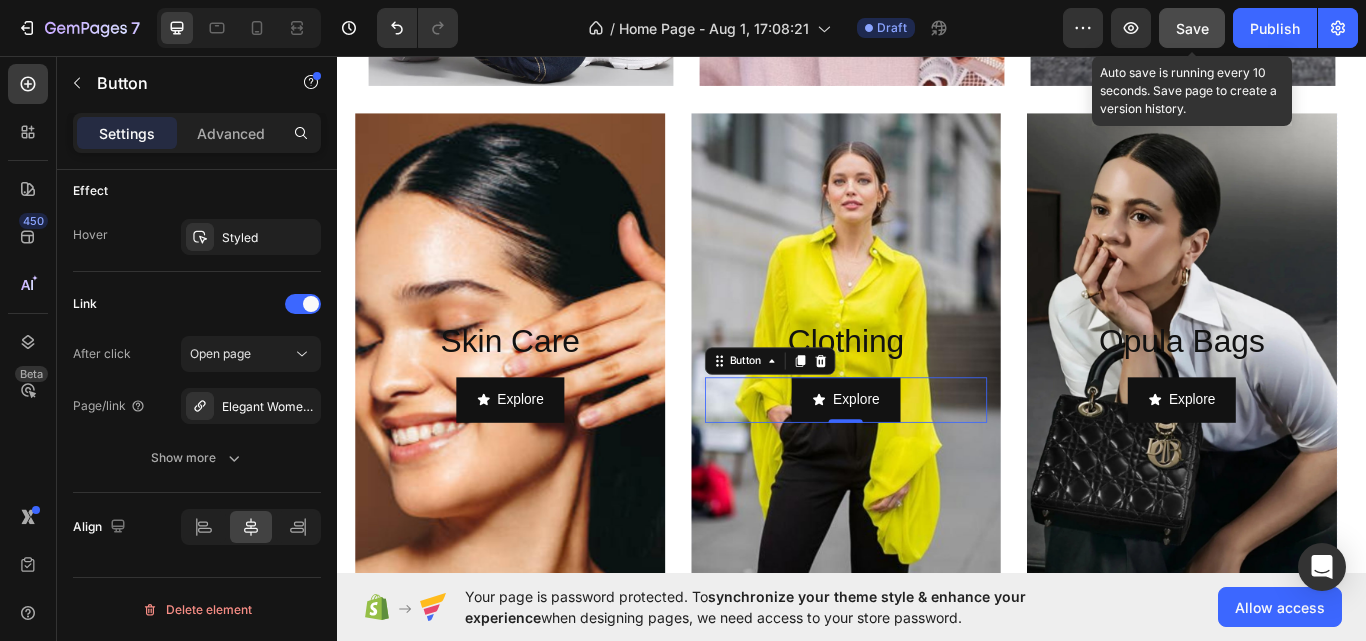 click on "Save" at bounding box center (1192, 28) 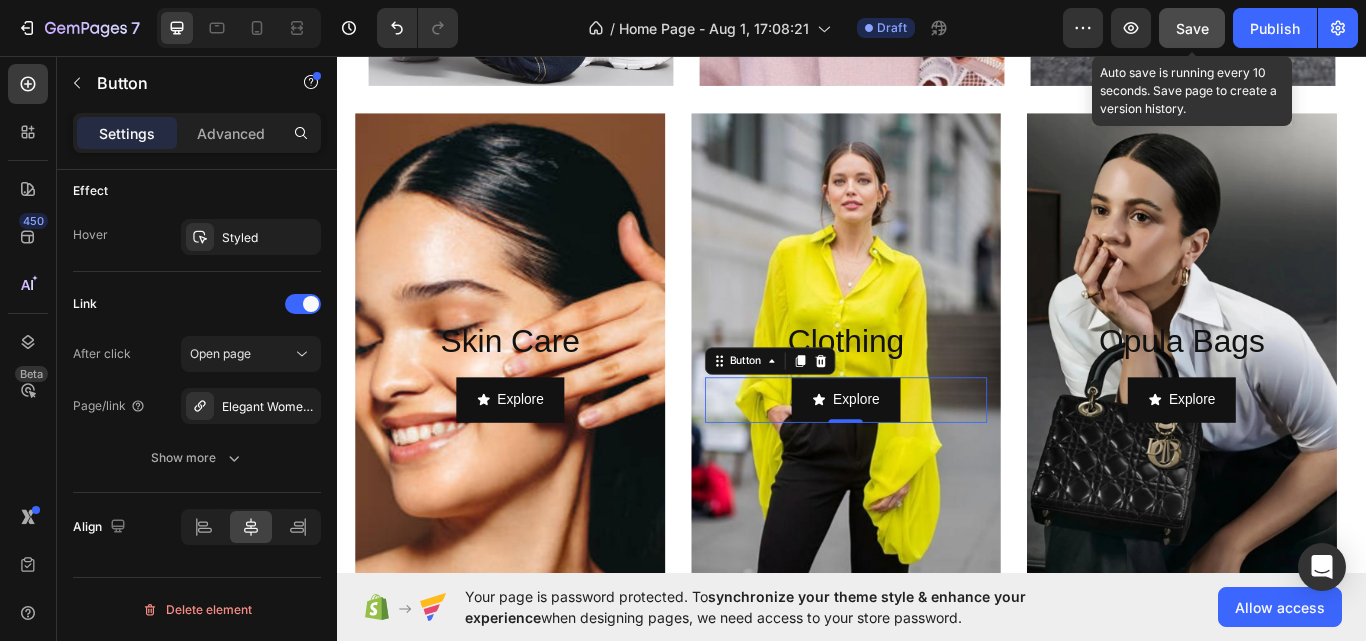 click on "Save" 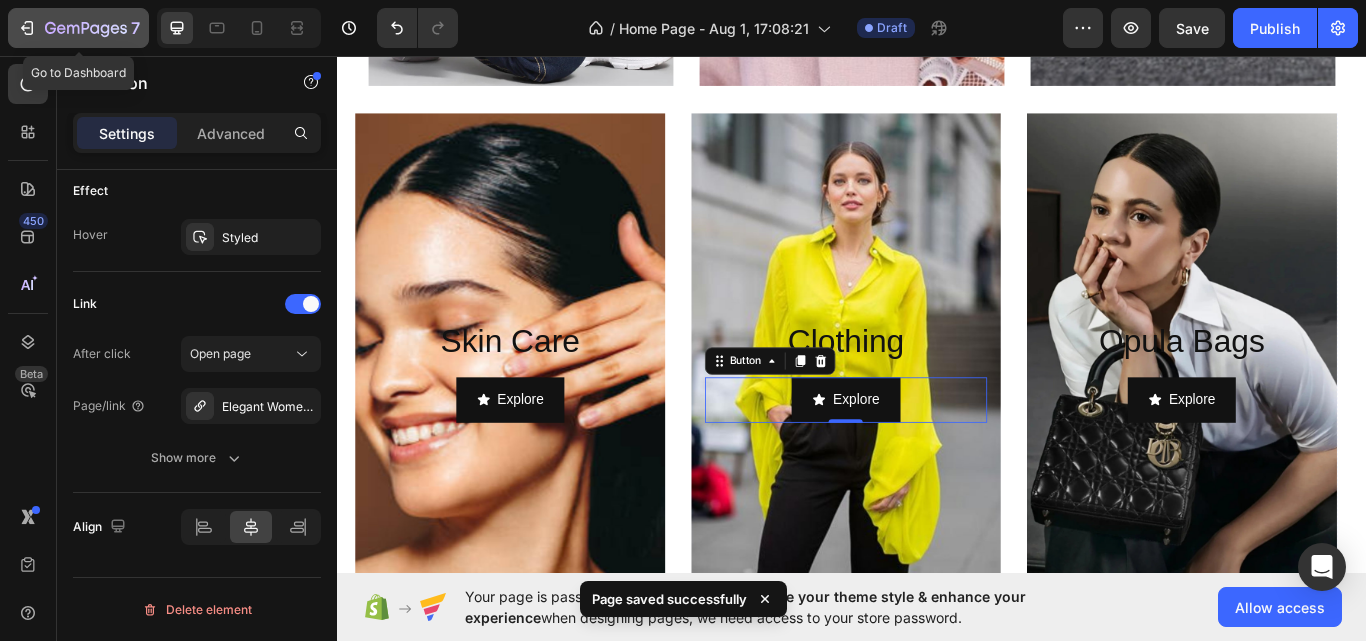 click 